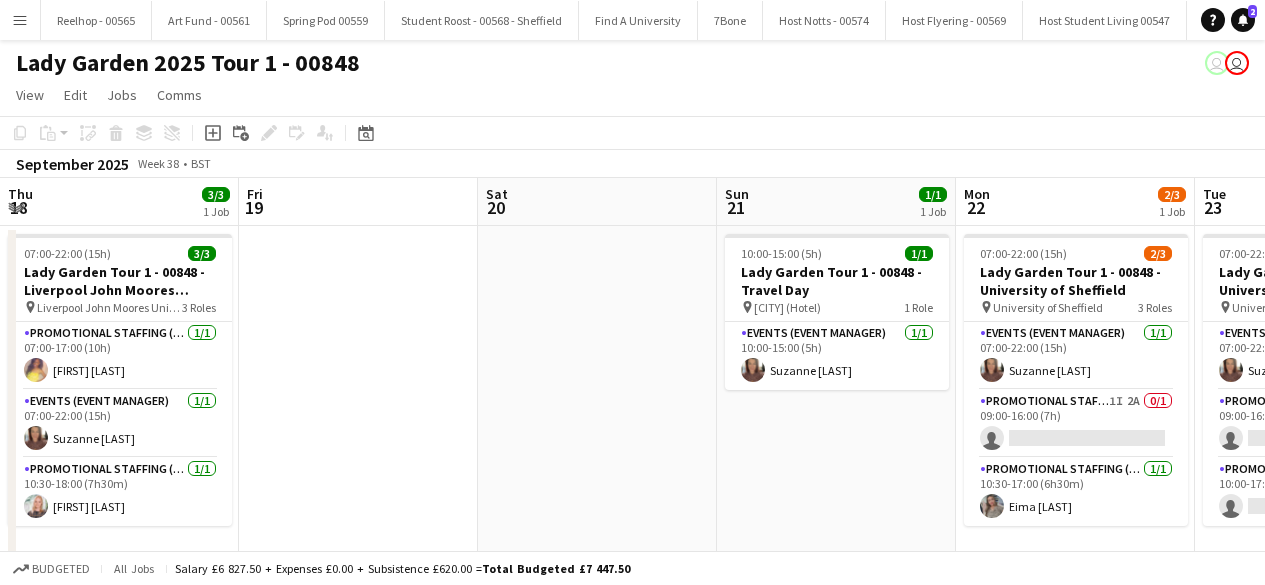 scroll, scrollTop: 0, scrollLeft: 0, axis: both 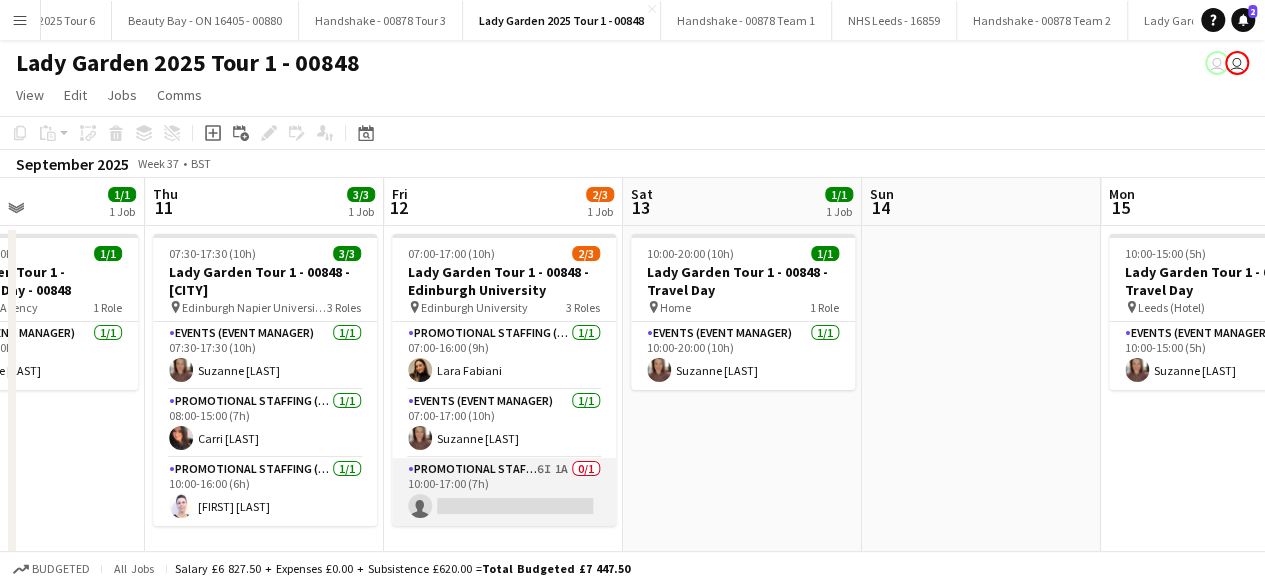click on "Promotional Staffing (Brand Ambassadors)   6I   1A   0/1   10:00-17:00 (7h)
single-neutral-actions" at bounding box center (504, 492) 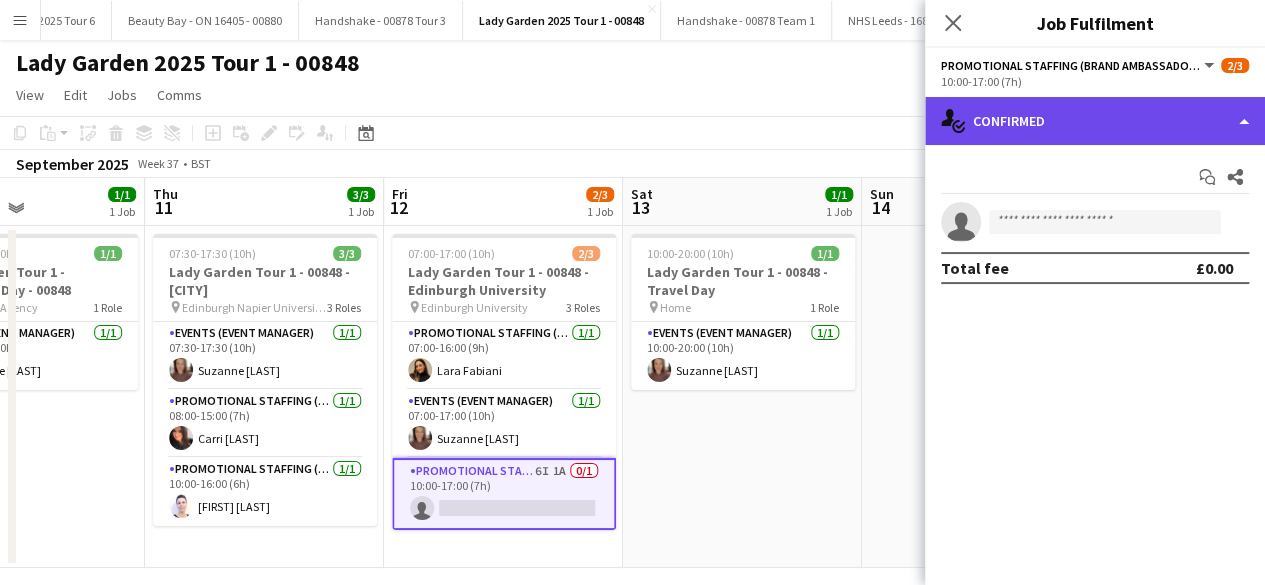 click on "single-neutral-actions-check-2
Confirmed" 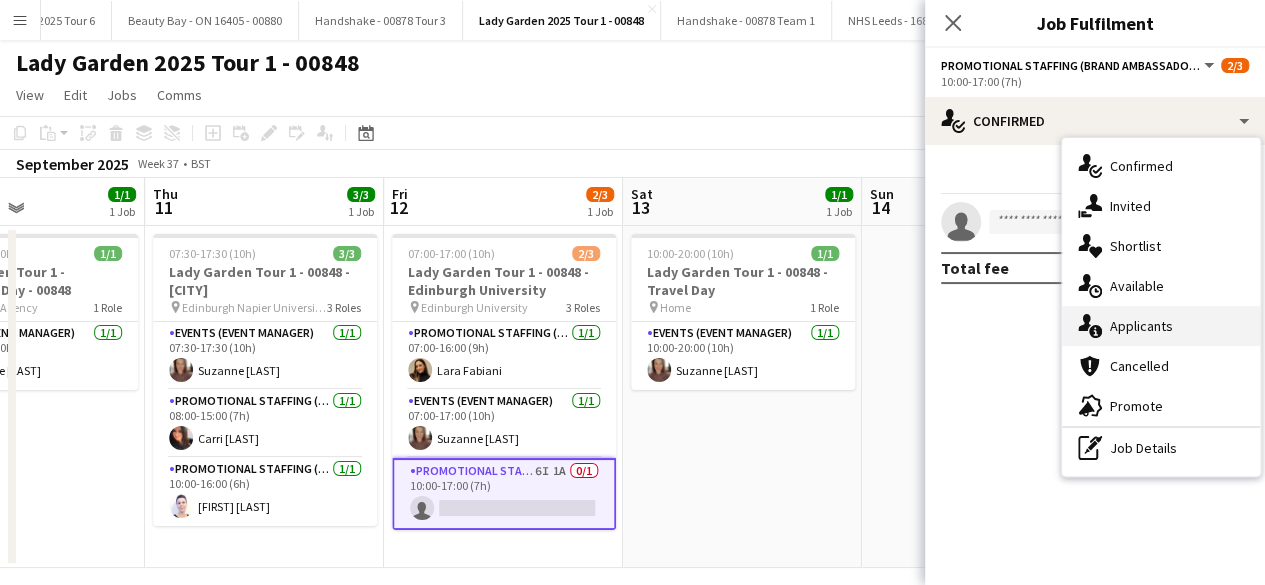 click on "single-neutral-actions-information
Applicants" at bounding box center (1161, 326) 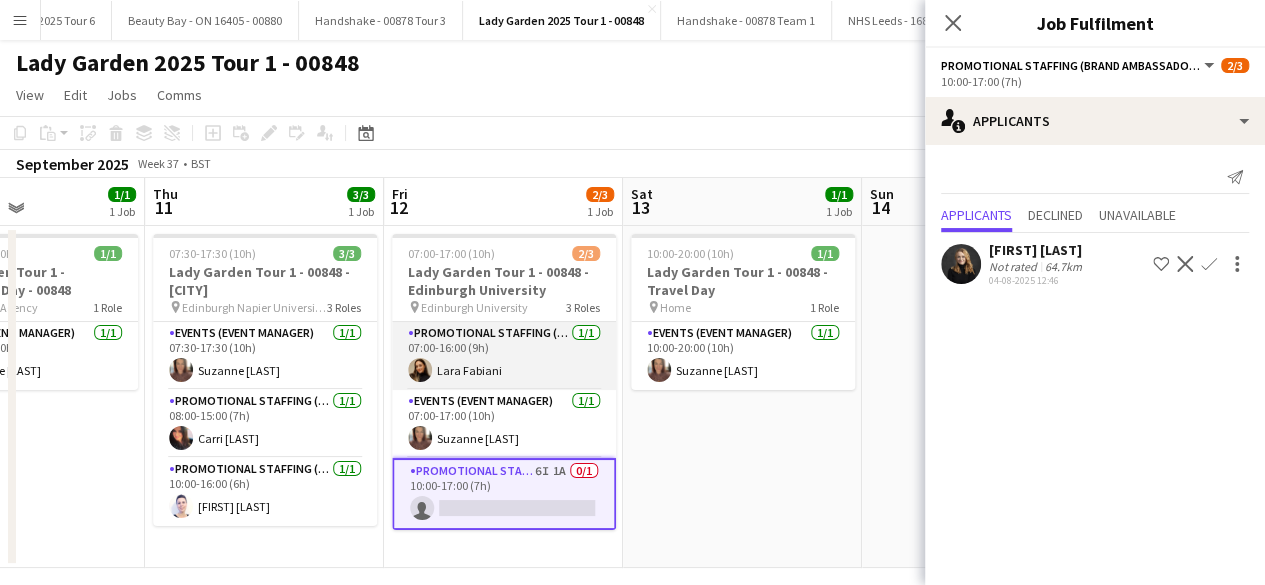 click on "Promotional Staffing (Brand Ambassadors)   1/1   07:00-16:00 (9h)
[FIRST] [LAST]" at bounding box center [504, 356] 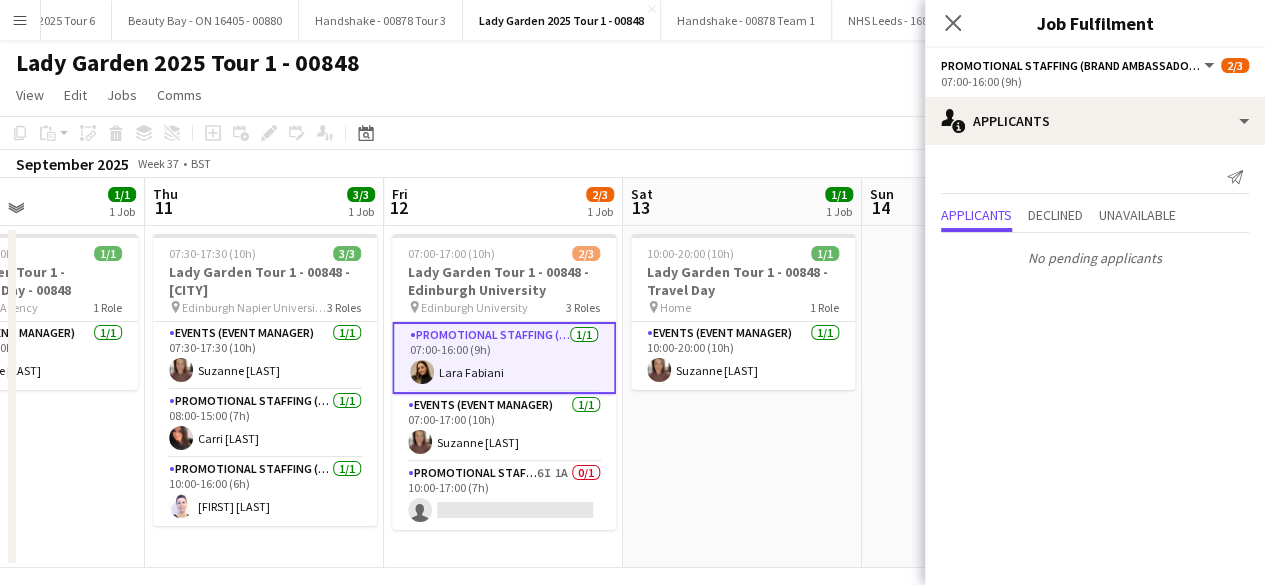 click on "Promotional Staffing (Brand Ambassadors)   1/1   07:00-16:00 (9h)
[FIRST] [LAST]" at bounding box center [504, 358] 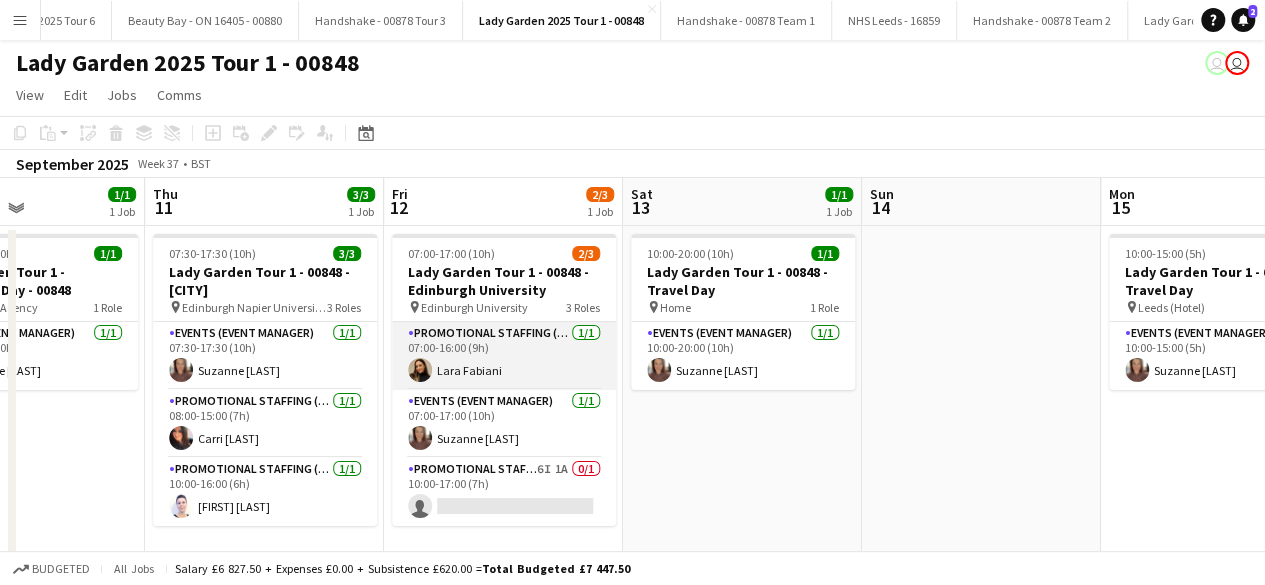 click on "Promotional Staffing (Brand Ambassadors)   1/1   07:00-16:00 (9h)
[FIRST] [LAST]" at bounding box center [504, 356] 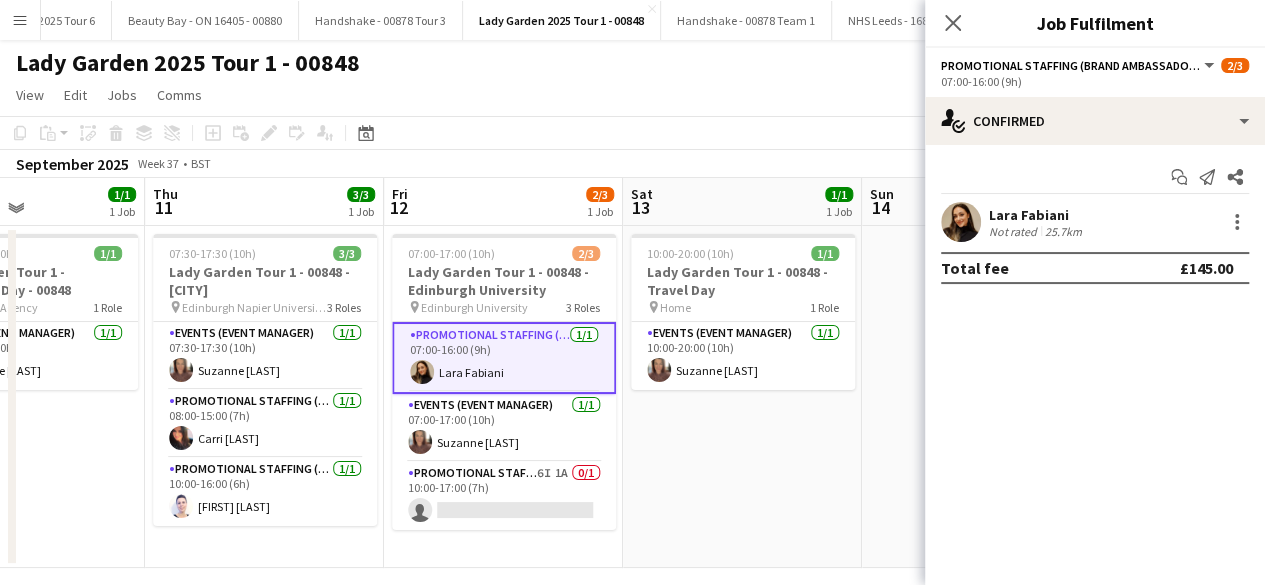click at bounding box center [961, 222] 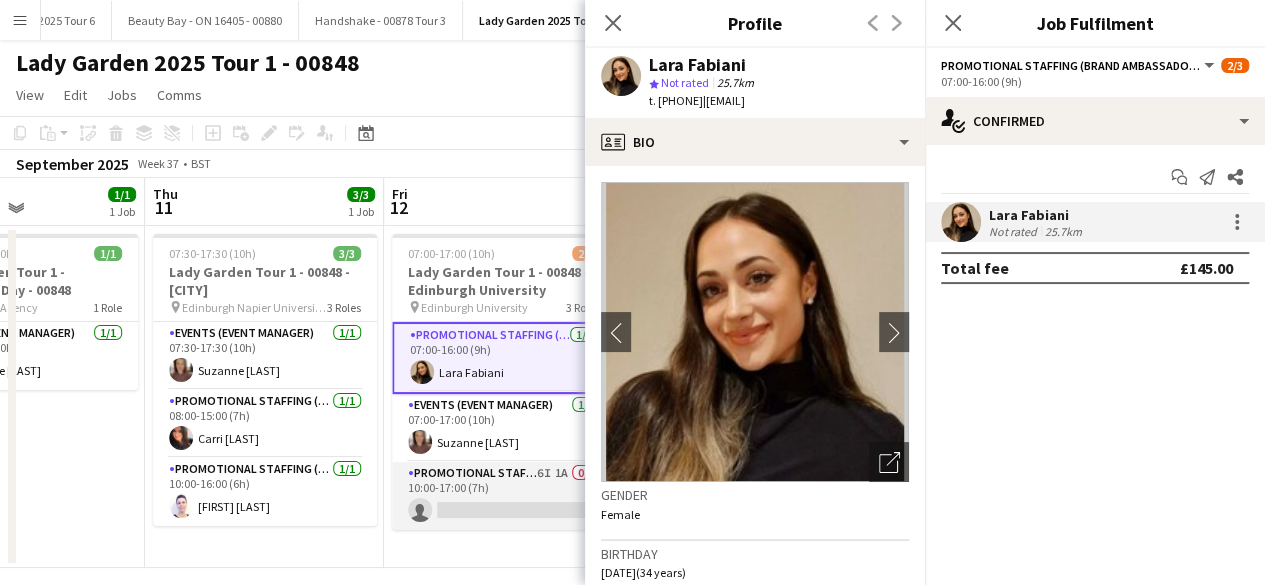 click on "Promotional Staffing (Brand Ambassadors)   6I   1A   0/1   10:00-17:00 (7h)
single-neutral-actions" at bounding box center (504, 496) 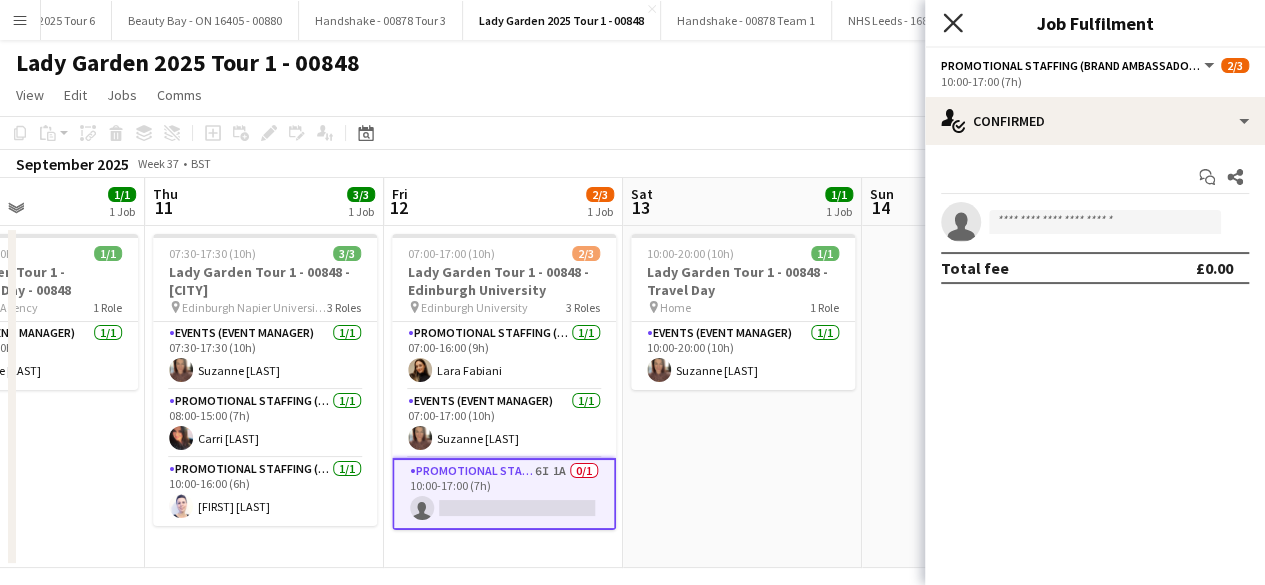 click 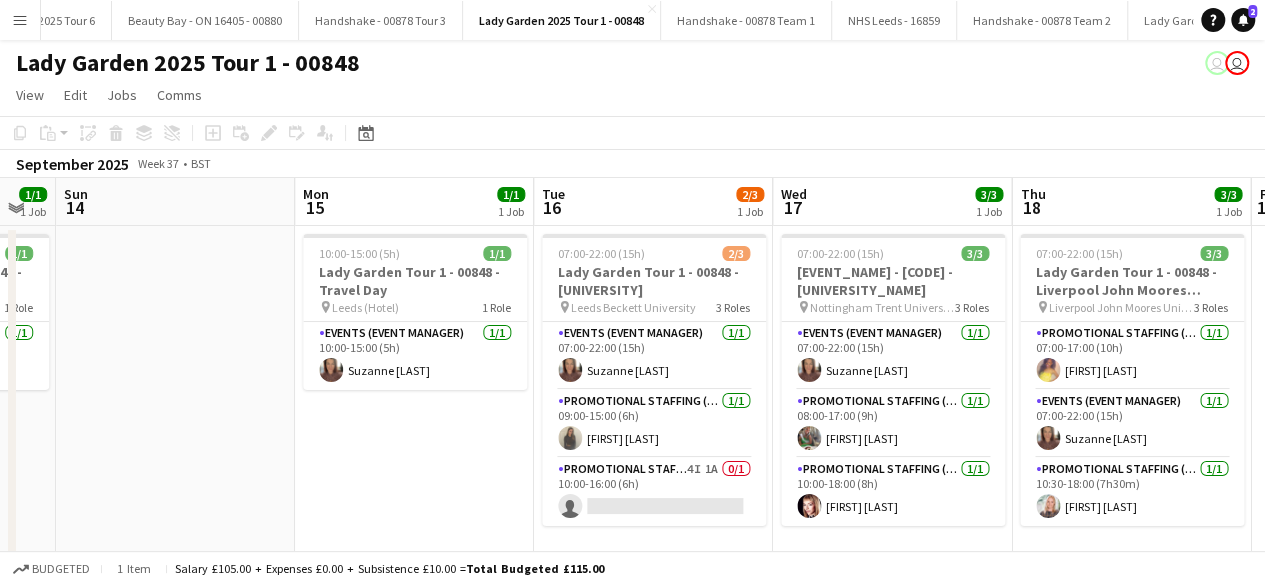 scroll, scrollTop: 0, scrollLeft: 584, axis: horizontal 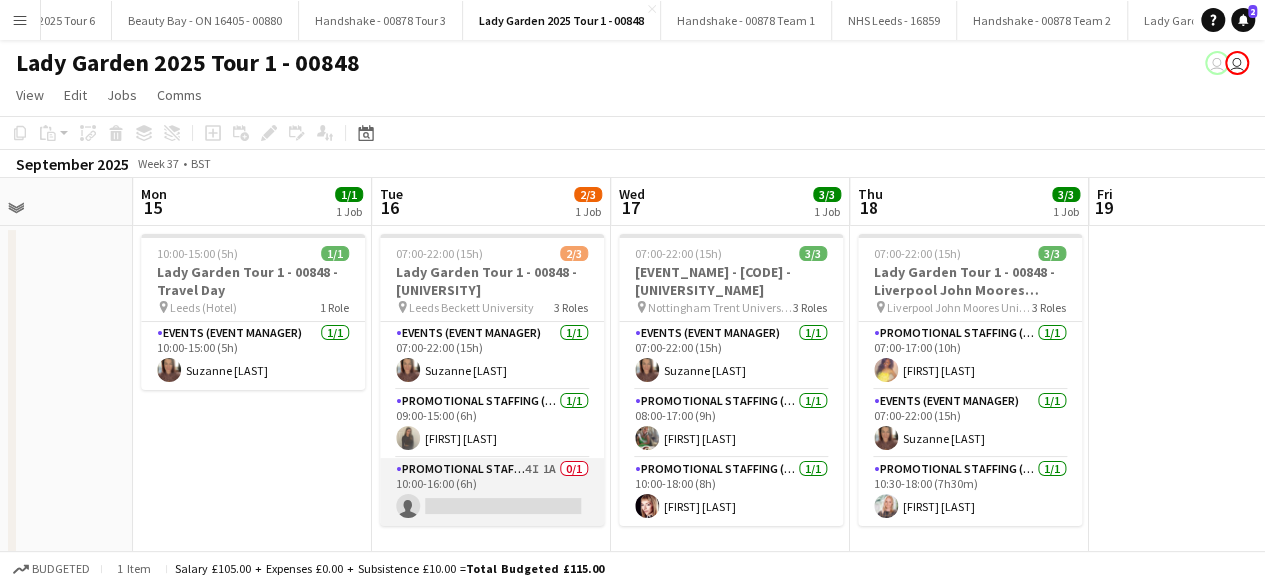 click on "Promotional Staffing (Brand Ambassadors)   4I   1A   0/1   10:00-16:00 (6h)
single-neutral-actions" at bounding box center [492, 492] 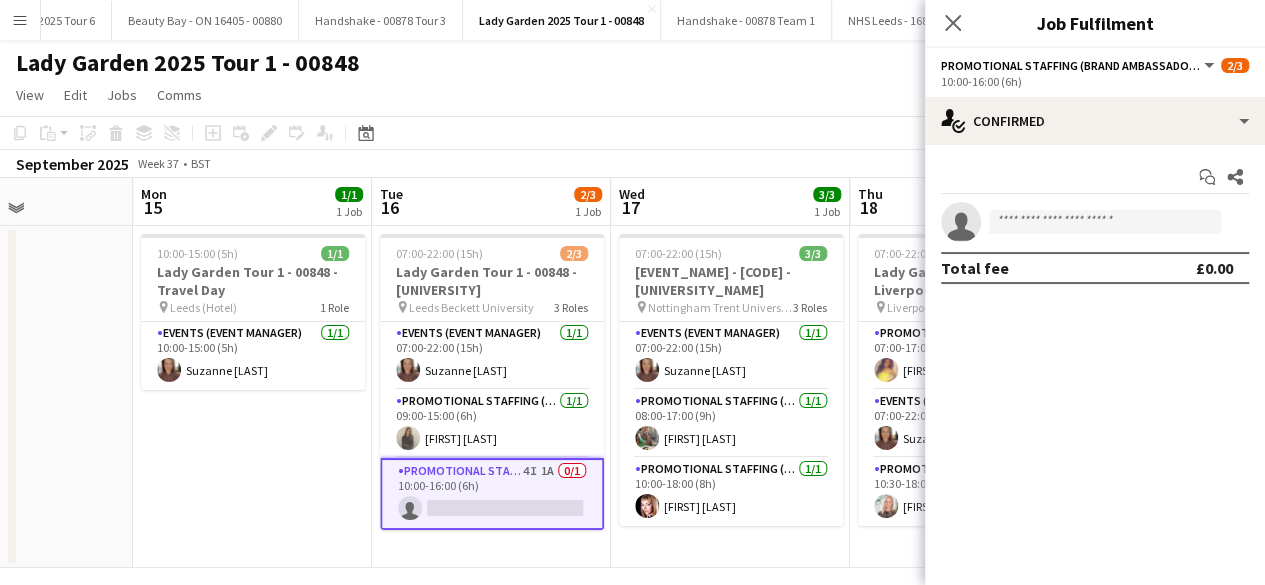 click on "Promotional Staffing (Brand Ambassadors)   All roles   Promotional Staffing (Brand Ambassadors)   2/3   10:00-16:00 (6h)" 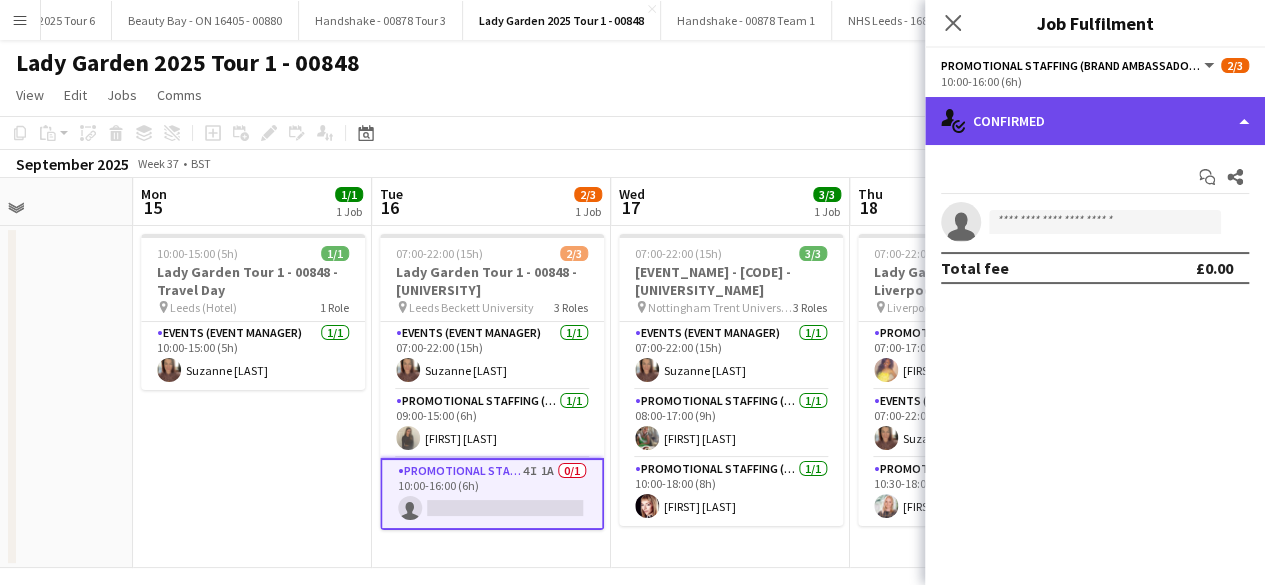 click on "single-neutral-actions-check-2
Confirmed" 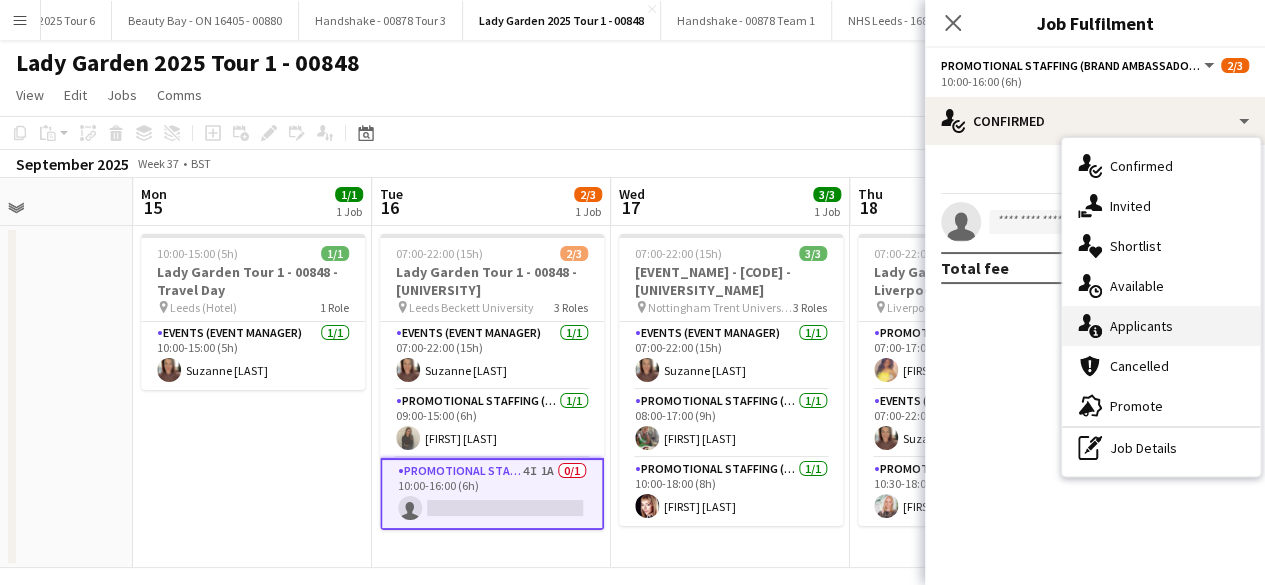click on "single-neutral-actions-information
Applicants" at bounding box center [1161, 326] 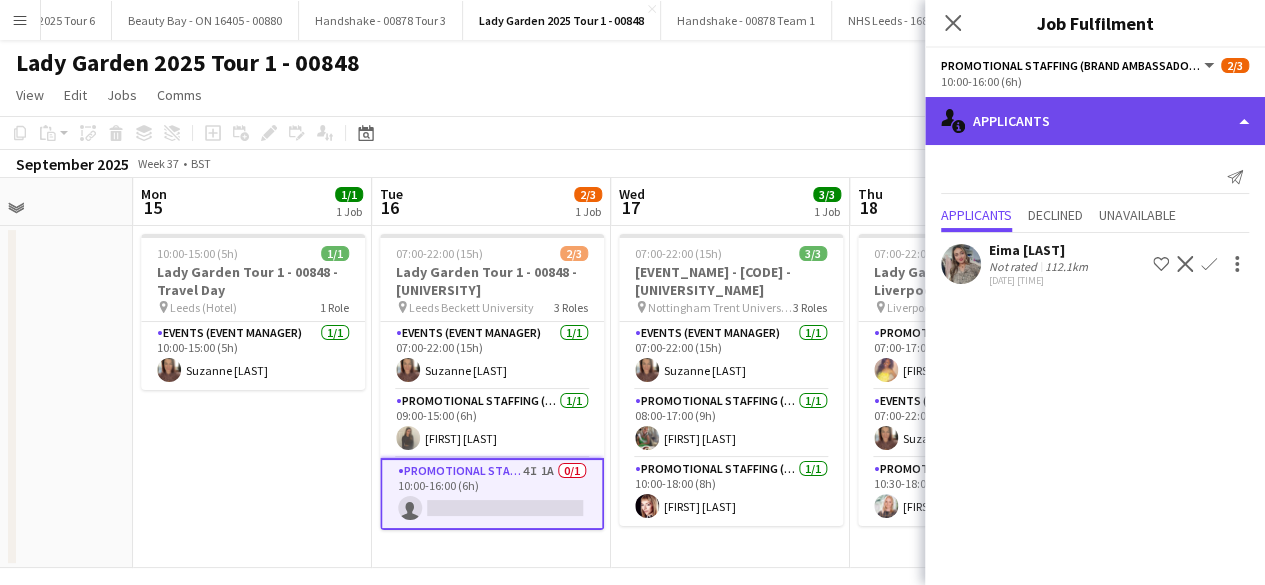 click on "single-neutral-actions-information
Applicants" 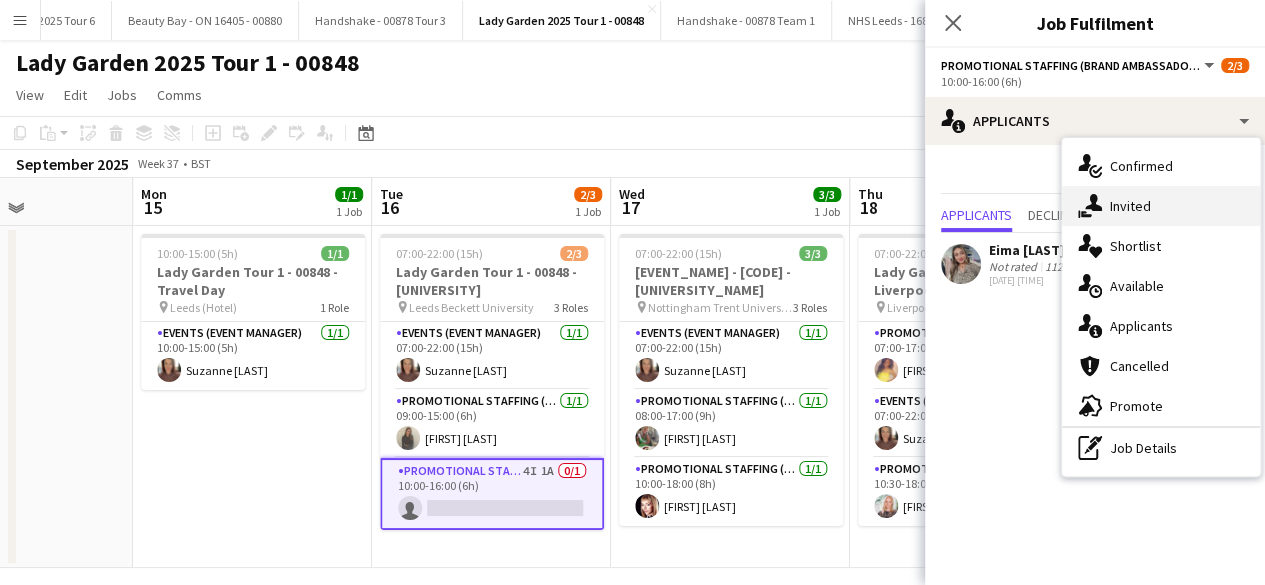 click on "single-neutral-actions-share-1
Invited" at bounding box center (1161, 206) 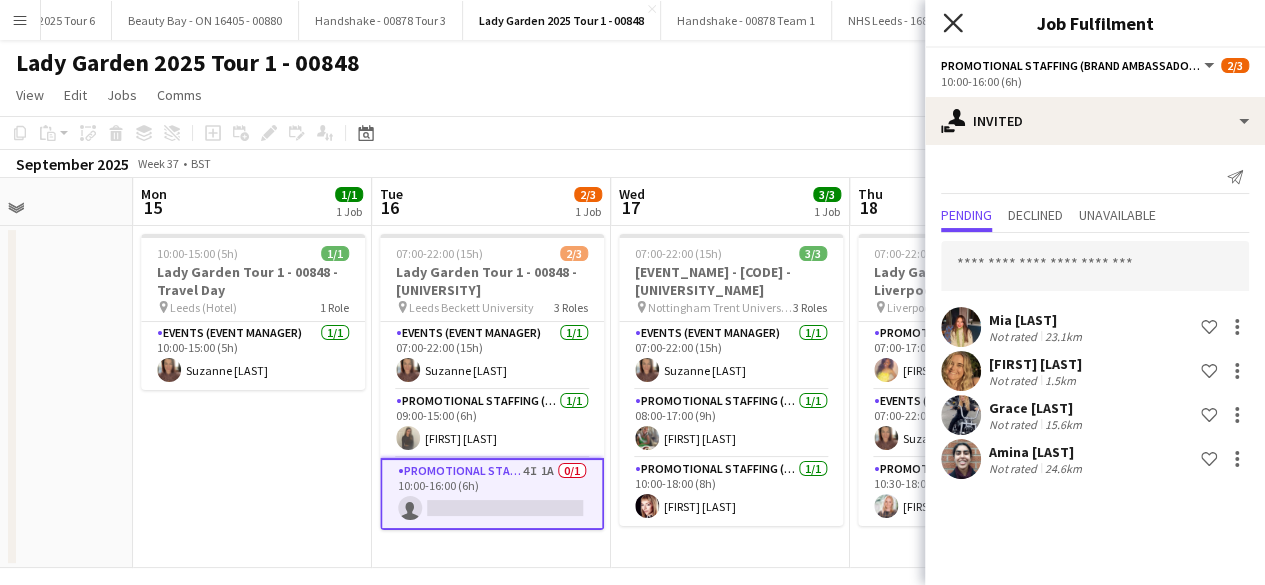click 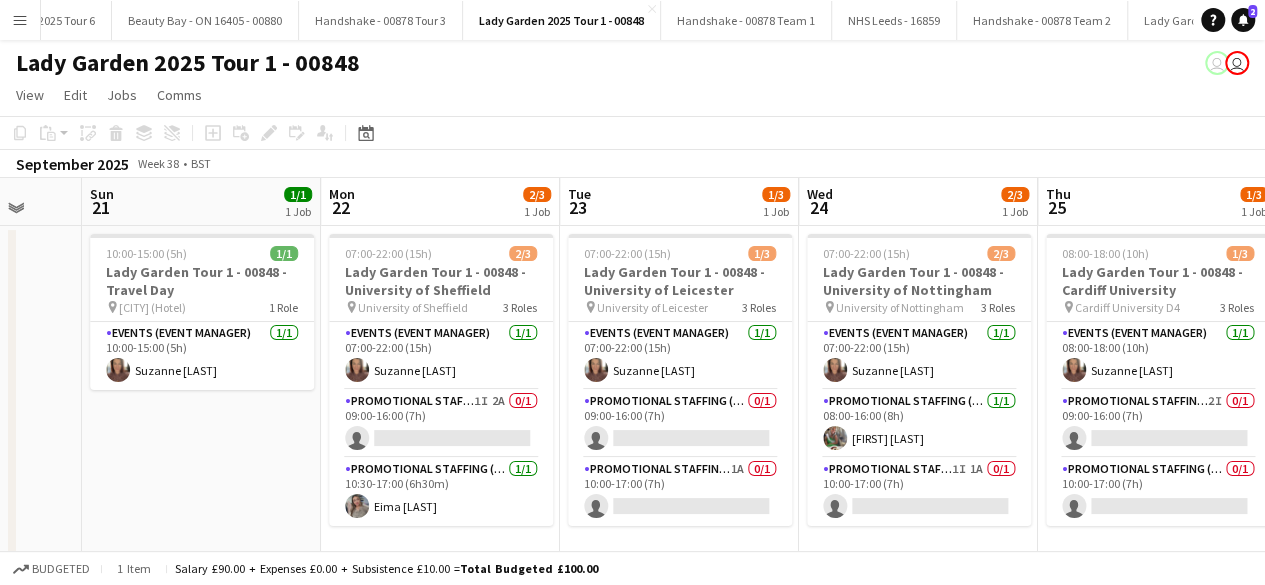 scroll, scrollTop: 0, scrollLeft: 634, axis: horizontal 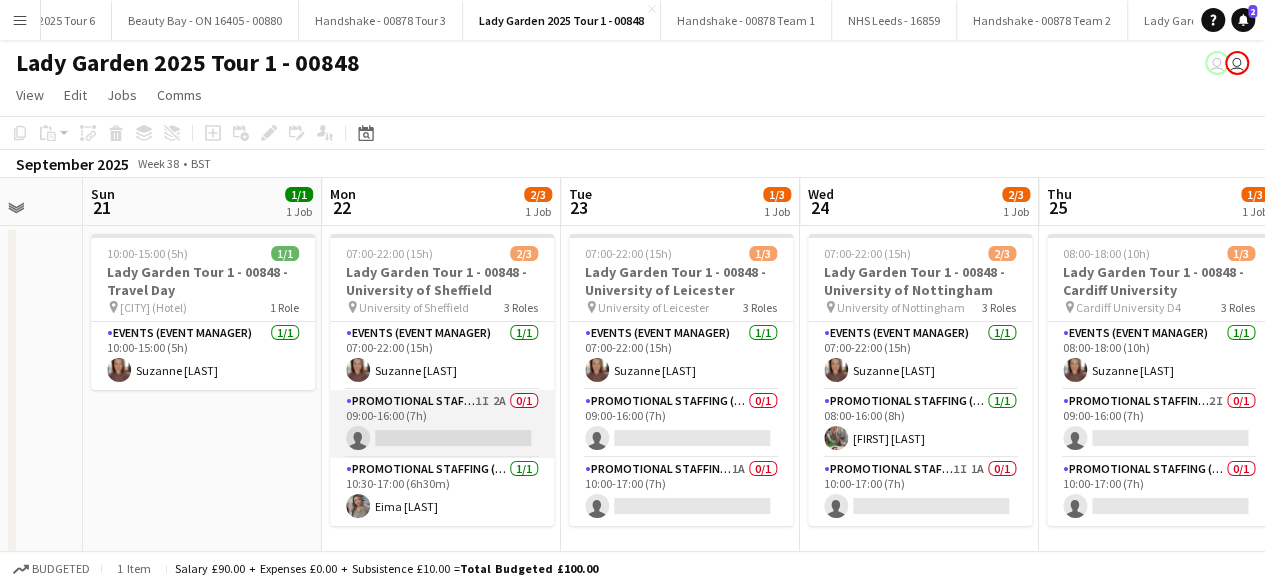 click on "Promotional Staffing (Brand Ambassadors)   1I   2A   0/1   09:00-16:00 (7h)
single-neutral-actions" at bounding box center (442, 424) 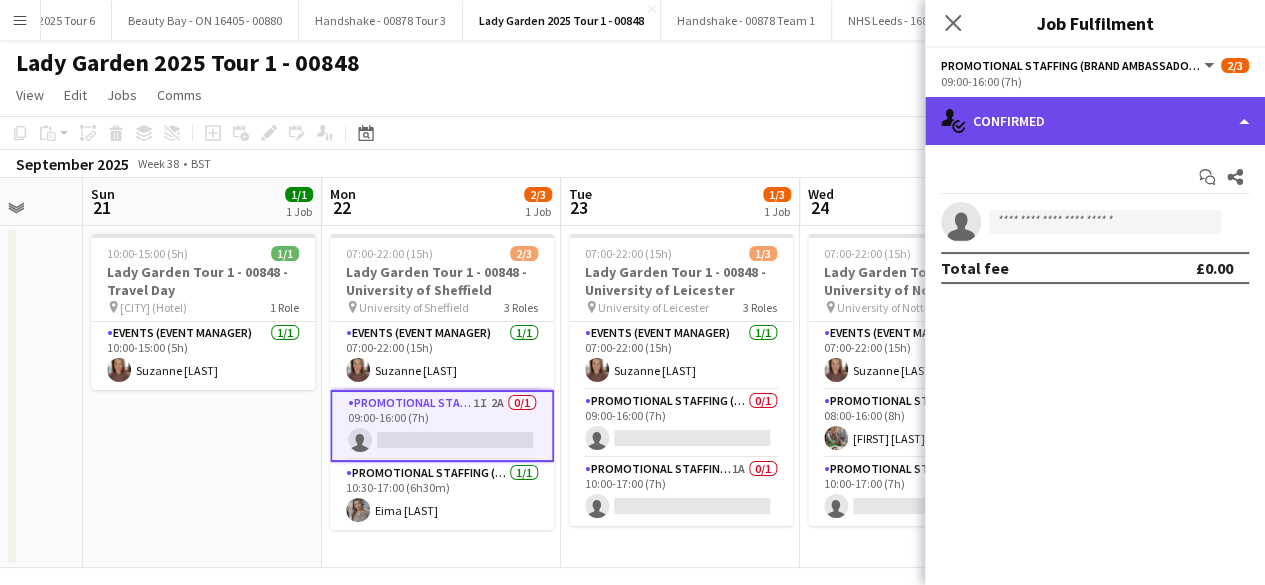 click on "single-neutral-actions-check-2
Confirmed" 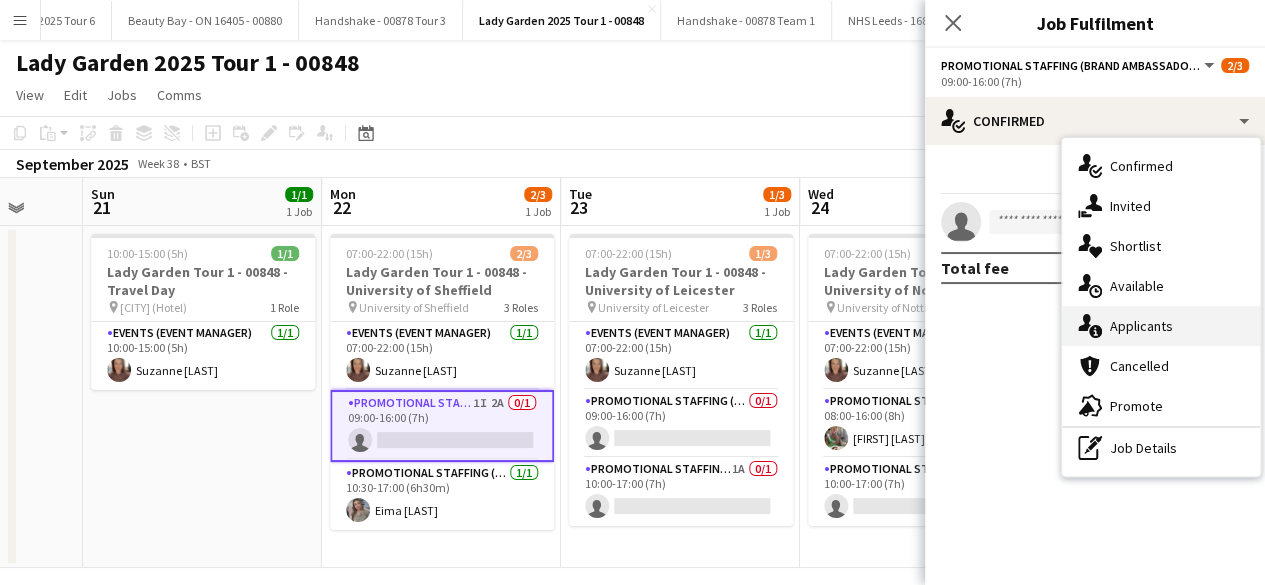 click on "single-neutral-actions-information
Applicants" at bounding box center [1161, 326] 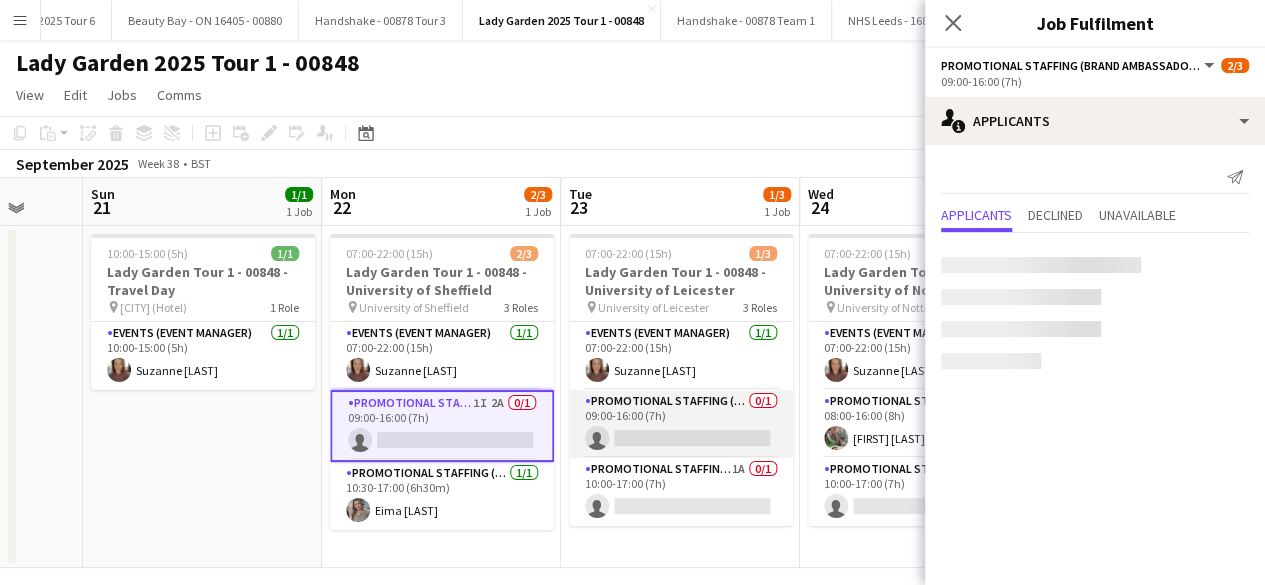 click on "Promotional Staffing (Brand Ambassadors)   0/1   09:00-16:00 (7h)
single-neutral-actions" at bounding box center [681, 424] 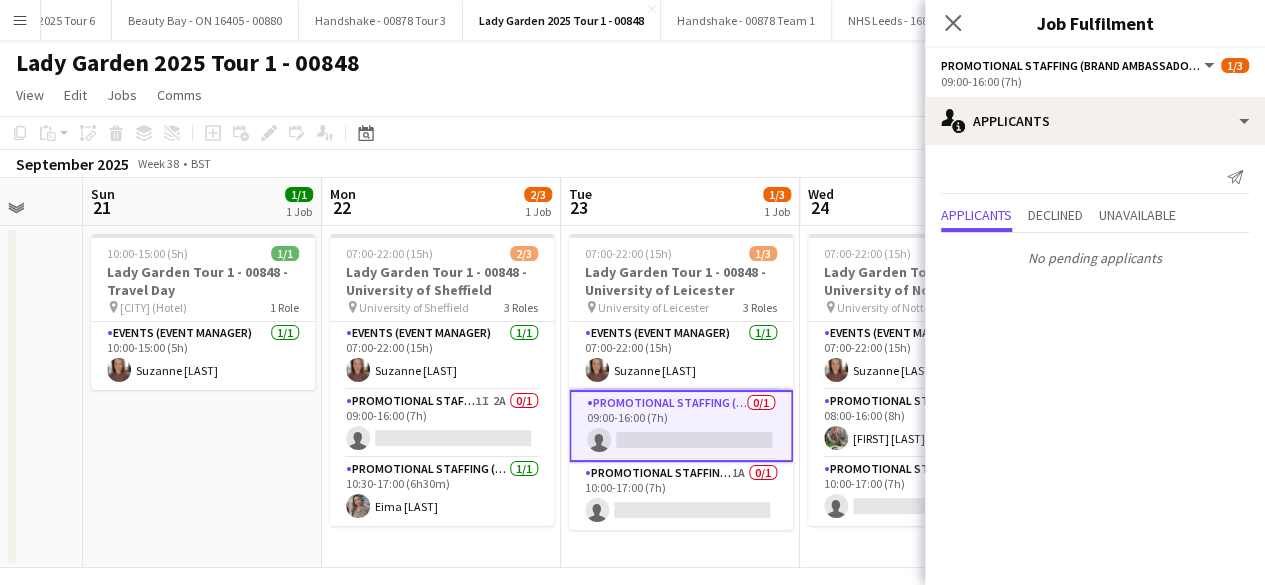 scroll, scrollTop: 16, scrollLeft: 0, axis: vertical 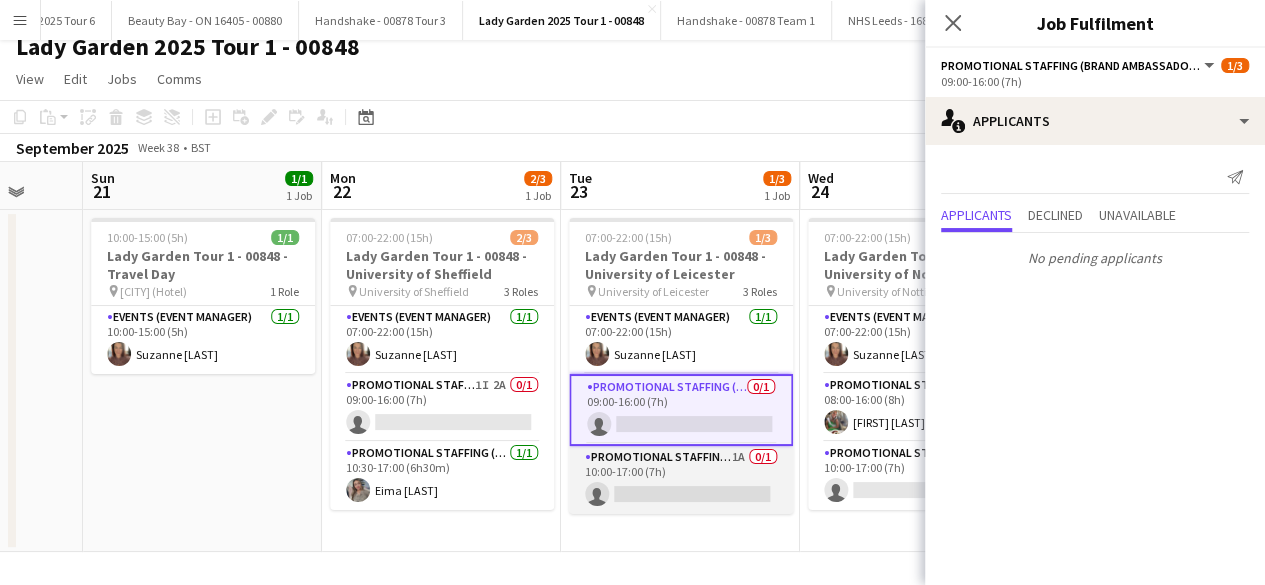 click on "Promotional Staffing (Brand Ambassadors)   1A   0/1   10:00-17:00 (7h)
single-neutral-actions" at bounding box center [681, 480] 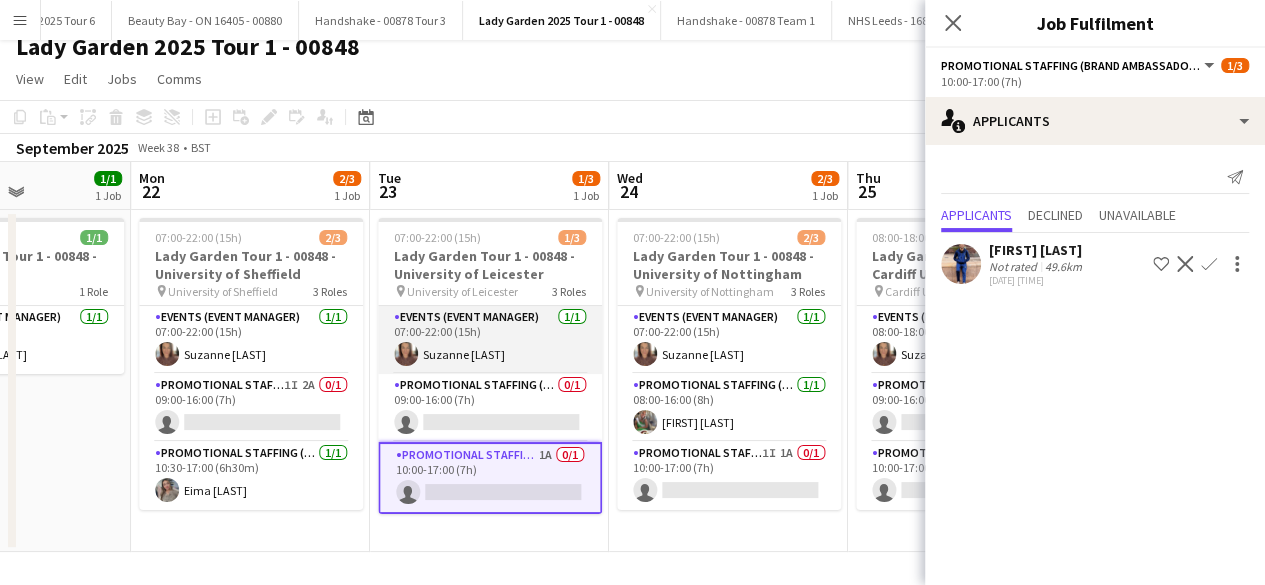 scroll, scrollTop: 0, scrollLeft: 826, axis: horizontal 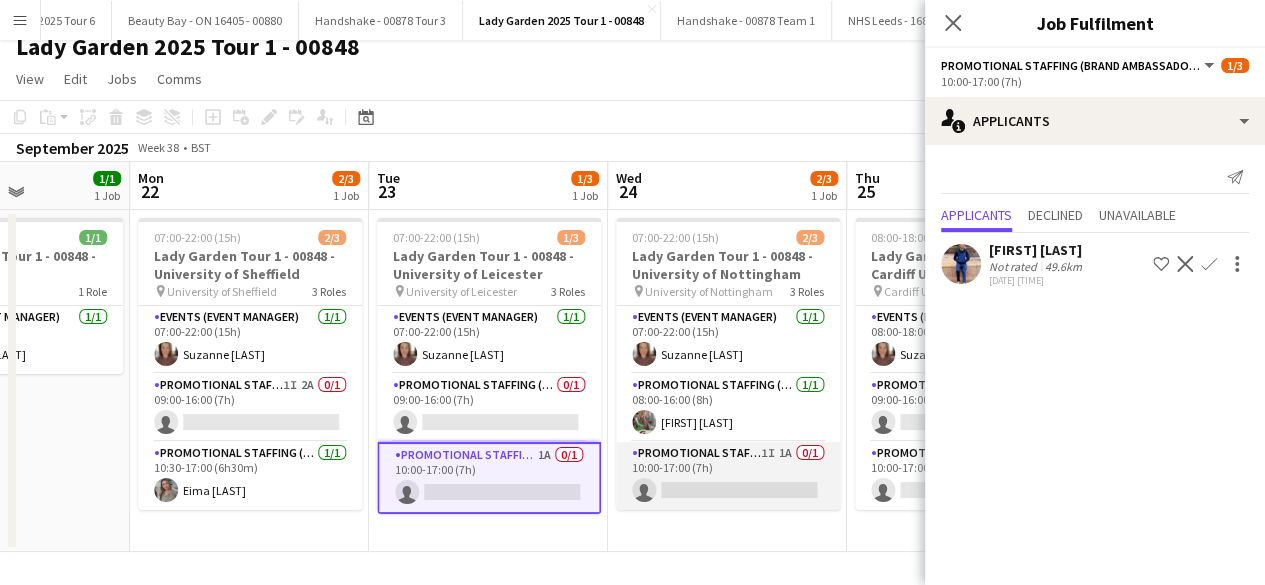 click on "Promotional Staffing (Brand Ambassadors)   1I   1A   0/1   10:00-17:00 (7h)
single-neutral-actions" at bounding box center (728, 476) 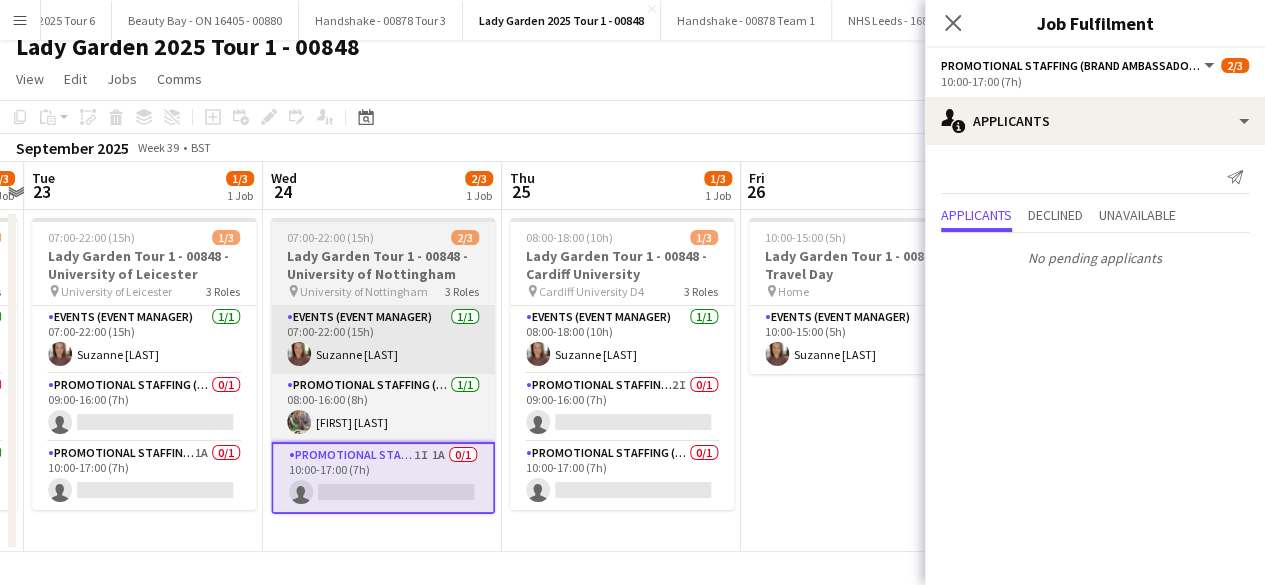 scroll, scrollTop: 0, scrollLeft: 711, axis: horizontal 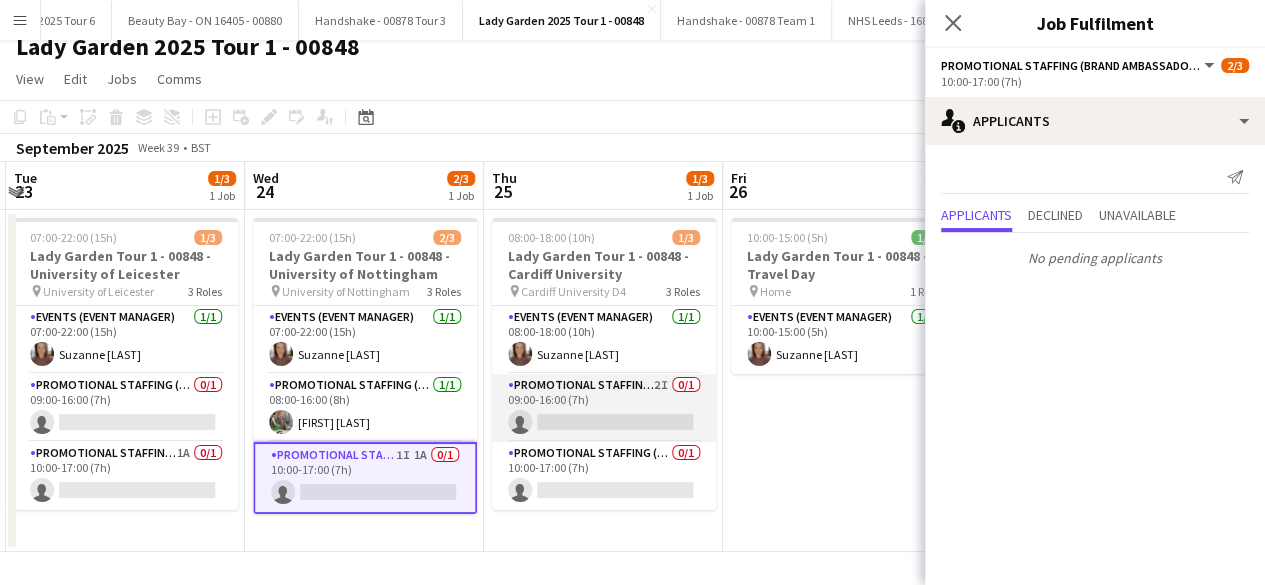 click on "Promotional Staffing (Brand Ambassadors)   2I   0/1   09:00-16:00 (7h)
single-neutral-actions" at bounding box center (604, 408) 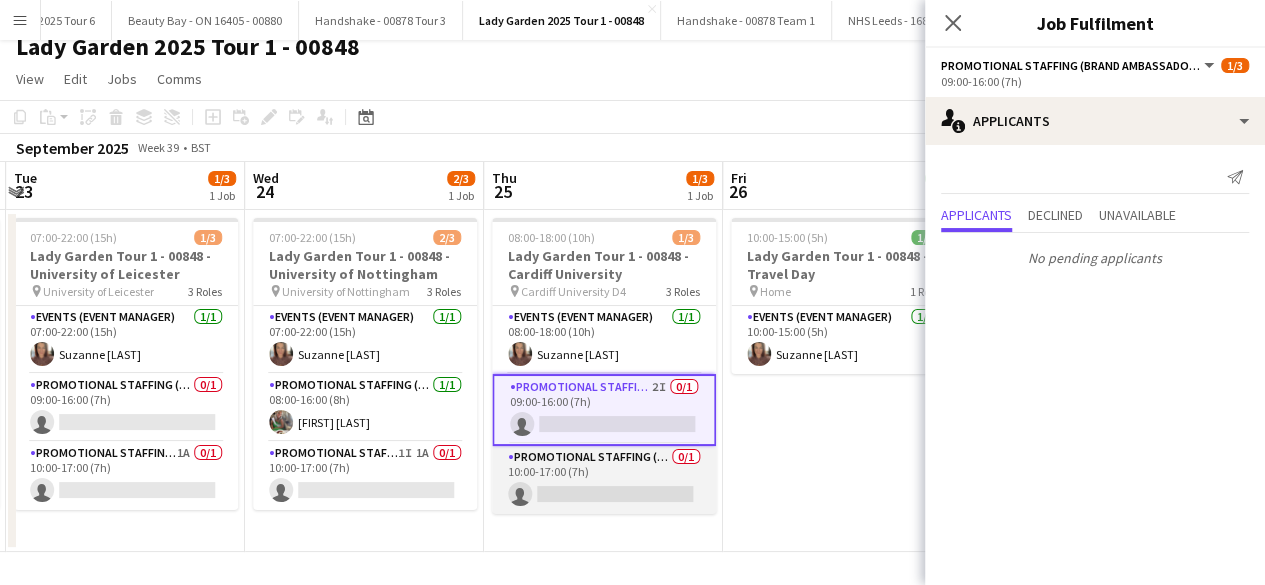 click on "Promotional Staffing (Brand Ambassadors)   0/1   10:00-17:00 (7h)
single-neutral-actions" at bounding box center [604, 480] 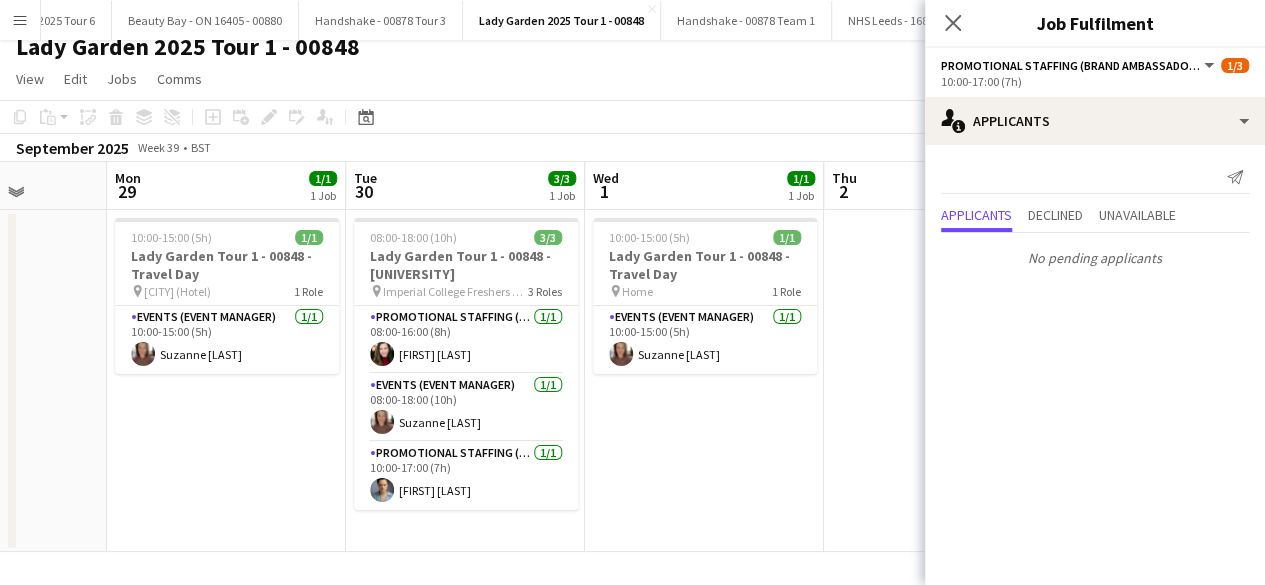 scroll, scrollTop: 0, scrollLeft: 609, axis: horizontal 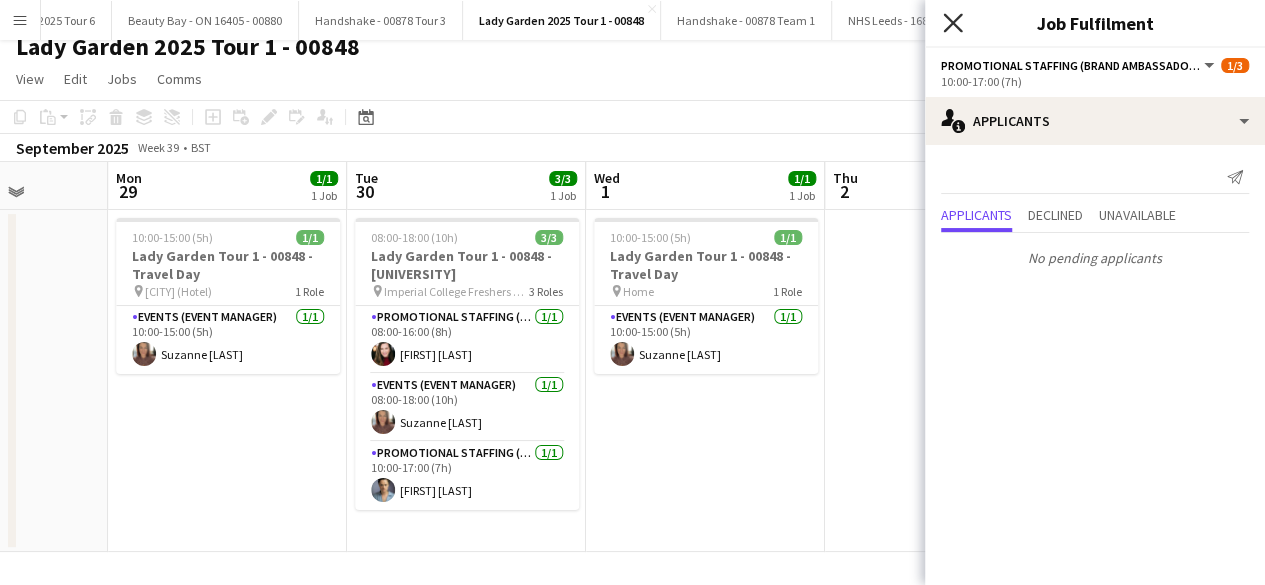 click on "Close pop-in" 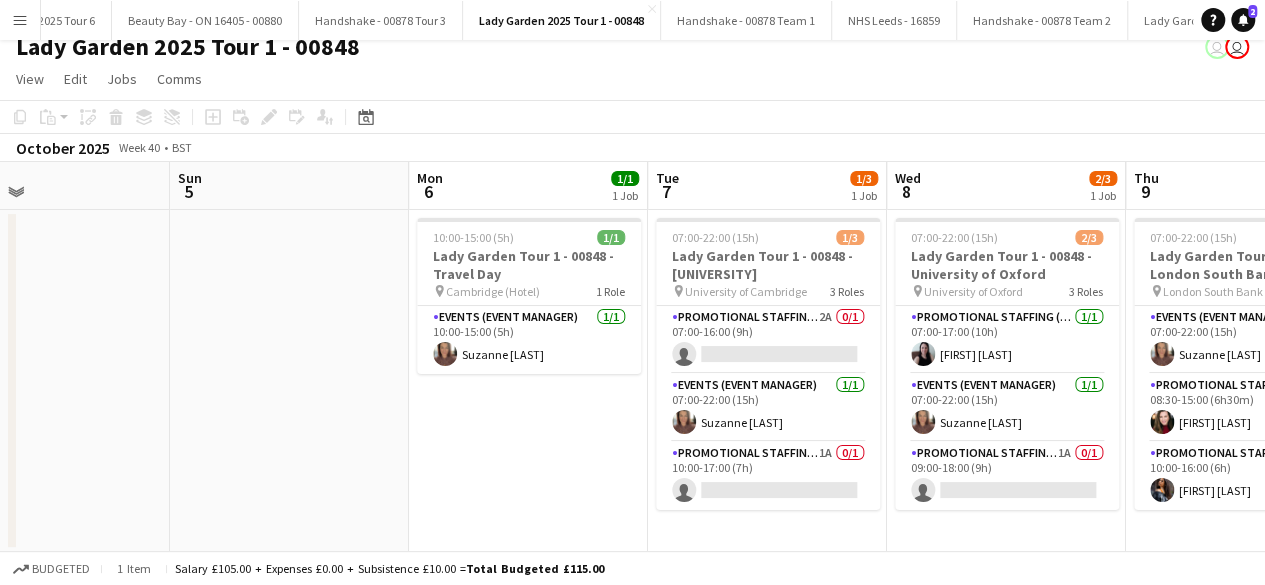 scroll, scrollTop: 0, scrollLeft: 711, axis: horizontal 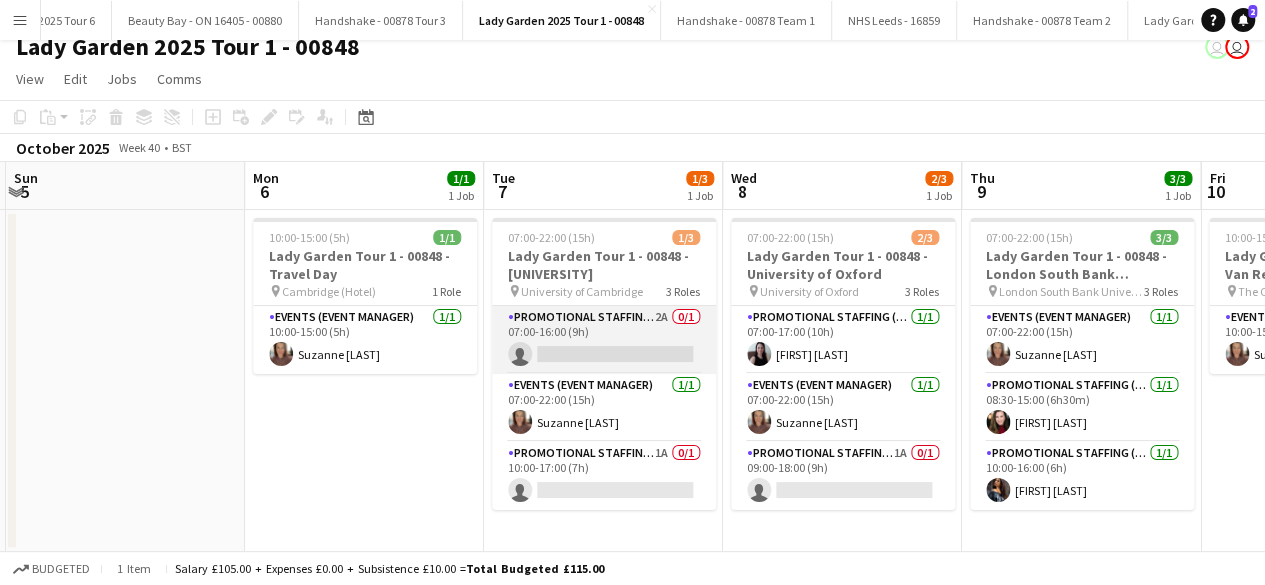 click on "Promotional Staffing (Brand Ambassadors)   2A   0/1   07:00-16:00 (9h)
single-neutral-actions" at bounding box center [604, 340] 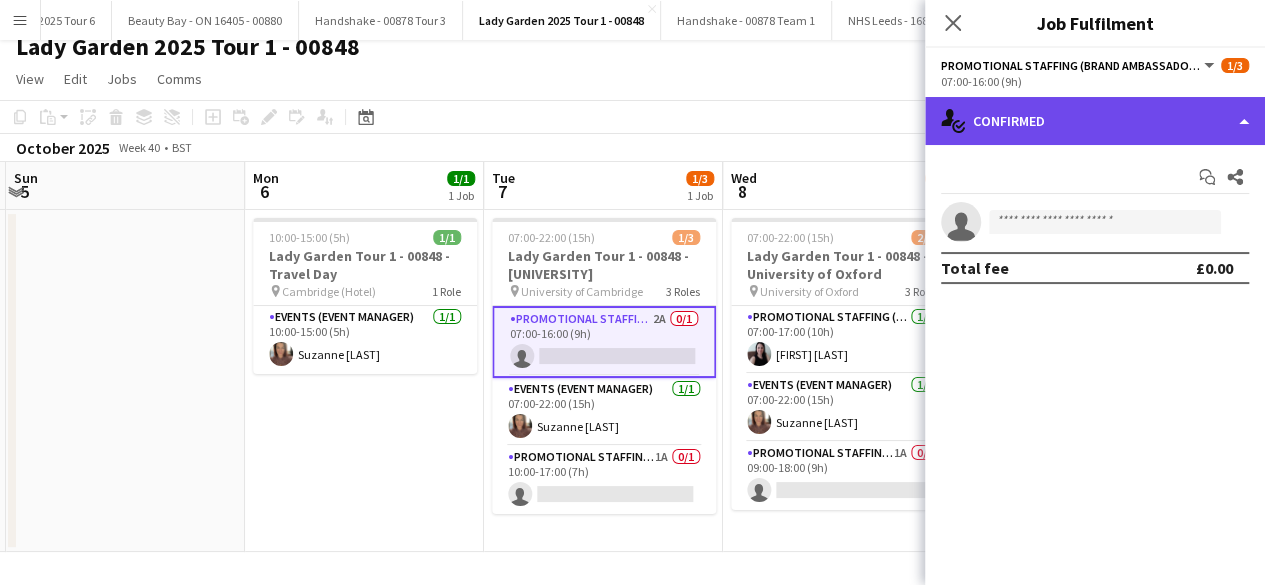 click on "single-neutral-actions-check-2
Confirmed" 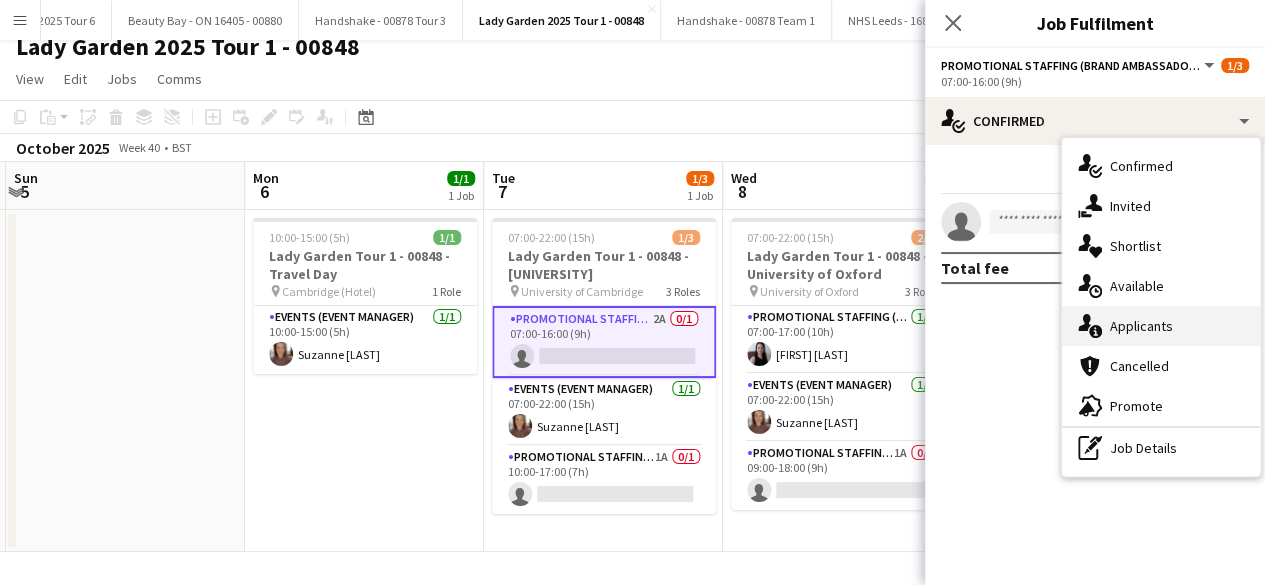 click on "single-neutral-actions-information
Applicants" at bounding box center [1161, 326] 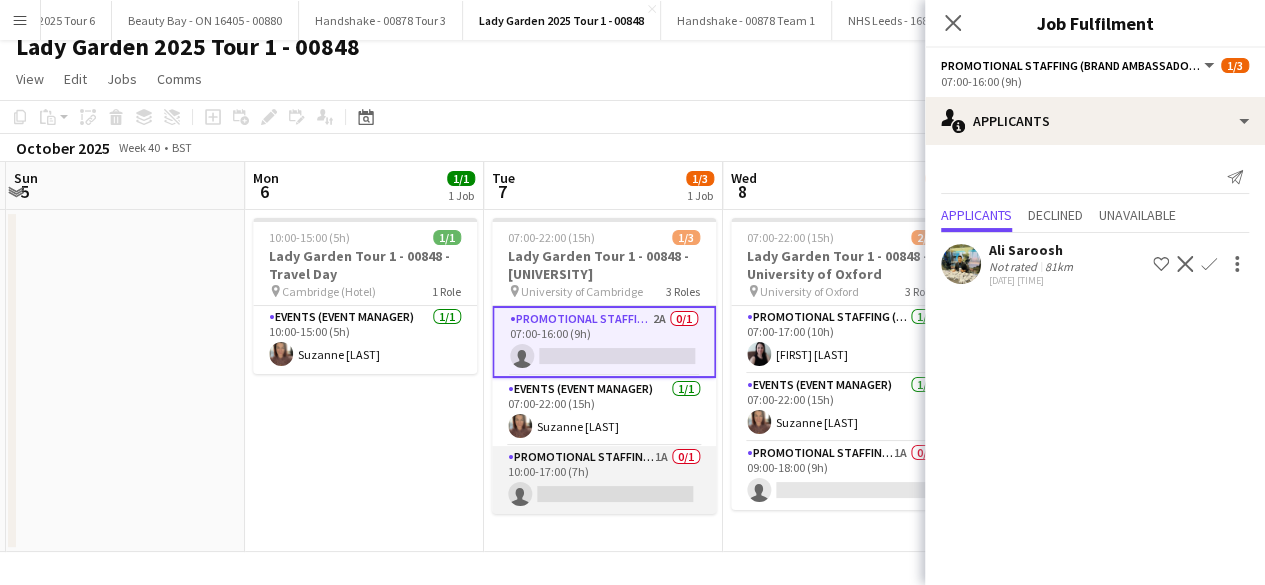 click on "Promotional Staffing (Brand Ambassadors)   1A   0/1   10:00-17:00 (7h)
single-neutral-actions" at bounding box center (604, 480) 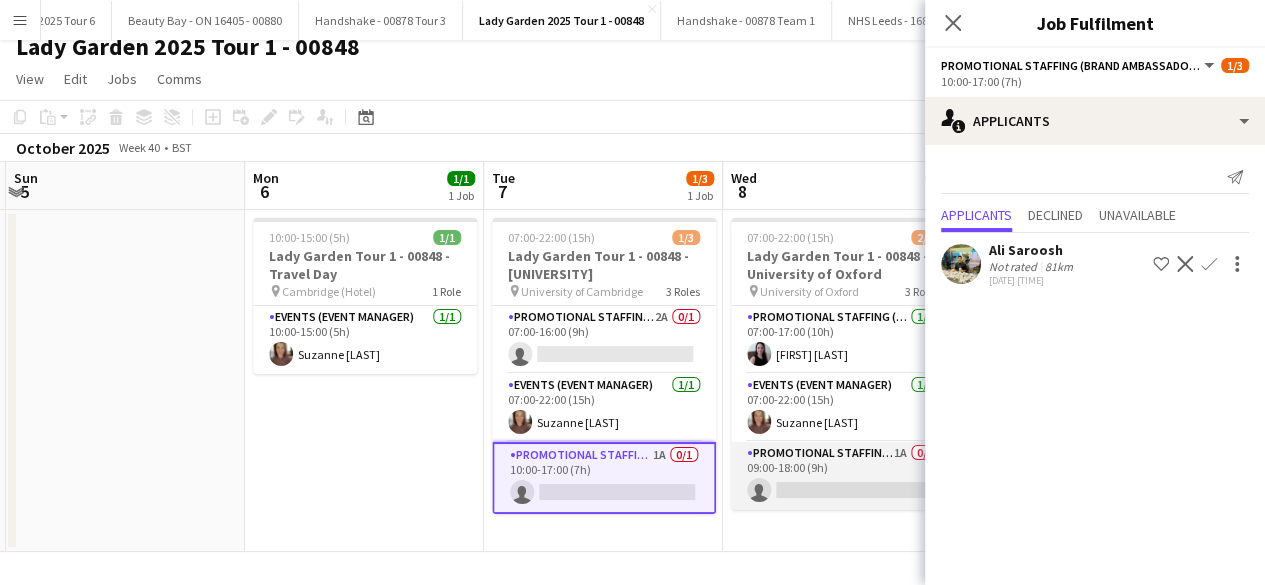 click on "Promotional Staffing (Brand Ambassadors)   1A   0/1   09:00-18:00 (9h)
single-neutral-actions" at bounding box center (843, 476) 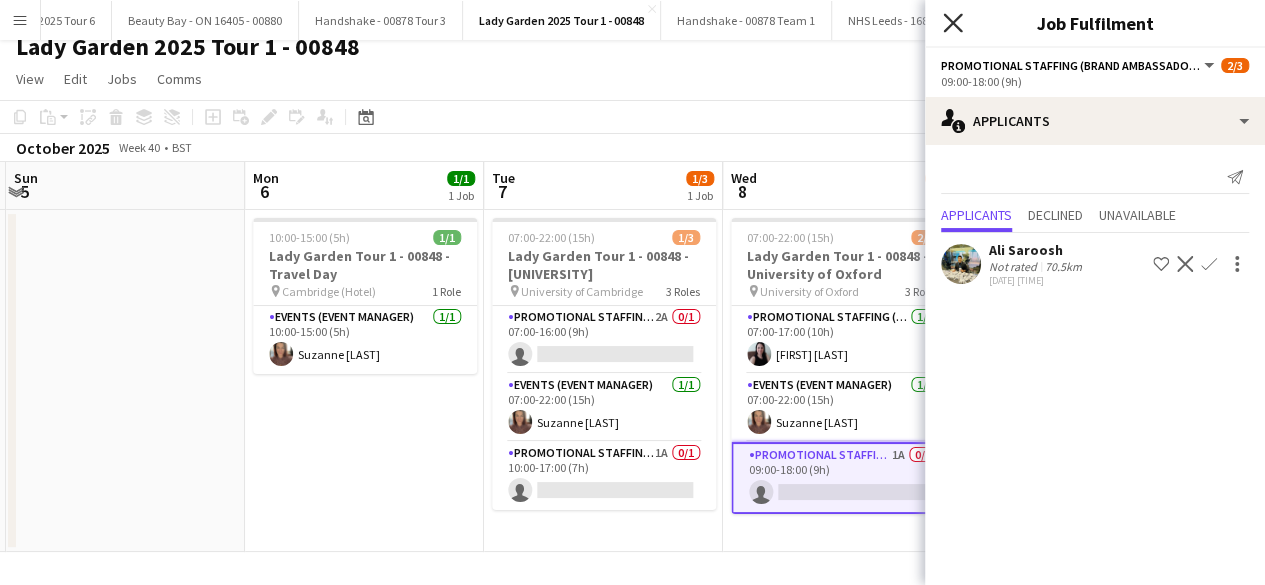 click on "Close pop-in" 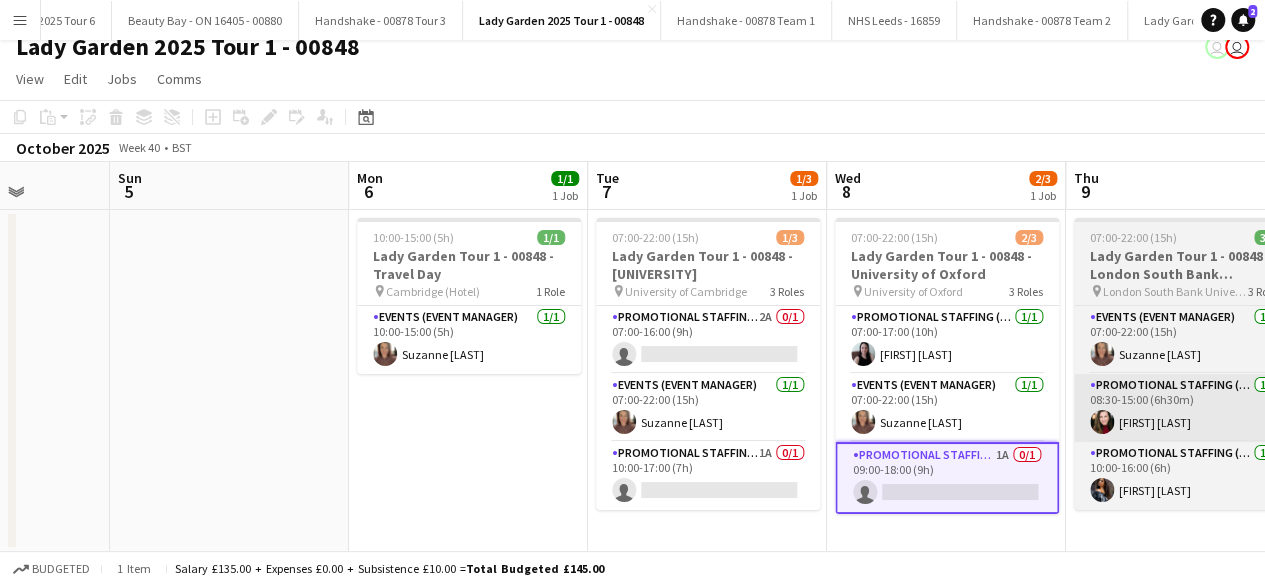 scroll, scrollTop: 0, scrollLeft: 605, axis: horizontal 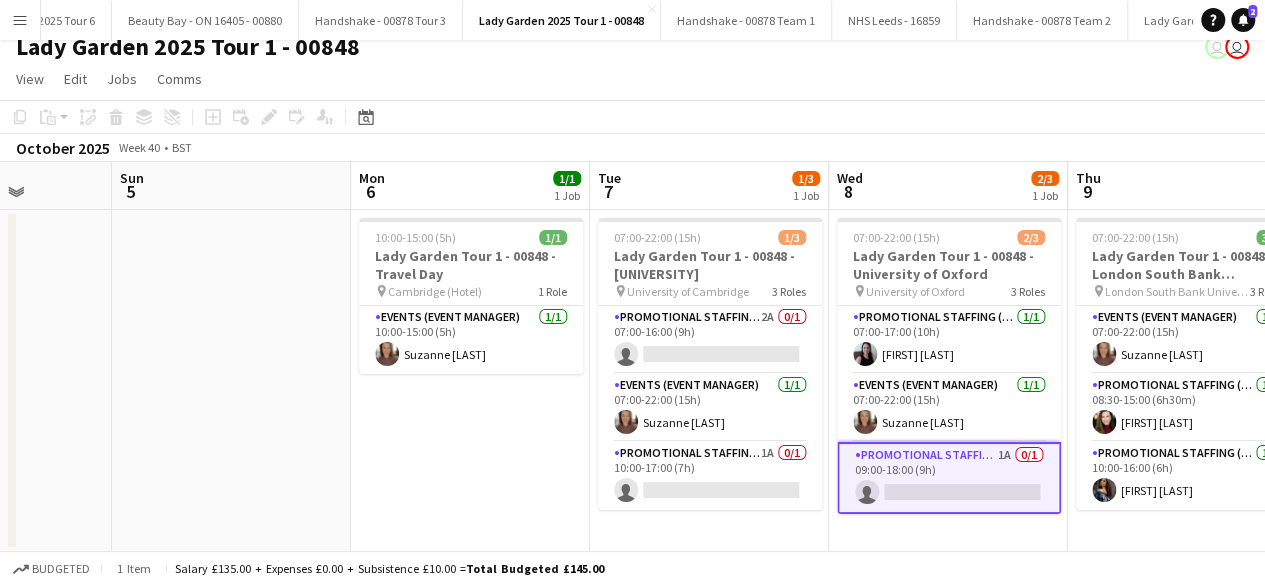 click on "Promotional Staffing (Brand Ambassadors)   1A   0/1   09:00-18:00 (9h)
single-neutral-actions" at bounding box center [949, 478] 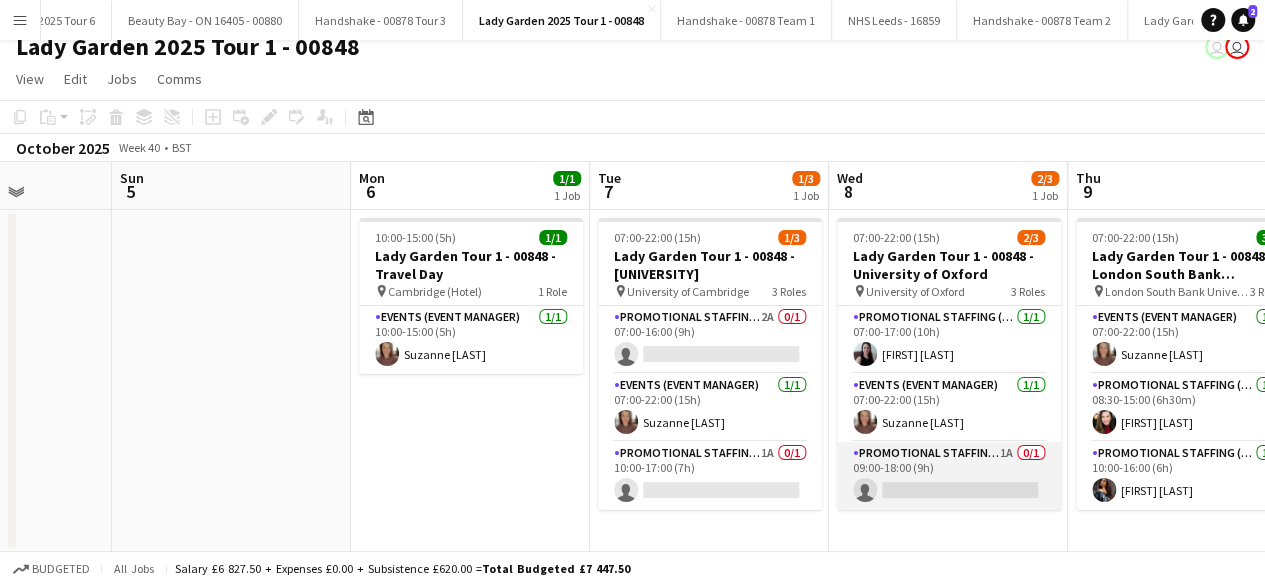 click on "Promotional Staffing (Brand Ambassadors)   1A   0/1   09:00-18:00 (9h)
single-neutral-actions" at bounding box center (949, 476) 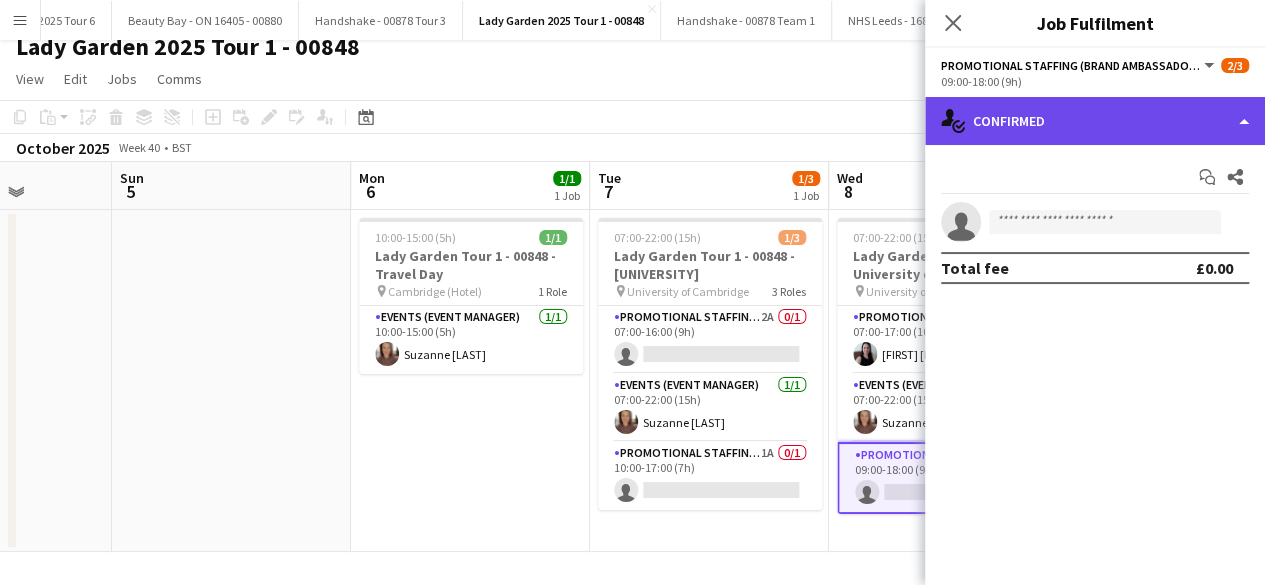 click on "single-neutral-actions-check-2
Confirmed" 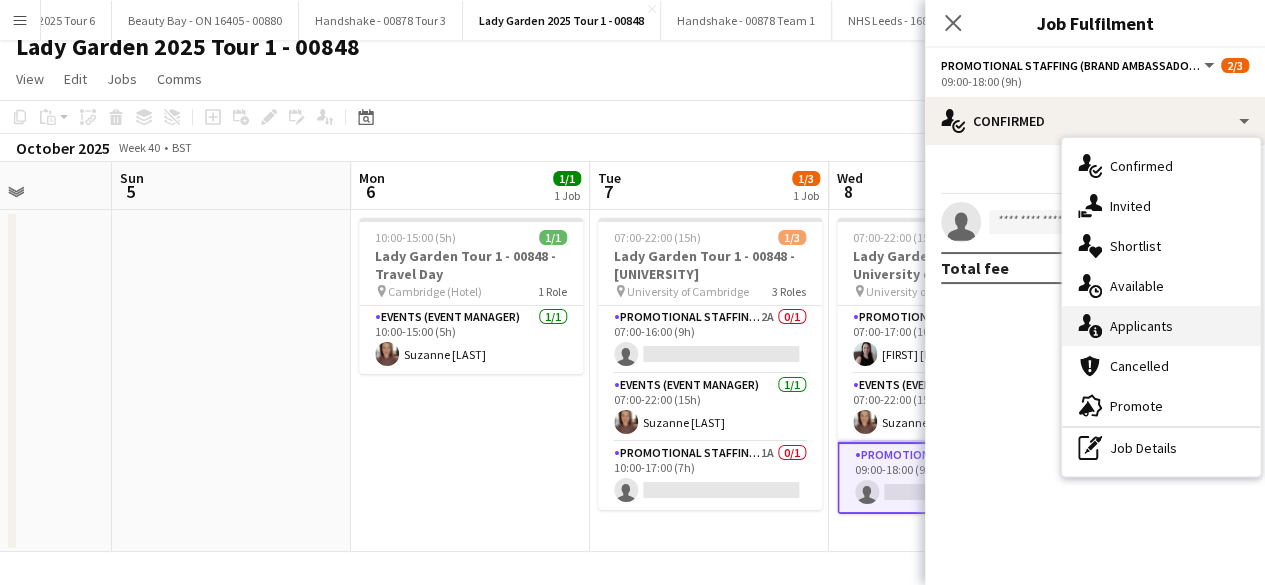 click on "single-neutral-actions-information
Applicants" at bounding box center (1161, 326) 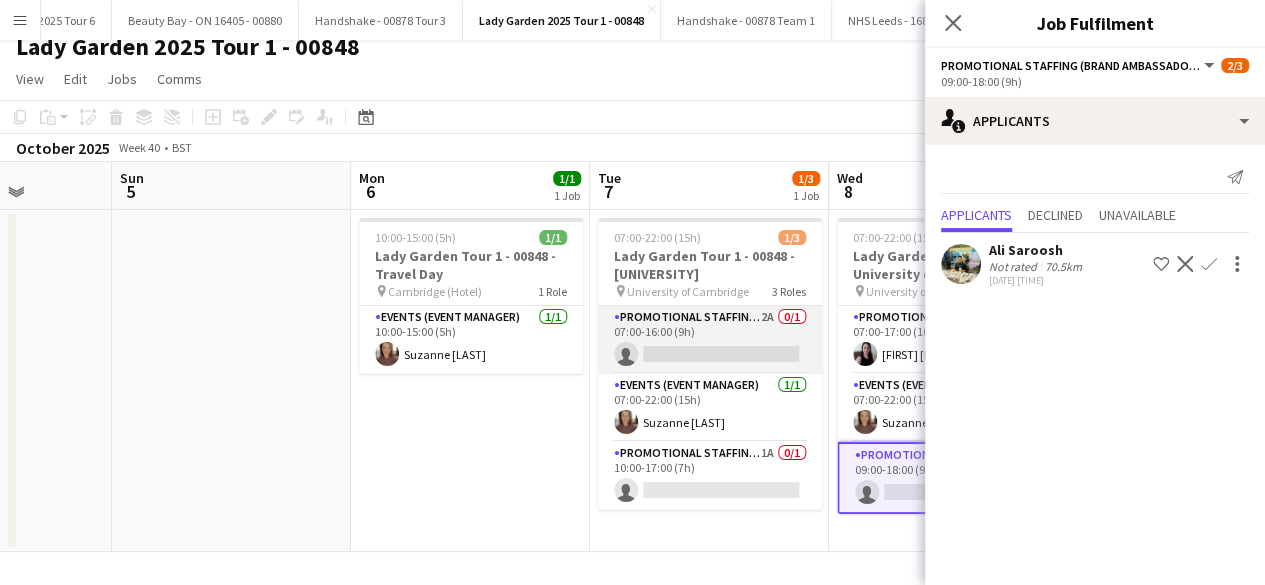 click on "Promotional Staffing (Brand Ambassadors)   2A   0/1   07:00-16:00 (9h)
single-neutral-actions" at bounding box center (710, 340) 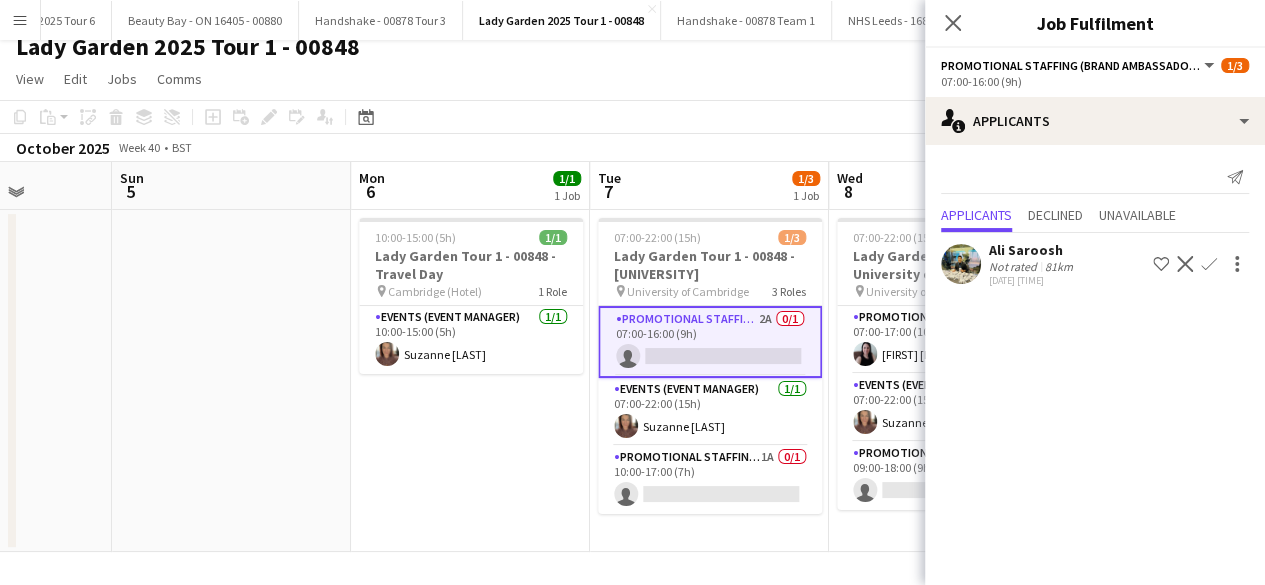 click on "07:00-22:00 (15h)    1/3   Lady Garden Tour 1 - 00848 - University of Cambridge
pin
University of Cambridge   3 Roles   Promotional Staffing (Brand Ambassadors)   2A   0/1   07:00-16:00 (9h)
single-neutral-actions
Events (Event Manager)   1/1   07:00-22:00 (15h)
[FIRST] [LAST]  Promotional Staffing (Brand Ambassadors)   1A   0/1   10:00-17:00 (7h)
single-neutral-actions" at bounding box center (709, 381) 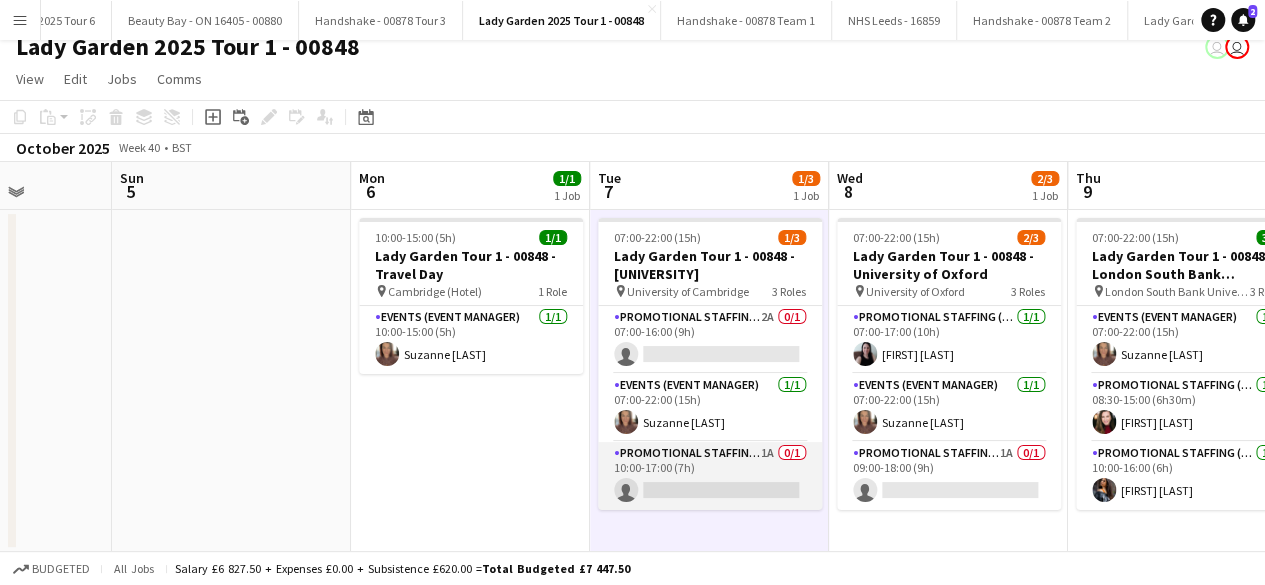 click on "Promotional Staffing (Brand Ambassadors)   1A   0/1   10:00-17:00 (7h)
single-neutral-actions" at bounding box center [710, 476] 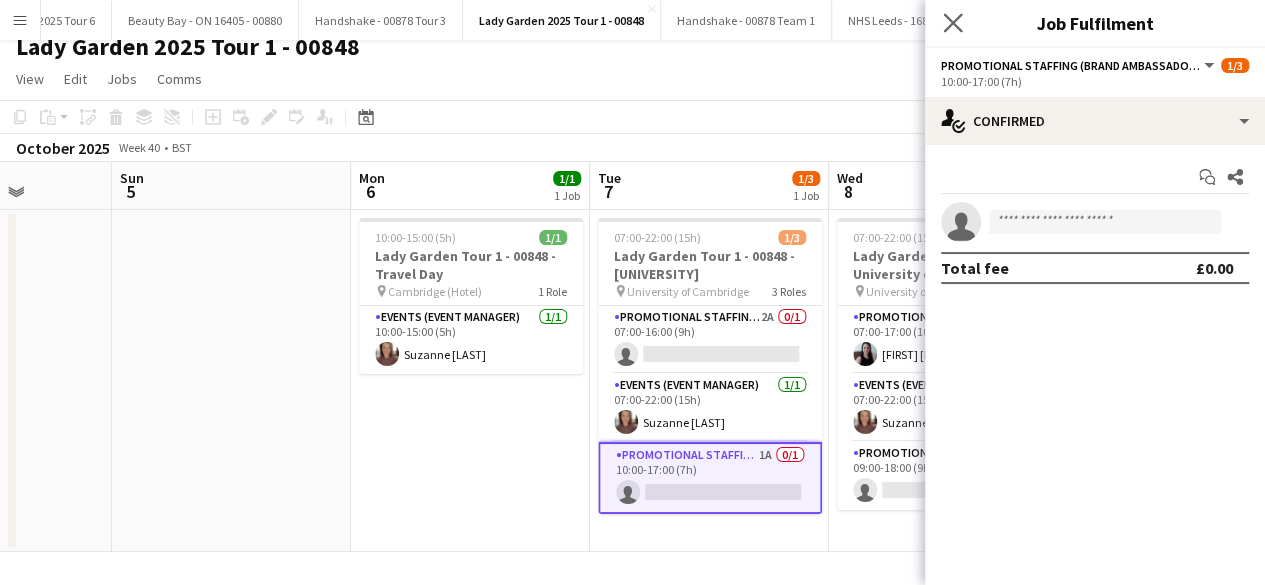 click on "Close pop-in" 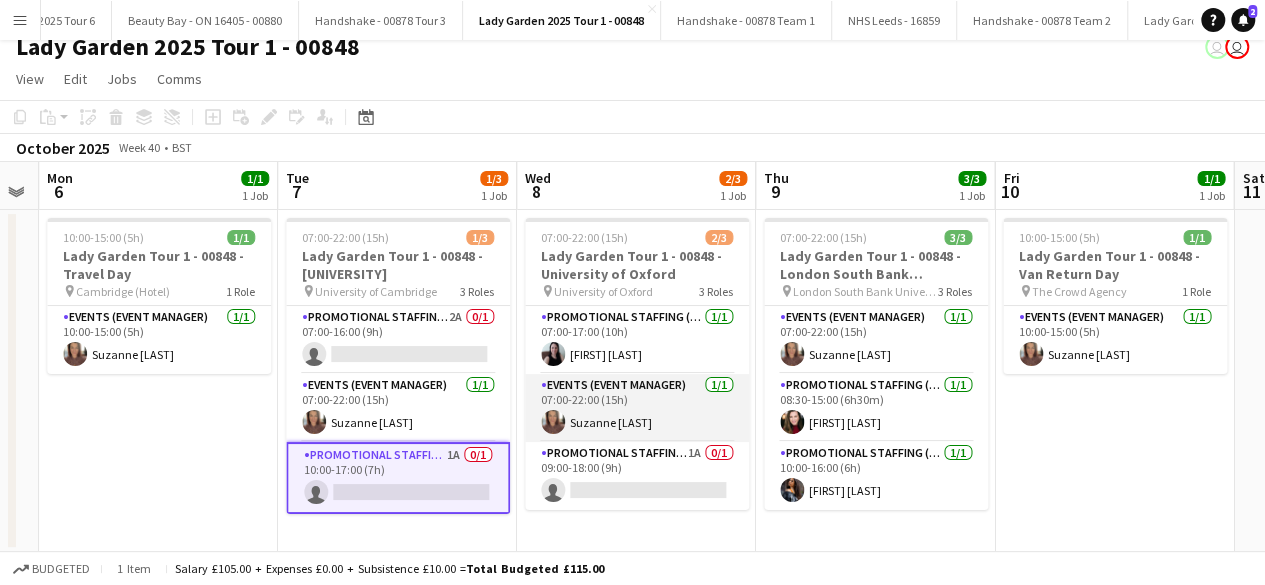 scroll, scrollTop: 0, scrollLeft: 919, axis: horizontal 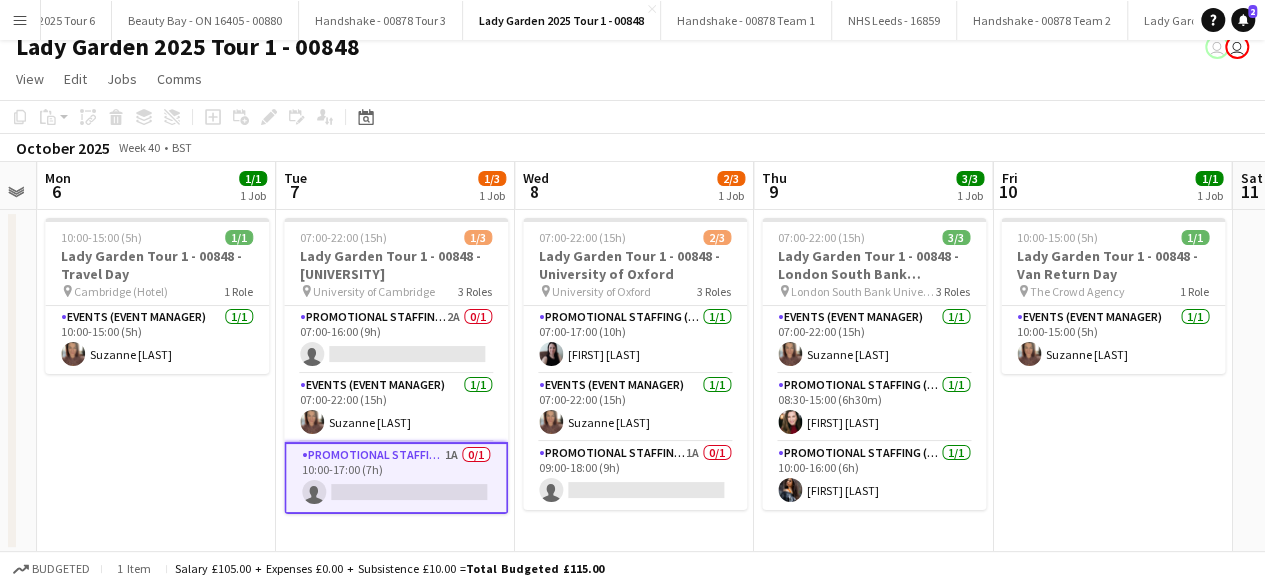 click on "10:00-15:00 (5h)    1/1   Lady Garden Tour 1 - 00848 - Van Return Day
pin
The Crowd Agency   1 Role   Events (Event Manager)   1/1   10:00-15:00 (5h)
[FIRST] [LAST]" at bounding box center [1112, 381] 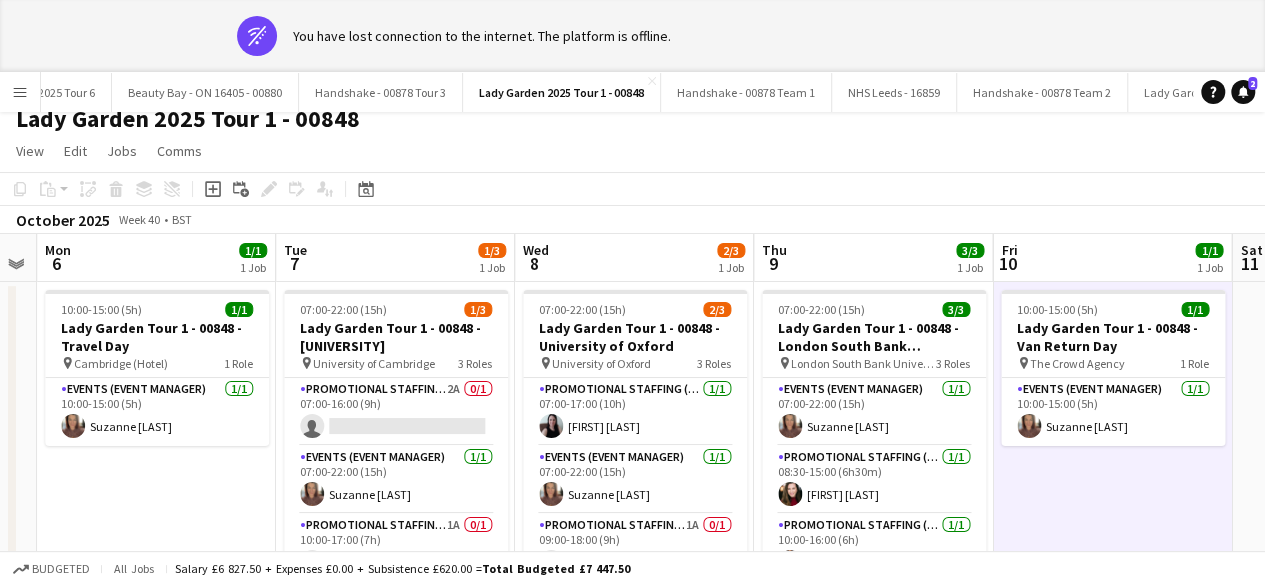 scroll, scrollTop: 0, scrollLeft: 0, axis: both 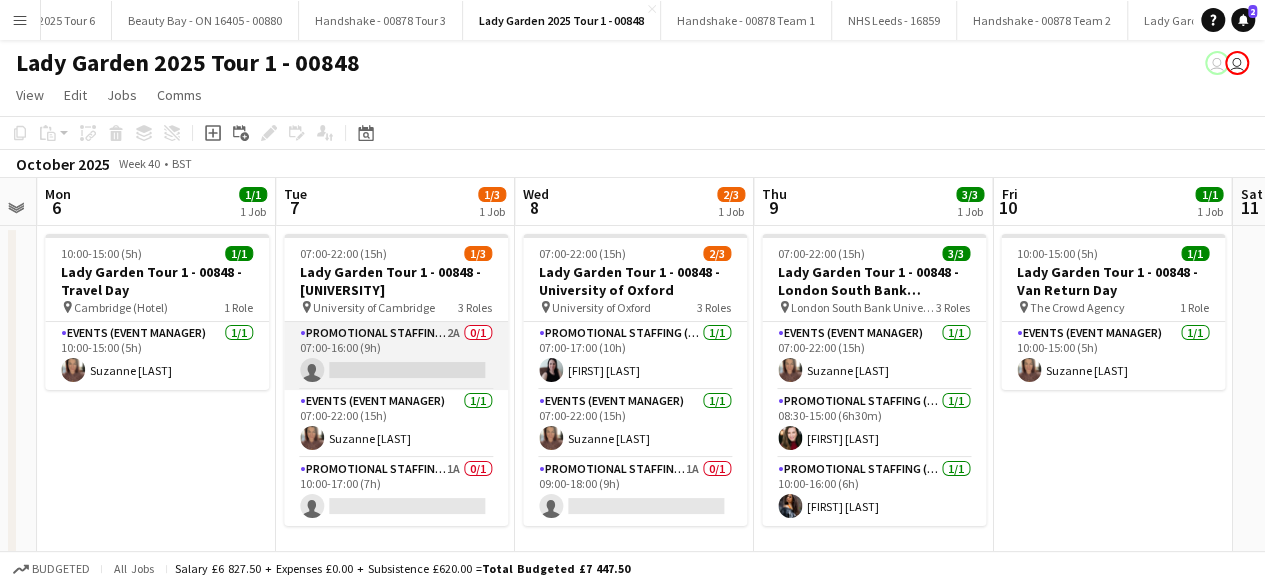 click on "Promotional Staffing (Brand Ambassadors)   2A   0/1   07:00-16:00 (9h)
single-neutral-actions" at bounding box center [396, 356] 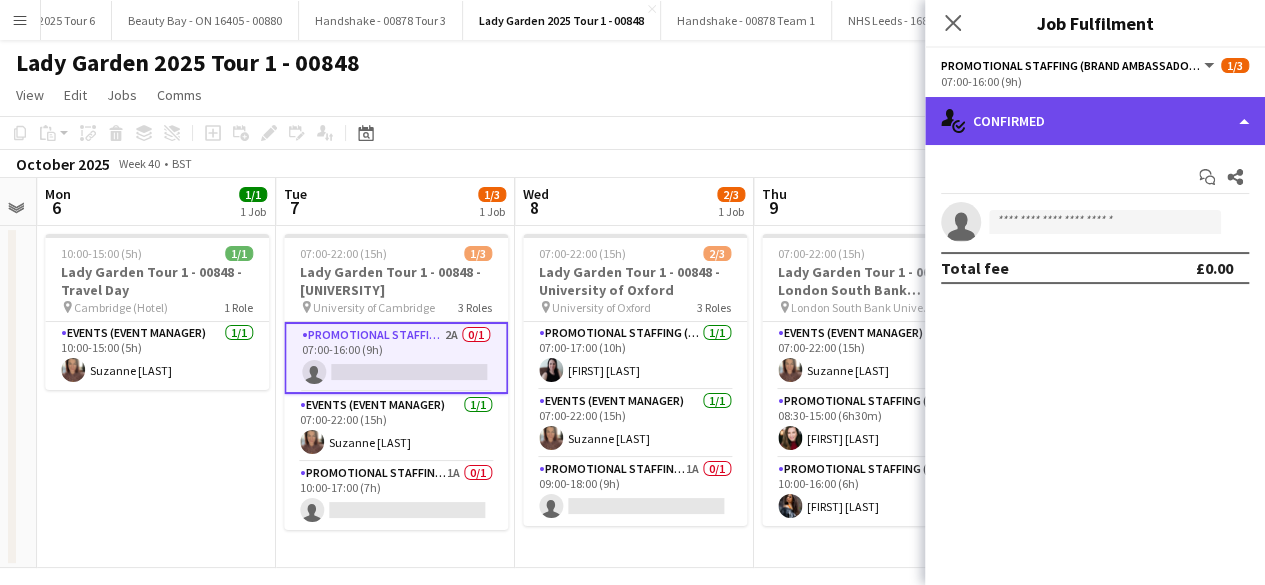 click on "single-neutral-actions-check-2
Confirmed" 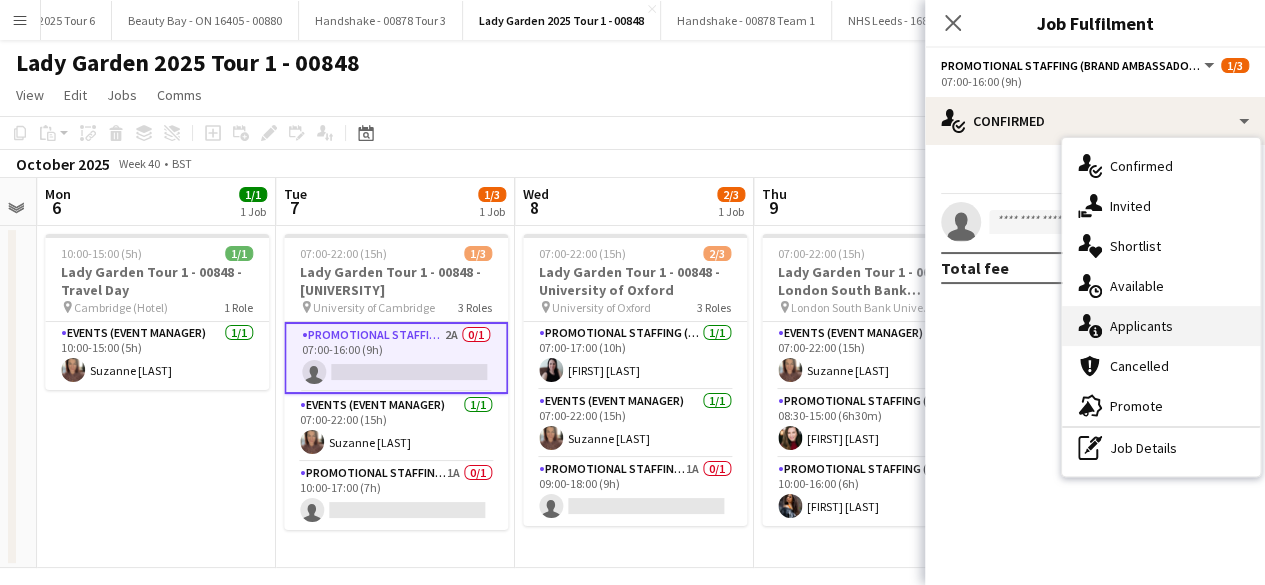 click on "single-neutral-actions-information
Applicants" at bounding box center (1161, 326) 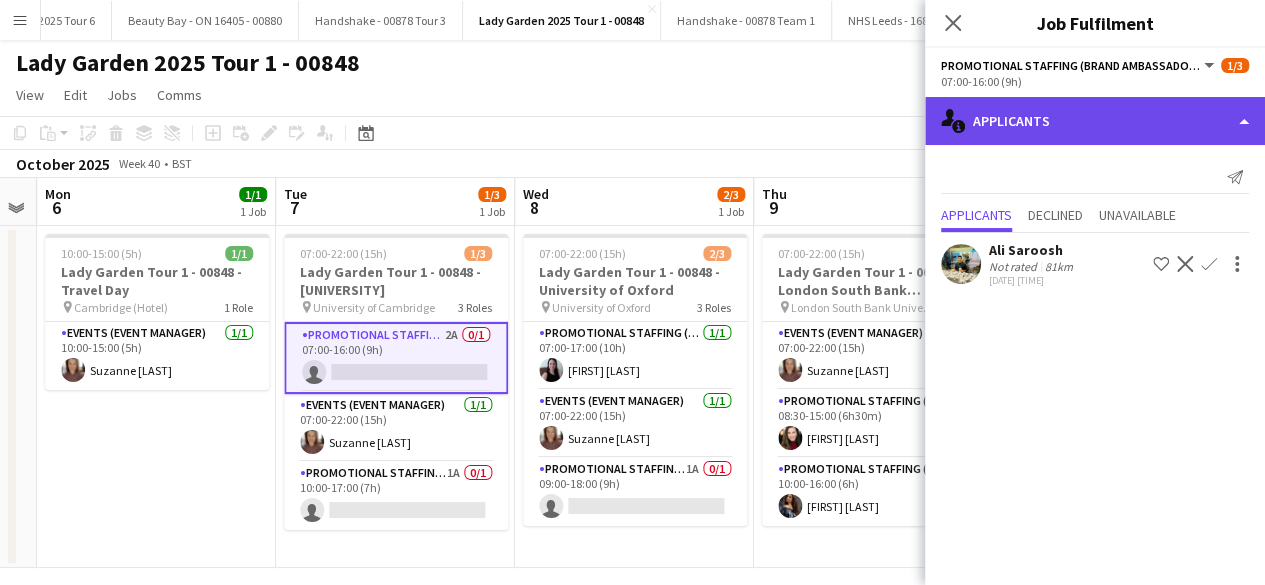 click on "single-neutral-actions-information
Applicants" 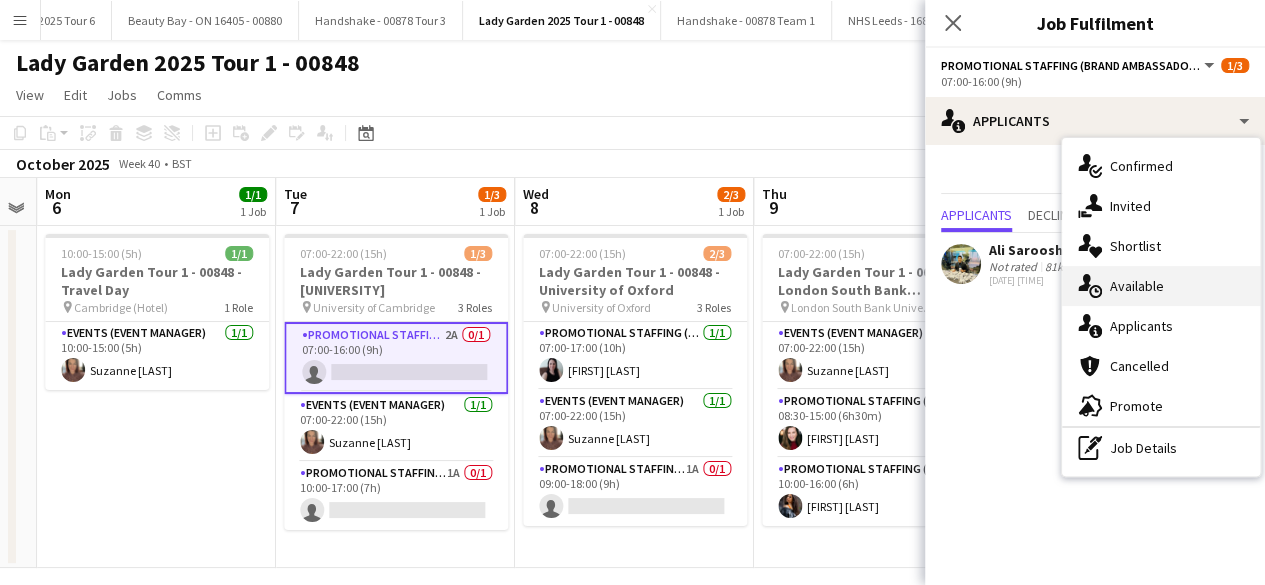 click on "single-neutral-actions-upload
Available" at bounding box center [1161, 286] 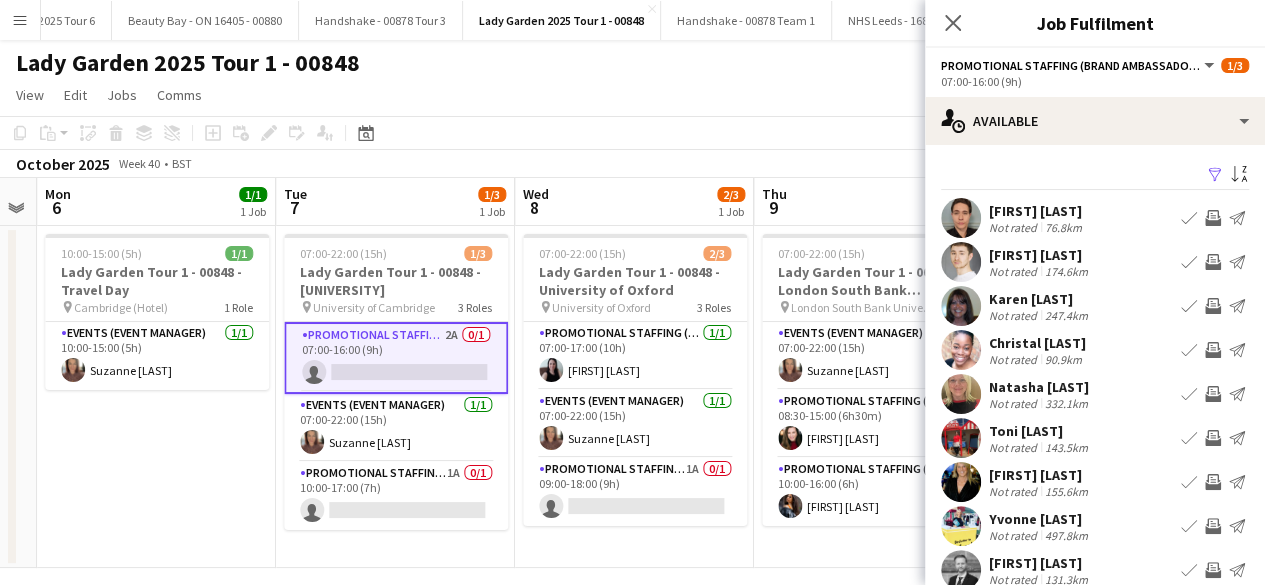 click on "Filter" at bounding box center (1215, 175) 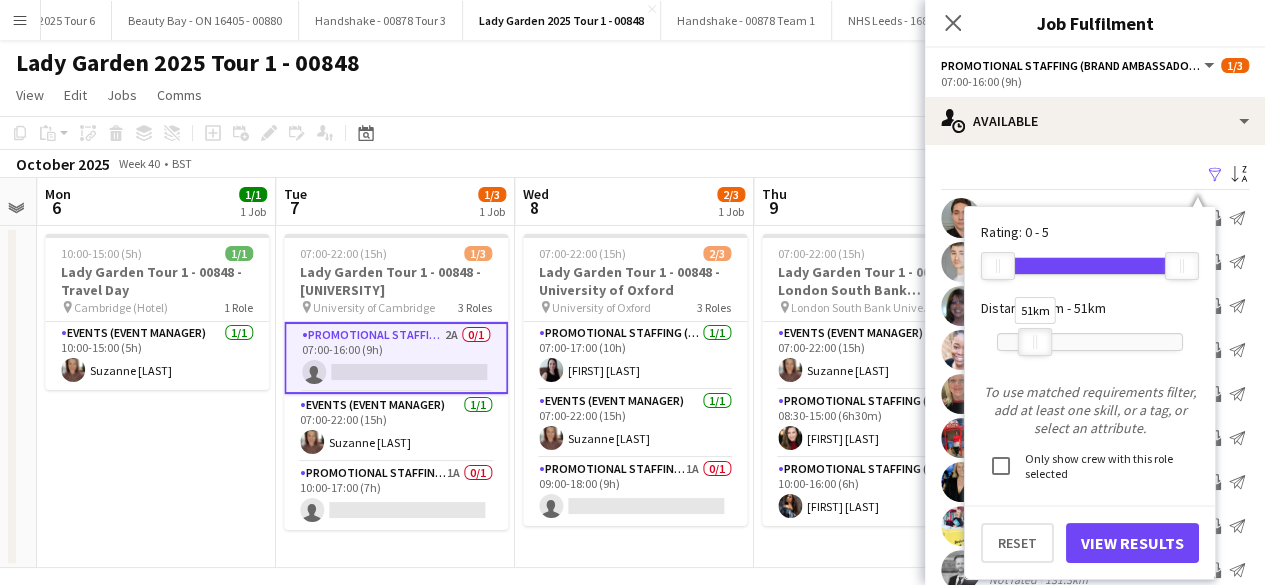 drag, startPoint x: 1177, startPoint y: 338, endPoint x: 1030, endPoint y: 343, distance: 147.085 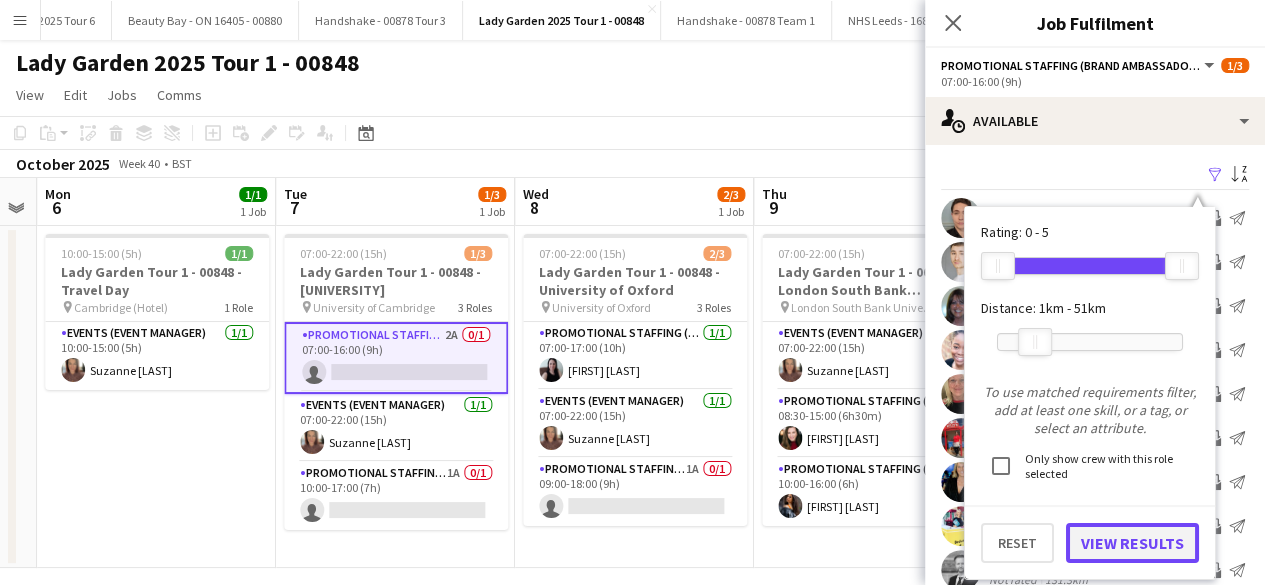 click on "View Results" at bounding box center (1132, 543) 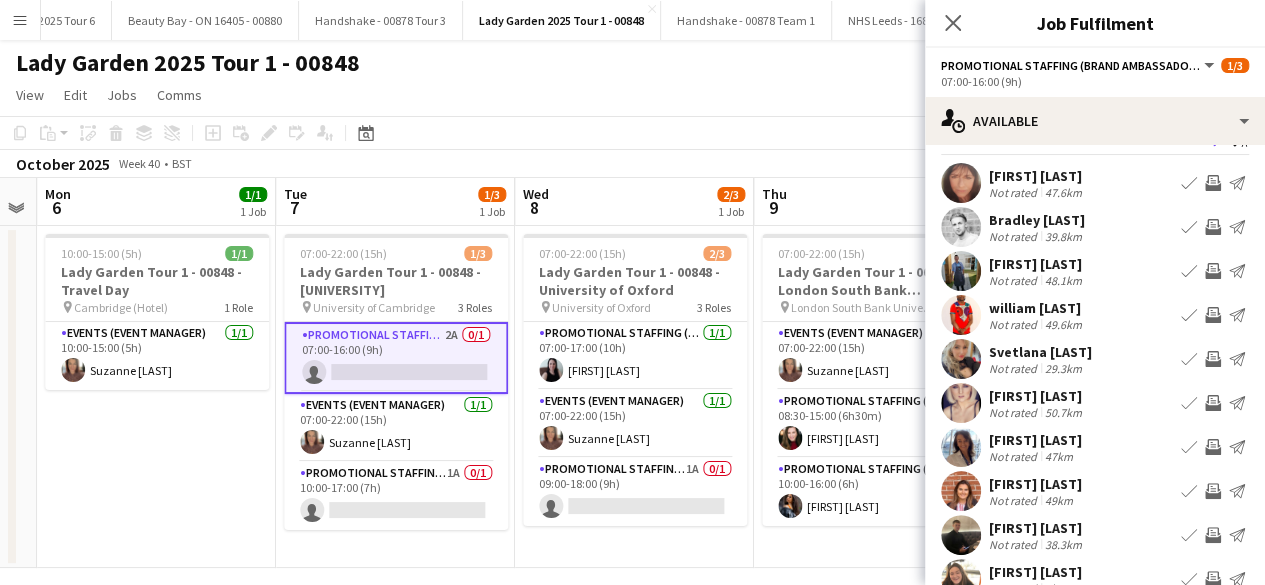 scroll, scrollTop: 13, scrollLeft: 0, axis: vertical 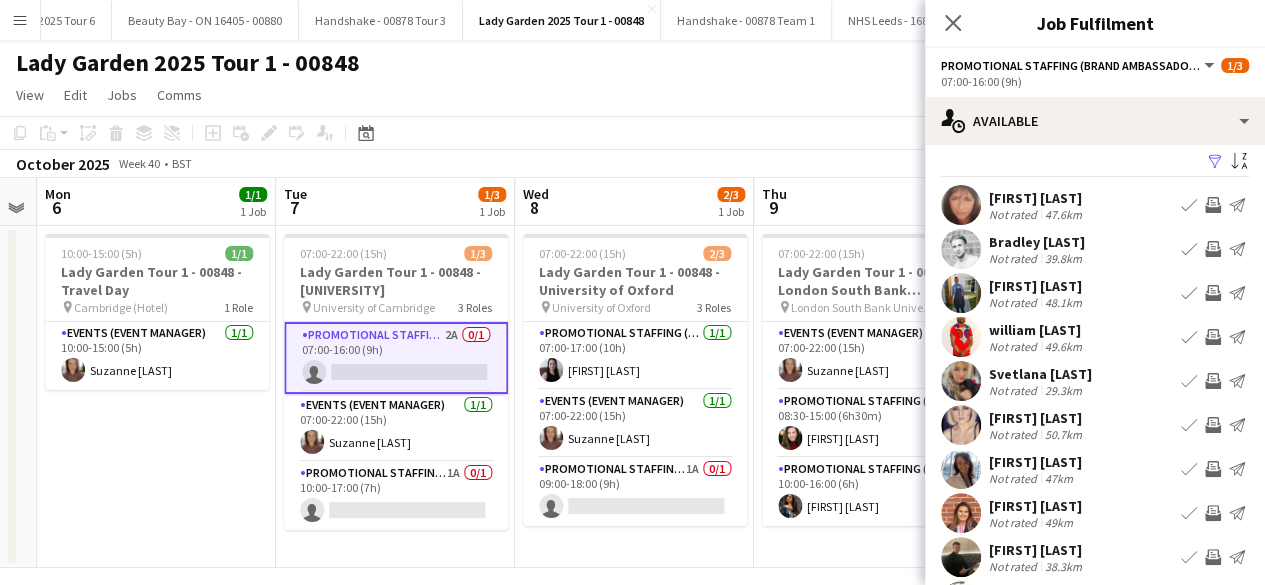 click at bounding box center (961, 425) 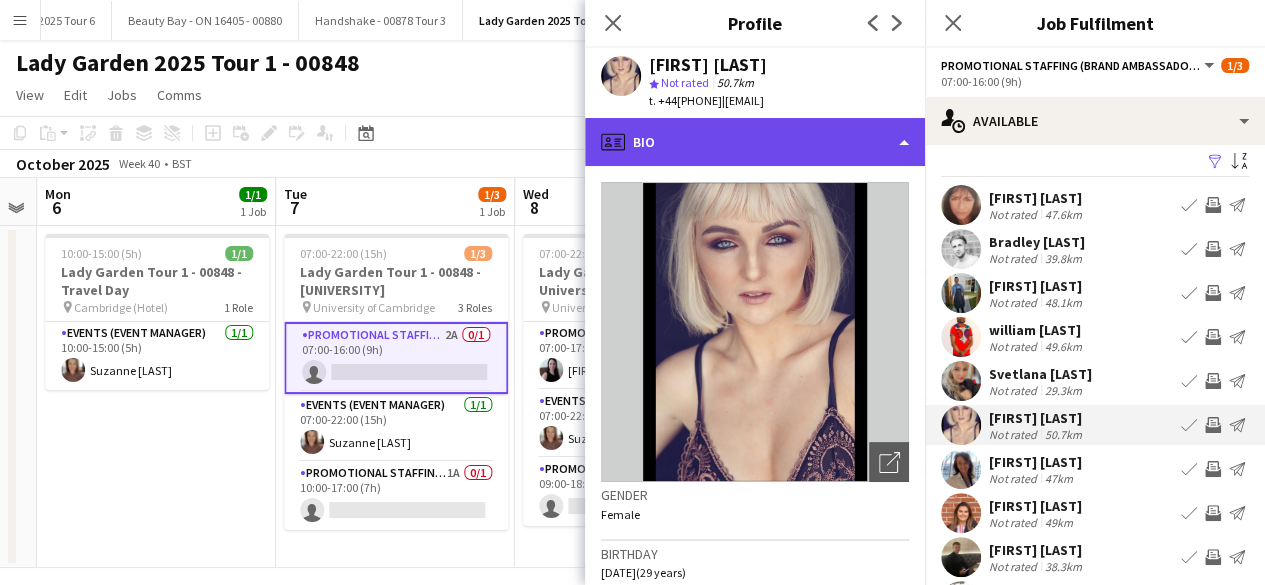 click on "profile
Bio" 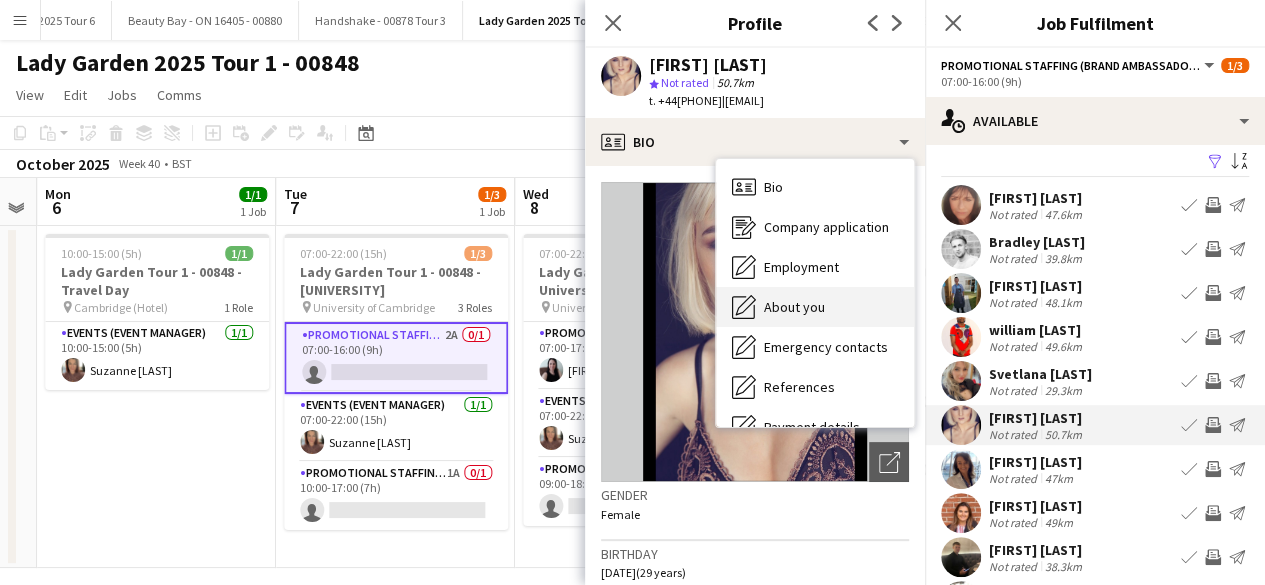 click on "About you
About you" at bounding box center [815, 307] 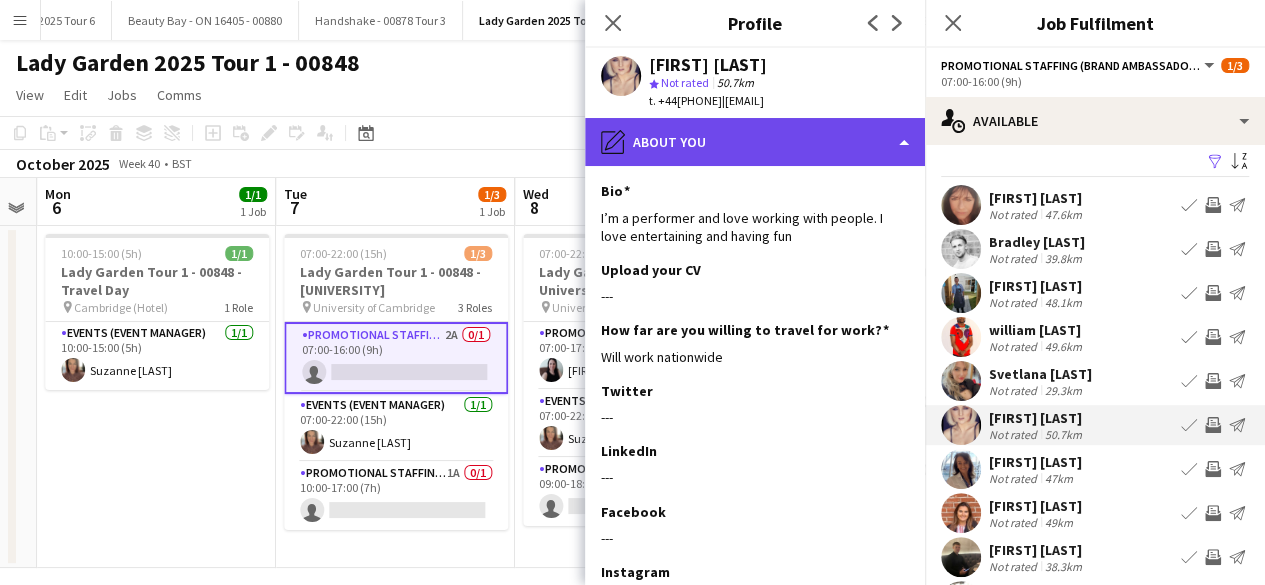 click on "pencil4
About you" 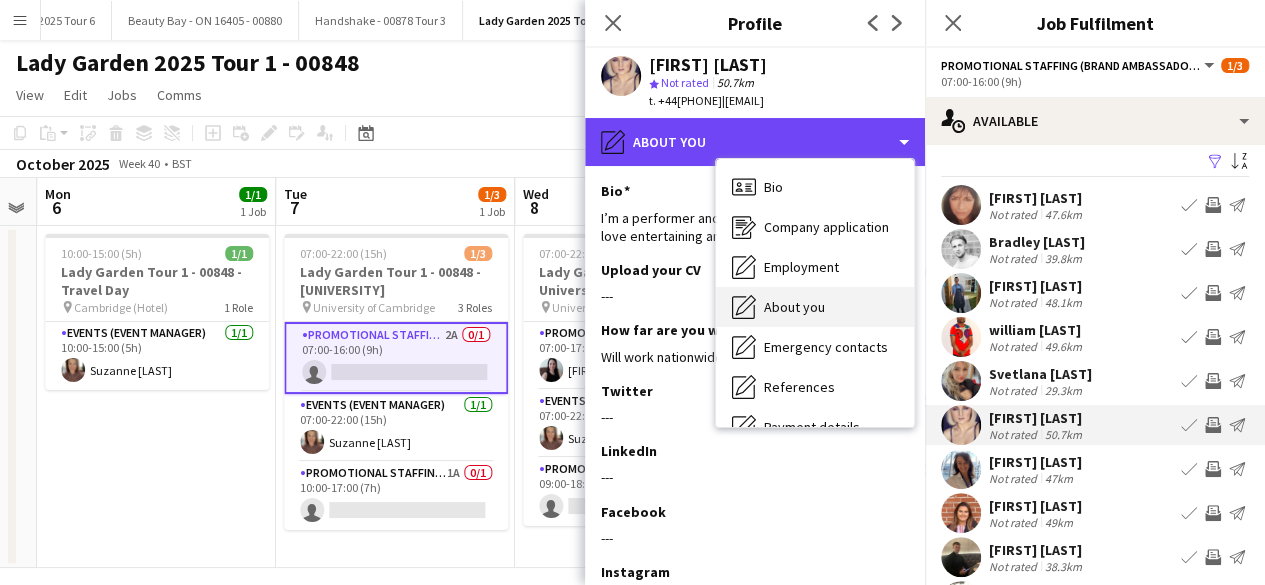 scroll, scrollTop: 188, scrollLeft: 0, axis: vertical 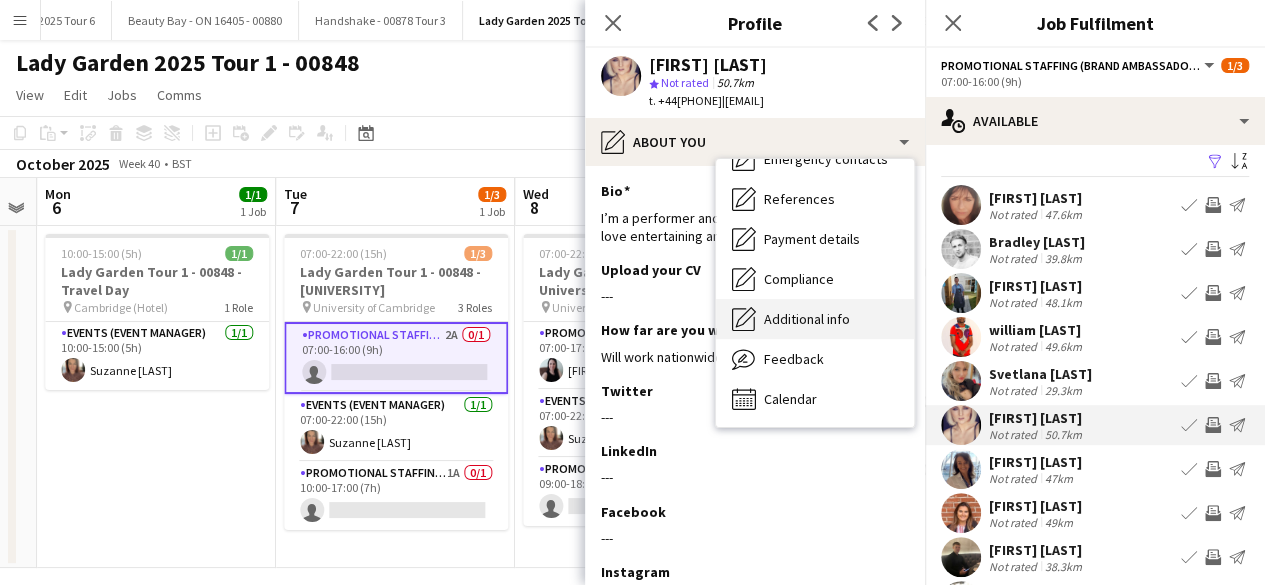 click on "Additional info" at bounding box center [807, 319] 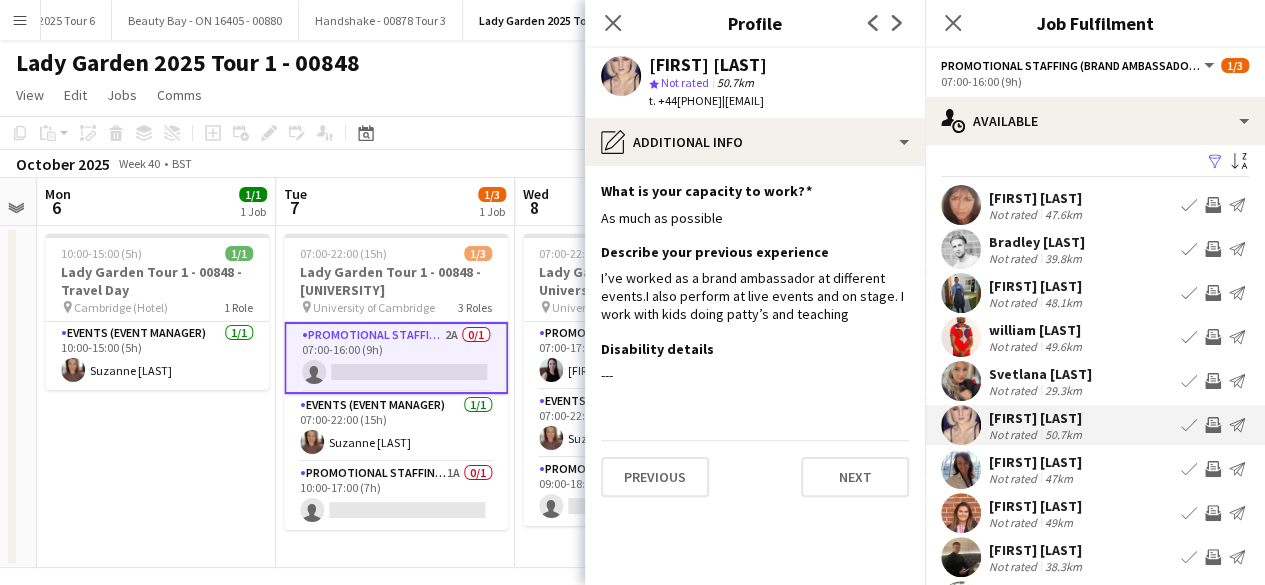 click at bounding box center (961, 381) 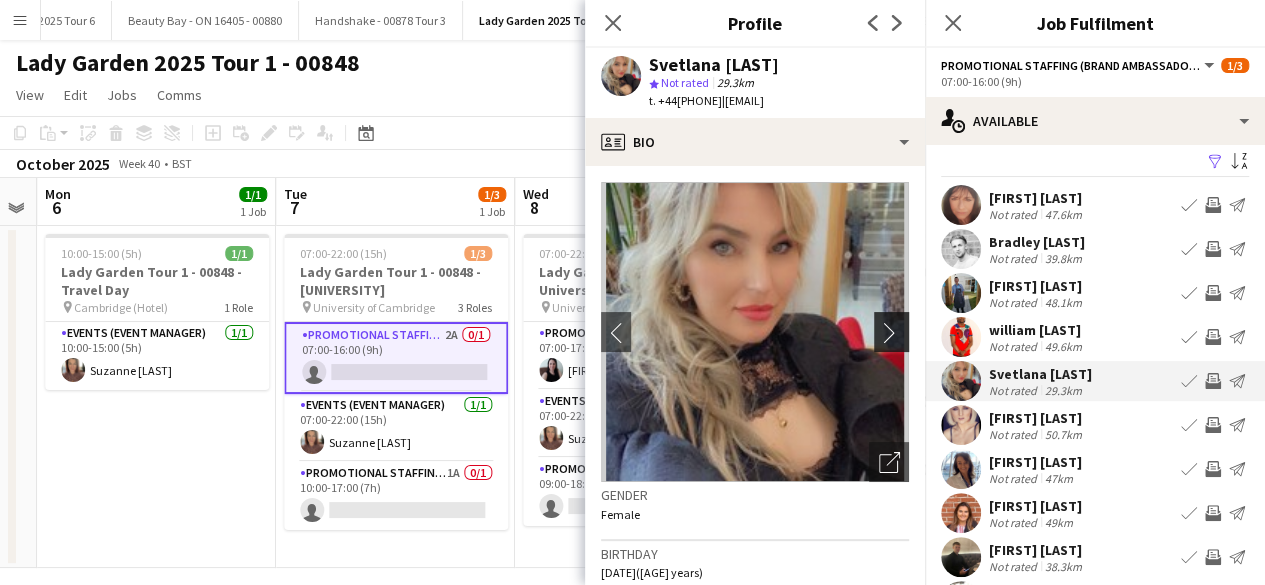 click on "chevron-right" 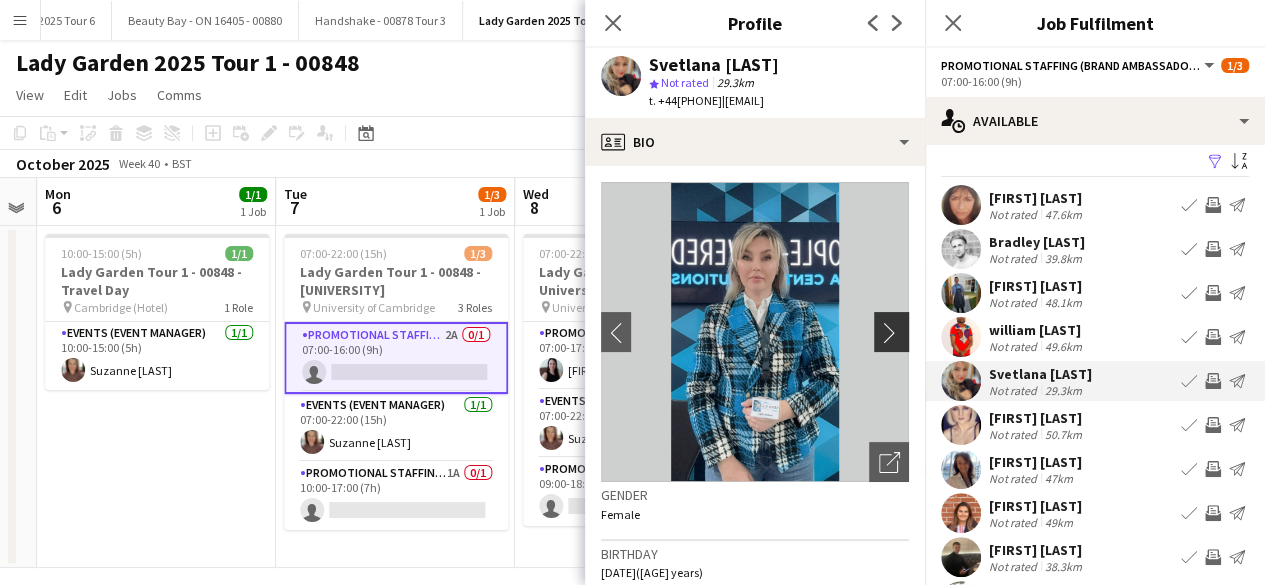 click on "chevron-right" 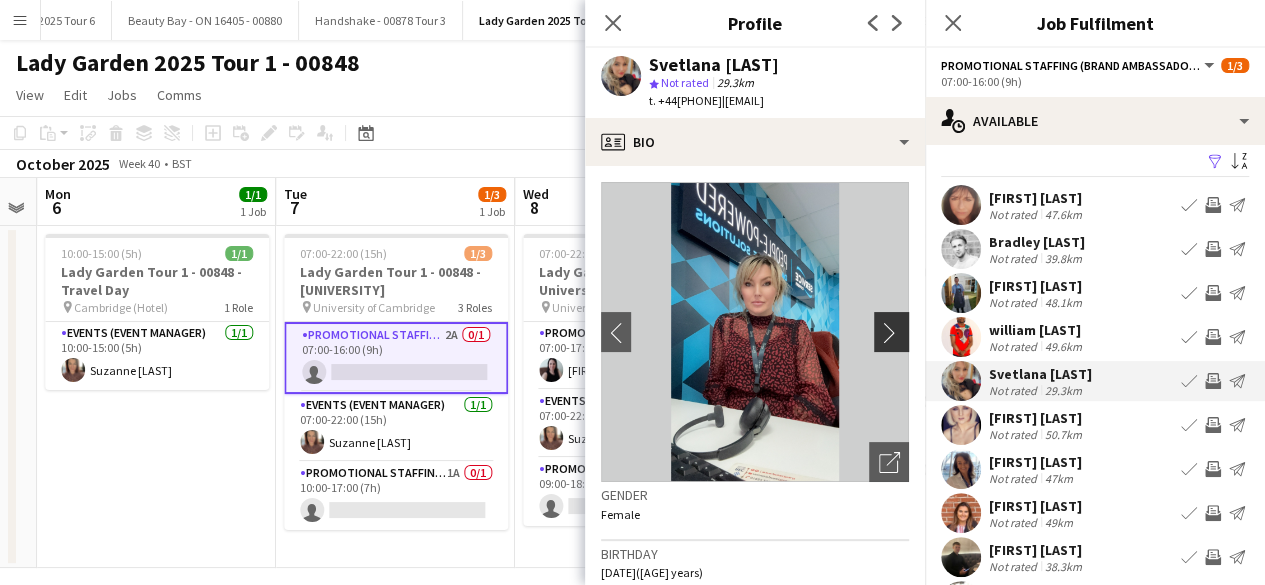 click on "chevron-right" 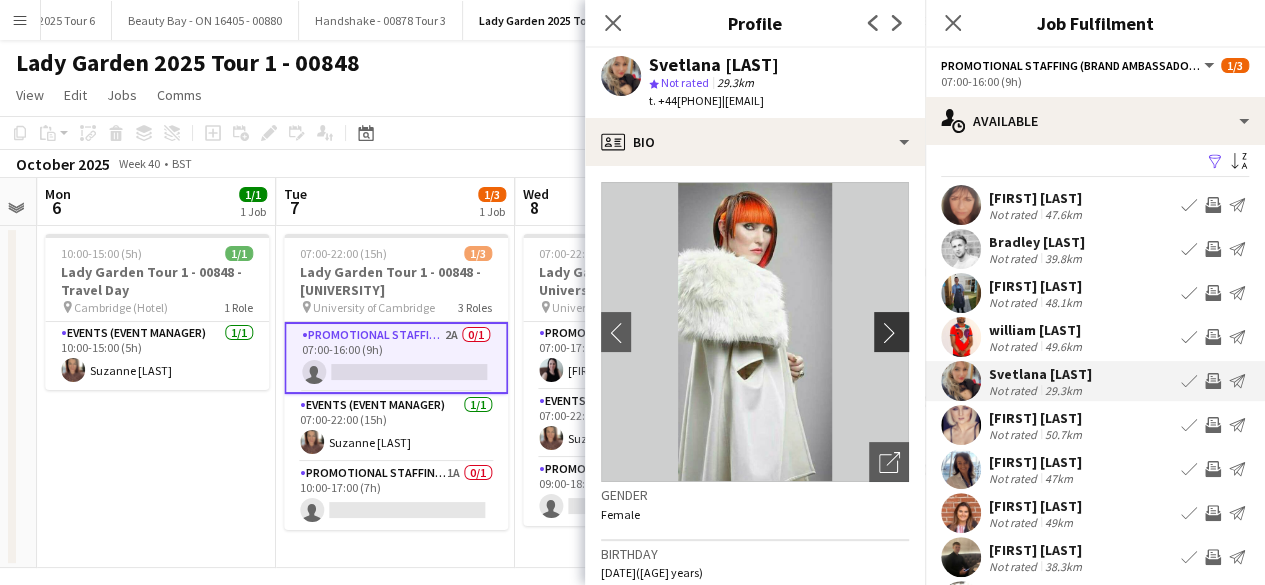 click on "chevron-right" 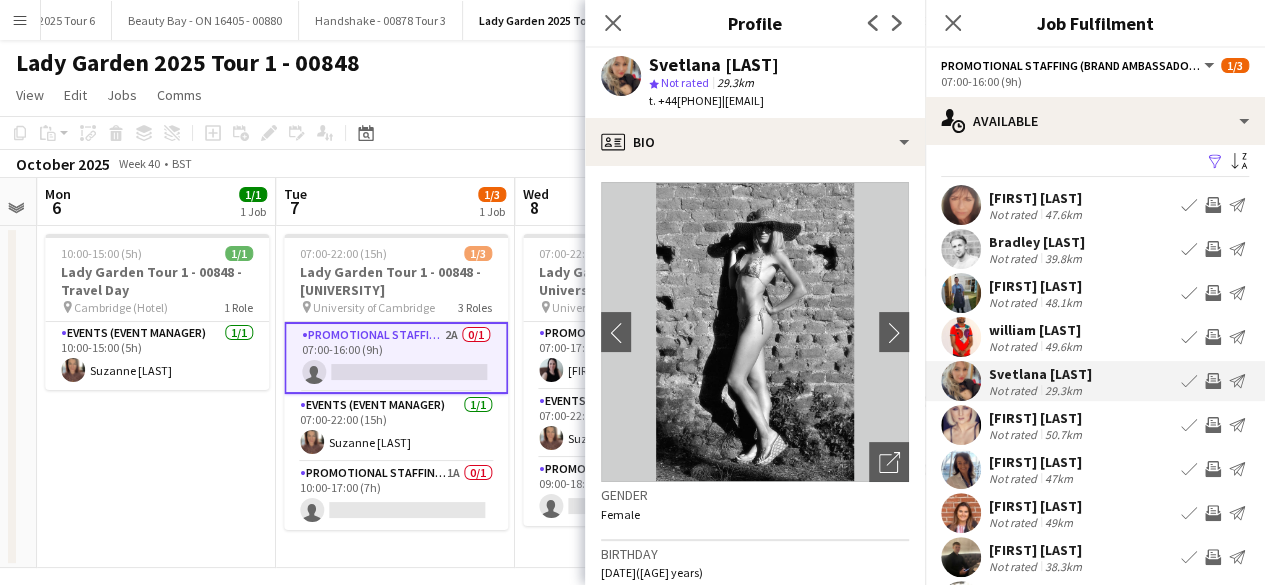 click at bounding box center (961, 513) 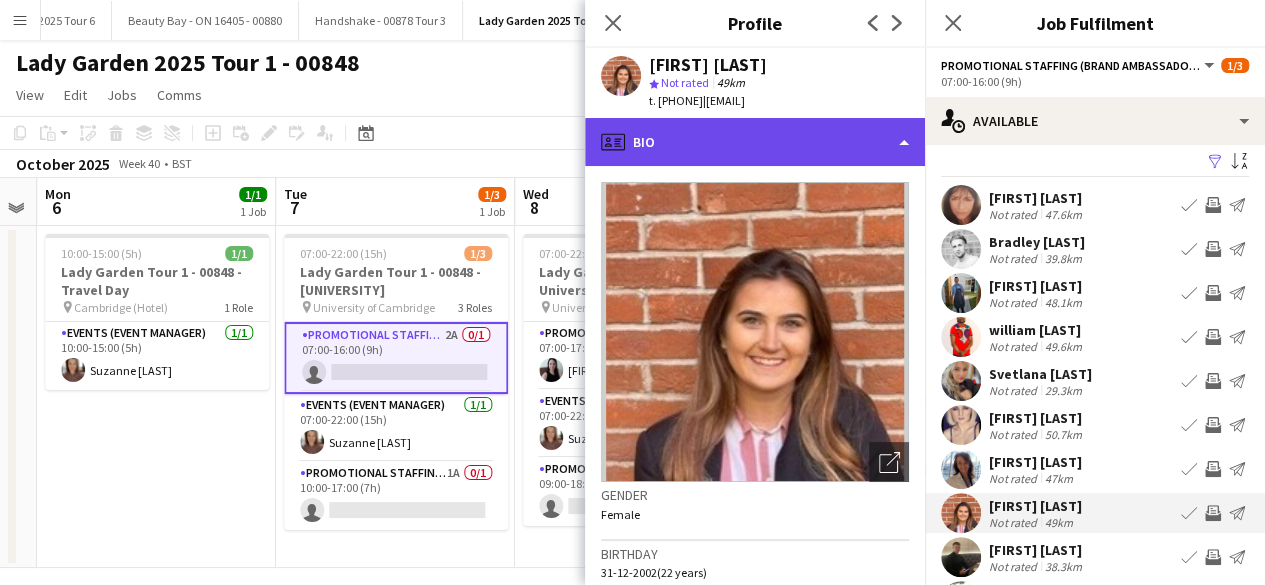 click on "profile
Bio" 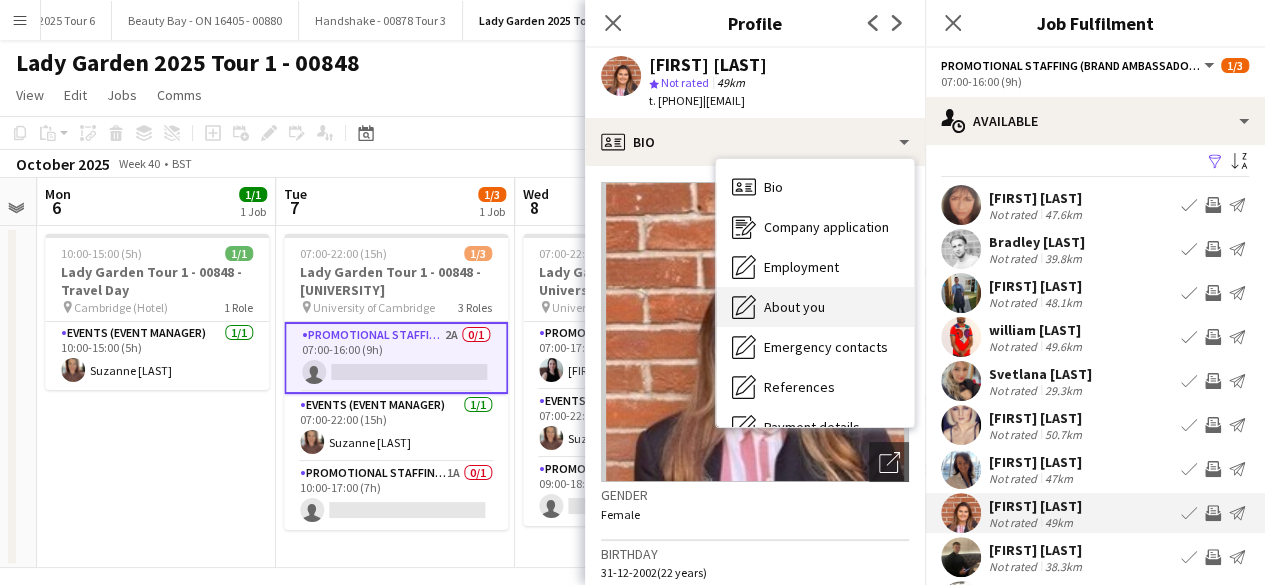 click on "About you" at bounding box center (794, 307) 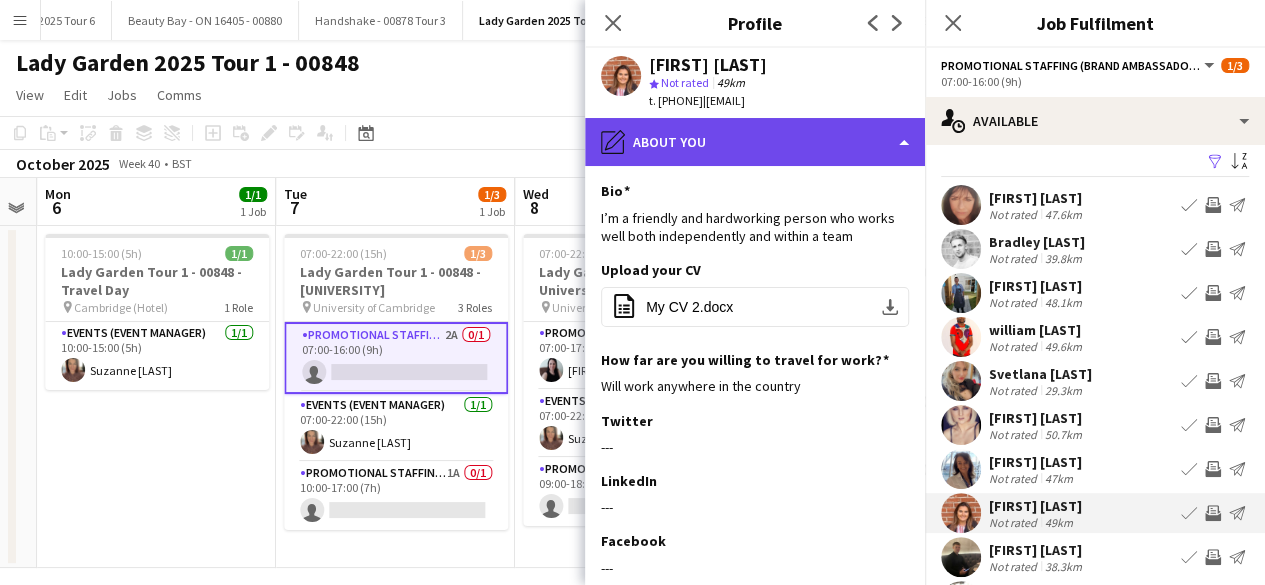 click on "pencil4
About you" 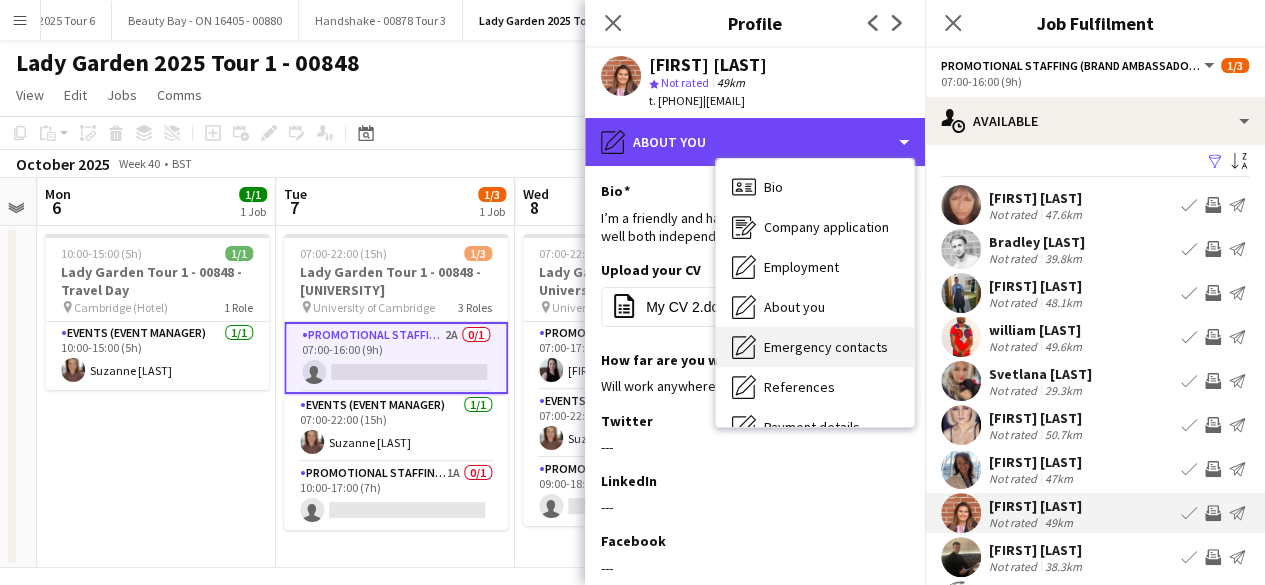 scroll, scrollTop: 188, scrollLeft: 0, axis: vertical 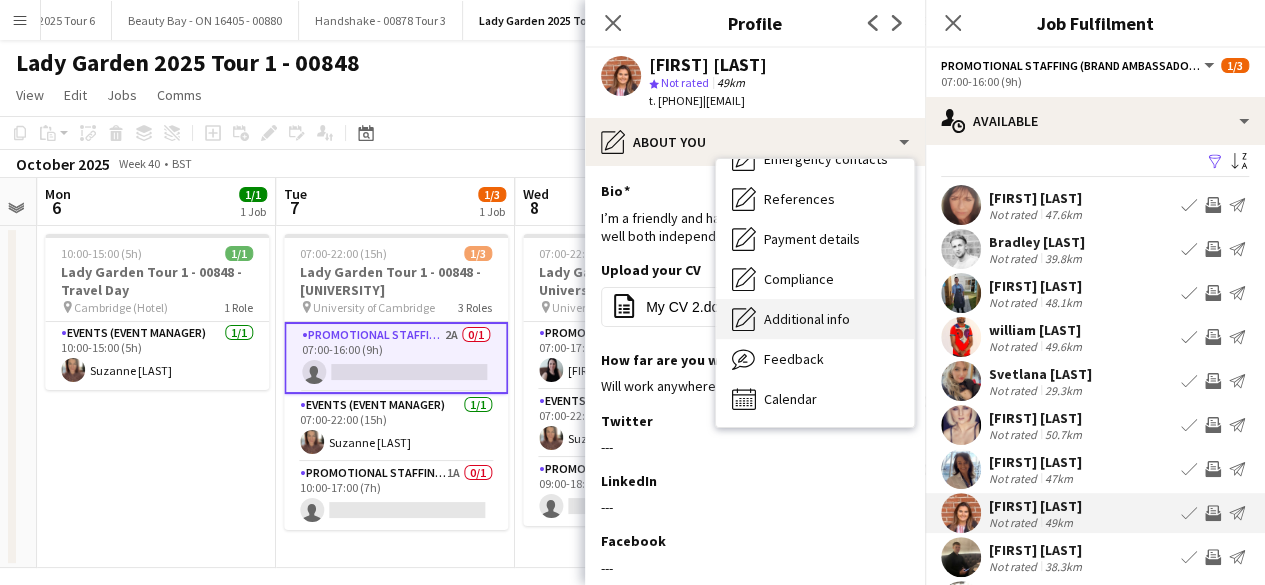 click on "Additional info" at bounding box center [807, 319] 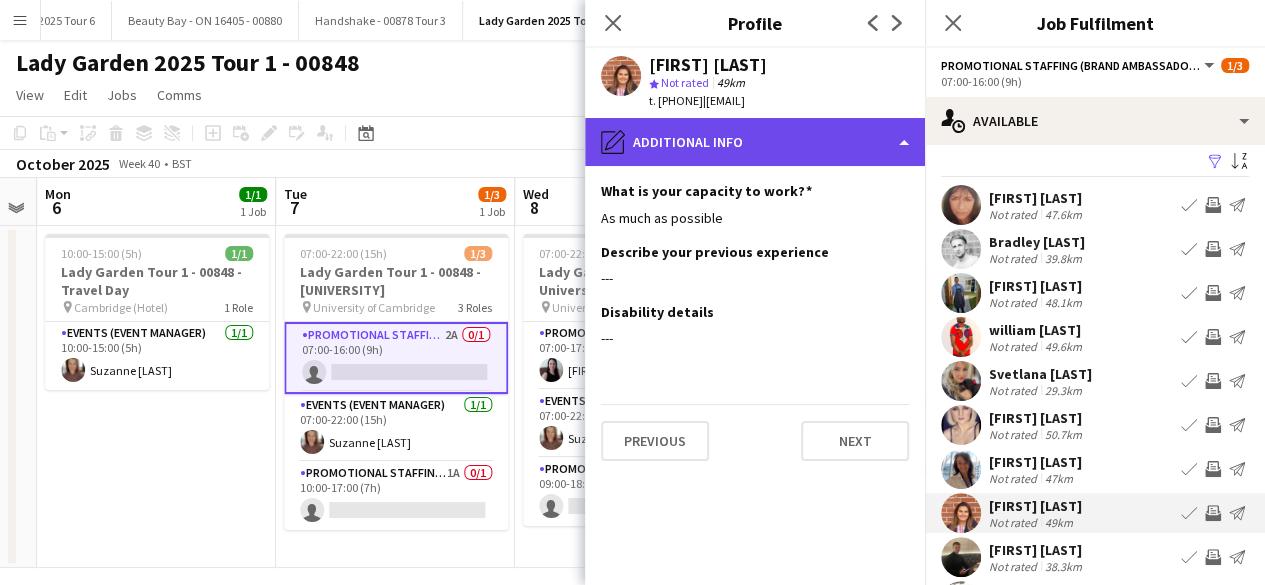 click on "pencil4
Additional info" 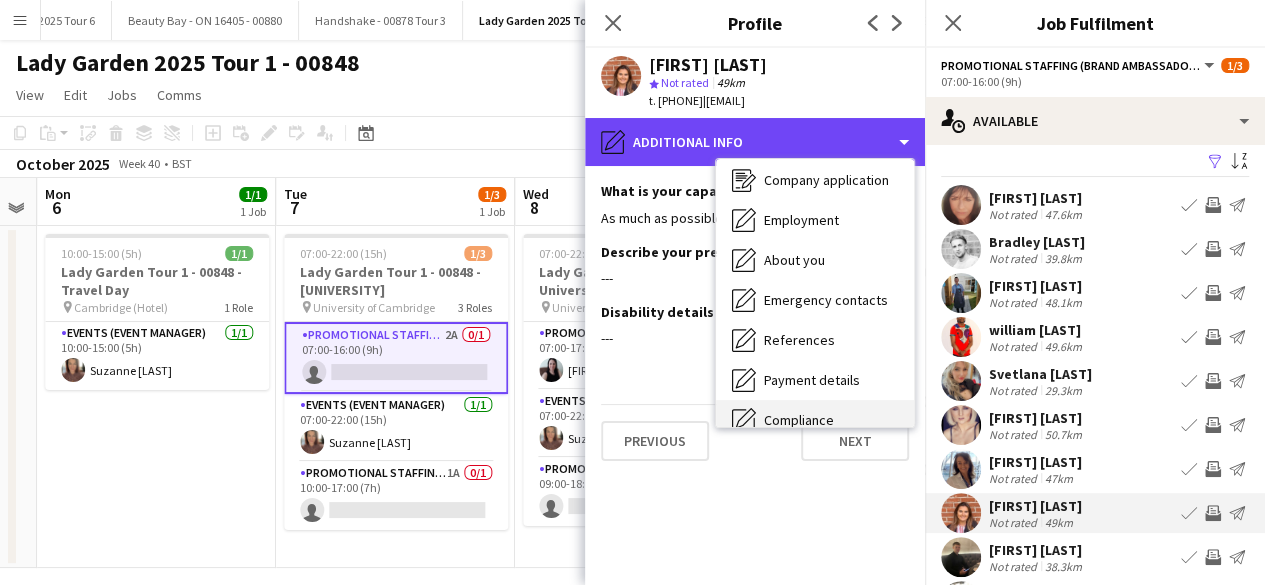 scroll, scrollTop: 46, scrollLeft: 0, axis: vertical 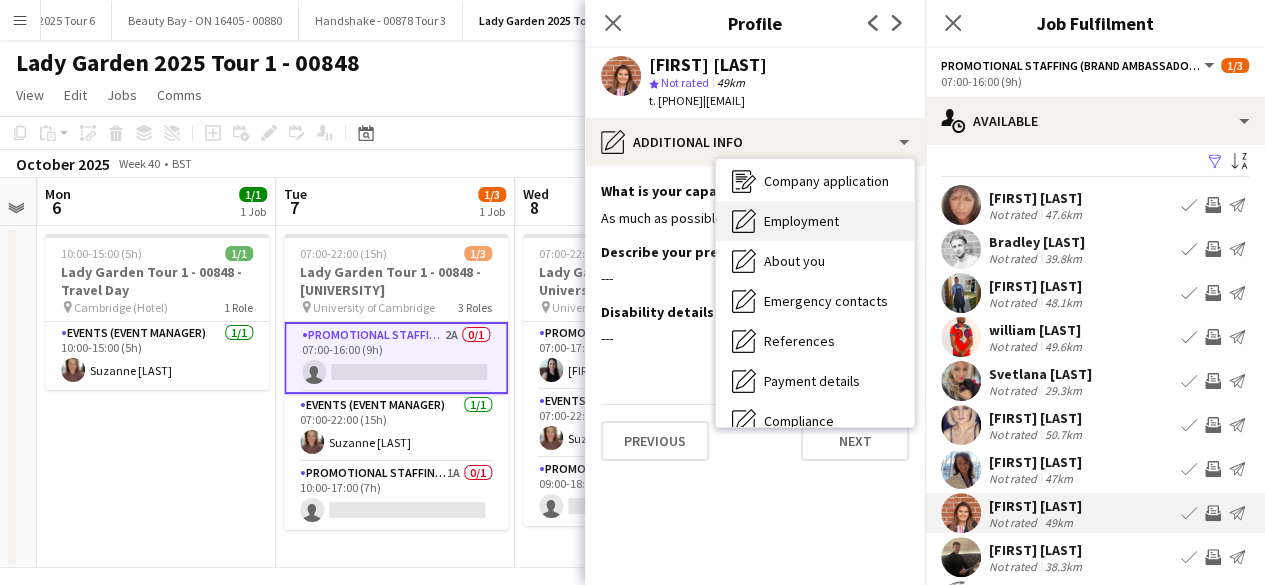 click on "Employment" at bounding box center (801, 221) 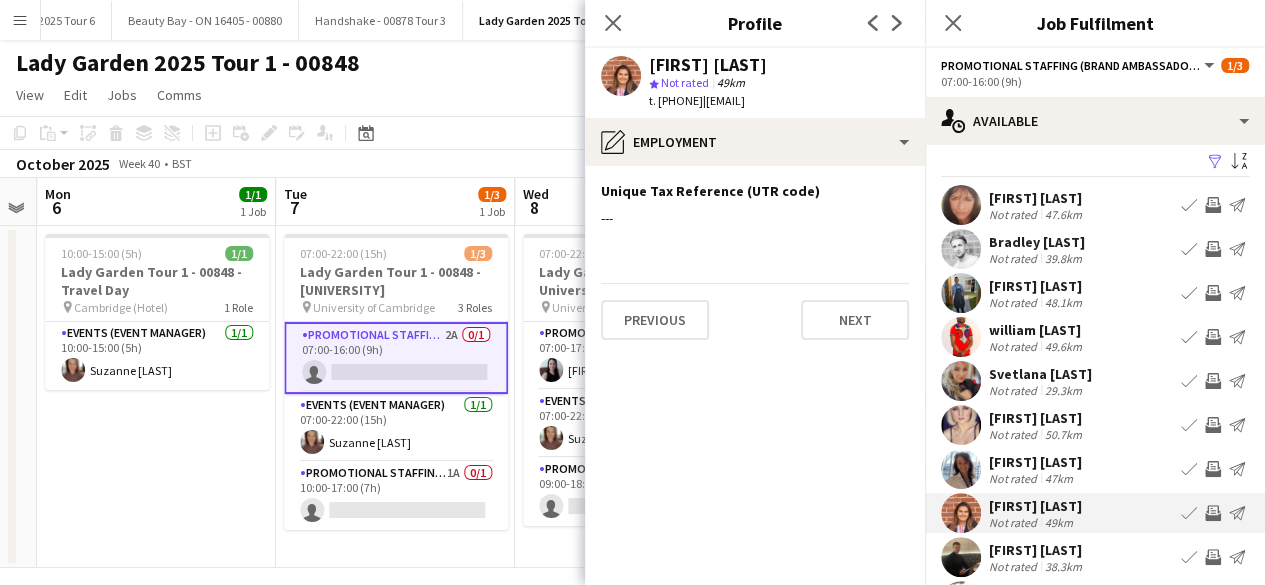 click at bounding box center (961, 469) 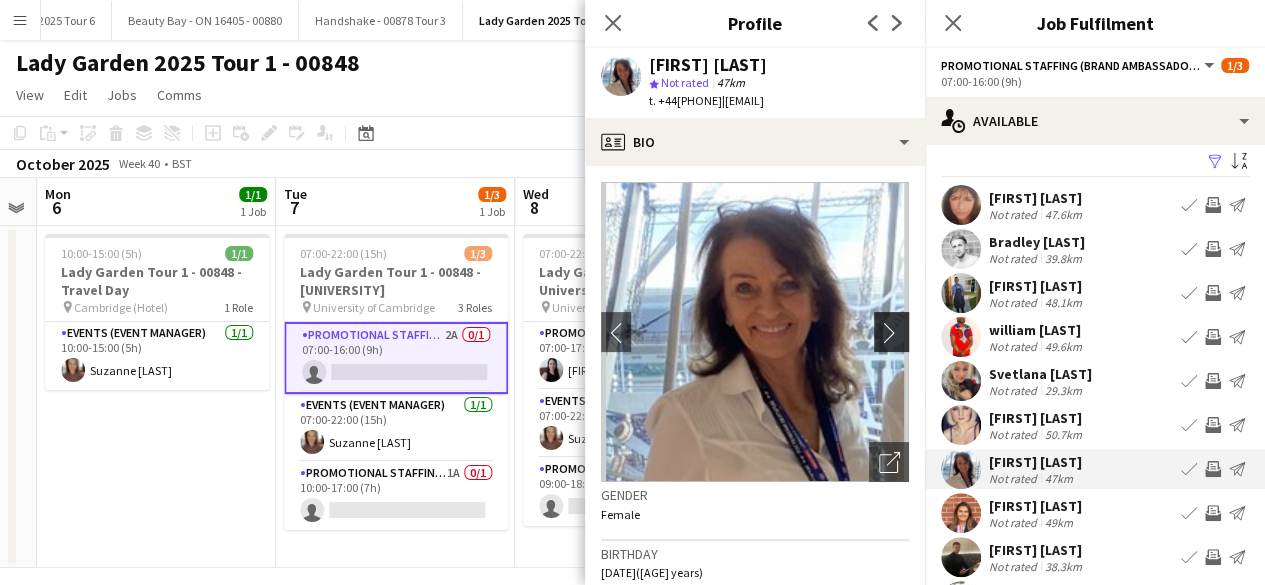 click on "chevron-right" 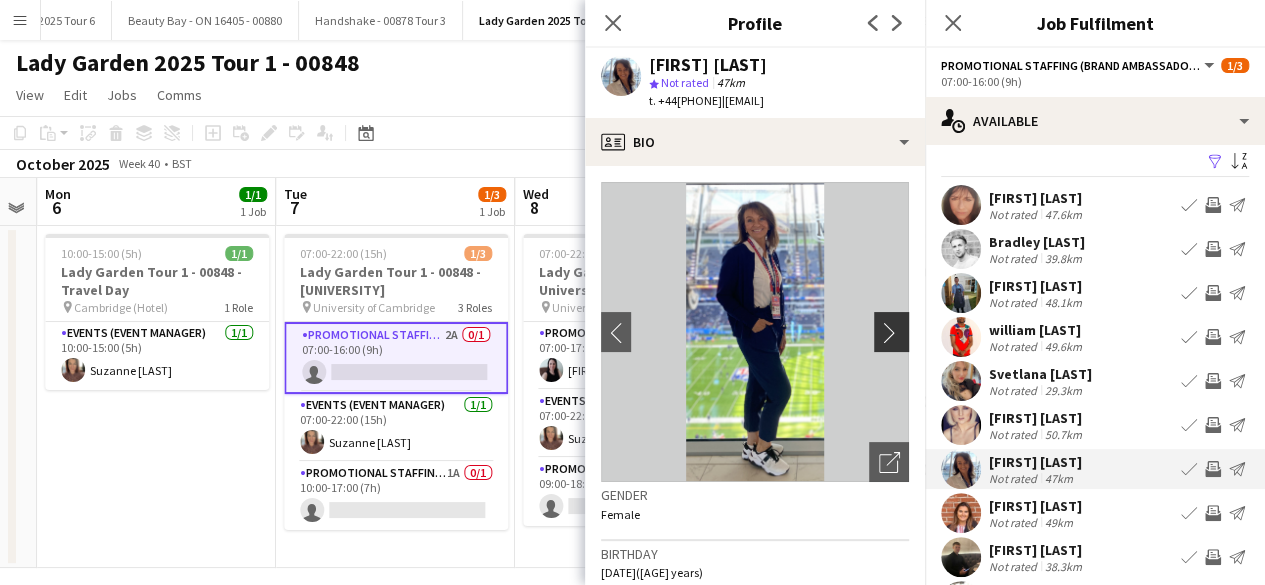 click on "chevron-right" 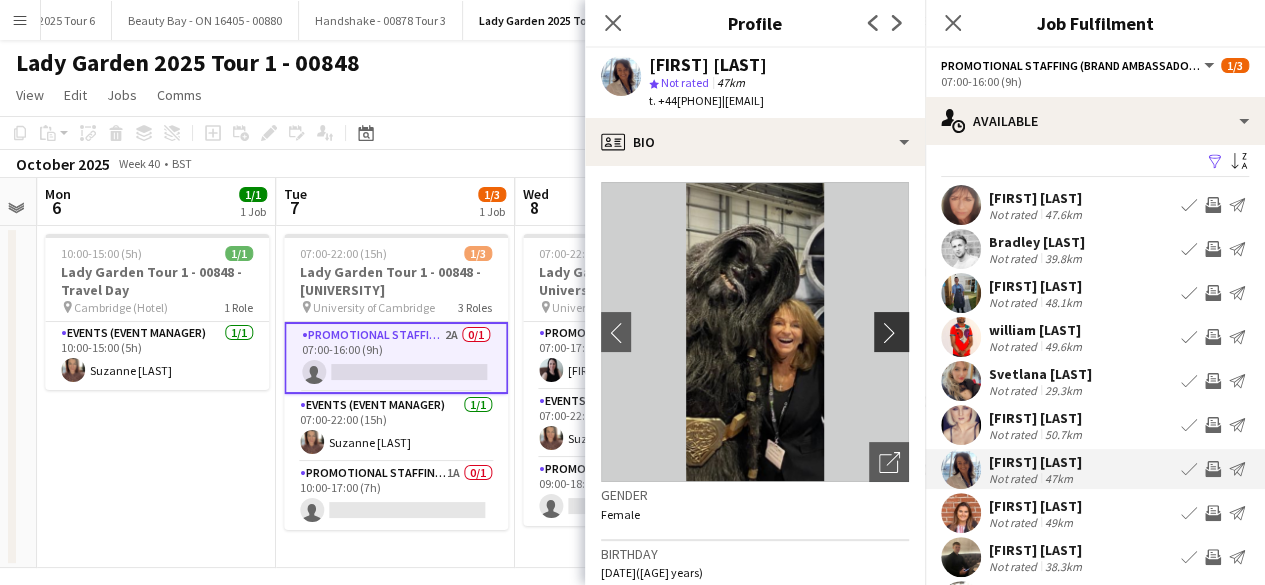 click on "chevron-right" 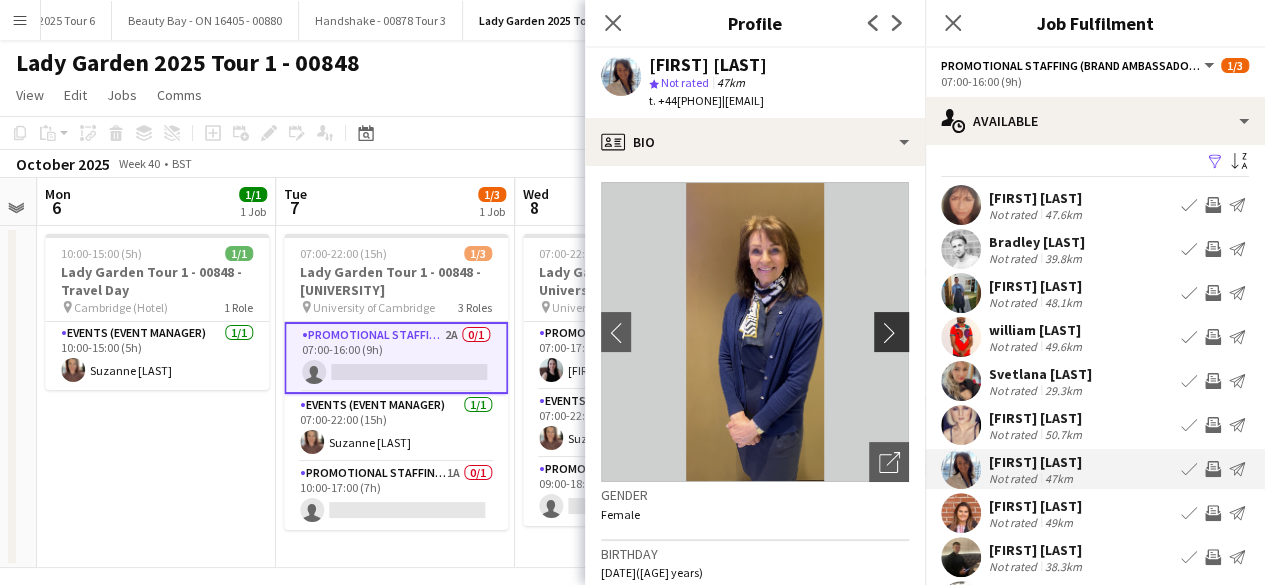click on "chevron-right" 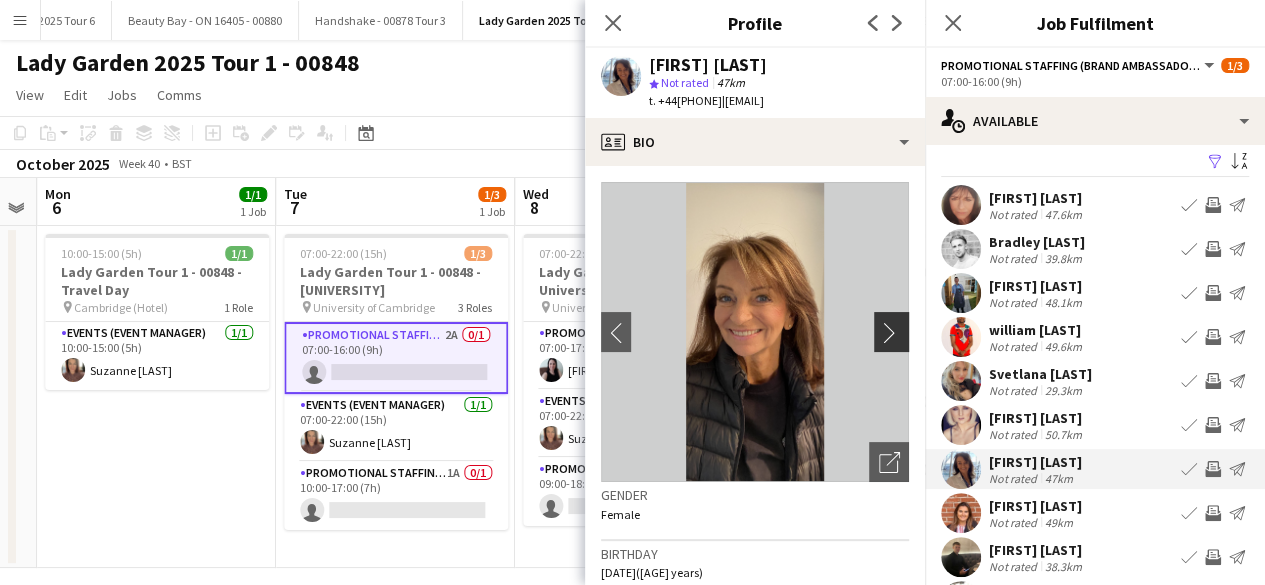 click on "chevron-right" 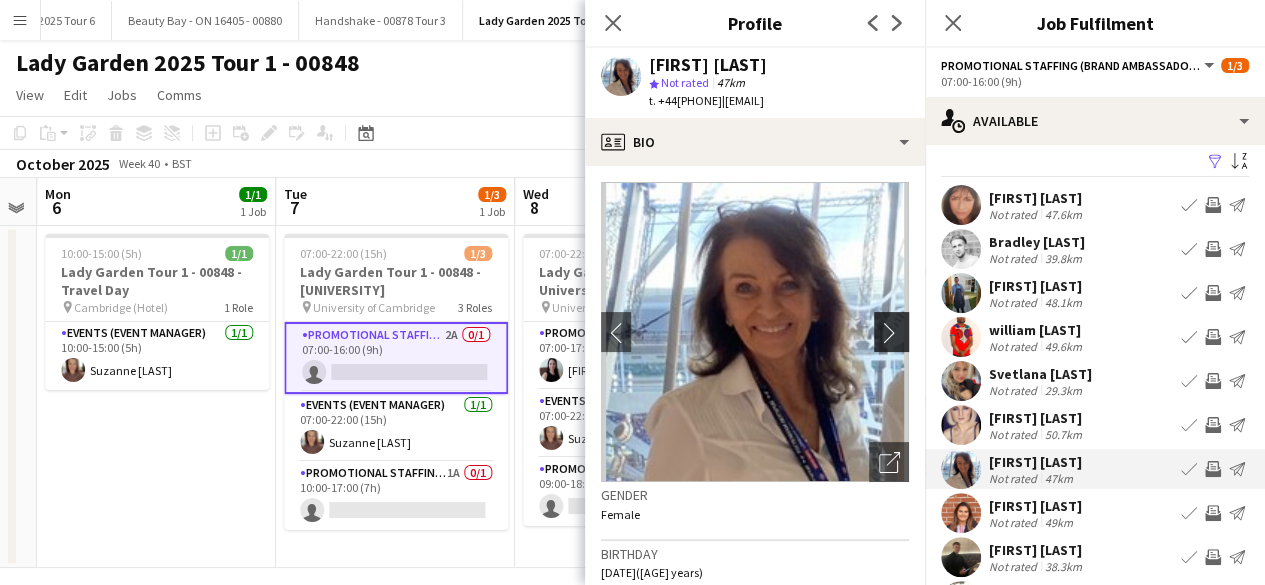 click on "chevron-right" 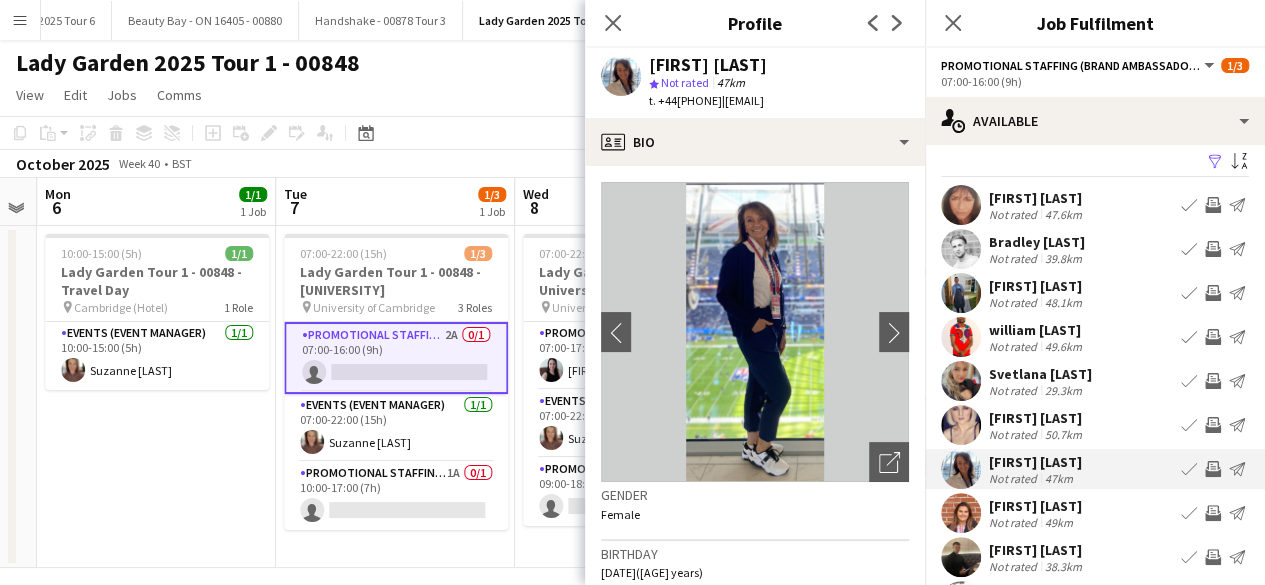 scroll, scrollTop: 114, scrollLeft: 0, axis: vertical 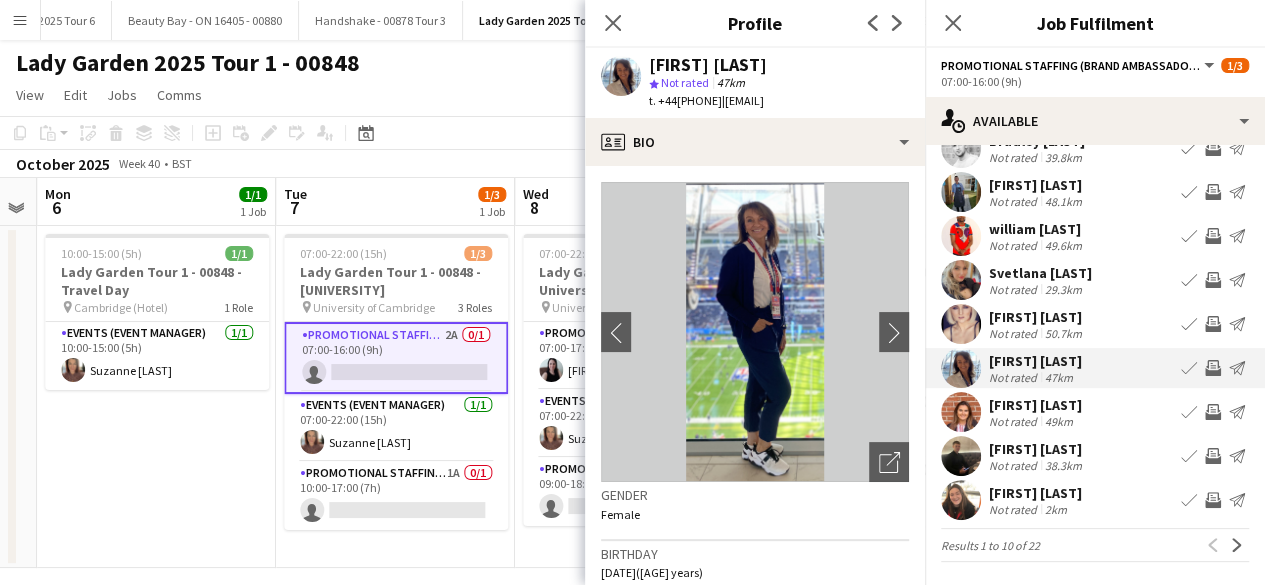 click at bounding box center [961, 500] 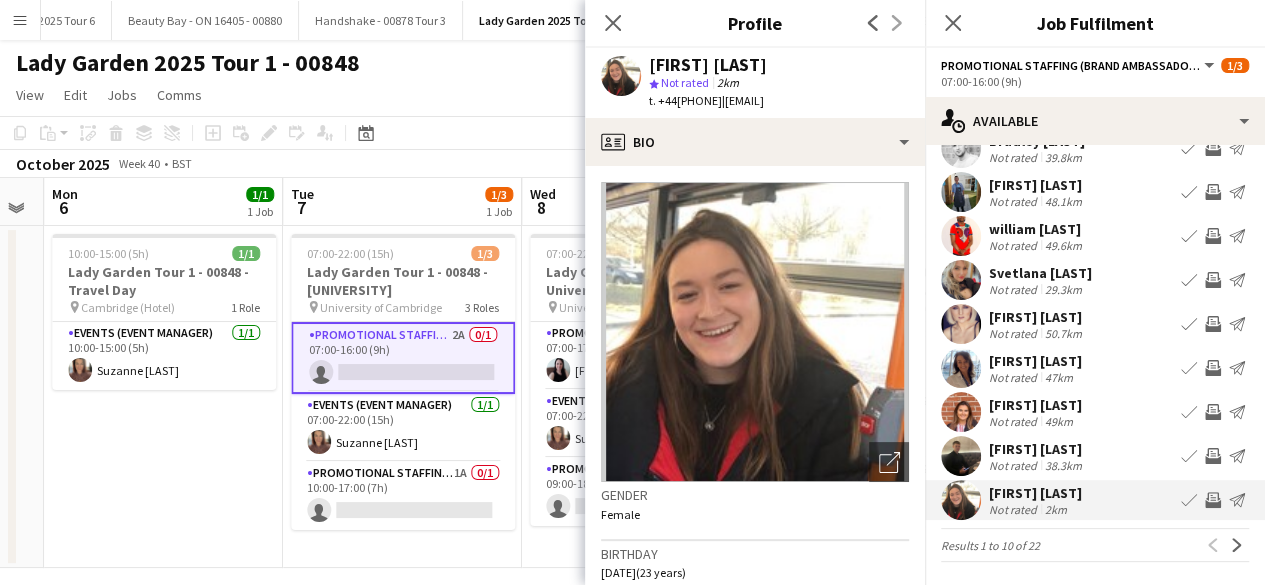 drag, startPoint x: 377, startPoint y: 308, endPoint x: 384, endPoint y: 277, distance: 31.780497 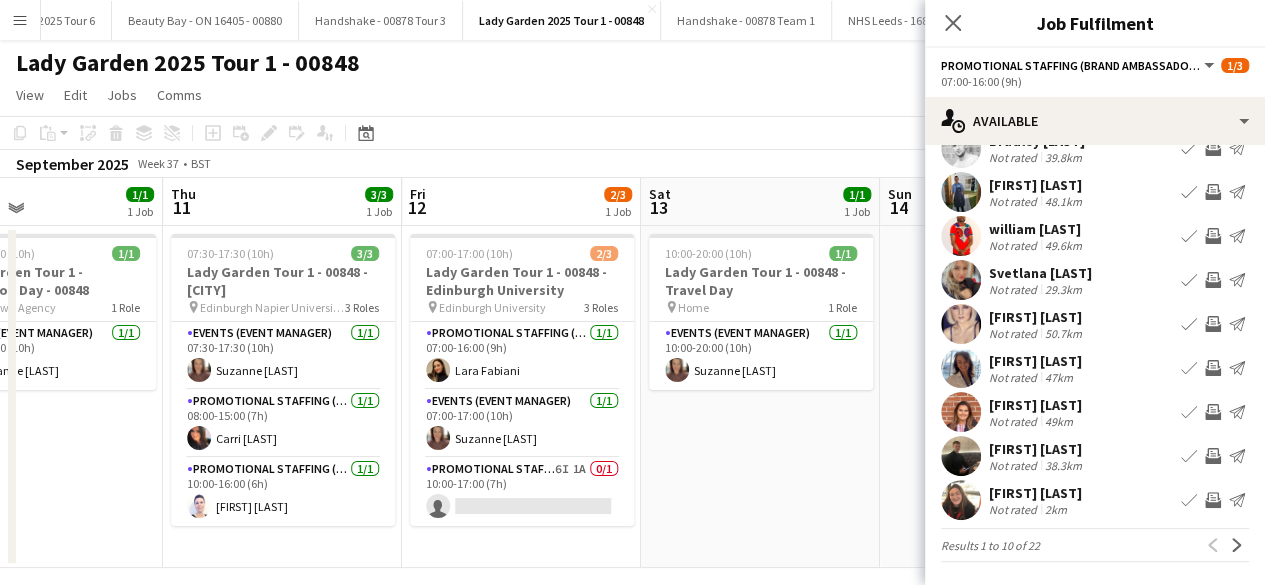scroll, scrollTop: 0, scrollLeft: 552, axis: horizontal 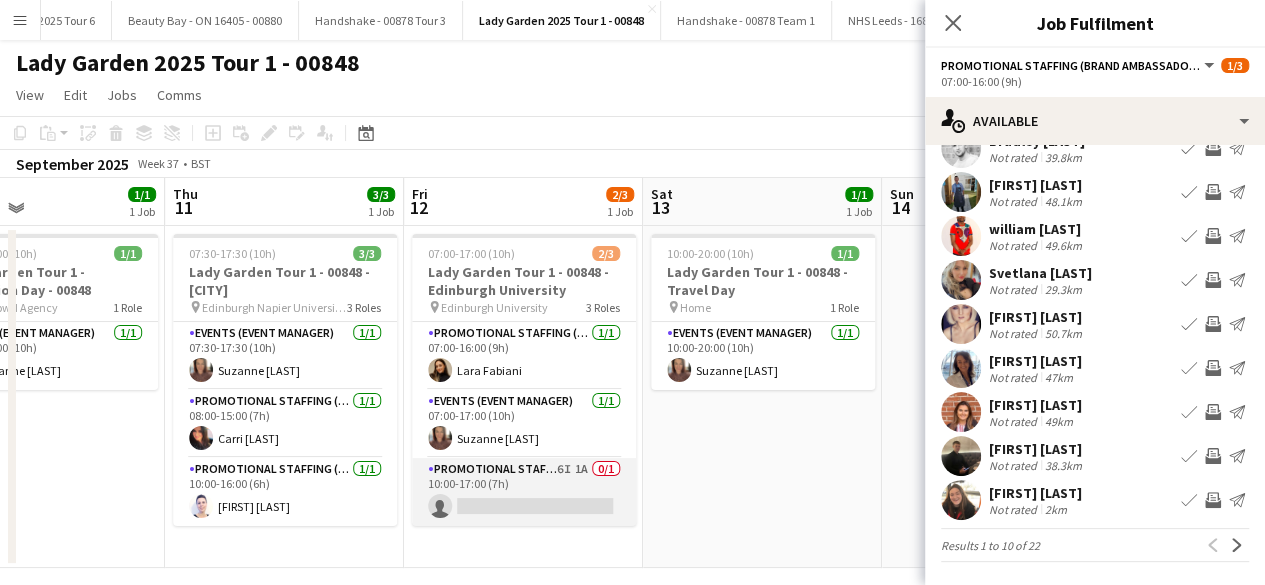 click on "Promotional Staffing (Brand Ambassadors)   6I   1A   0/1   10:00-17:00 (7h)
single-neutral-actions" at bounding box center (524, 492) 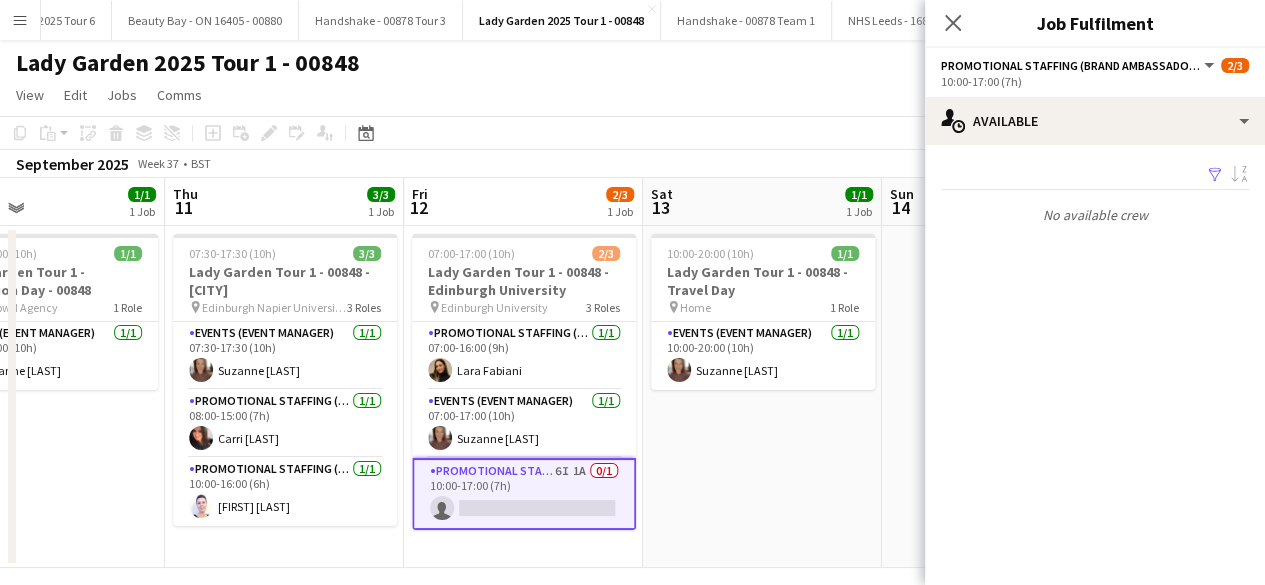 scroll, scrollTop: 0, scrollLeft: 0, axis: both 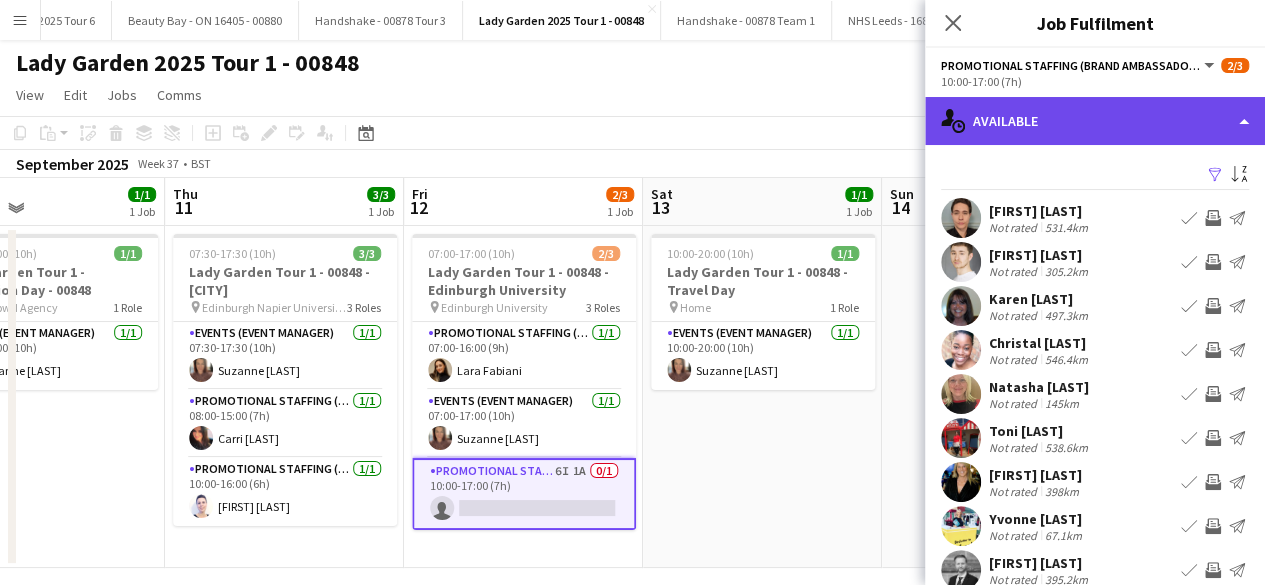 click on "single-neutral-actions-upload
Available" 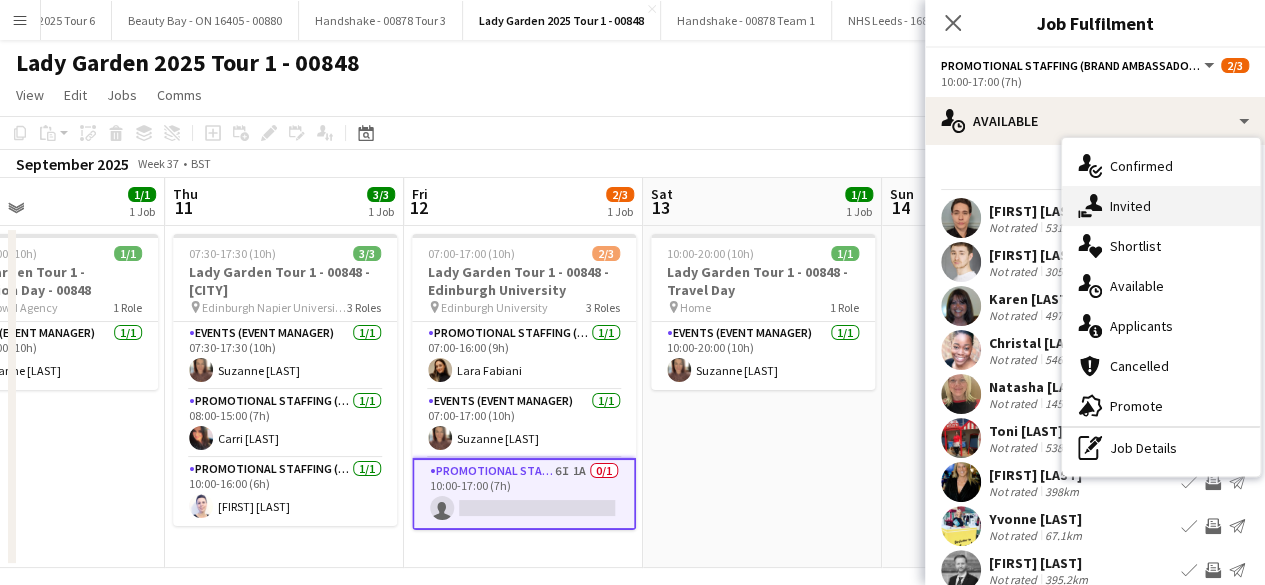 click on "single-neutral-actions-share-1
Invited" at bounding box center [1161, 206] 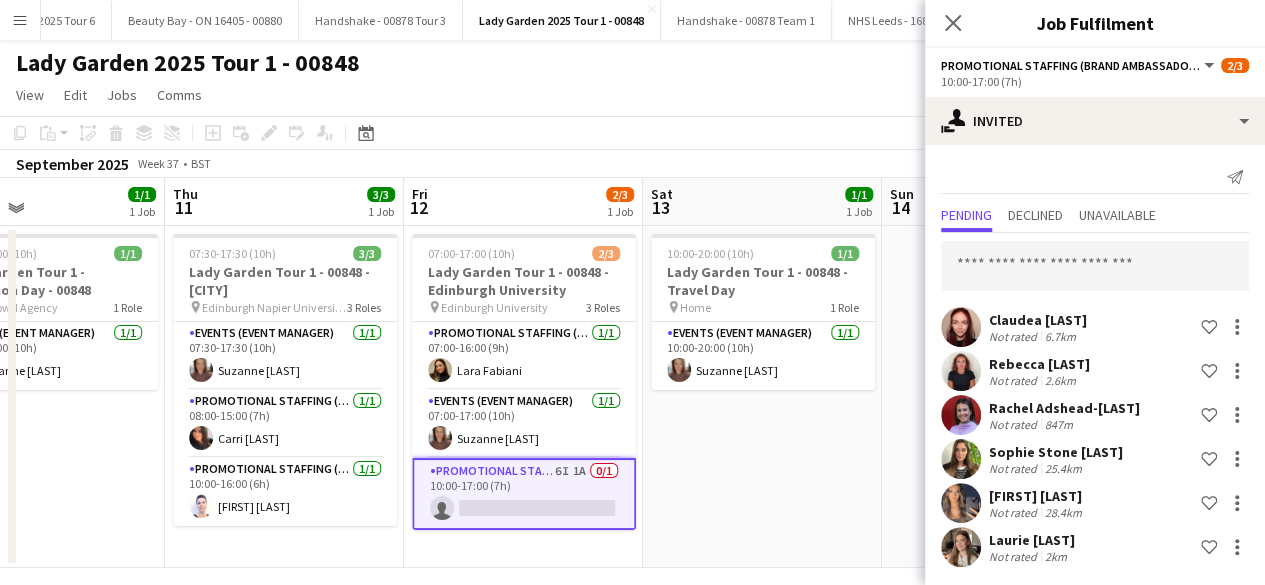 scroll, scrollTop: 1, scrollLeft: 0, axis: vertical 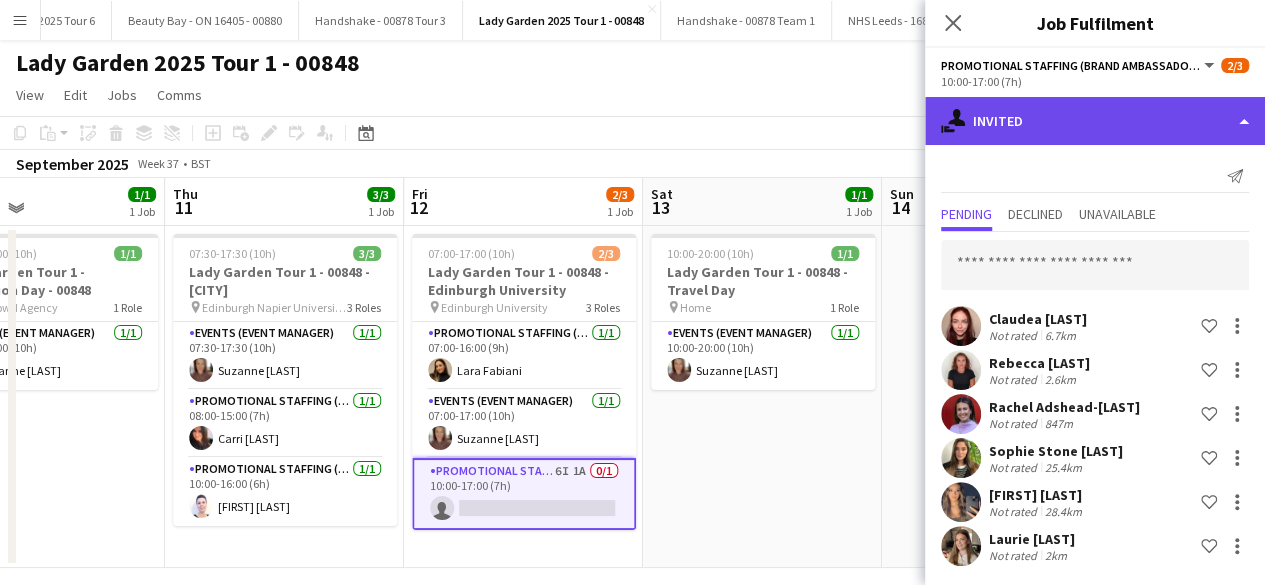 click on "single-neutral-actions-share-1
Invited" 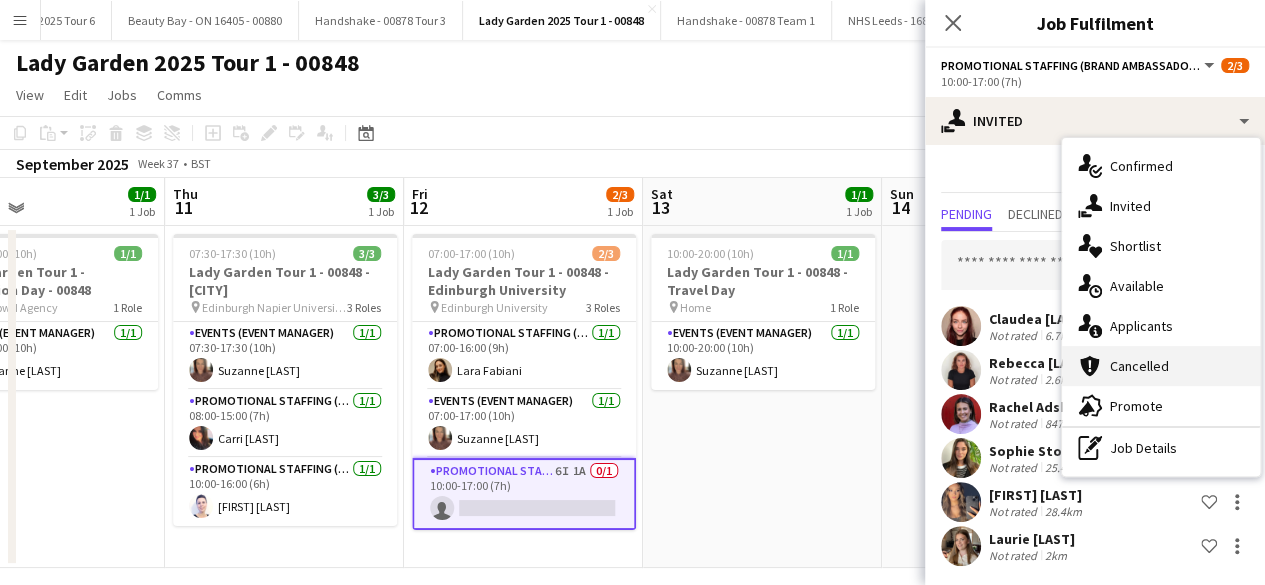 click on "cancellation
Cancelled" at bounding box center [1161, 366] 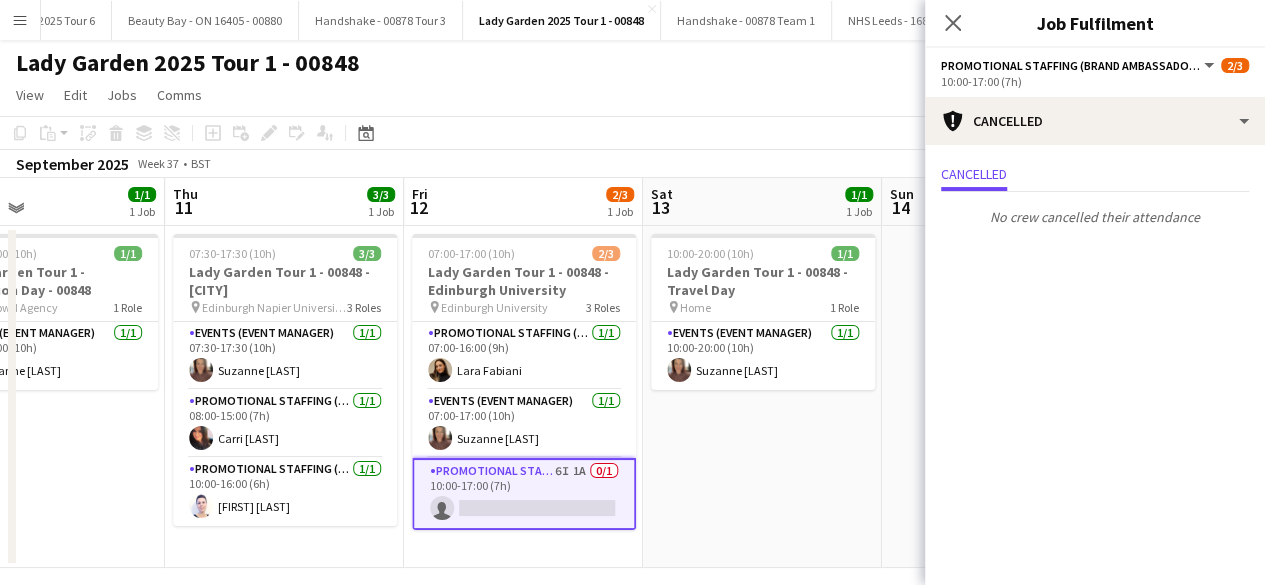 scroll, scrollTop: 0, scrollLeft: 0, axis: both 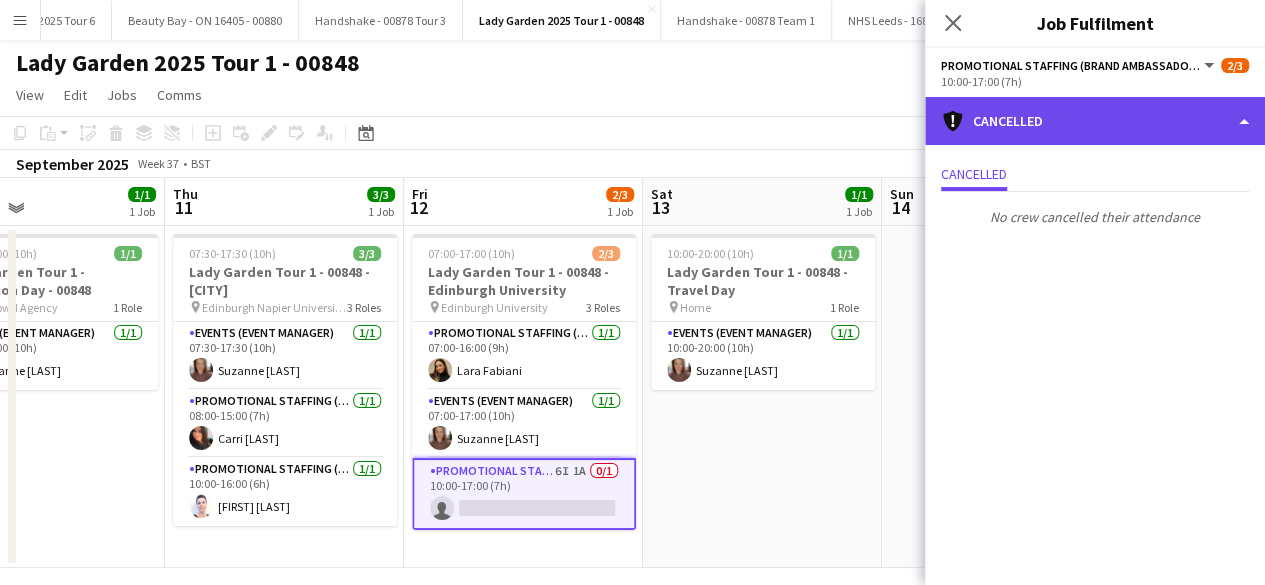 click on "cancellation
Cancelled" 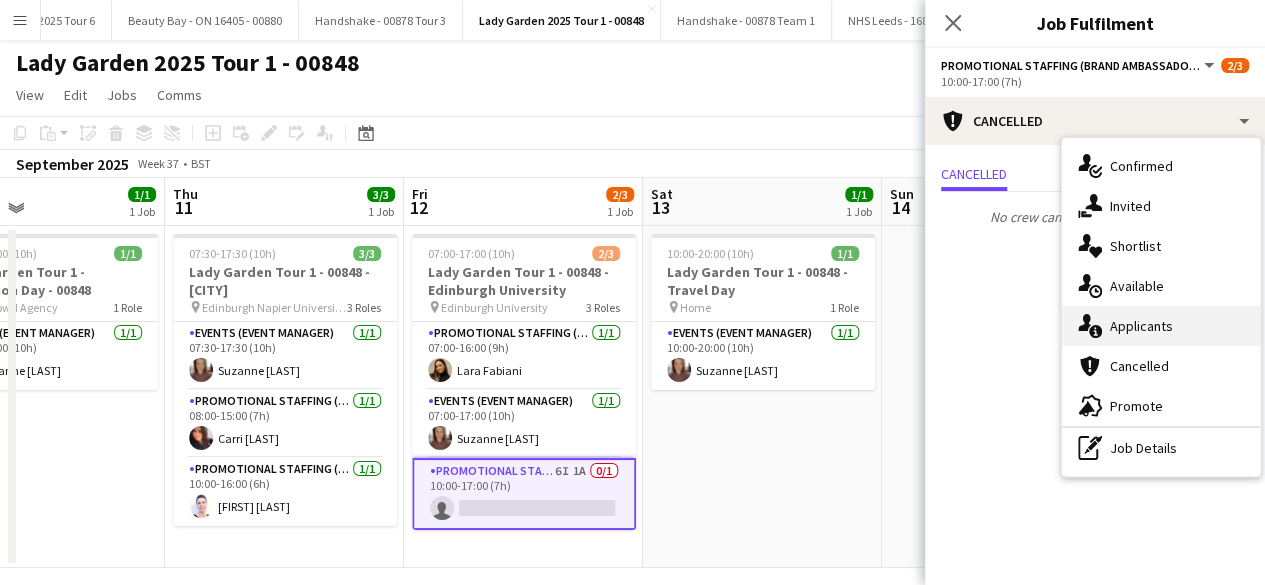click on "single-neutral-actions-information
Applicants" at bounding box center (1161, 326) 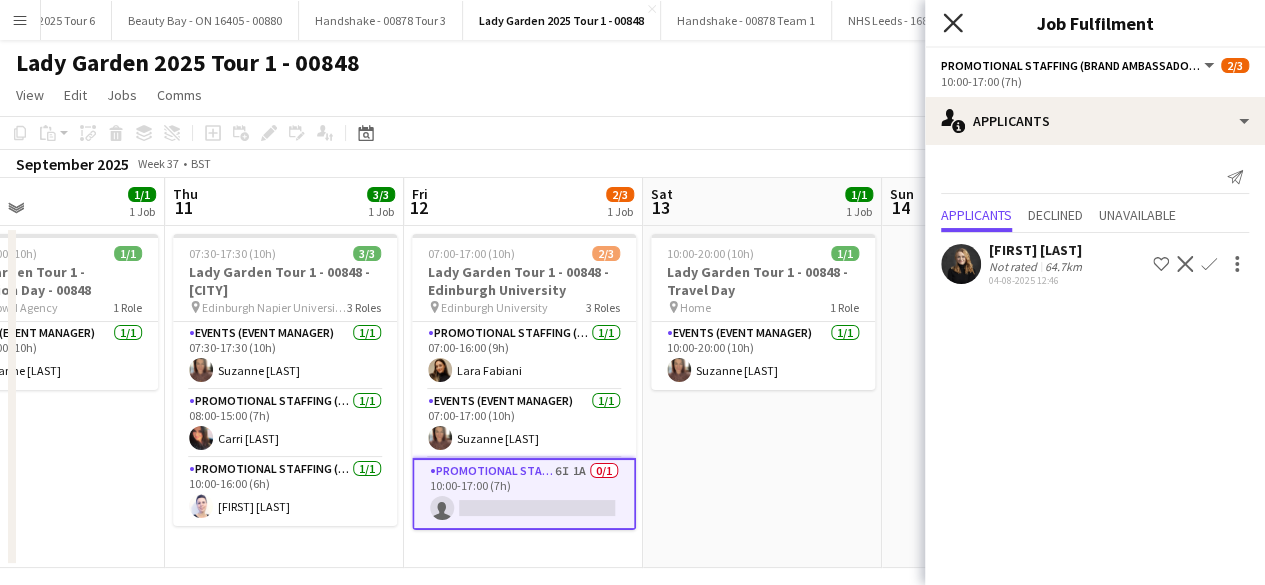 click 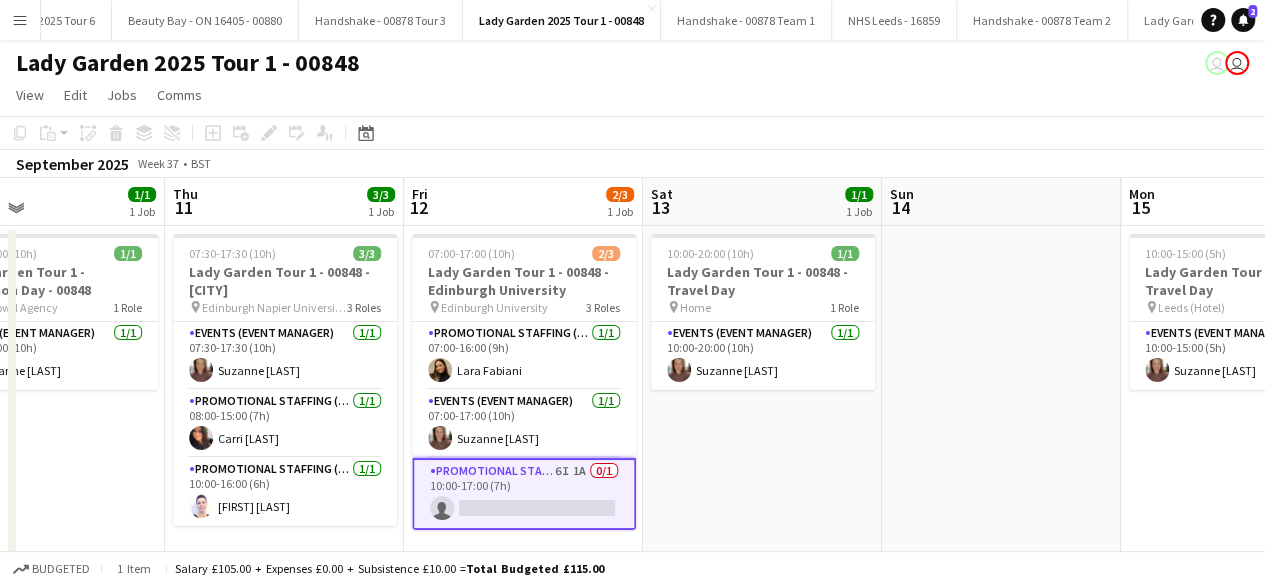 click on "10:00-20:00 (10h)    1/1   Lady Garden Tour 1 - 00848 - Travel Day
pin
Home   1 Role   Events (Event Manager)   1/1   10:00-20:00 (10h)
[FIRST] [LAST]" at bounding box center [762, 397] 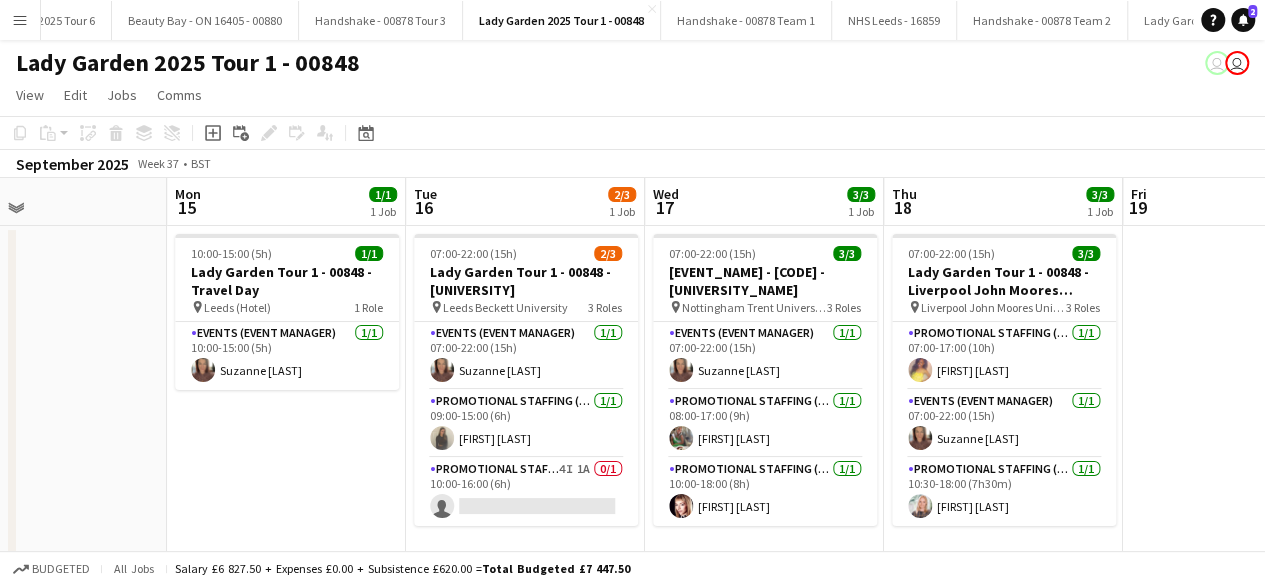 scroll, scrollTop: 0, scrollLeft: 548, axis: horizontal 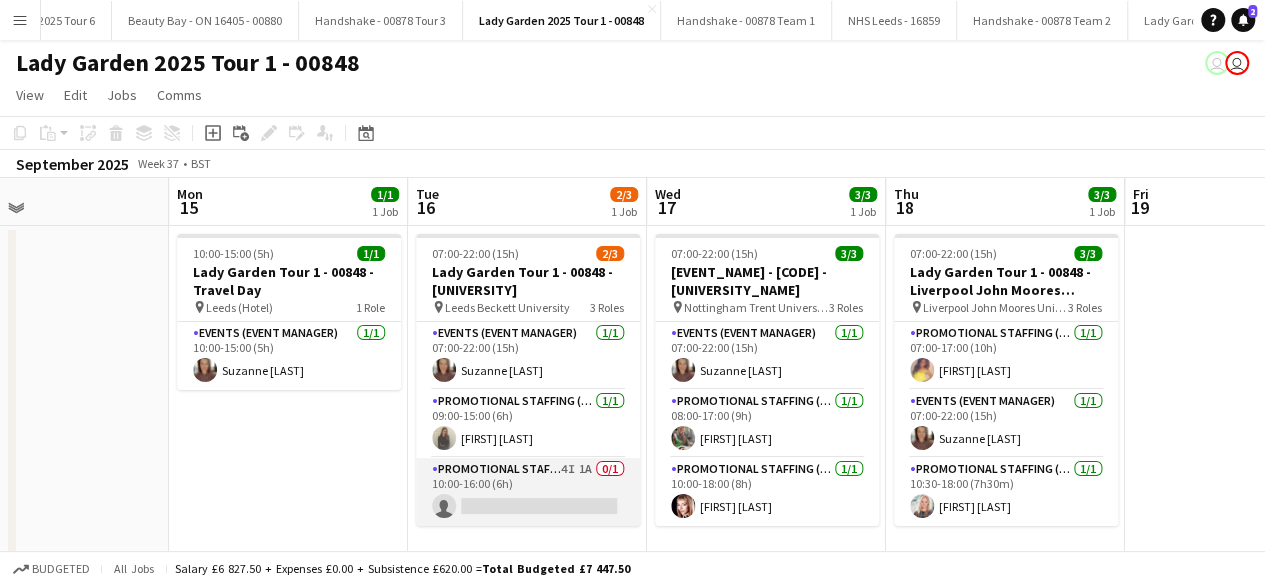 click on "Promotional Staffing (Brand Ambassadors)   4I   1A   0/1   10:00-16:00 (6h)
single-neutral-actions" at bounding box center [528, 492] 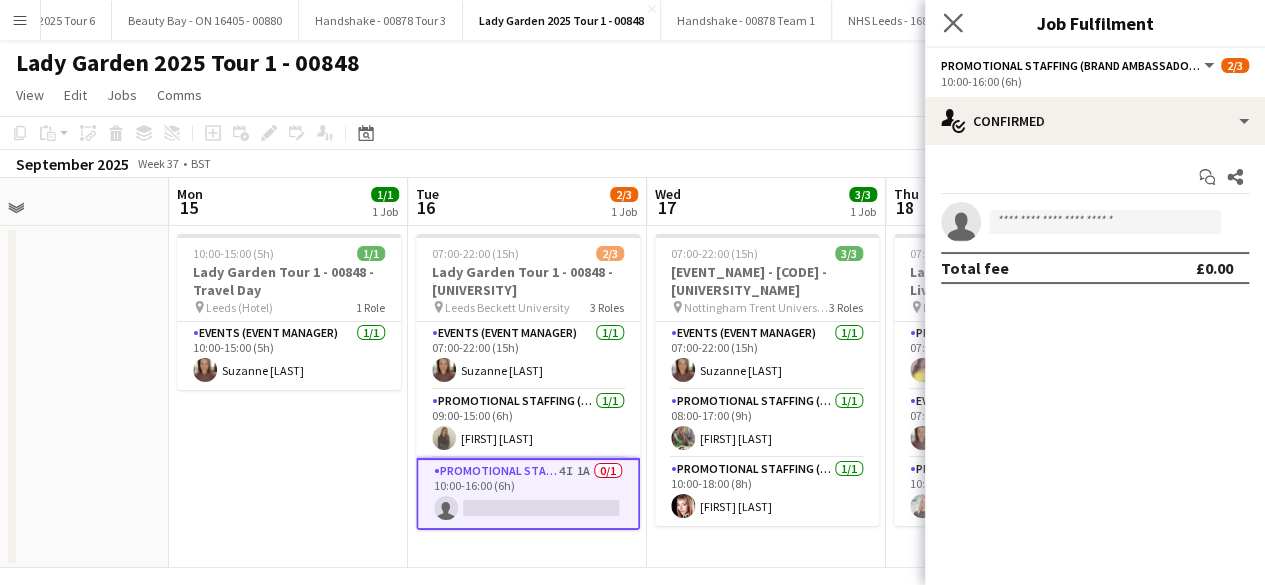 click on "Close pop-in" 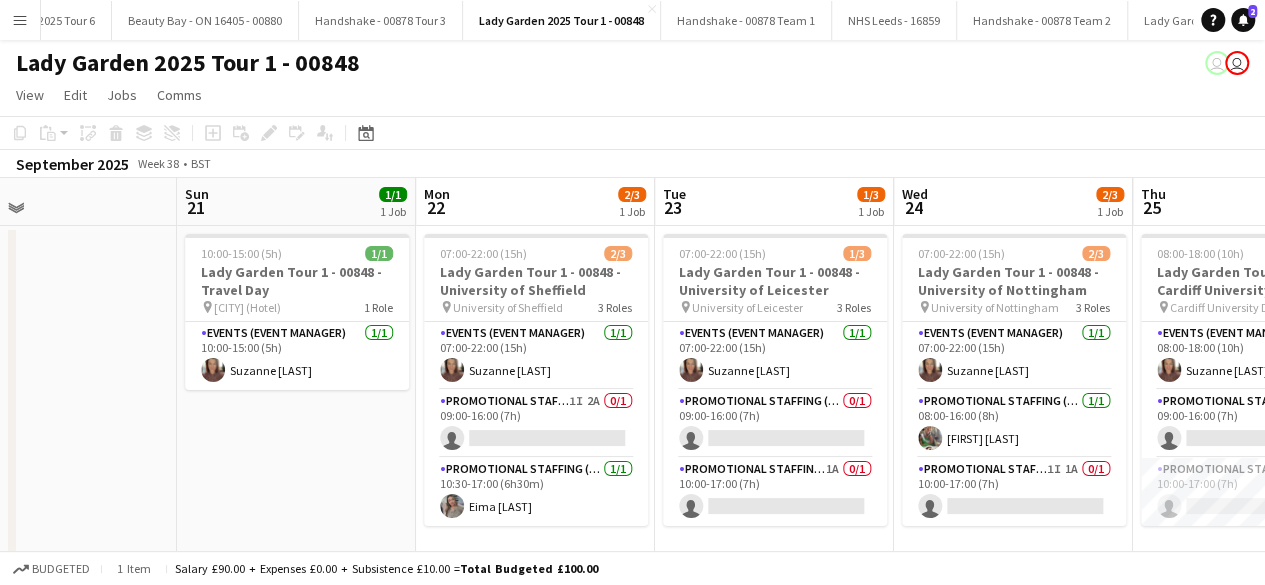 scroll, scrollTop: 0, scrollLeft: 542, axis: horizontal 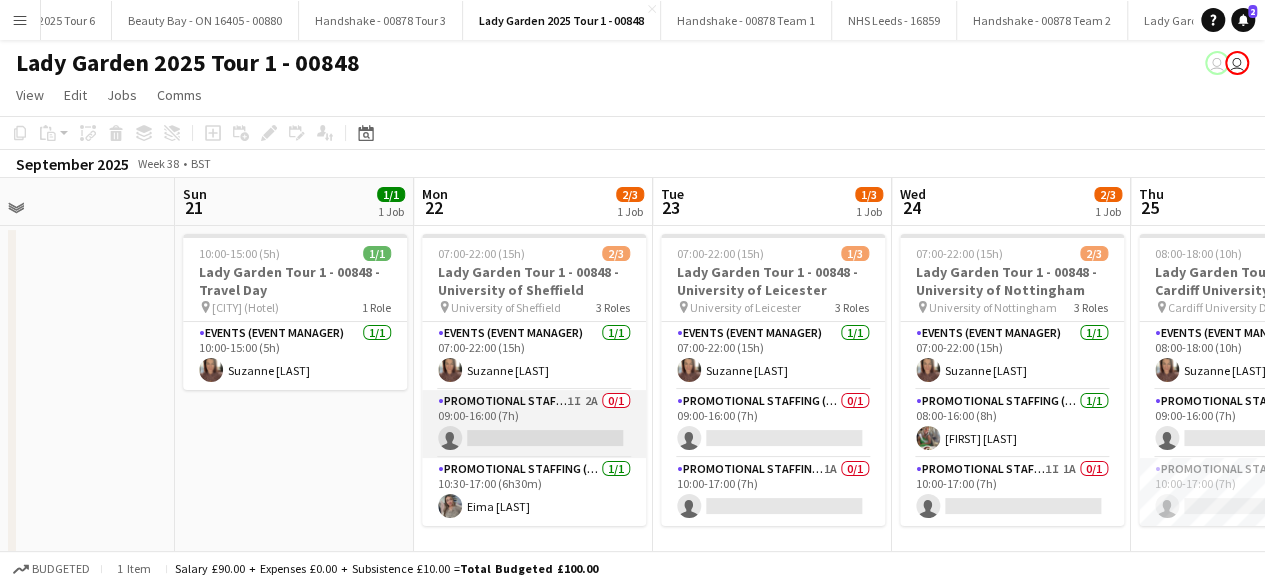 click on "Promotional Staffing (Brand Ambassadors)   1I   2A   0/1   09:00-16:00 (7h)
single-neutral-actions" at bounding box center (534, 424) 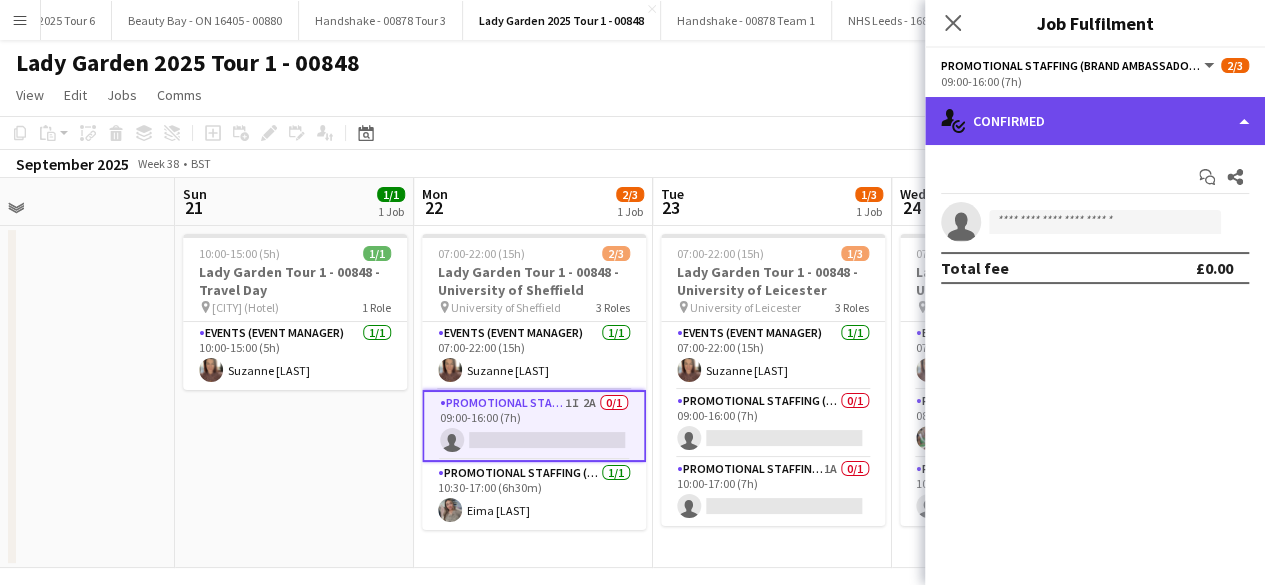 click on "single-neutral-actions-check-2
Confirmed" 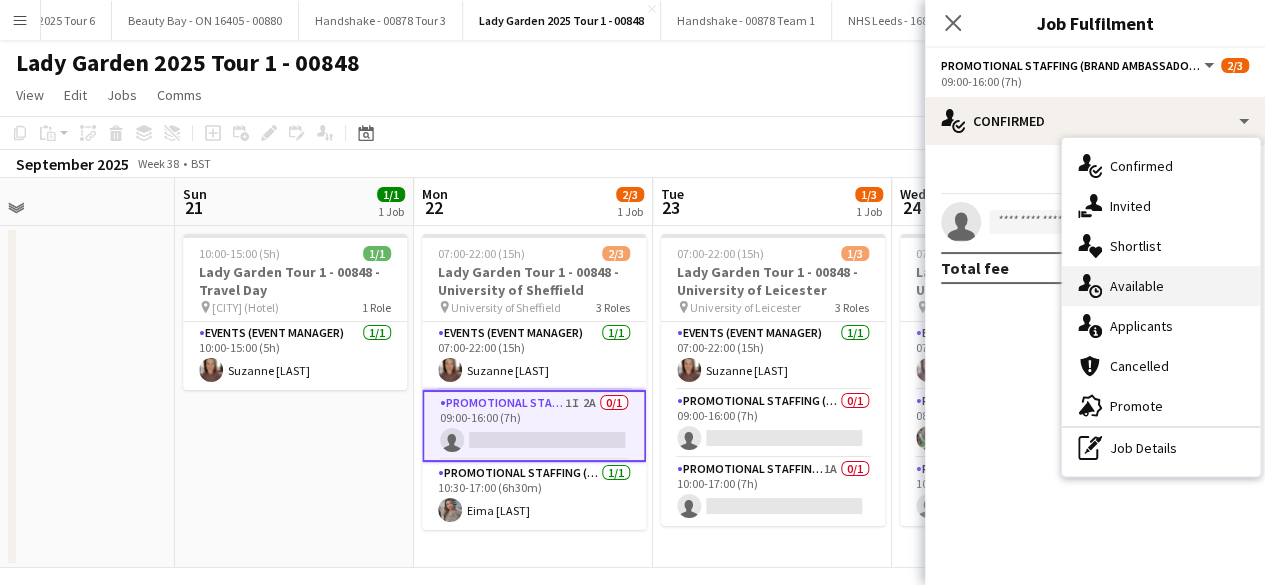 click on "single-neutral-actions-upload
Available" at bounding box center (1161, 286) 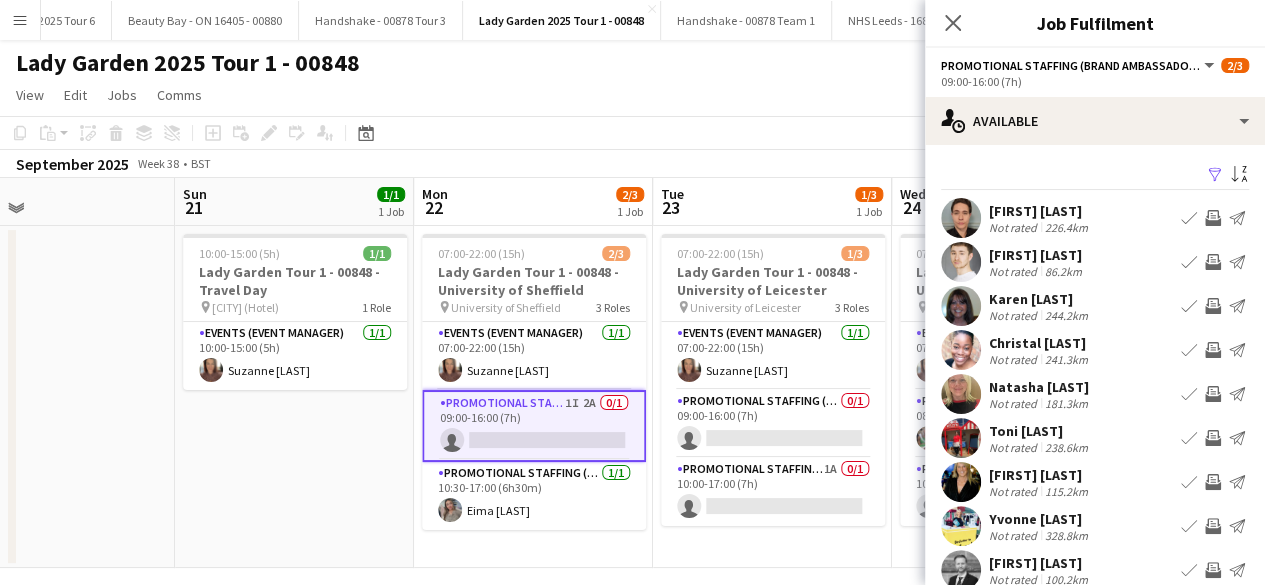 click on "Filter" at bounding box center [1215, 175] 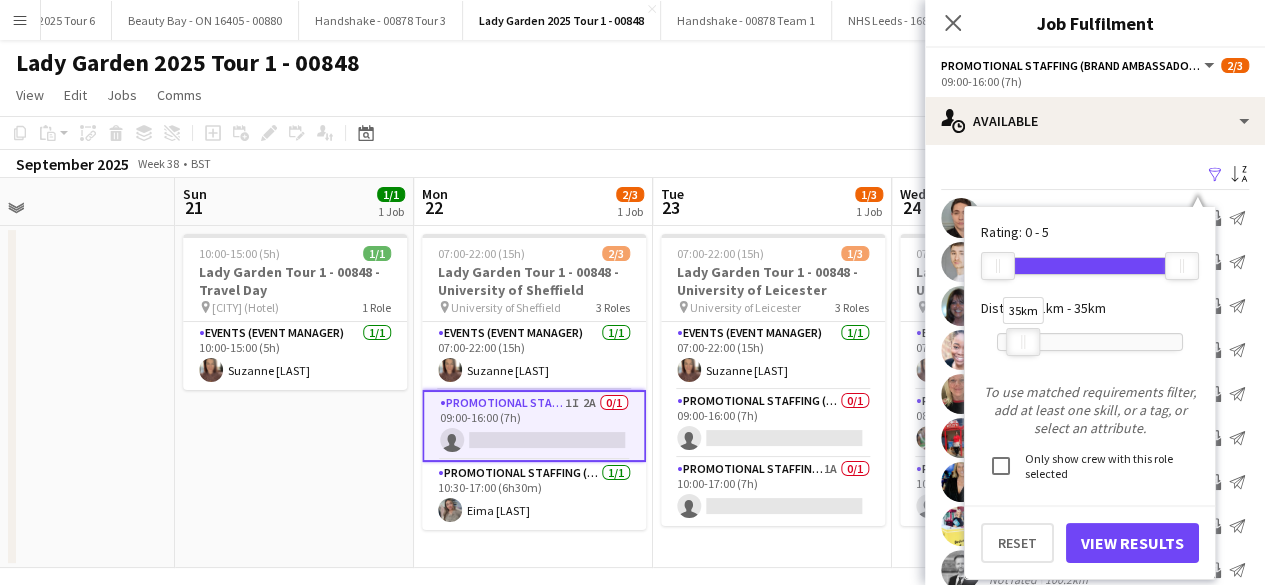 drag, startPoint x: 1180, startPoint y: 339, endPoint x: 1021, endPoint y: 343, distance: 159.05031 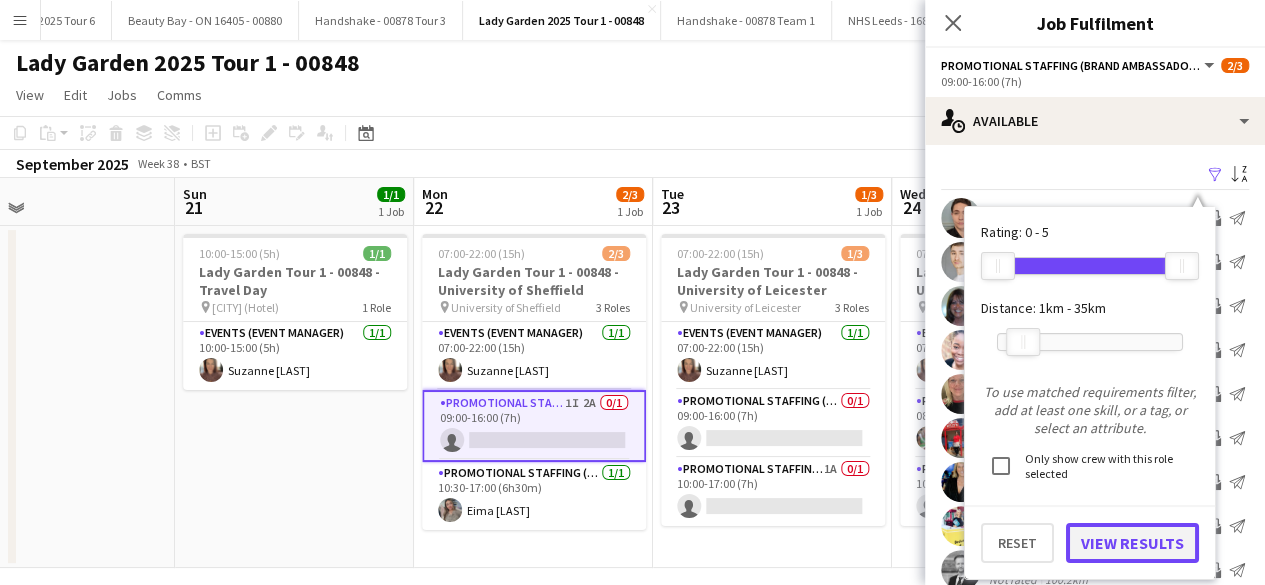 click on "View Results" at bounding box center (1132, 543) 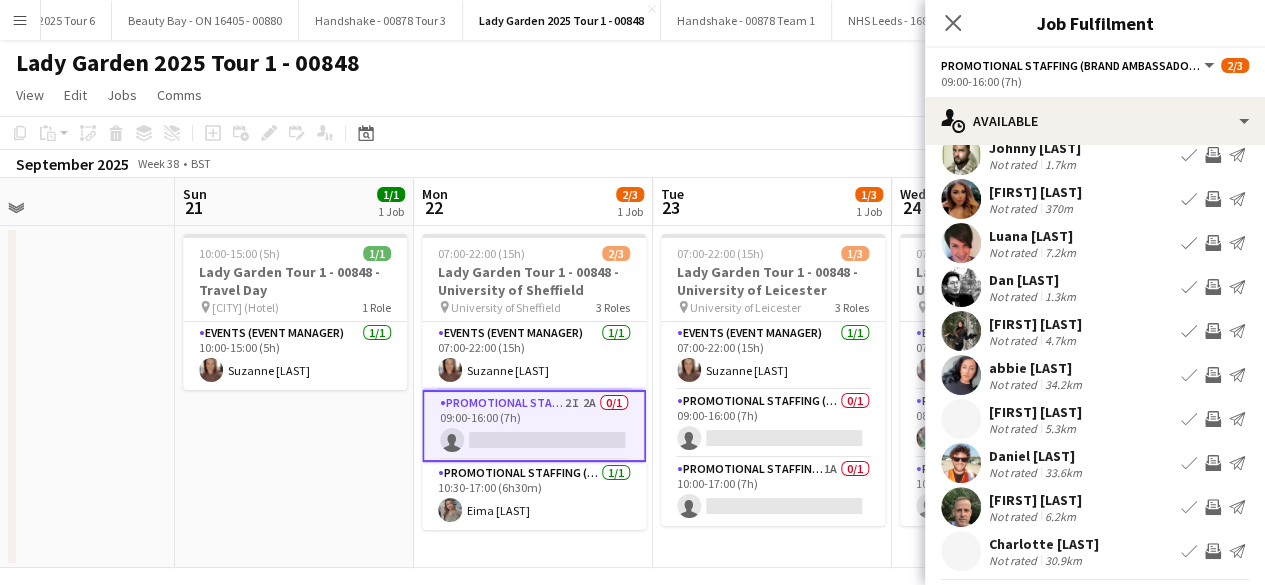scroll, scrollTop: 91, scrollLeft: 0, axis: vertical 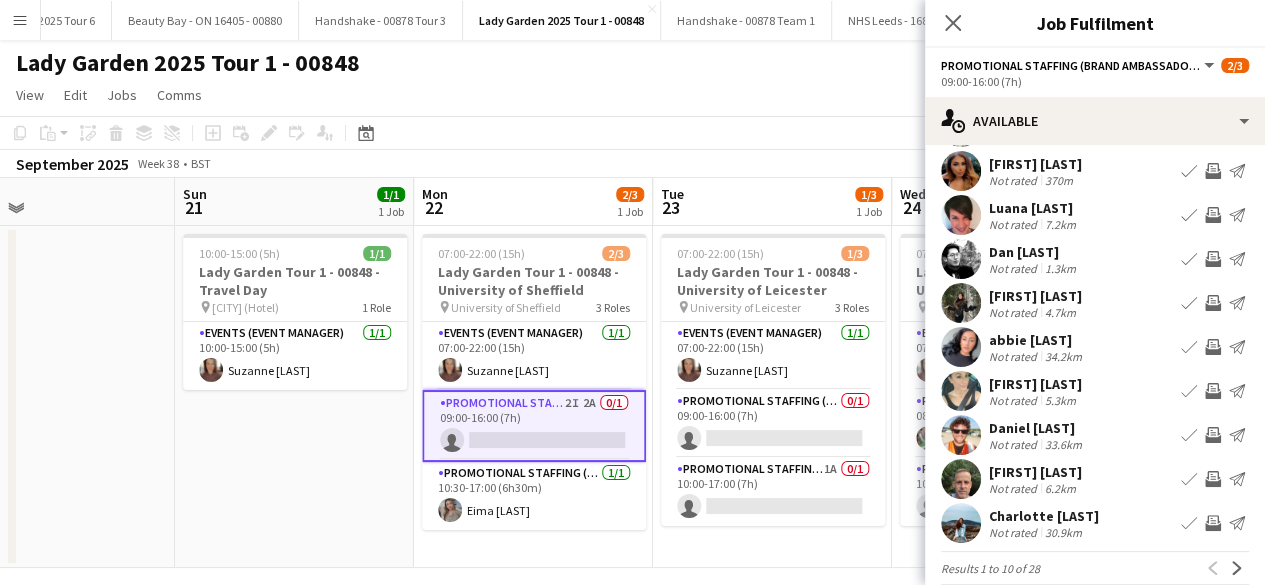 click at bounding box center (961, 391) 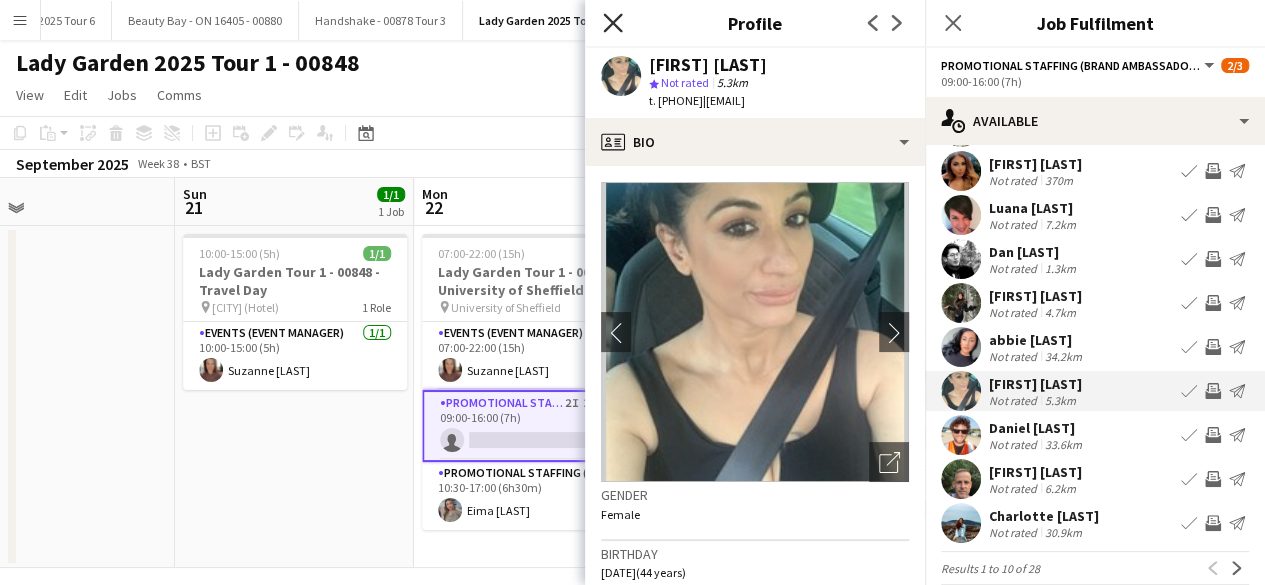 click on "Close pop-in" 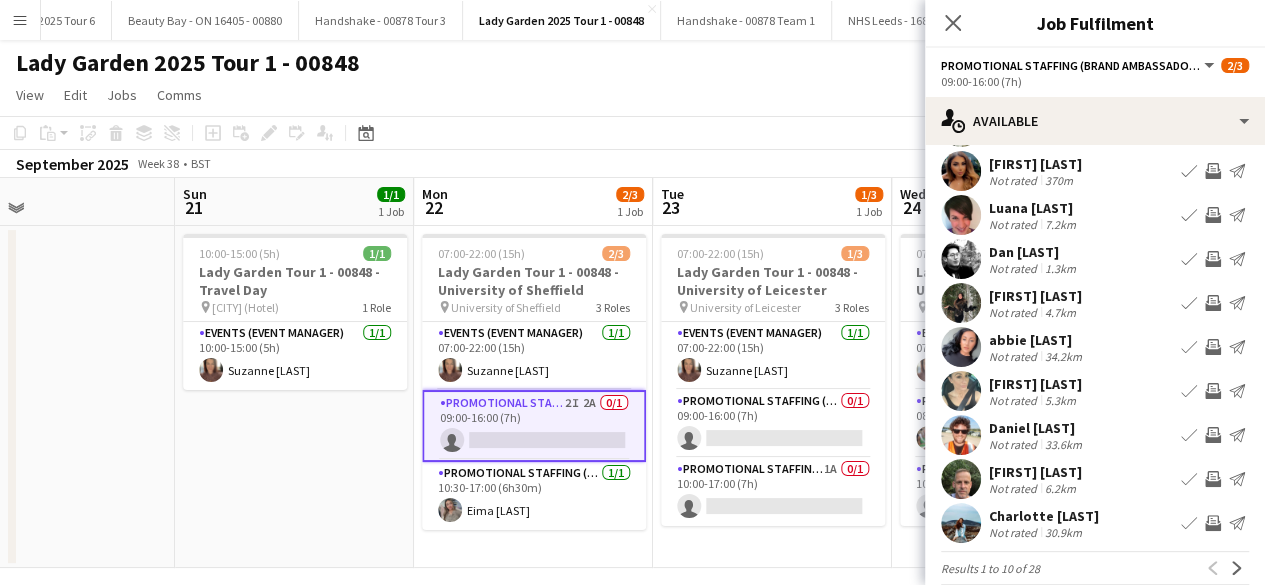 click at bounding box center (961, 523) 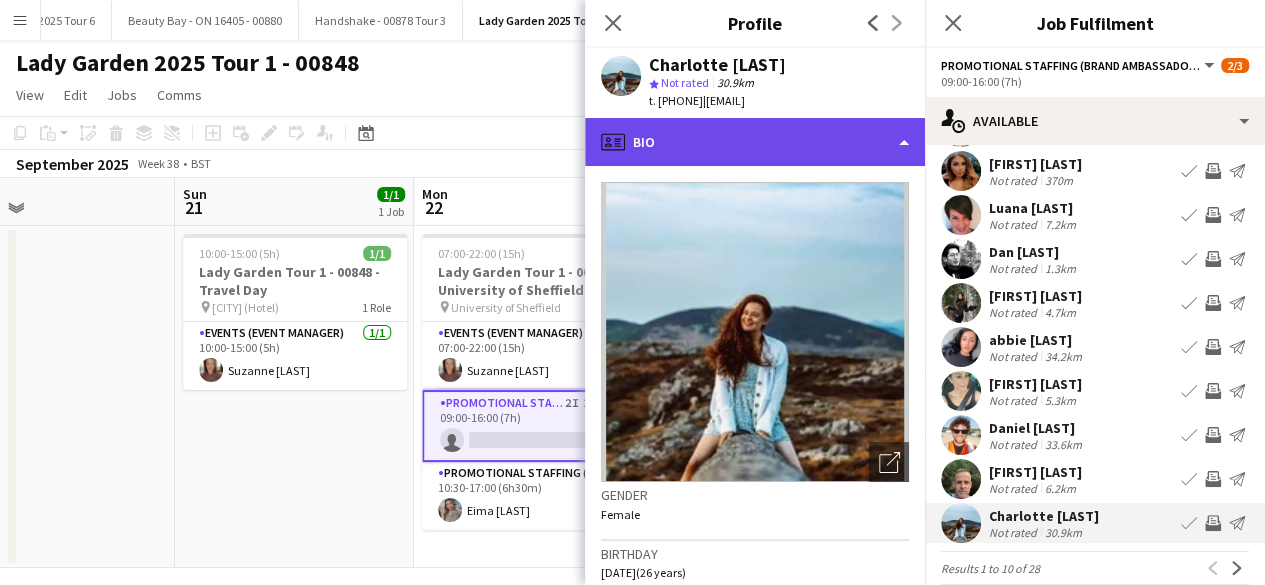 click on "profile
Bio" 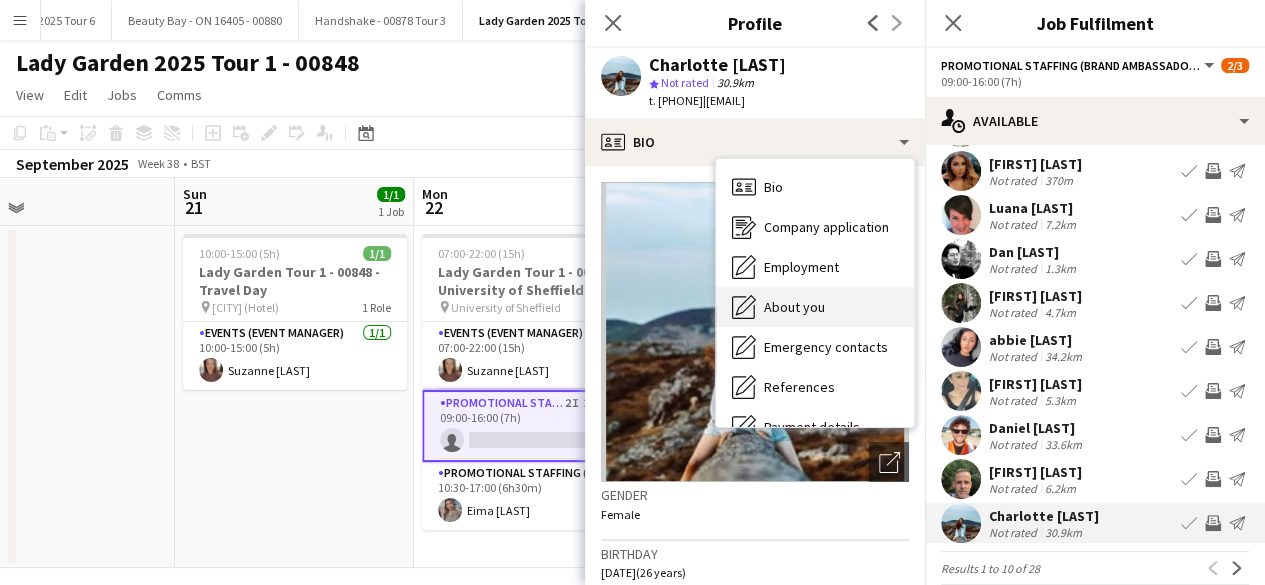click on "About you
About you" at bounding box center (815, 307) 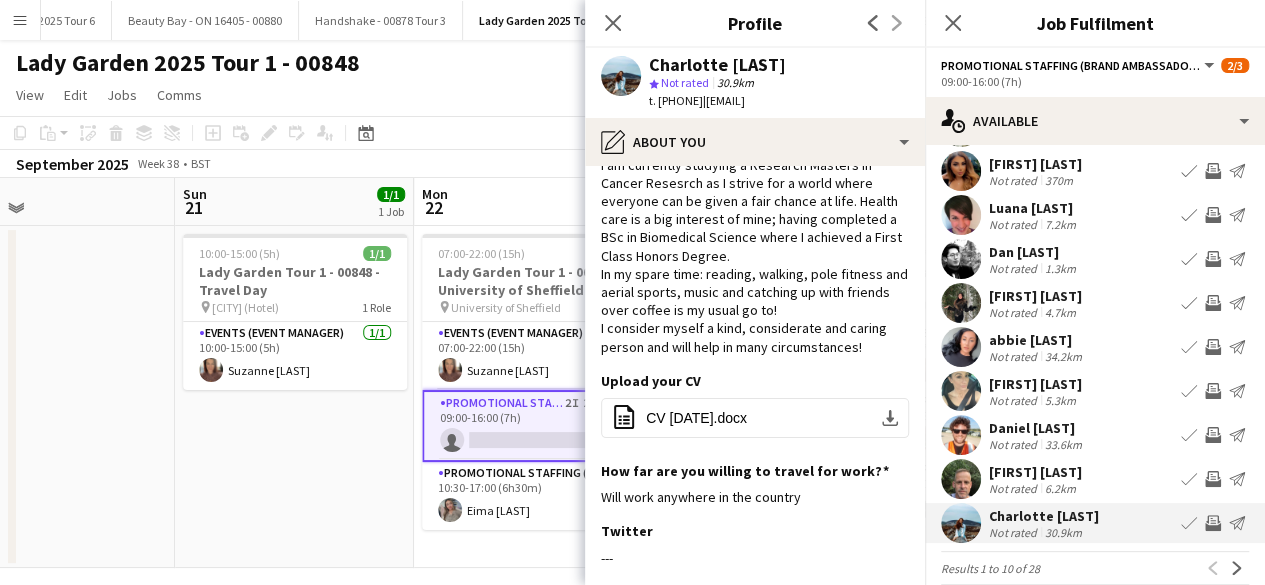scroll, scrollTop: 51, scrollLeft: 0, axis: vertical 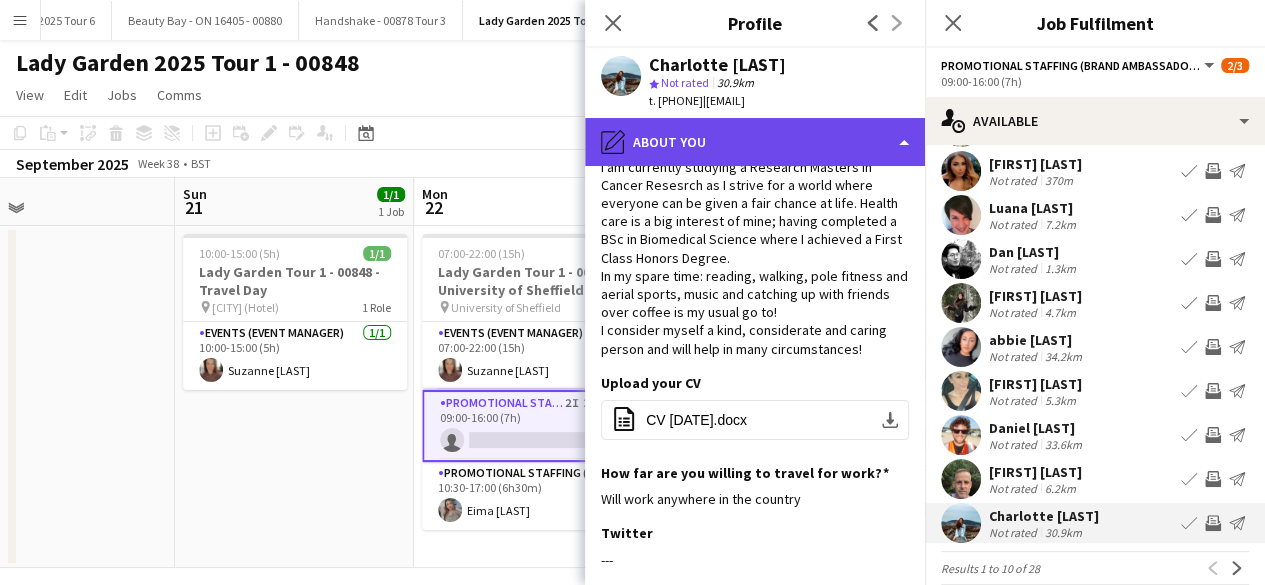 click on "pencil4
About you" 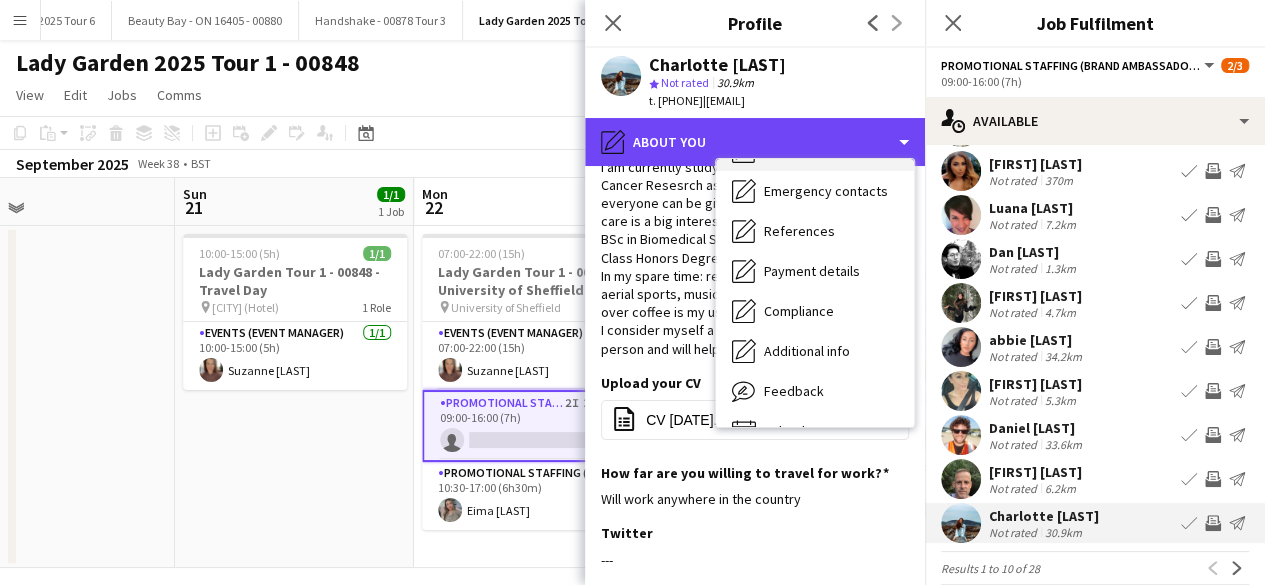 scroll, scrollTop: 157, scrollLeft: 0, axis: vertical 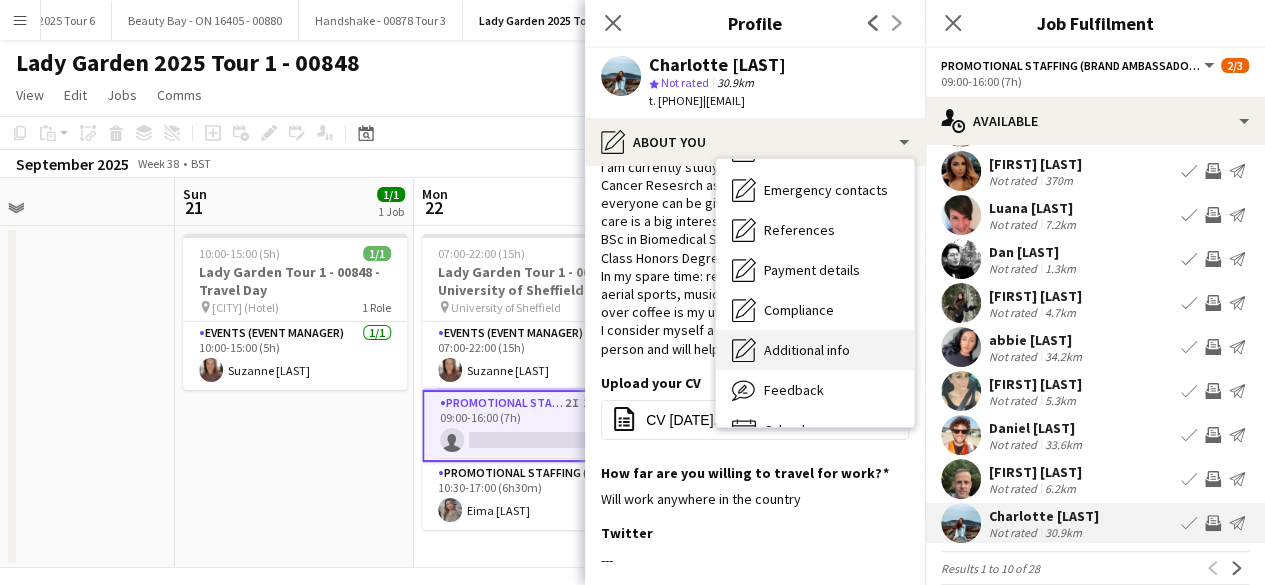 click on "Additional info" at bounding box center (807, 350) 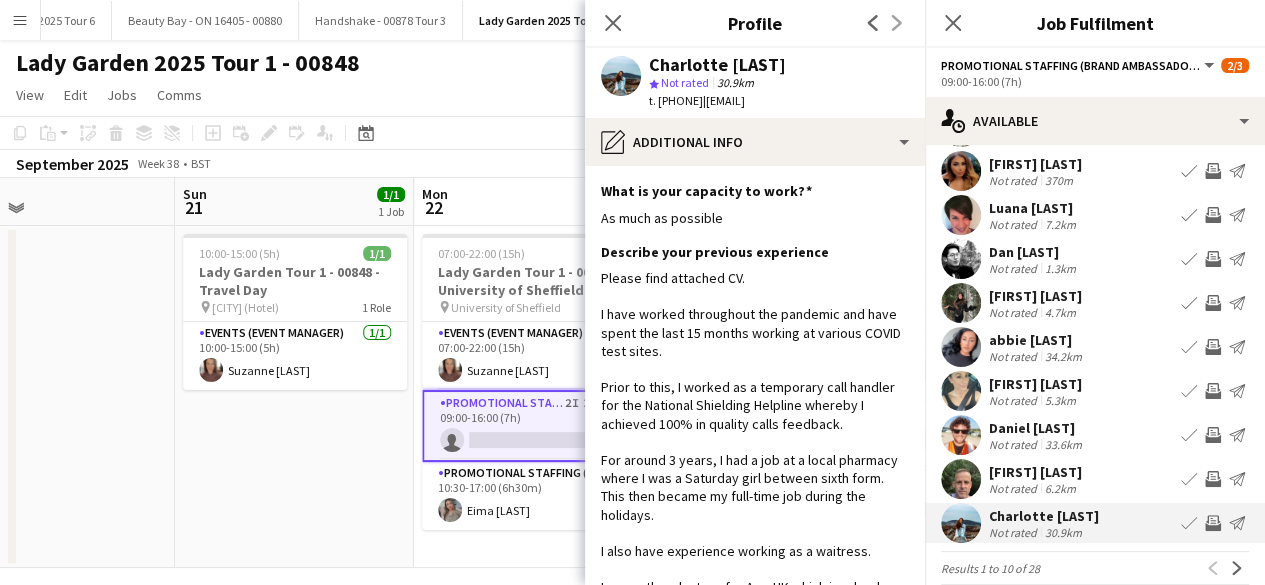 scroll, scrollTop: 0, scrollLeft: 0, axis: both 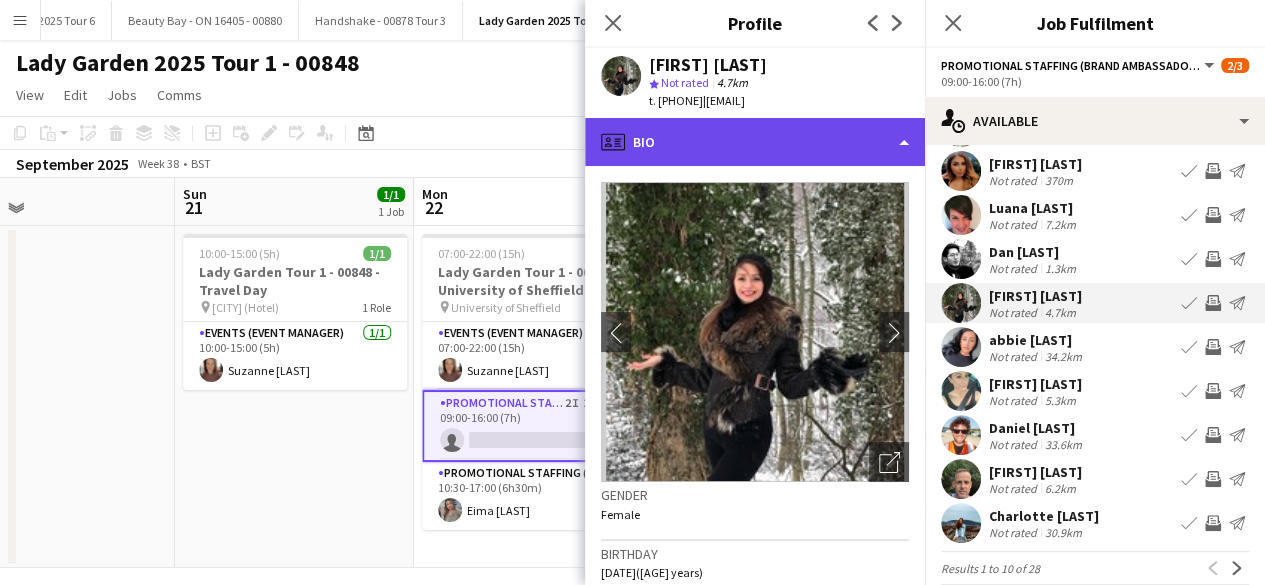 click on "profile
Bio" 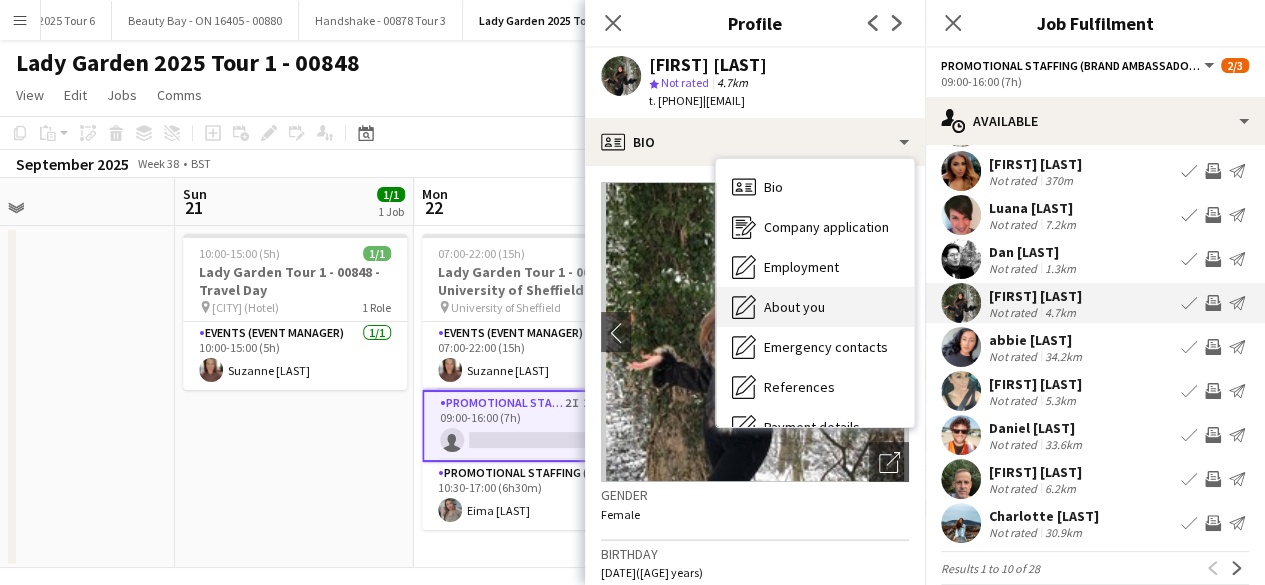 click on "About you" at bounding box center (794, 307) 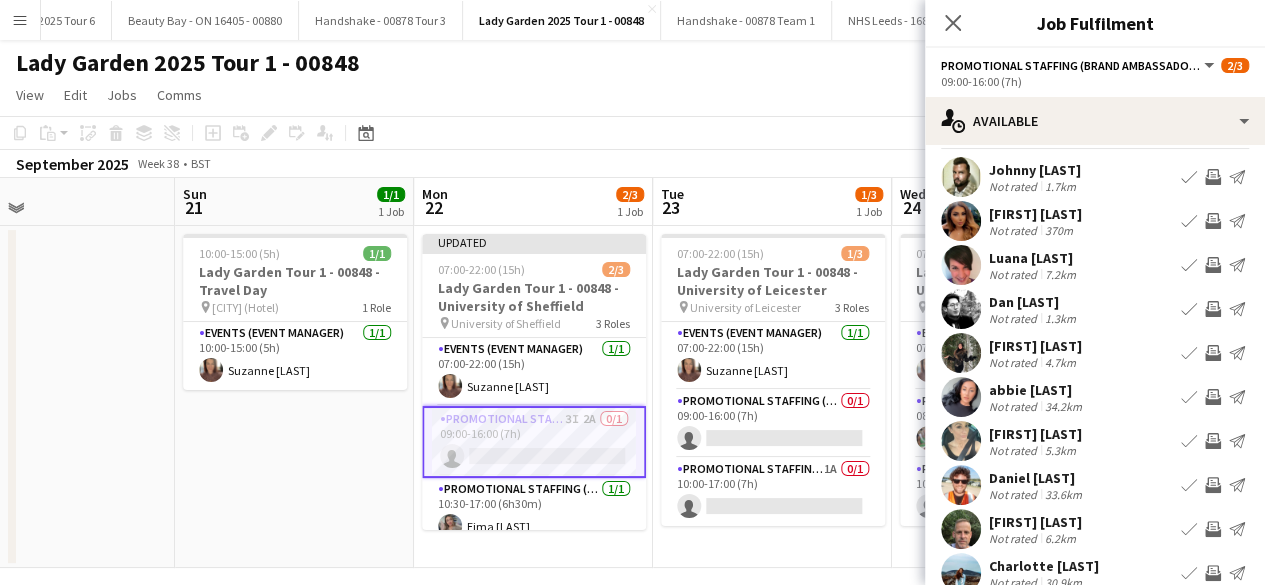 scroll, scrollTop: 39, scrollLeft: 0, axis: vertical 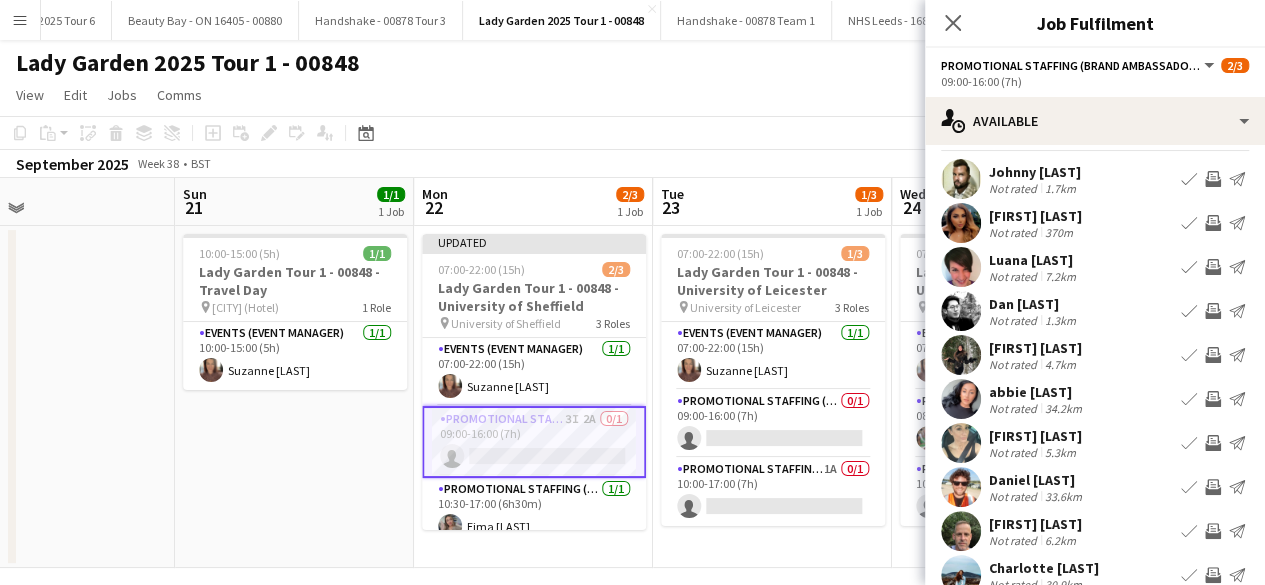 click at bounding box center (961, 223) 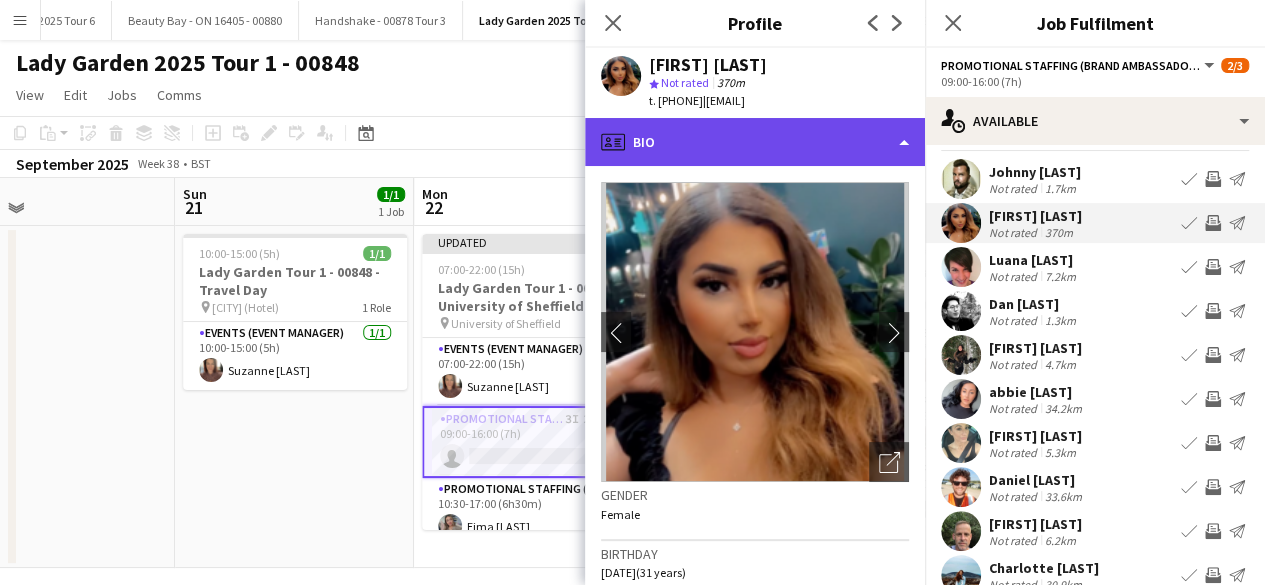 click on "profile
Bio" 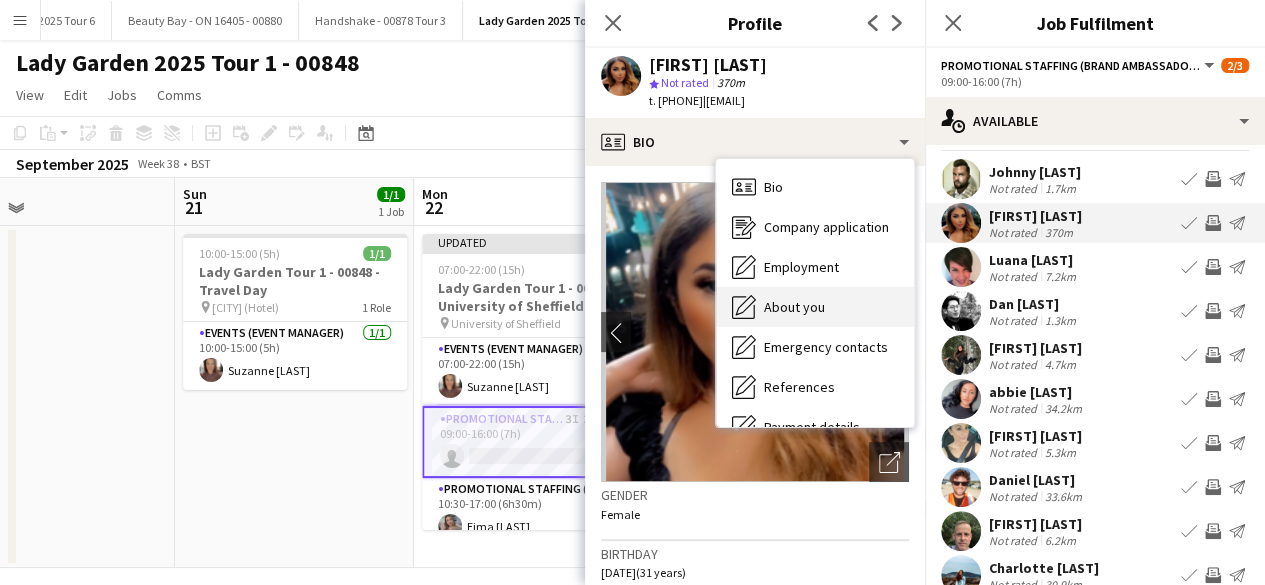 click on "About you" at bounding box center (794, 307) 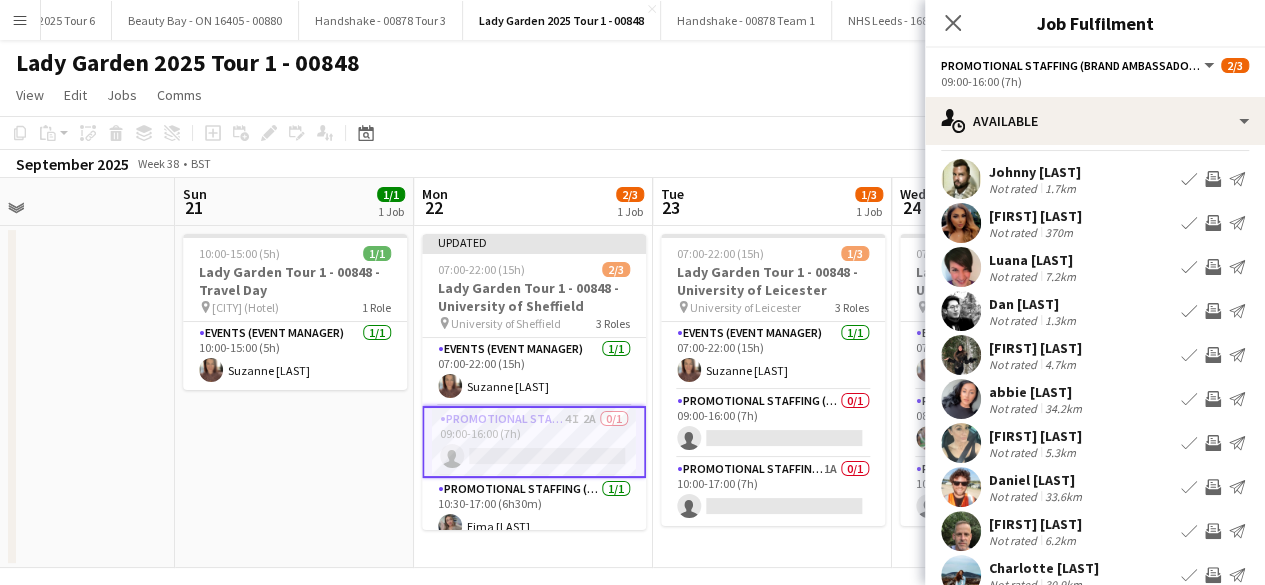 scroll, scrollTop: 114, scrollLeft: 0, axis: vertical 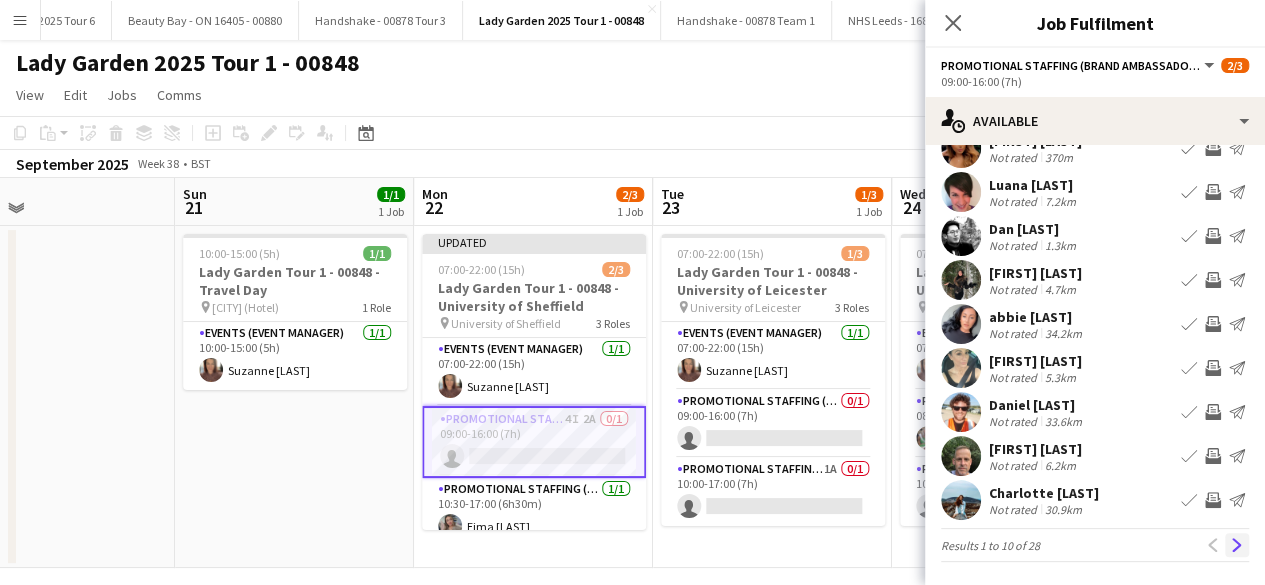 click on "Next" 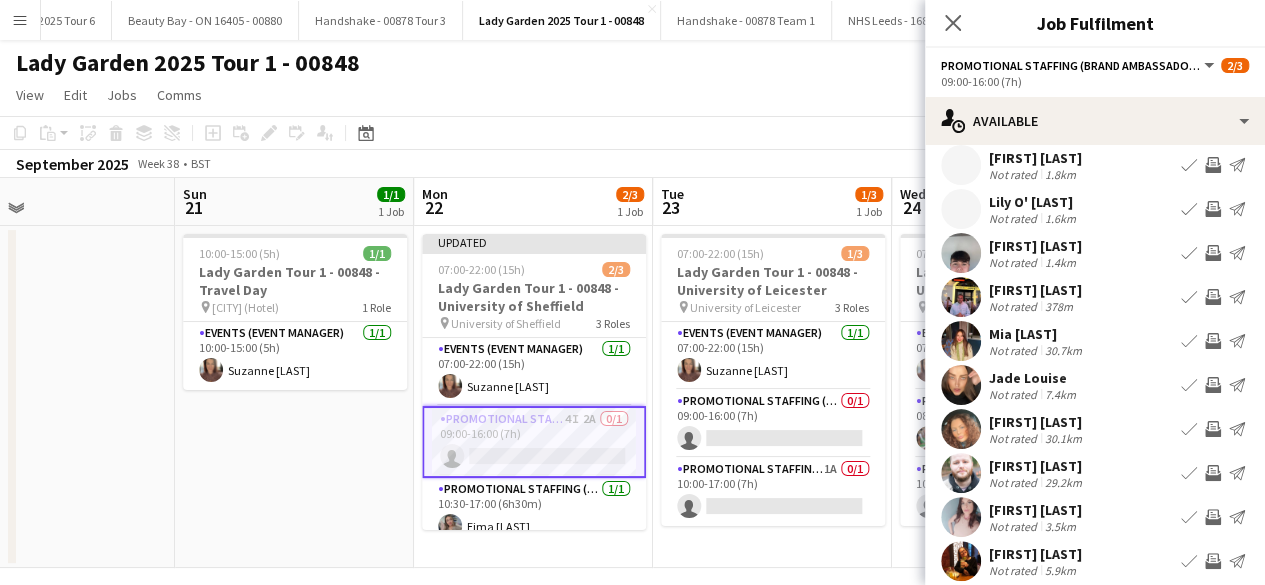 scroll, scrollTop: 0, scrollLeft: 0, axis: both 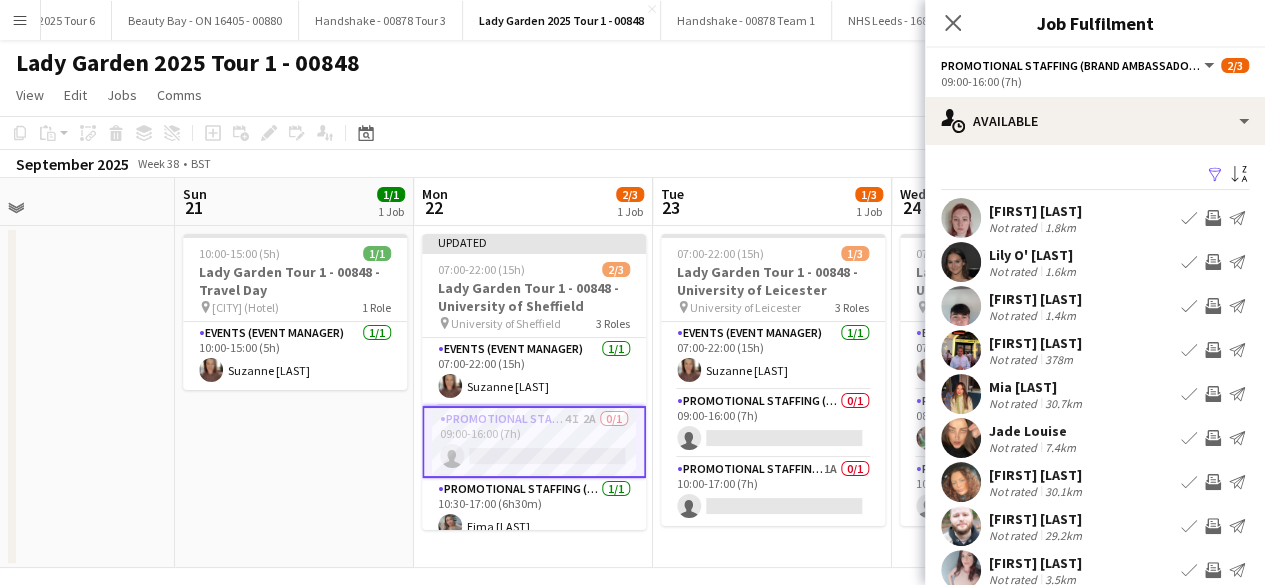click at bounding box center (961, 218) 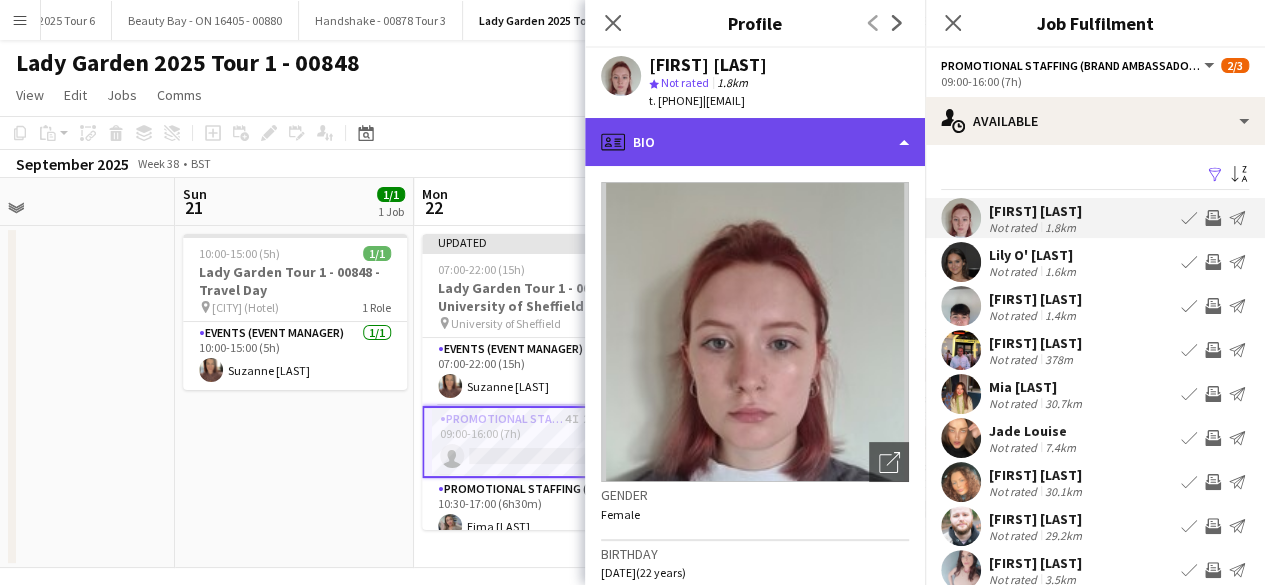 click on "profile
Bio" 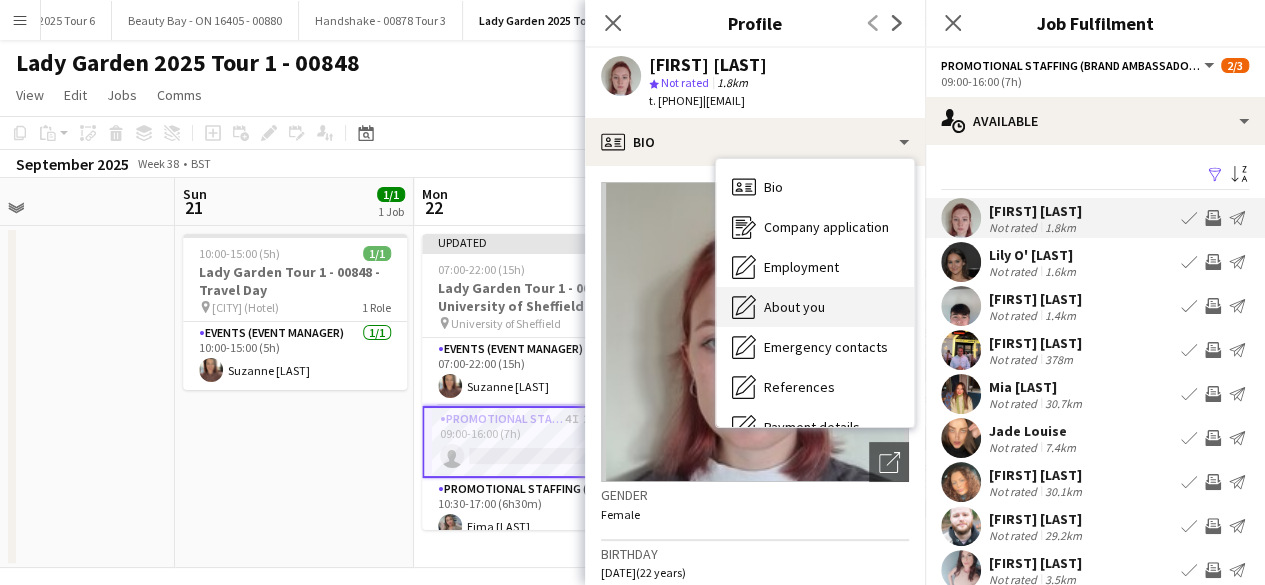 click on "About you" at bounding box center [794, 307] 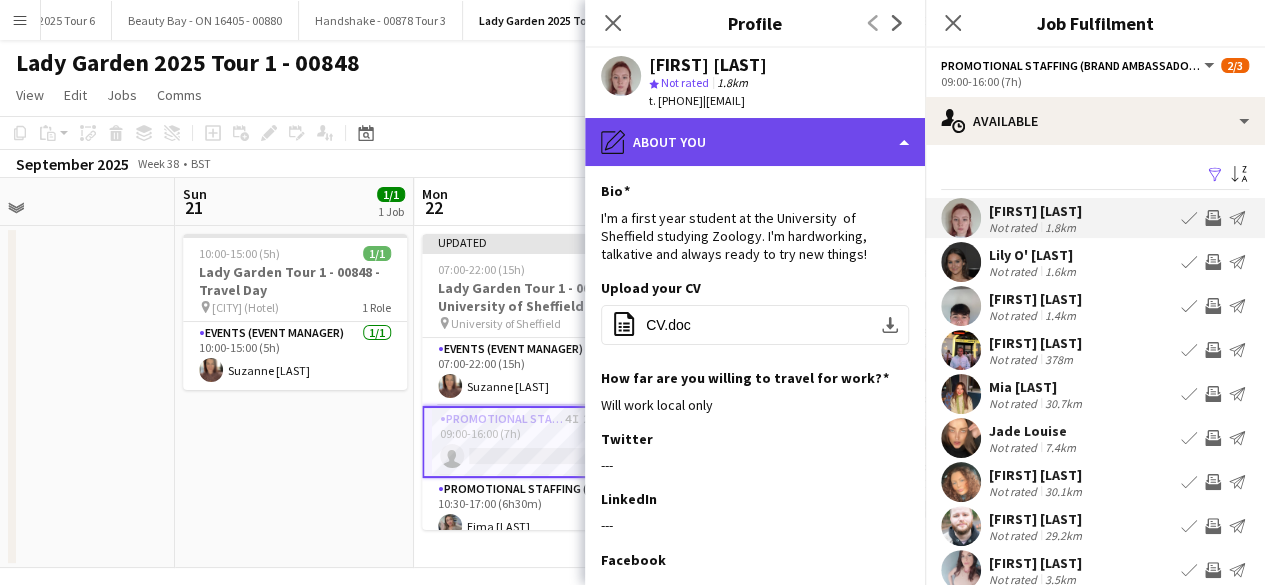 click on "pencil4
About you" 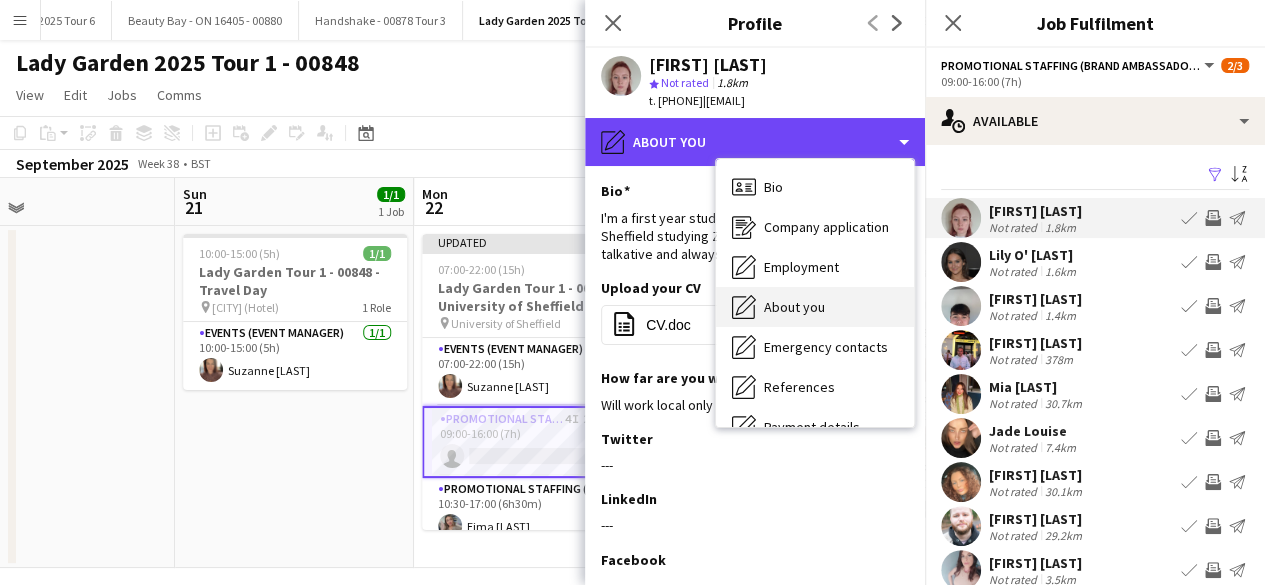 scroll, scrollTop: 188, scrollLeft: 0, axis: vertical 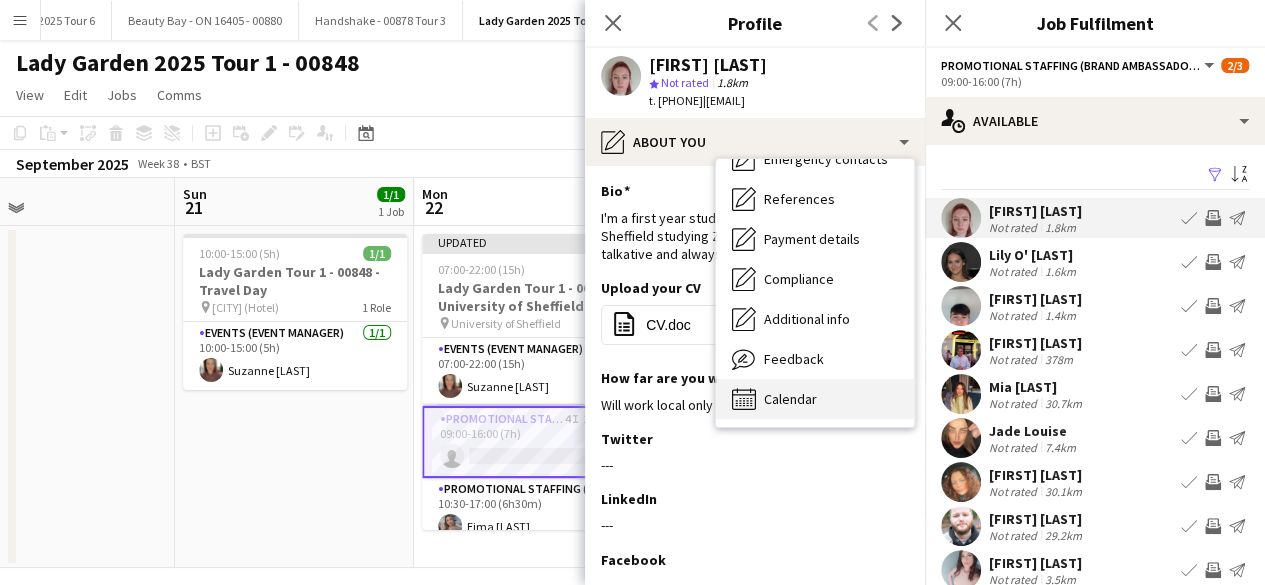 click on "Calendar" at bounding box center (790, 399) 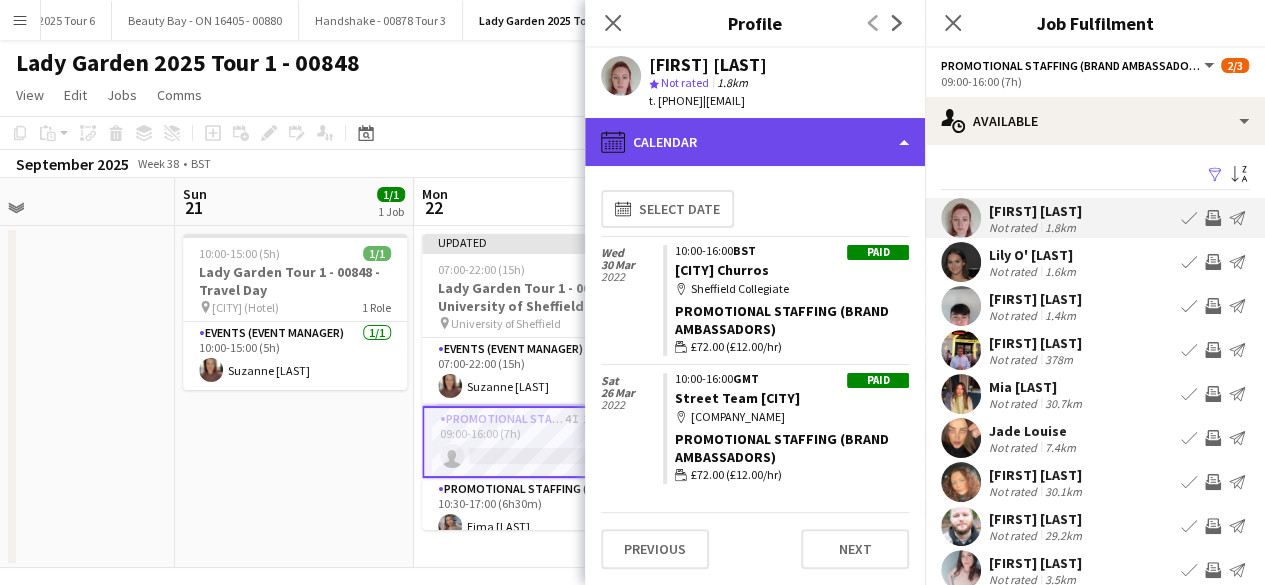 click on "calendar-full
Calendar" 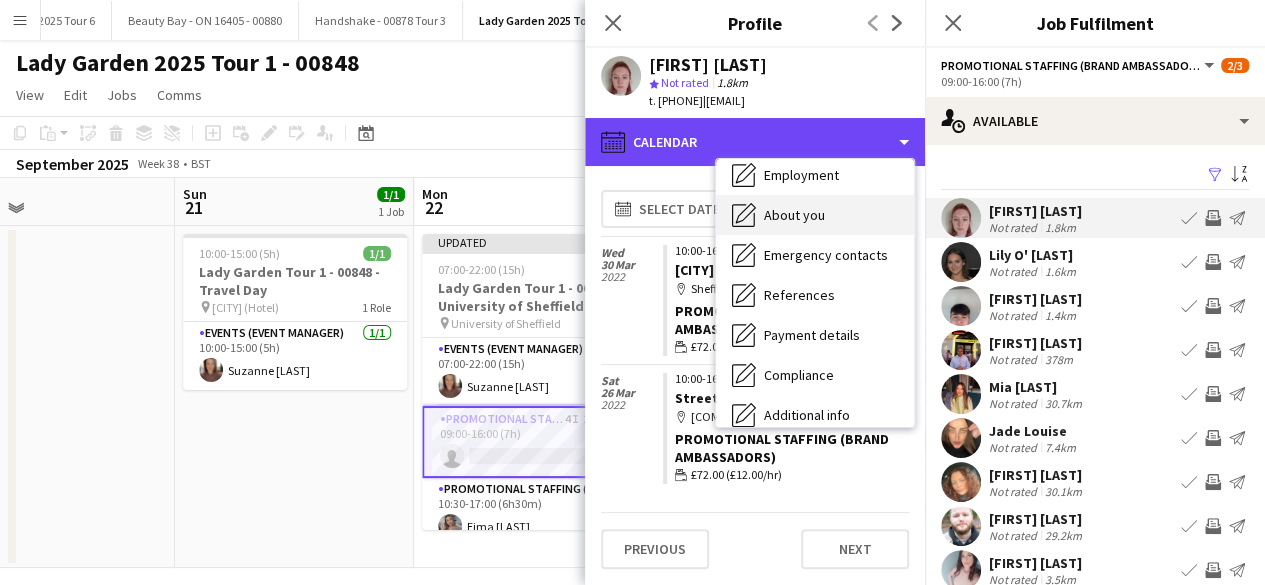 scroll, scrollTop: 0, scrollLeft: 0, axis: both 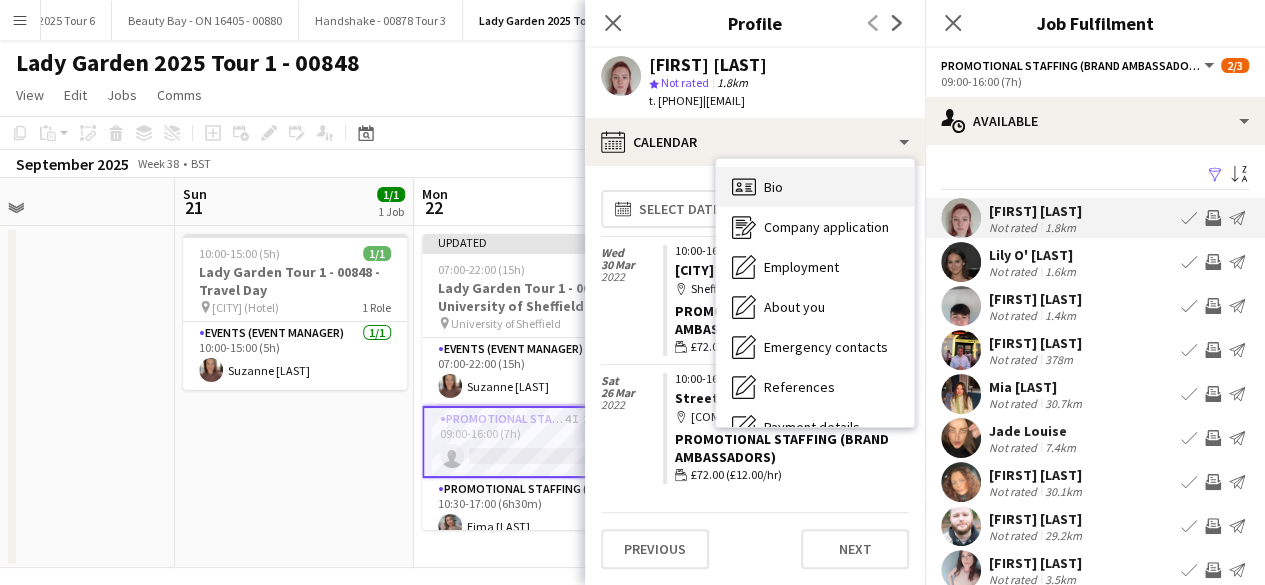 click on "Bio
Bio" at bounding box center (815, 187) 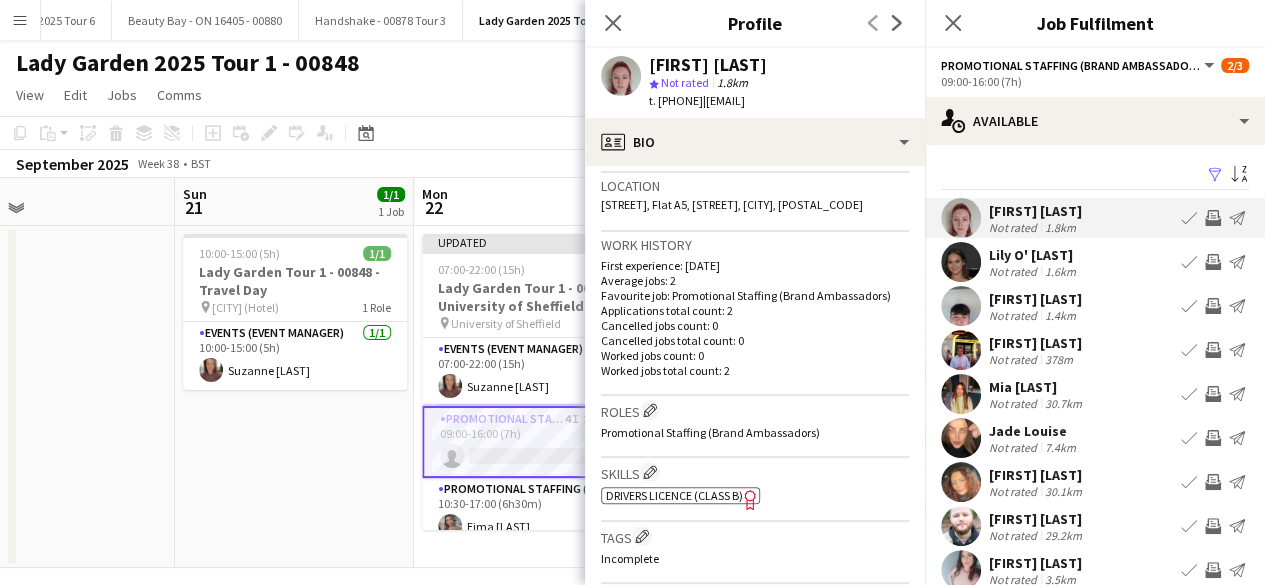 scroll, scrollTop: 428, scrollLeft: 0, axis: vertical 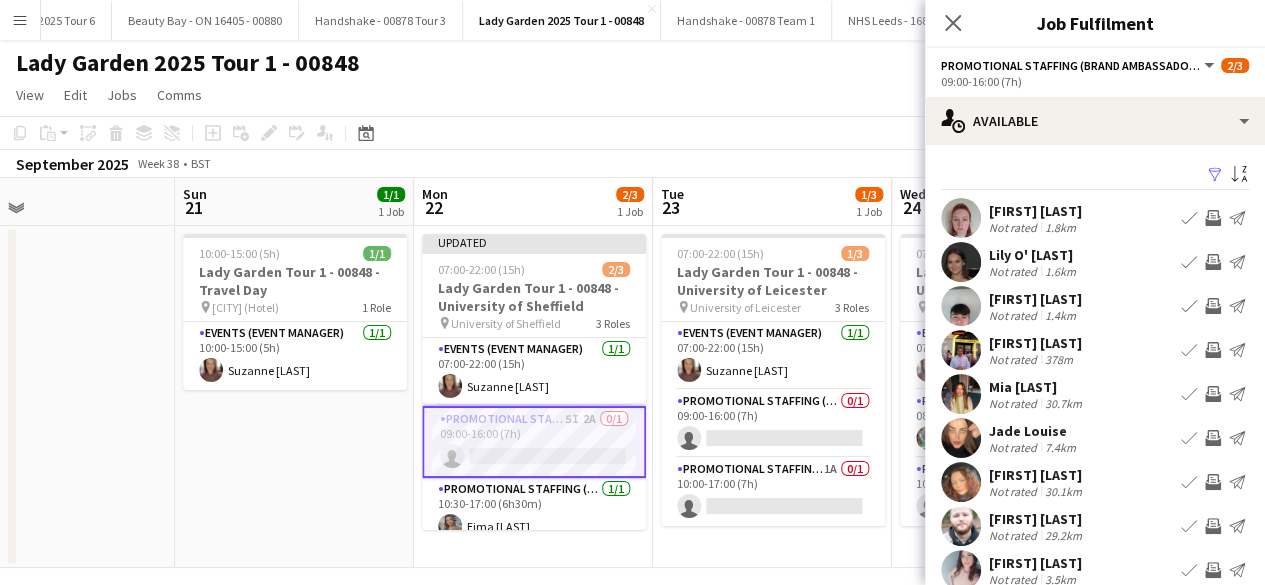click at bounding box center [961, 262] 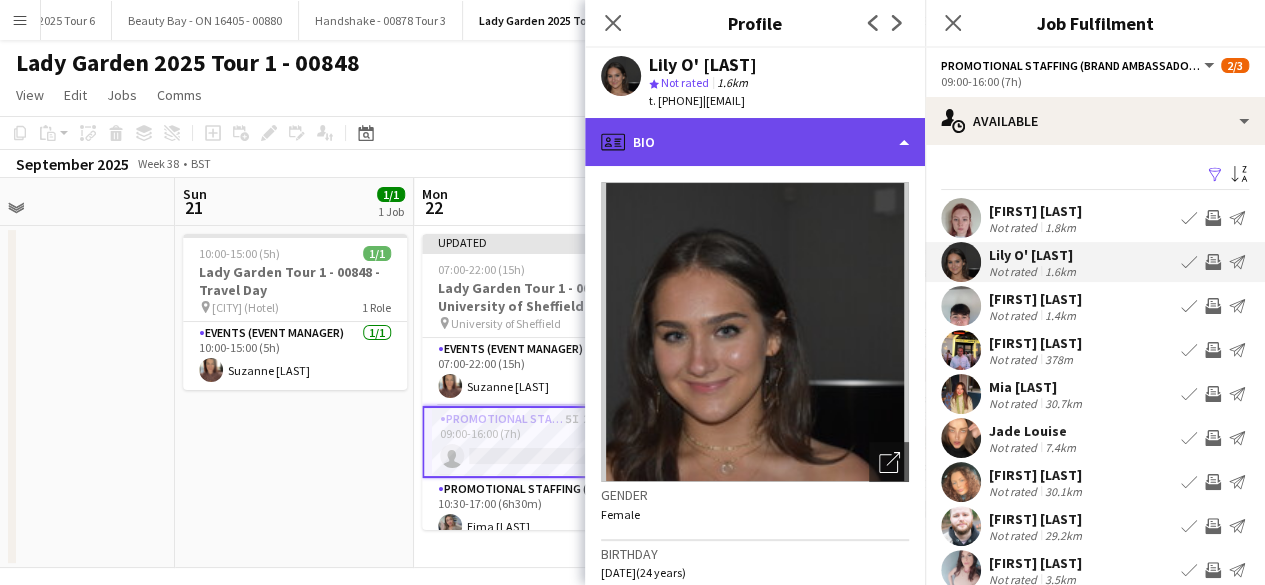 click on "profile
Bio" 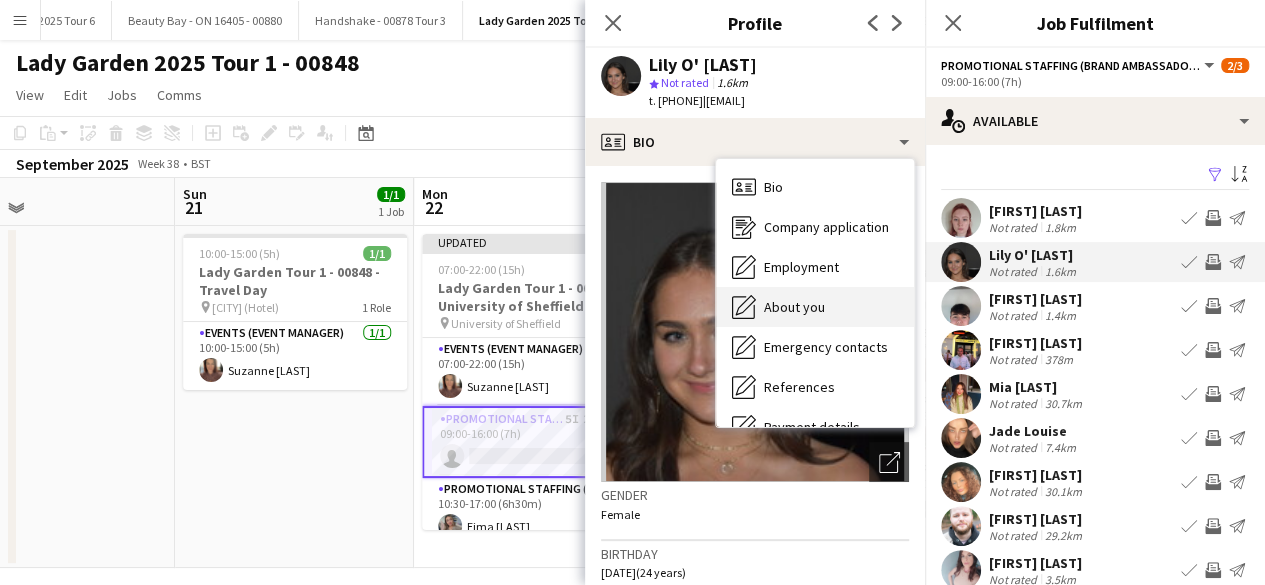 click on "About you" at bounding box center [794, 307] 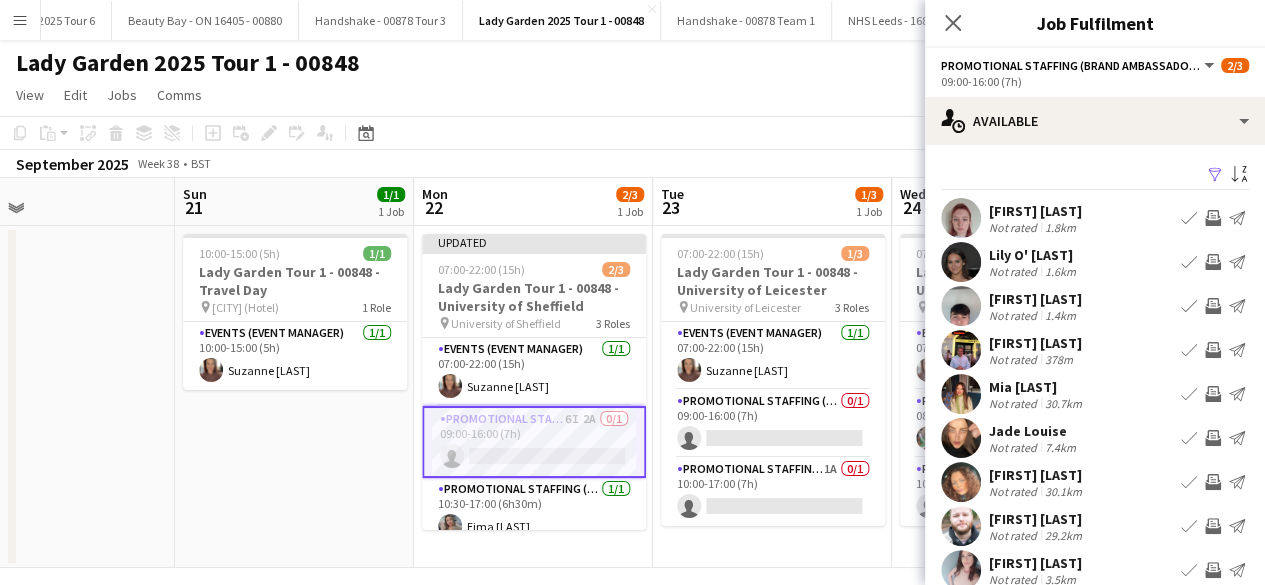 scroll, scrollTop: 114, scrollLeft: 0, axis: vertical 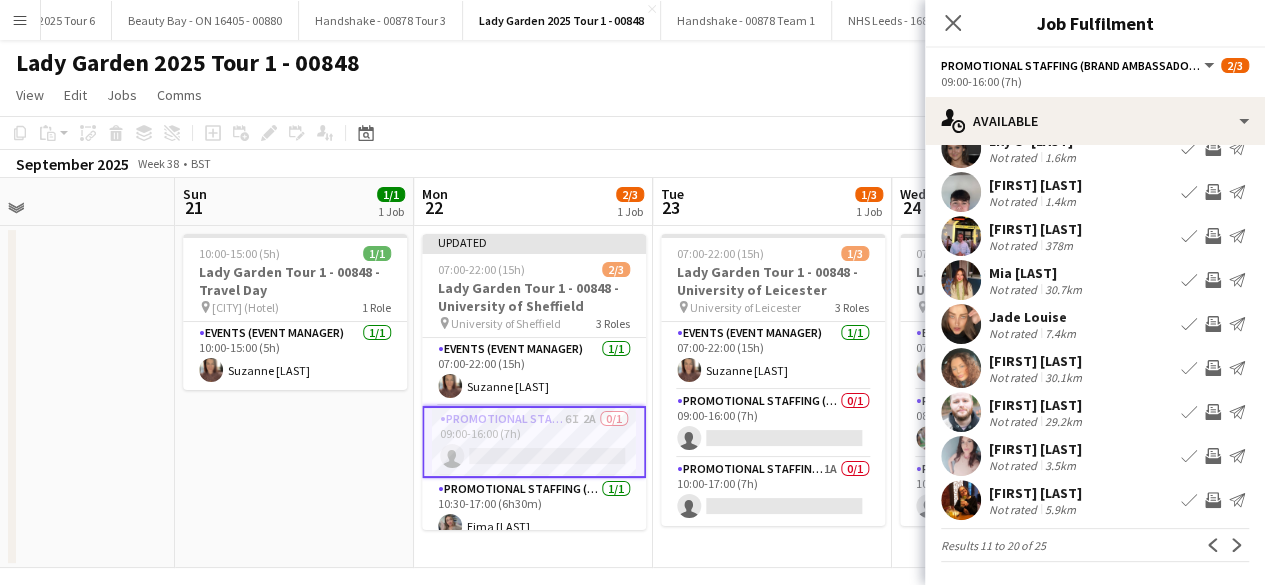click at bounding box center [961, 456] 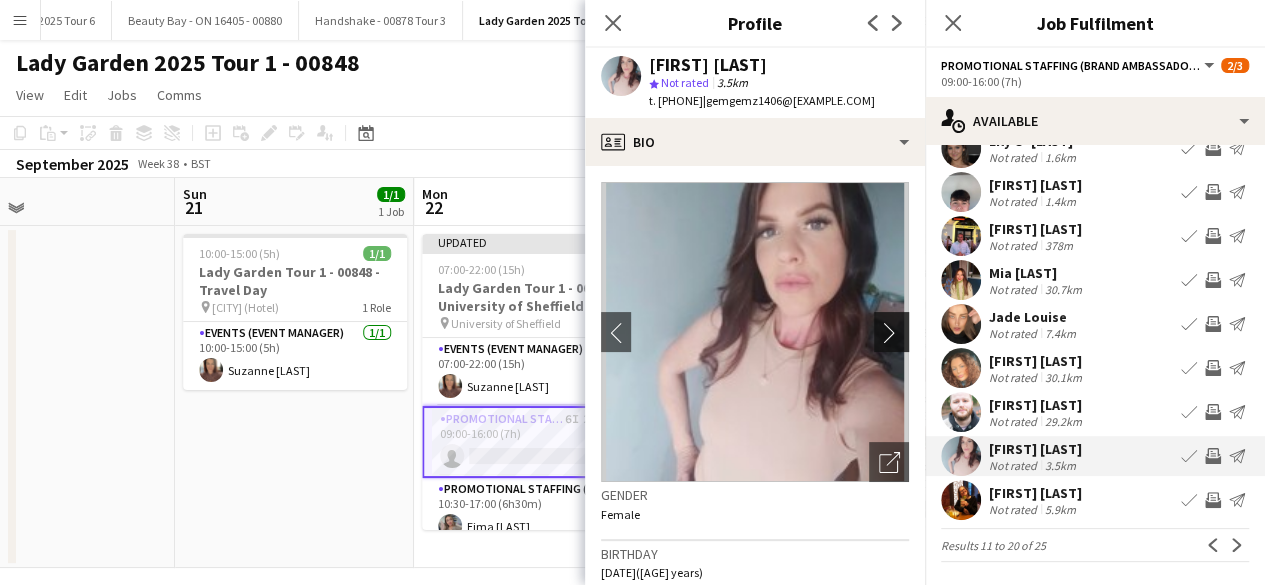 click on "chevron-right" 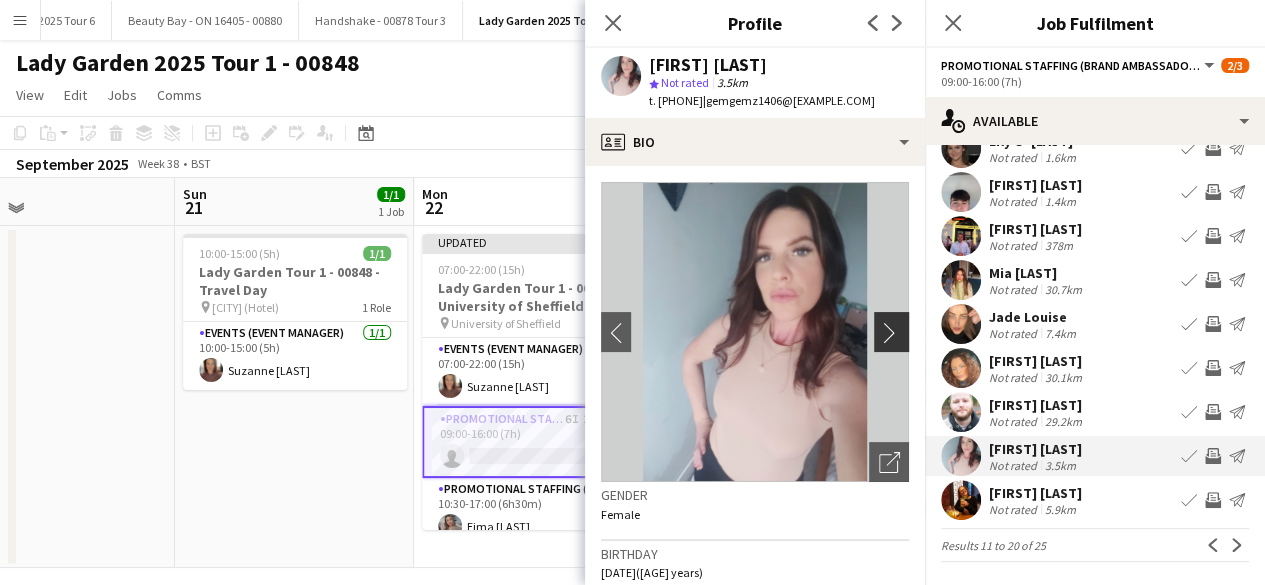 click on "chevron-right" 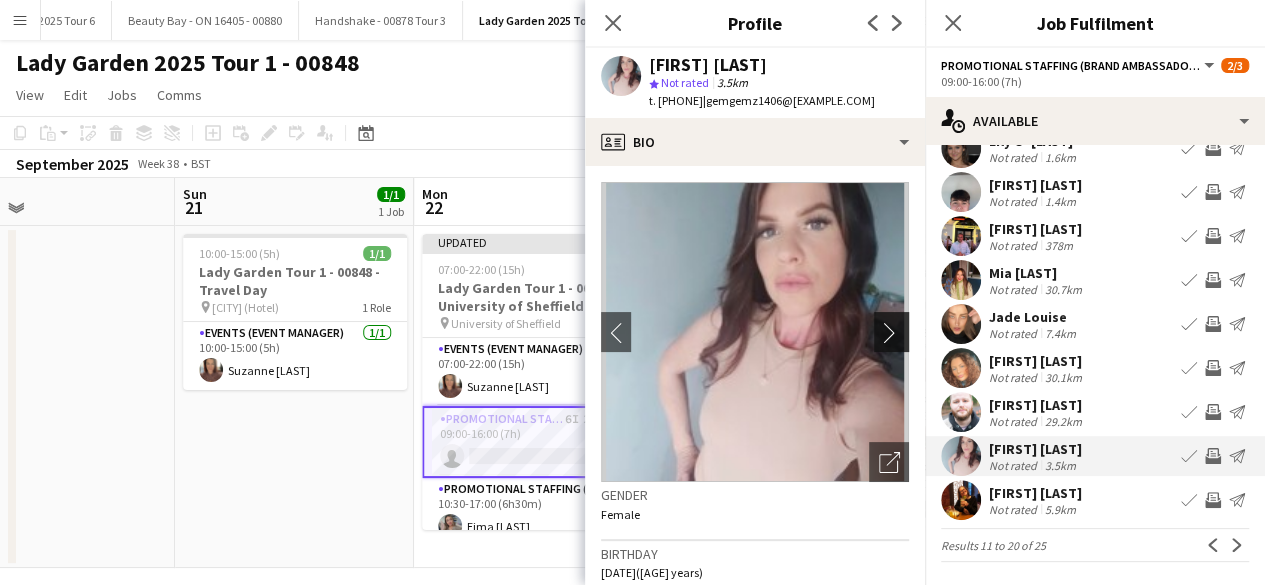 click on "chevron-right" 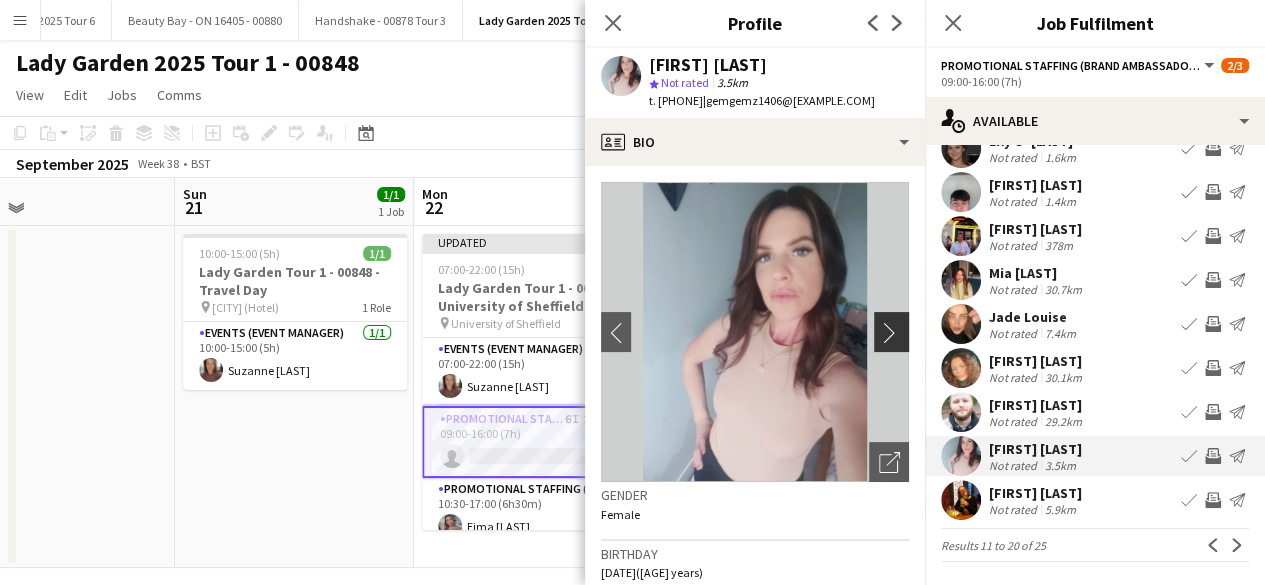 click on "chevron-right" 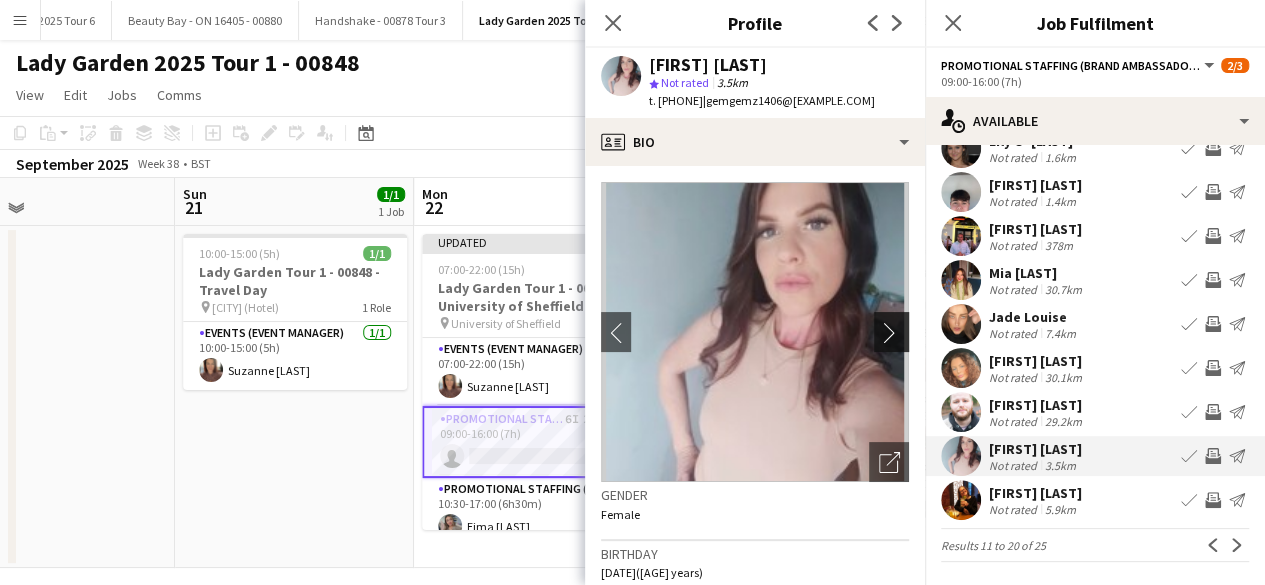 click on "chevron-right" 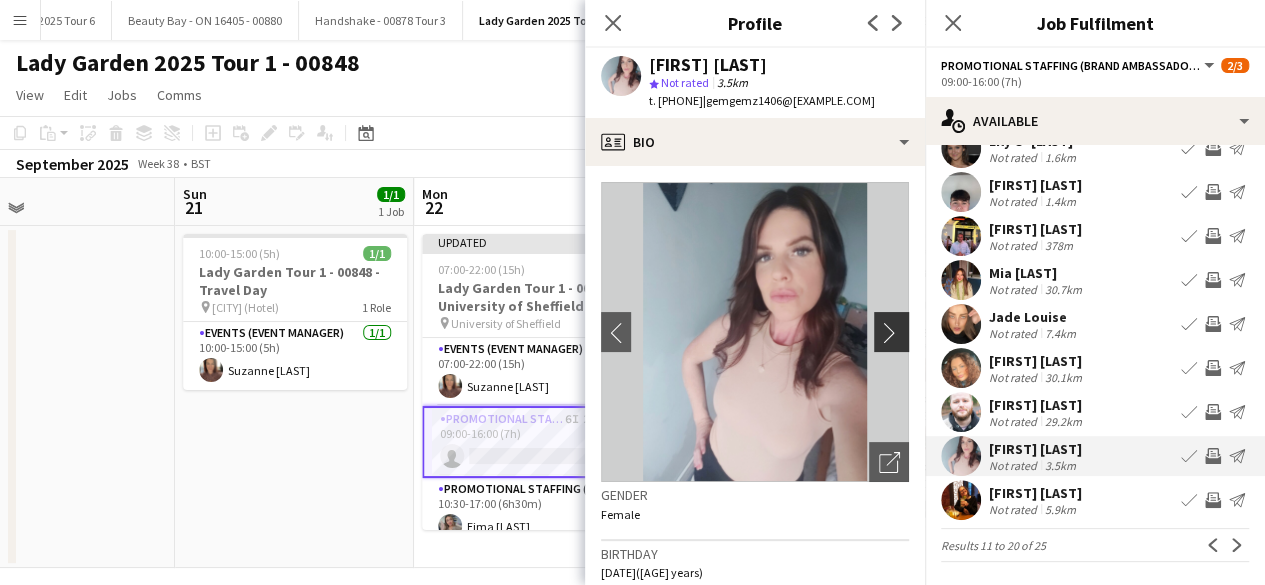 click on "chevron-right" 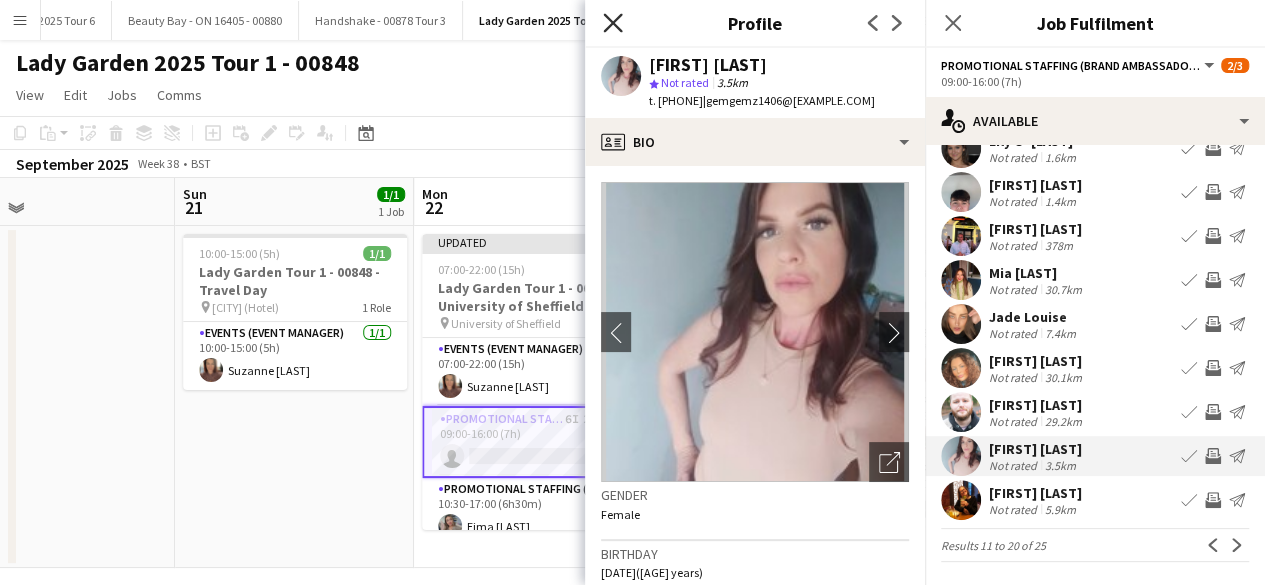 click on "Close pop-in" 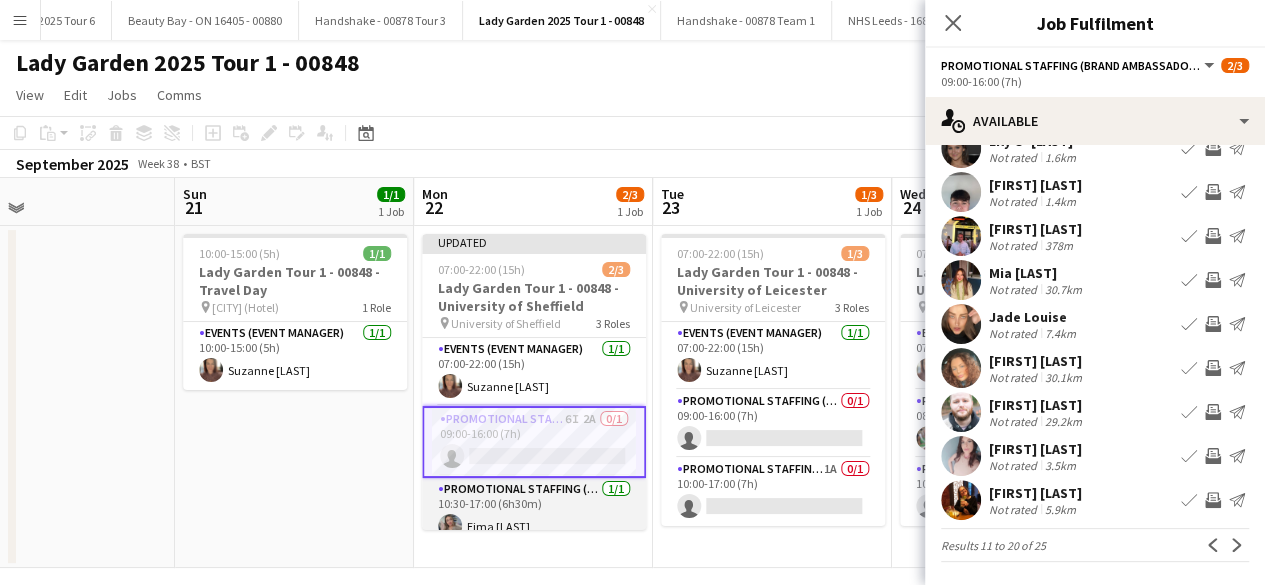 click on "Promotional Staffing (Brand Ambassadors)   1/1   10:30-17:00 (6h30m)
Eima [LAST]" at bounding box center (534, 512) 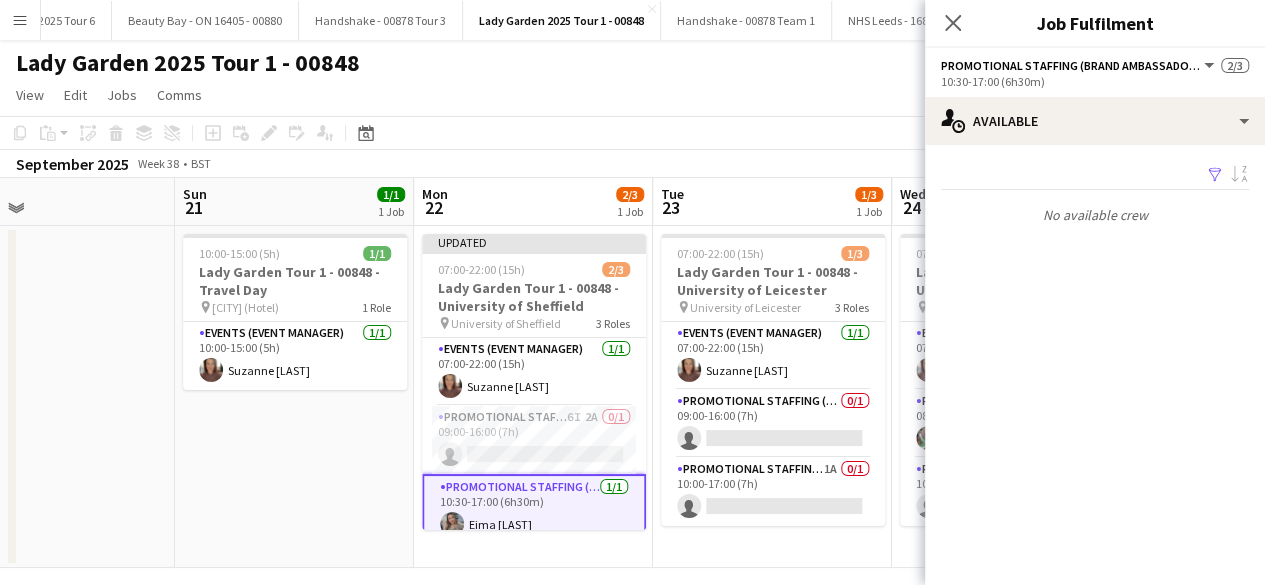 scroll, scrollTop: 0, scrollLeft: 0, axis: both 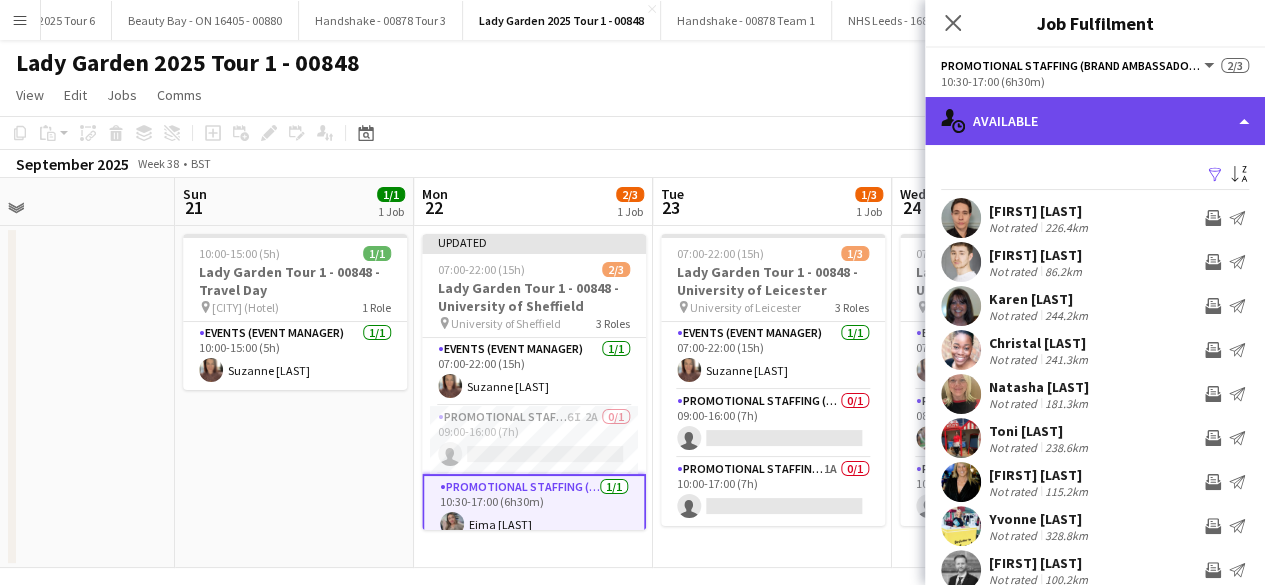click on "single-neutral-actions-upload
Available" 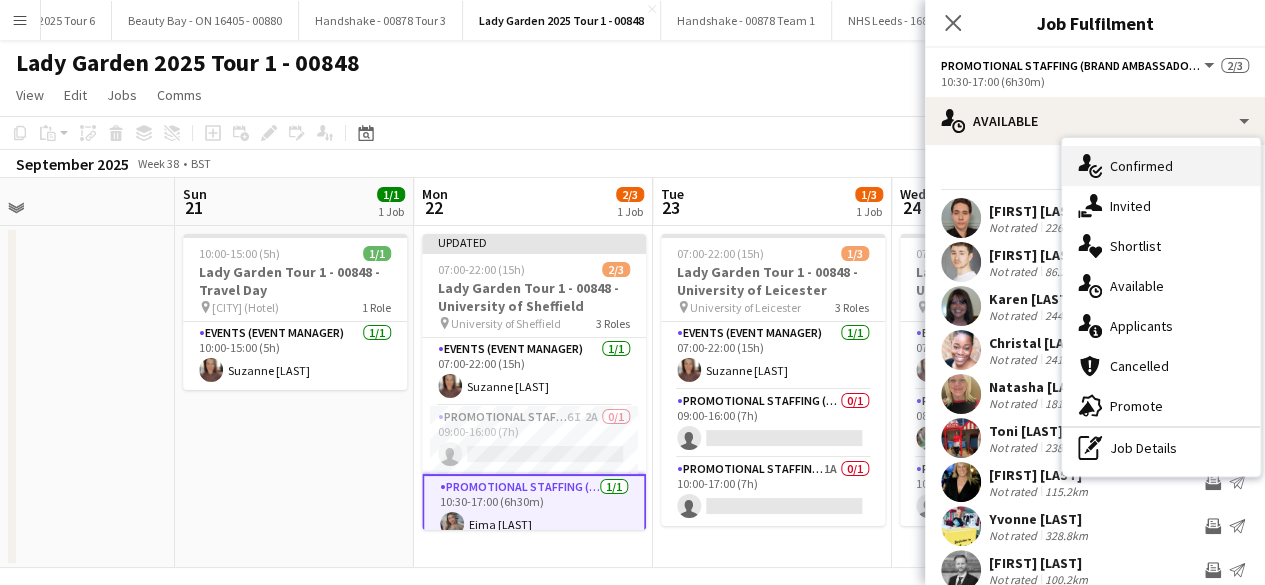 click on "single-neutral-actions-check-2
Confirmed" at bounding box center [1161, 166] 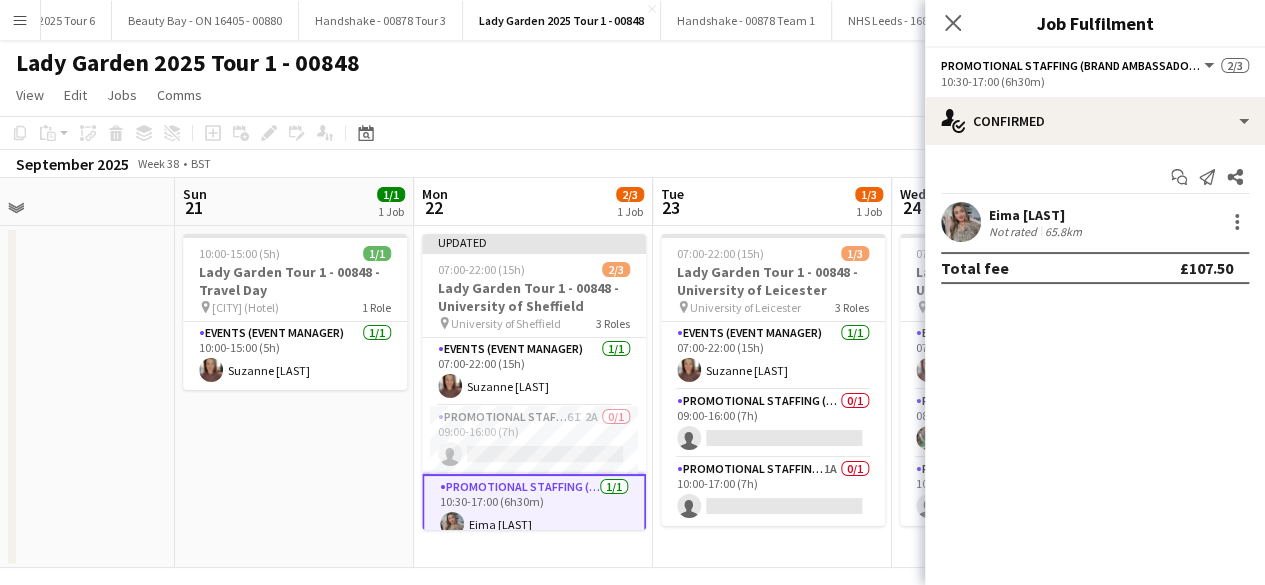 click at bounding box center (961, 222) 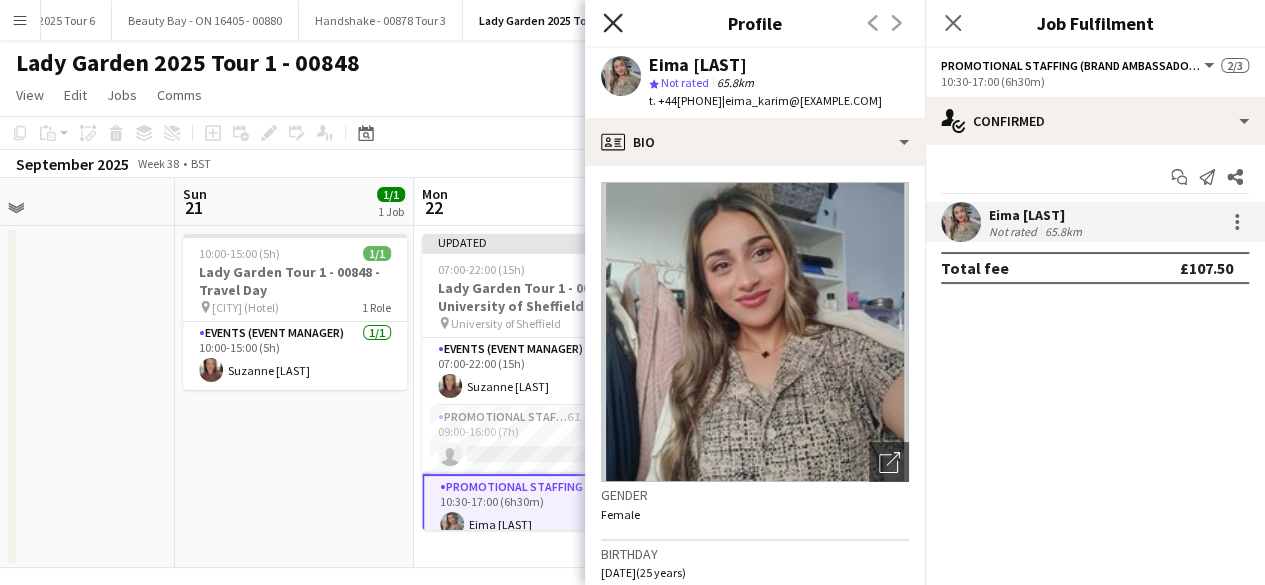 click 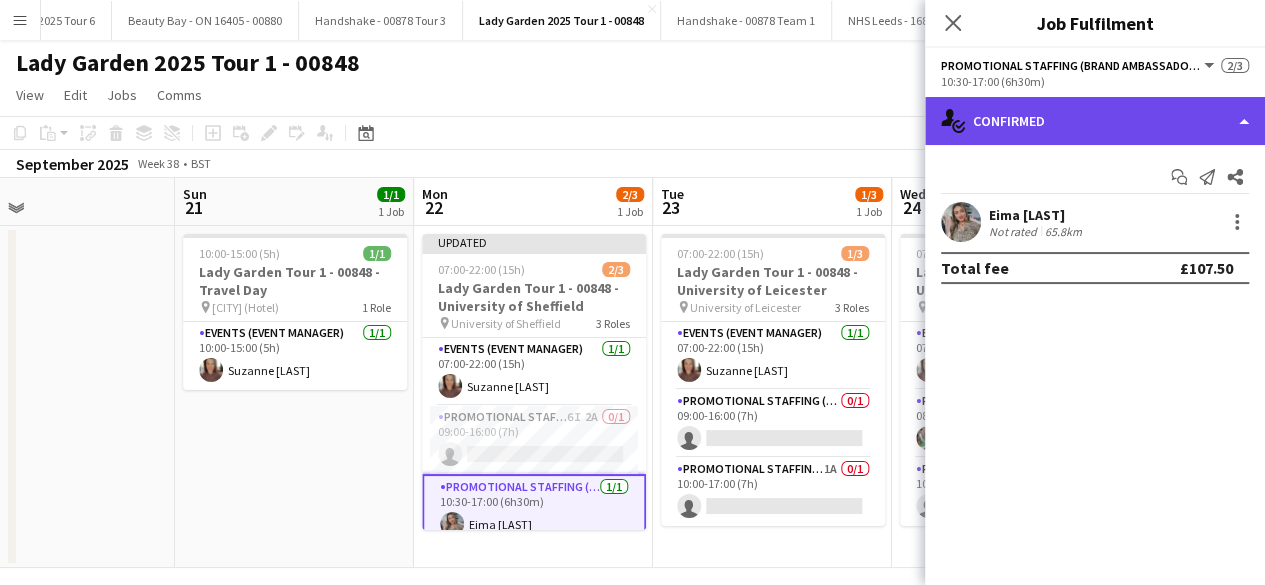 click on "single-neutral-actions-check-2
Confirmed" 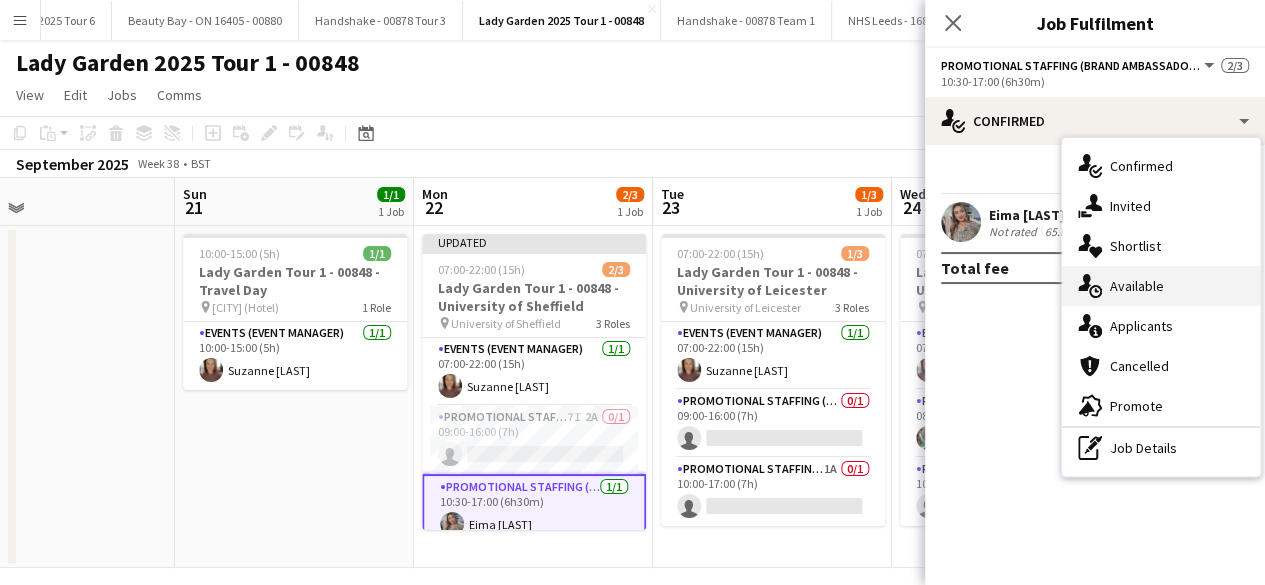 click on "single-neutral-actions-upload
Available" at bounding box center [1161, 286] 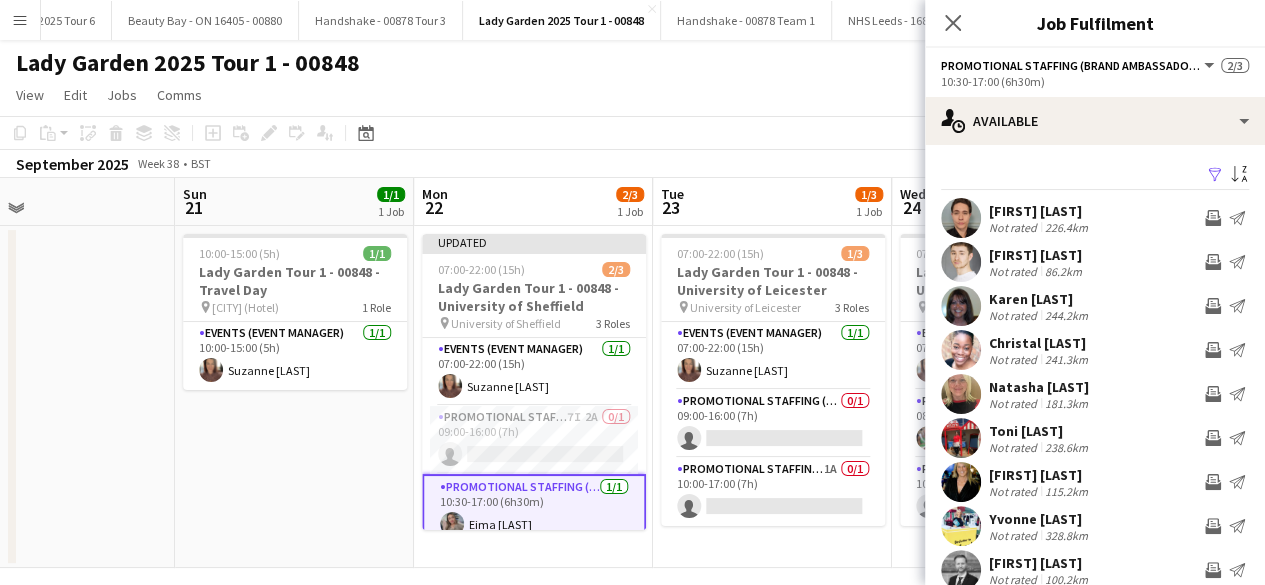 click on "Filter" at bounding box center (1213, 175) 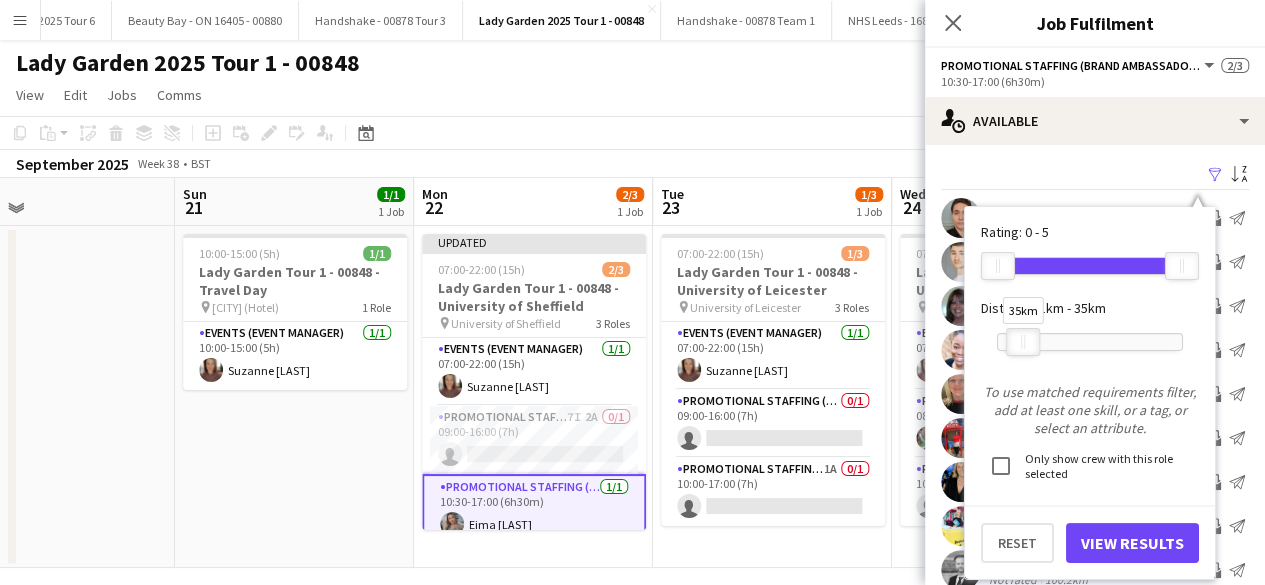 drag, startPoint x: 1182, startPoint y: 336, endPoint x: 1023, endPoint y: 339, distance: 159.0283 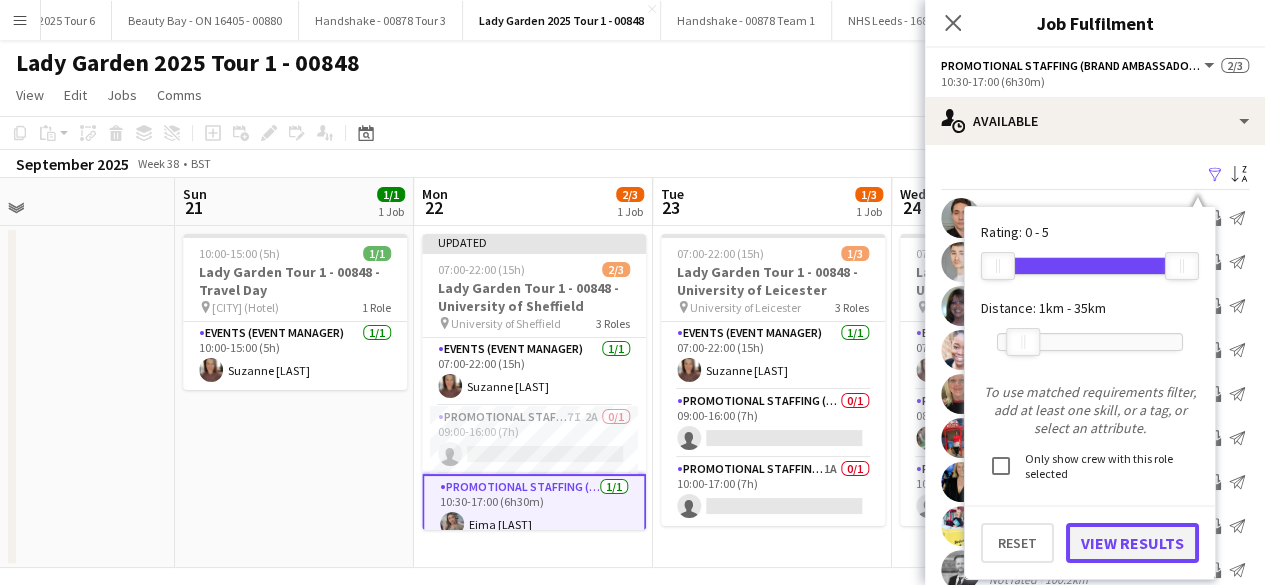 click on "View Results" at bounding box center (1132, 543) 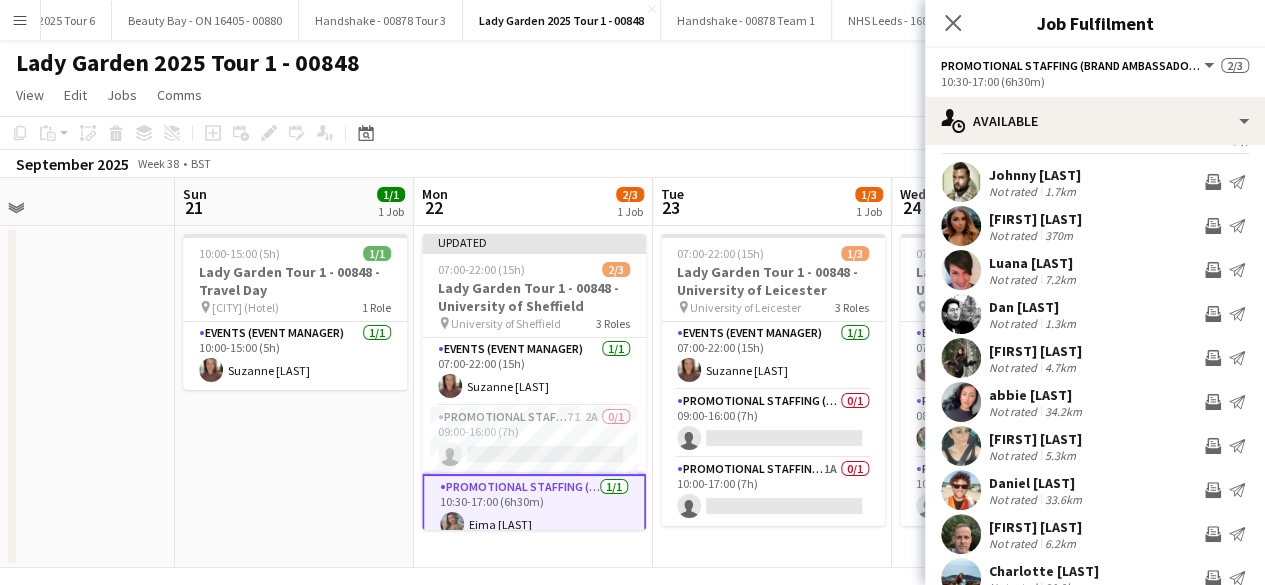 scroll, scrollTop: 114, scrollLeft: 0, axis: vertical 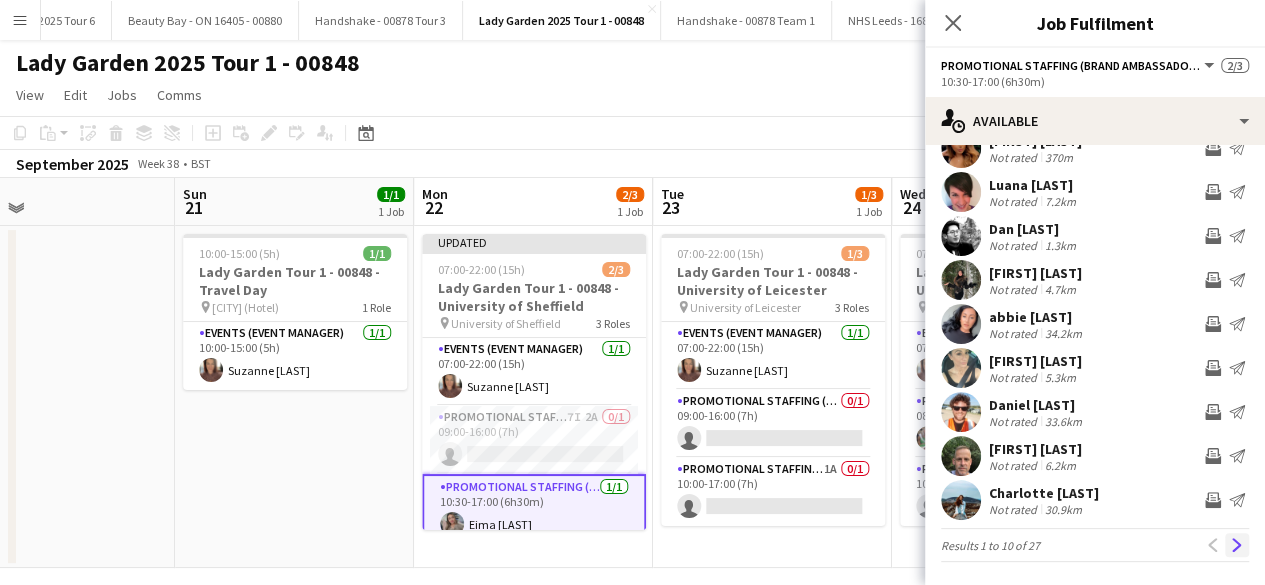 click on "Next" 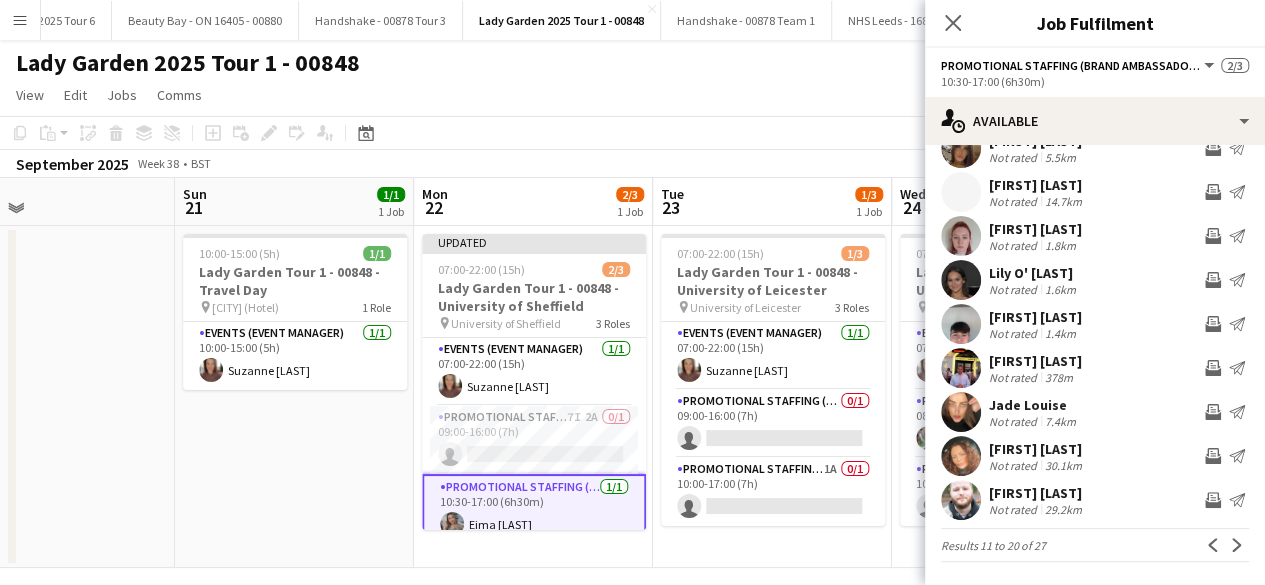 scroll, scrollTop: 0, scrollLeft: 0, axis: both 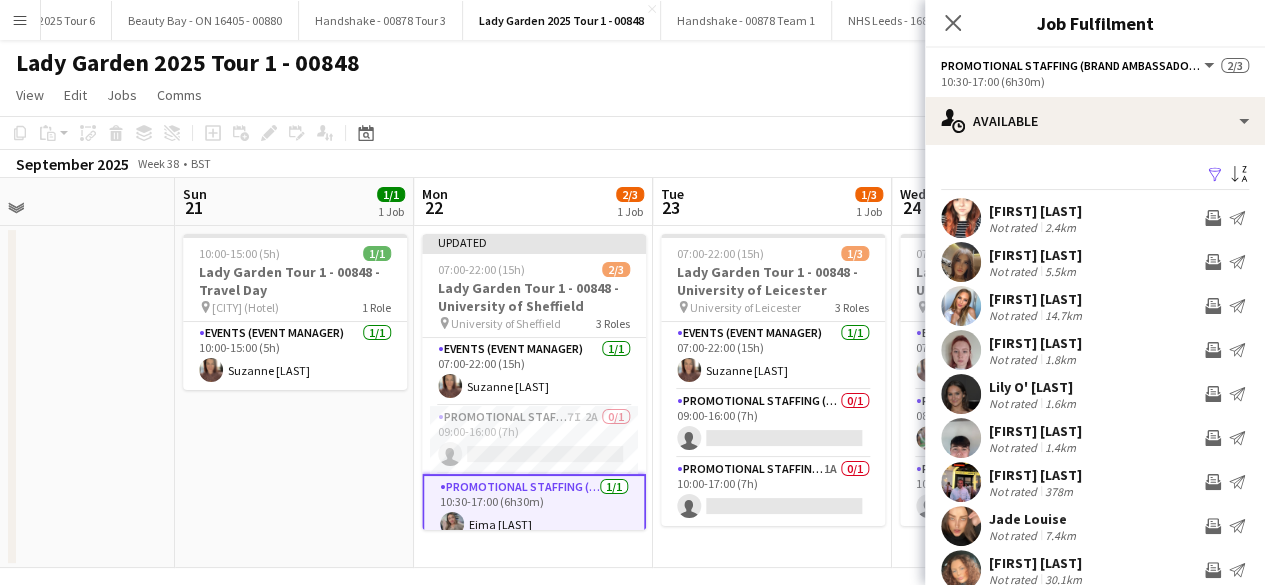 click at bounding box center [961, 218] 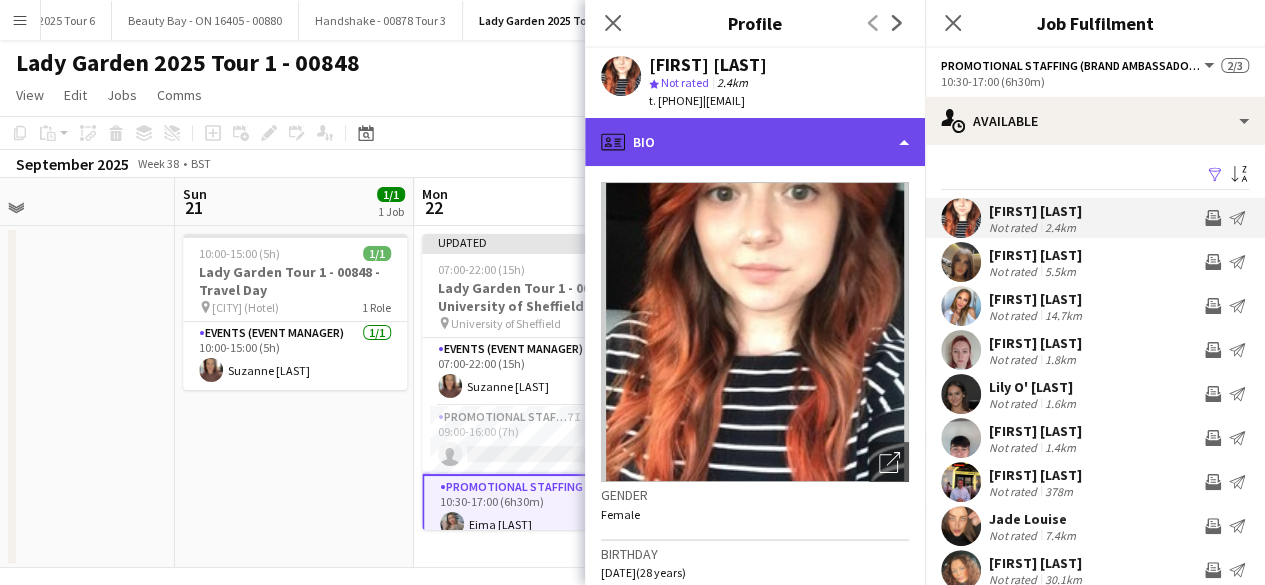 click on "profile
Bio" 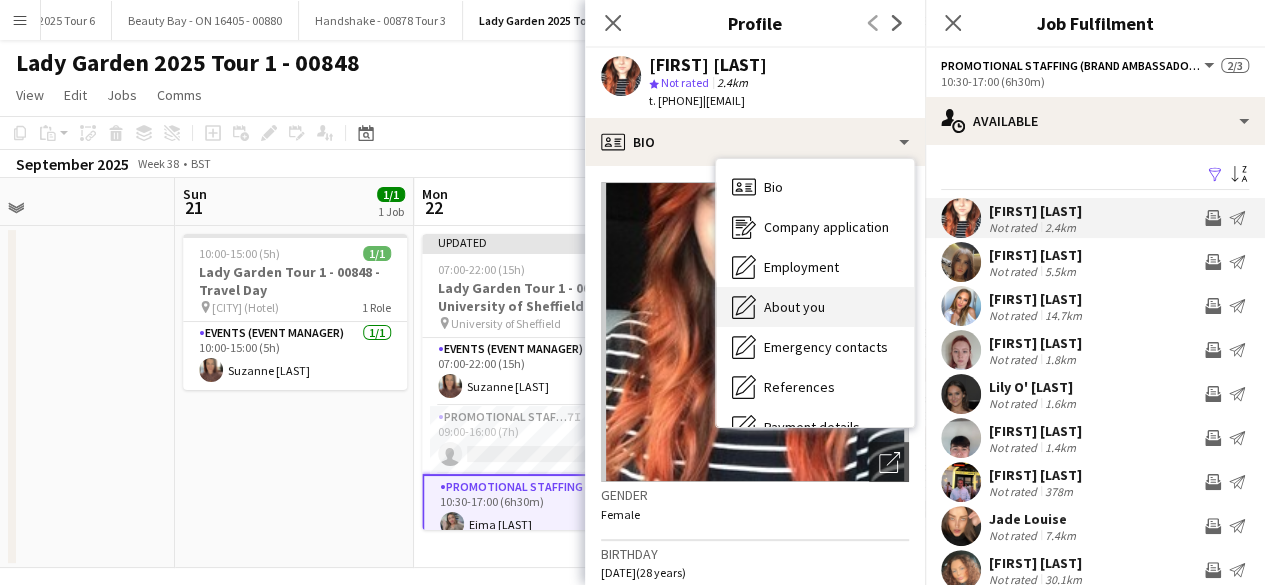 click on "About you" at bounding box center [794, 307] 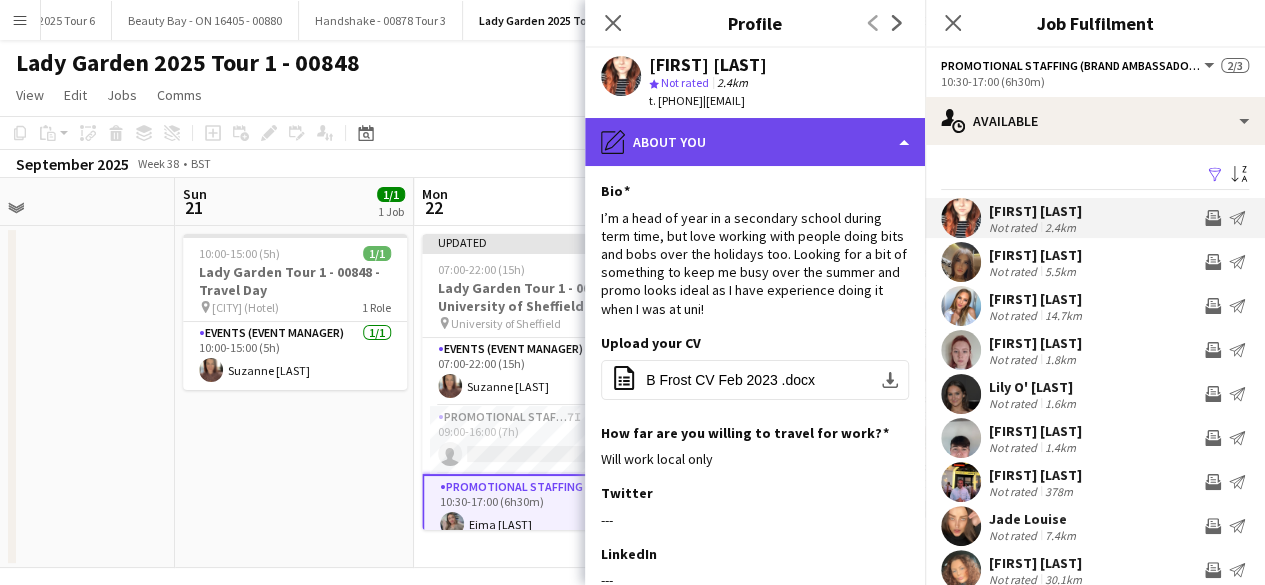 click on "pencil4
About you" 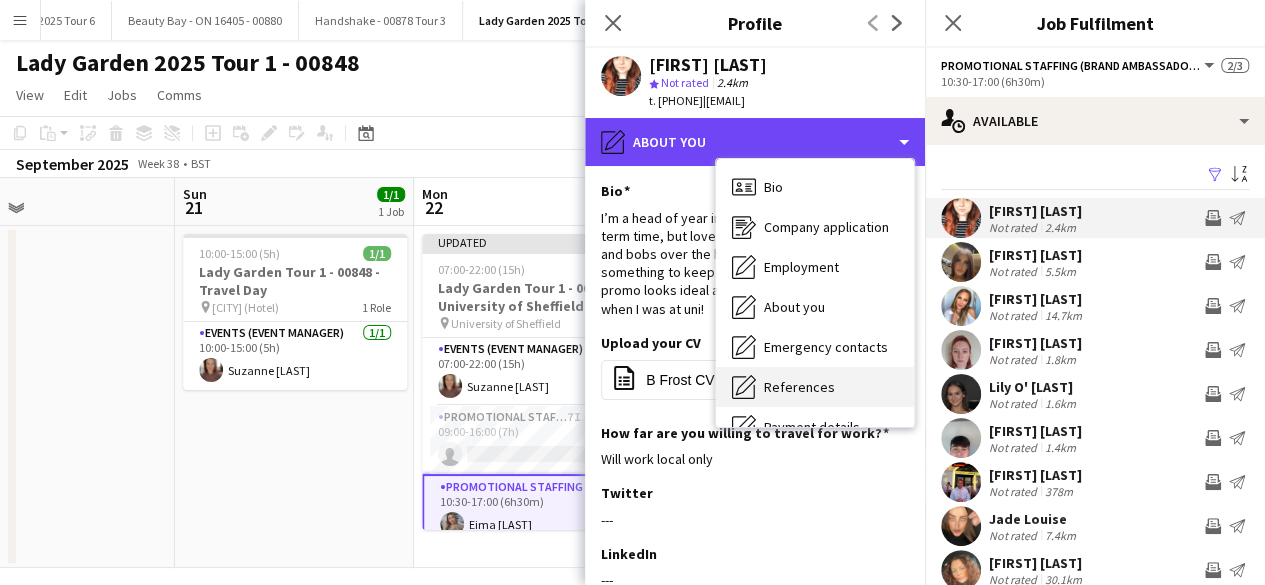 scroll, scrollTop: 188, scrollLeft: 0, axis: vertical 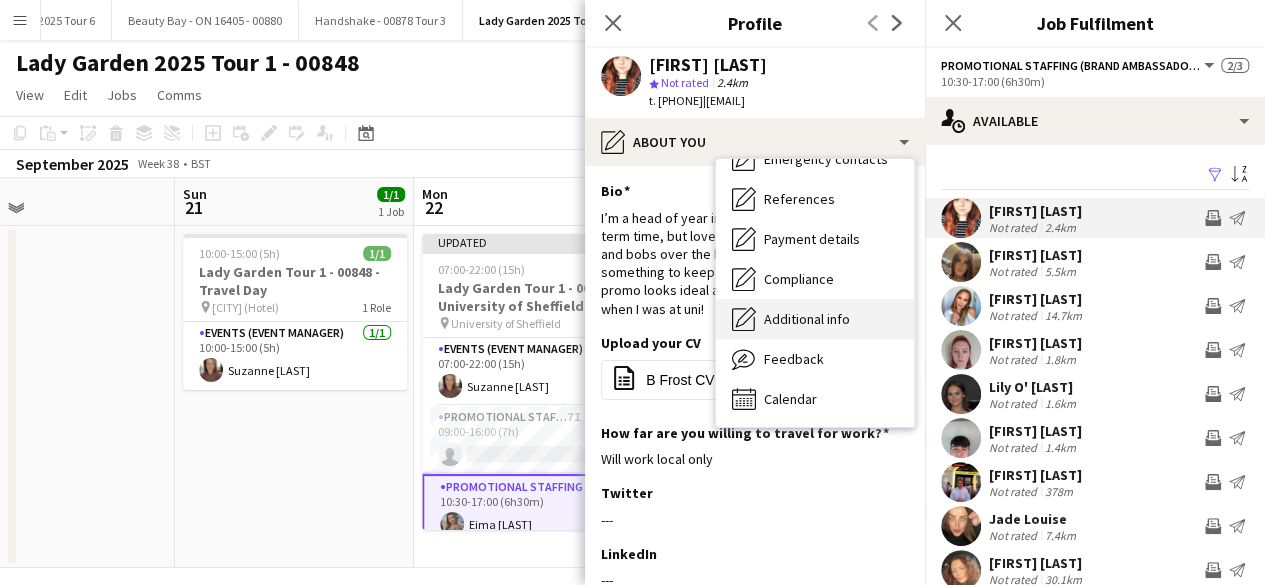 click on "Additional info" at bounding box center [807, 319] 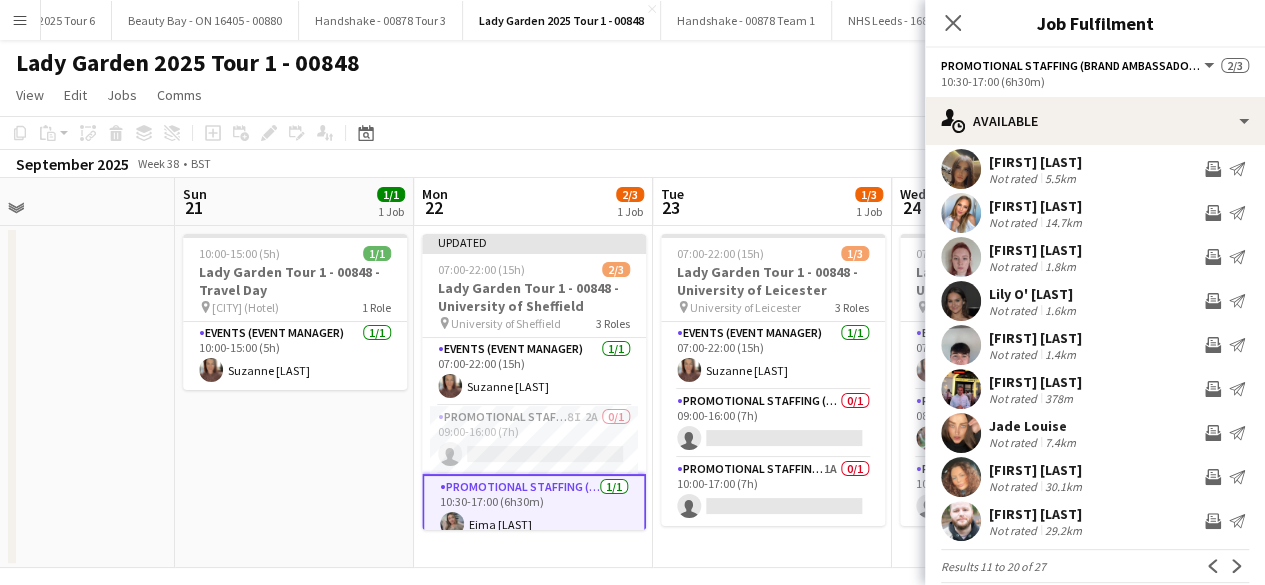 scroll, scrollTop: 95, scrollLeft: 0, axis: vertical 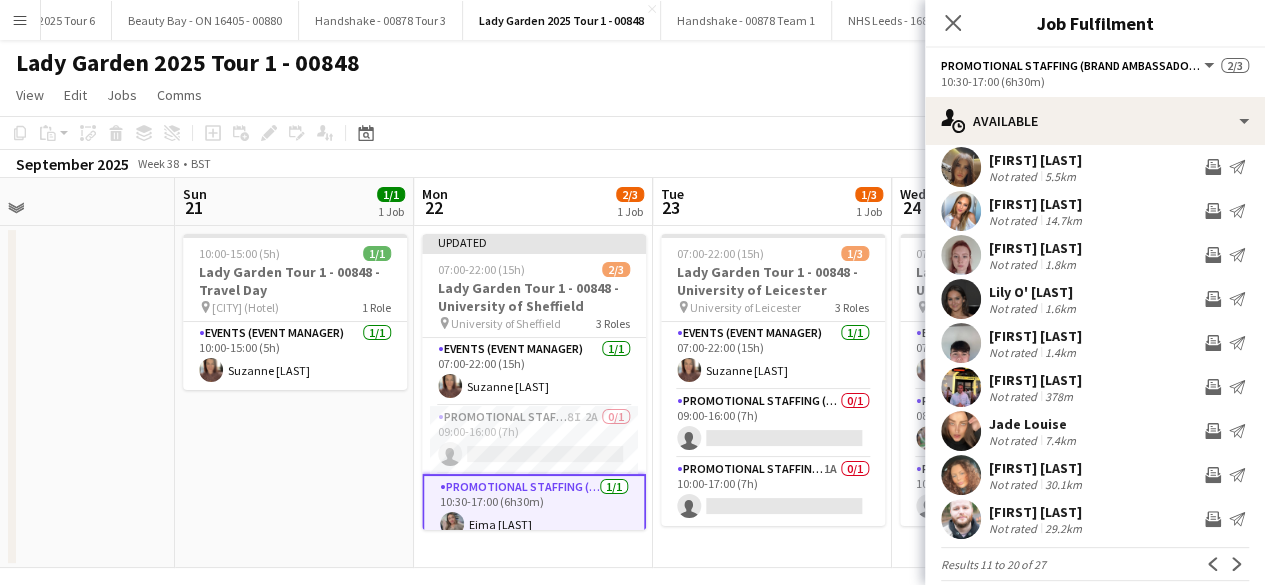 click at bounding box center (961, 431) 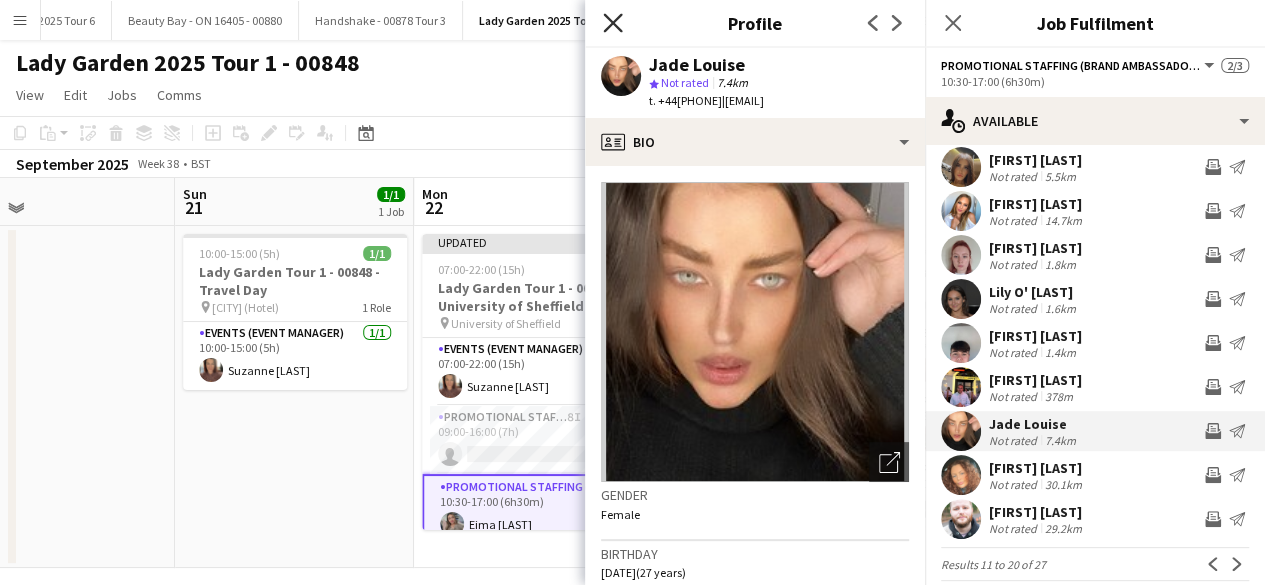 click 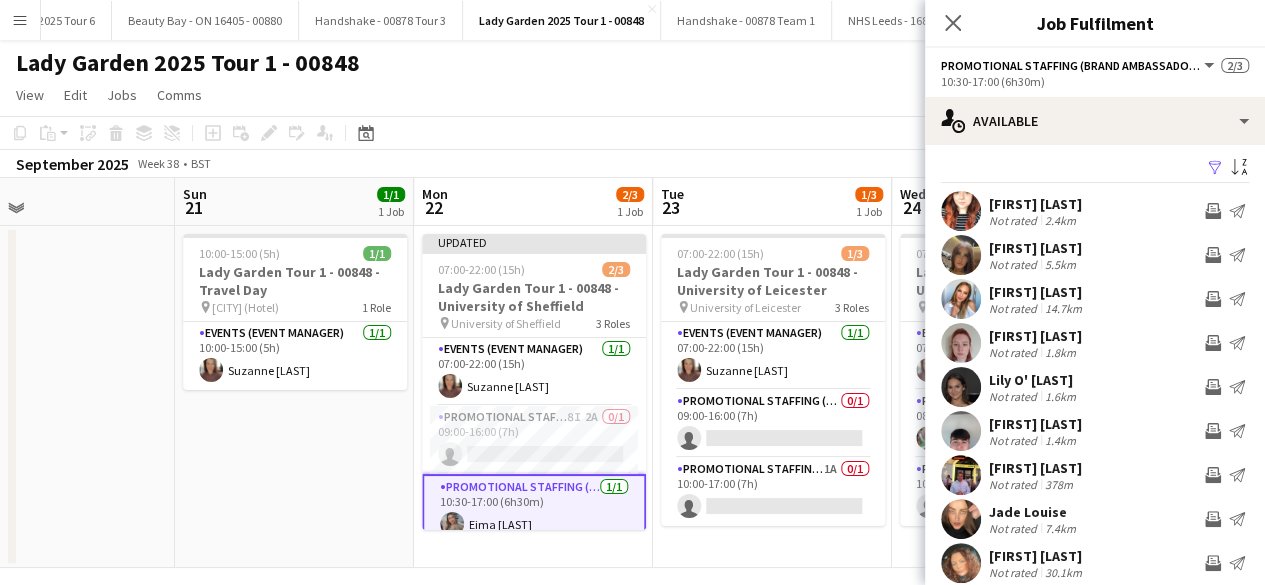 scroll, scrollTop: 5, scrollLeft: 0, axis: vertical 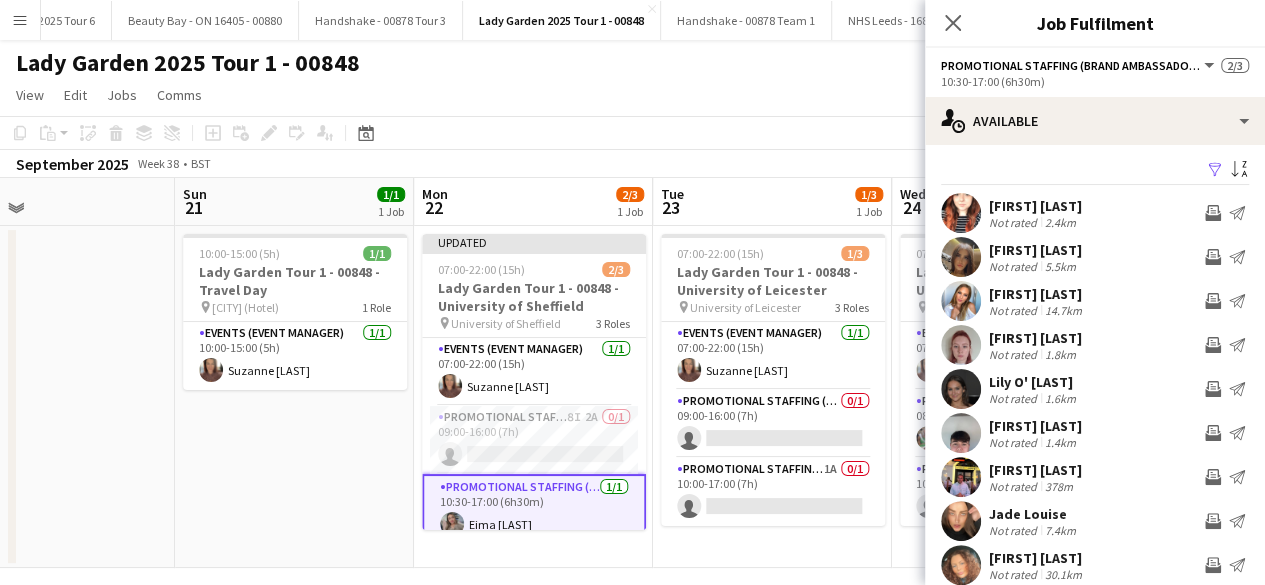 click at bounding box center [961, 301] 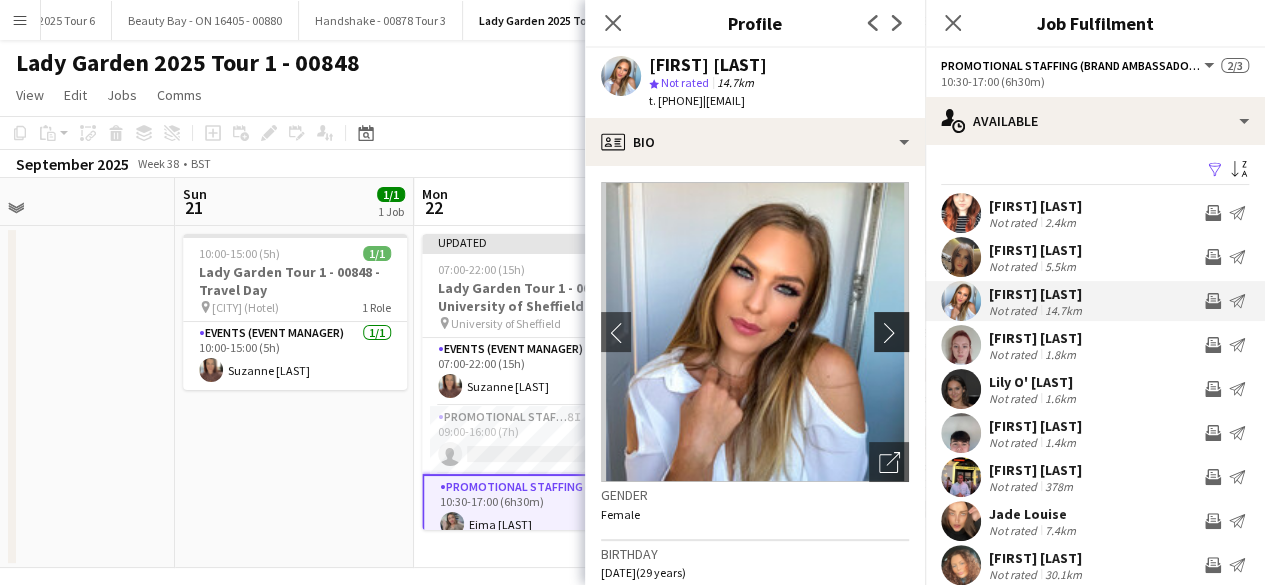 click on "chevron-right" 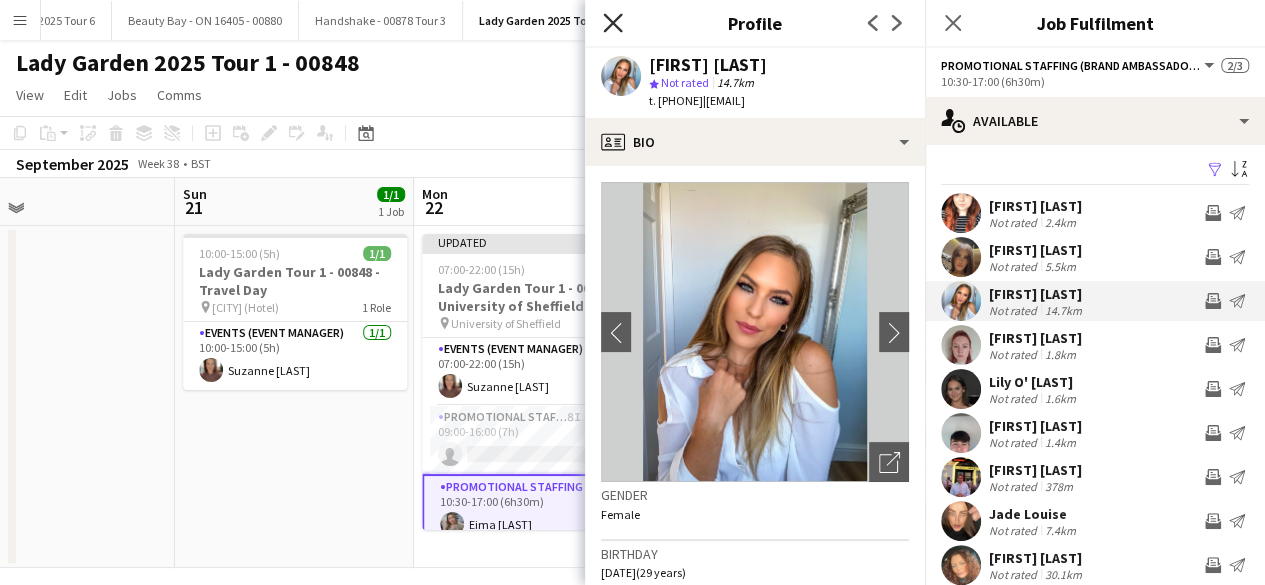 click 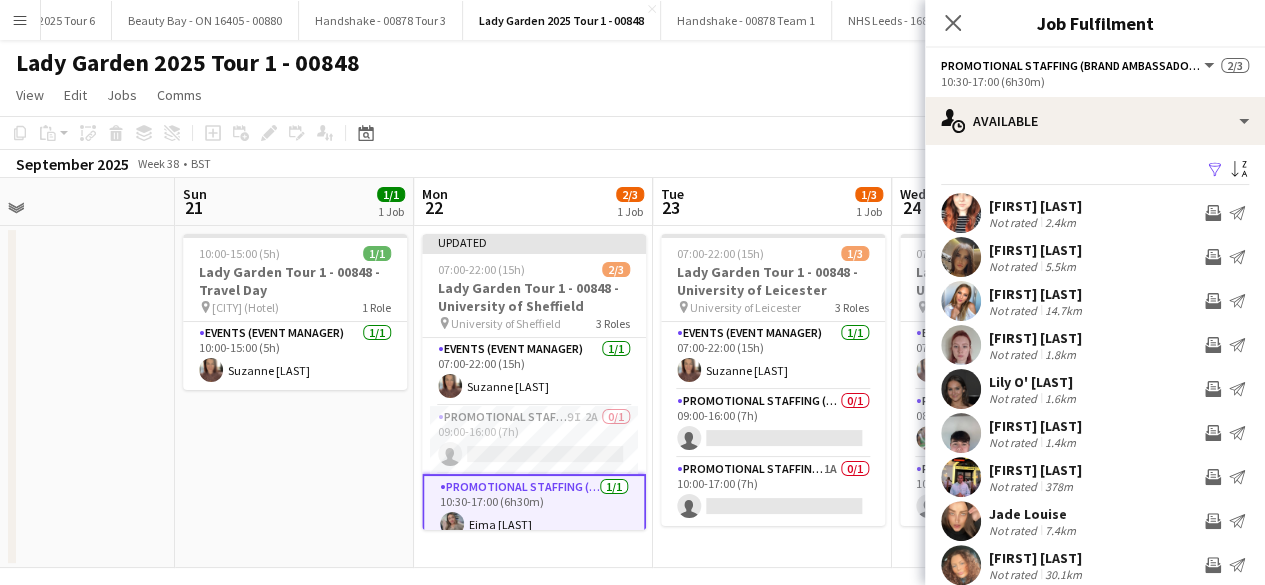scroll, scrollTop: 114, scrollLeft: 0, axis: vertical 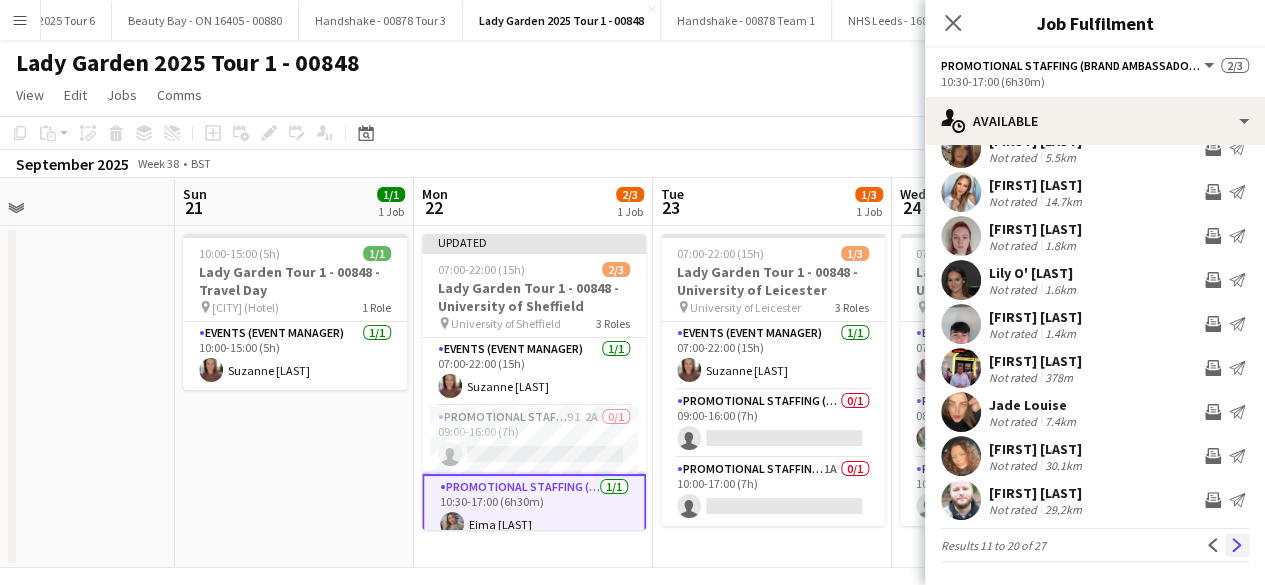 click on "Next" 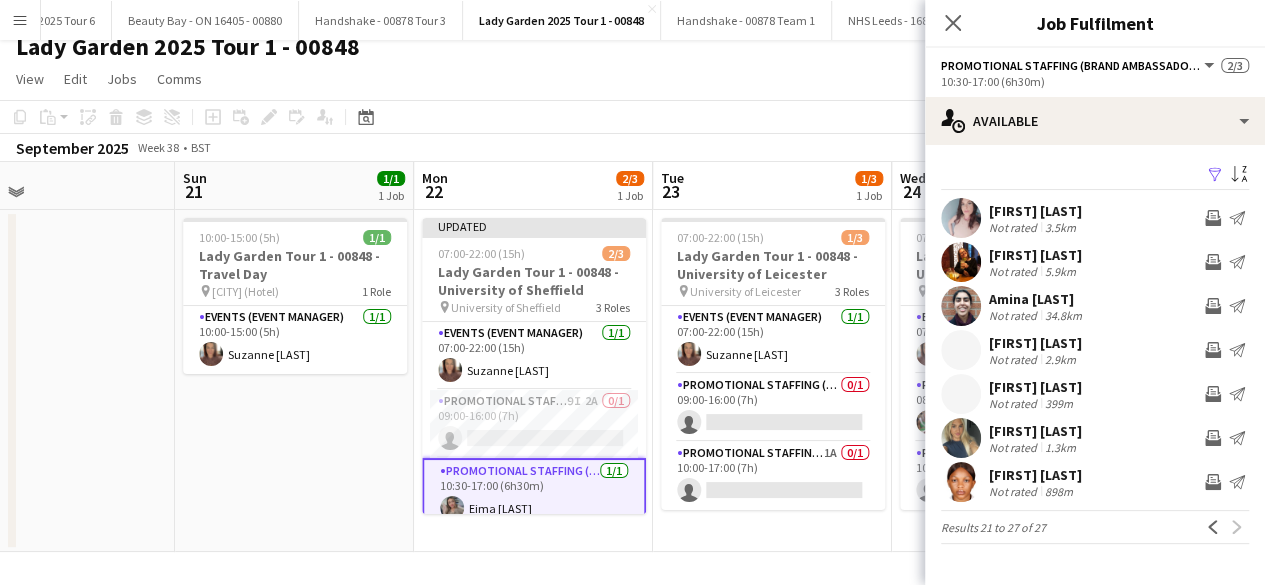 scroll, scrollTop: 0, scrollLeft: 0, axis: both 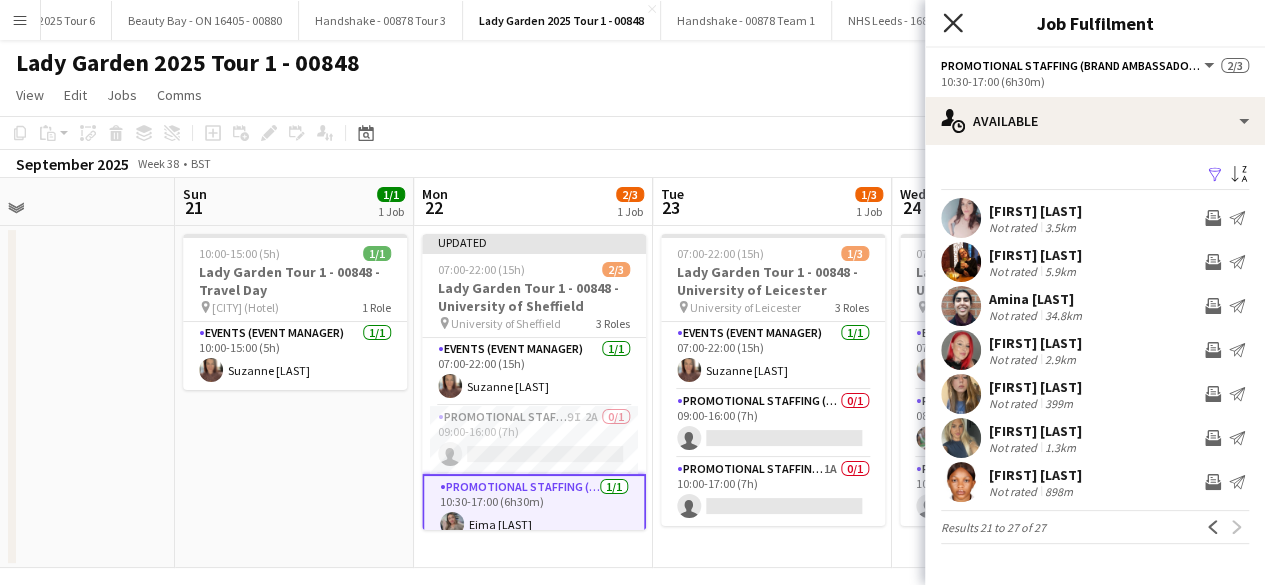 click on "Close pop-in" 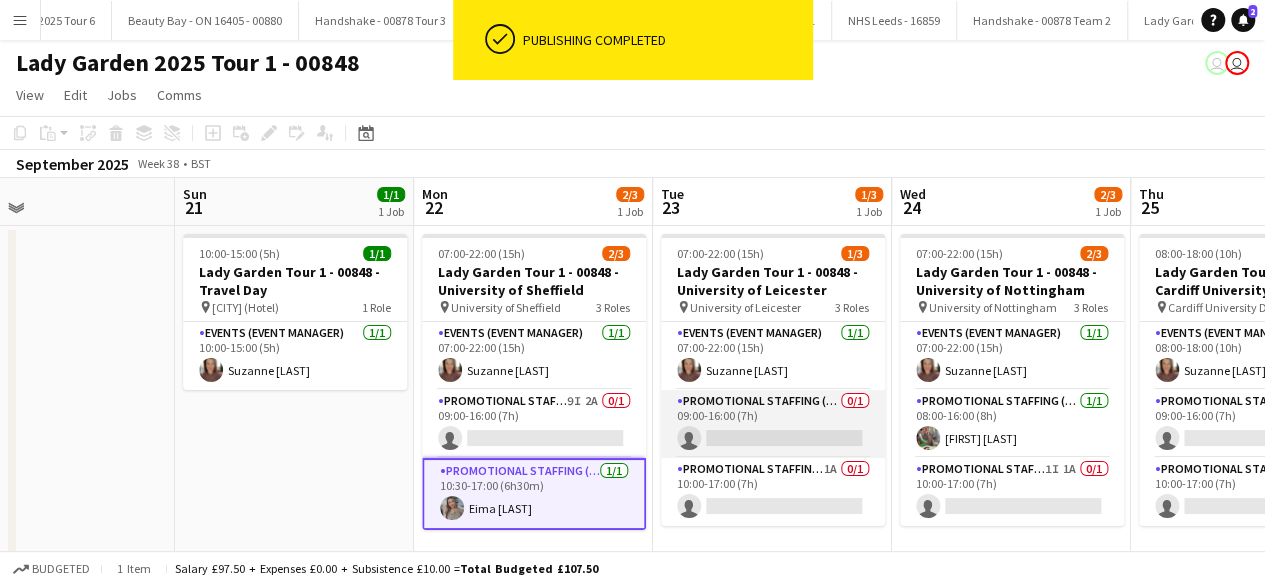 click on "Promotional Staffing (Brand Ambassadors)   0/1   09:00-16:00 (7h)
single-neutral-actions" at bounding box center [773, 424] 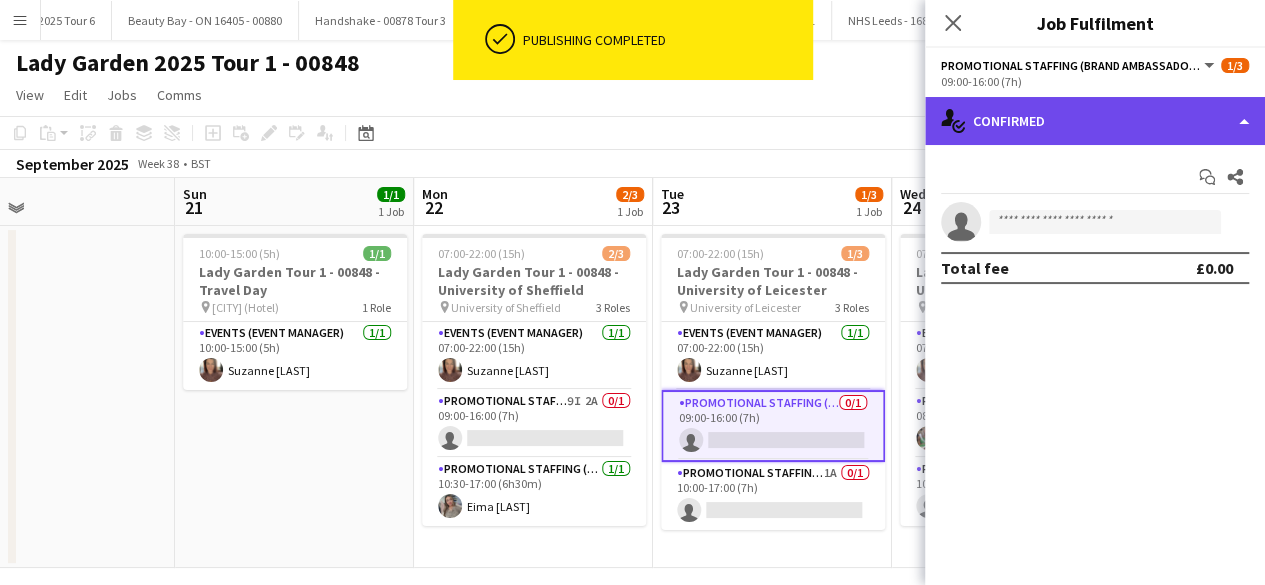 click on "single-neutral-actions-check-2
Confirmed" 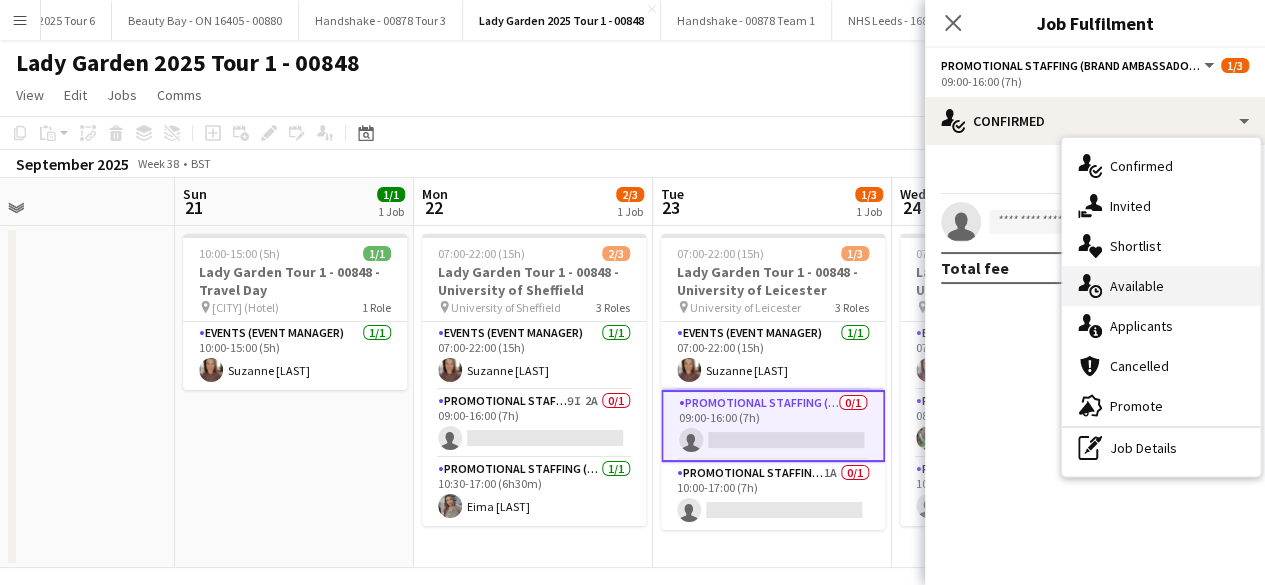 click on "single-neutral-actions-upload
Available" at bounding box center (1161, 286) 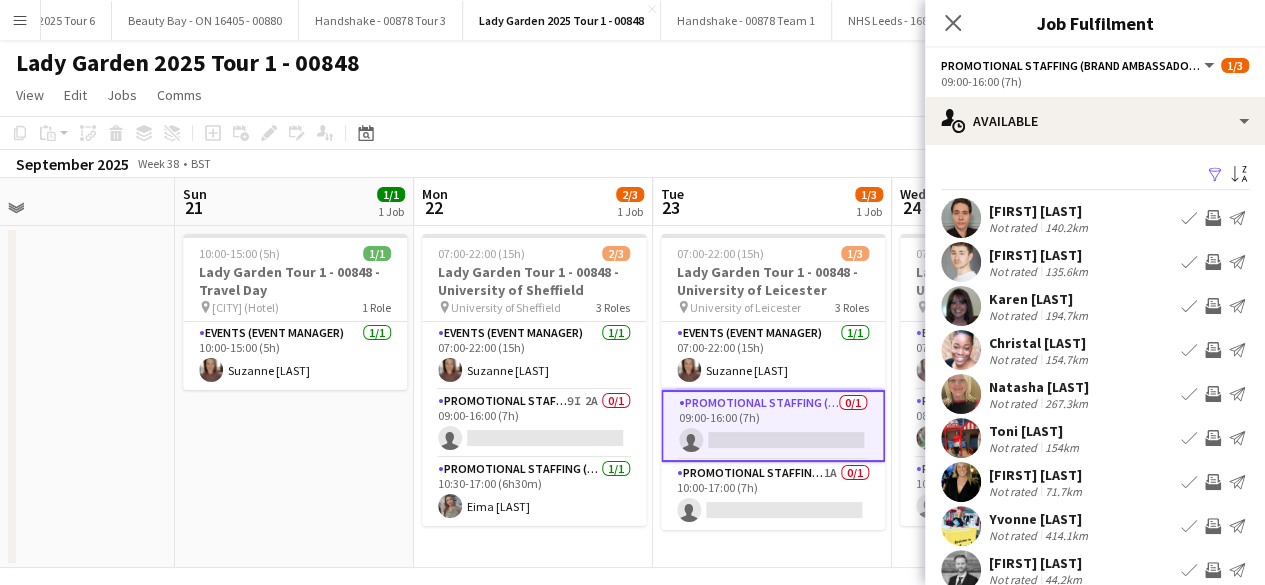 click on "Filter" at bounding box center [1215, 175] 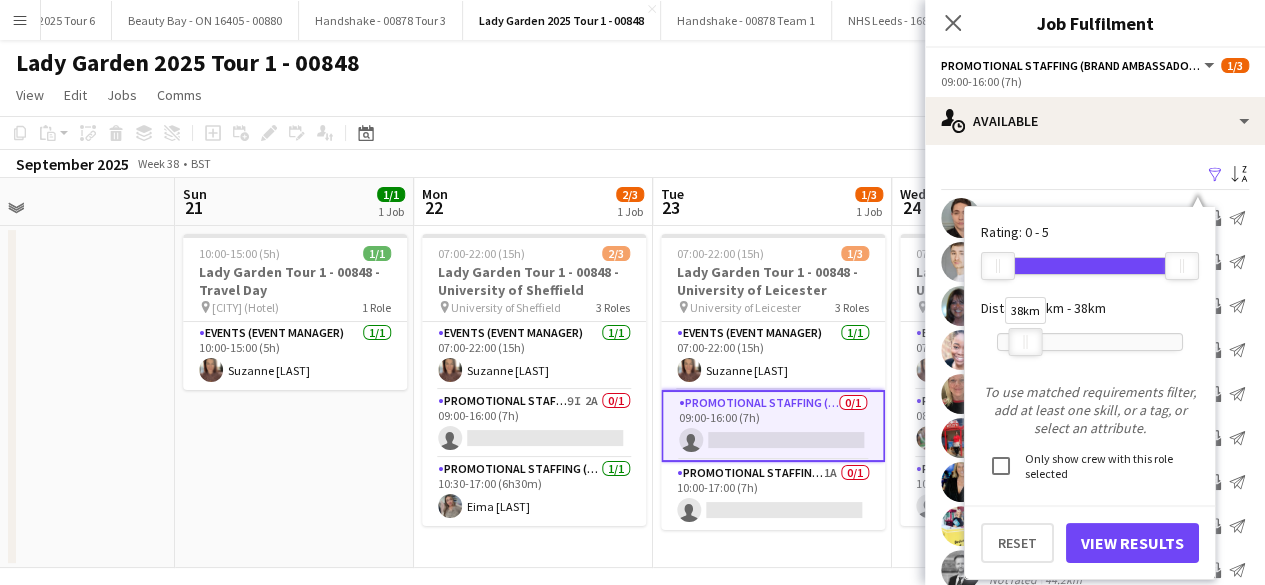 drag, startPoint x: 1180, startPoint y: 343, endPoint x: 1023, endPoint y: 347, distance: 157.05095 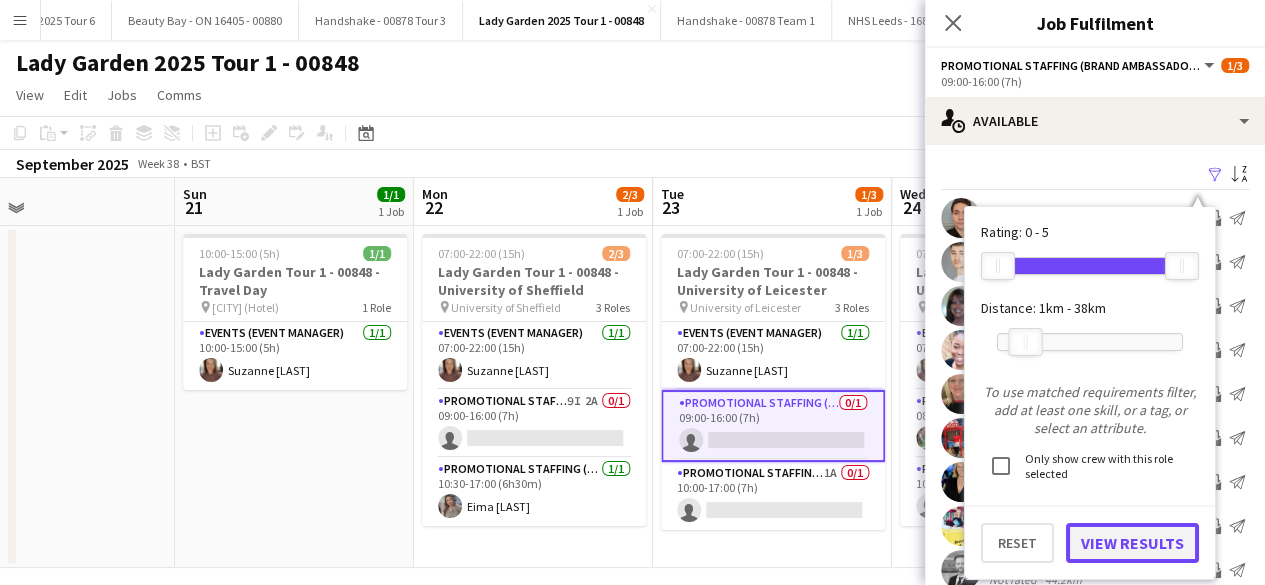 click on "View Results" at bounding box center (1132, 543) 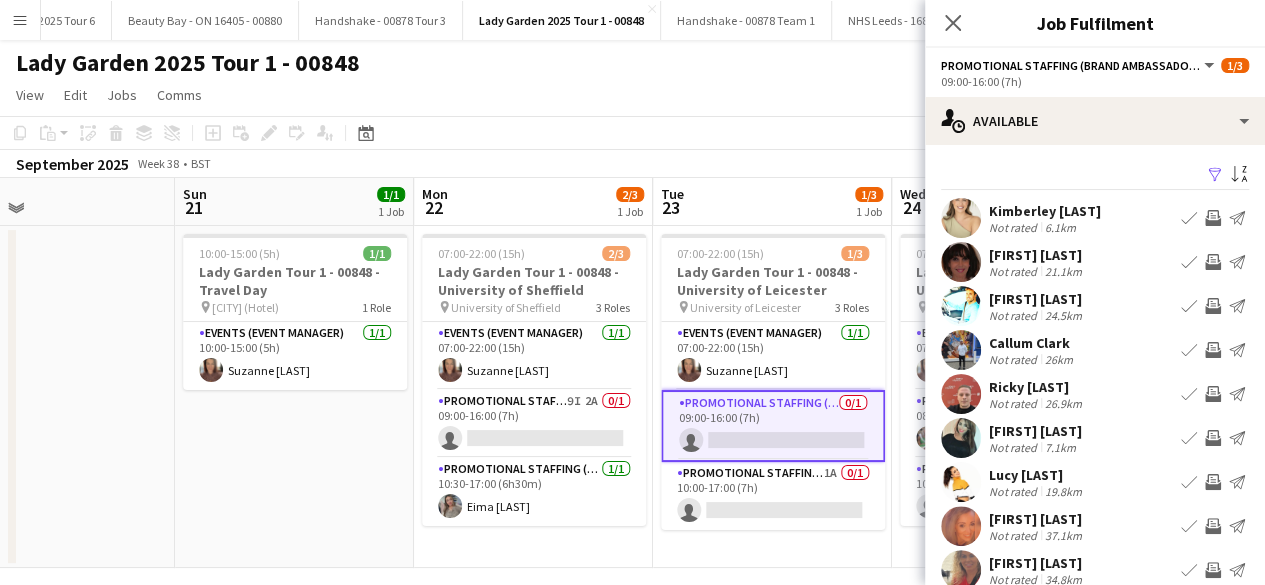 click at bounding box center (961, 218) 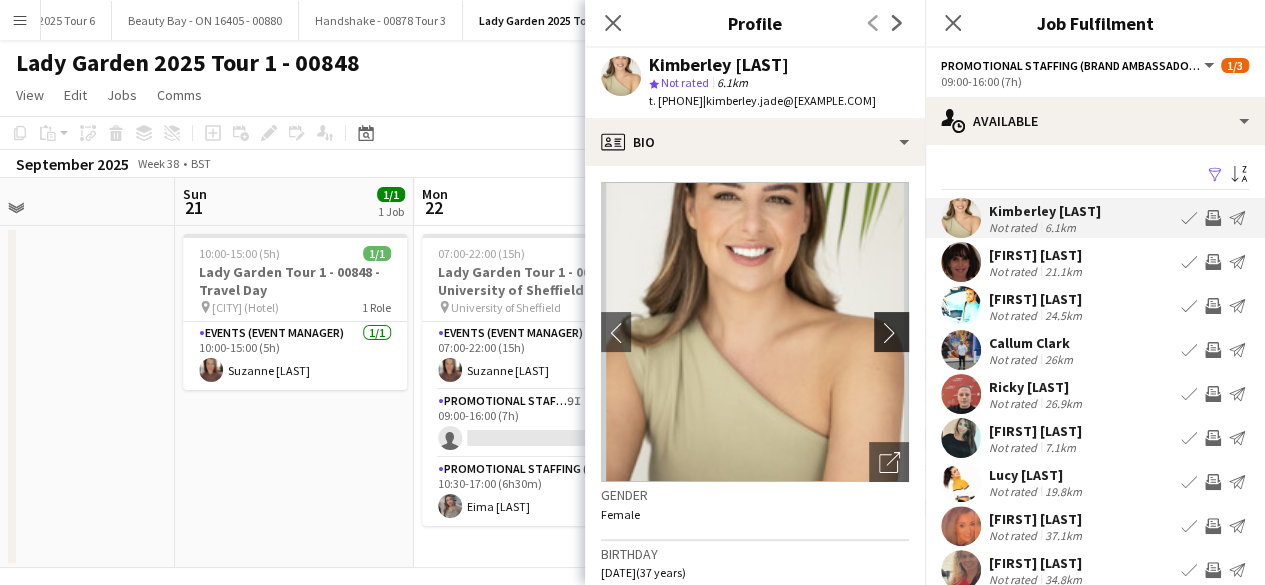 click on "chevron-right" 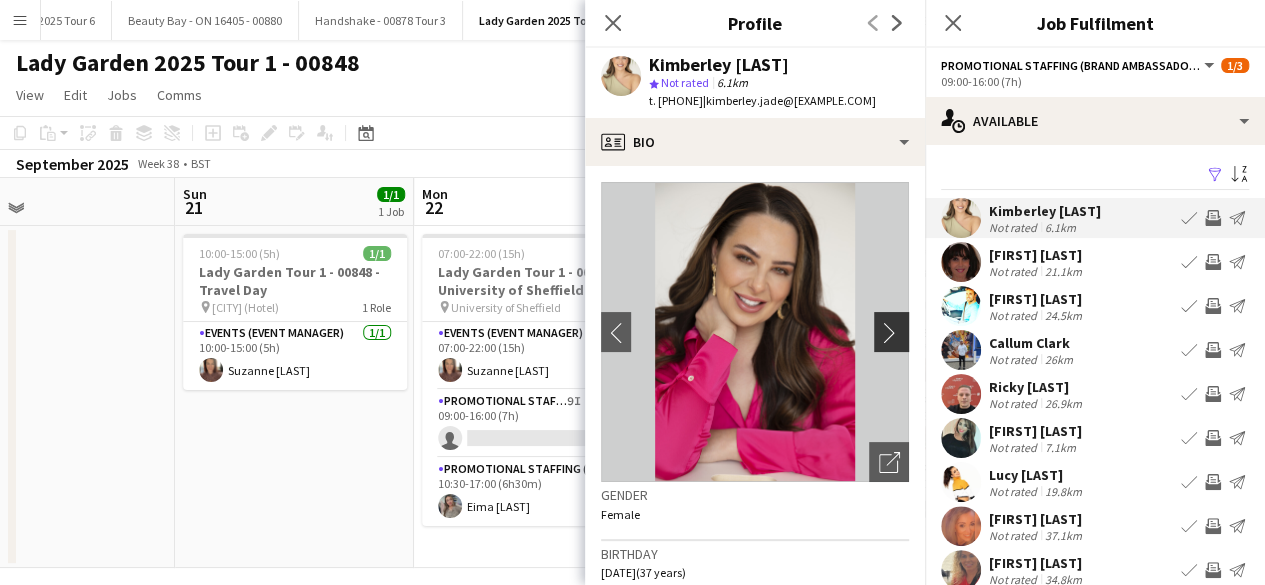 click on "chevron-right" 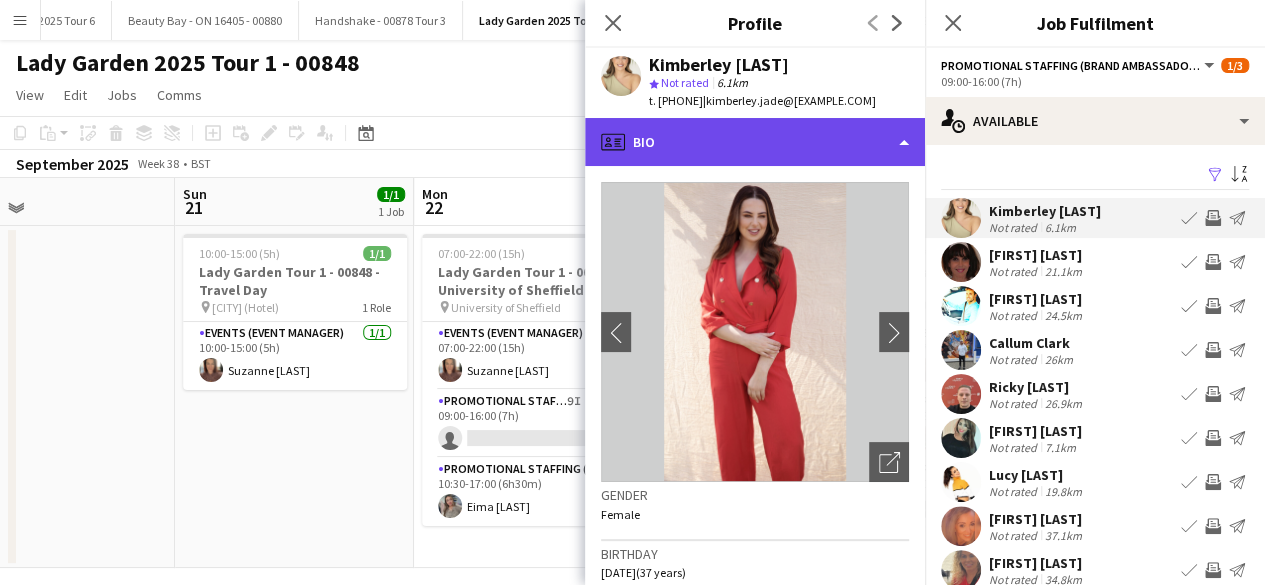 click on "profile
Bio" 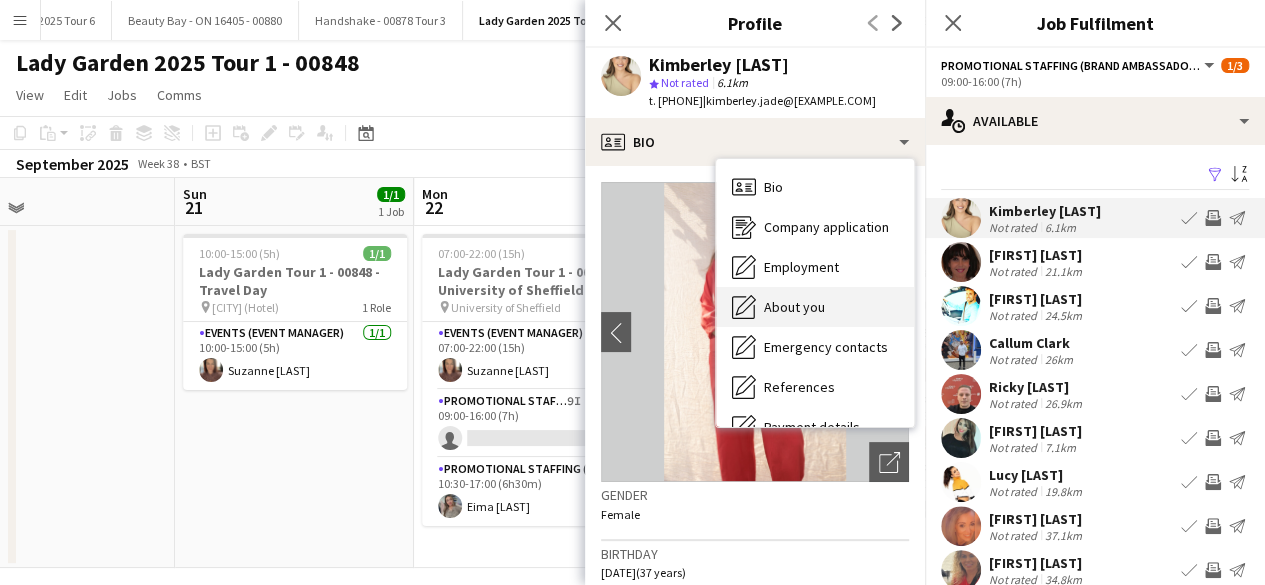 click on "About you
About you" at bounding box center [815, 307] 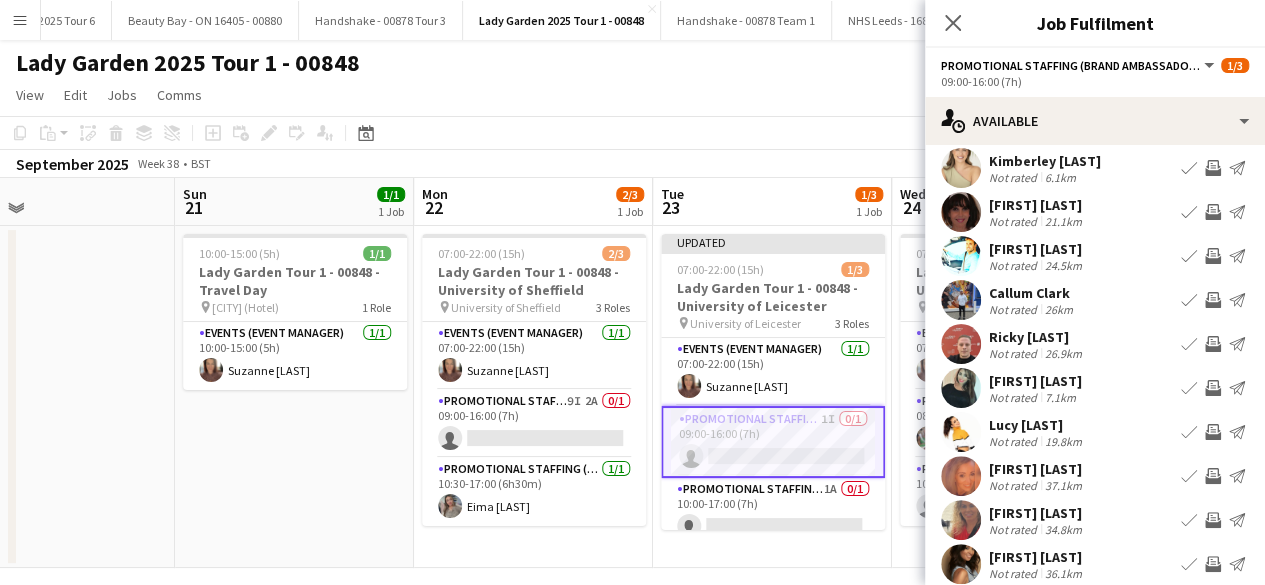 scroll, scrollTop: 53, scrollLeft: 0, axis: vertical 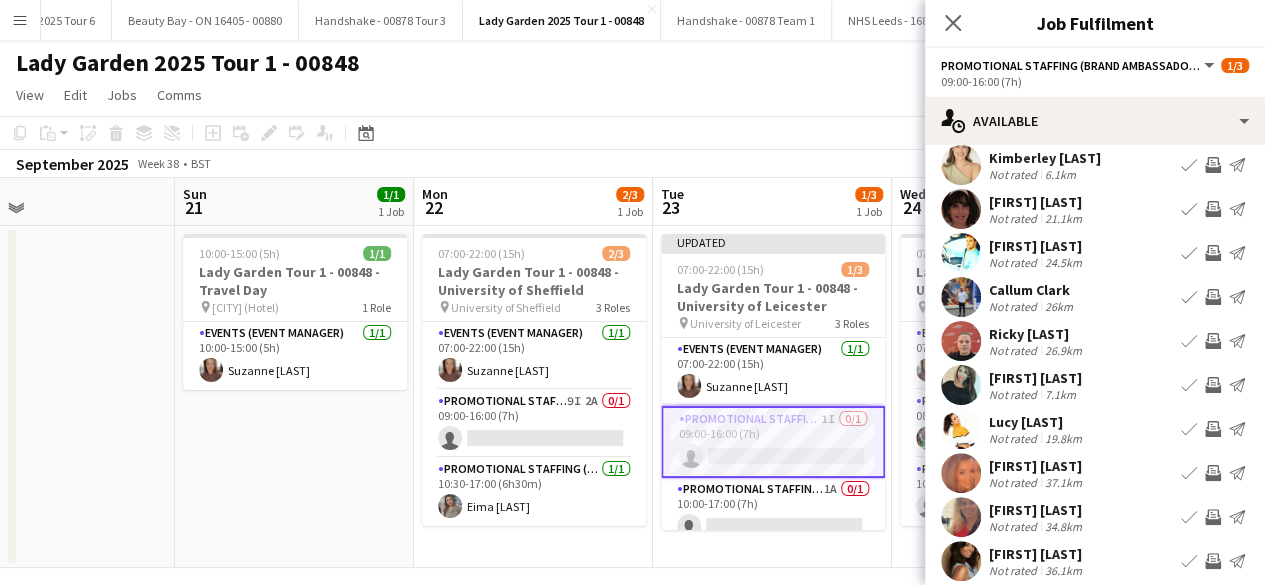 click at bounding box center [961, 385] 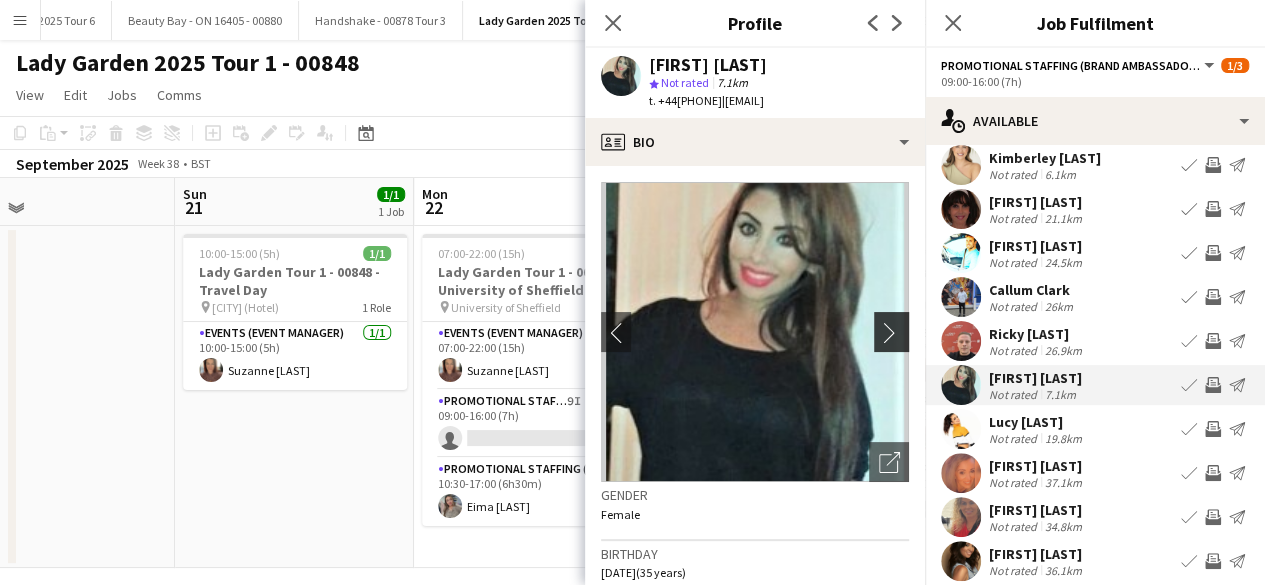 click on "chevron-right" 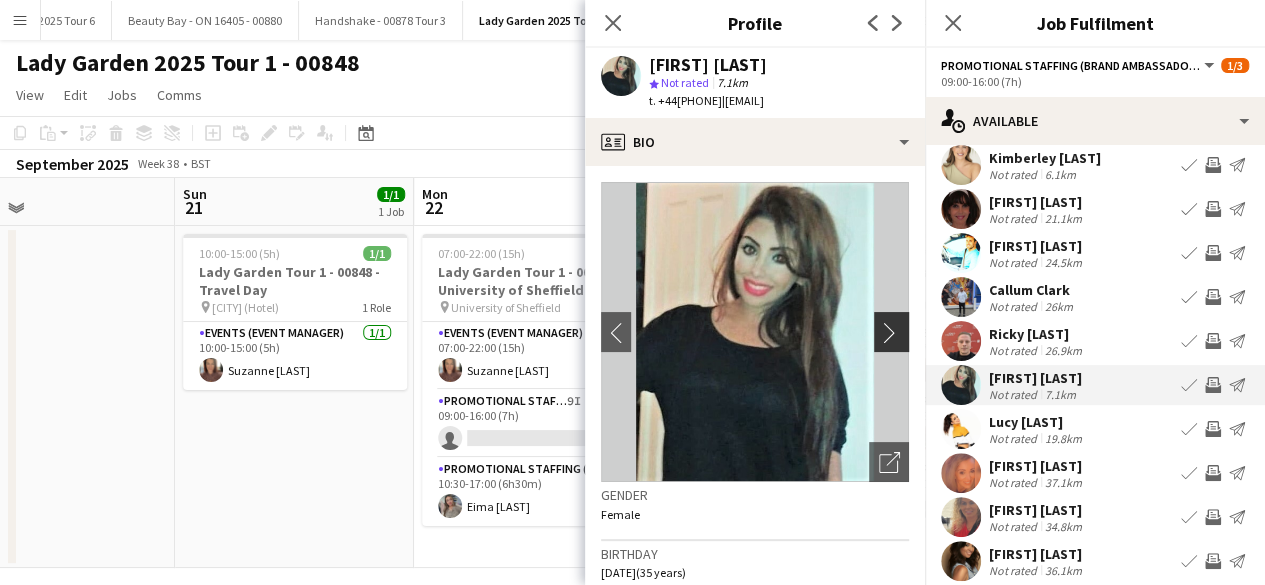 click on "chevron-right" 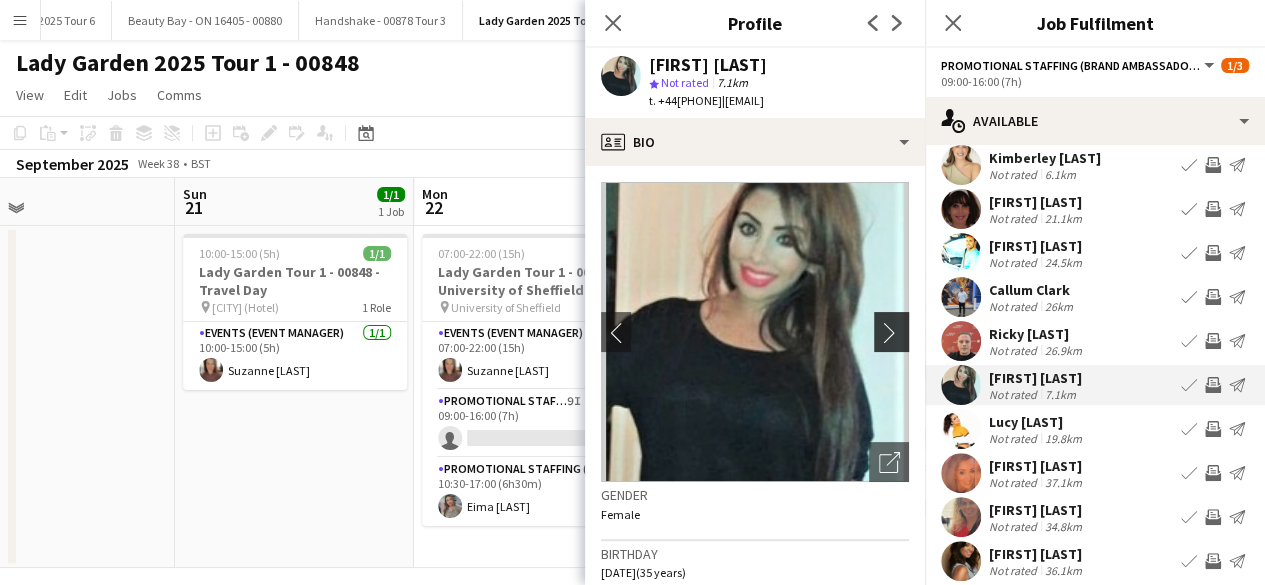 click on "chevron-right" 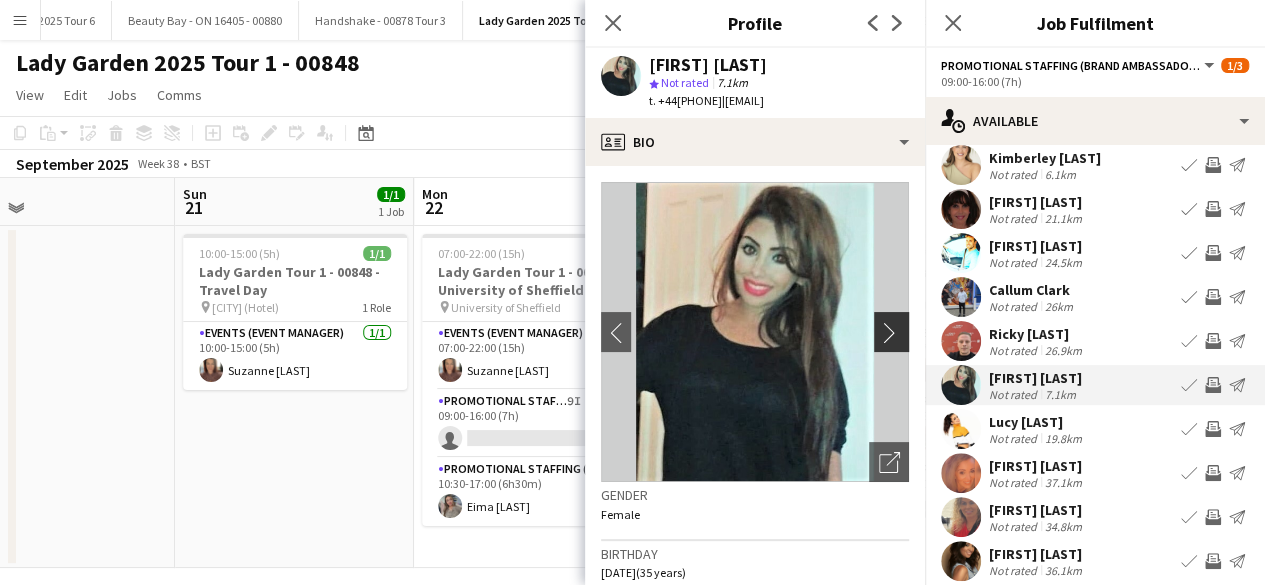 click on "chevron-right" 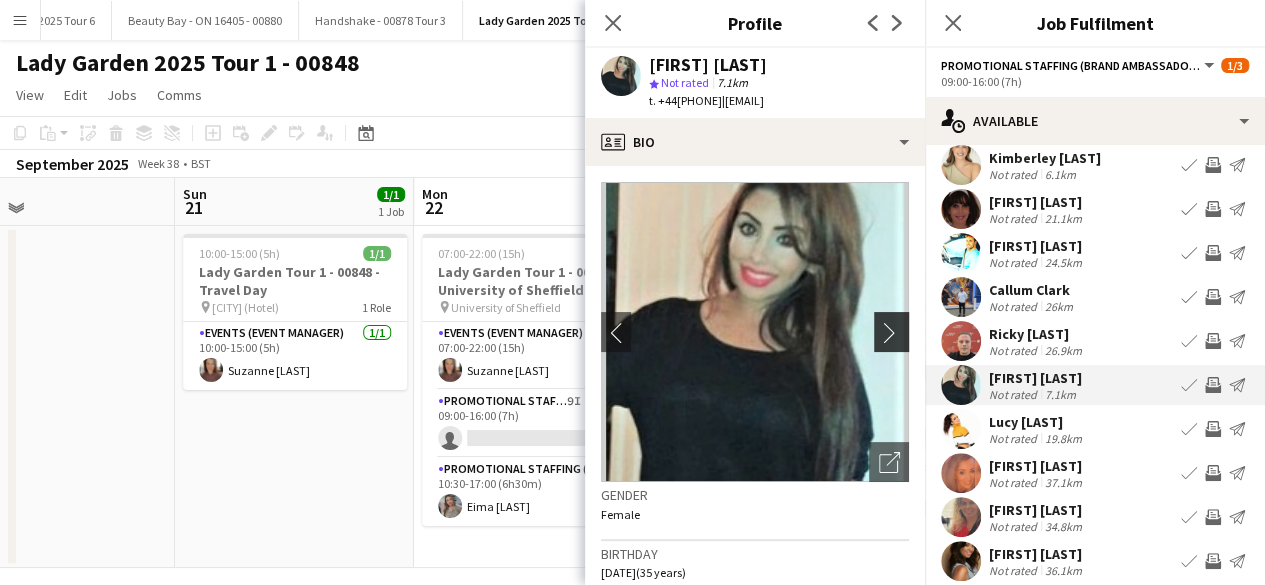 click on "chevron-right" 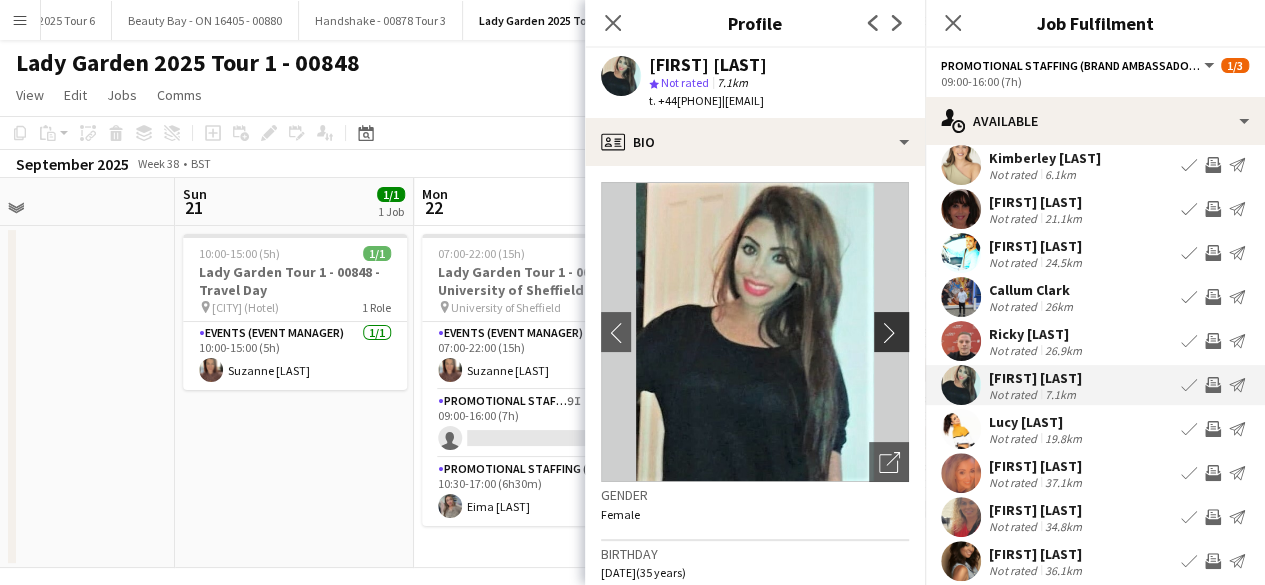 click on "chevron-right" 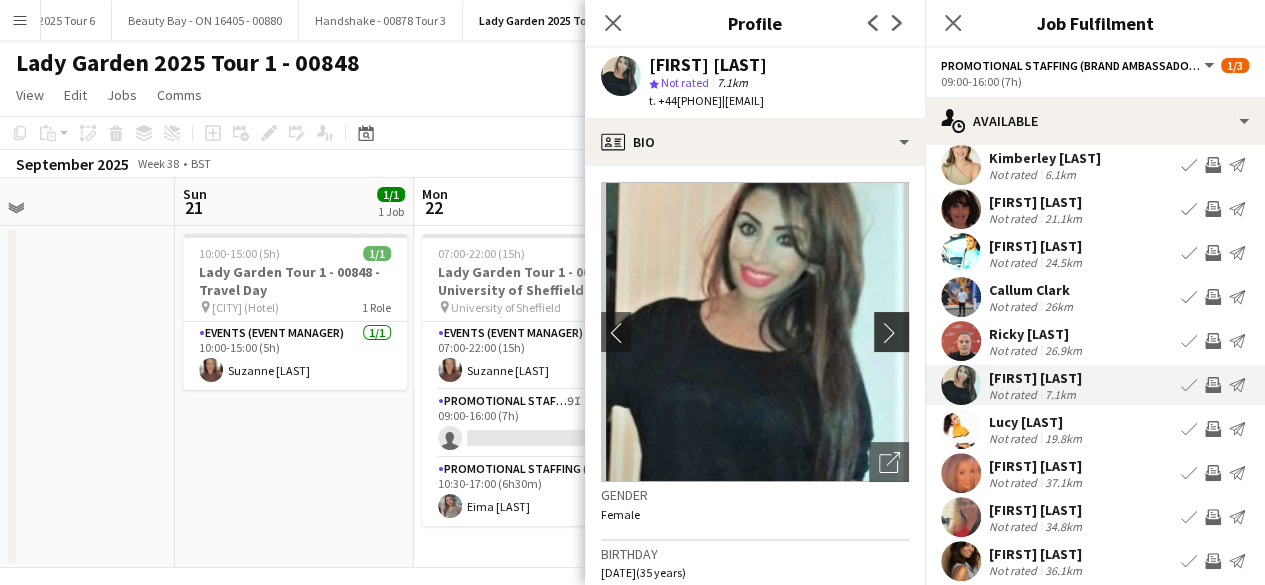 click on "chevron-right" 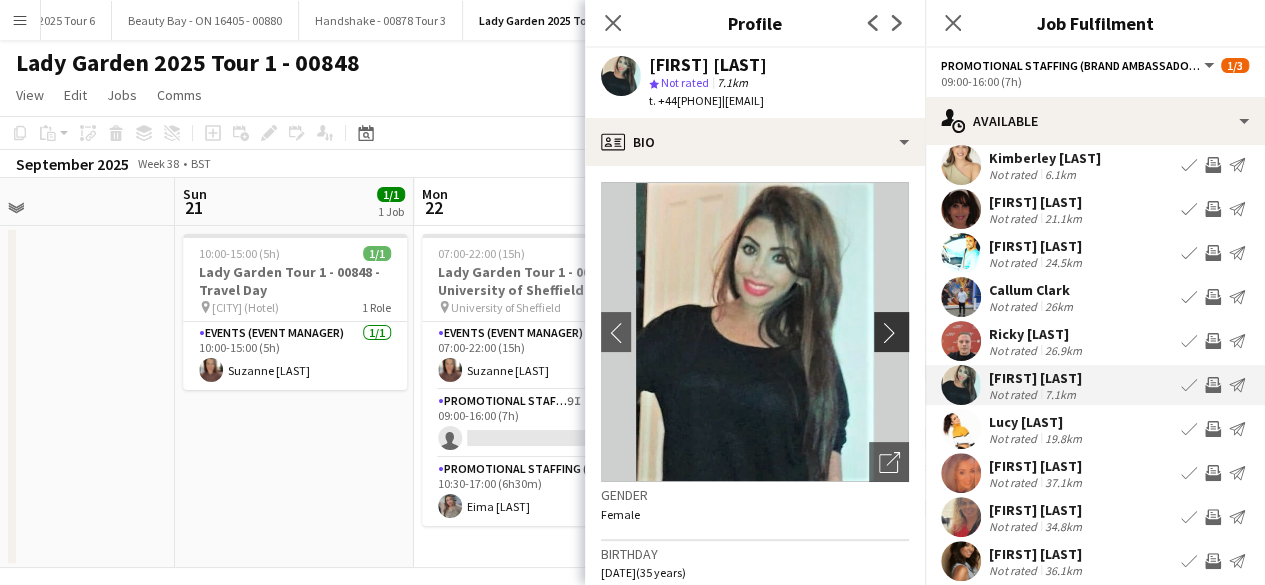 click on "chevron-right" 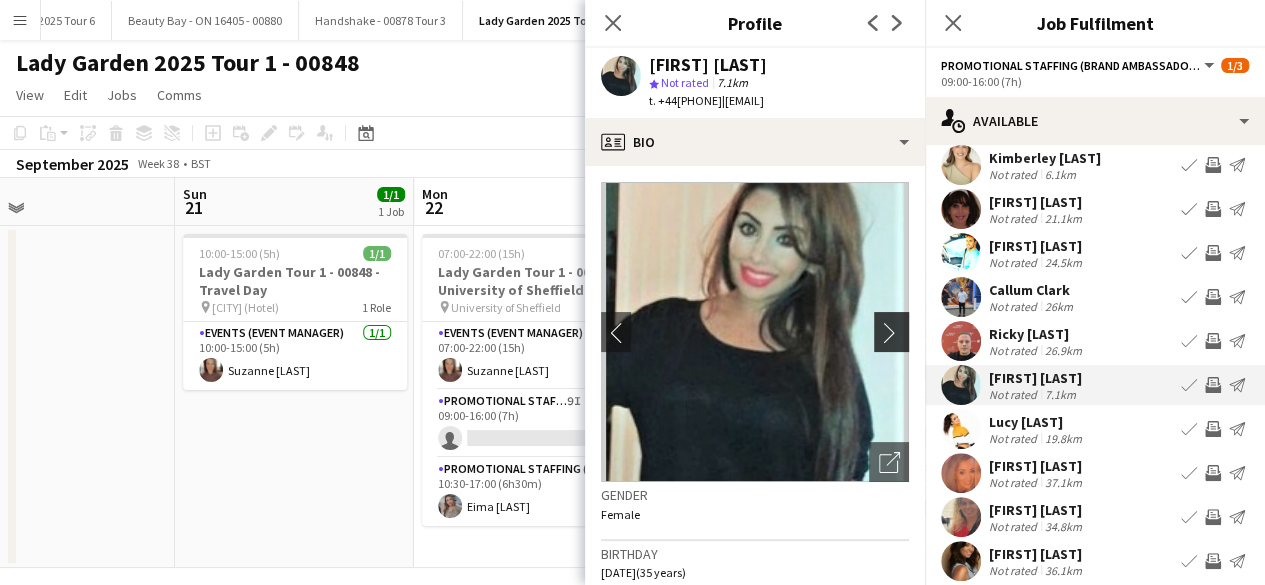 click on "chevron-right" 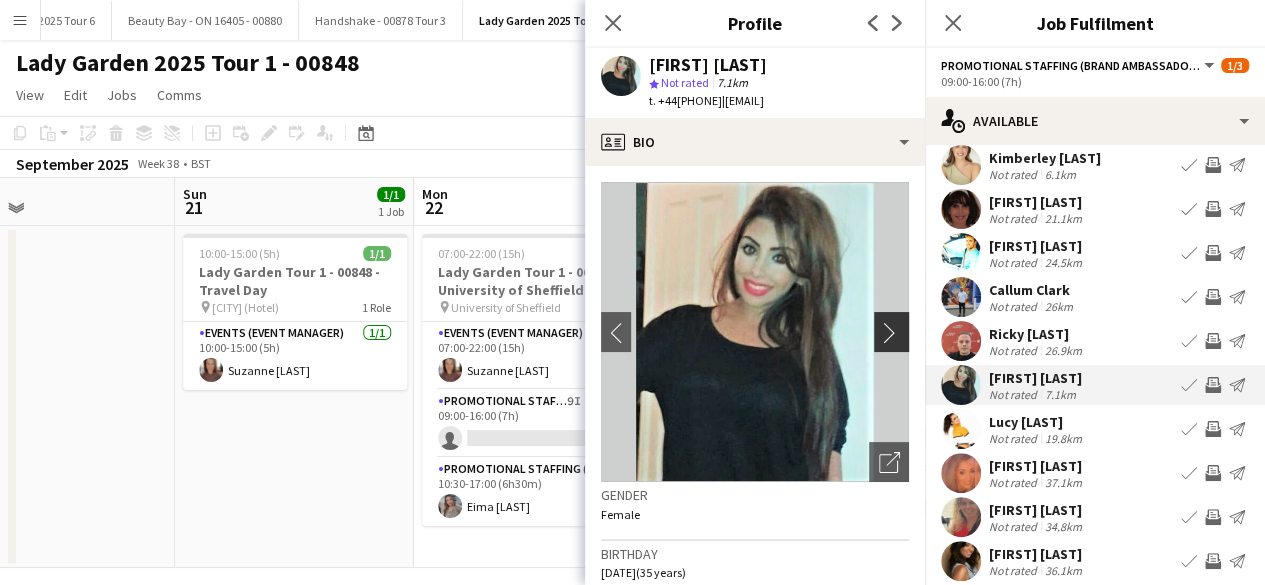 click on "chevron-right" 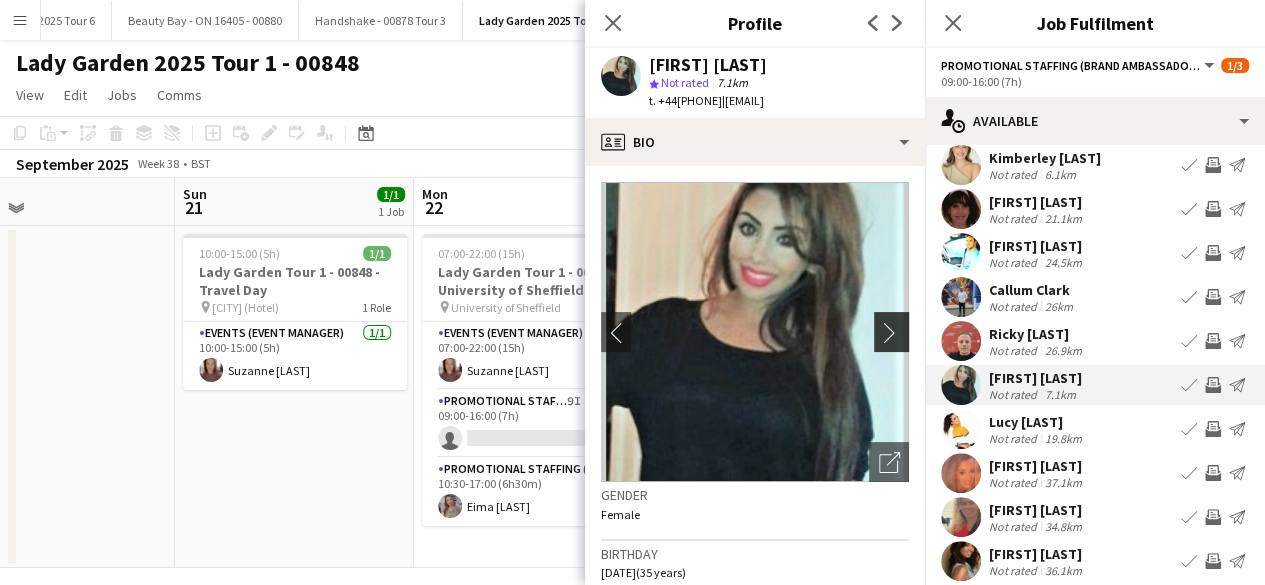 click on "chevron-right" 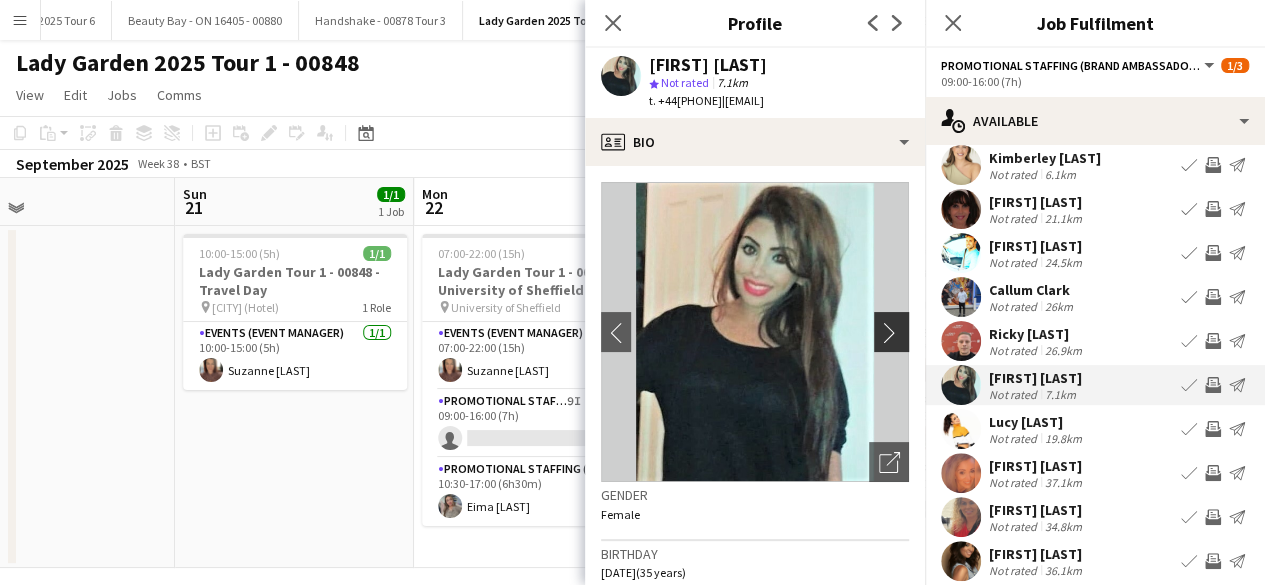 click on "chevron-right" 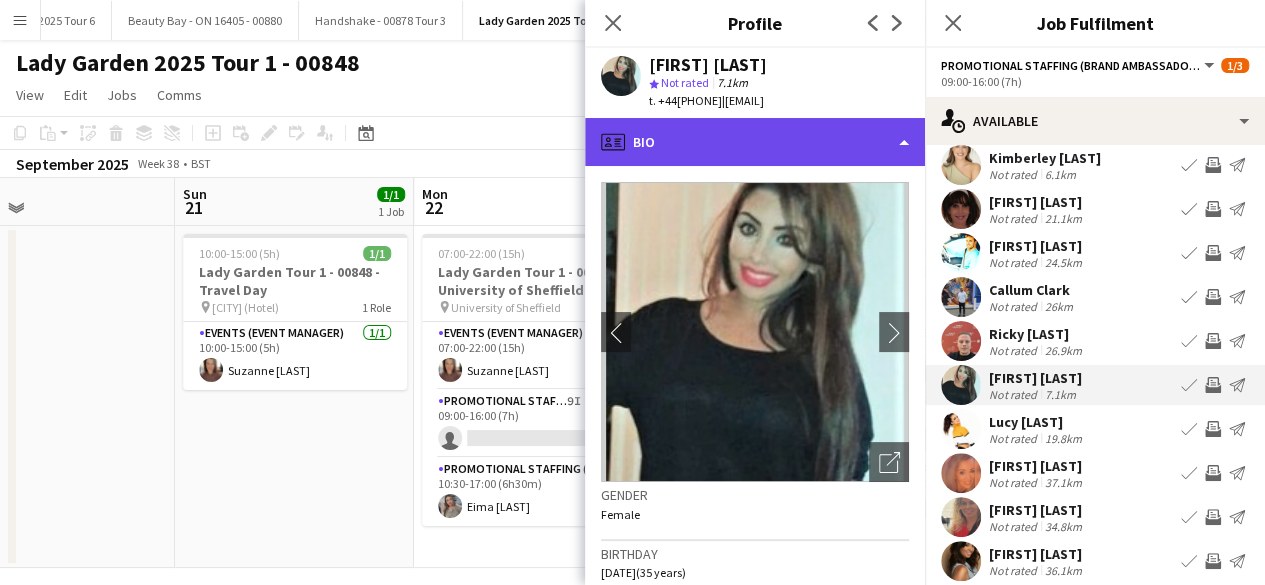 click on "profile
Bio" 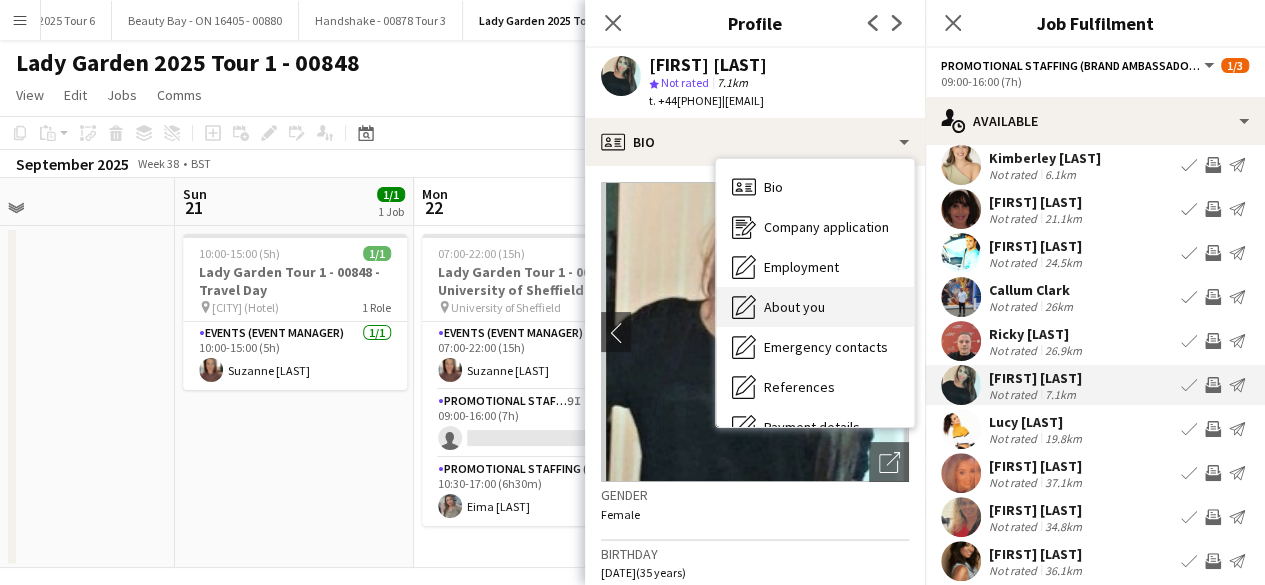 click on "About you" at bounding box center (794, 307) 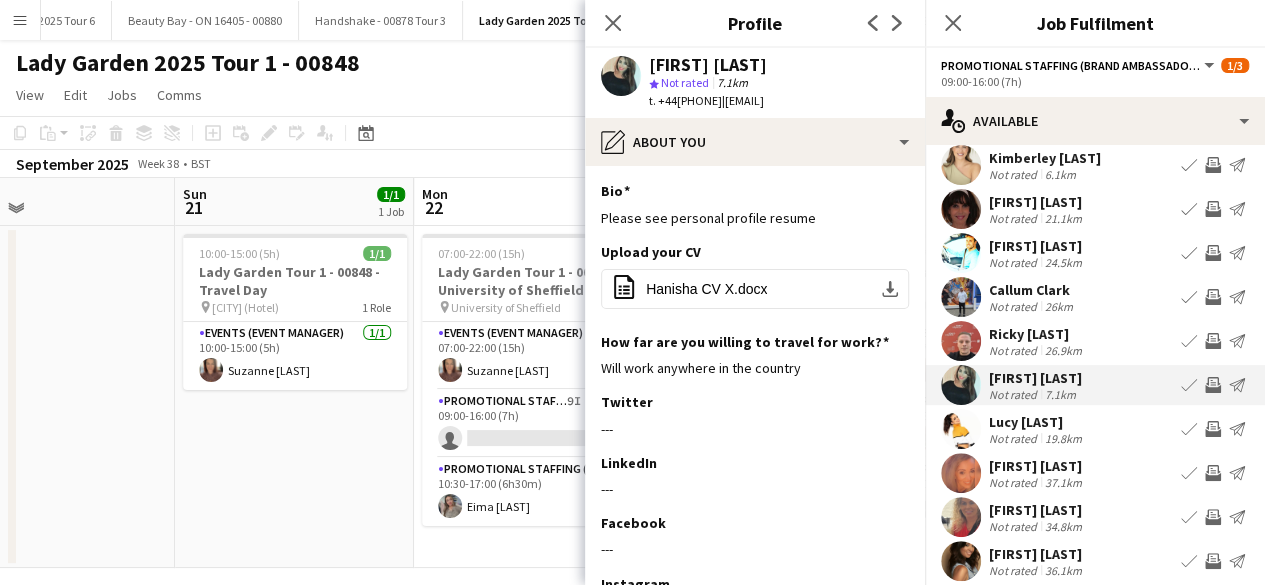 click at bounding box center (961, 429) 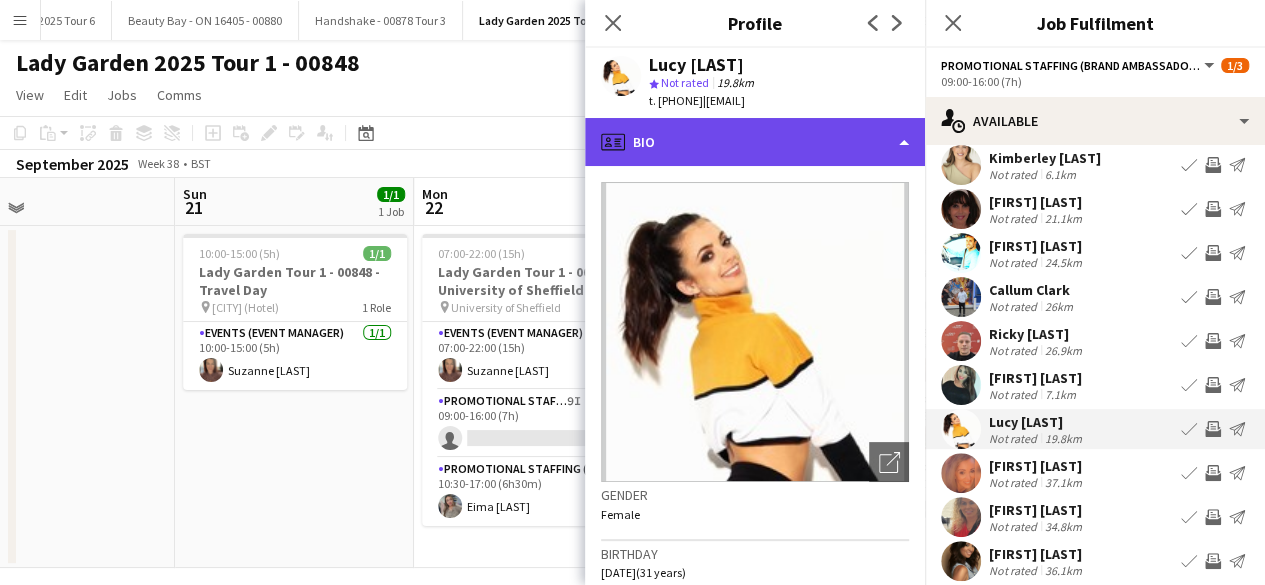 click on "profile
Bio" 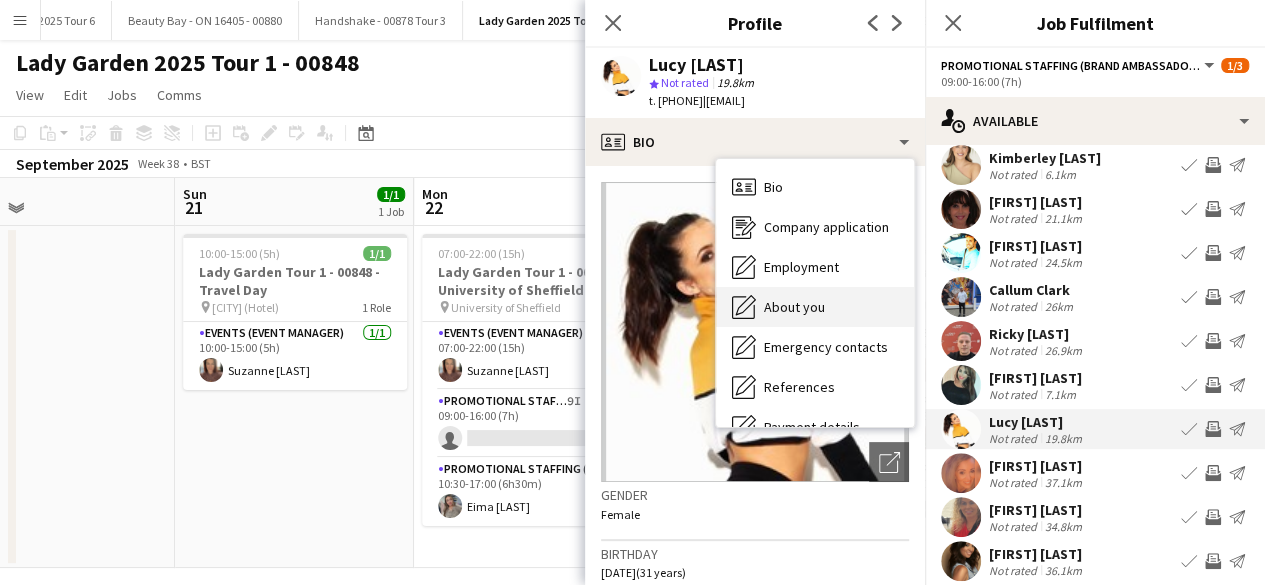 click on "About you" at bounding box center [794, 307] 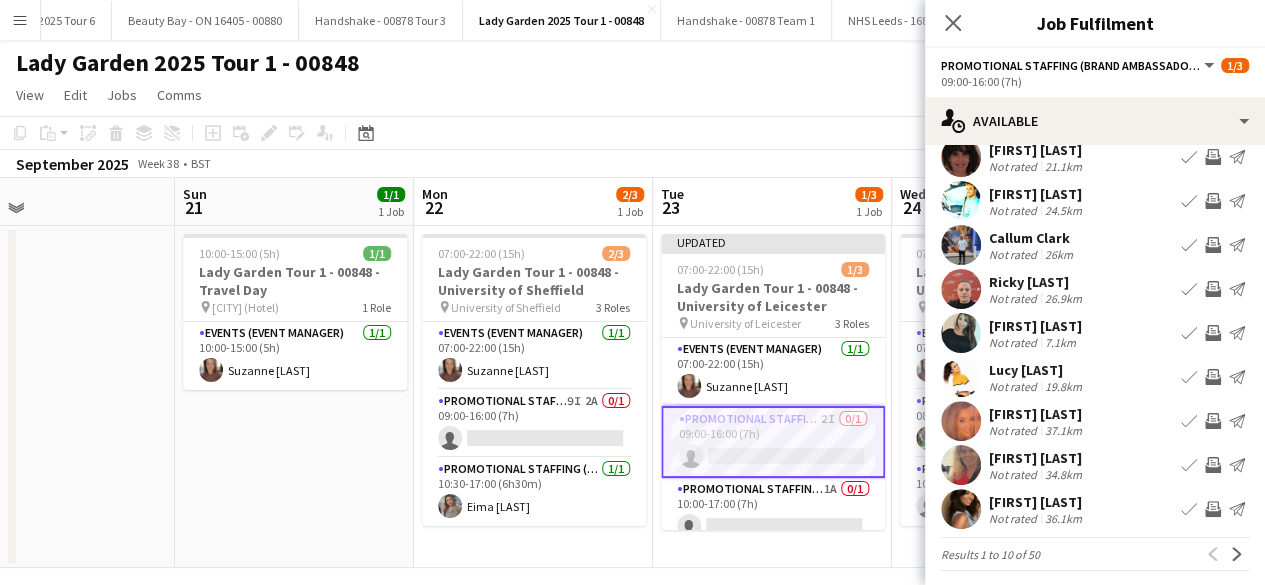 scroll, scrollTop: 114, scrollLeft: 0, axis: vertical 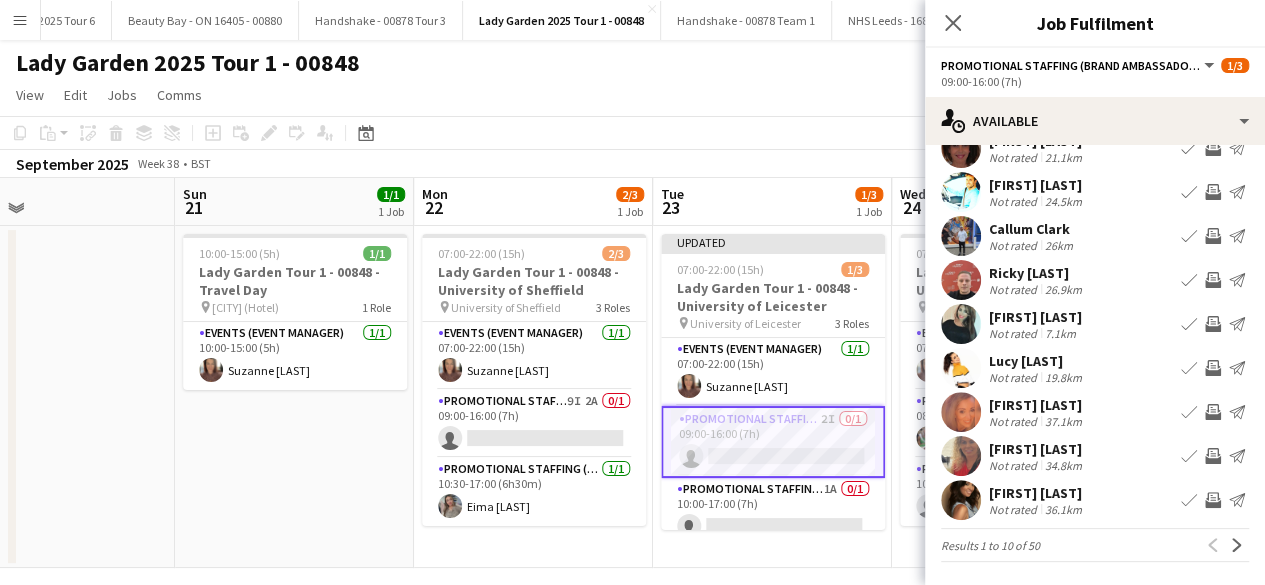 click at bounding box center (961, 412) 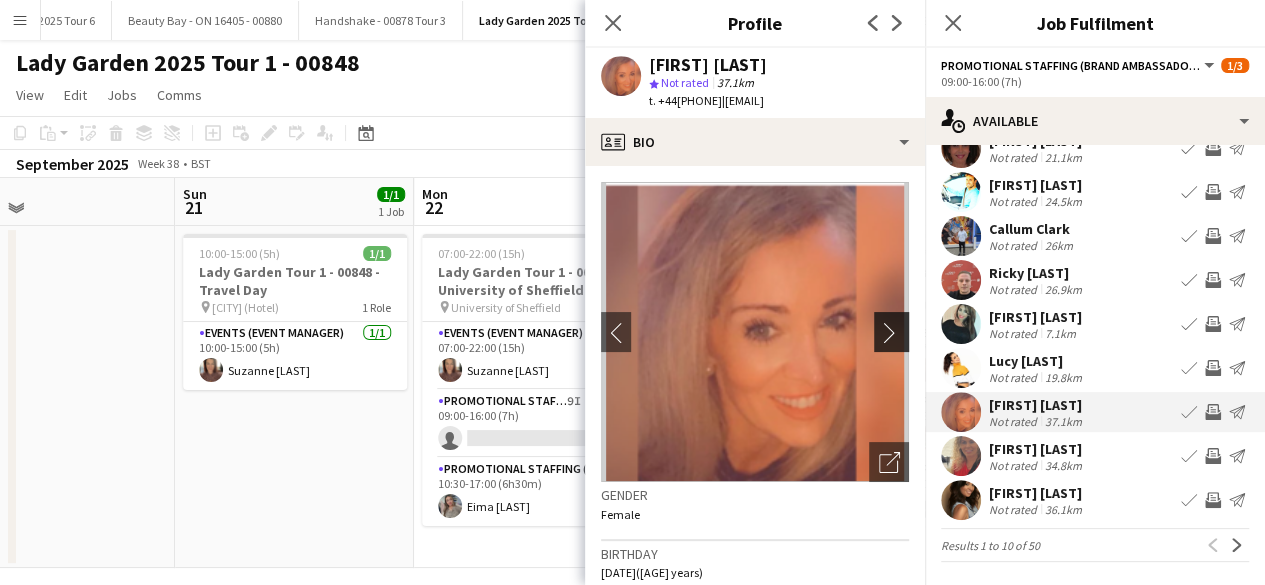 click on "chevron-right" 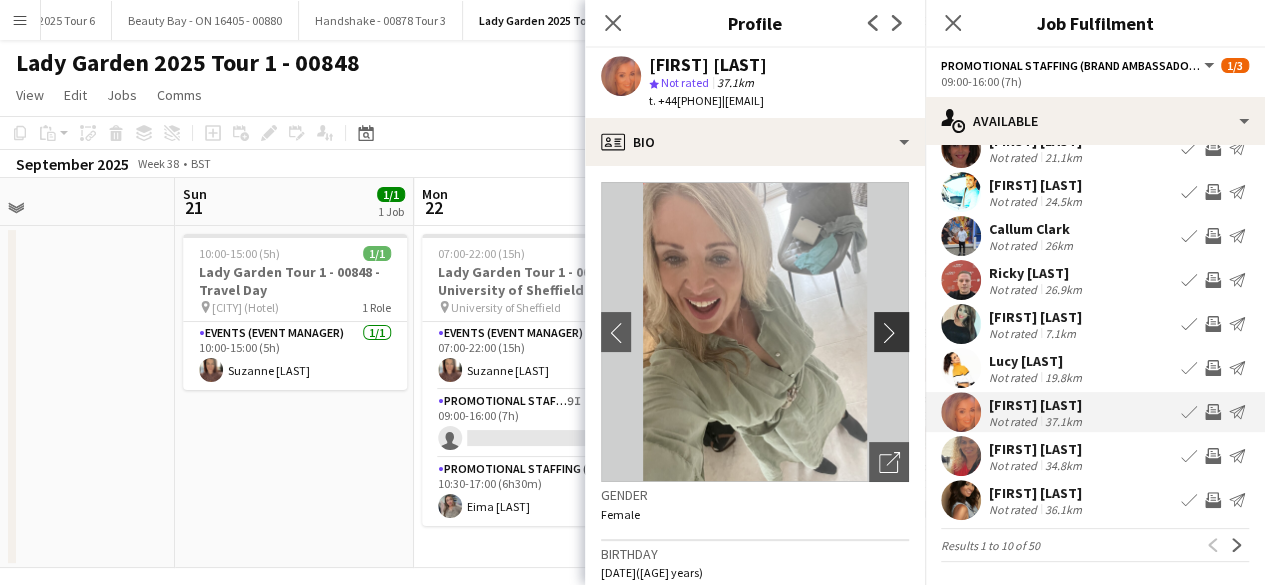 click on "chevron-right" 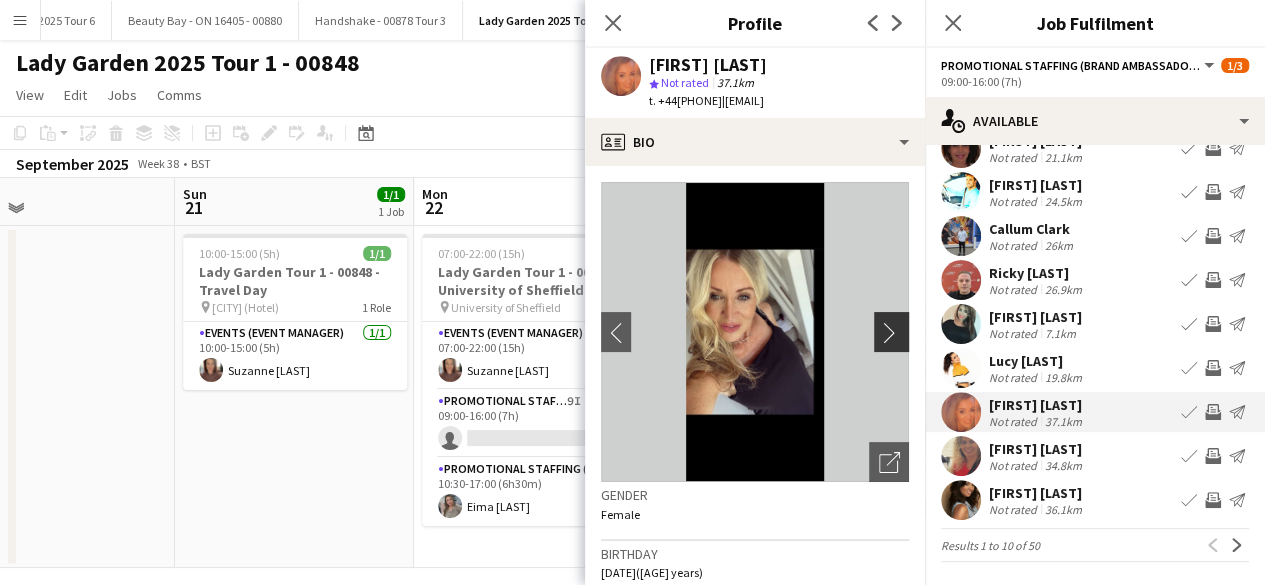 click on "chevron-right" 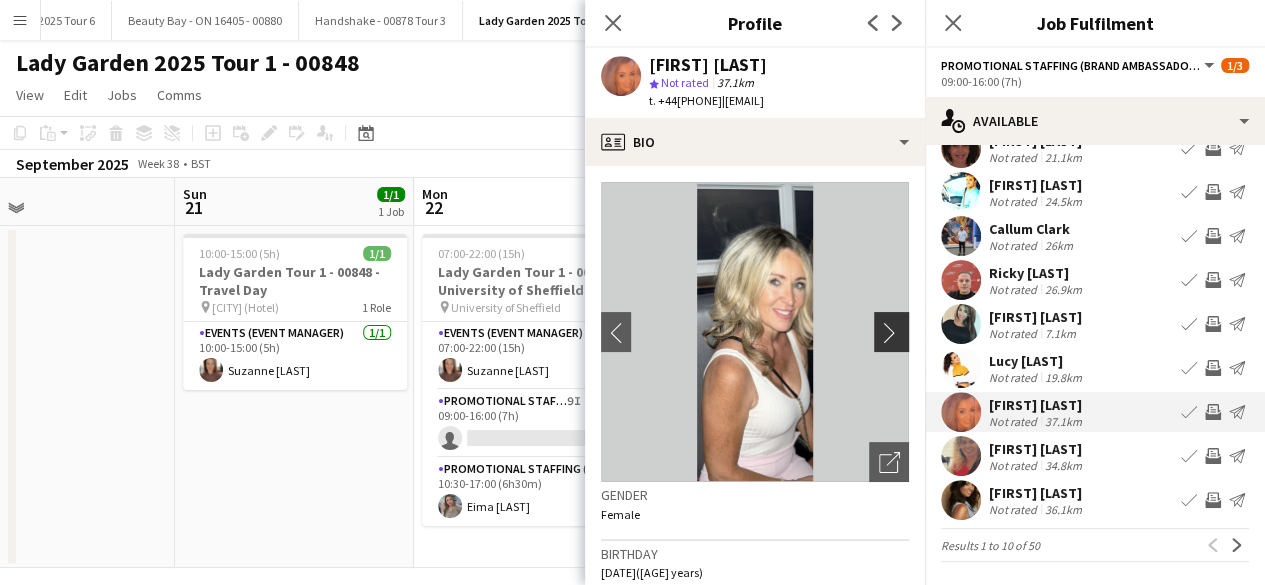click on "chevron-right" 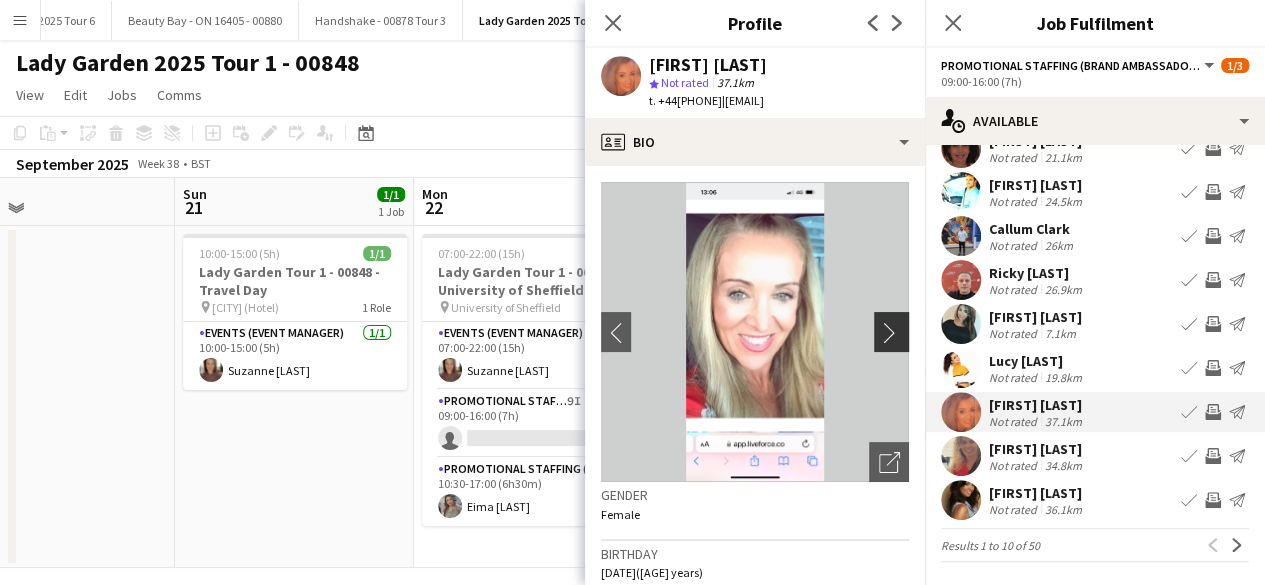 click on "chevron-right" 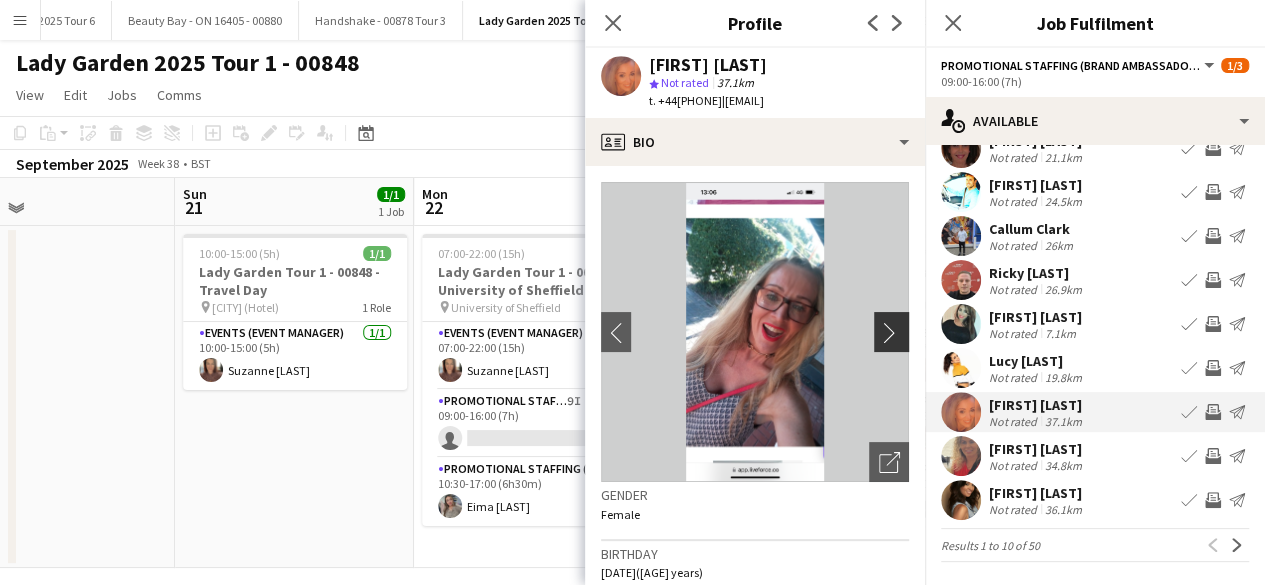 click on "chevron-right" 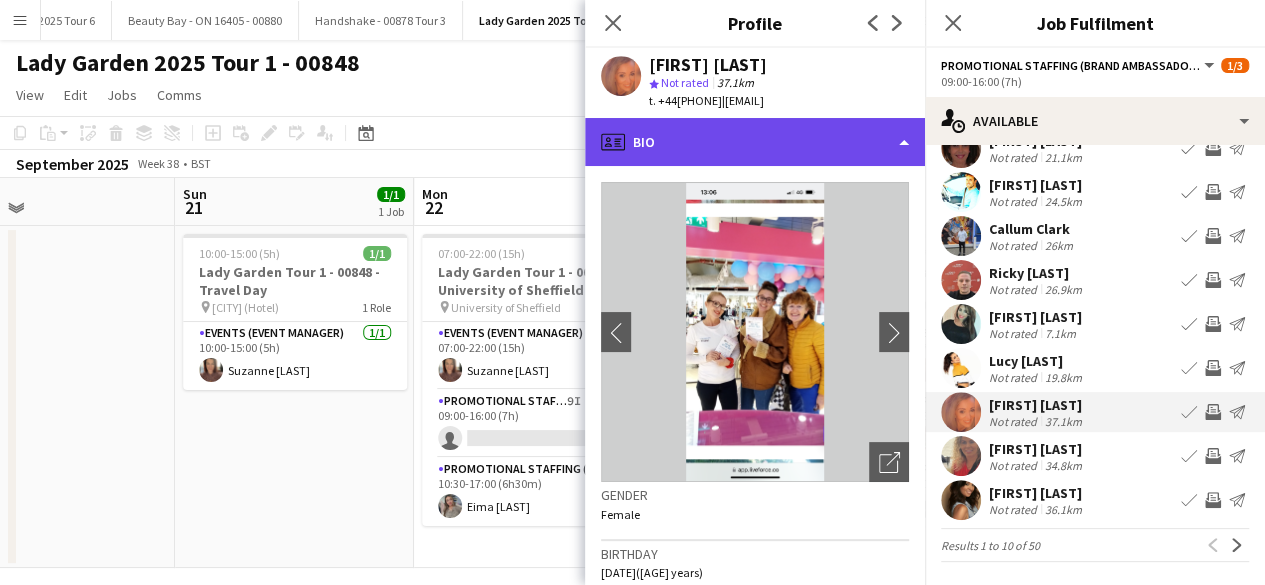click on "profile
Bio" 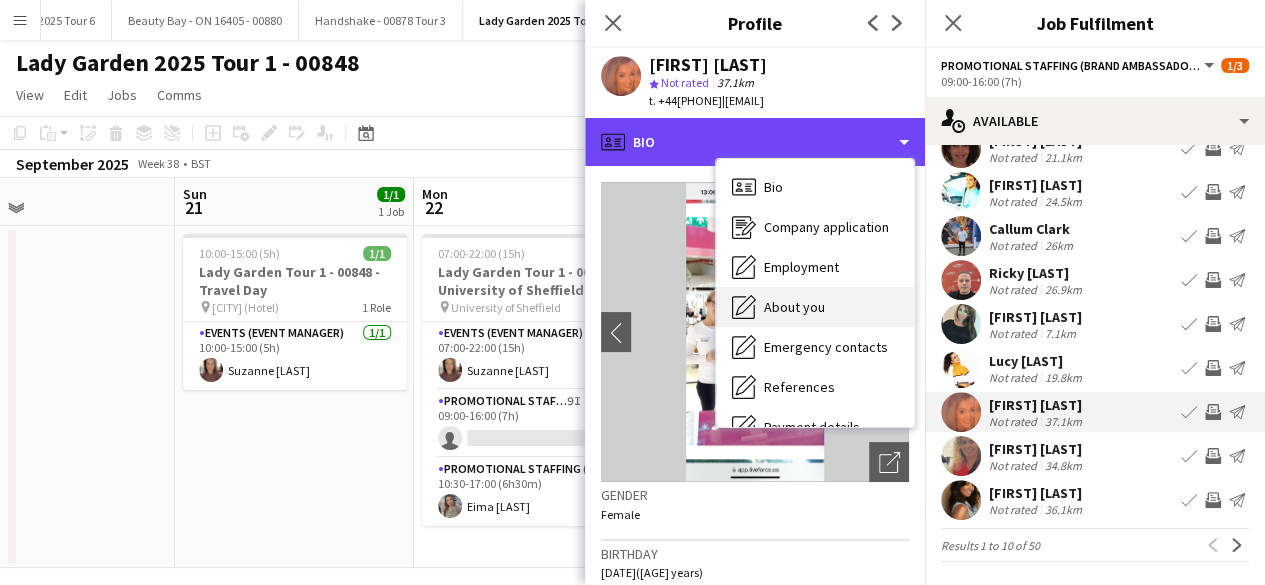 scroll, scrollTop: 188, scrollLeft: 0, axis: vertical 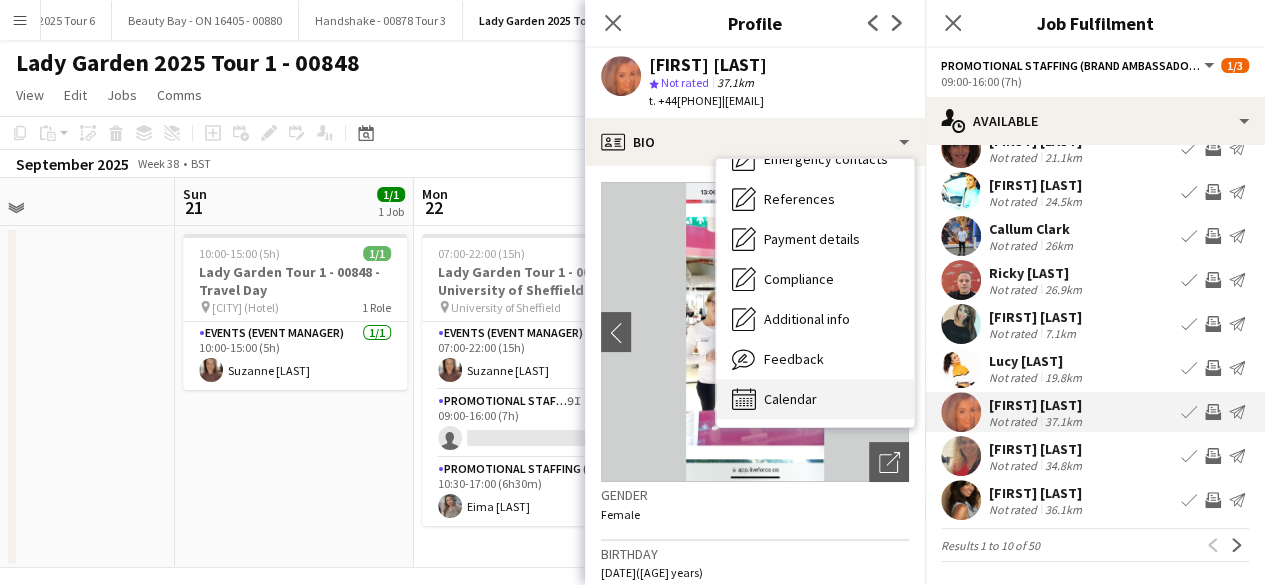 click on "Calendar" at bounding box center [790, 399] 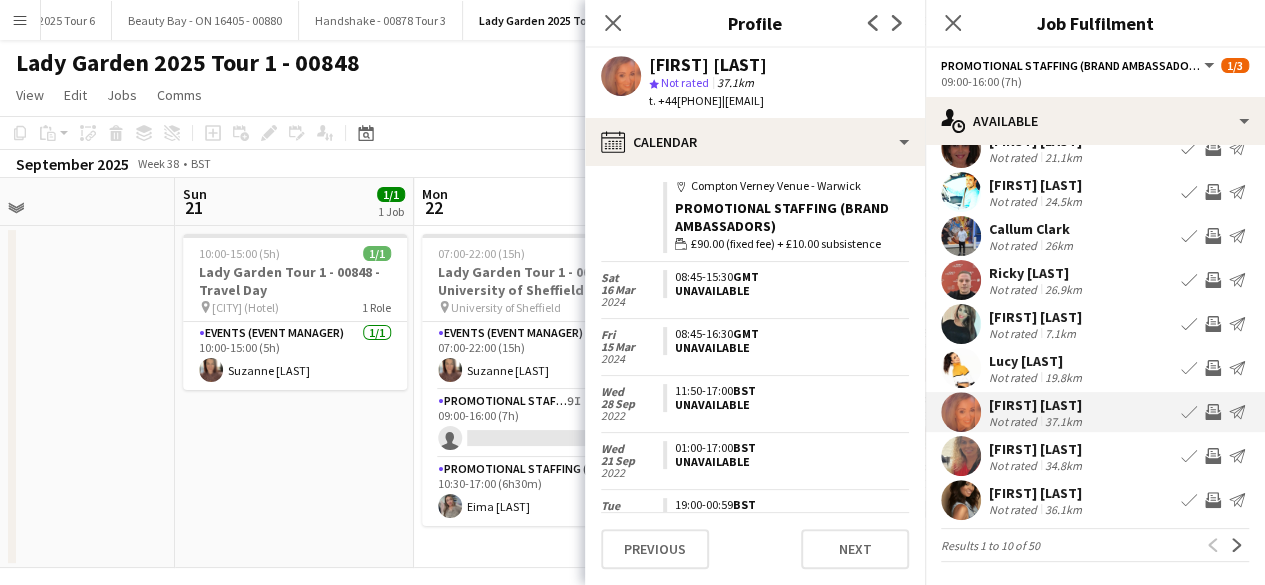 scroll, scrollTop: 0, scrollLeft: 0, axis: both 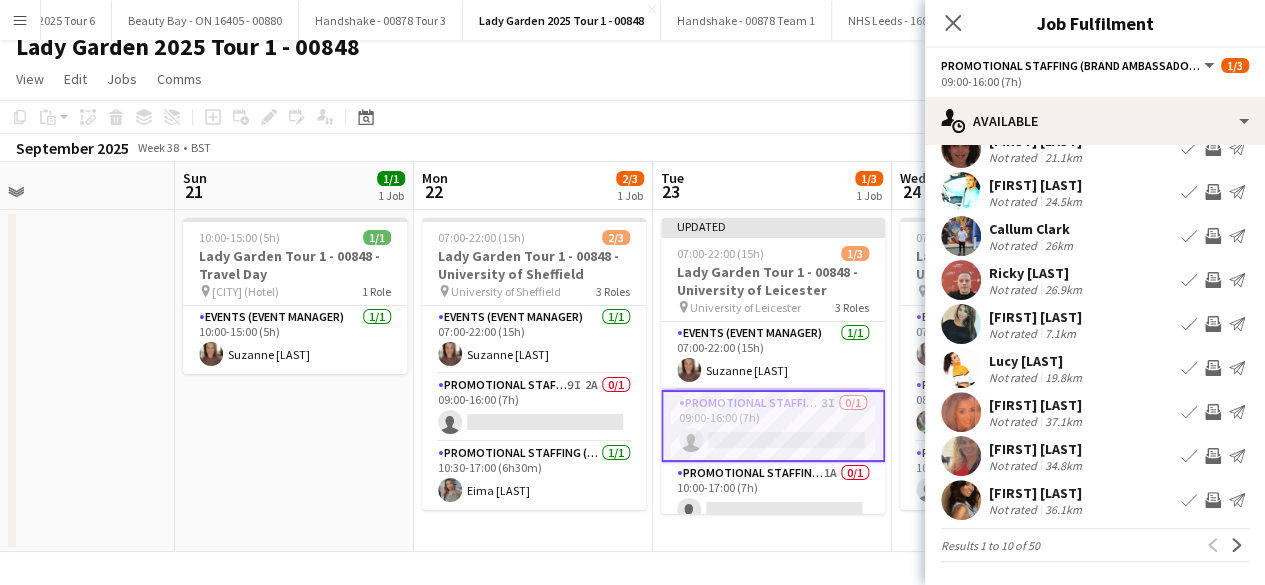 click at bounding box center (961, 456) 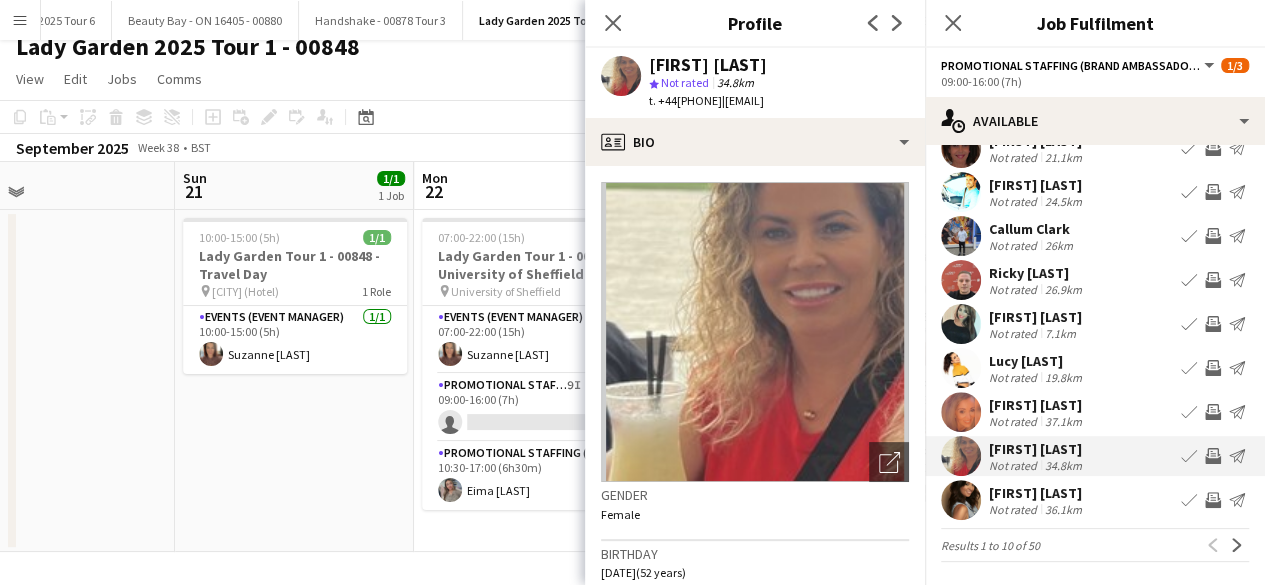 click at bounding box center (961, 500) 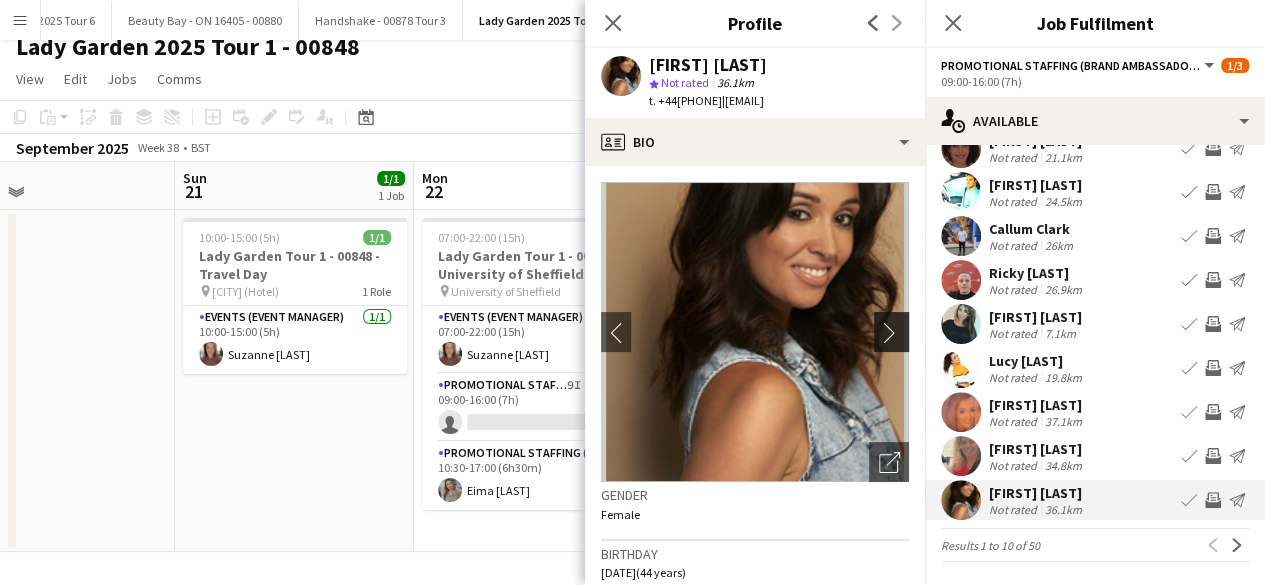 click on "chevron-right" 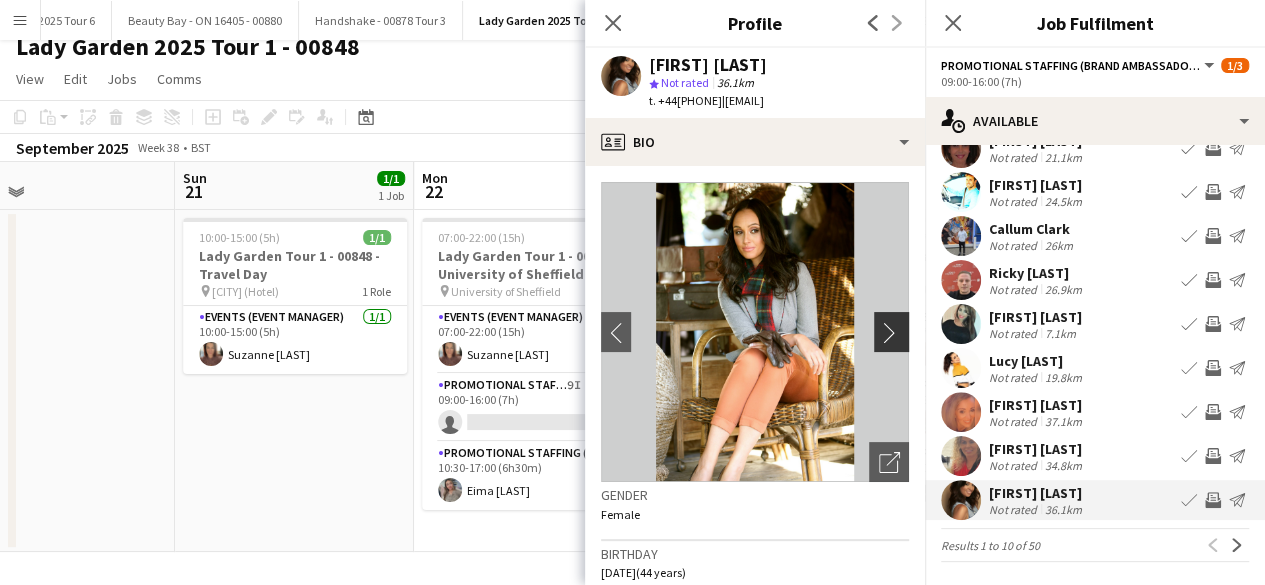 click on "chevron-right" 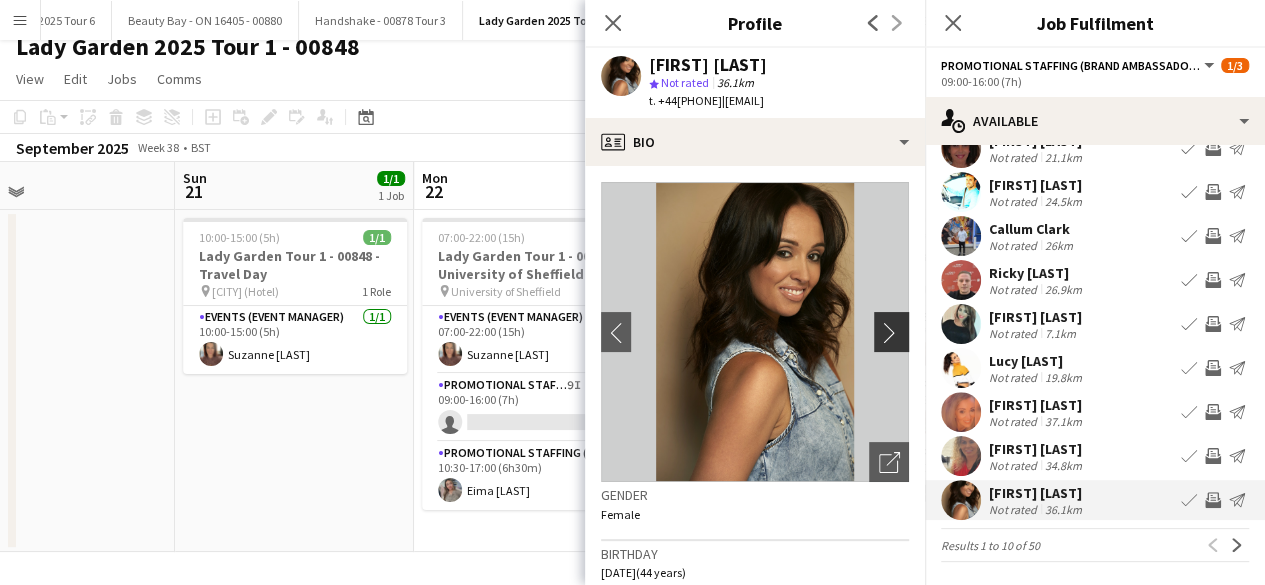 click on "chevron-right" 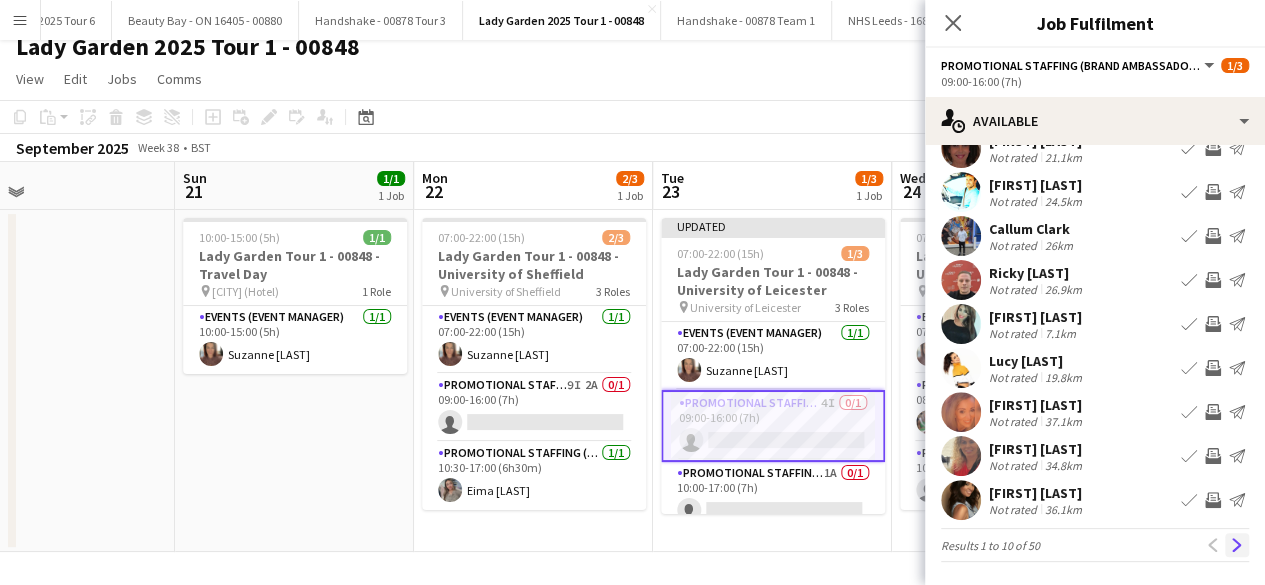 click on "Next" 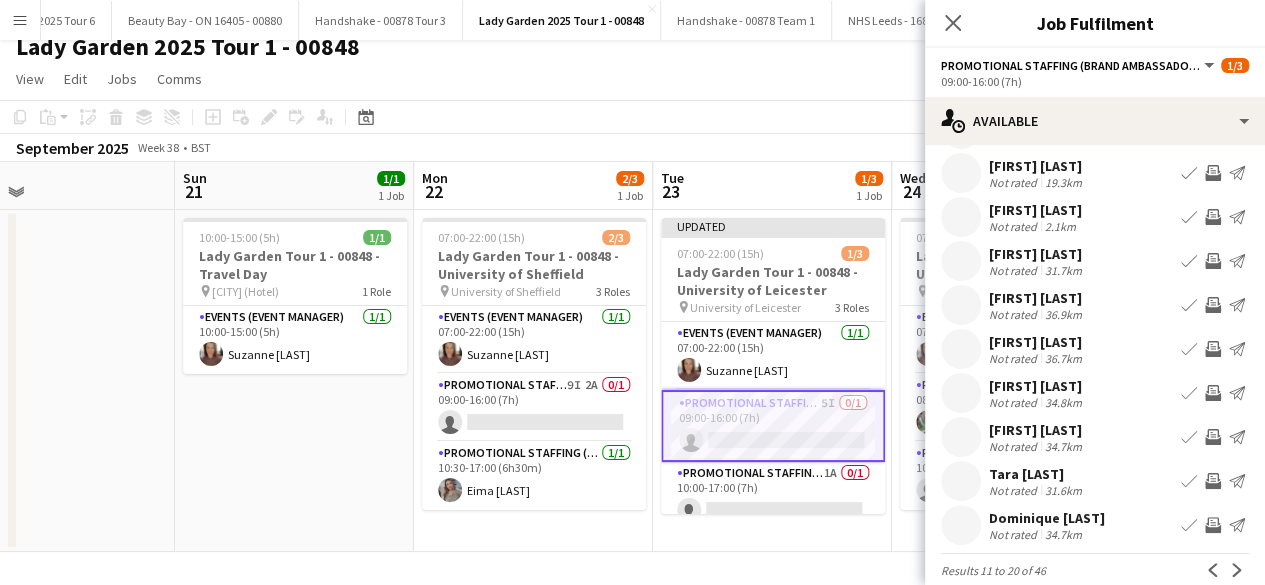 scroll, scrollTop: 114, scrollLeft: 0, axis: vertical 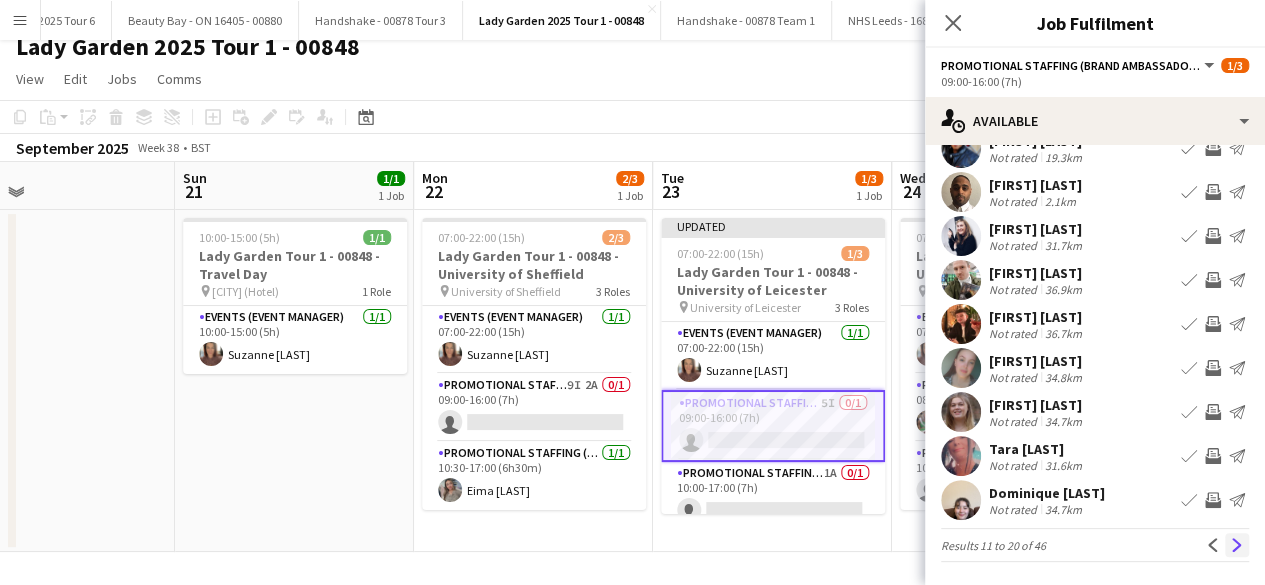 click on "Next" 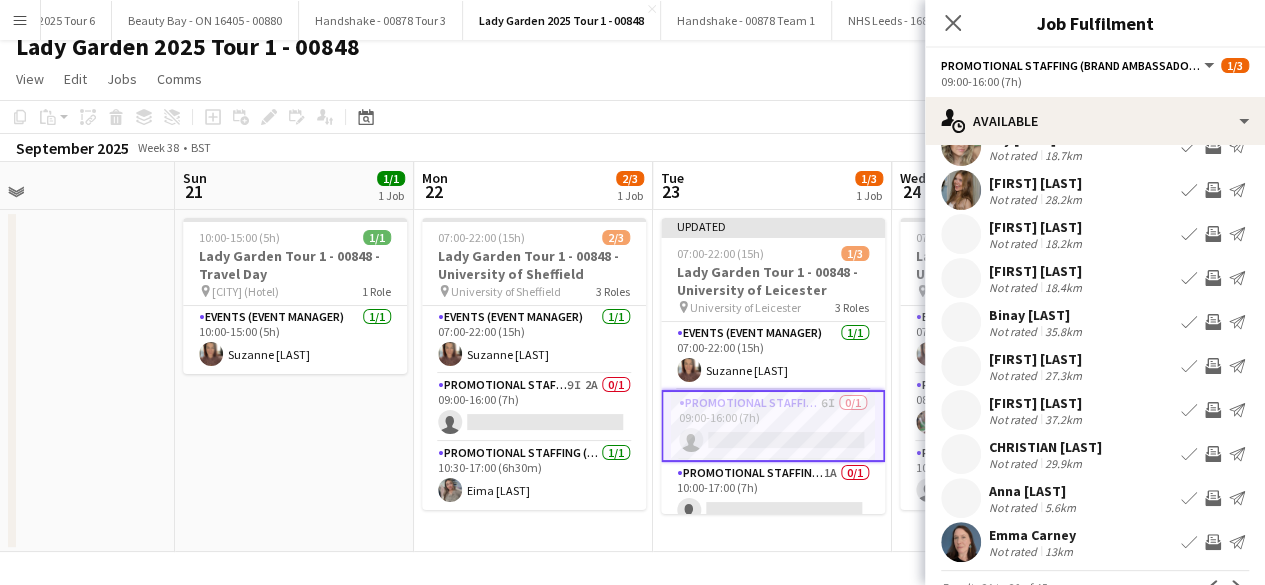scroll, scrollTop: 114, scrollLeft: 0, axis: vertical 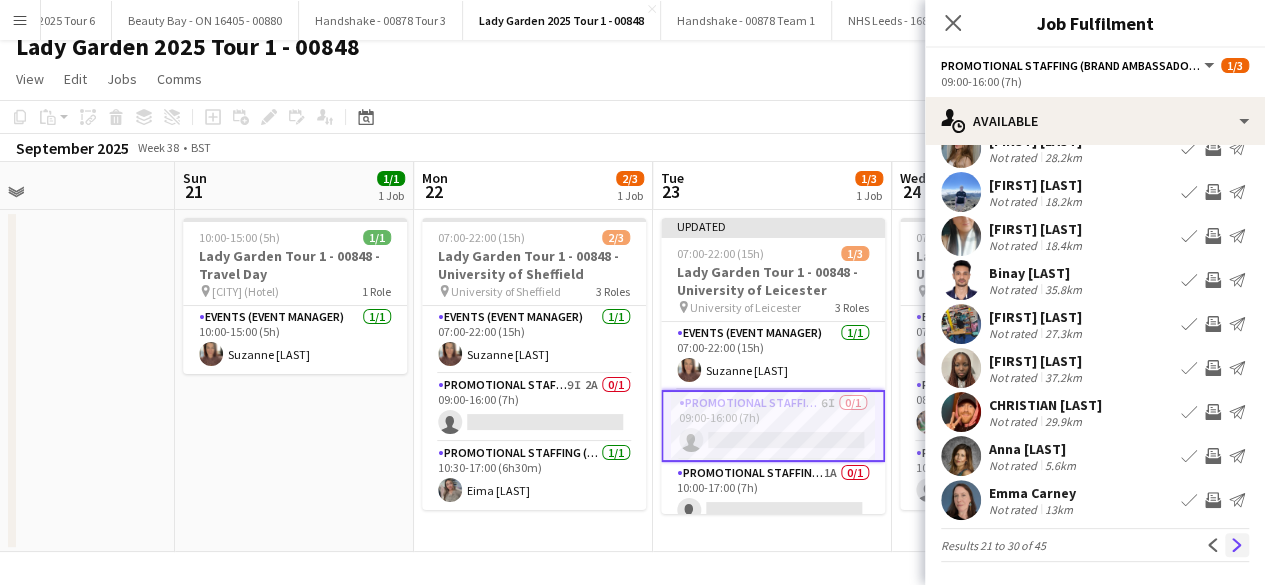 click on "Next" 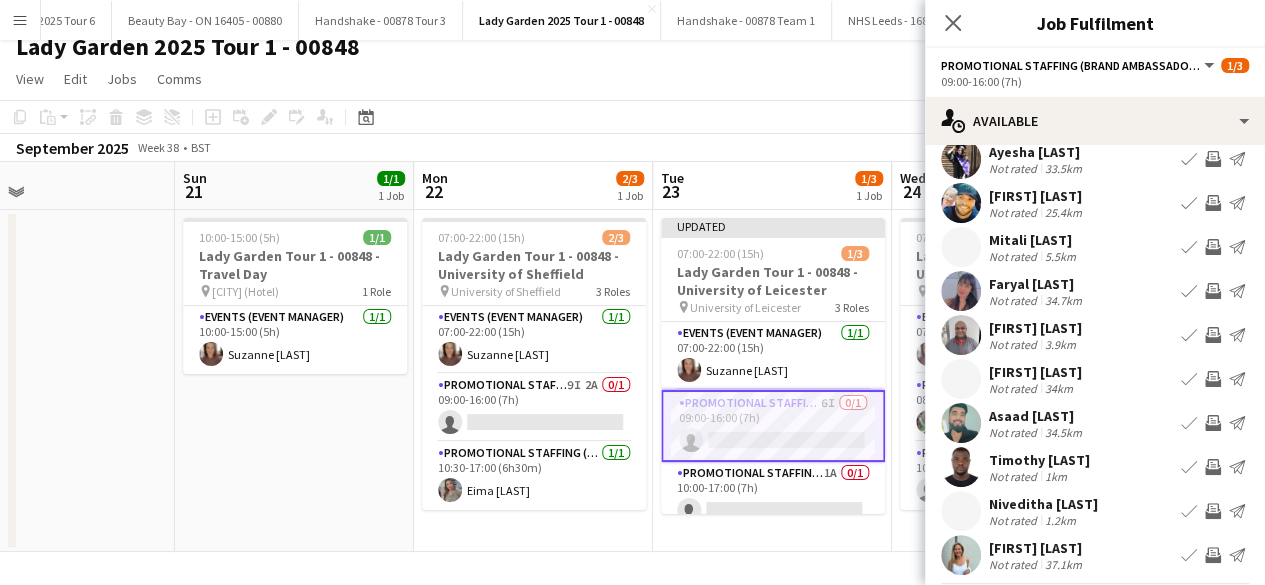 scroll, scrollTop: 46, scrollLeft: 0, axis: vertical 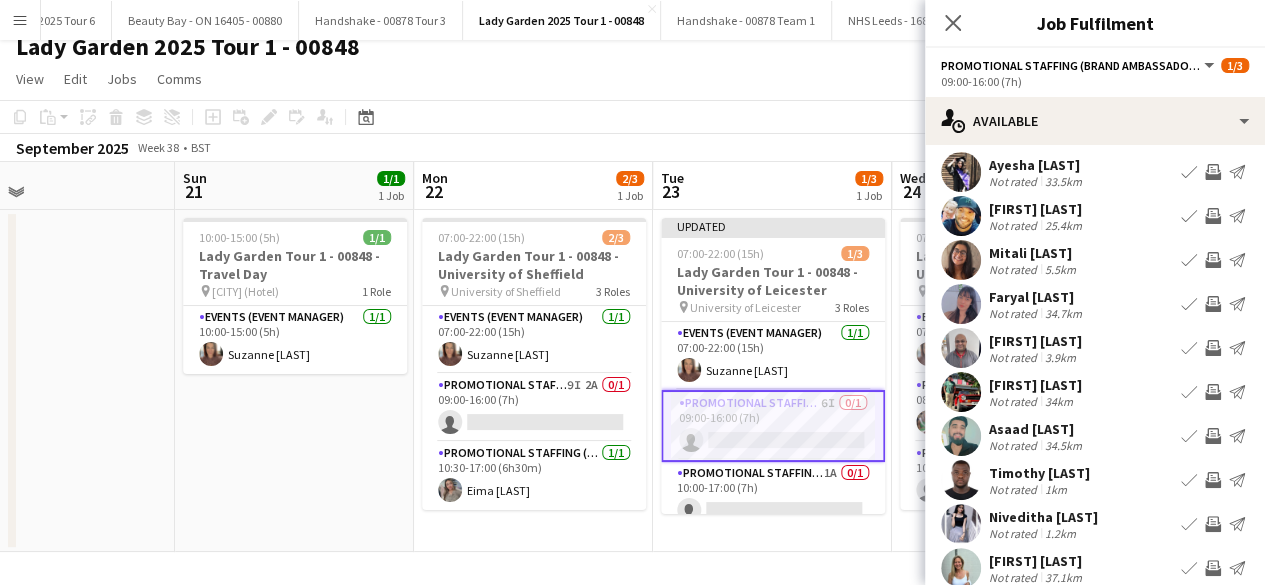 click at bounding box center (961, 260) 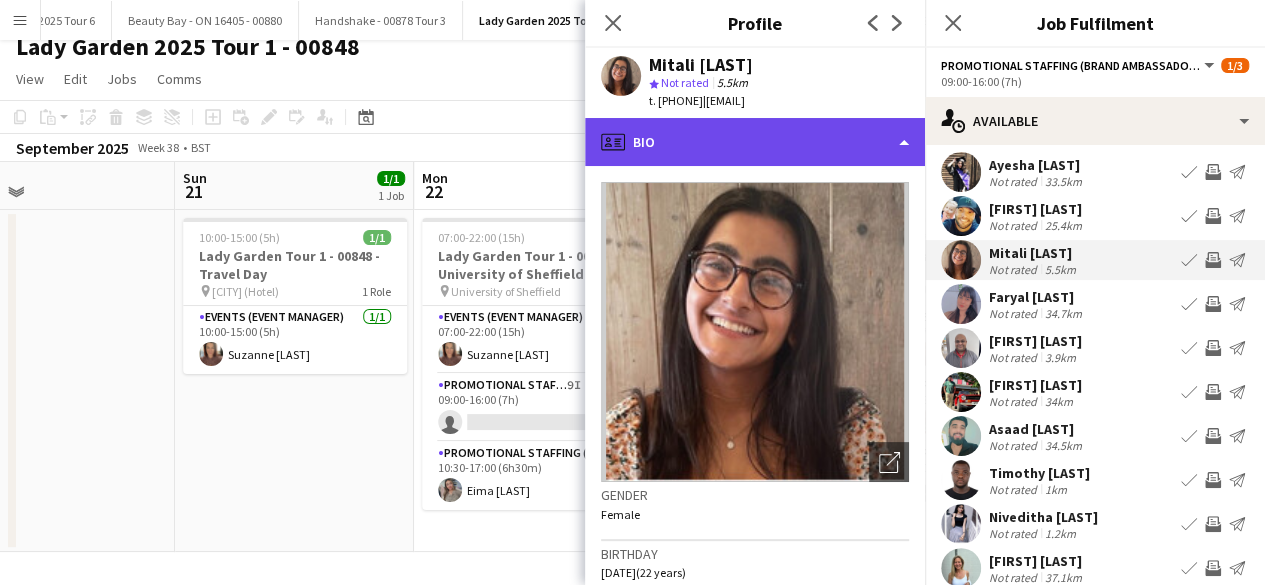 click on "profile
Bio" 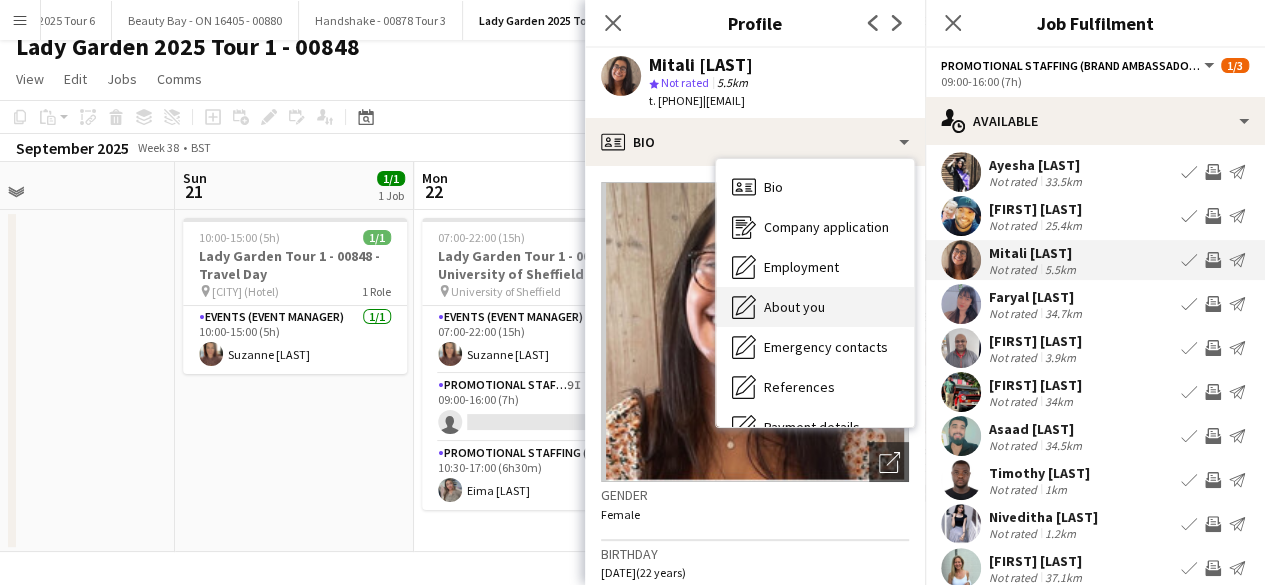 click on "About you" at bounding box center [794, 307] 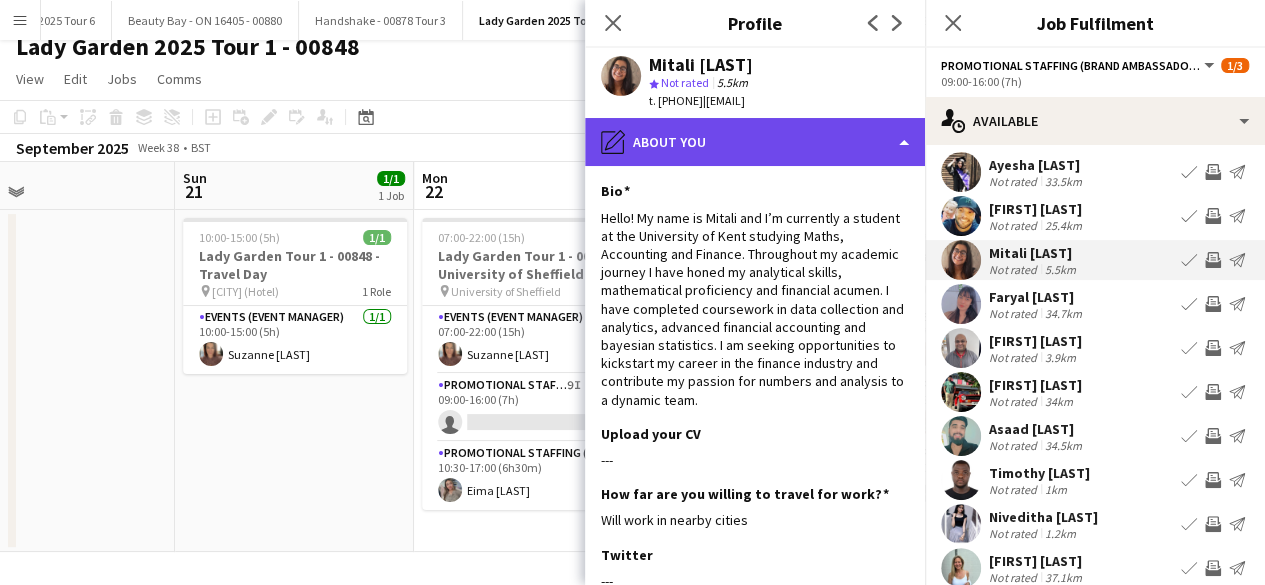 click on "pencil4
About you" 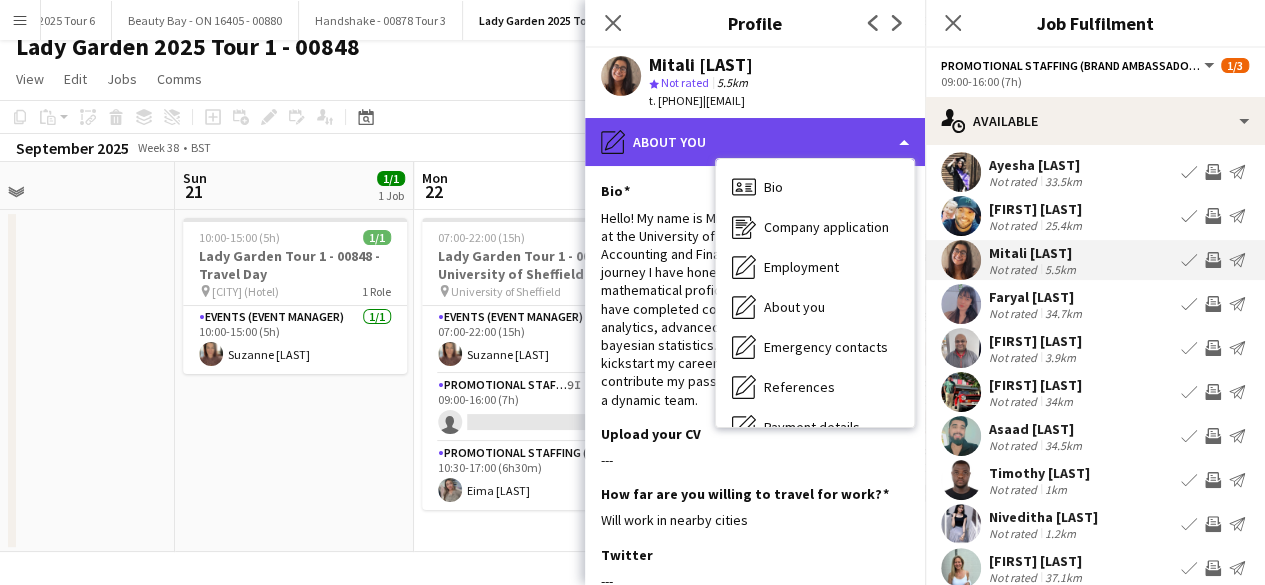 click on "pencil4
About you" 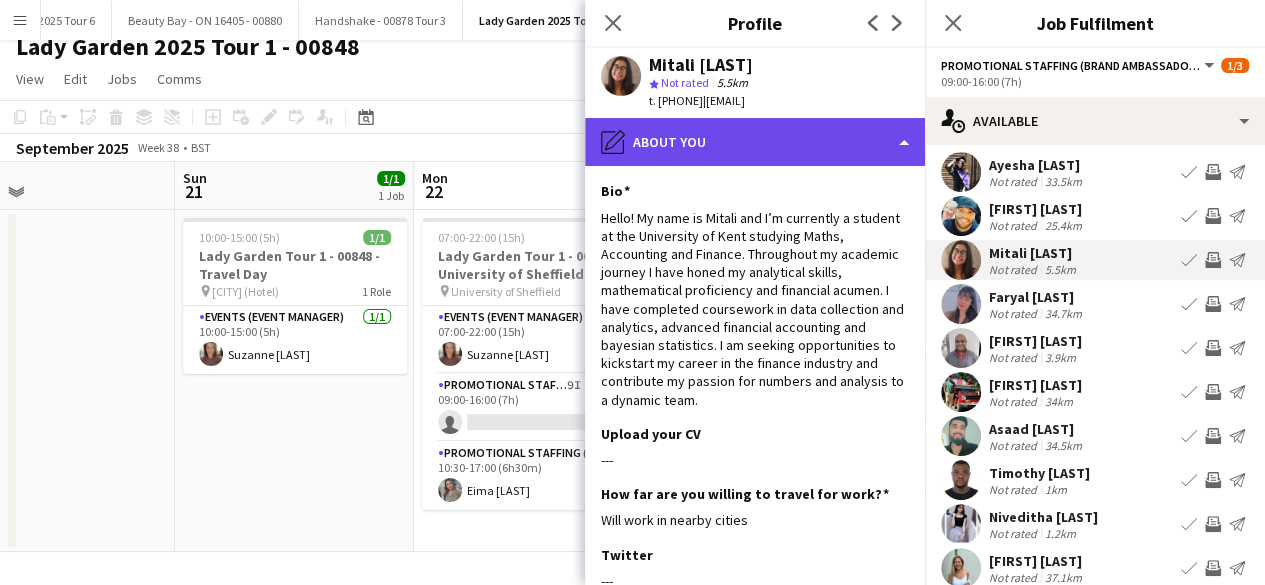 click on "pencil4
About you" 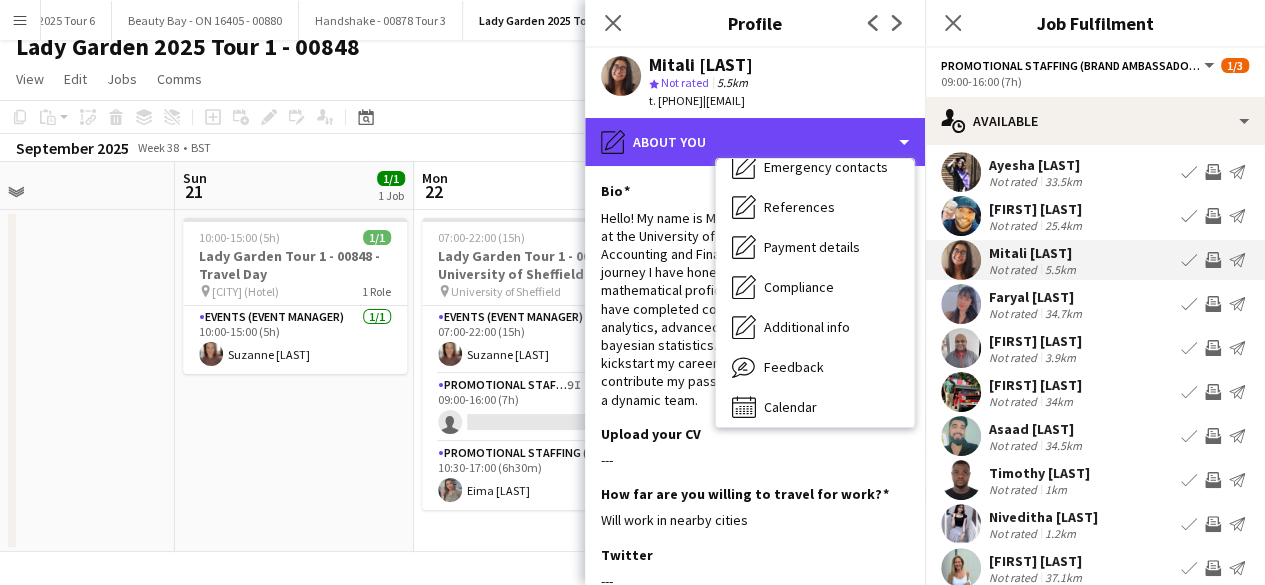 scroll, scrollTop: 181, scrollLeft: 0, axis: vertical 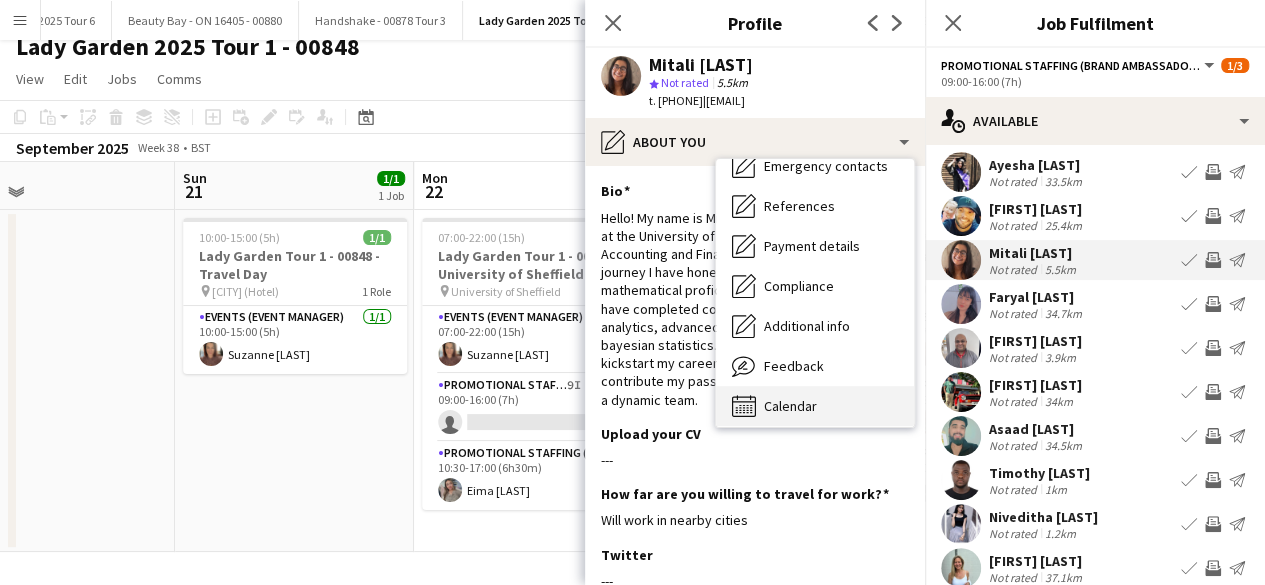 click on "Calendar
Calendar" at bounding box center (815, 406) 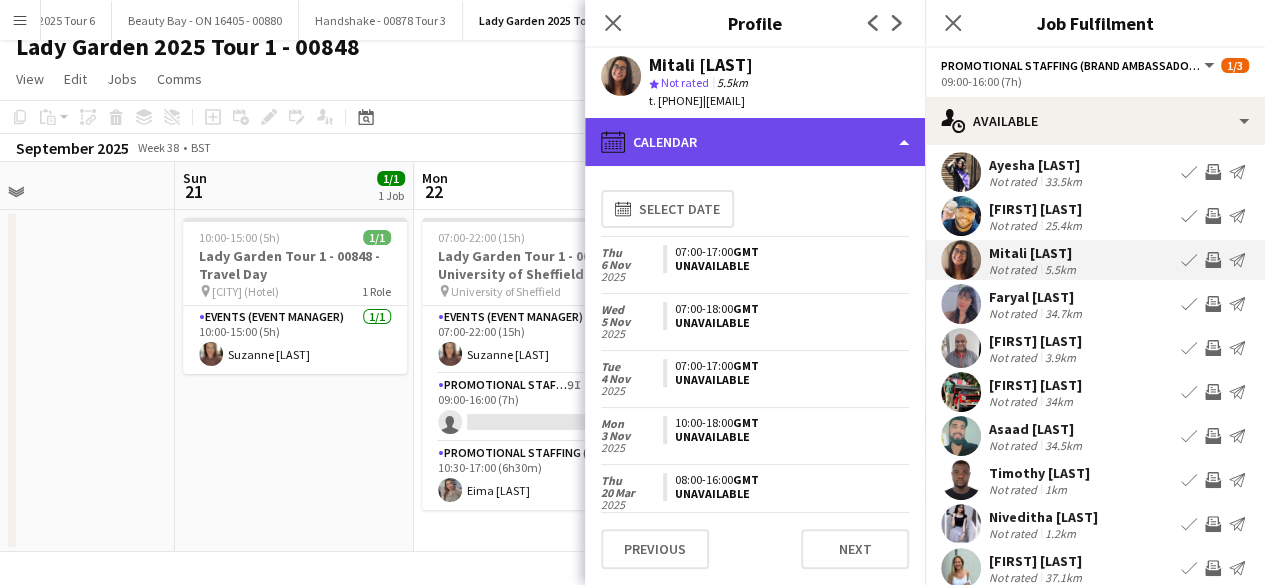 click on "calendar-full
Calendar" 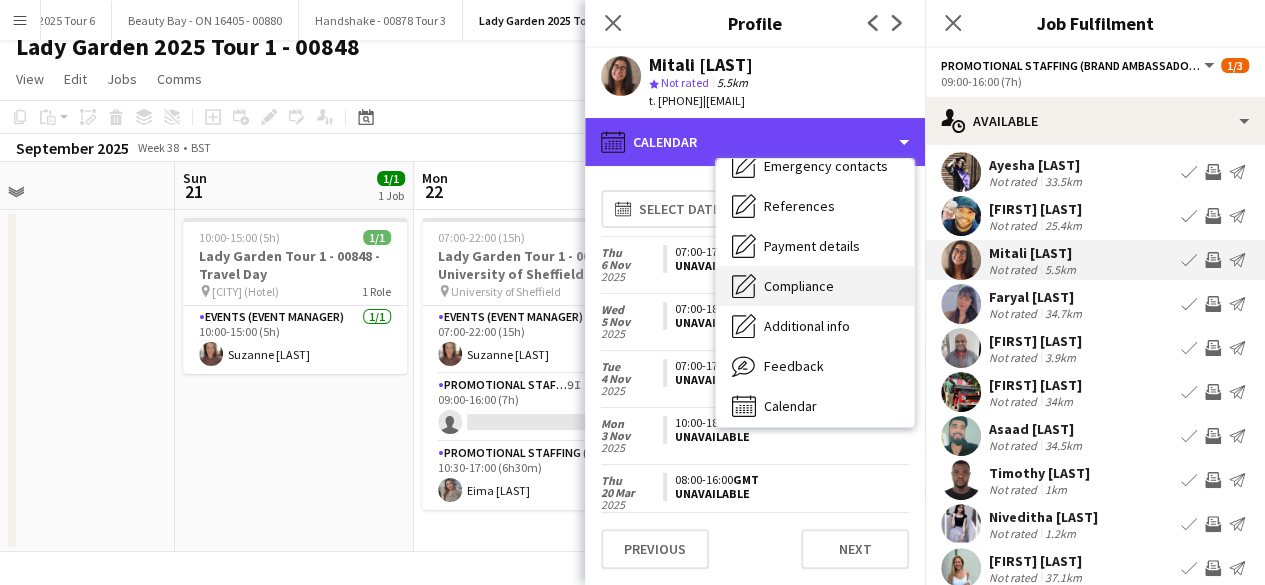 scroll, scrollTop: 0, scrollLeft: 0, axis: both 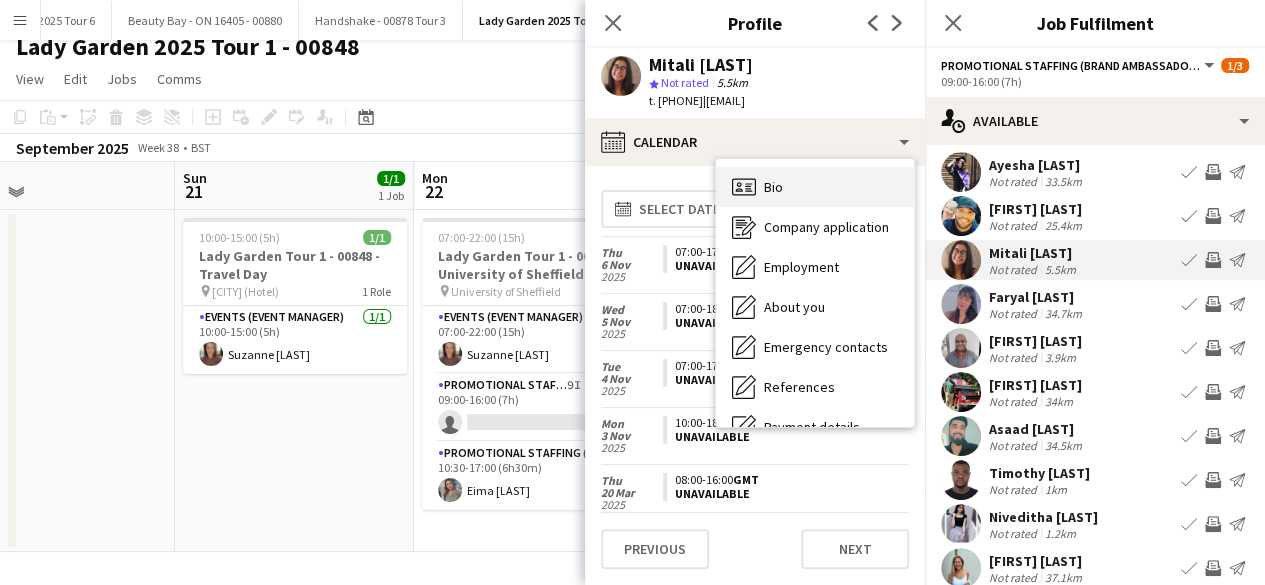 click on "Bio
Bio" at bounding box center (815, 187) 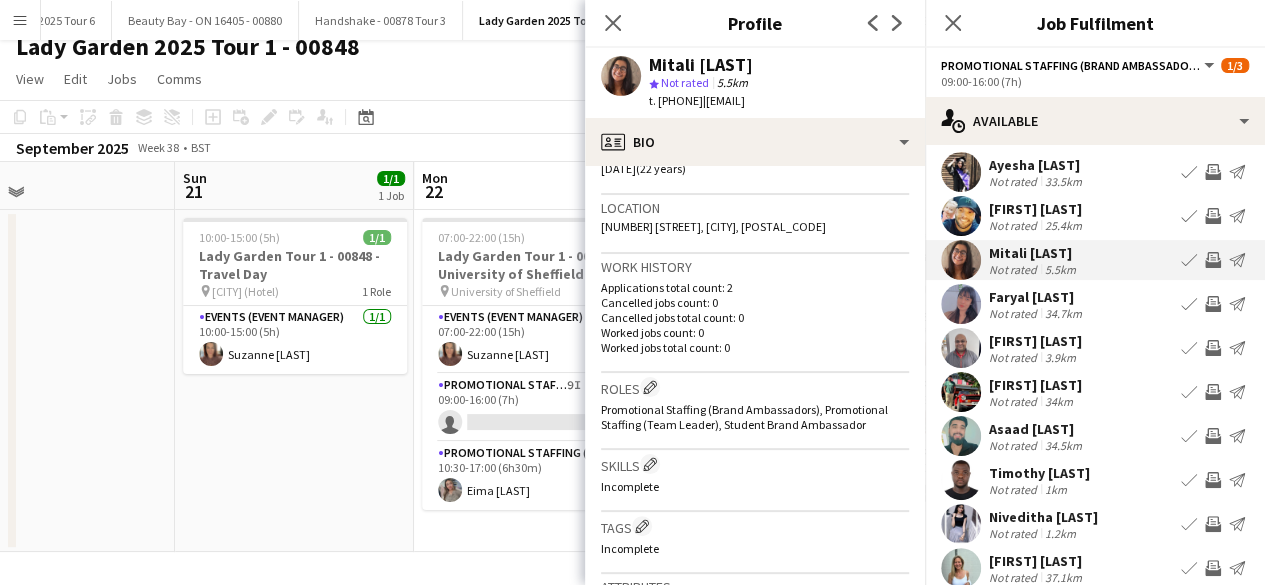 scroll, scrollTop: 407, scrollLeft: 0, axis: vertical 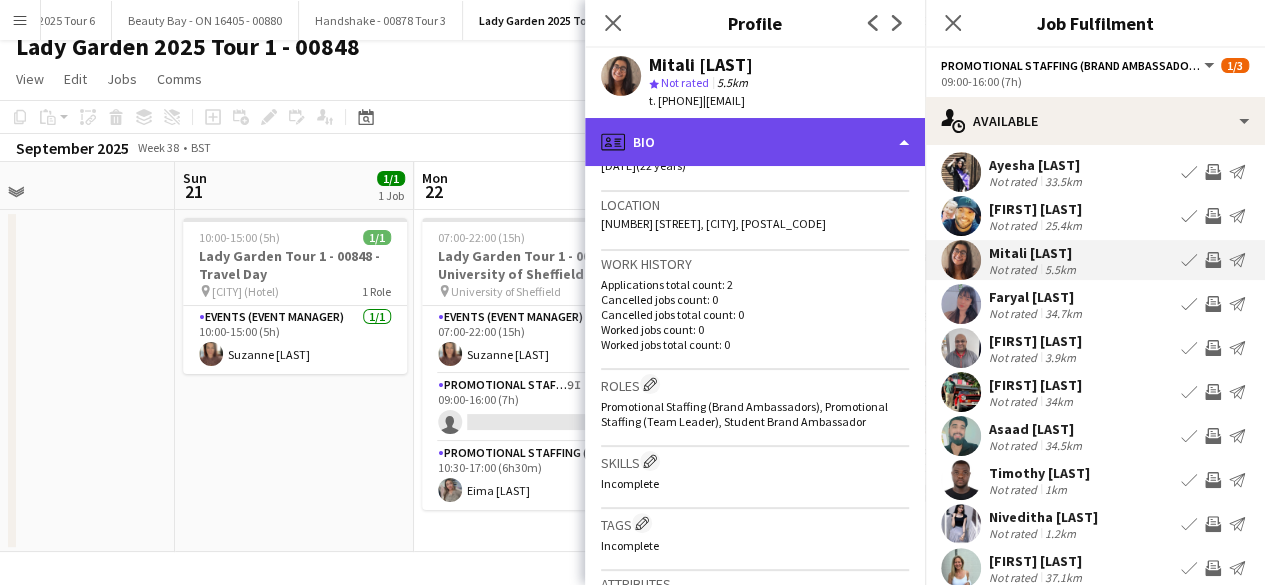 click on "profile
Bio" 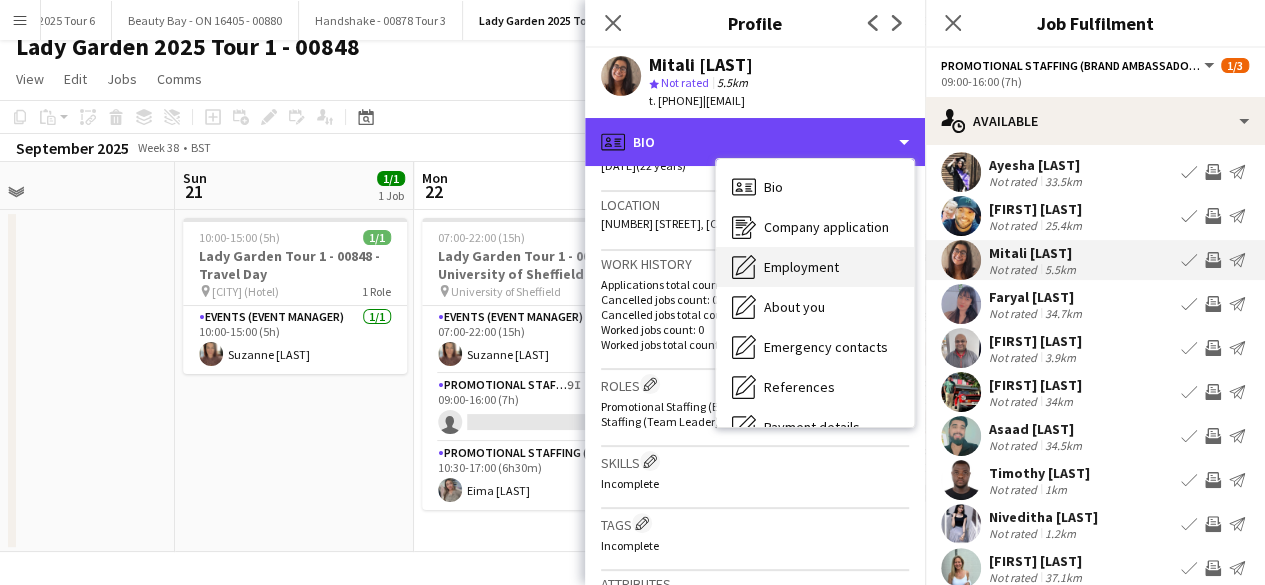 scroll, scrollTop: 188, scrollLeft: 0, axis: vertical 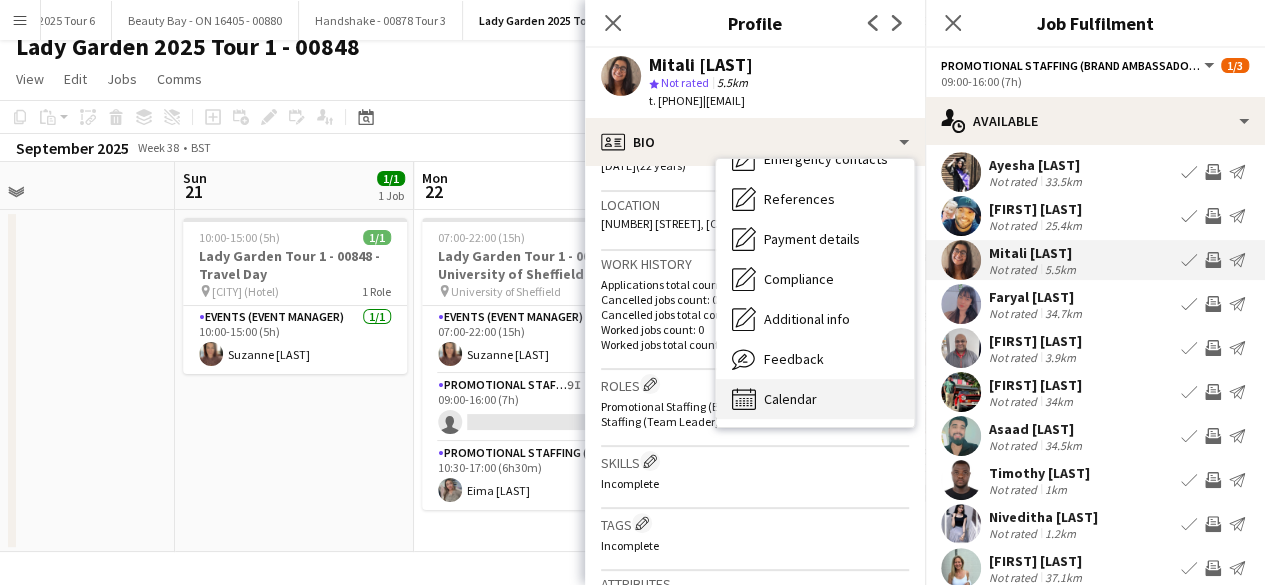 click on "Calendar
Calendar" at bounding box center (815, 399) 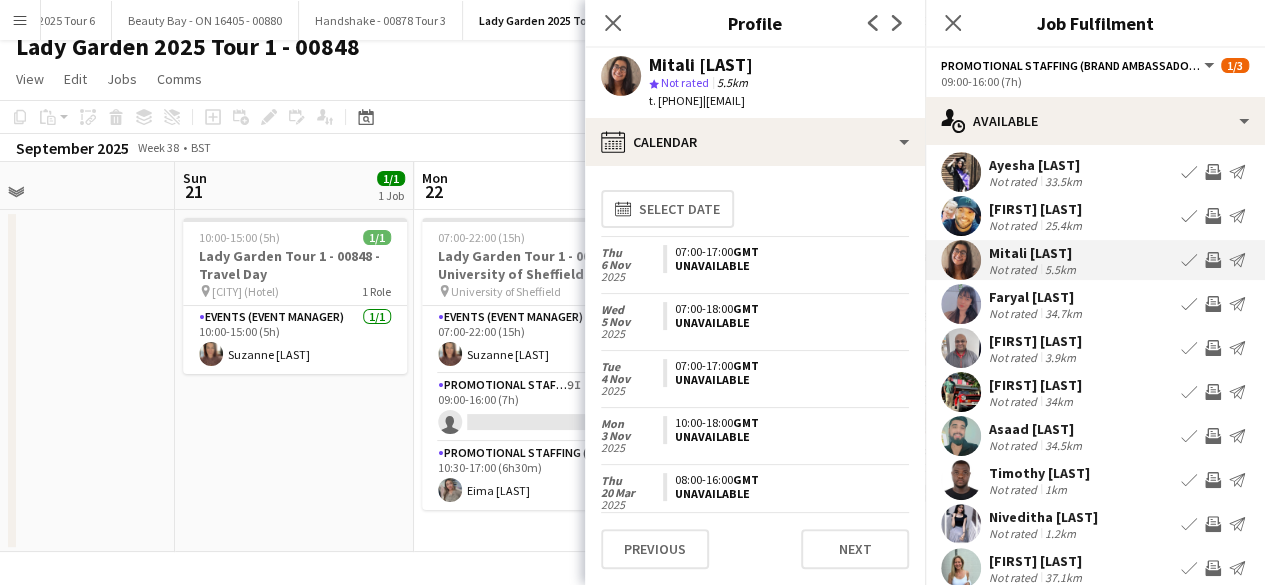 scroll, scrollTop: 319, scrollLeft: 0, axis: vertical 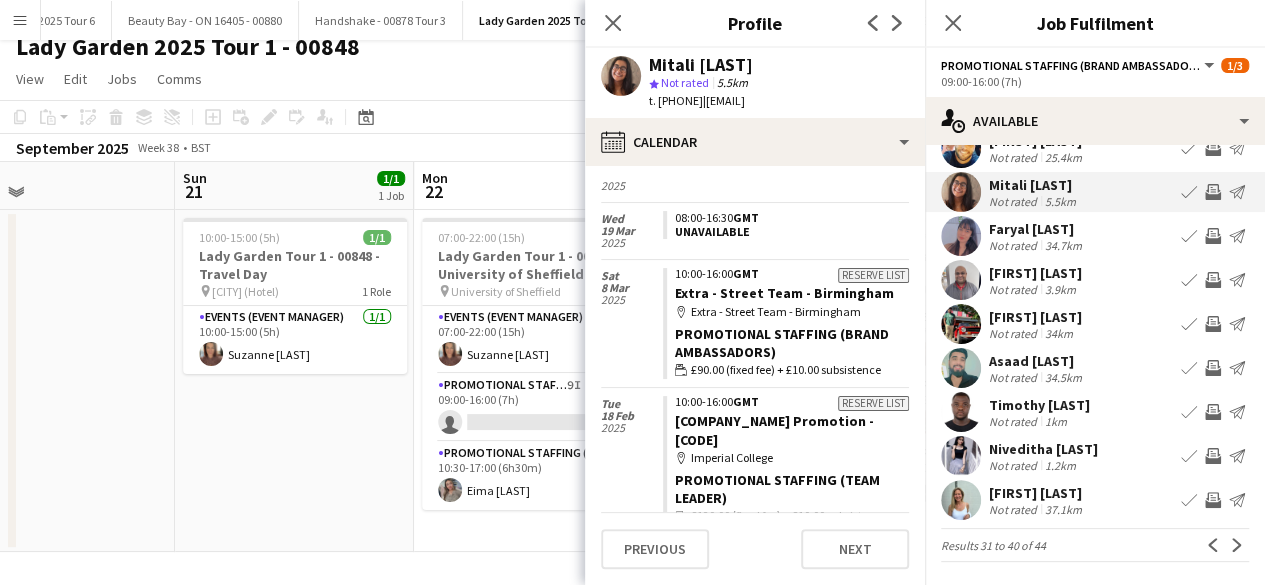 click at bounding box center [961, 500] 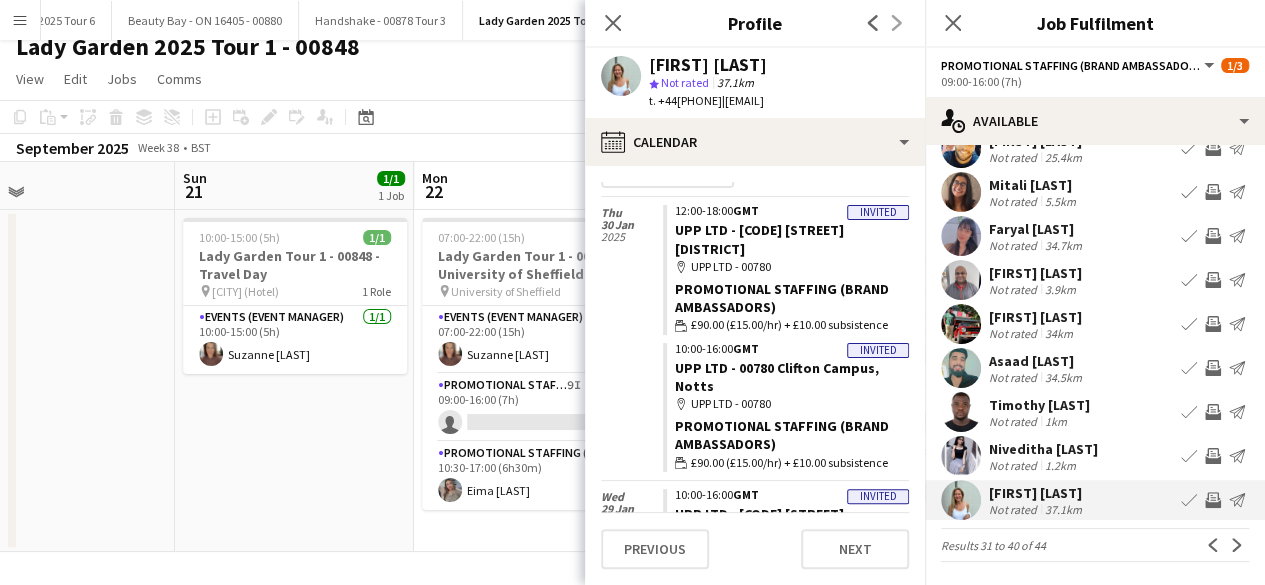 scroll, scrollTop: 0, scrollLeft: 0, axis: both 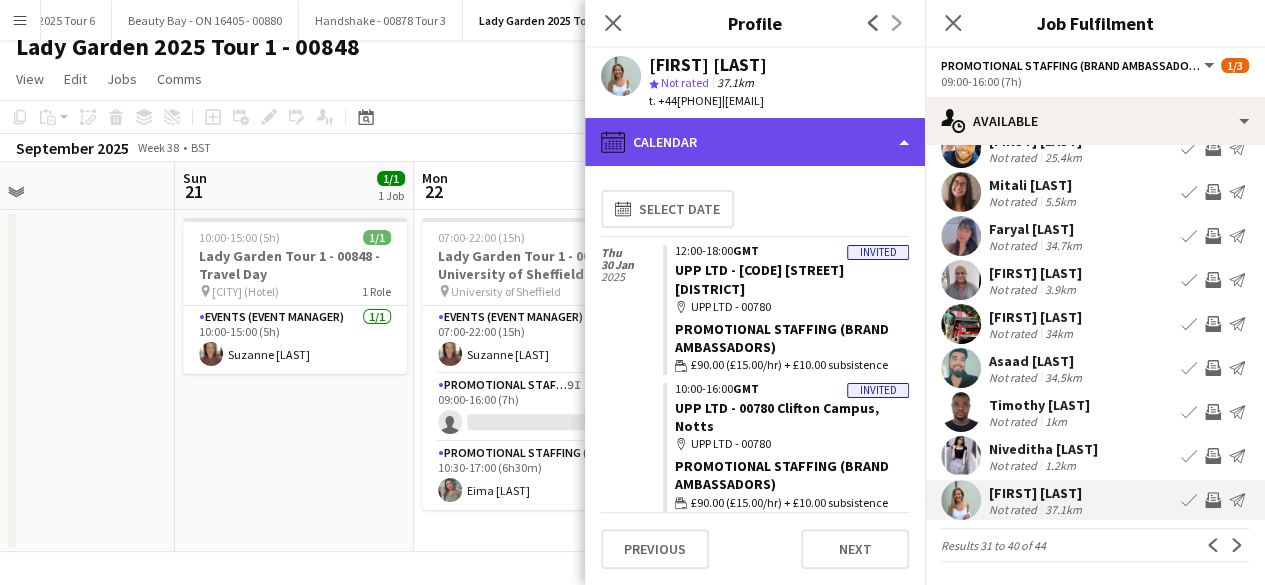 click on "calendar-full
Calendar" 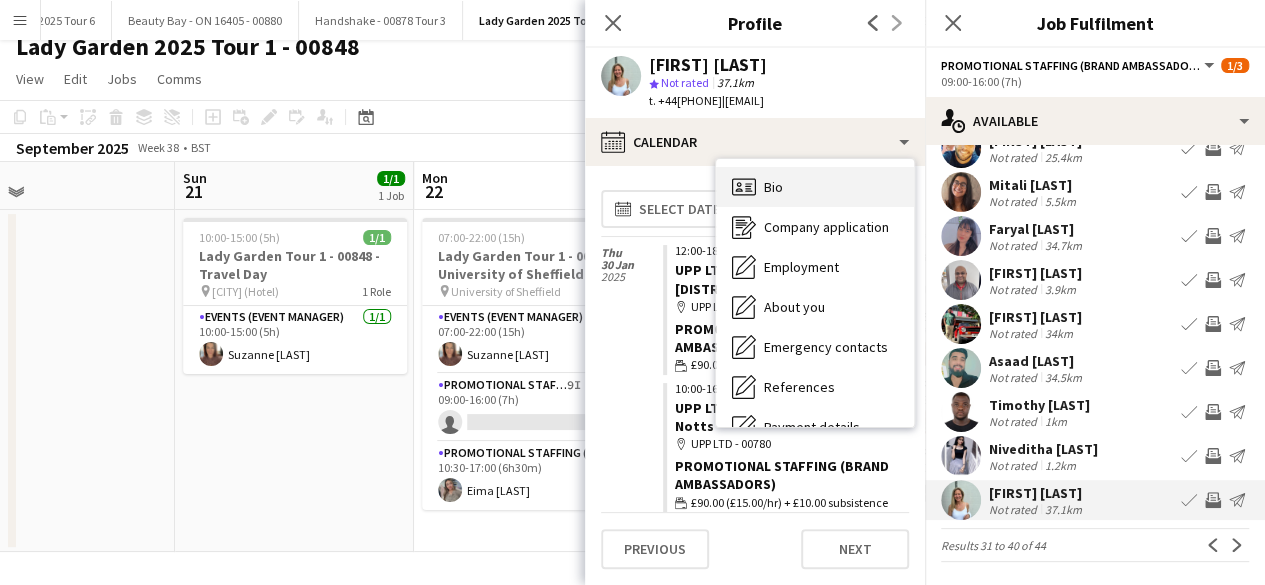 click on "Bio
Bio" at bounding box center [815, 187] 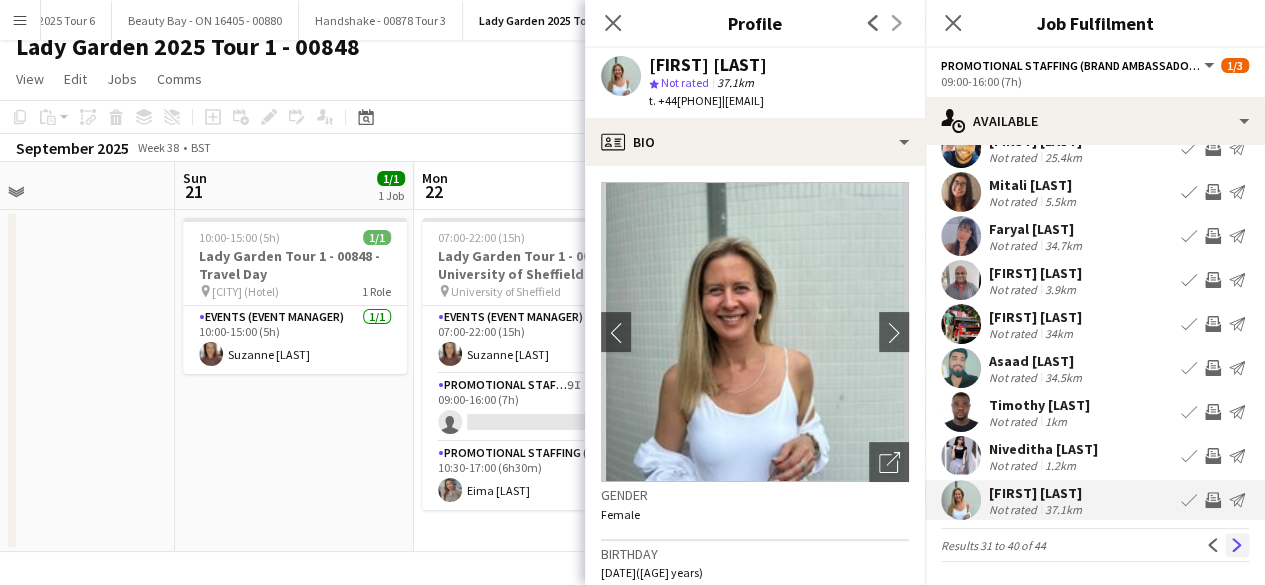 click on "Next" 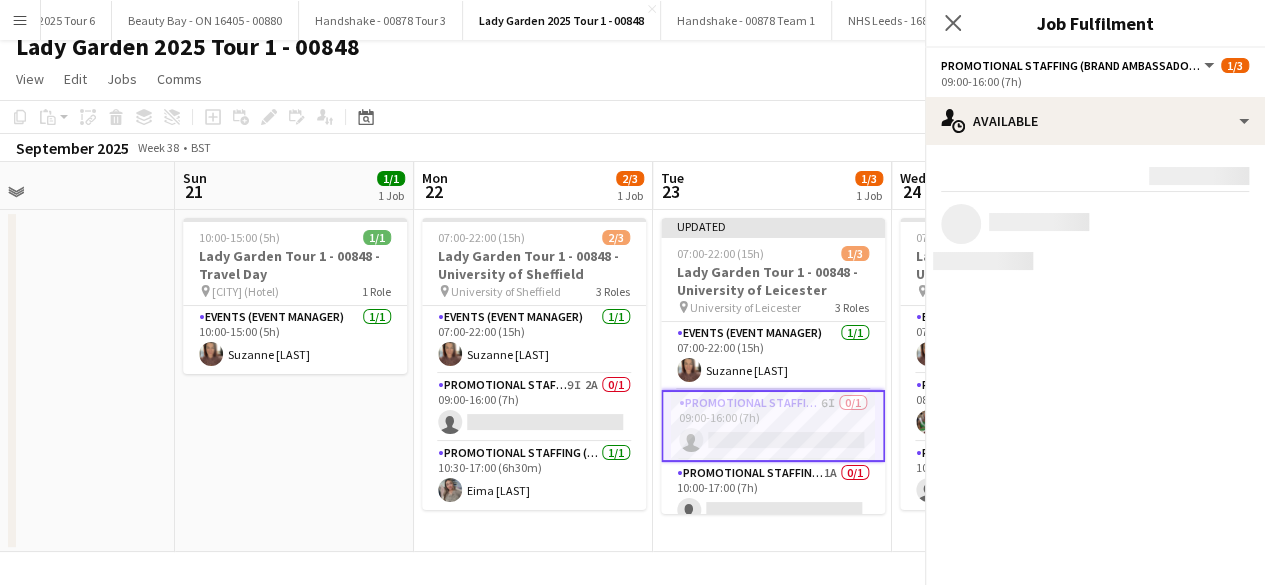 scroll, scrollTop: 0, scrollLeft: 0, axis: both 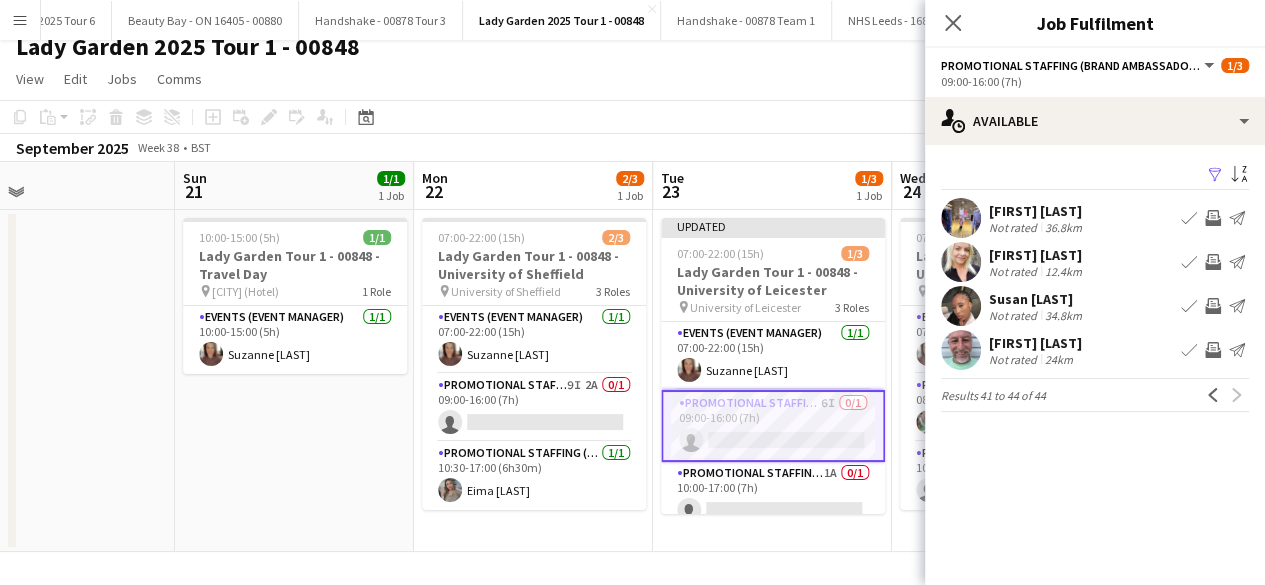 click at bounding box center [961, 262] 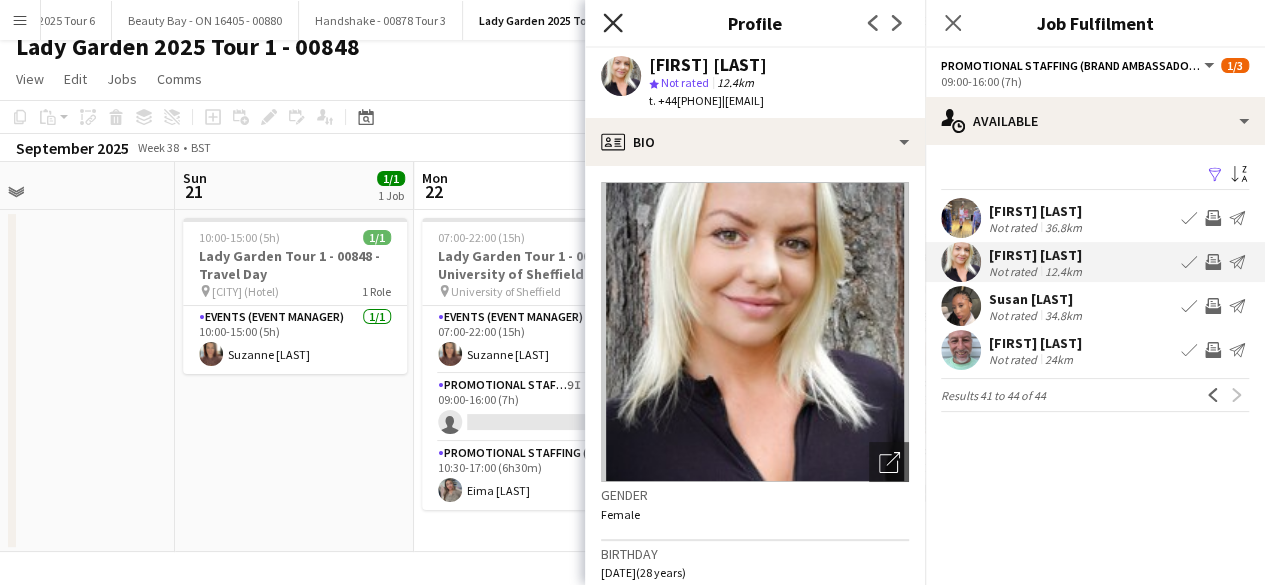 click 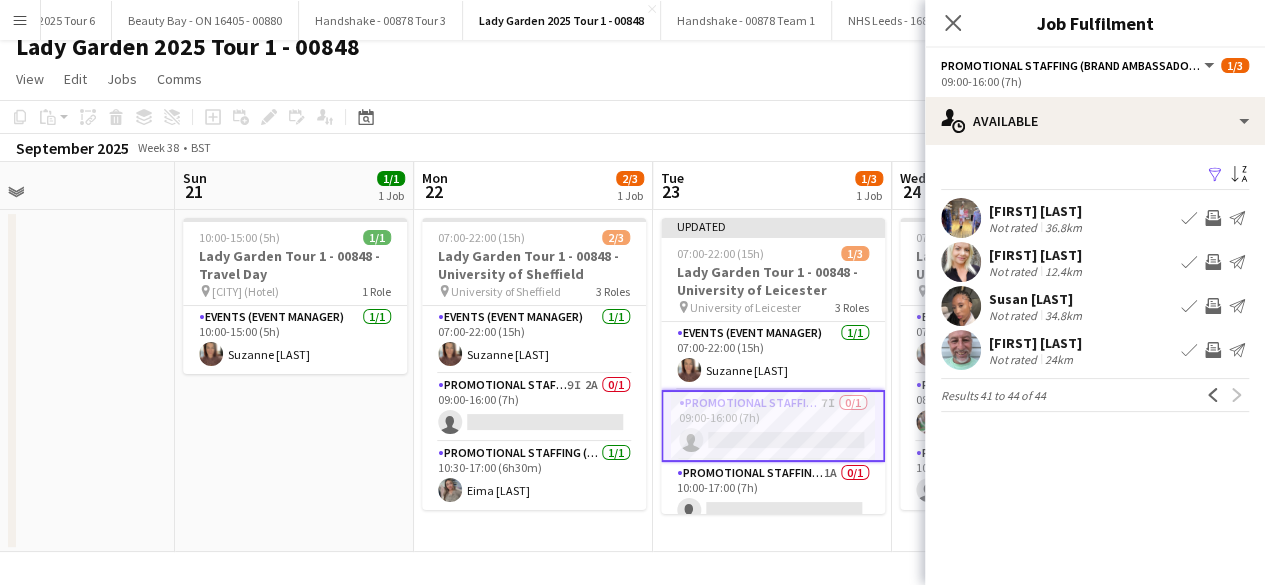 click at bounding box center (961, 262) 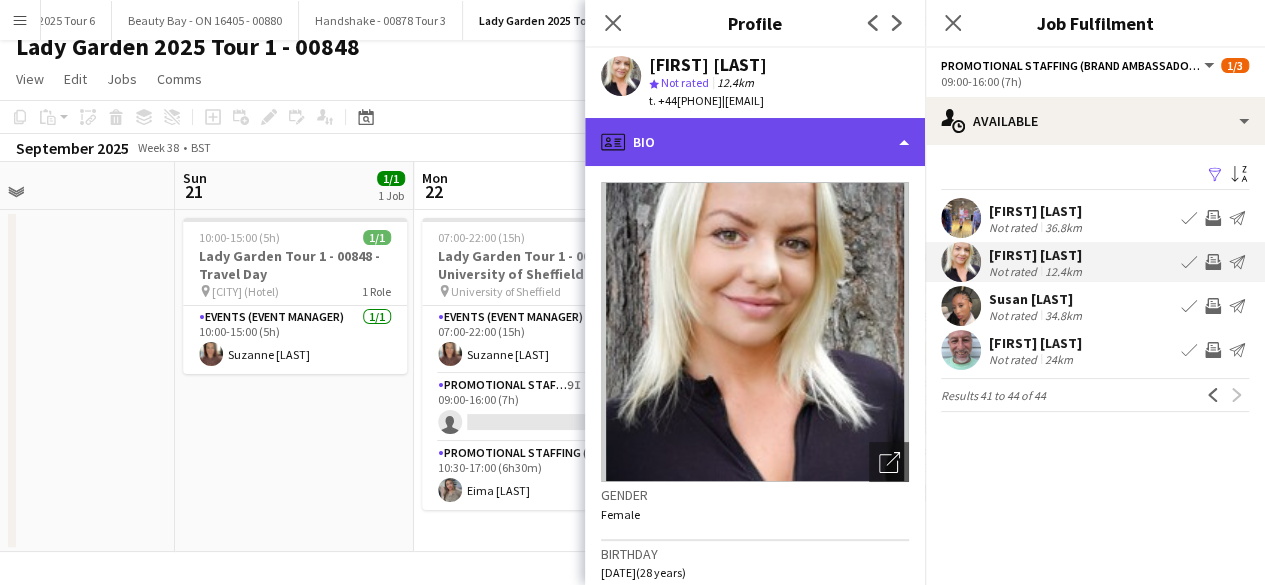 click on "profile
Bio" 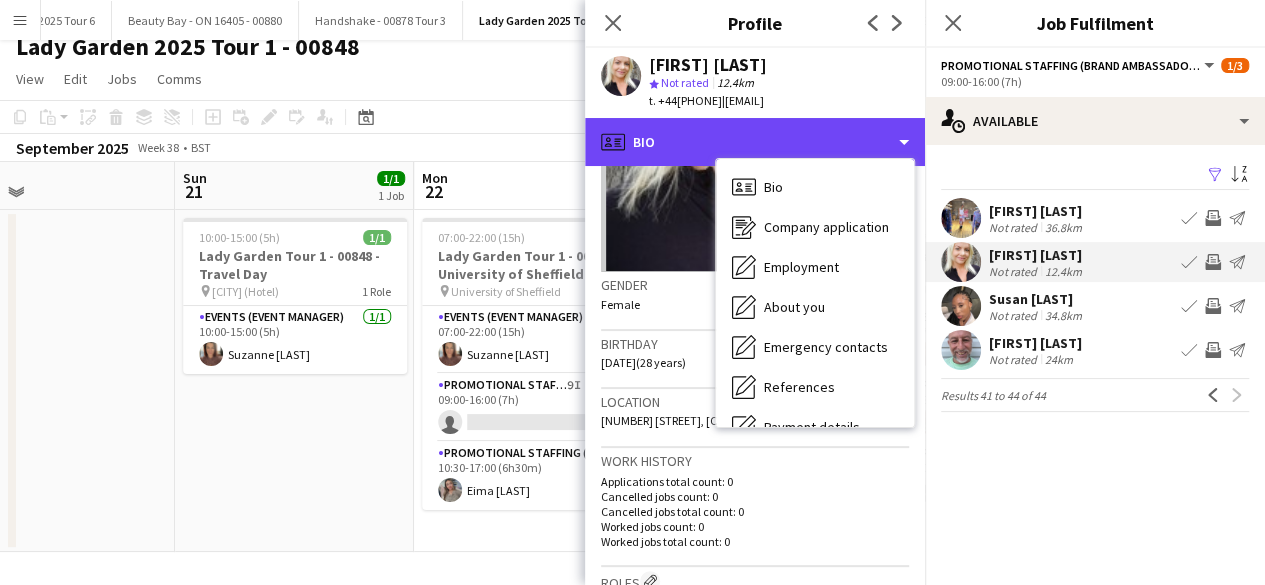 scroll, scrollTop: 257, scrollLeft: 0, axis: vertical 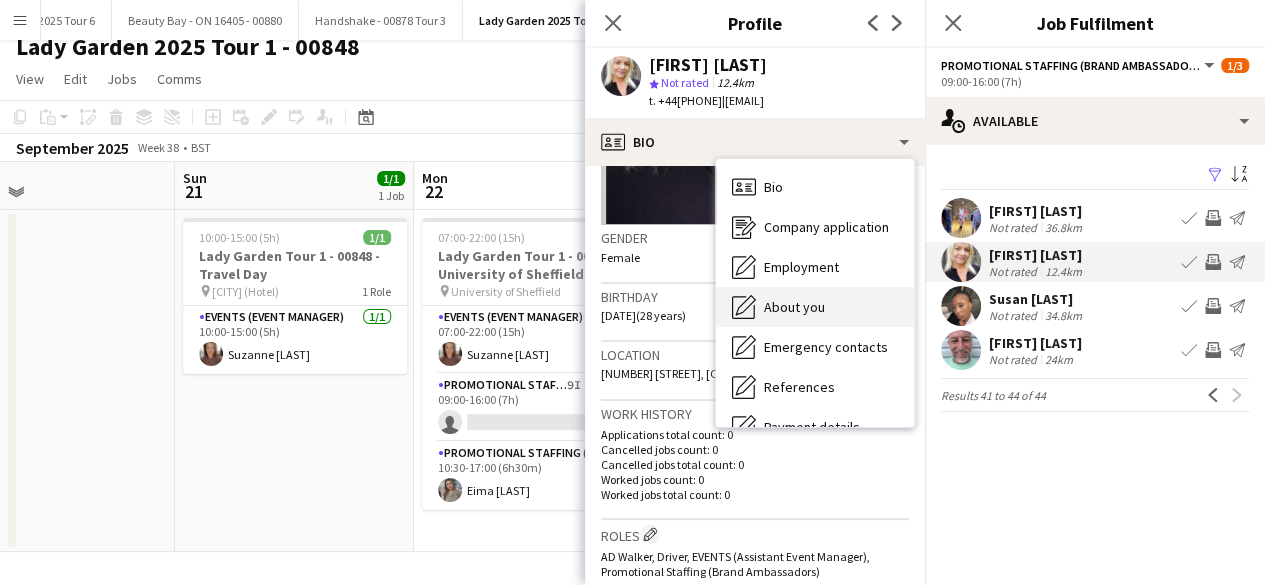 click on "About you" at bounding box center [794, 307] 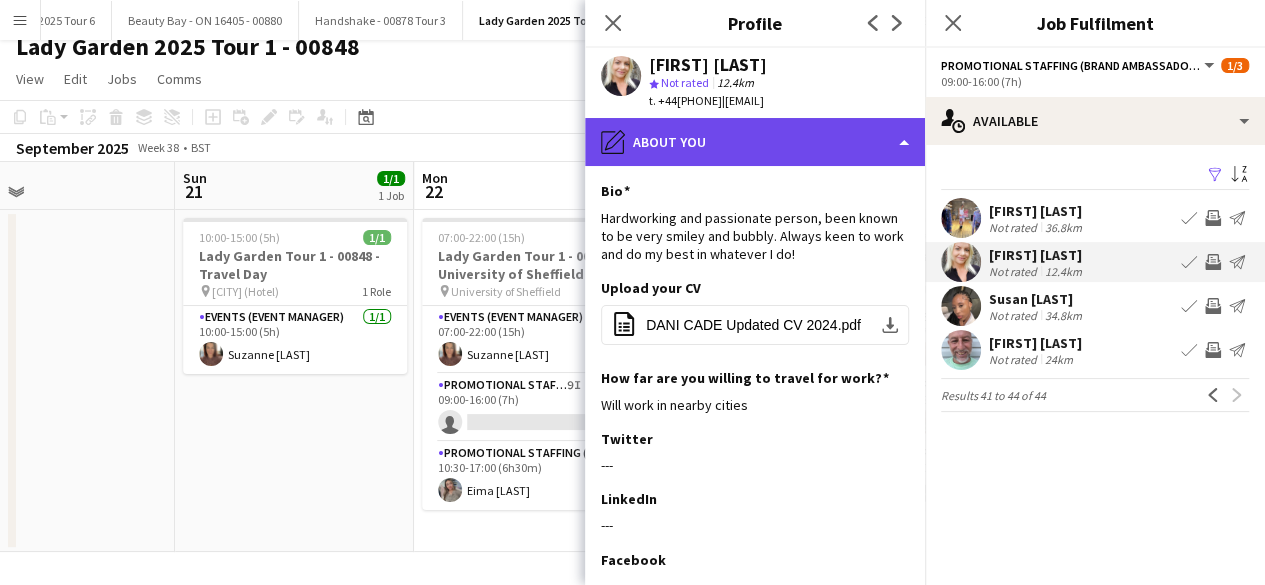 click on "pencil4
About you" 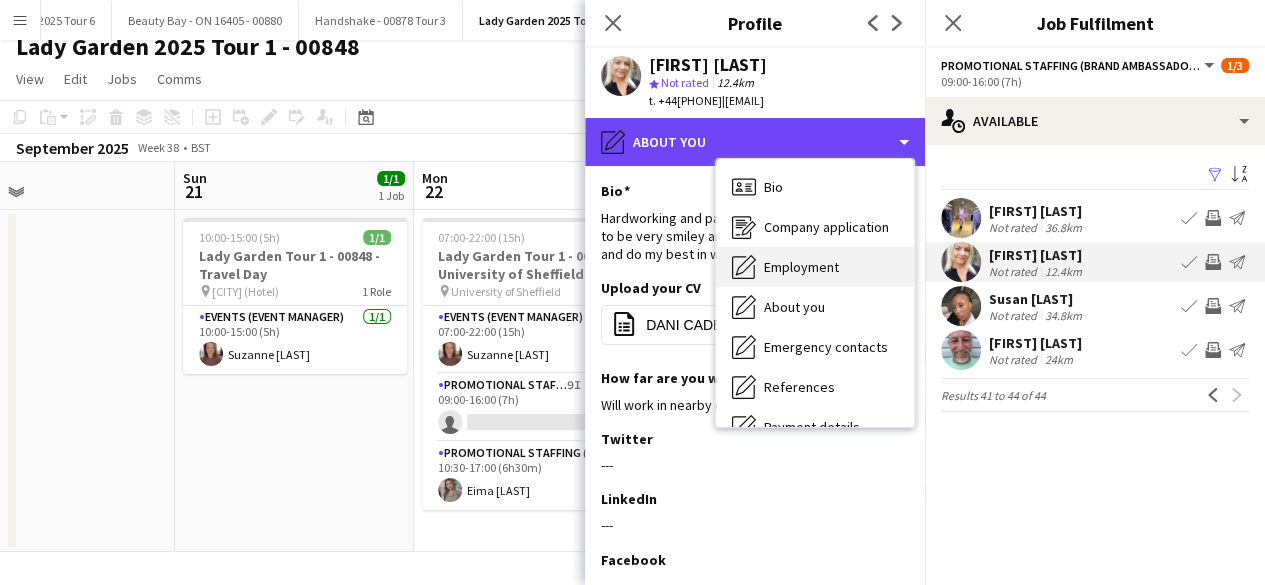 scroll, scrollTop: 188, scrollLeft: 0, axis: vertical 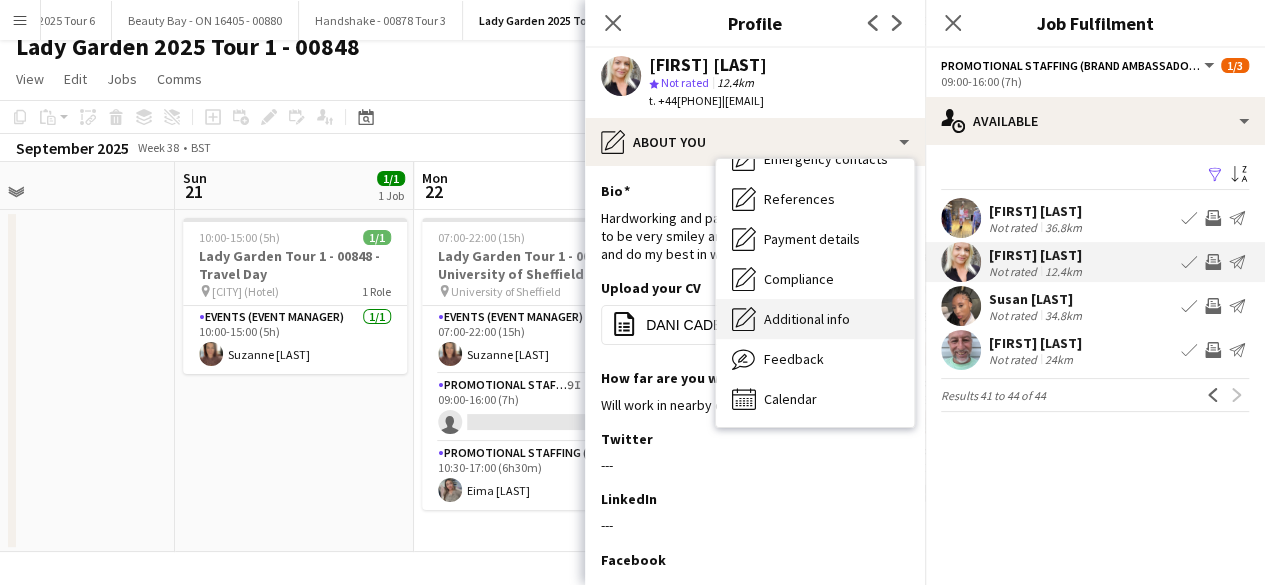 click on "Additional info" at bounding box center (807, 319) 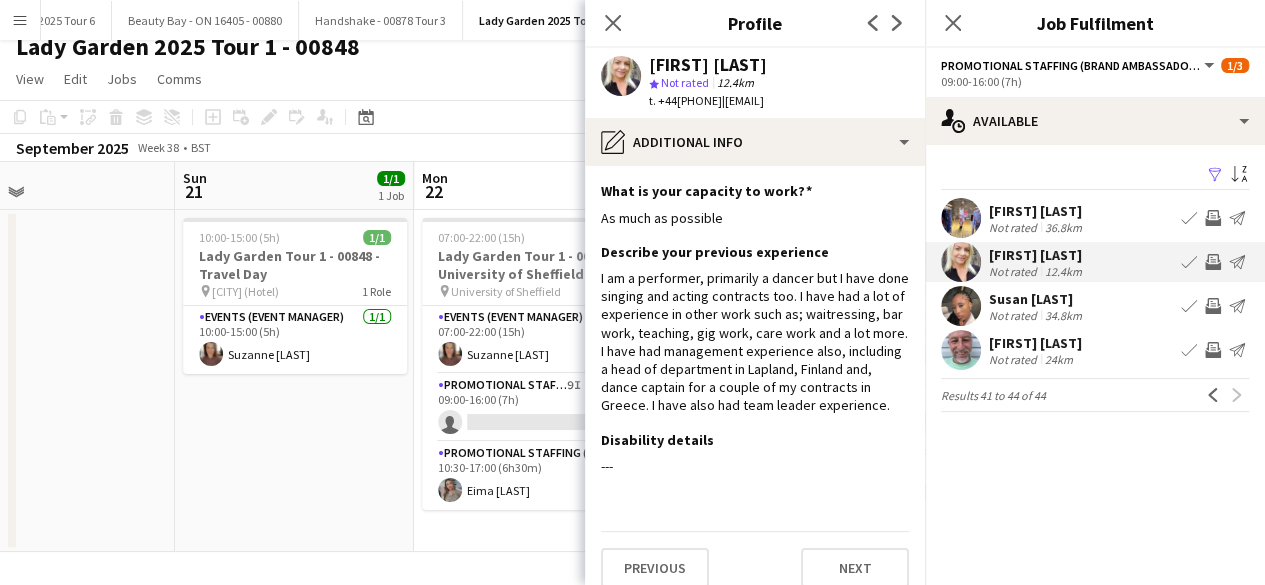 click at bounding box center (961, 306) 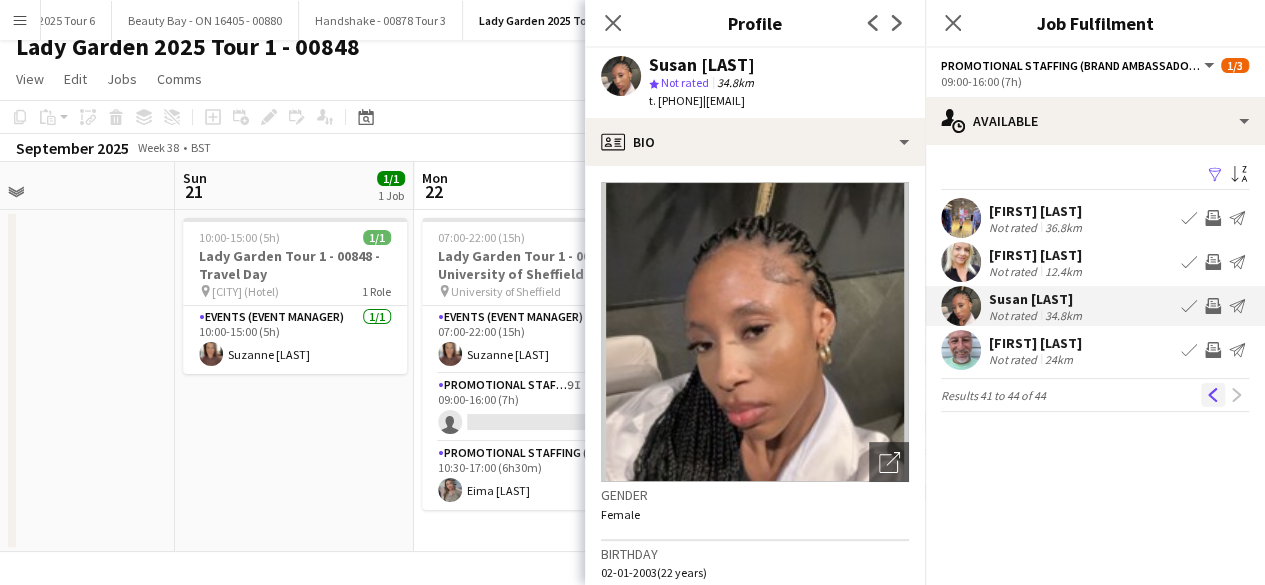 click on "Previous" 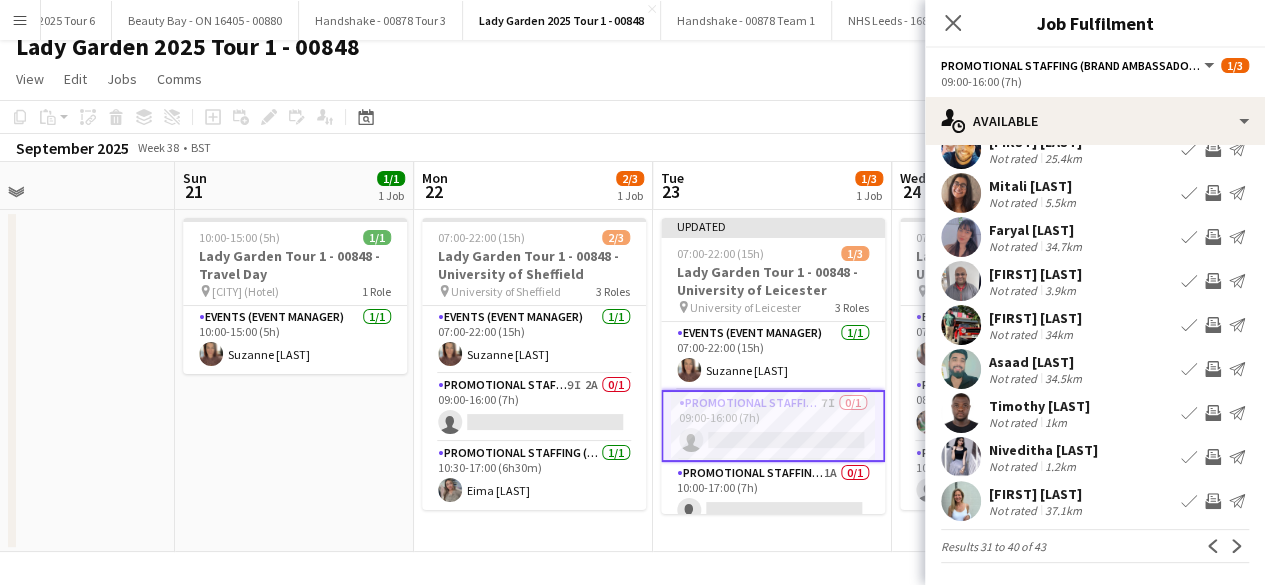 scroll, scrollTop: 114, scrollLeft: 0, axis: vertical 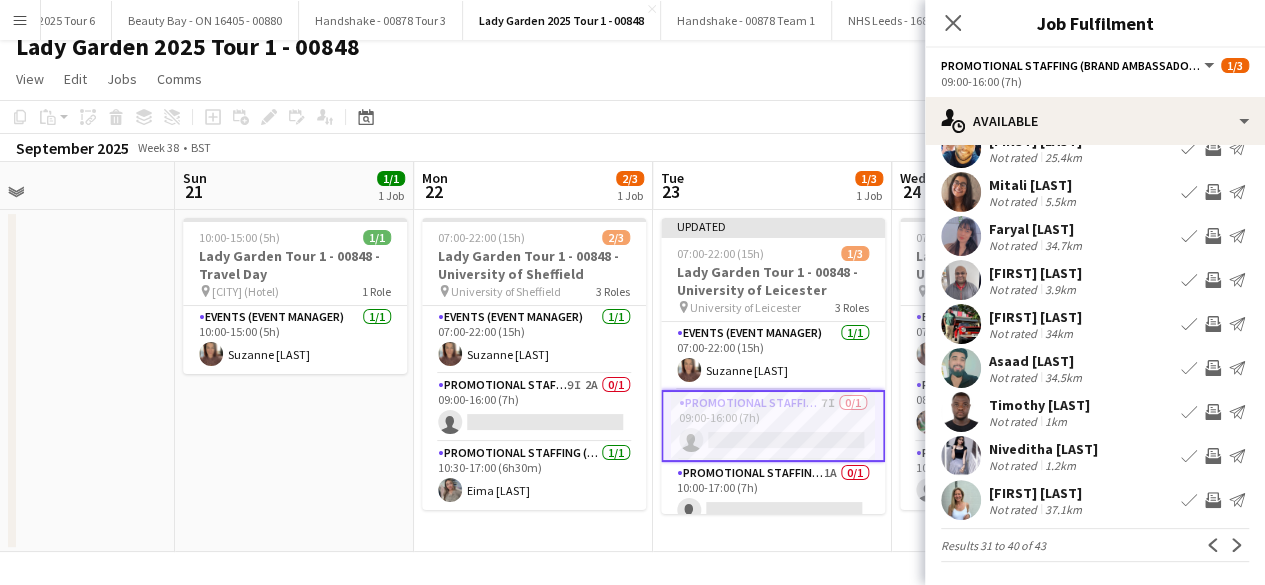 click at bounding box center [961, 456] 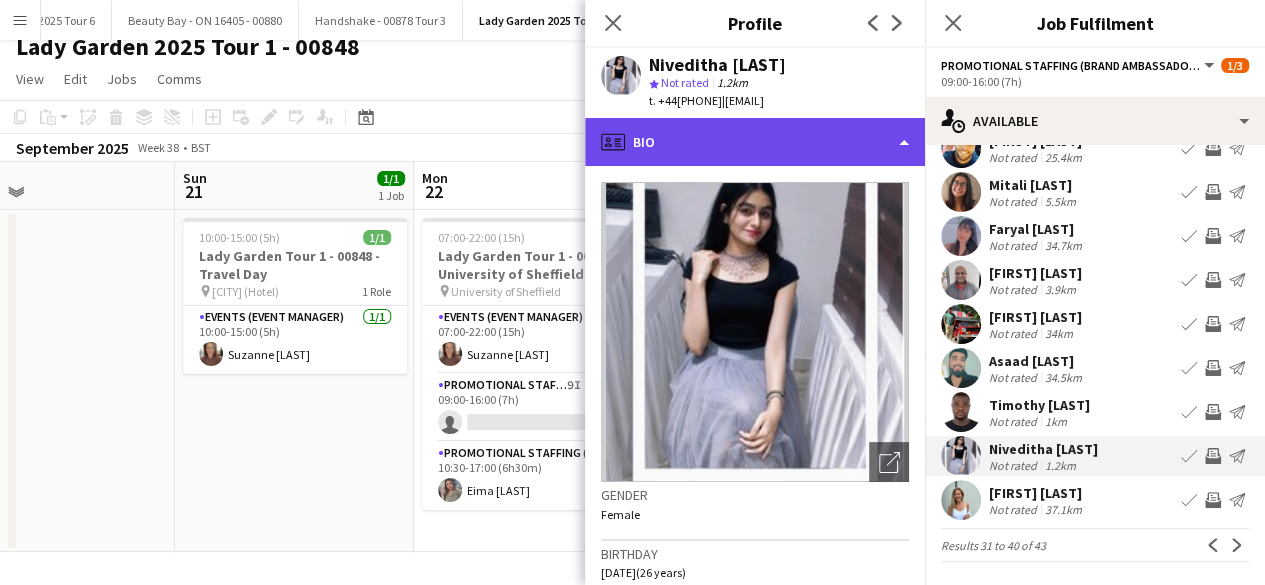 click on "profile
Bio" 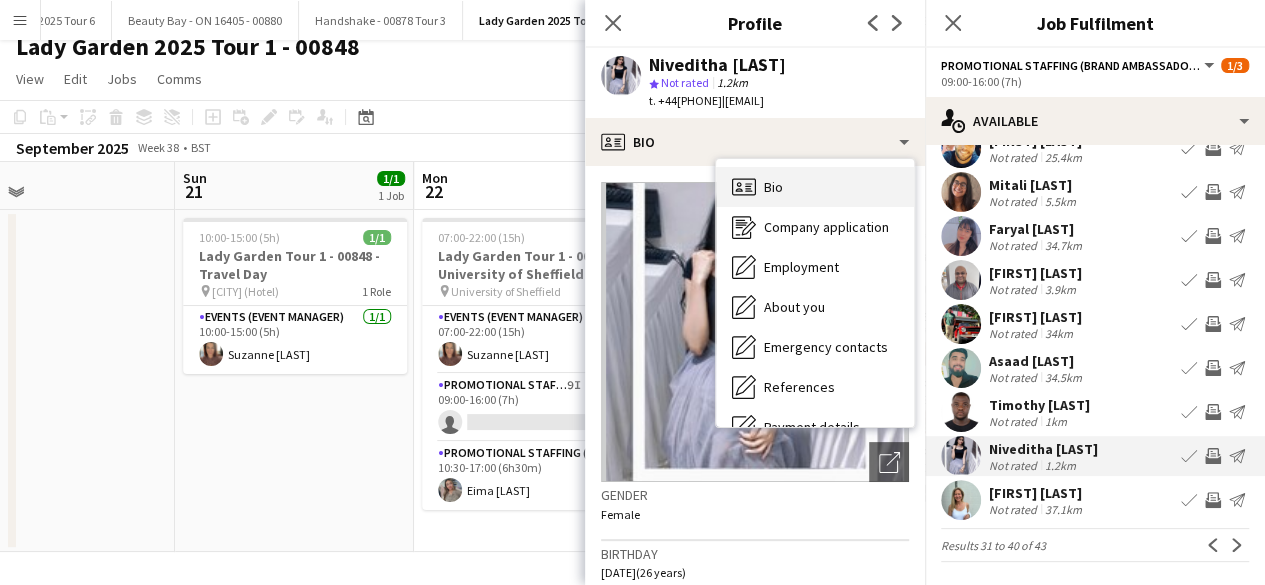 click on "Bio
Bio" at bounding box center (815, 187) 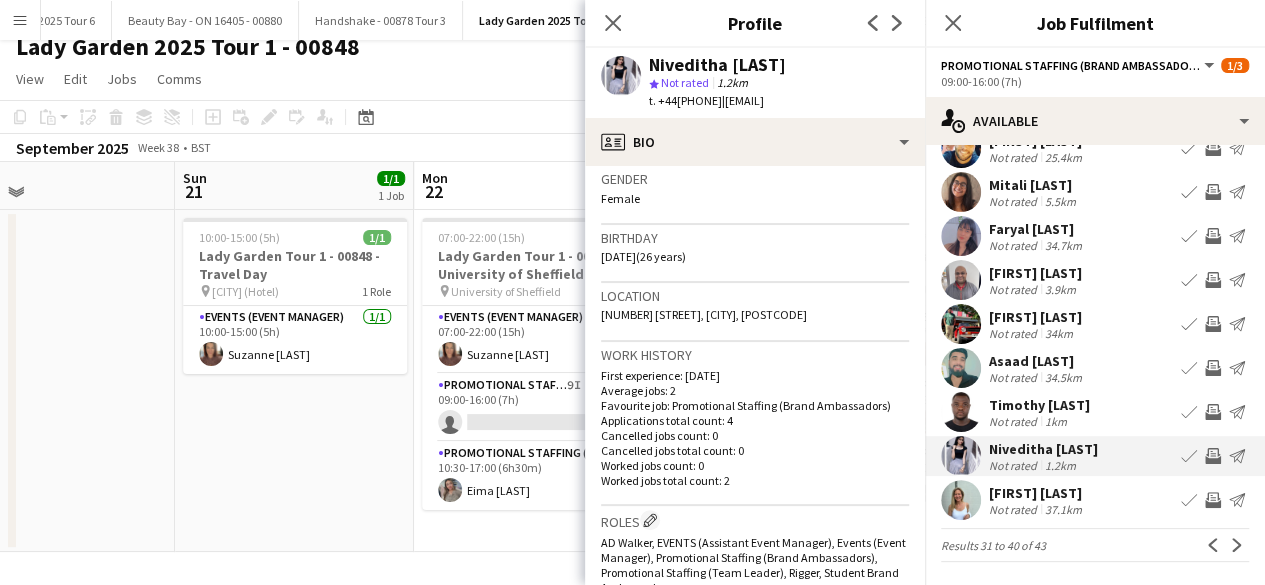 scroll, scrollTop: 327, scrollLeft: 0, axis: vertical 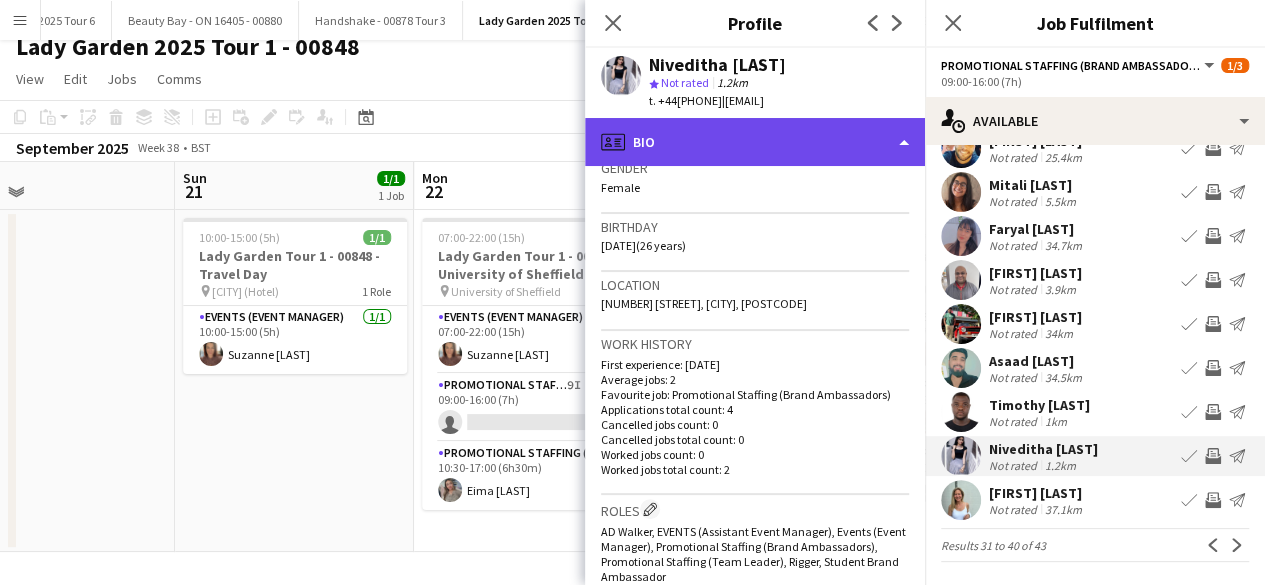 click on "profile
Bio" 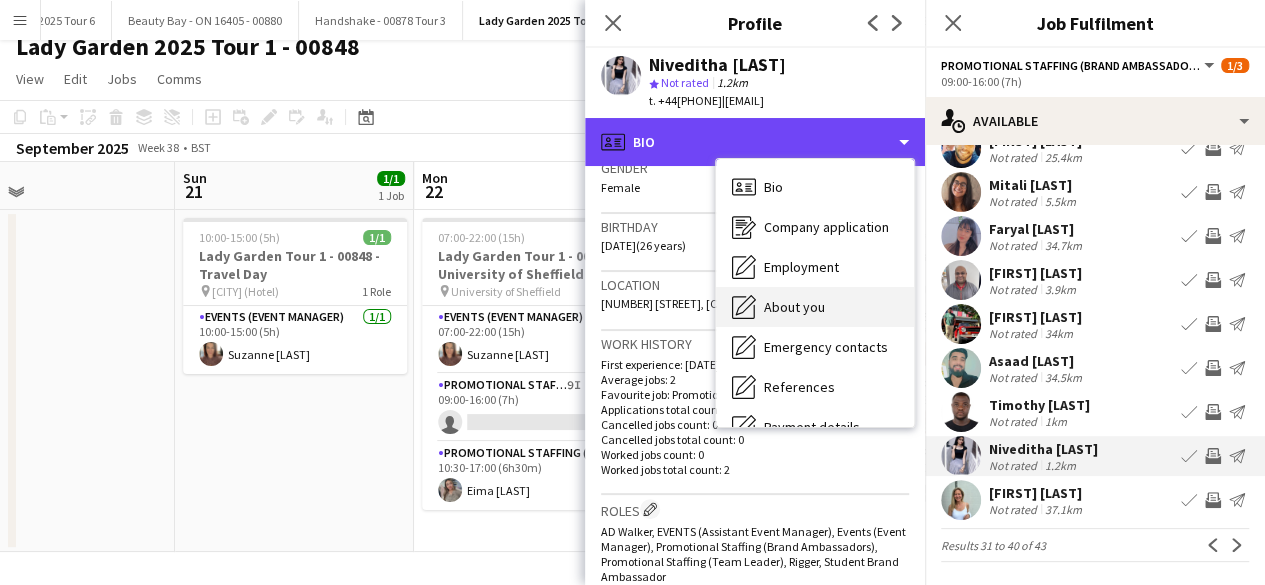 scroll, scrollTop: 188, scrollLeft: 0, axis: vertical 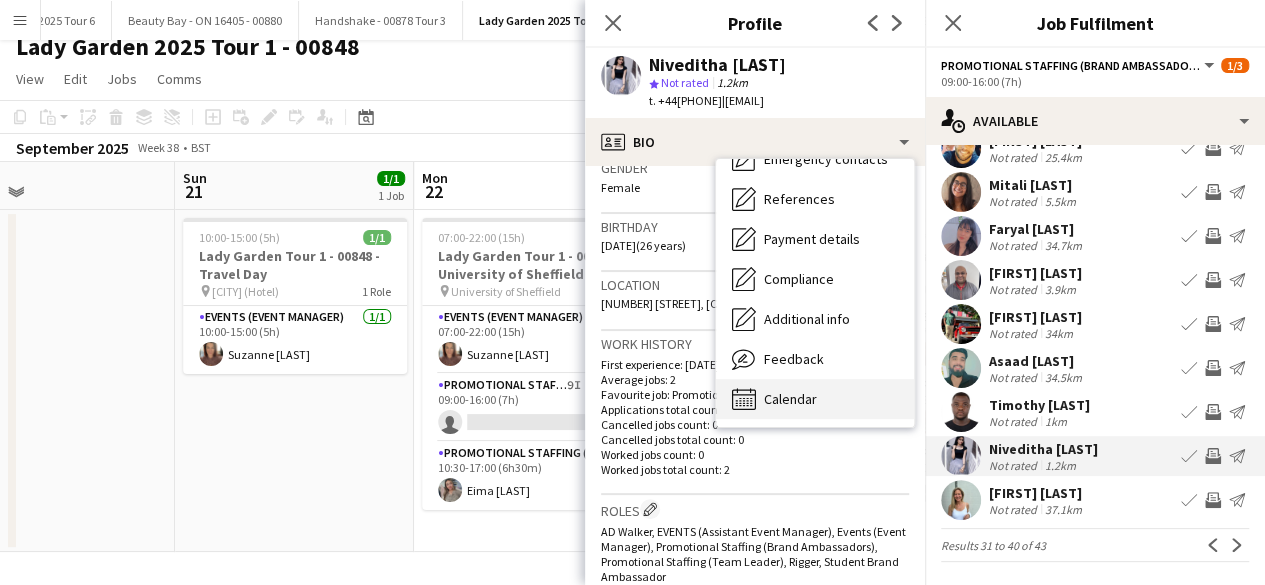 click on "Calendar" at bounding box center (790, 399) 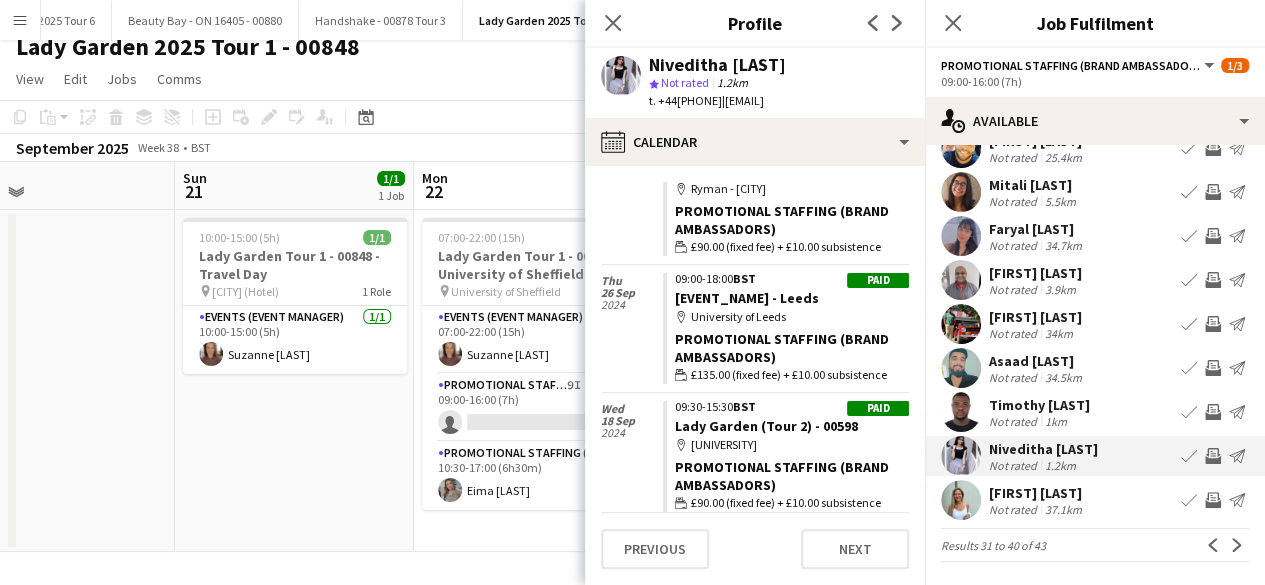 scroll, scrollTop: 226, scrollLeft: 0, axis: vertical 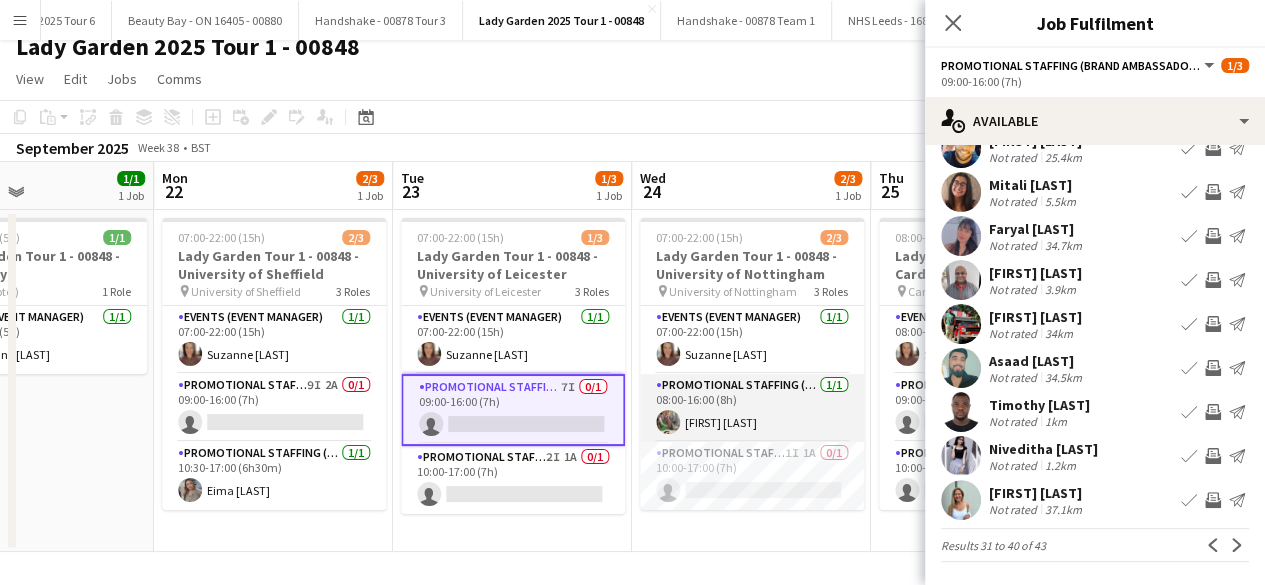 click on "Promotional Staffing (Brand Ambassadors) 1/1 08:00-16:00 (8h)
[FIRST] [LAST]" at bounding box center (752, 408) 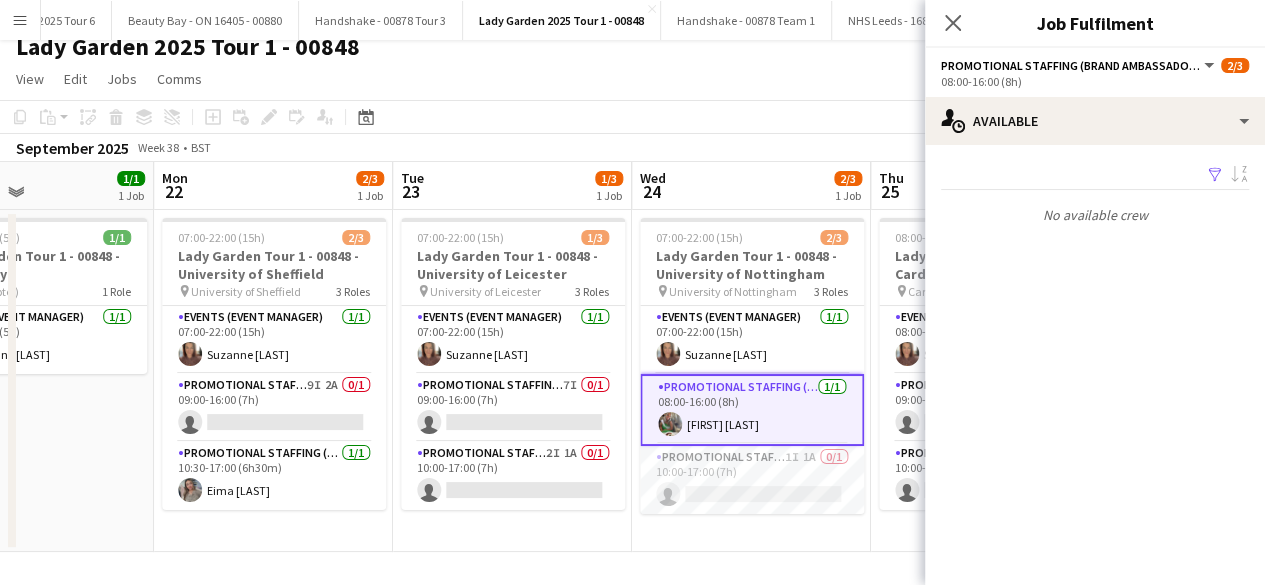 scroll, scrollTop: 0, scrollLeft: 0, axis: both 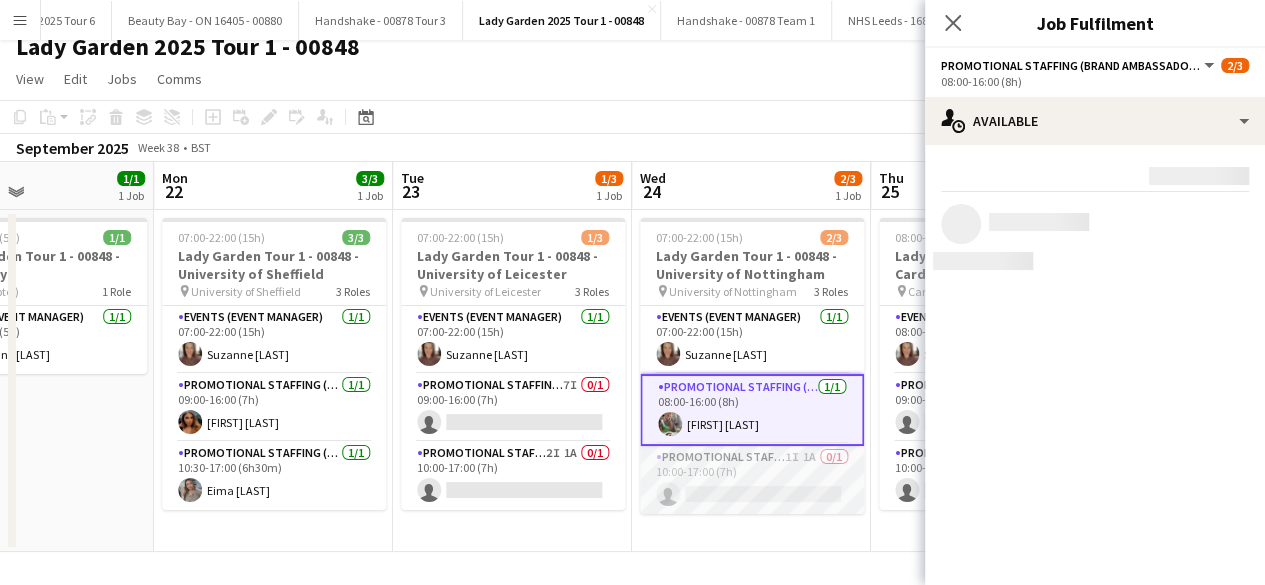 click on "Promotional Staffing (Brand Ambassadors)   1I   1A   0/1   10:00-17:00 (7h)
single-neutral-actions" at bounding box center [752, 480] 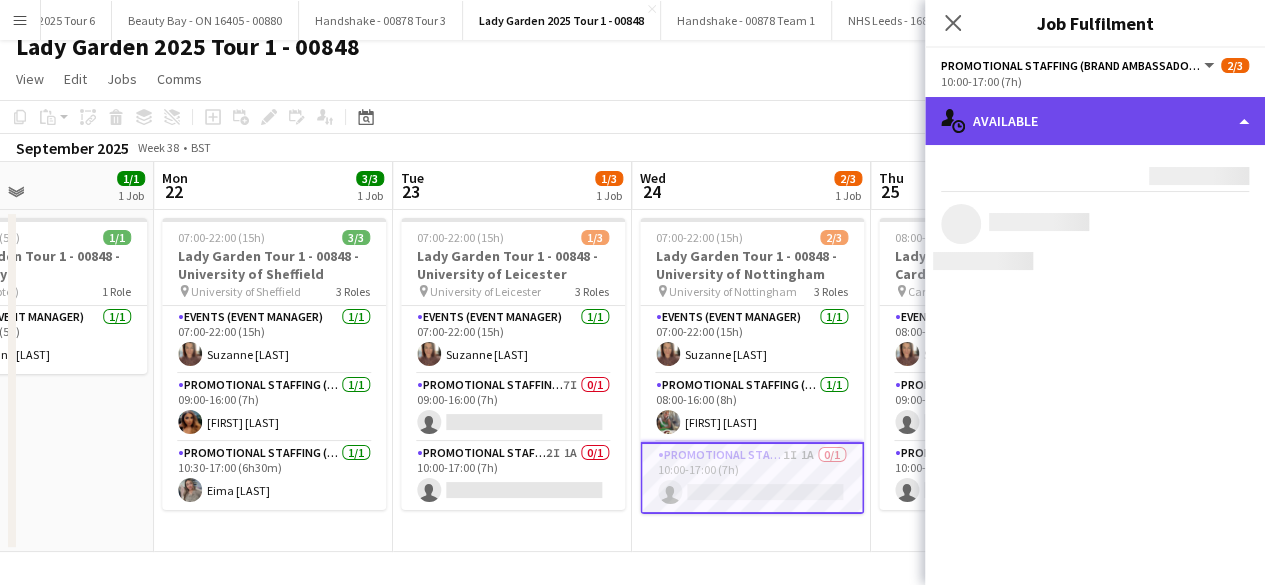 click on "single-neutral-actions-upload
Available" 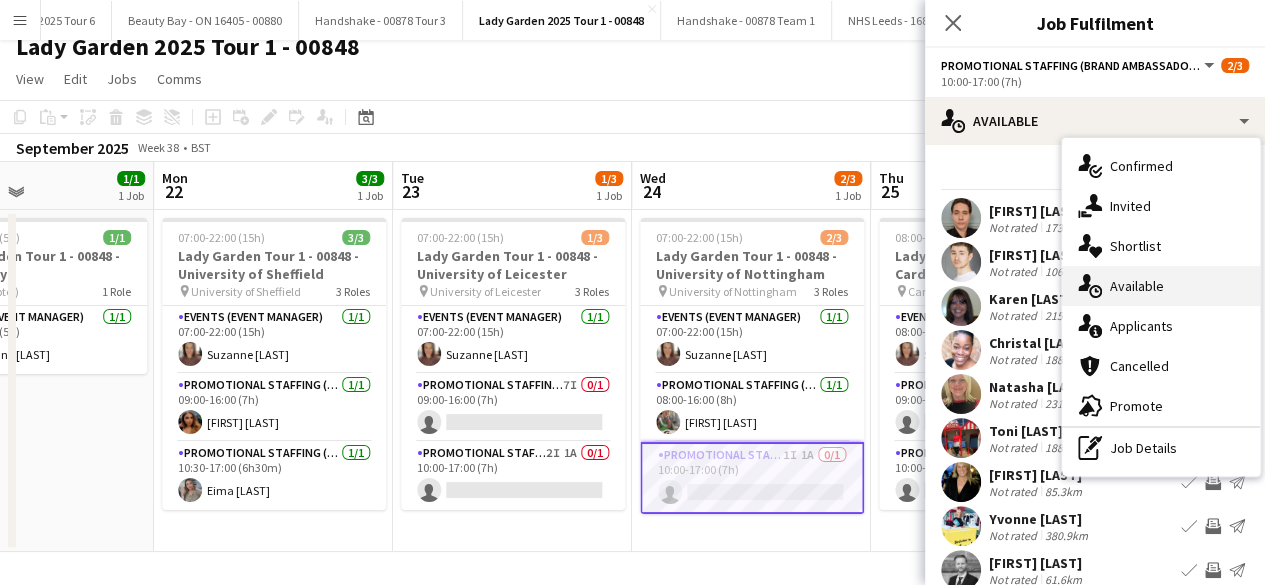 click on "single-neutral-actions-upload
Available" at bounding box center [1161, 286] 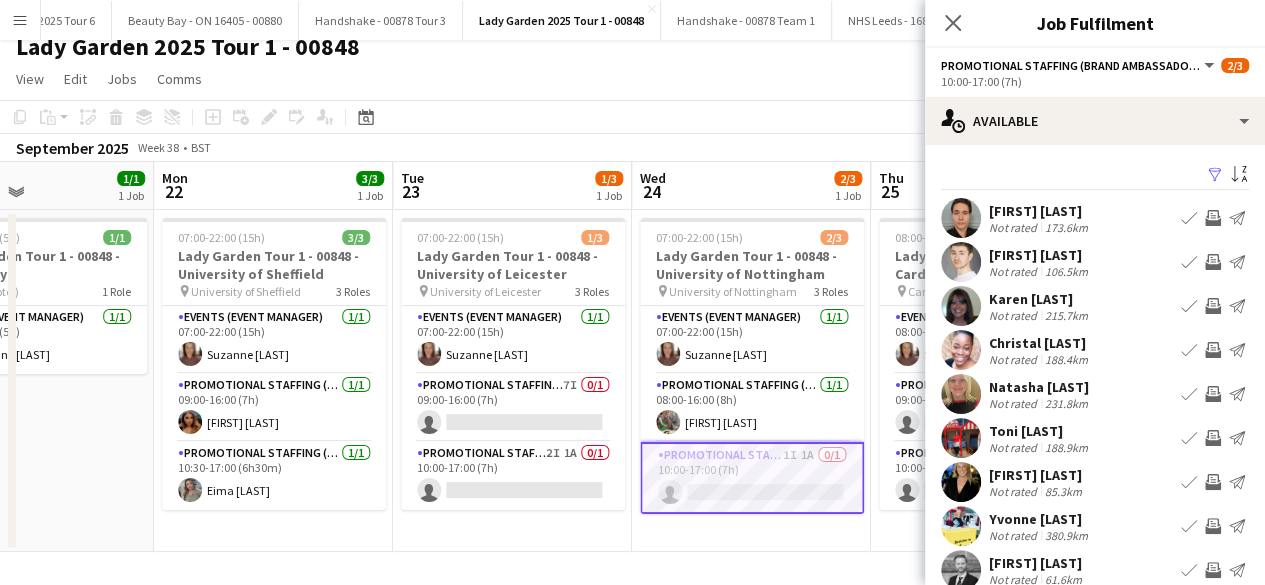 click on "Filter" at bounding box center [1215, 175] 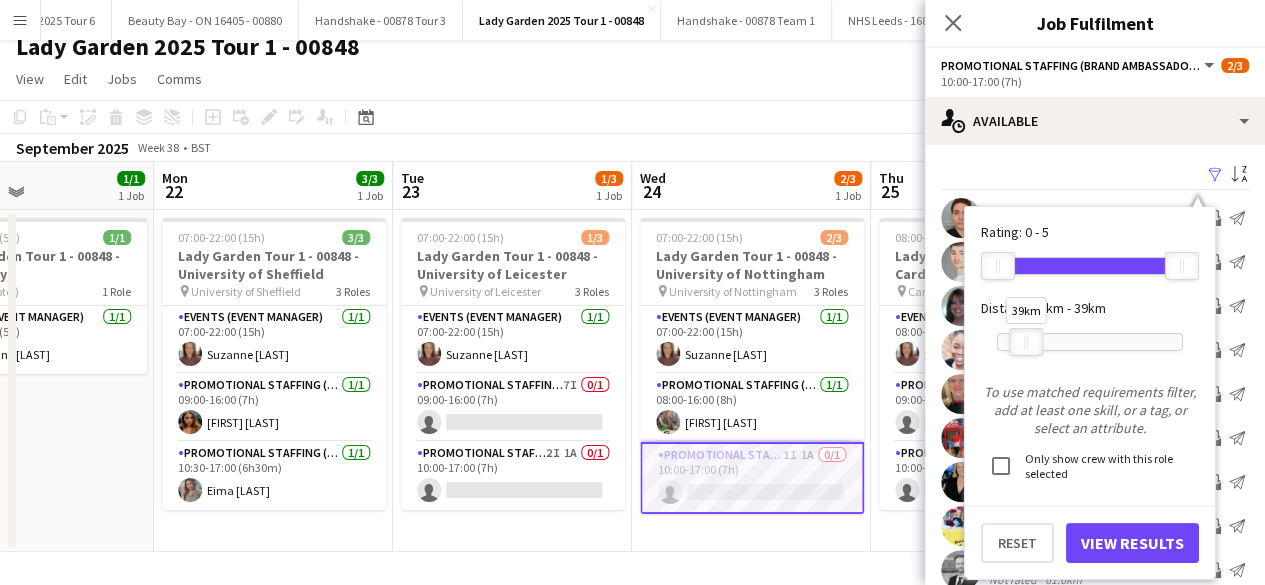 drag, startPoint x: 1178, startPoint y: 338, endPoint x: 1022, endPoint y: 337, distance: 156.0032 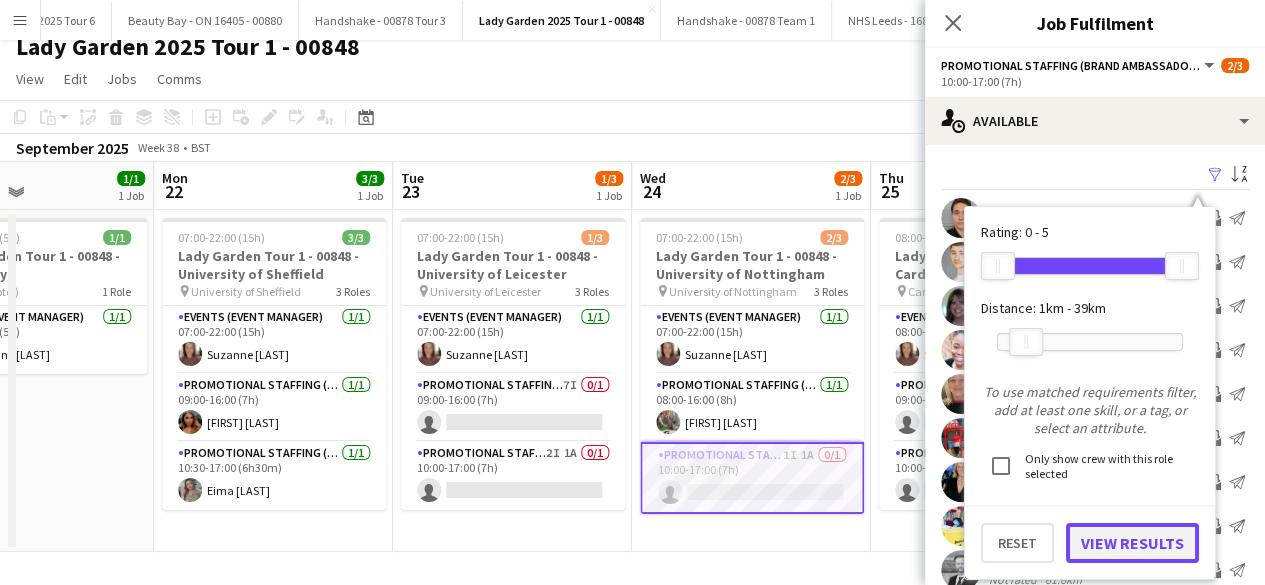 click on "View Results" at bounding box center (1132, 543) 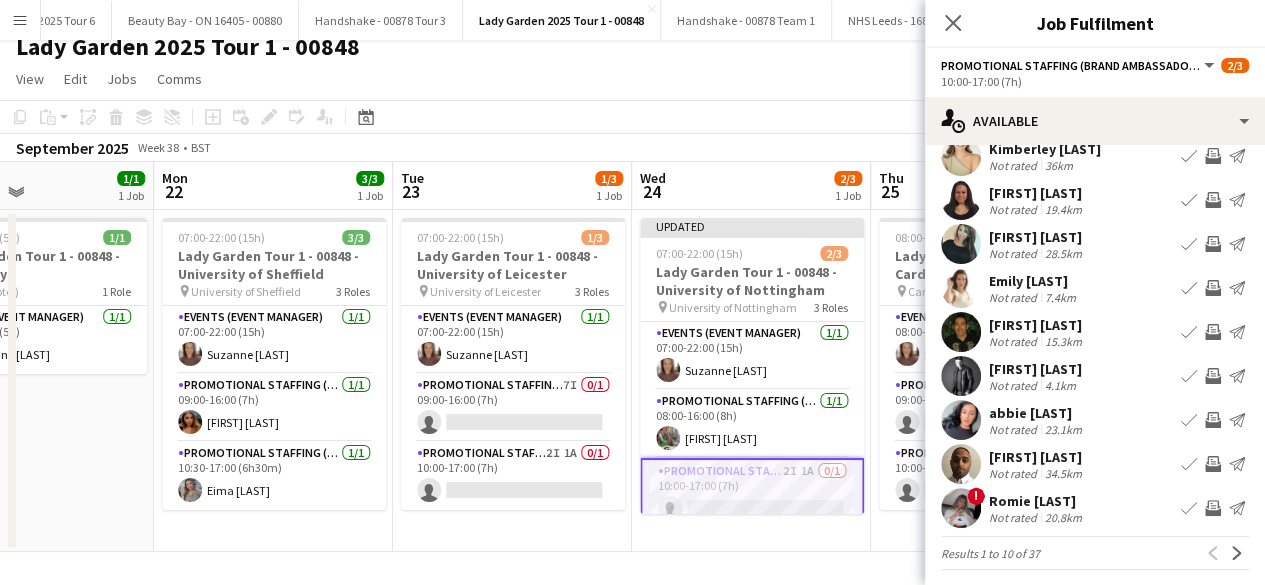 scroll, scrollTop: 114, scrollLeft: 0, axis: vertical 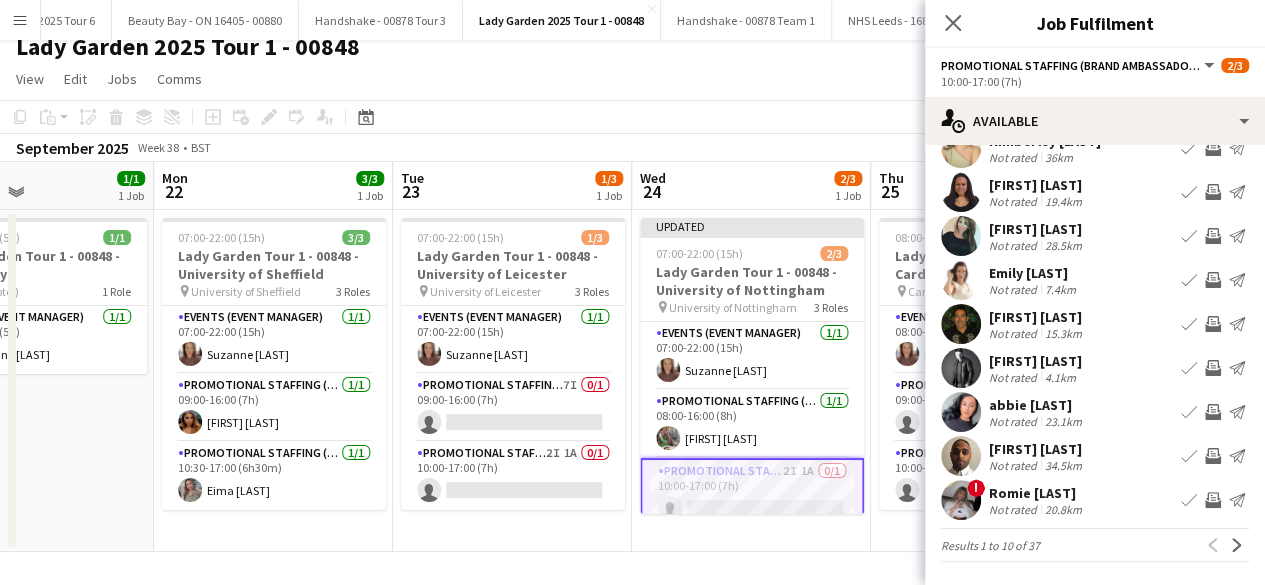 click at bounding box center (961, 412) 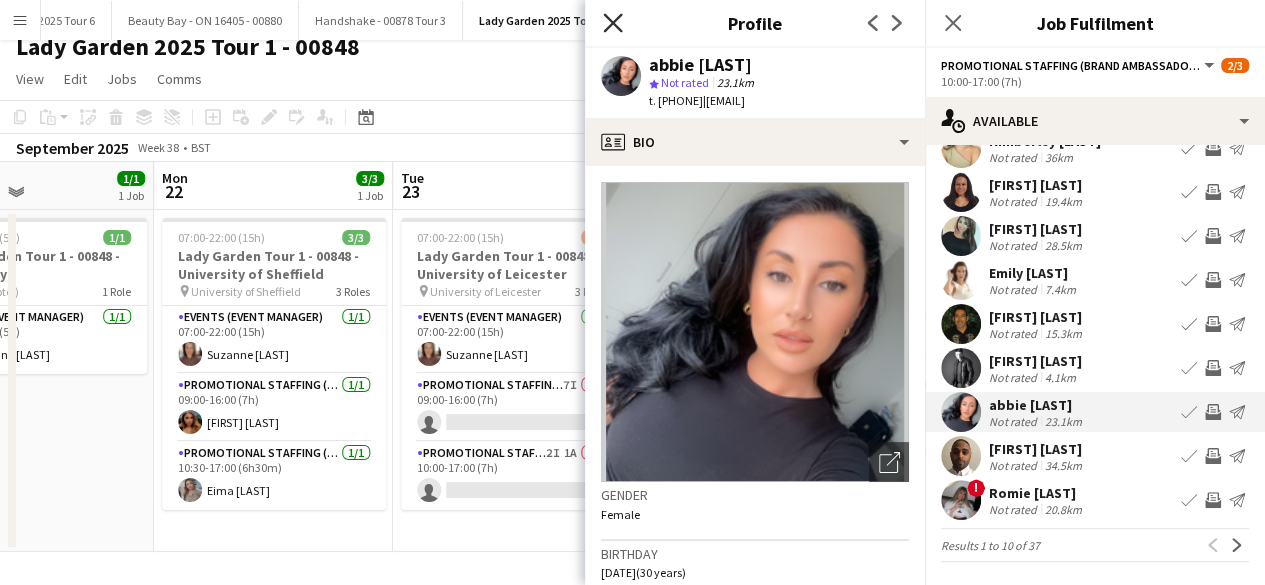 click on "Close pop-in" 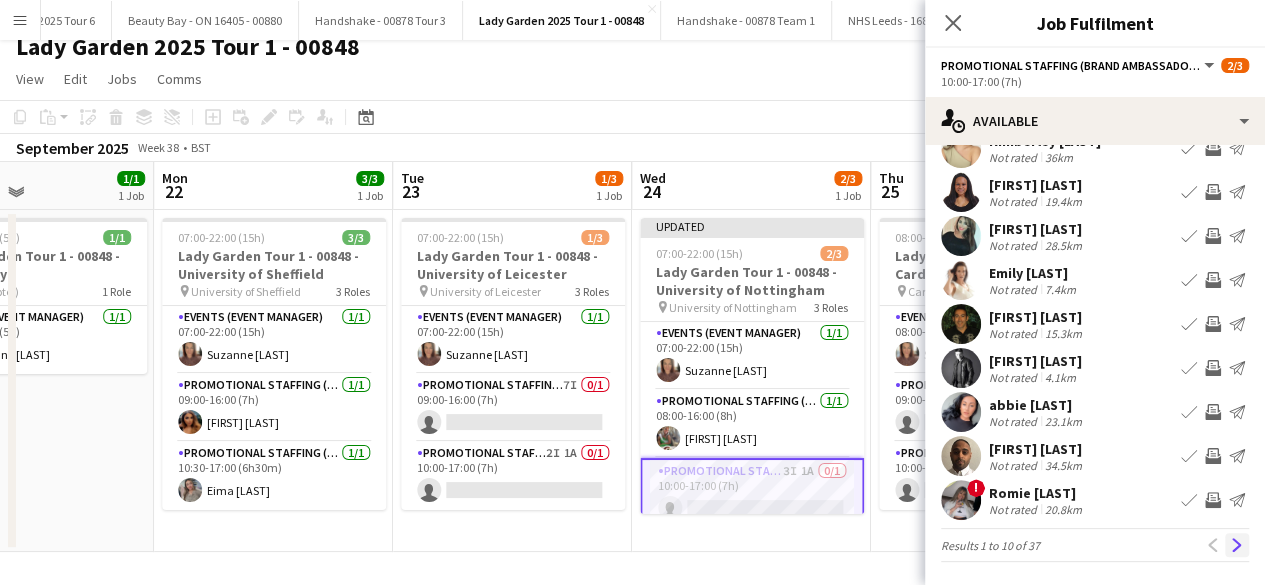 click on "Next" 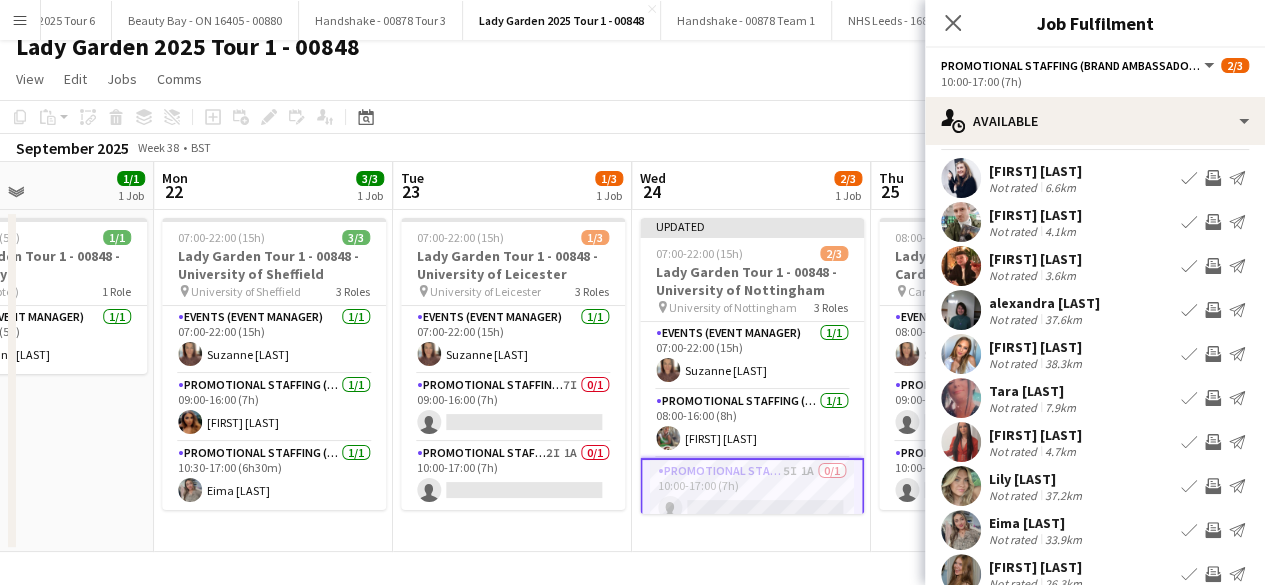 scroll, scrollTop: 114, scrollLeft: 0, axis: vertical 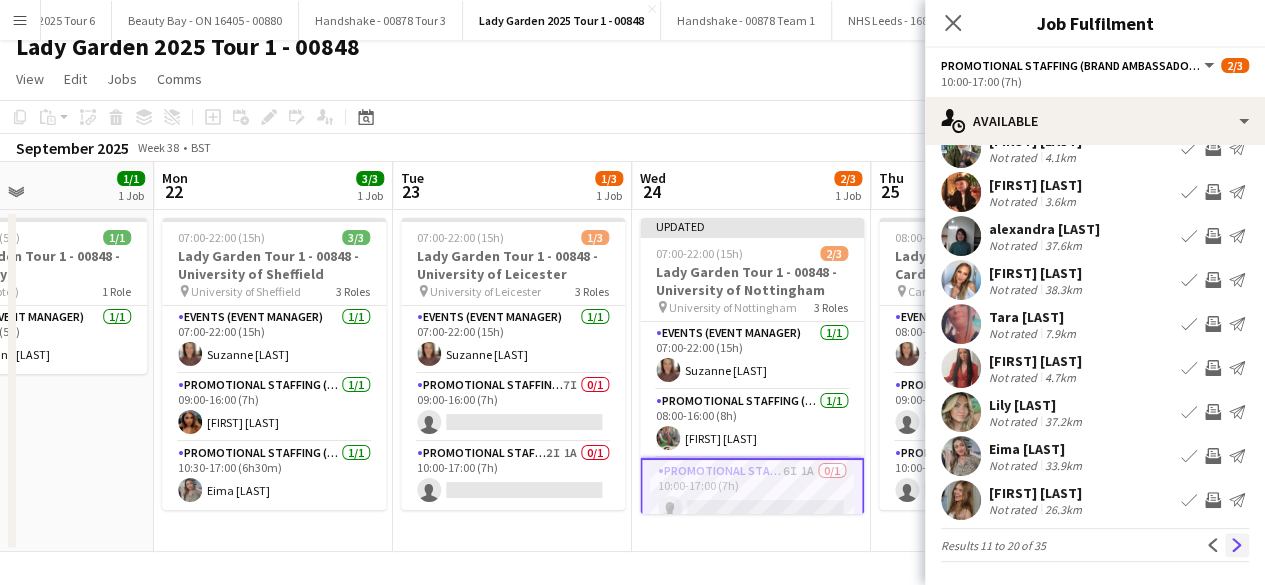 click on "Next" 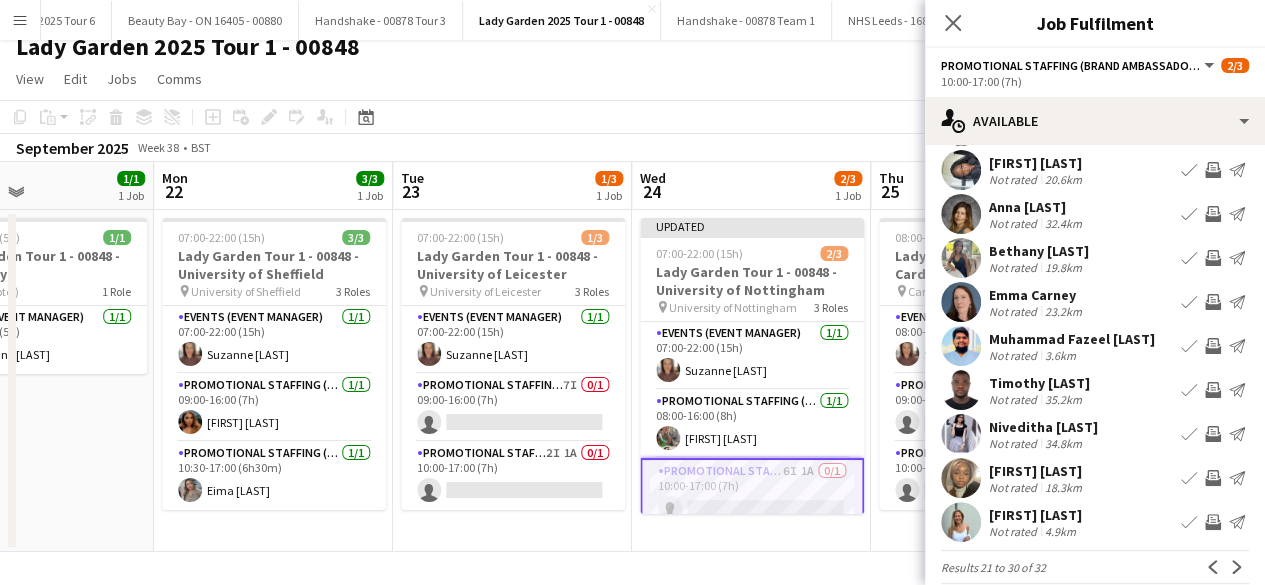 scroll, scrollTop: 93, scrollLeft: 0, axis: vertical 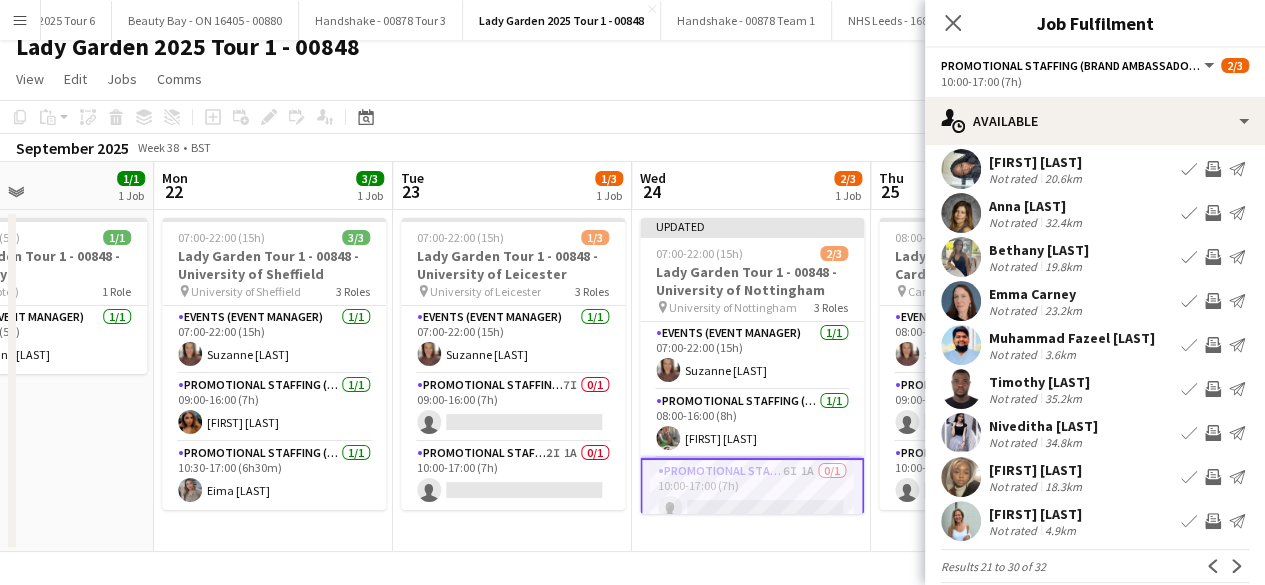 click at bounding box center (961, 213) 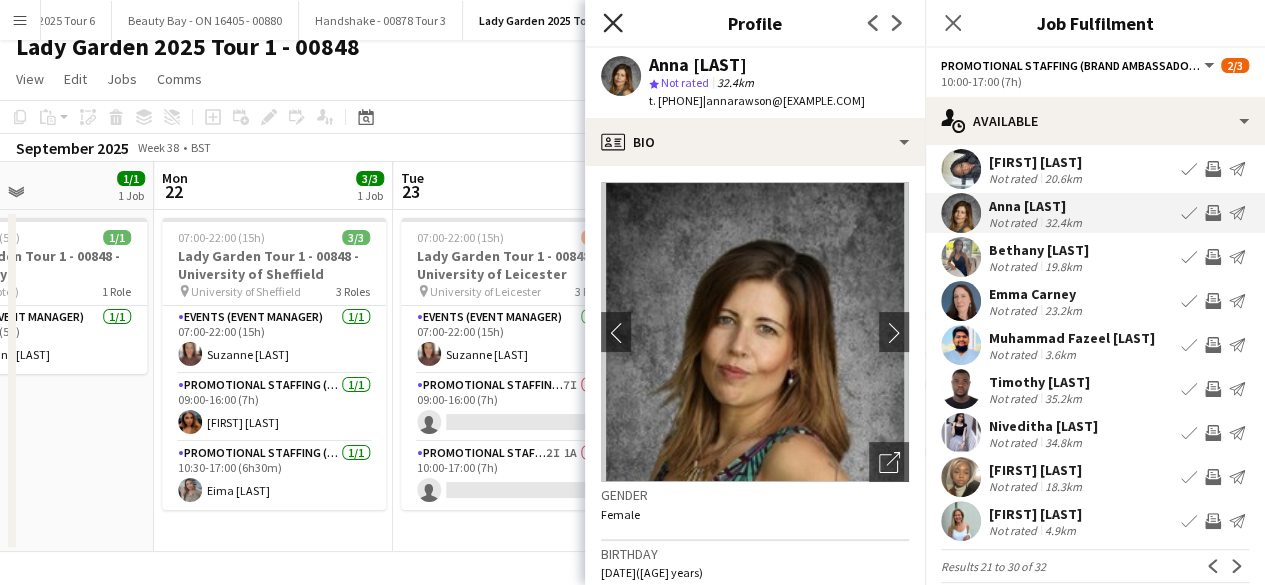 click on "Close pop-in" 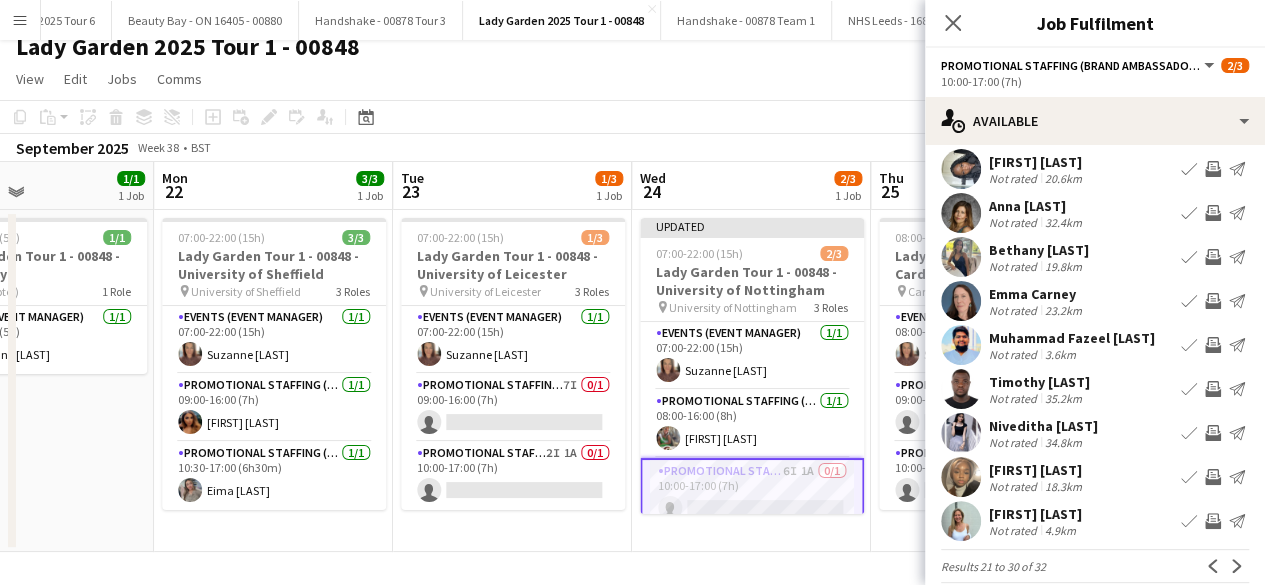 scroll, scrollTop: 114, scrollLeft: 0, axis: vertical 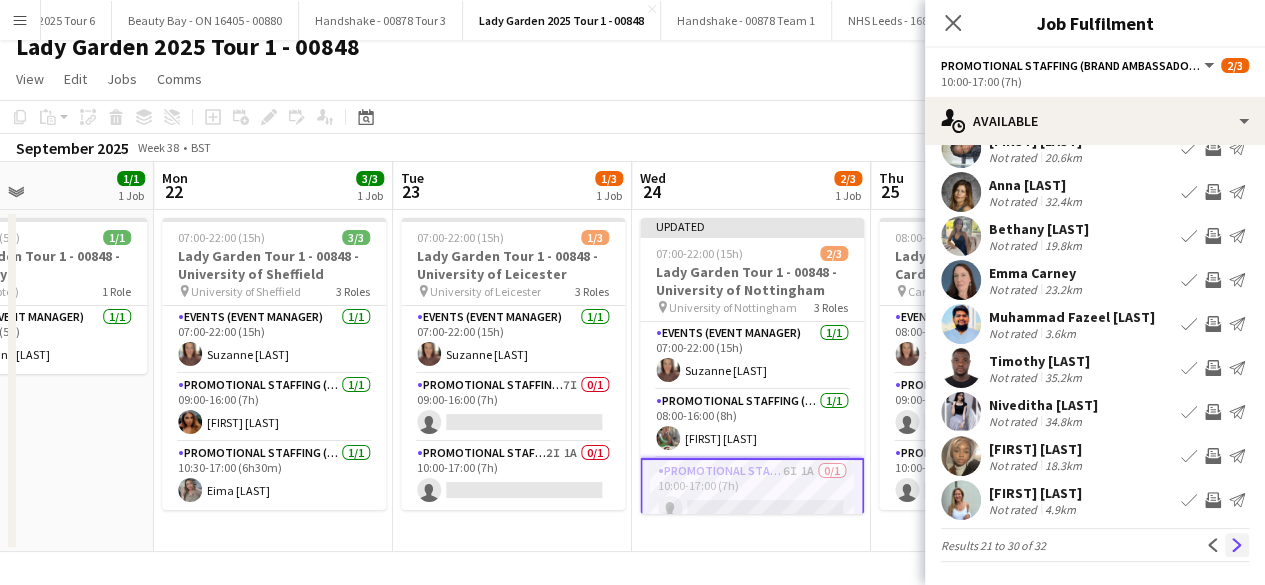 click on "Next" 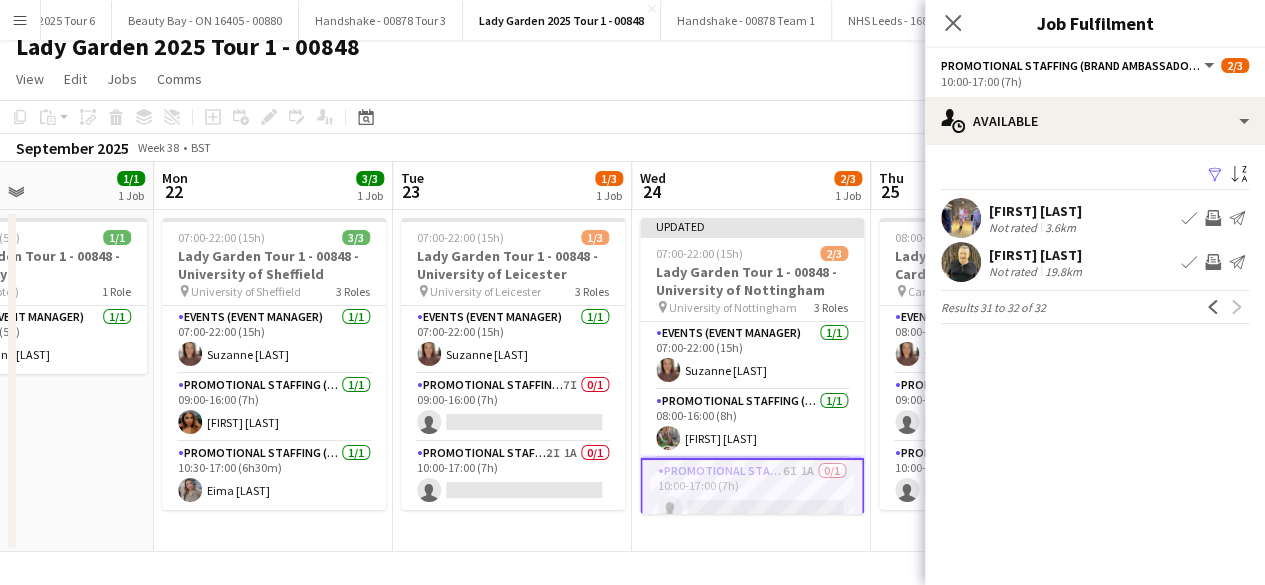 click at bounding box center (961, 218) 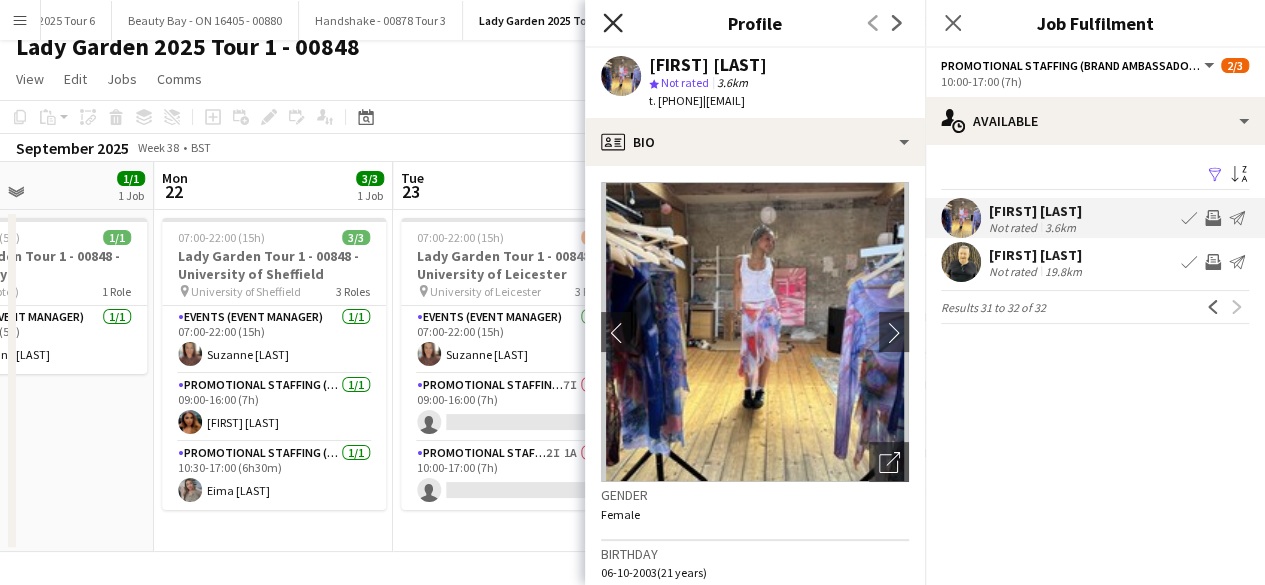 click on "Close pop-in" 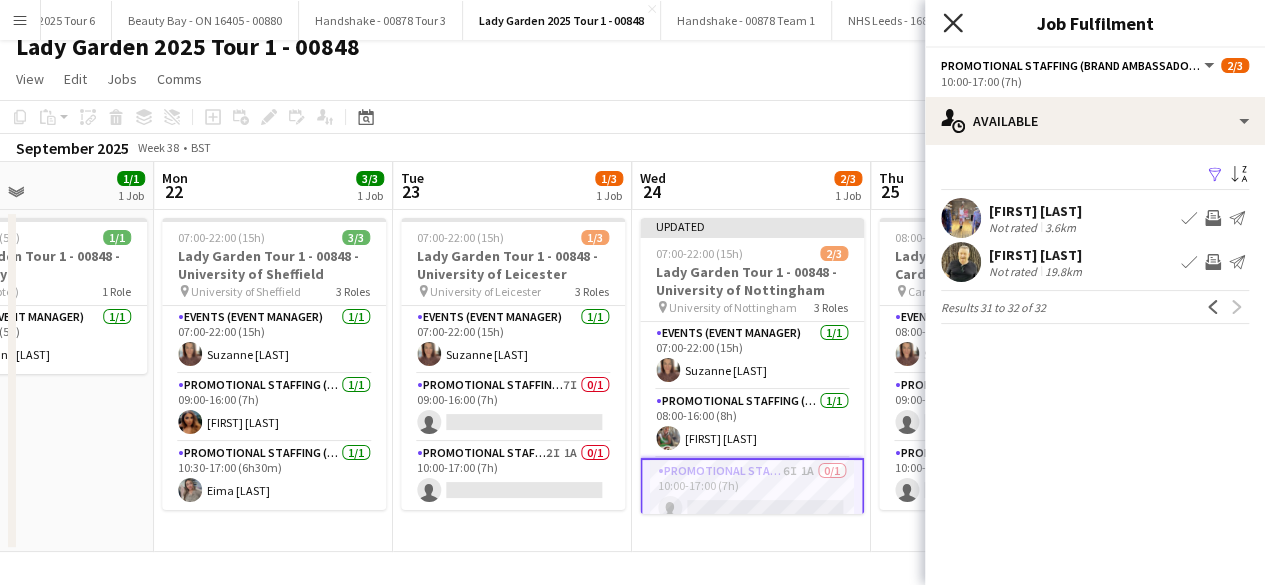 click 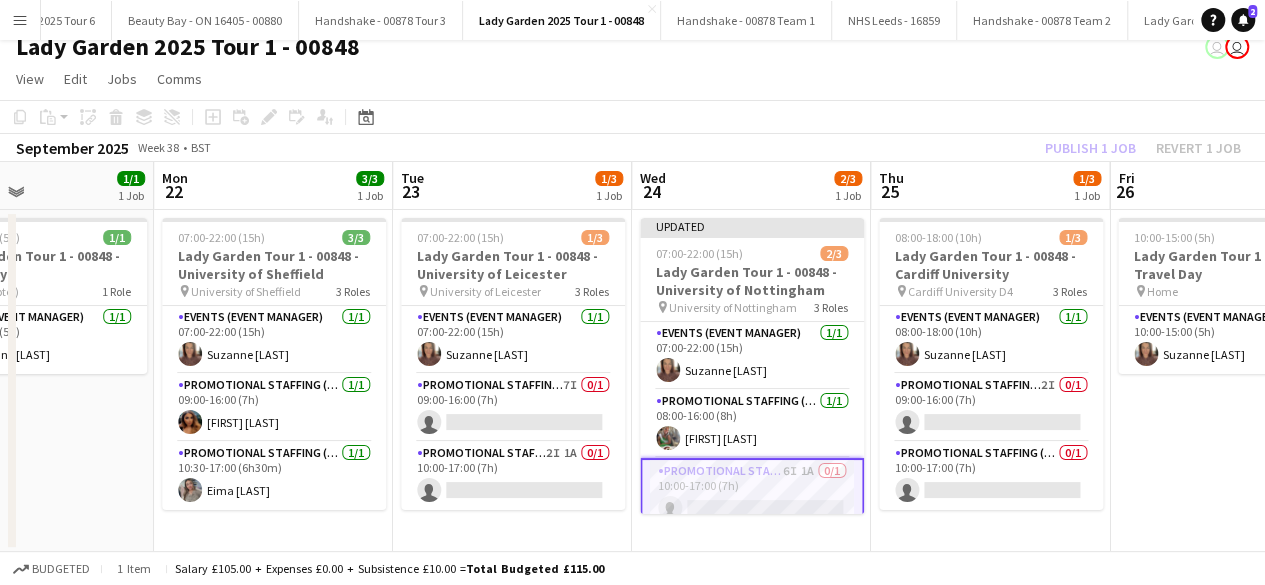 click on "10:00-15:00 (5h)    1/1   Lady Garden Tour 1 - 00848 - Travel Day
pin
Home   1 Role   Events (Event Manager)   1/1   10:00-15:00 (5h)
[FIRST] [LAST]" at bounding box center [1229, 381] 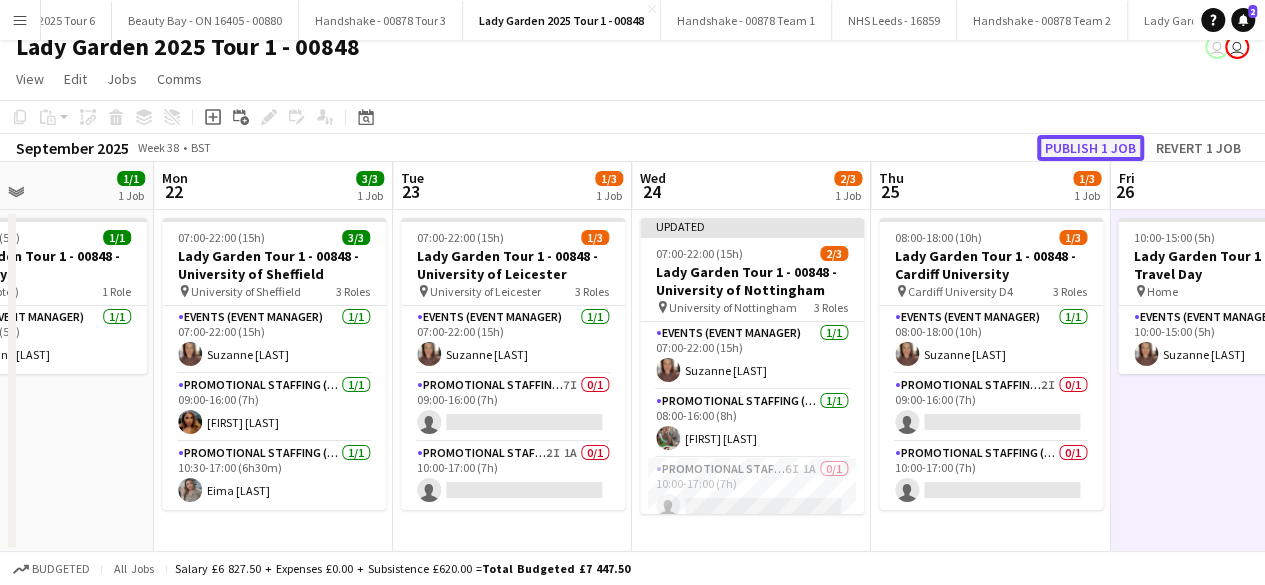 click on "Publish 1 job" 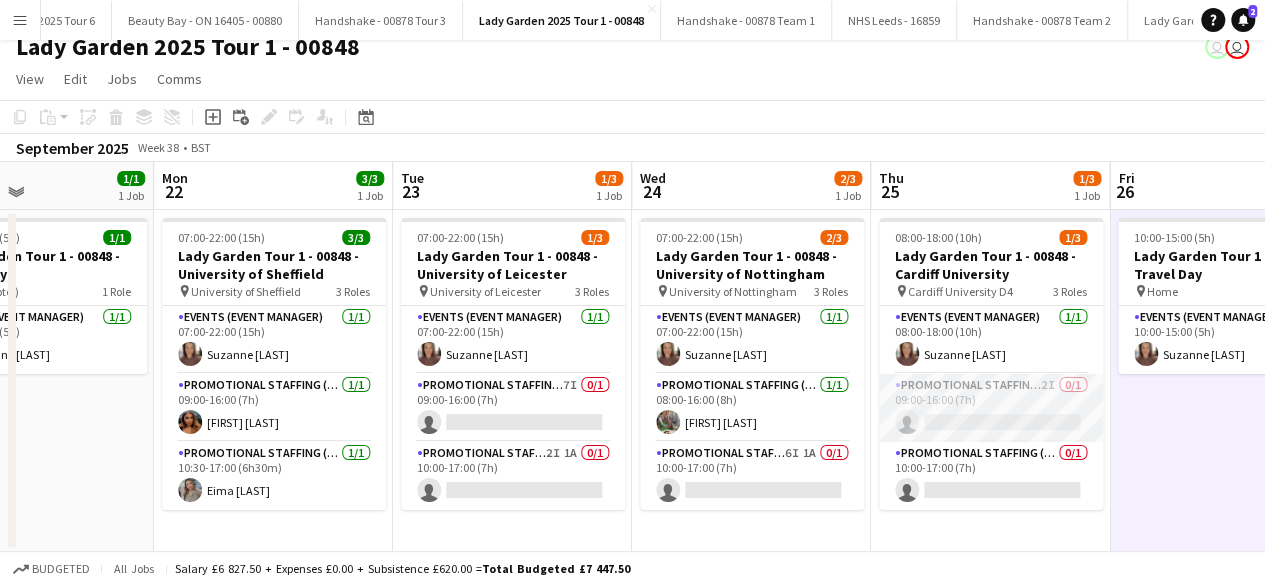 click on "Promotional Staffing (Brand Ambassadors)   2I   0/1   09:00-16:00 (7h)
single-neutral-actions" at bounding box center [991, 408] 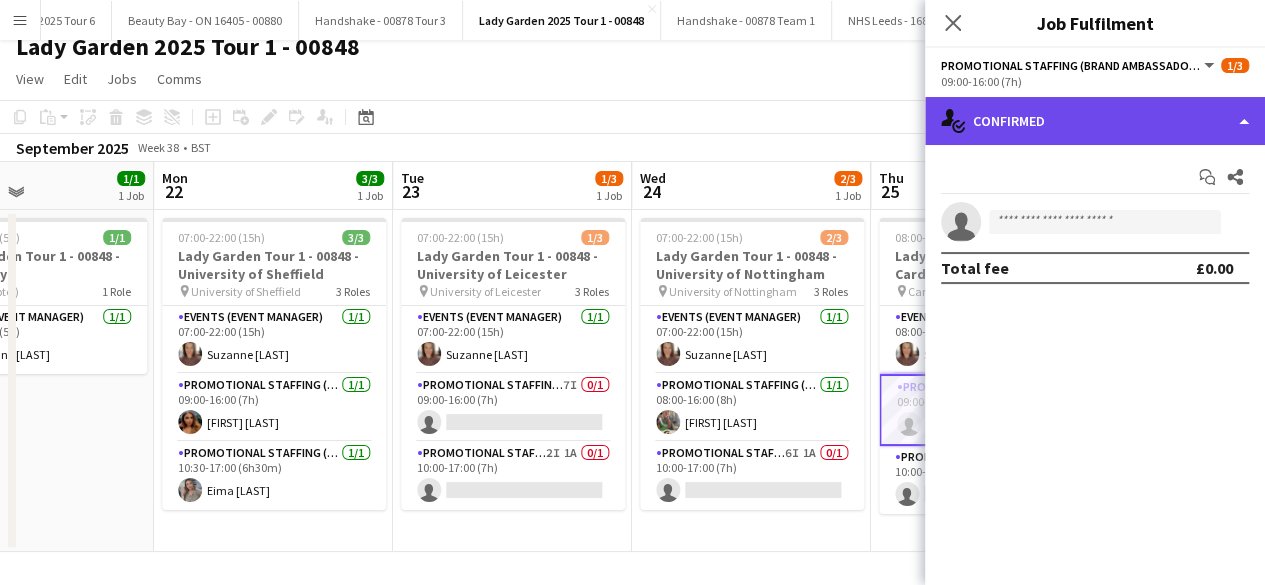 click on "single-neutral-actions-check-2
Confirmed" 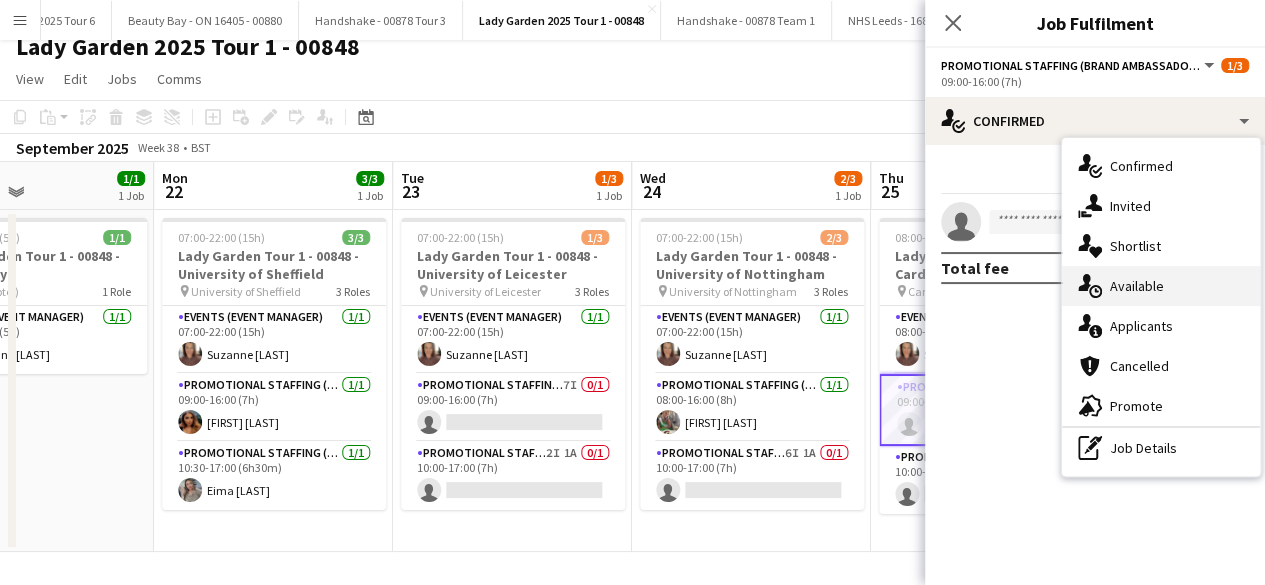 click on "single-neutral-actions-upload
Available" at bounding box center (1161, 286) 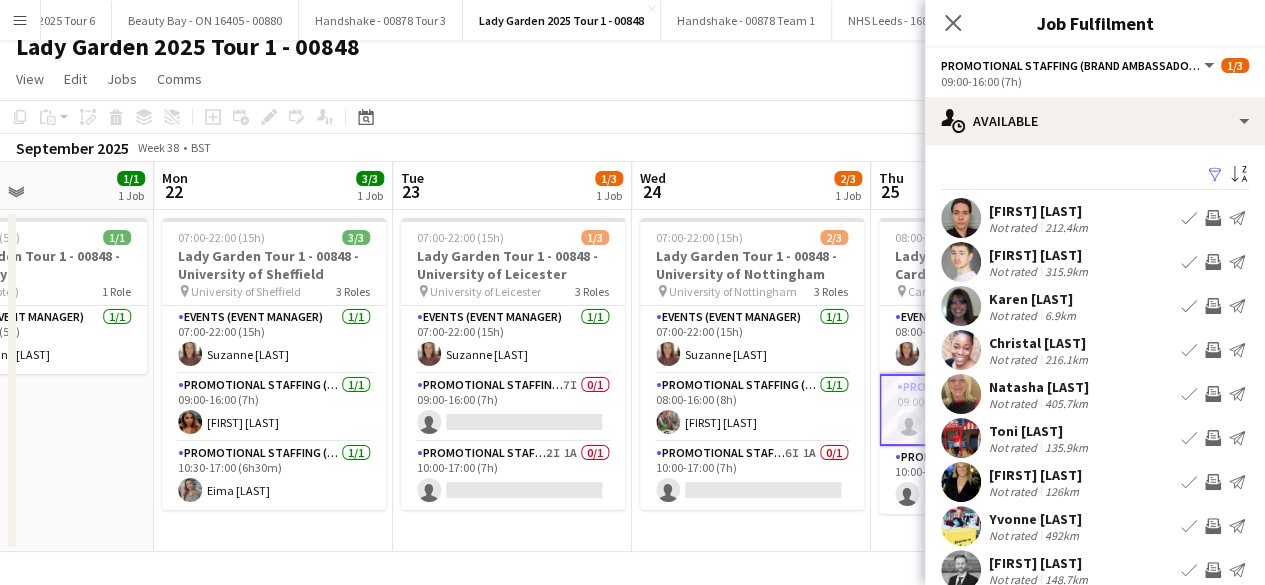 click on "Filter" at bounding box center [1215, 175] 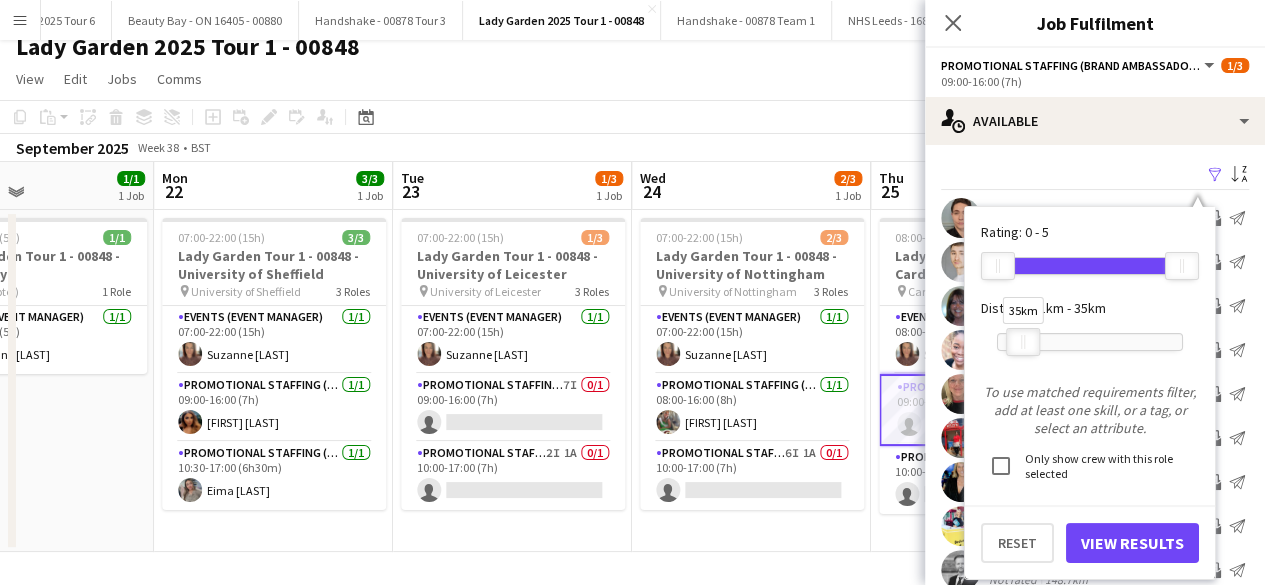 drag, startPoint x: 1181, startPoint y: 343, endPoint x: 1022, endPoint y: 339, distance: 159.05031 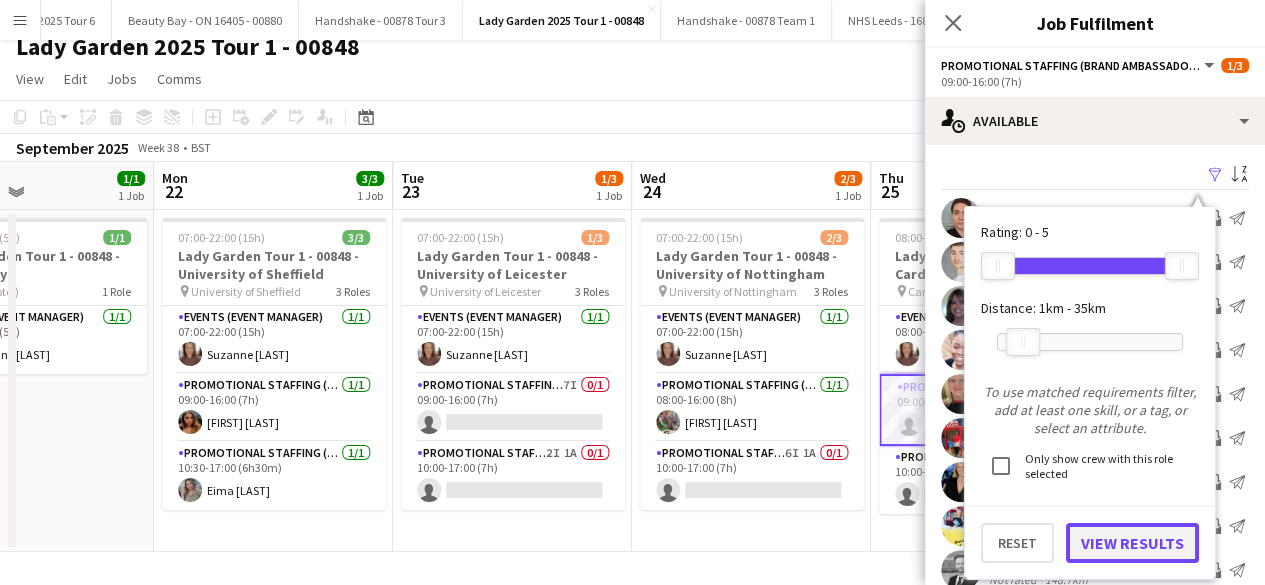 click on "View Results" at bounding box center (1132, 543) 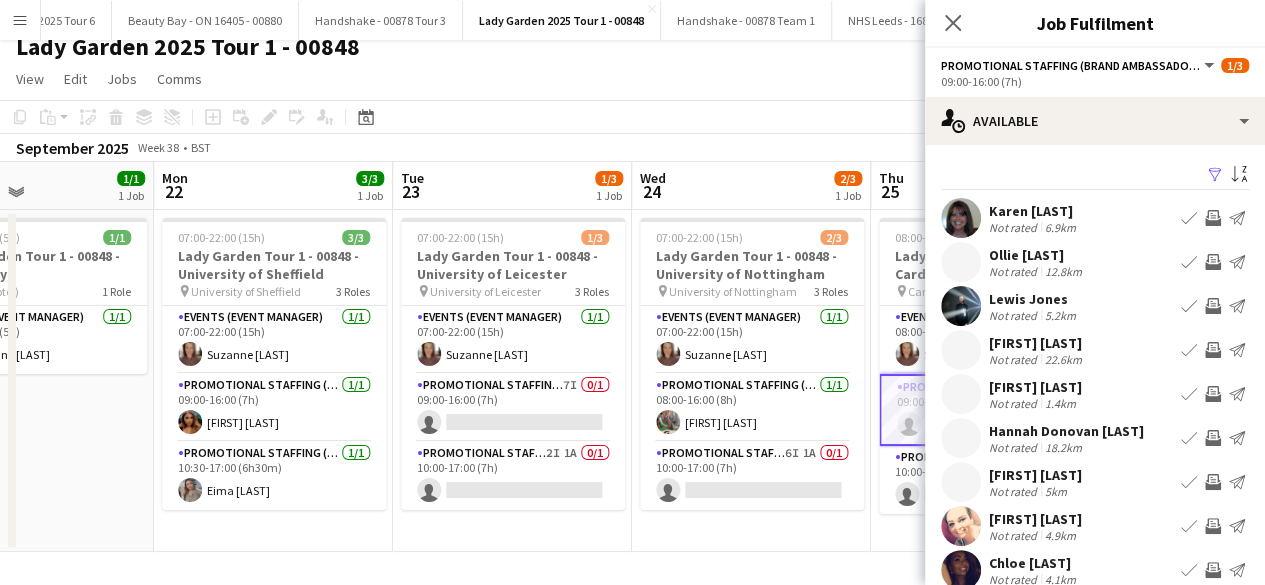 scroll, scrollTop: 114, scrollLeft: 0, axis: vertical 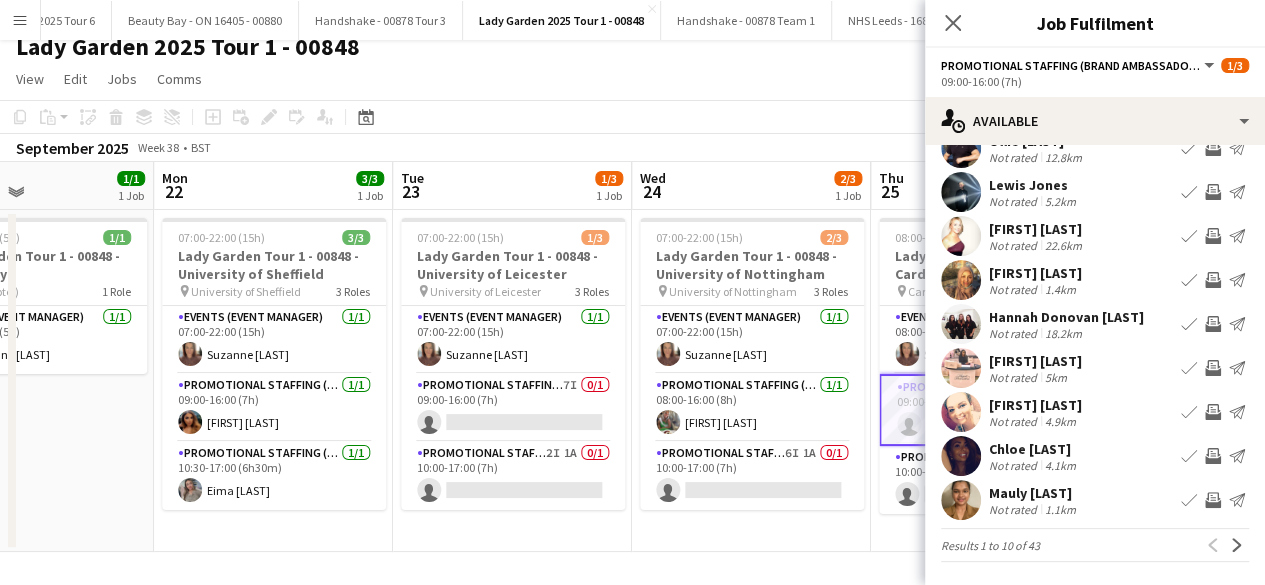 click at bounding box center (961, 324) 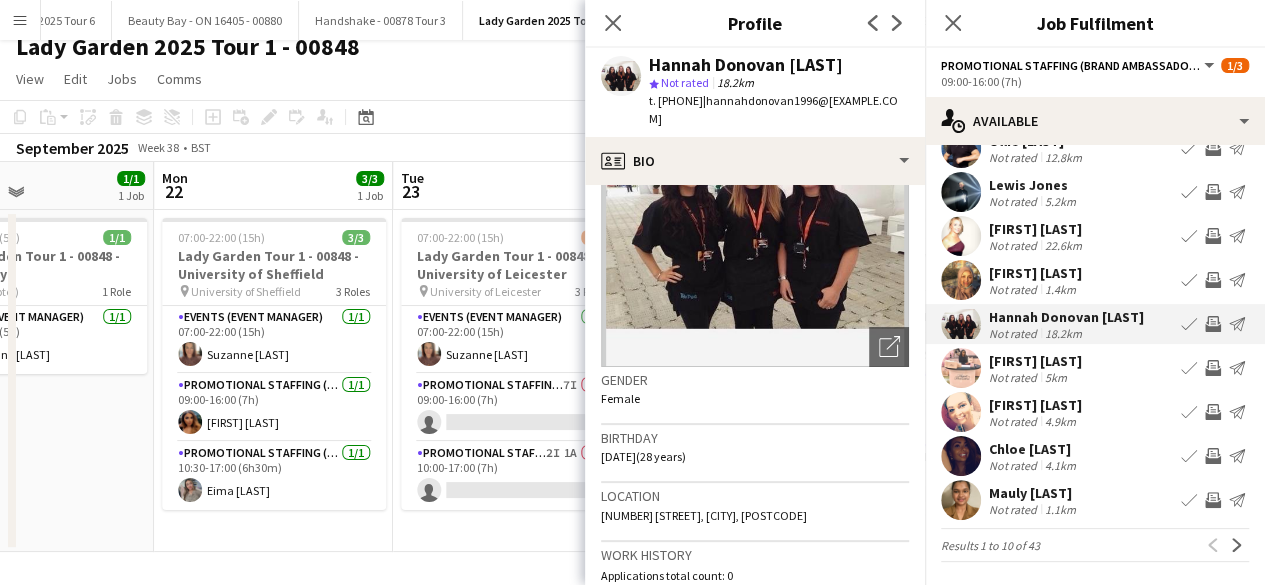 scroll, scrollTop: 0, scrollLeft: 0, axis: both 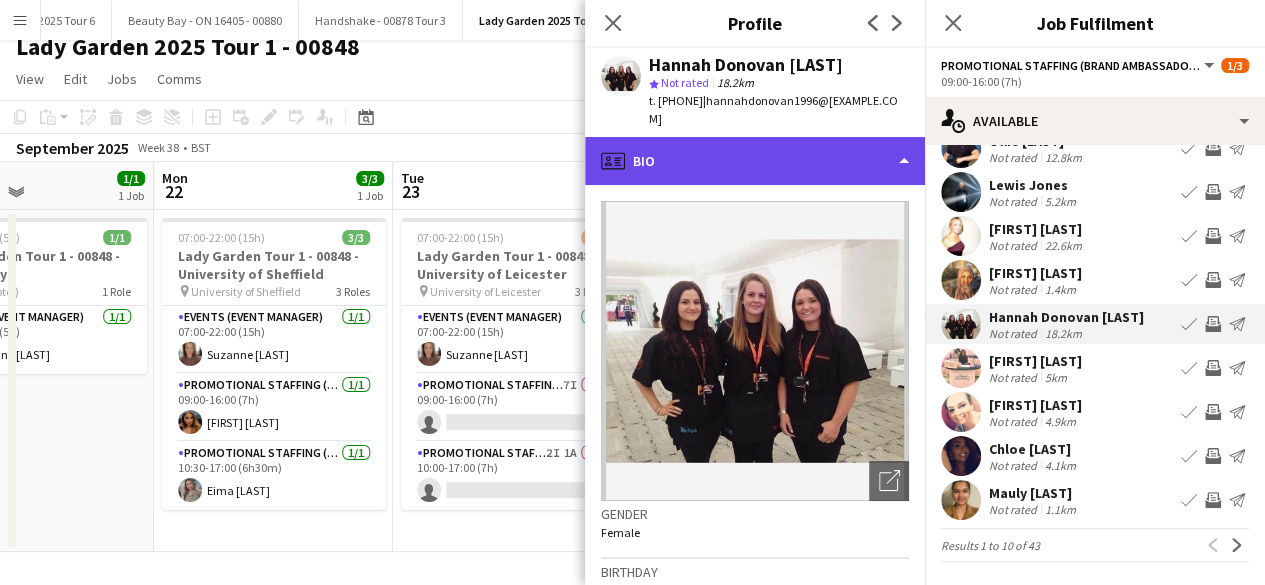 click on "profile
Bio" 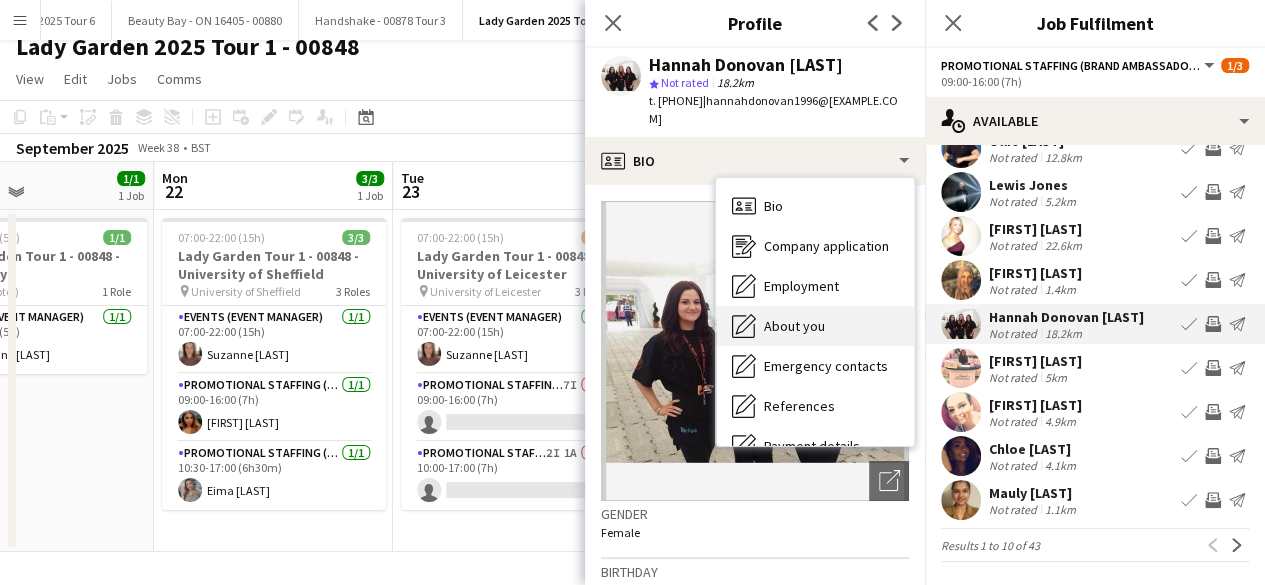 click on "About you
About you" at bounding box center [815, 326] 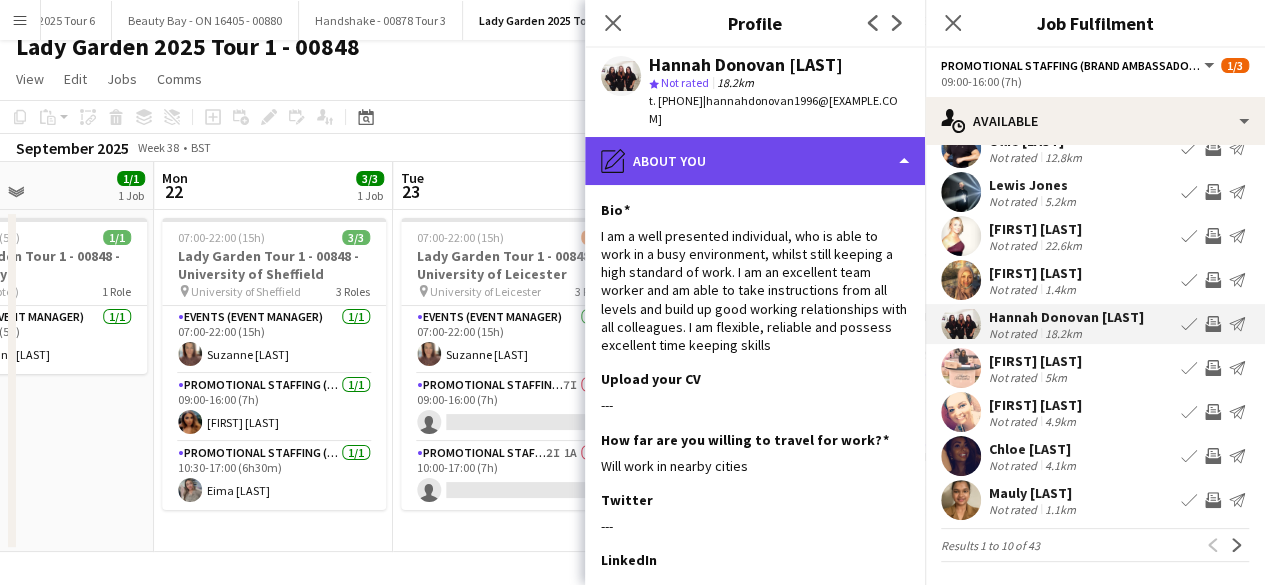 click on "pencil4
About you" 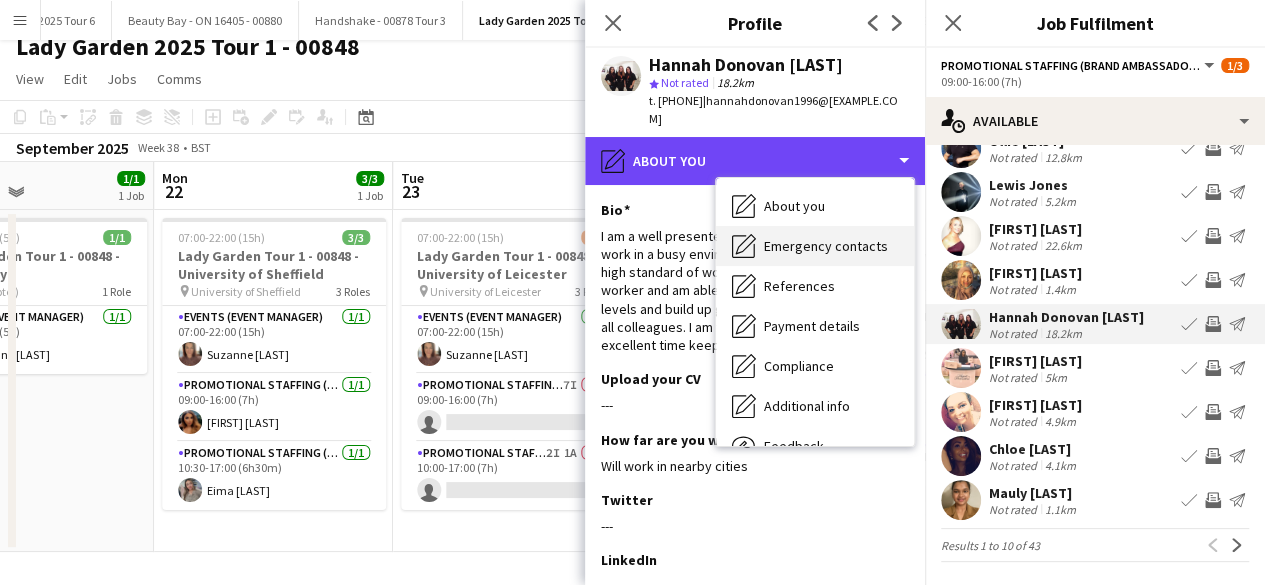 scroll, scrollTop: 121, scrollLeft: 0, axis: vertical 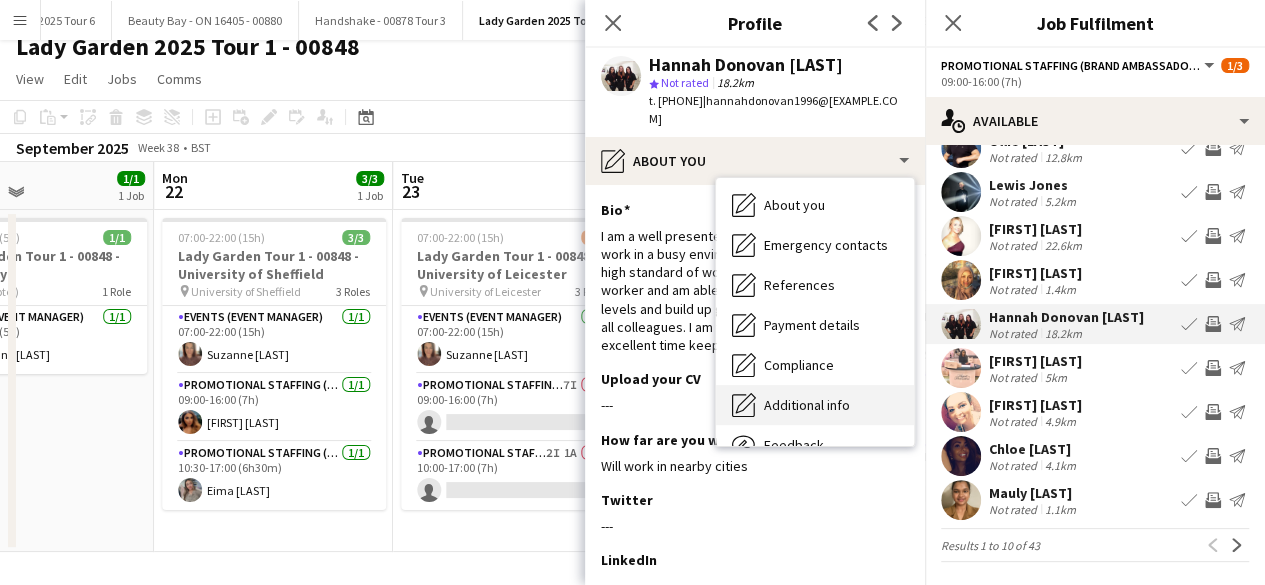 click on "Additional info" at bounding box center [807, 405] 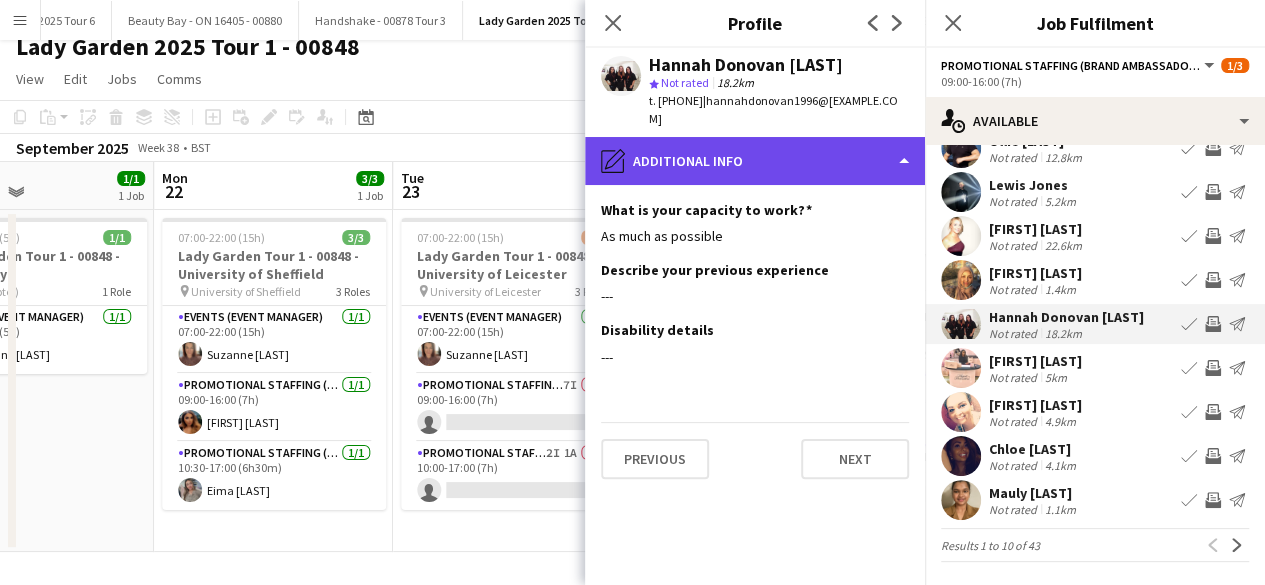 click on "pencil4
Additional info" 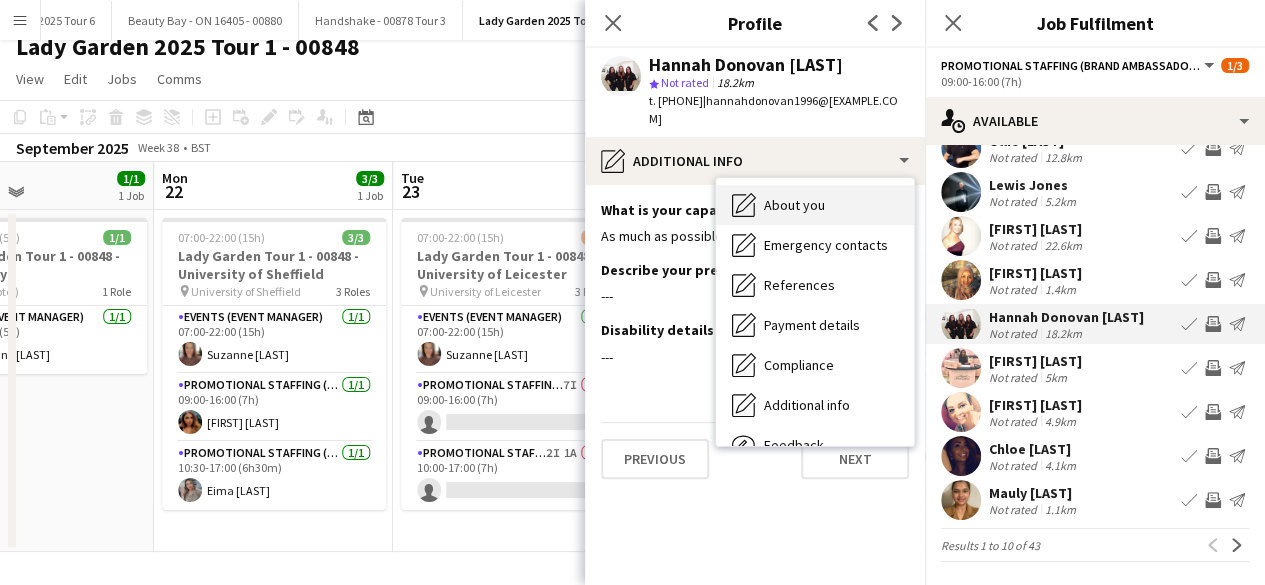 click on "About you" at bounding box center (794, 205) 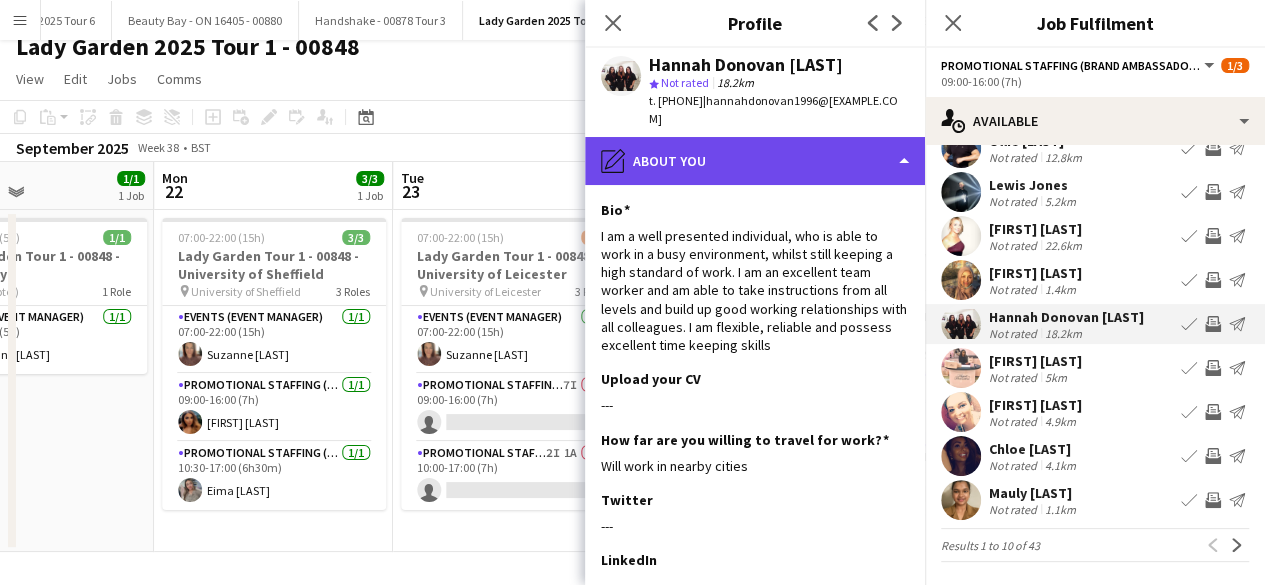 click on "pencil4
About you" 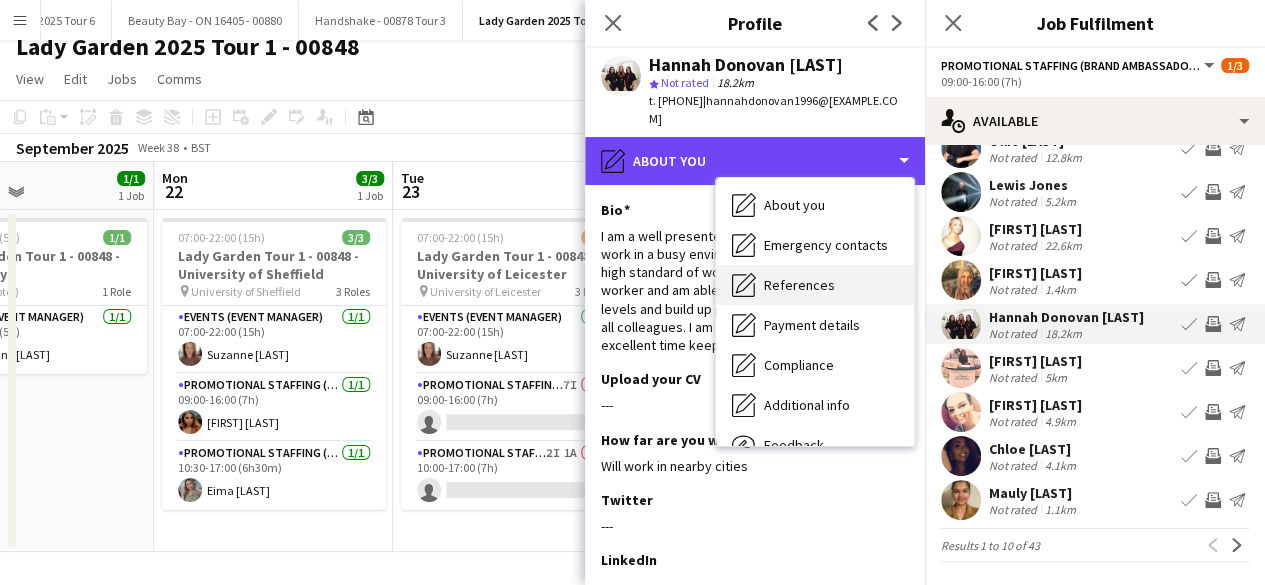 scroll, scrollTop: 0, scrollLeft: 0, axis: both 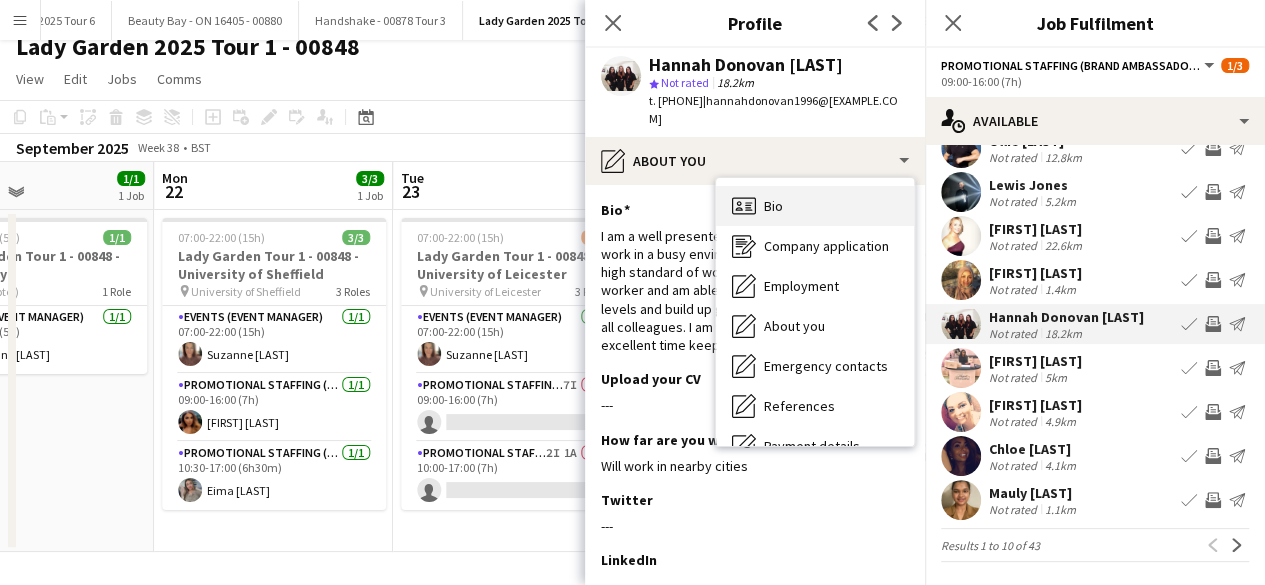 click on "Bio
Bio" at bounding box center (815, 206) 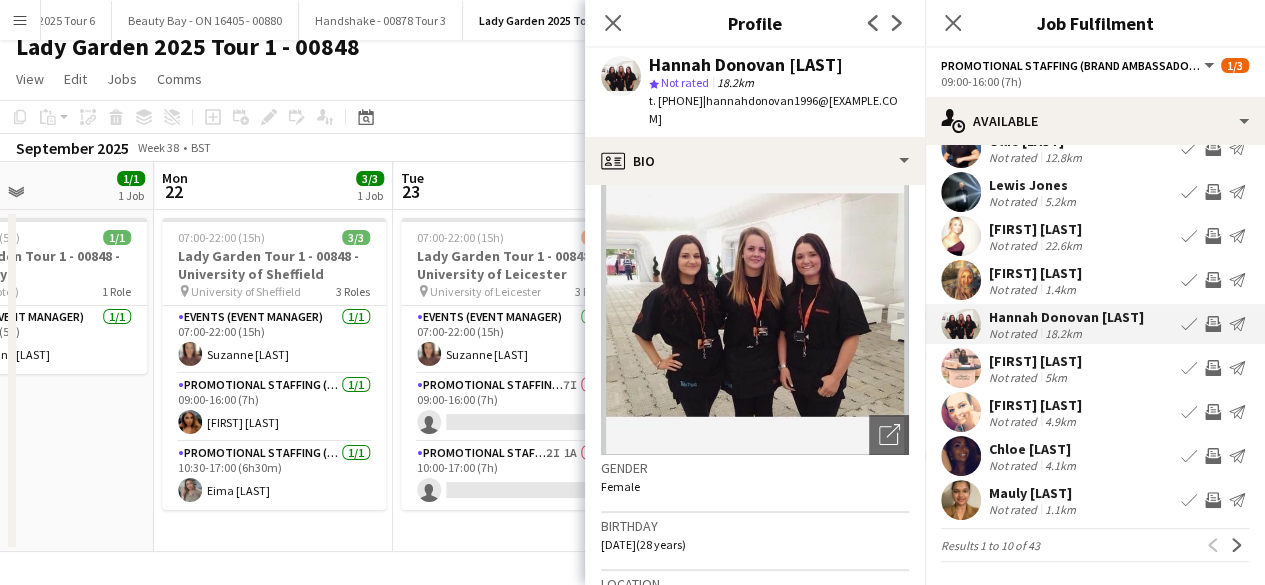 scroll, scrollTop: 0, scrollLeft: 0, axis: both 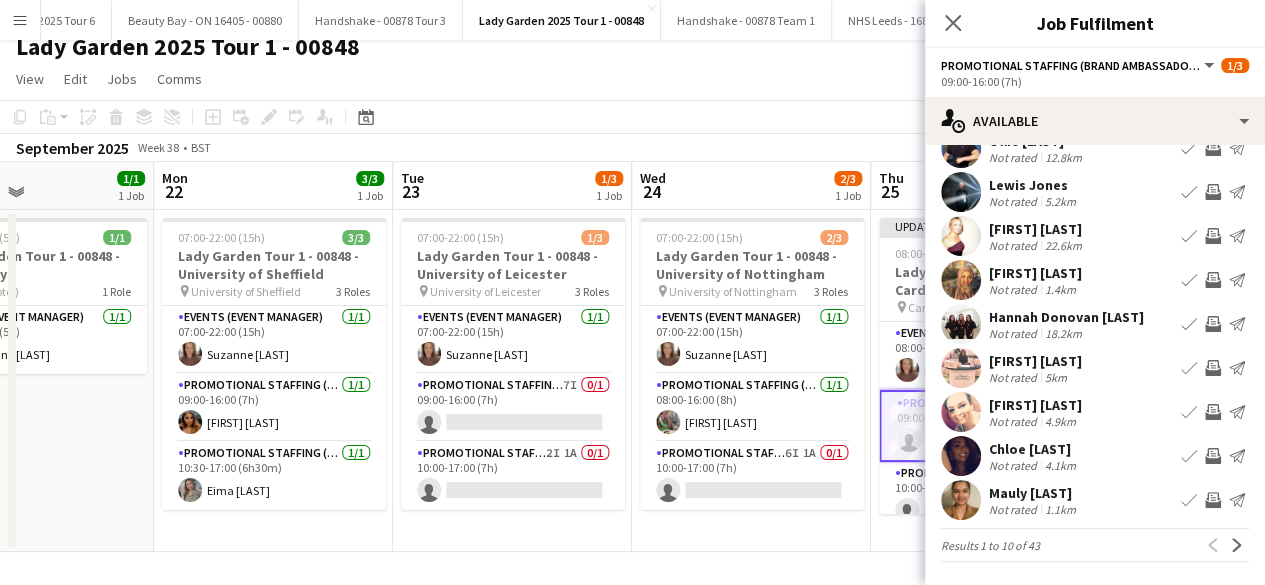 click at bounding box center [961, 456] 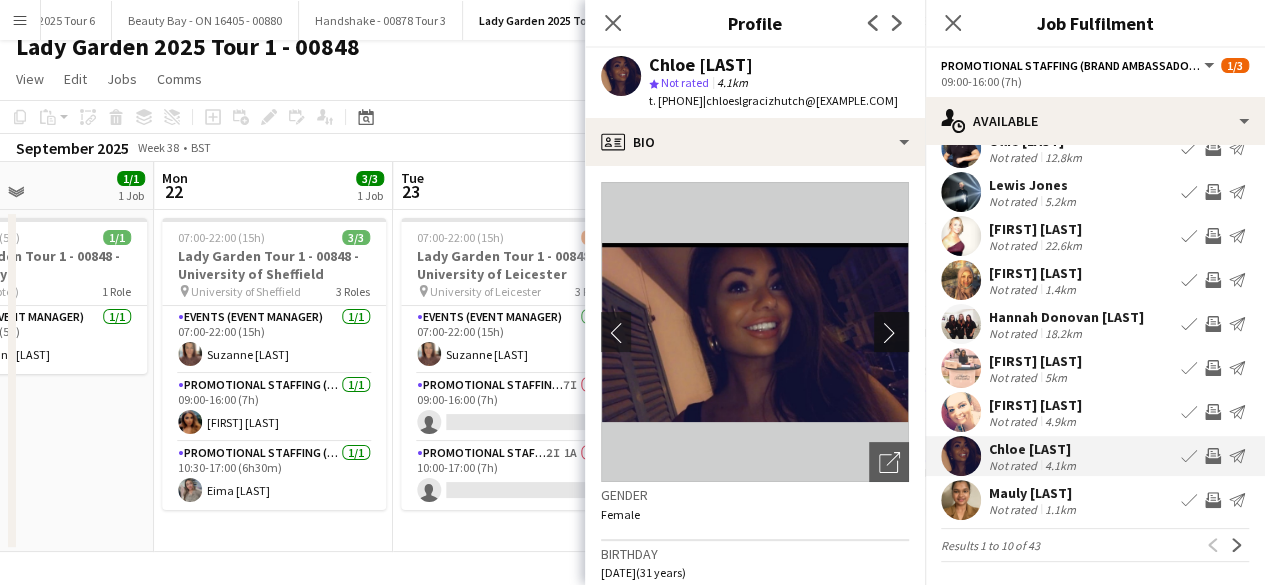 click on "chevron-right" 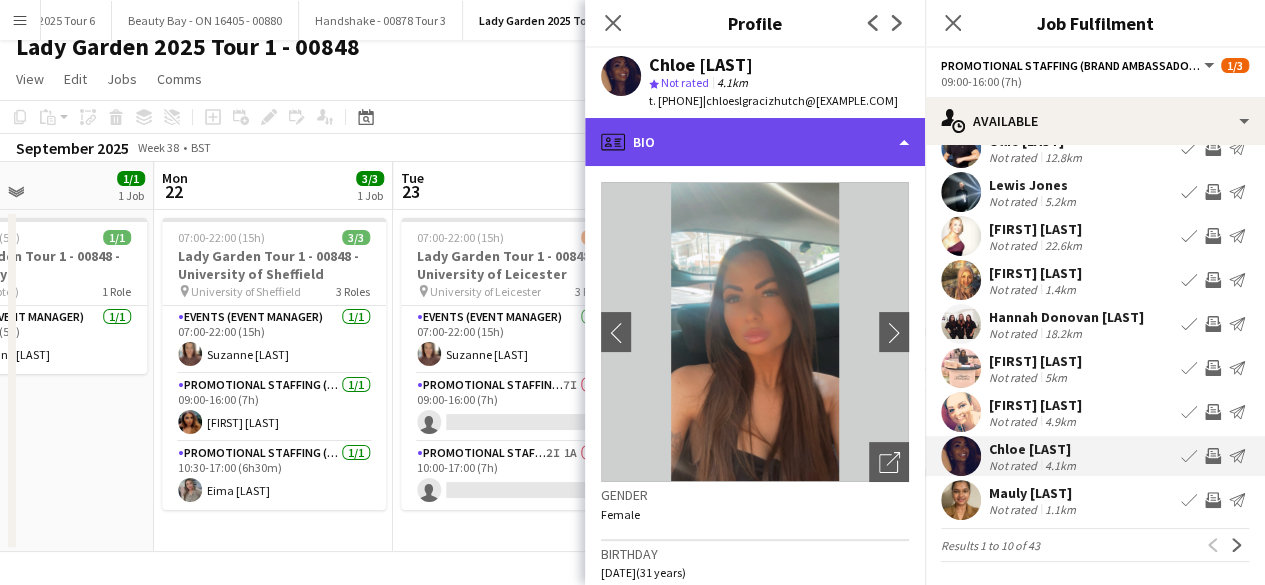 click on "profile
Bio" 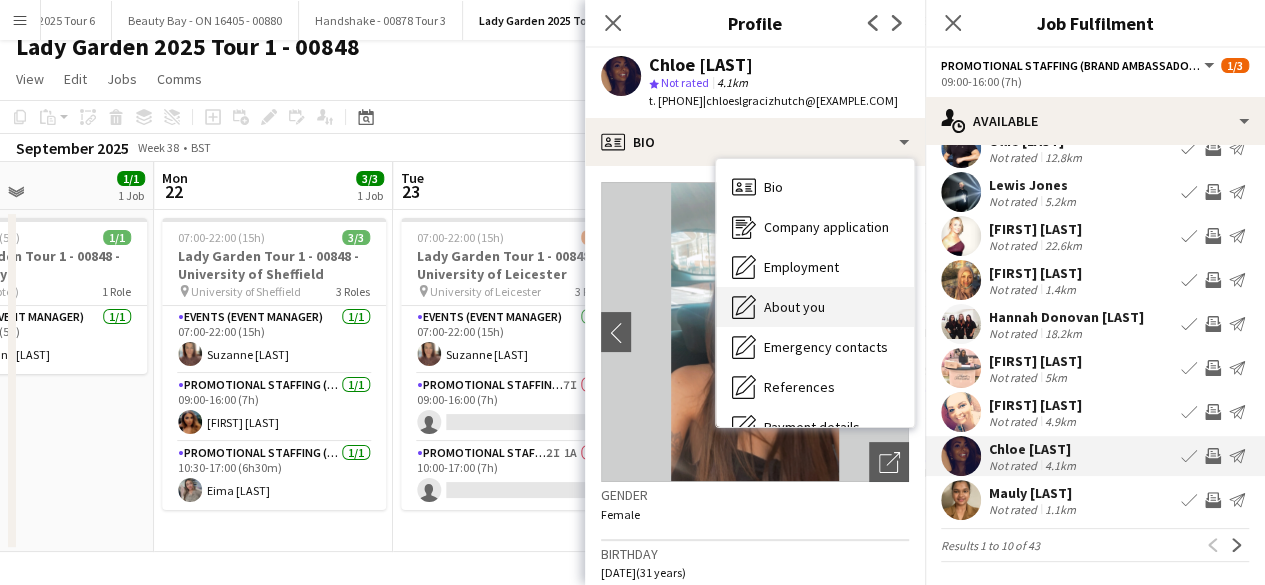 click on "About you" at bounding box center (794, 307) 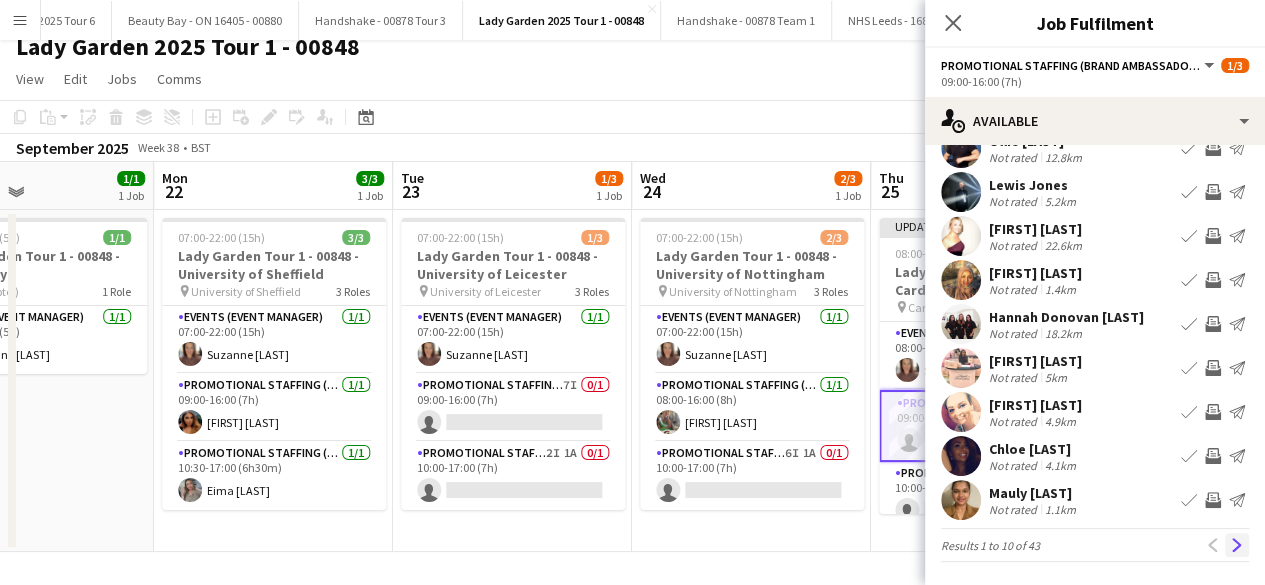 click on "Next" 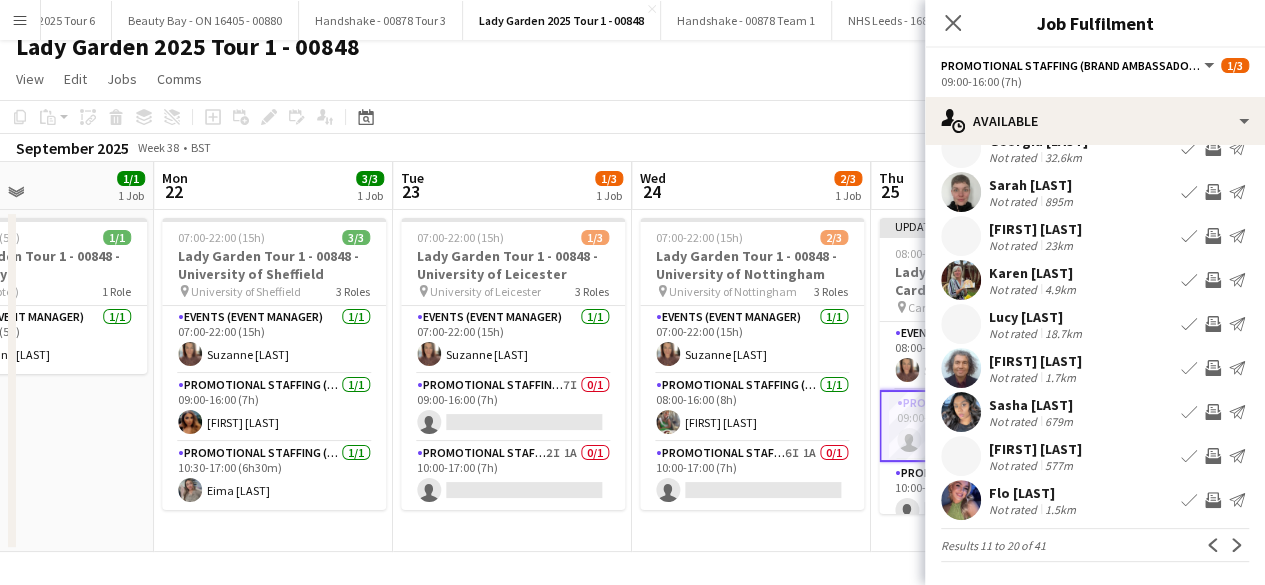 scroll, scrollTop: 0, scrollLeft: 0, axis: both 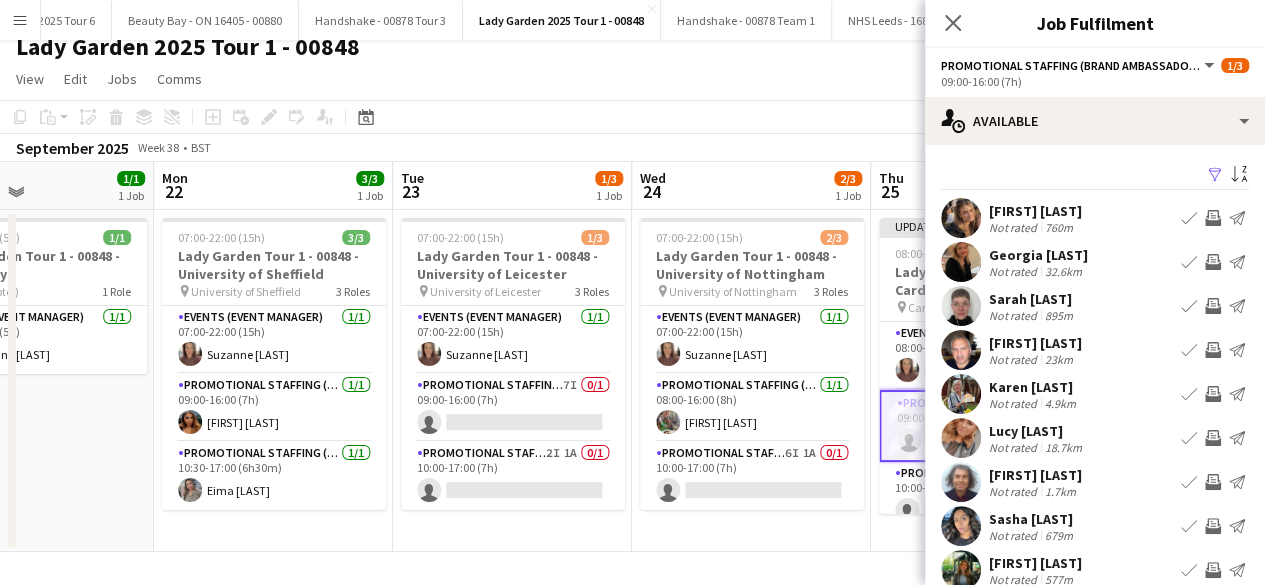 click at bounding box center [961, 218] 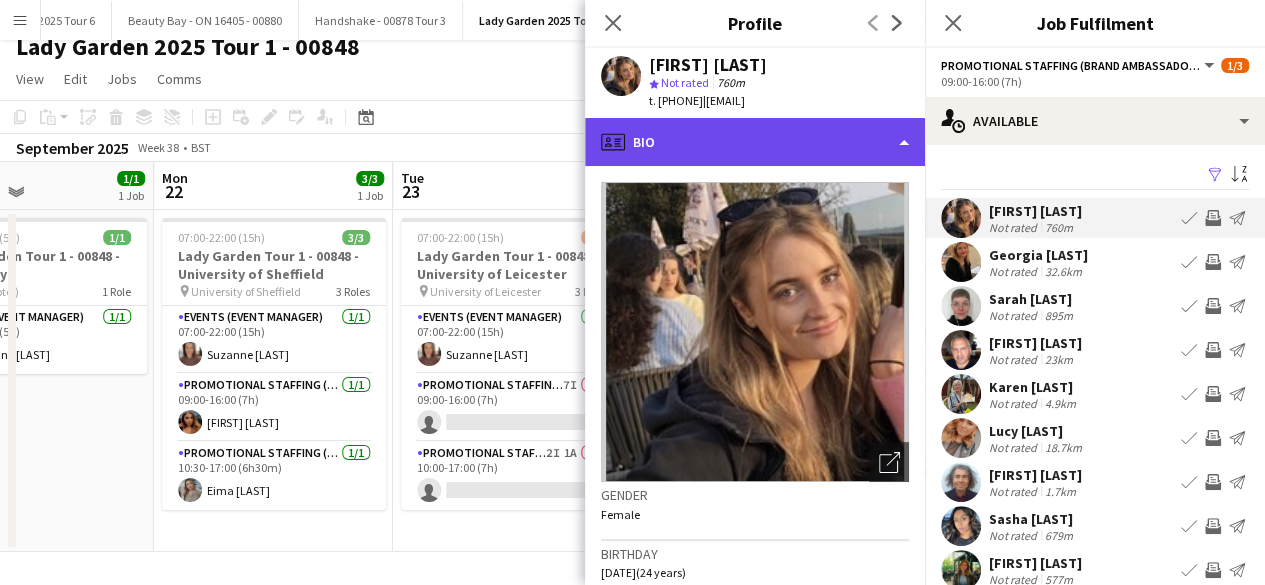 click on "profile
Bio" 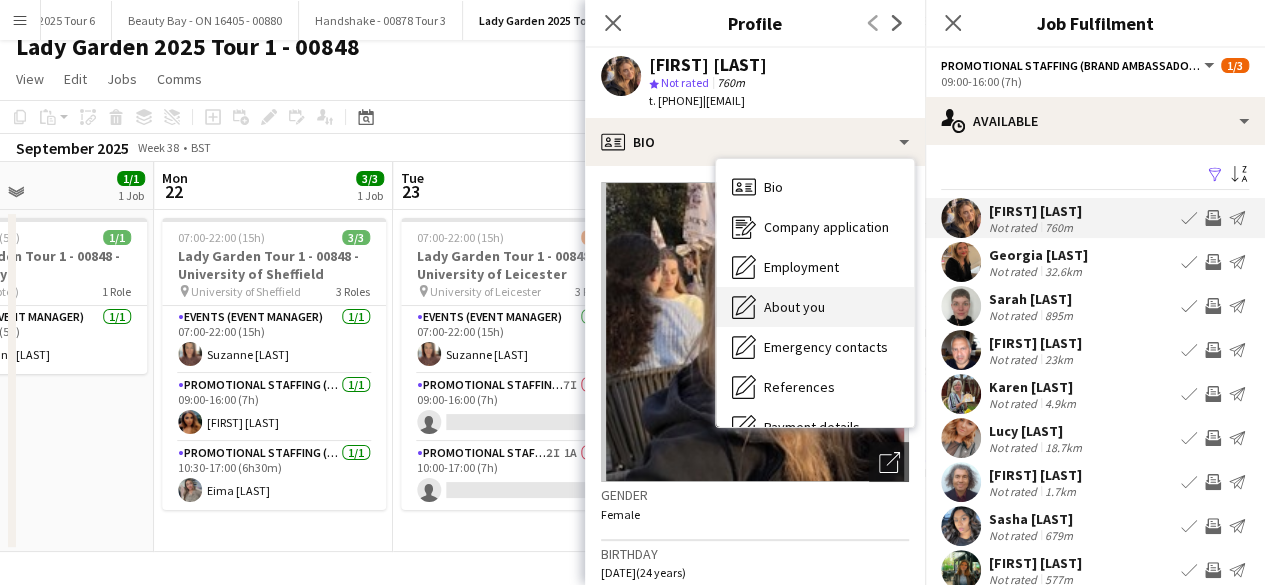 click on "About you
About you" at bounding box center (815, 307) 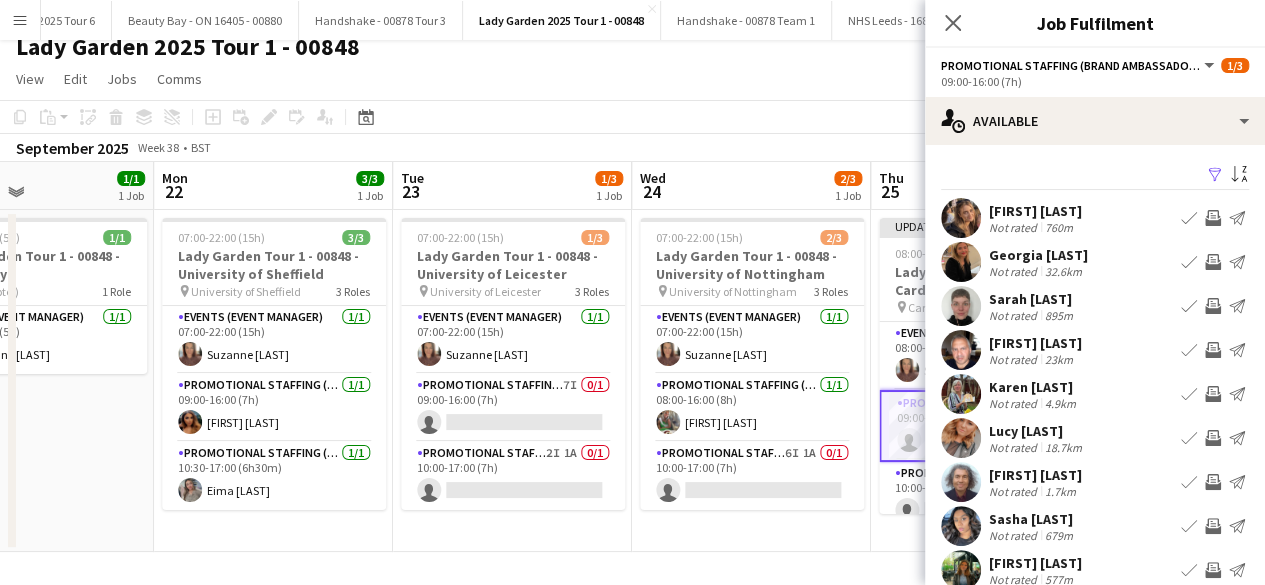 scroll, scrollTop: 34, scrollLeft: 0, axis: vertical 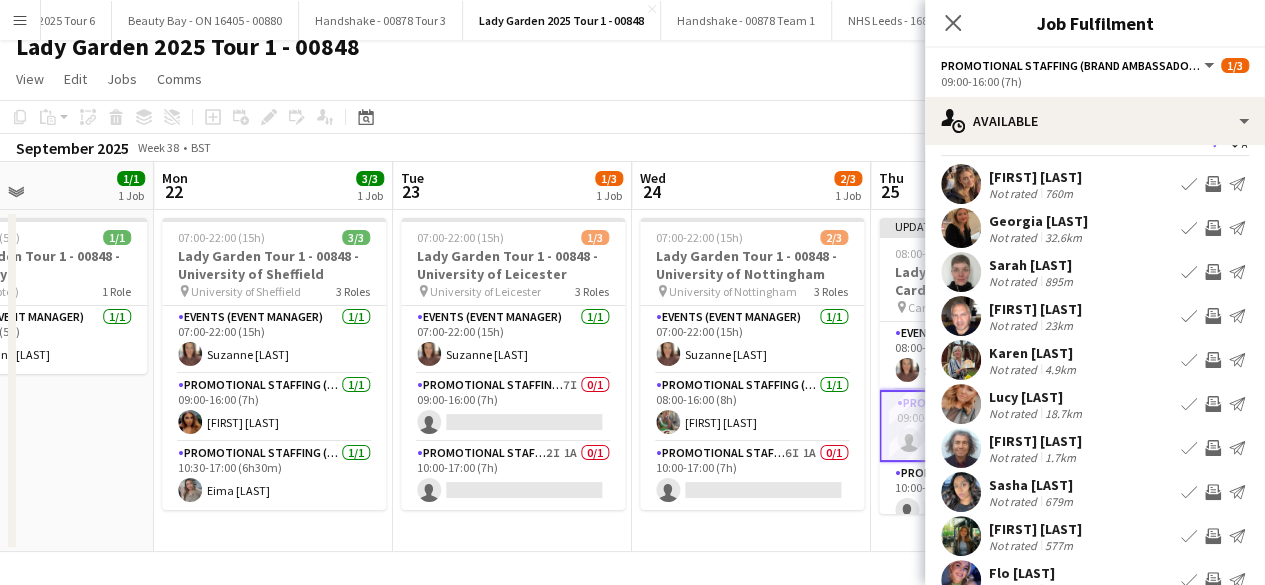 click at bounding box center (961, 228) 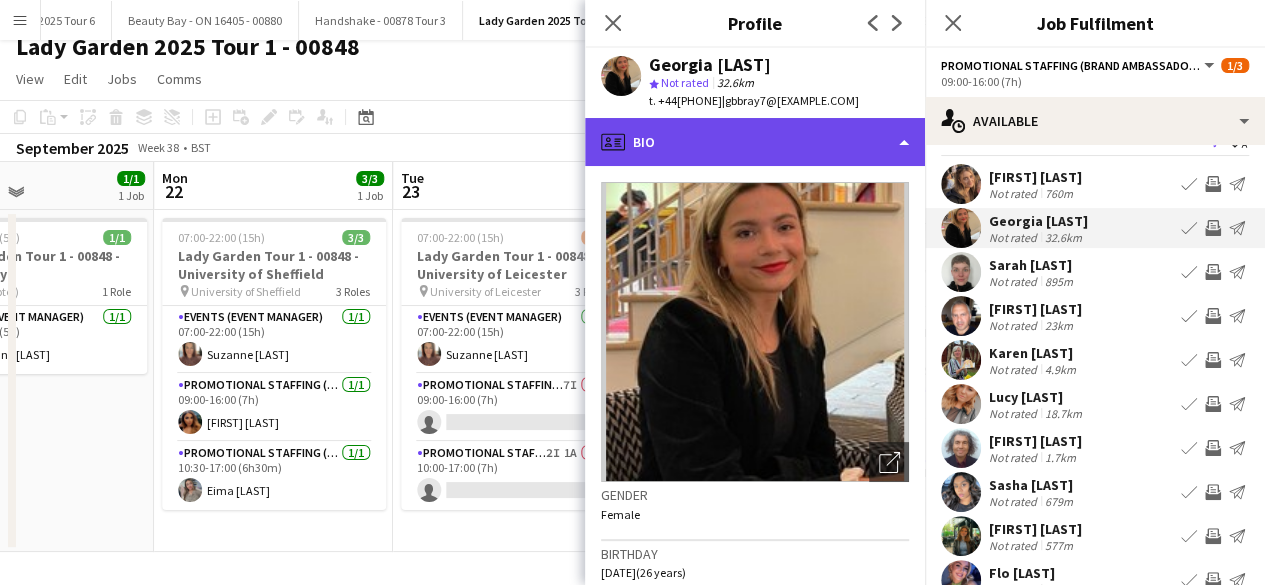 click on "profile
Bio" 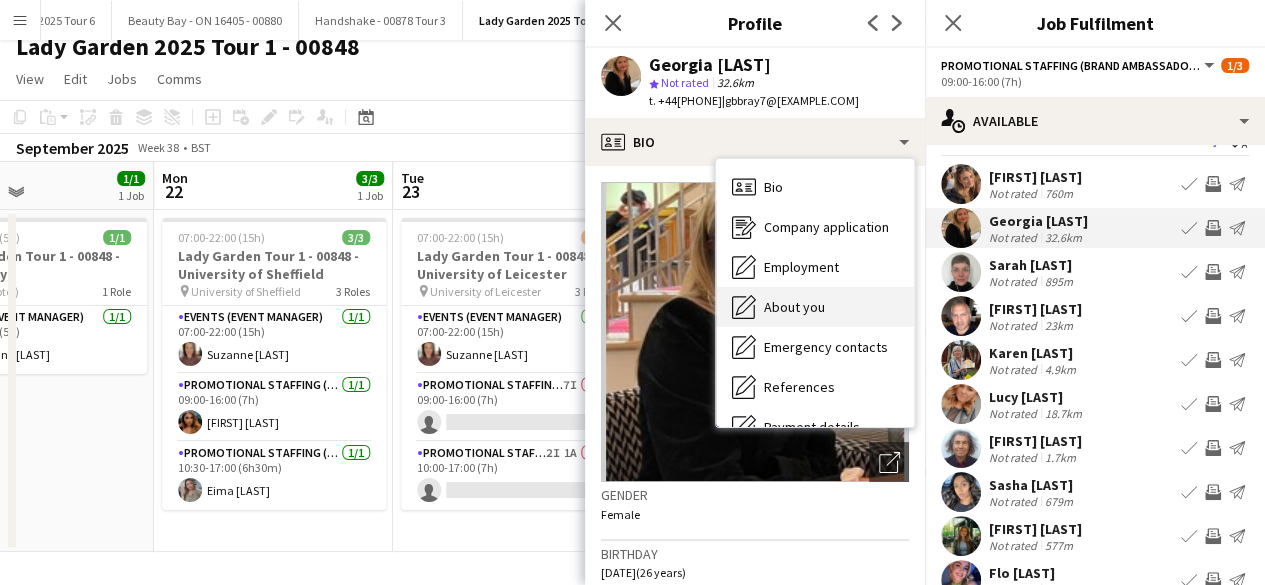 click on "About you
About you" at bounding box center [815, 307] 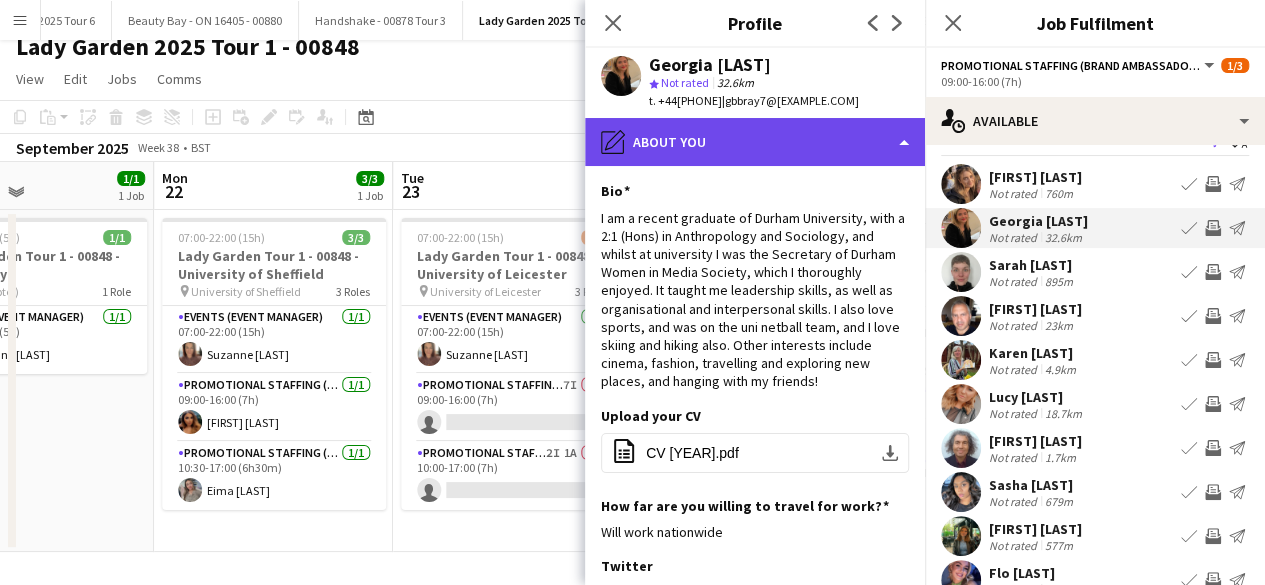 click on "pencil4
About you" 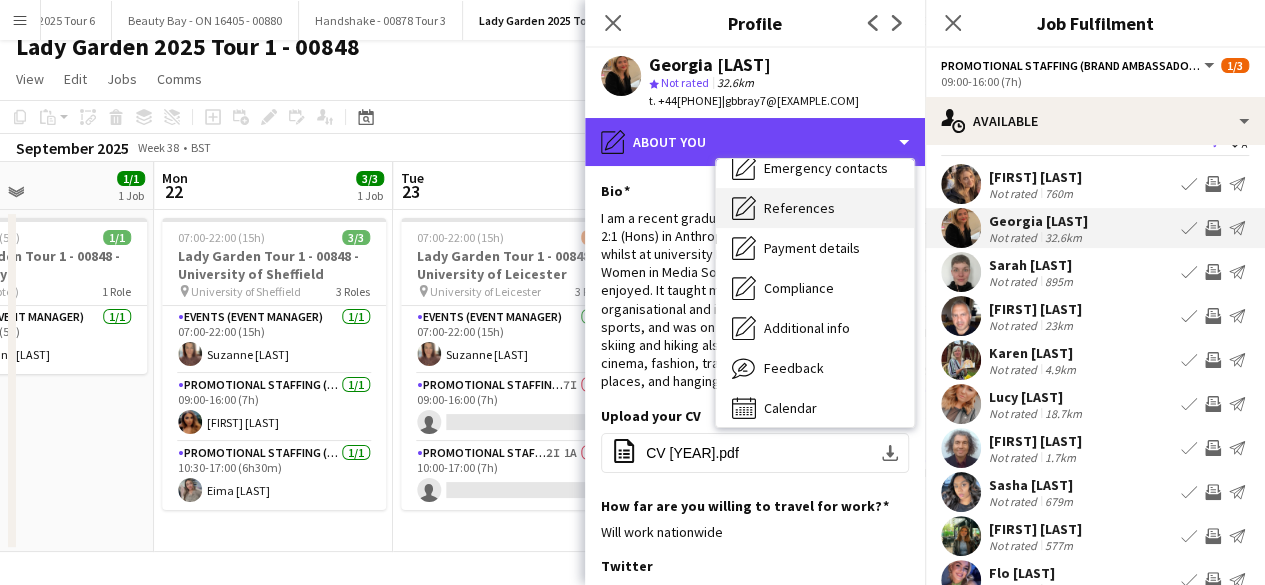 scroll, scrollTop: 188, scrollLeft: 0, axis: vertical 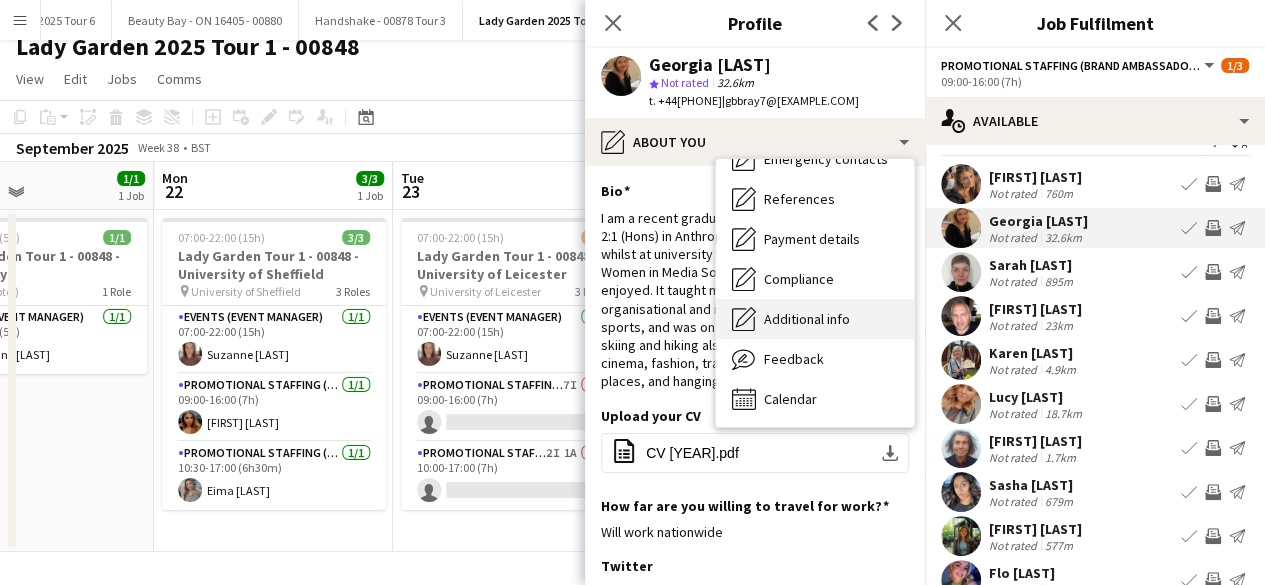 click on "Additional info" at bounding box center (807, 319) 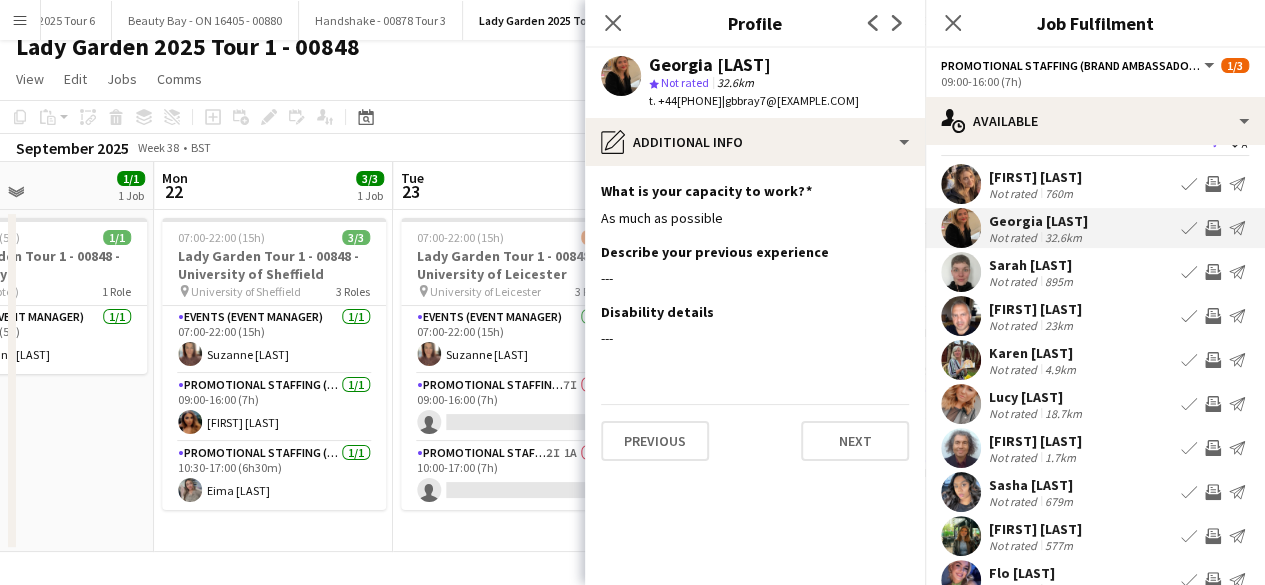 click at bounding box center (961, 404) 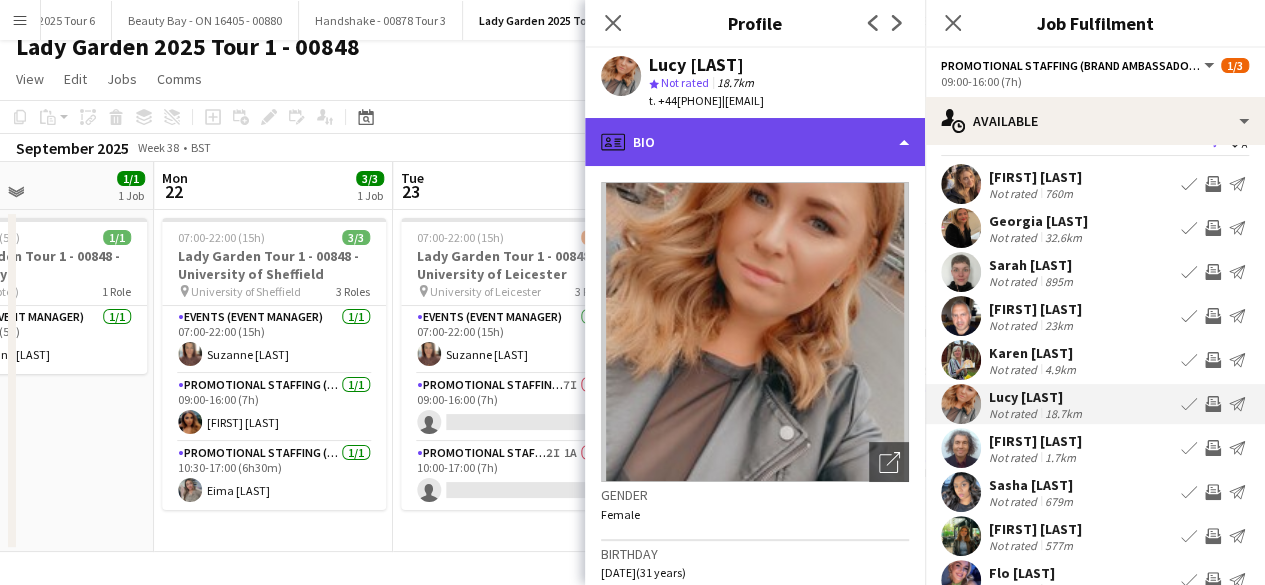 click on "profile
Bio" 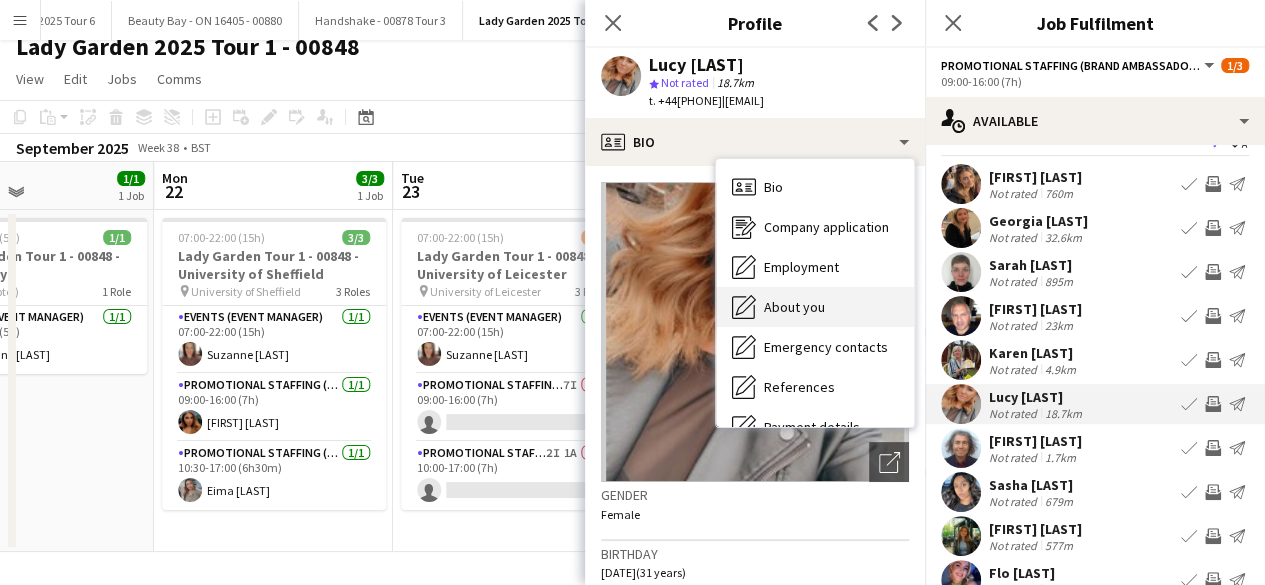 click on "About you
About you" at bounding box center [815, 307] 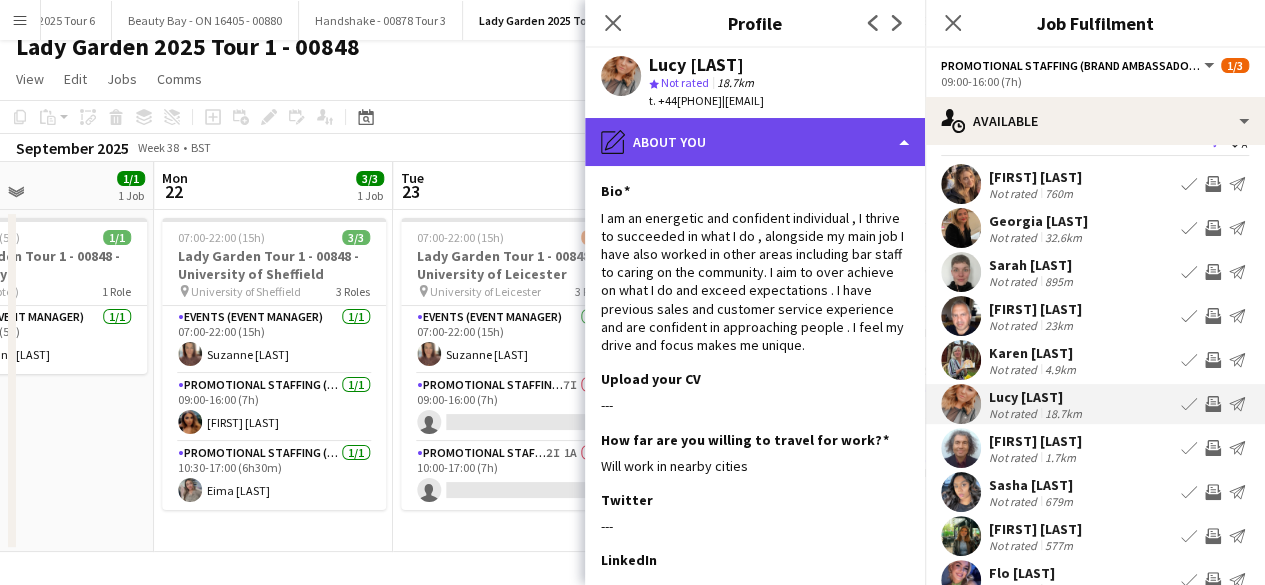 click on "pencil4
About you" 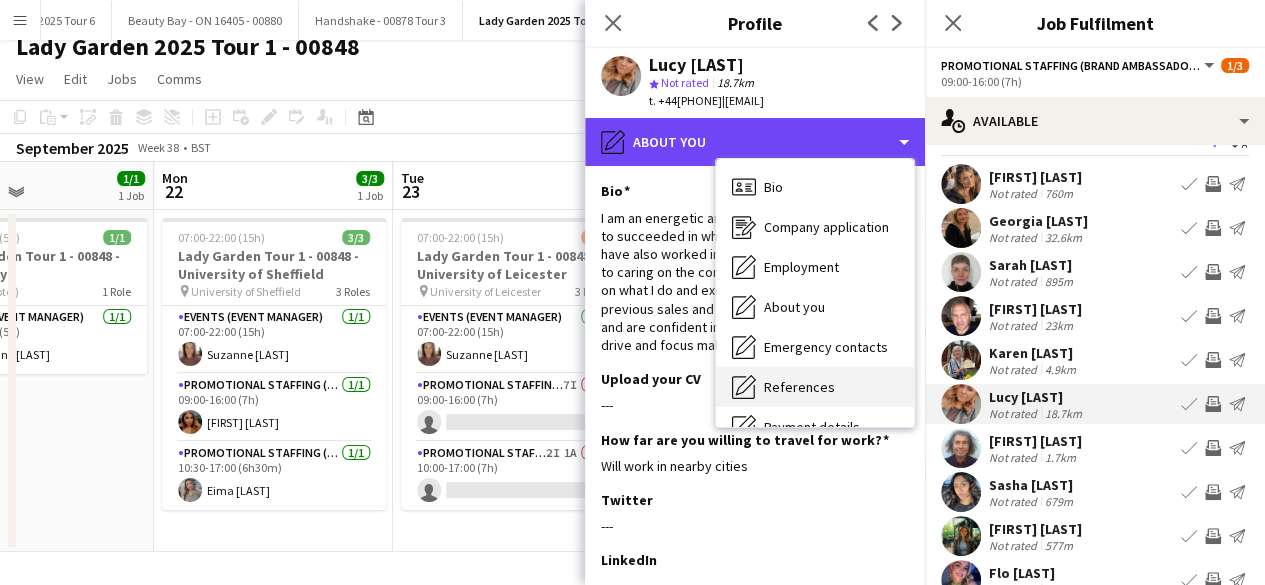 scroll, scrollTop: 188, scrollLeft: 0, axis: vertical 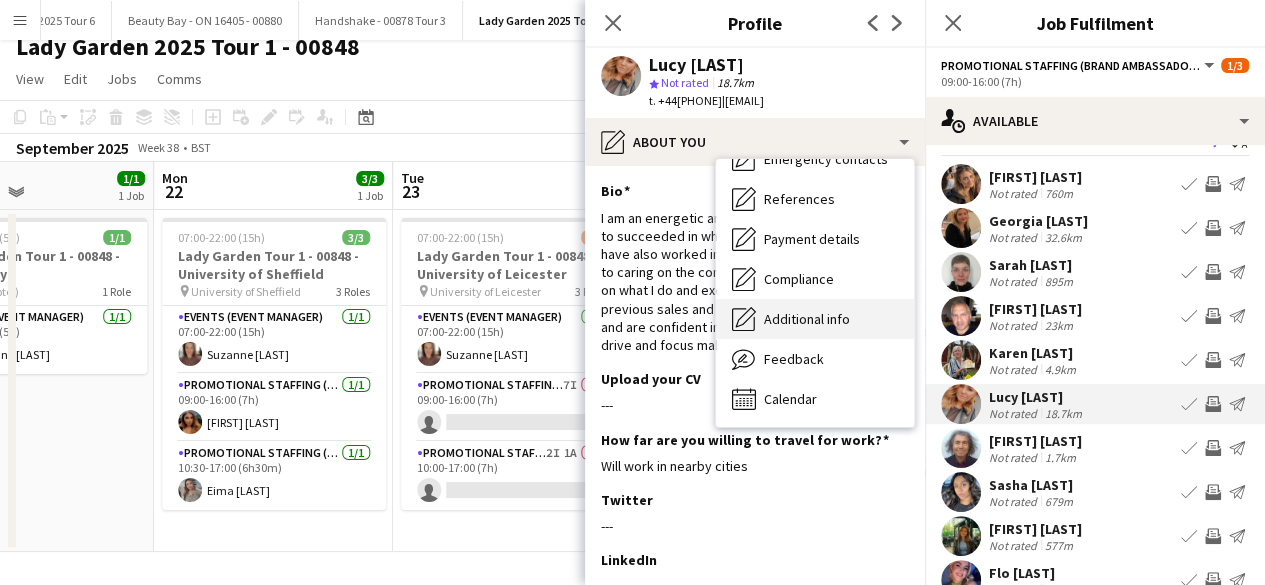 click on "Additional info" at bounding box center [807, 319] 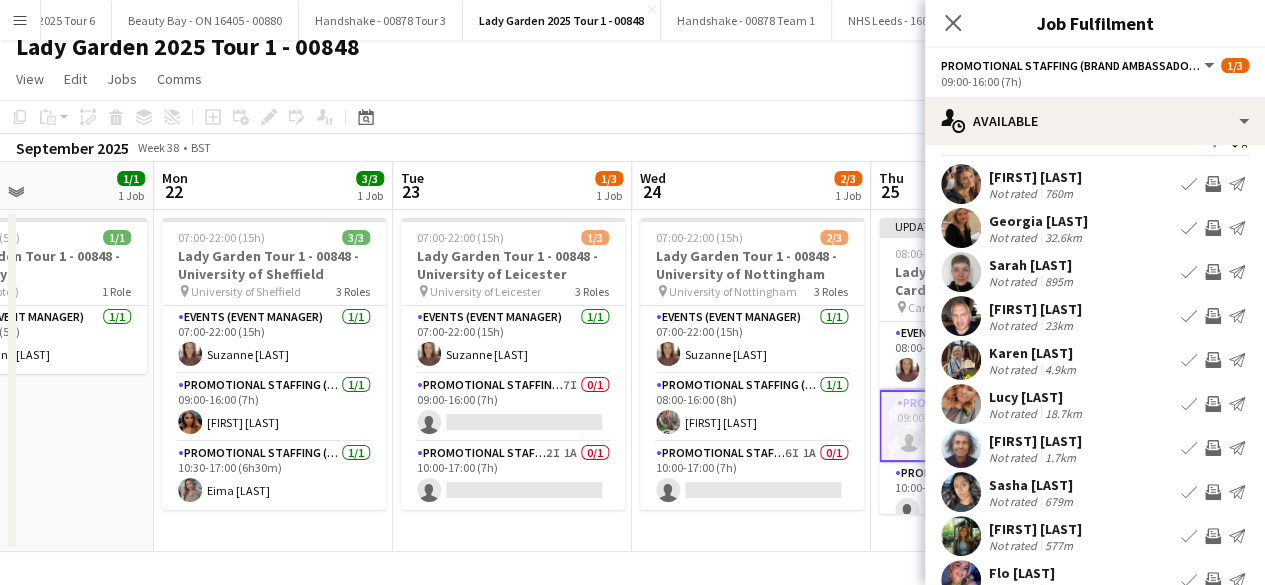 scroll, scrollTop: 114, scrollLeft: 0, axis: vertical 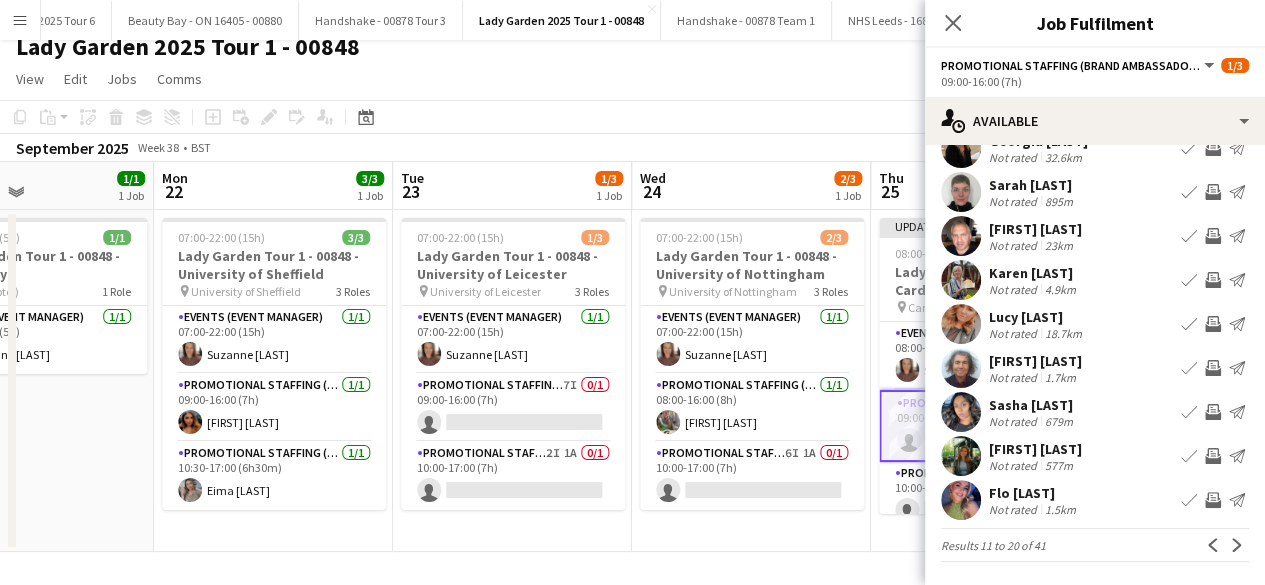 click at bounding box center (961, 412) 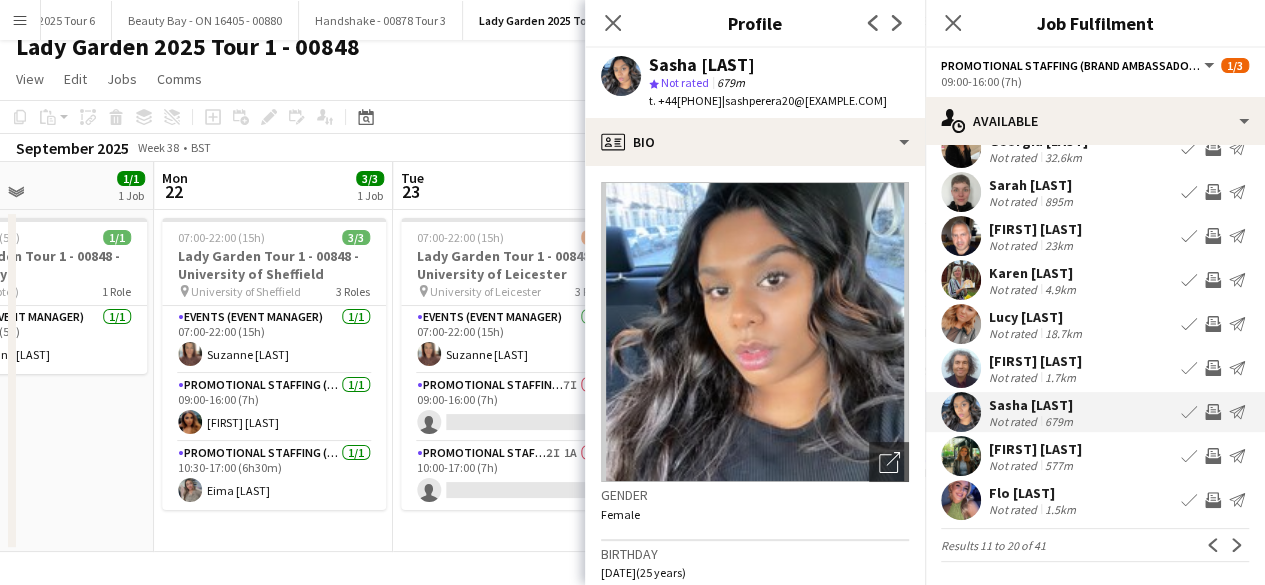 click on "[FIRST] [LAST]
star
Not rated   679m   t. [PHONE]   |   [EMAIL]" 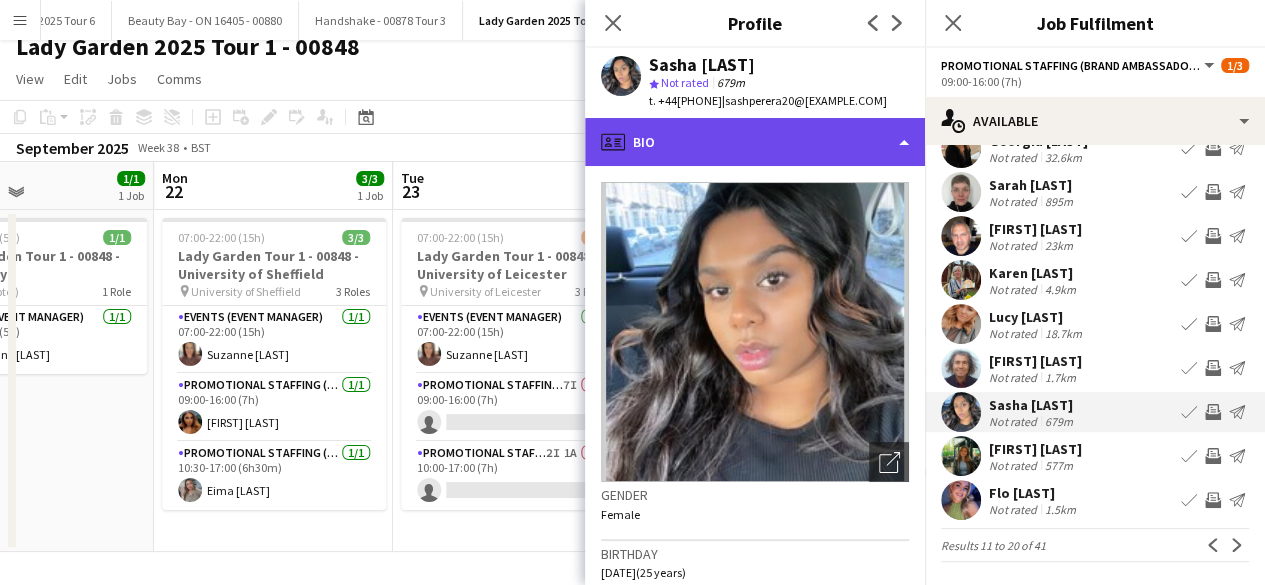 click on "profile
Bio" 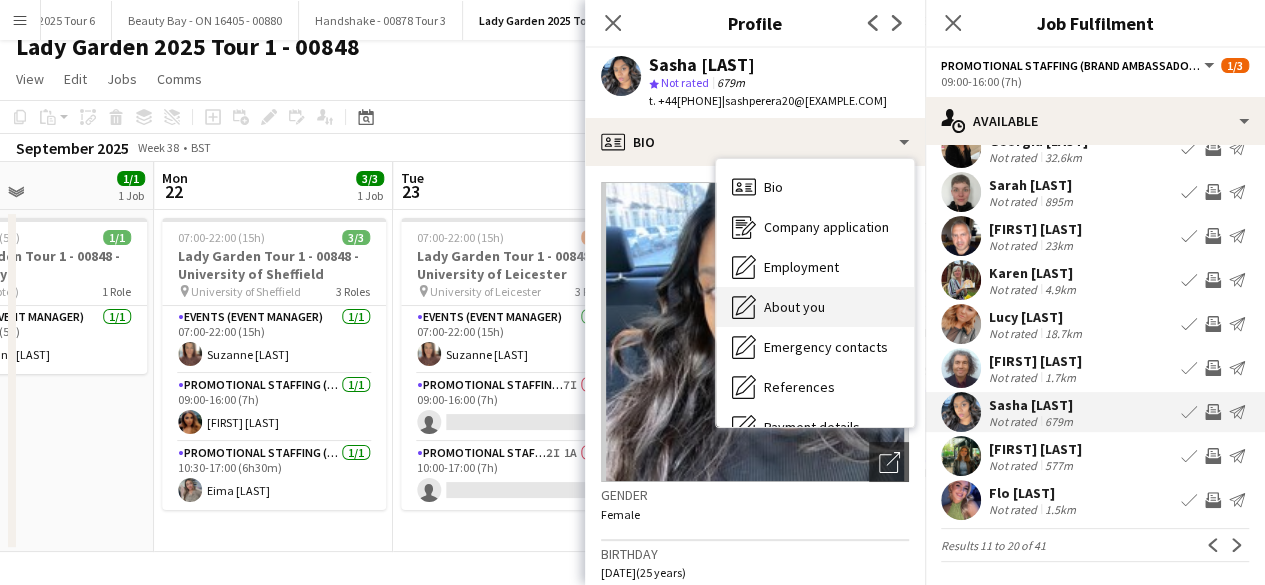 click on "About you
About you" at bounding box center (815, 307) 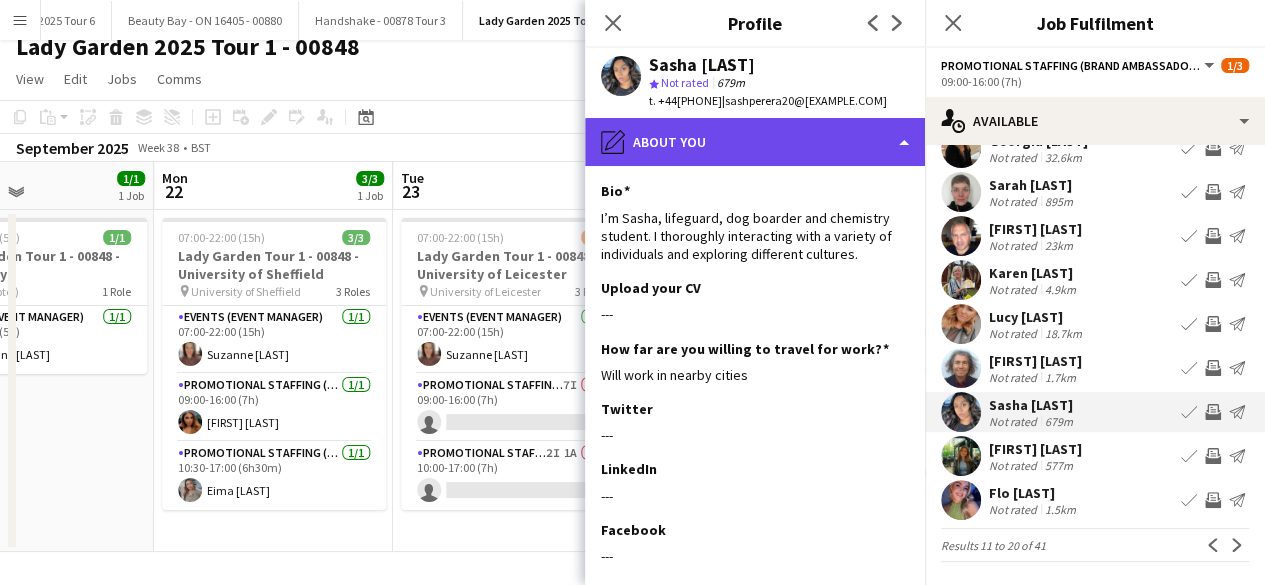 click on "pencil4
About you" 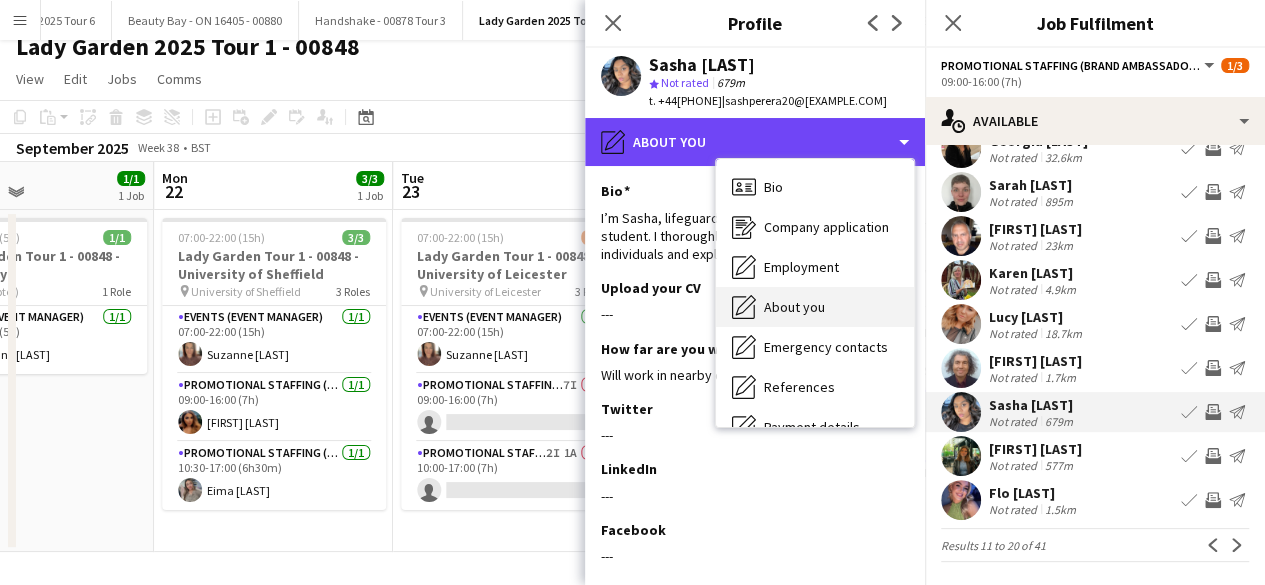 scroll, scrollTop: 188, scrollLeft: 0, axis: vertical 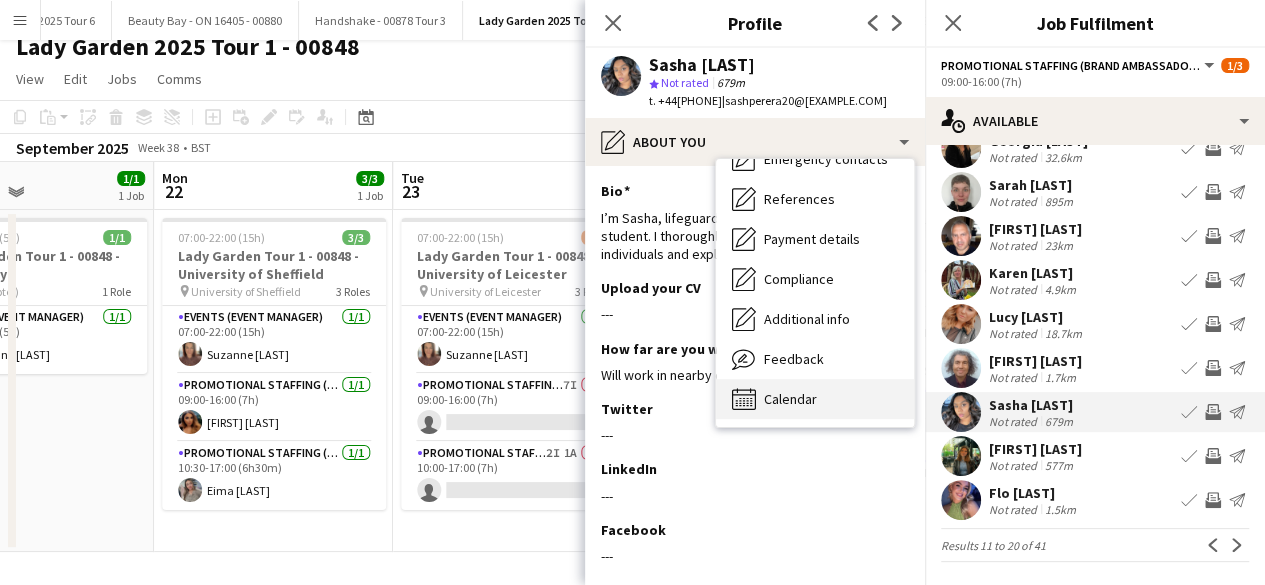 click on "Calendar" at bounding box center (790, 399) 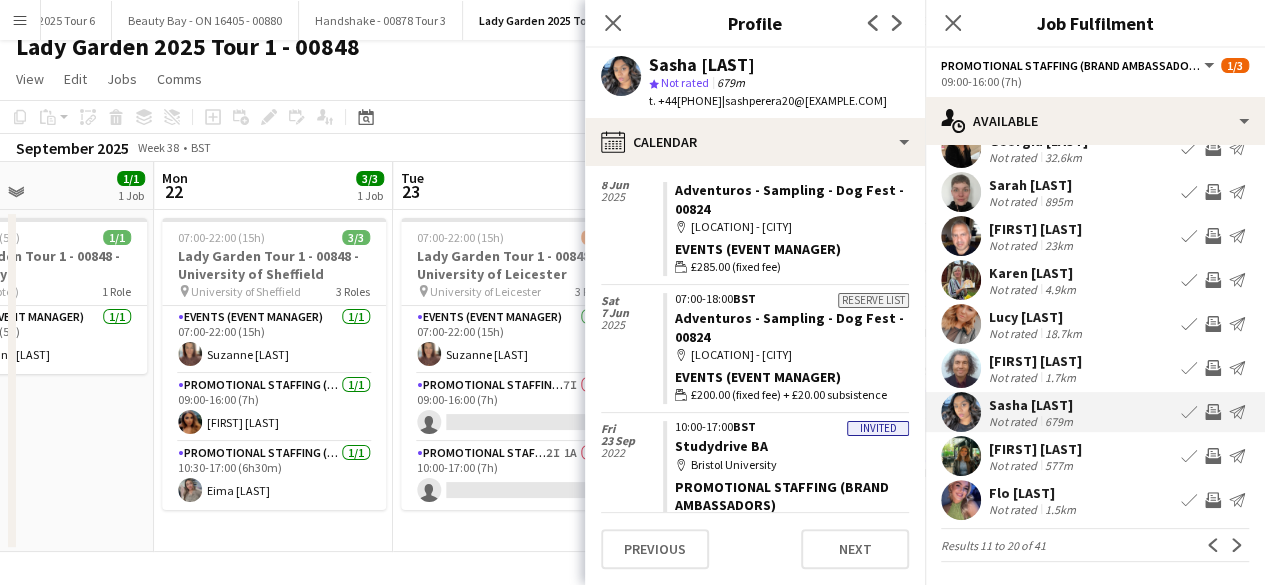 scroll, scrollTop: 0, scrollLeft: 0, axis: both 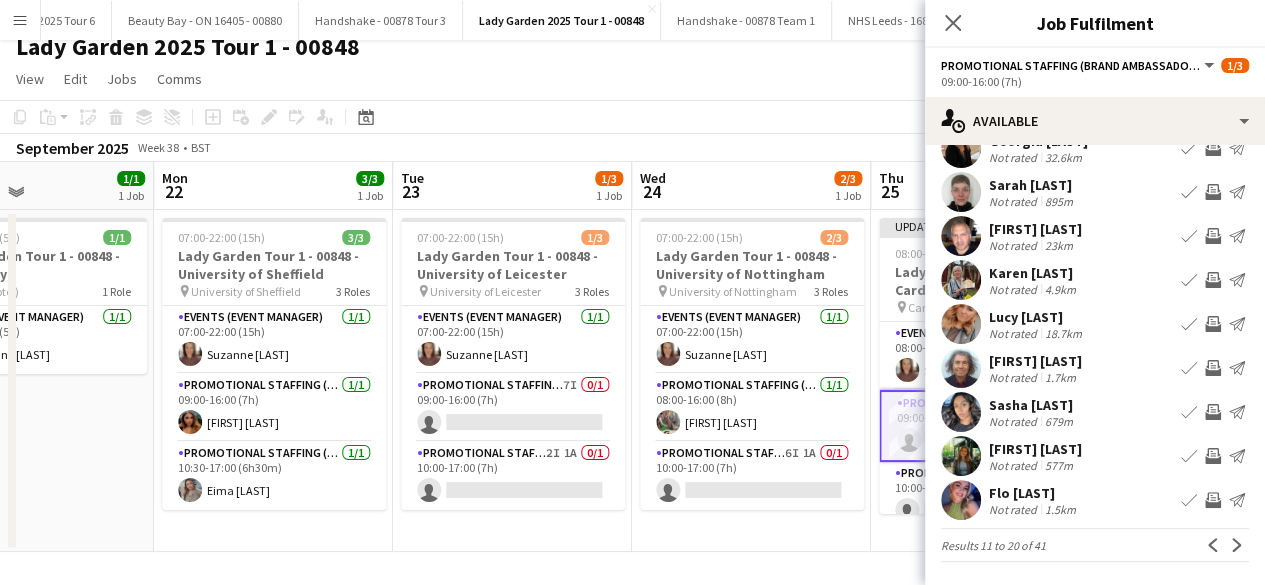 click on "Flo [LAST]" at bounding box center [1034, 493] 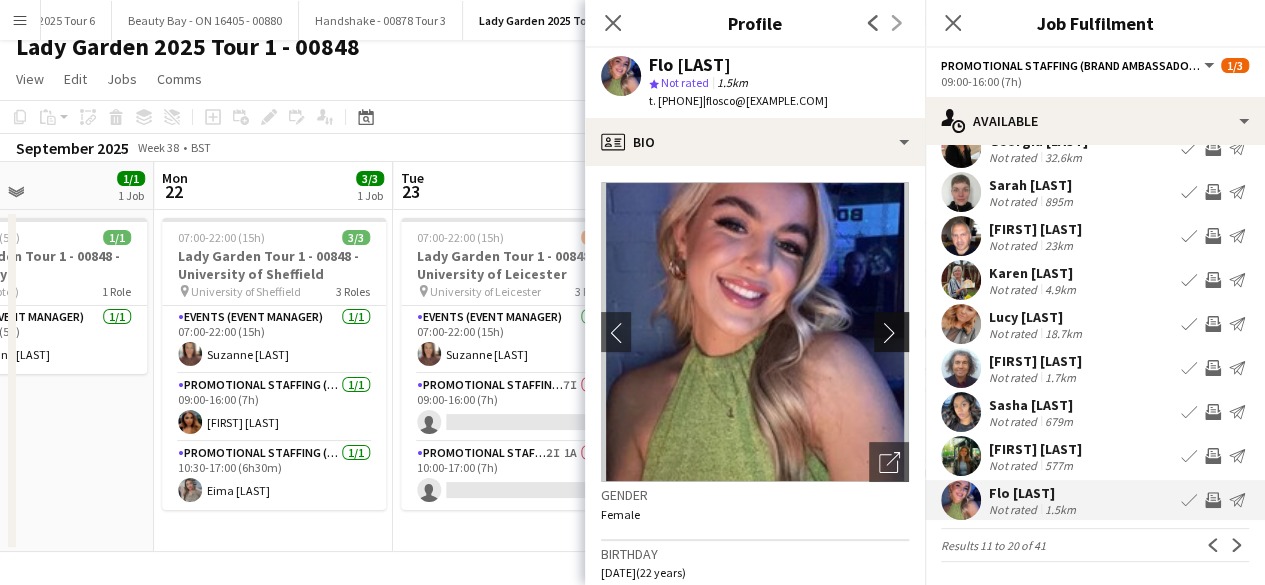 click on "chevron-right" 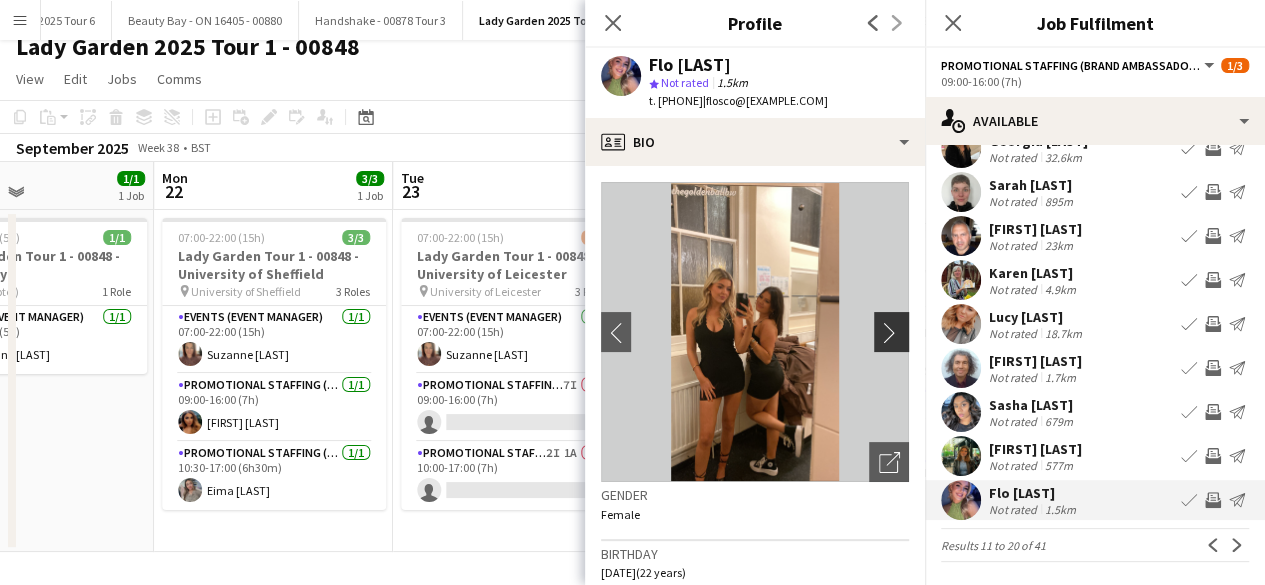click on "chevron-right" 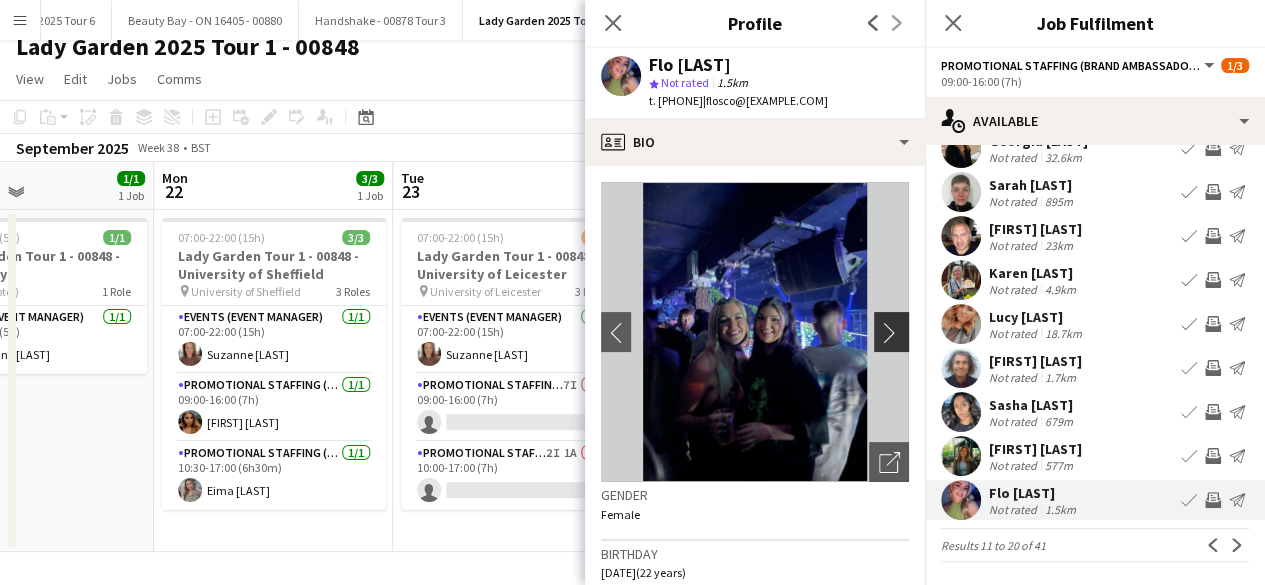click on "chevron-right" 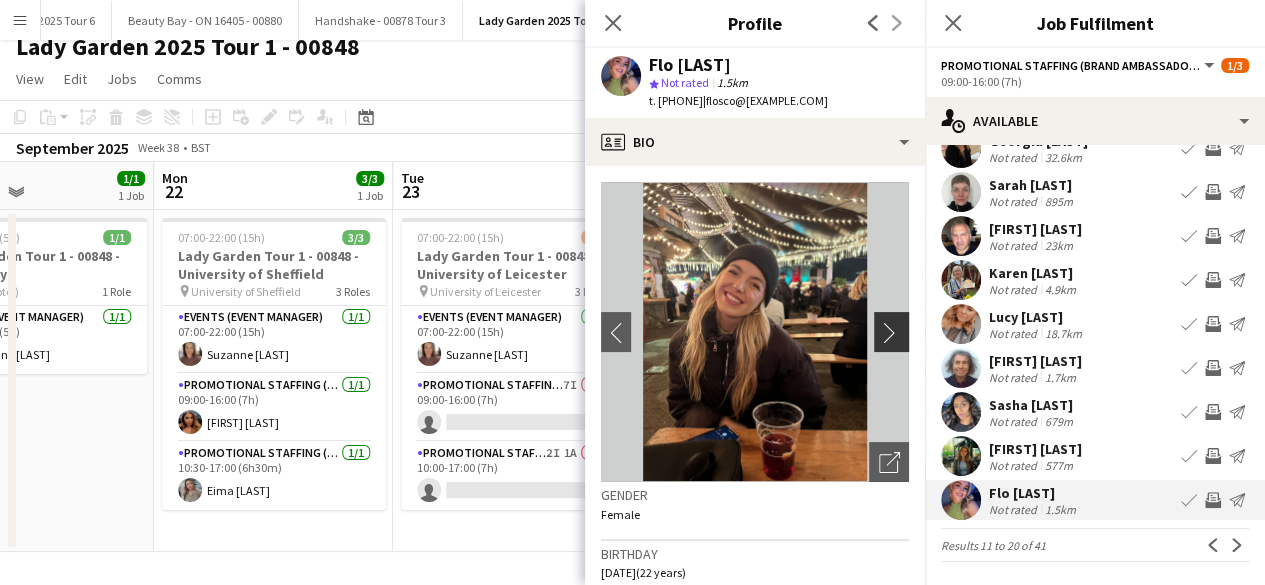 click on "chevron-right" 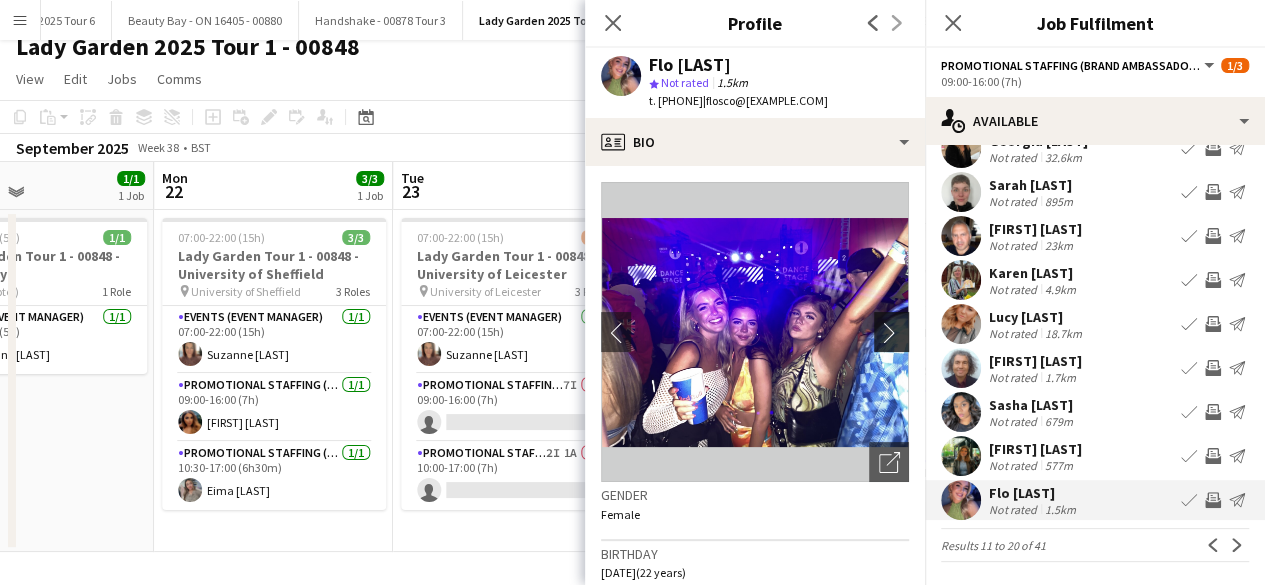 click on "chevron-right" 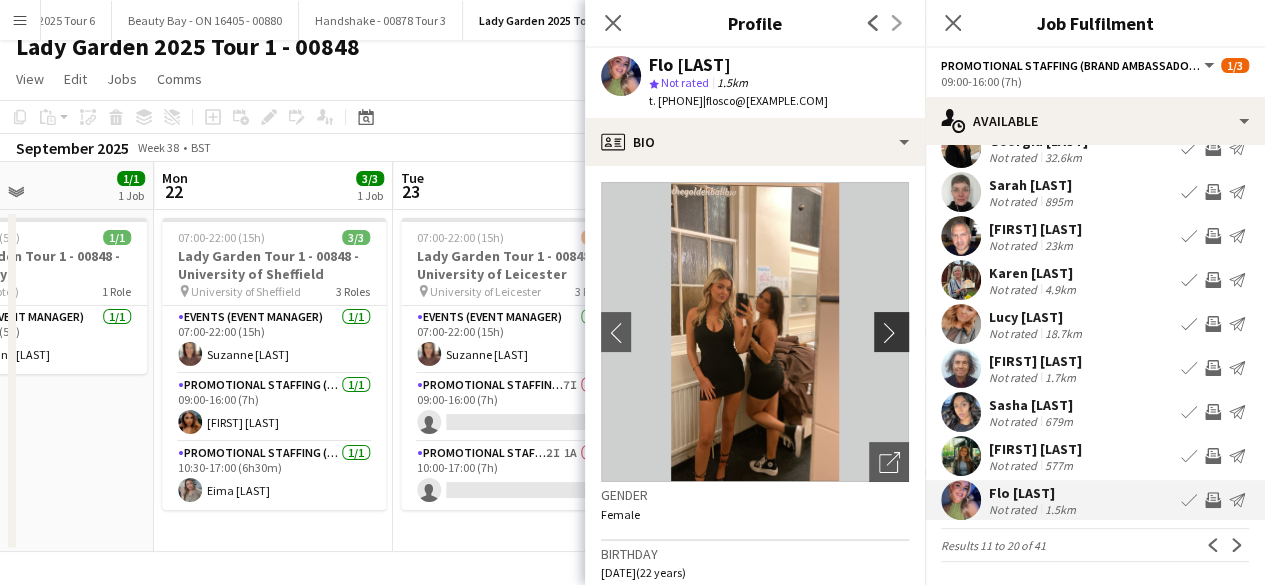 click on "chevron-right" 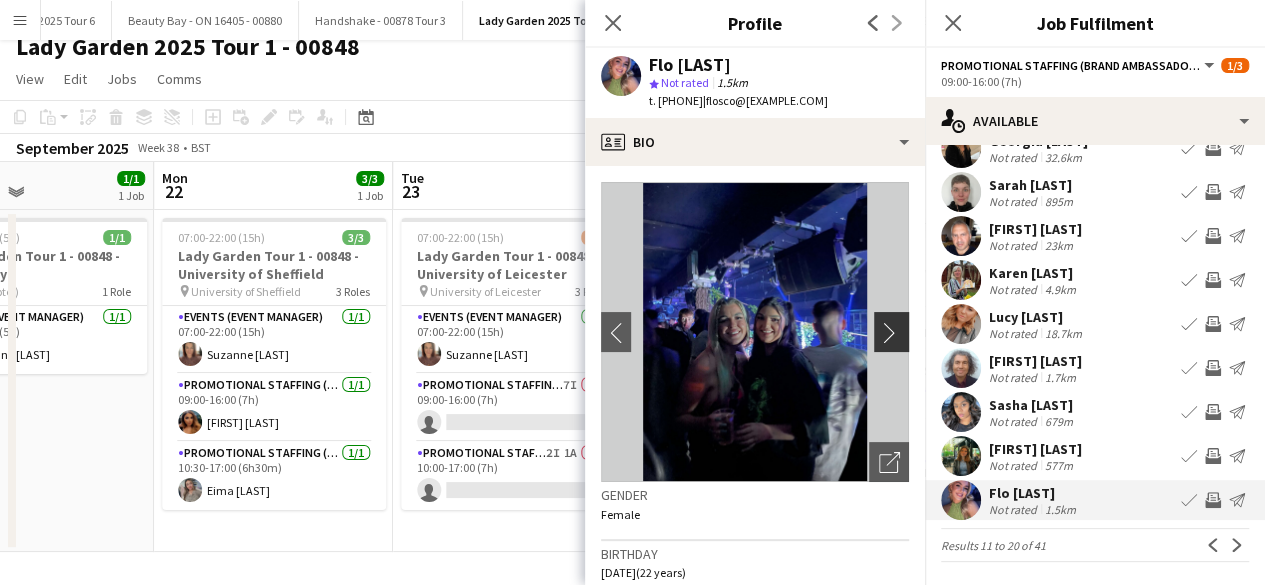 click on "chevron-right" 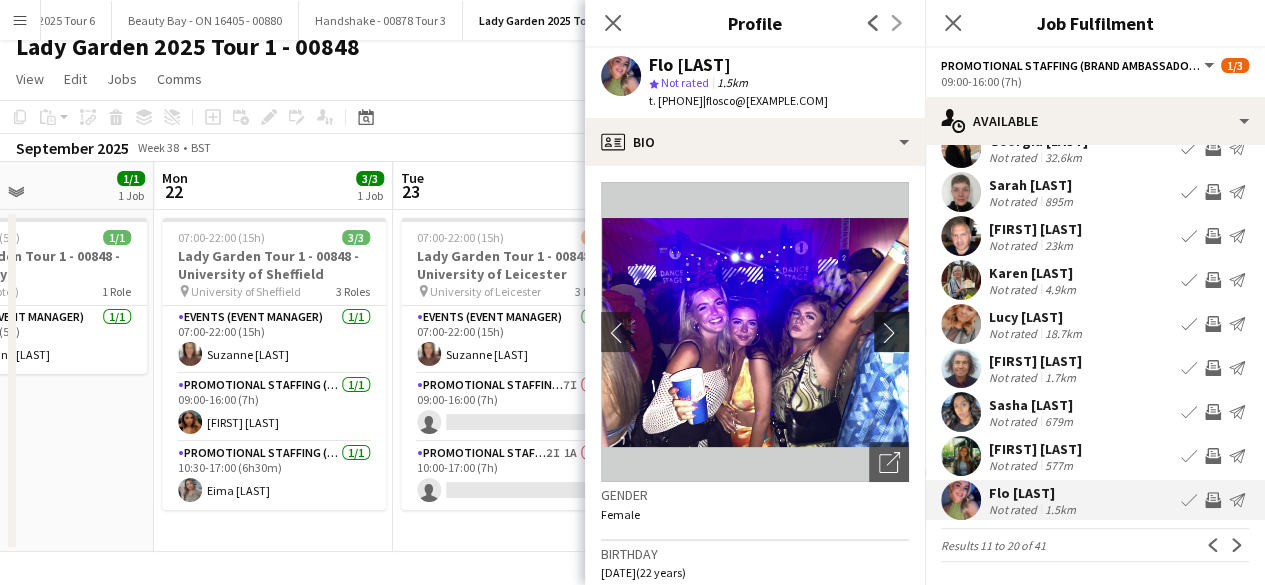 click on "chevron-right" 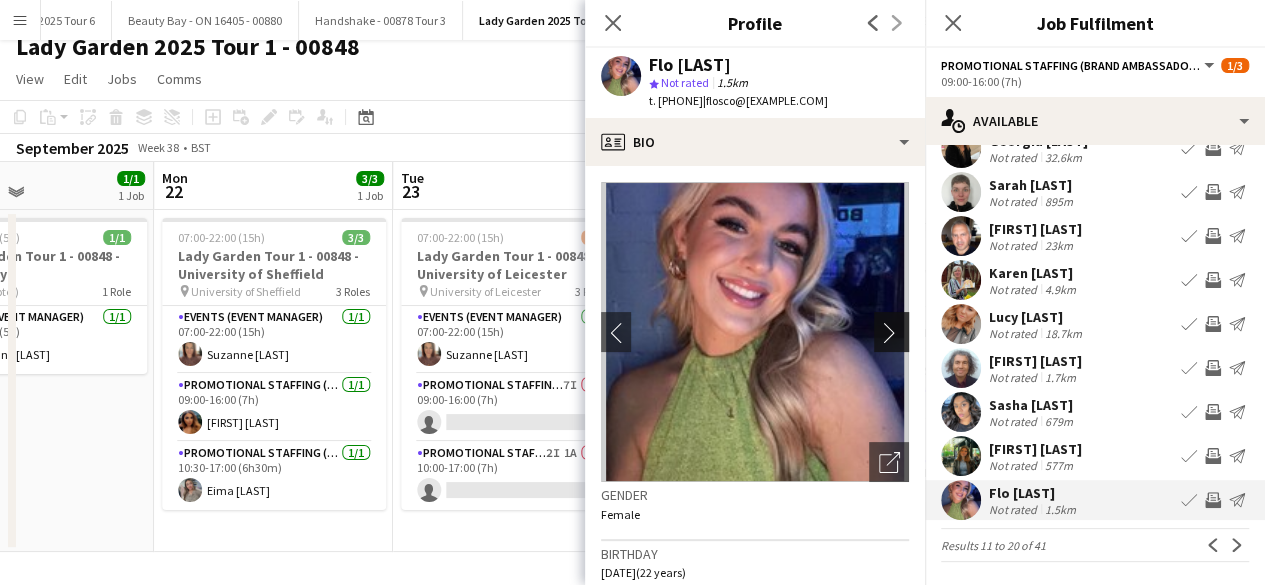 click on "chevron-right" 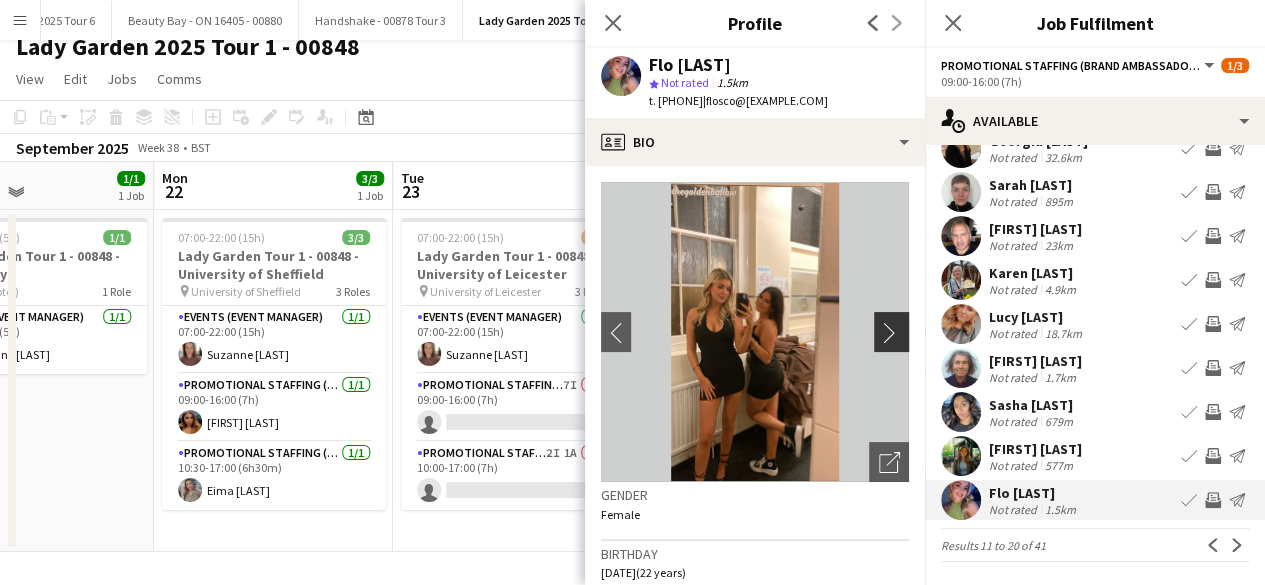 click on "chevron-right" 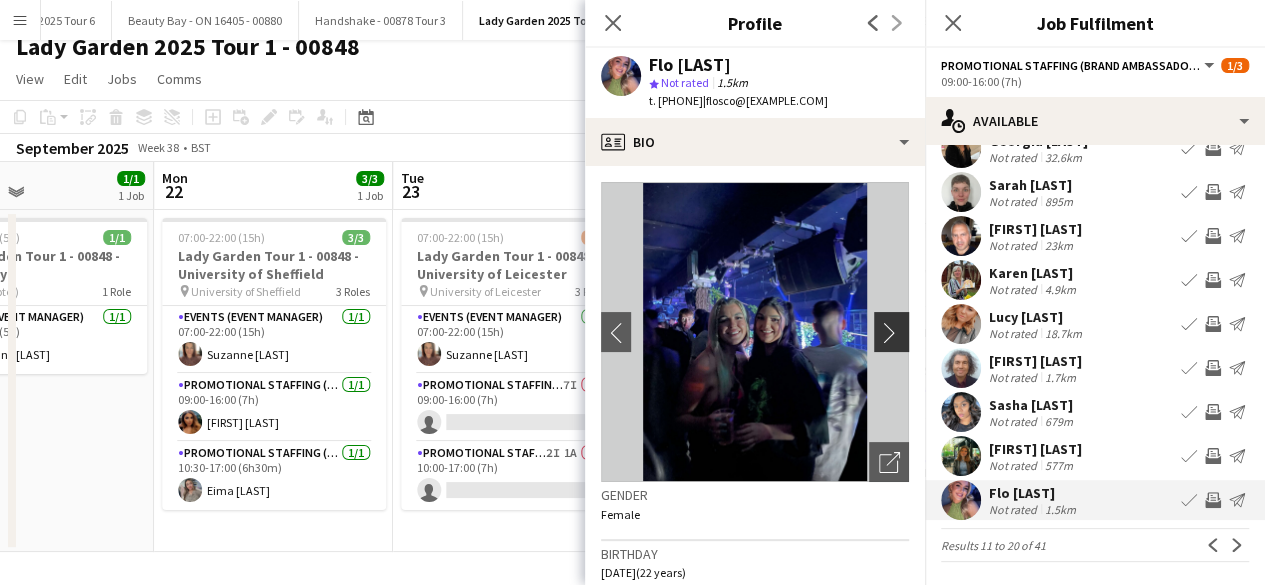 click on "chevron-right" 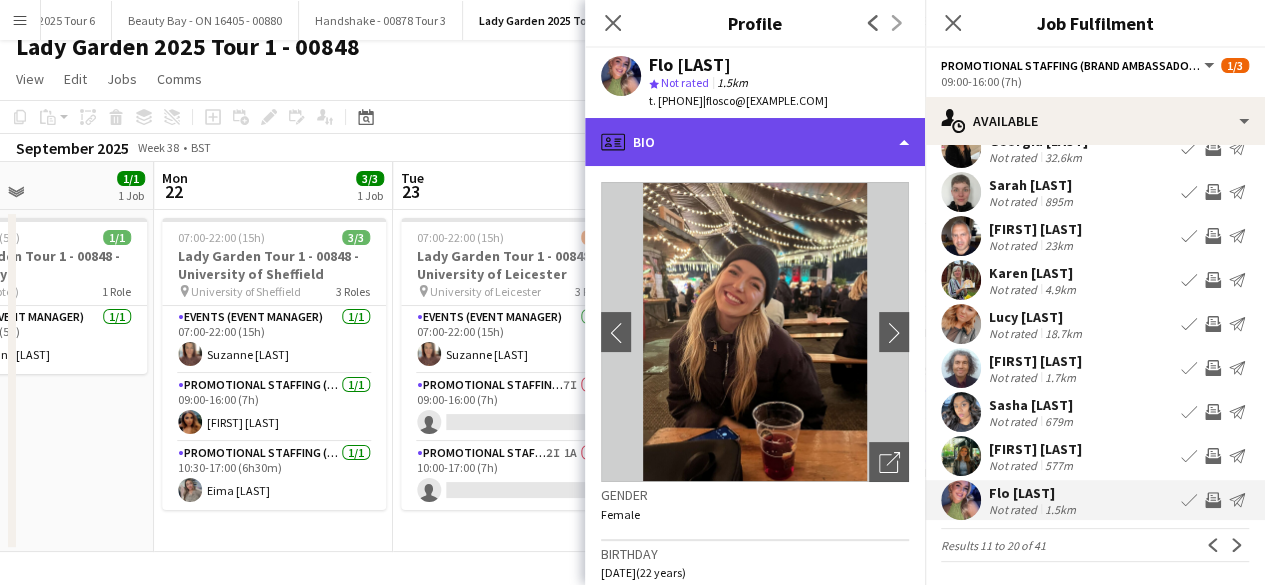 click on "profile
Bio" 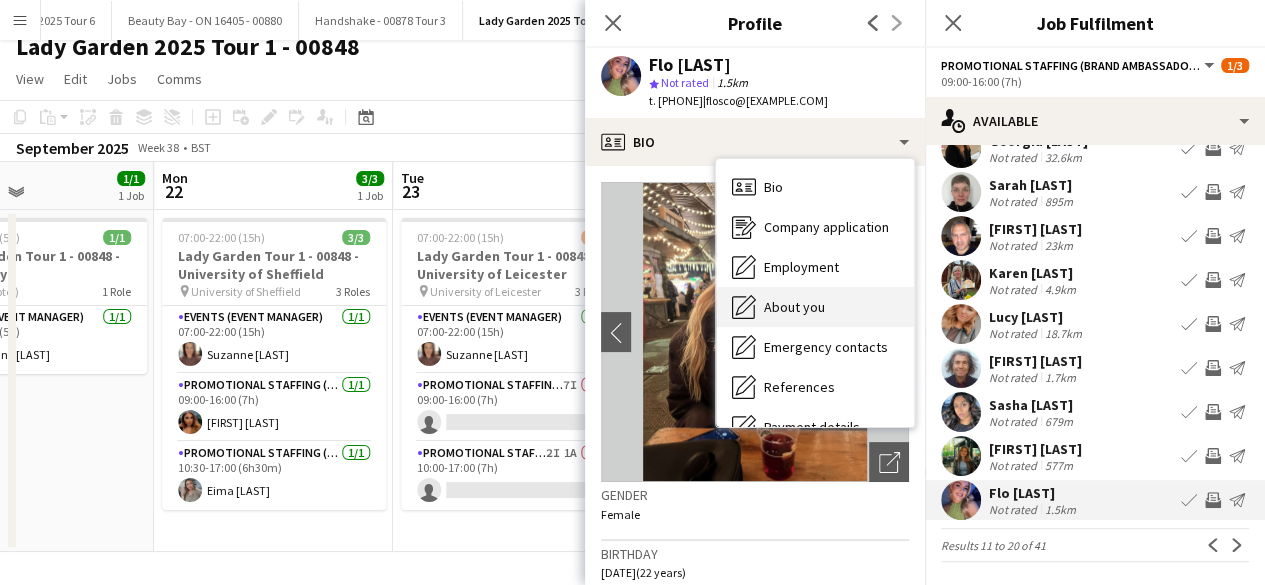 click on "About you
About you" at bounding box center (815, 307) 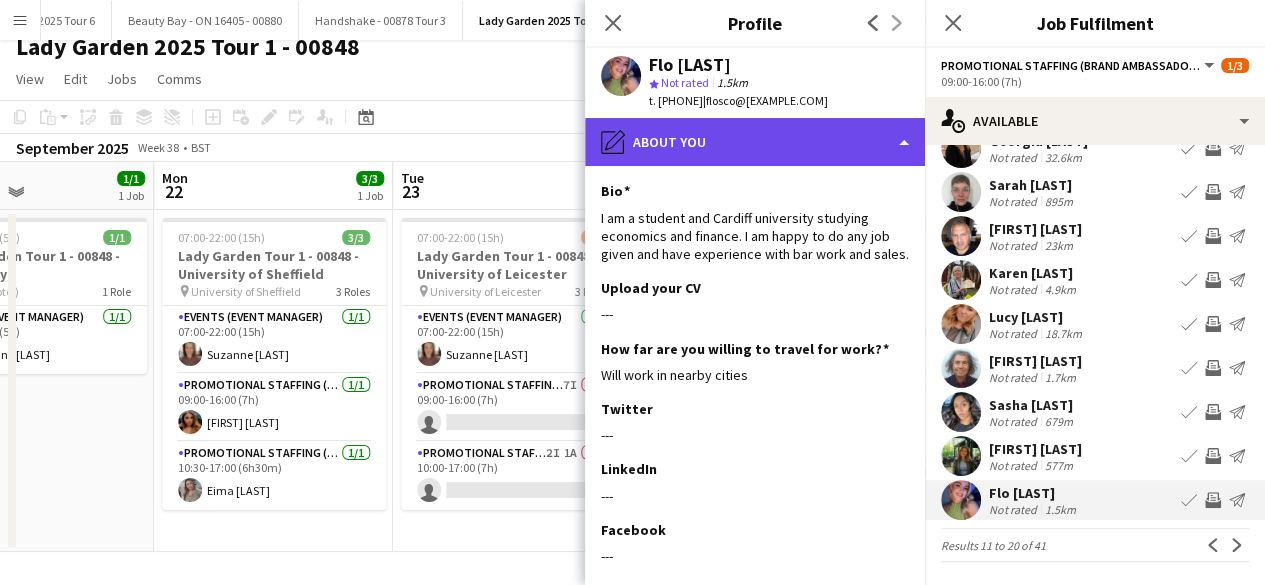 click on "pencil4
About you" 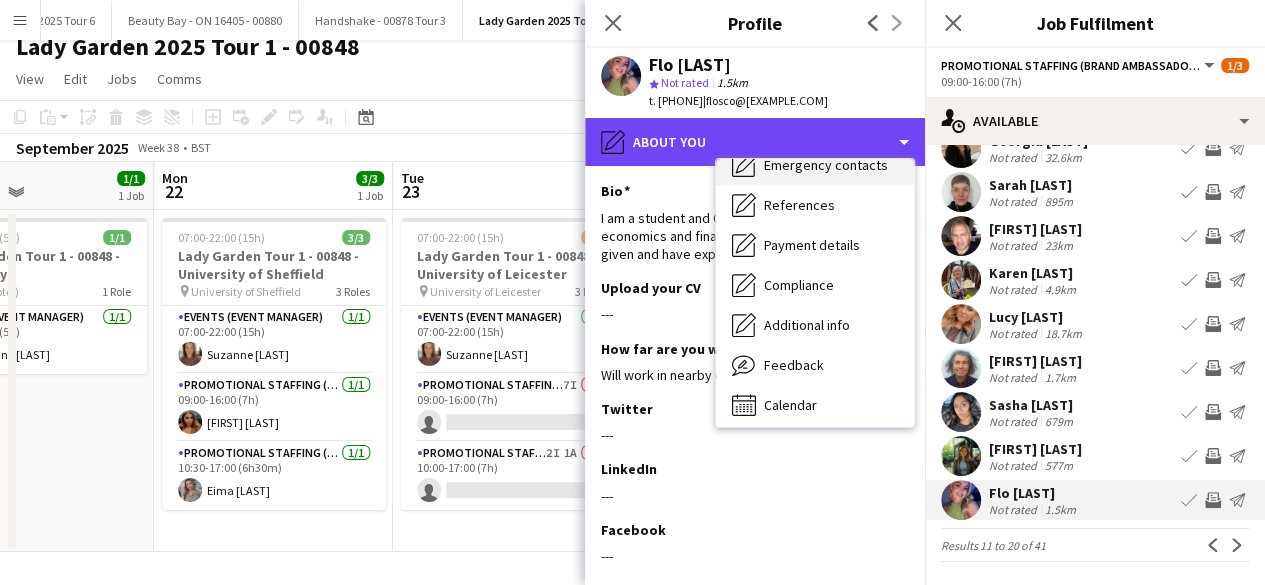 scroll, scrollTop: 188, scrollLeft: 0, axis: vertical 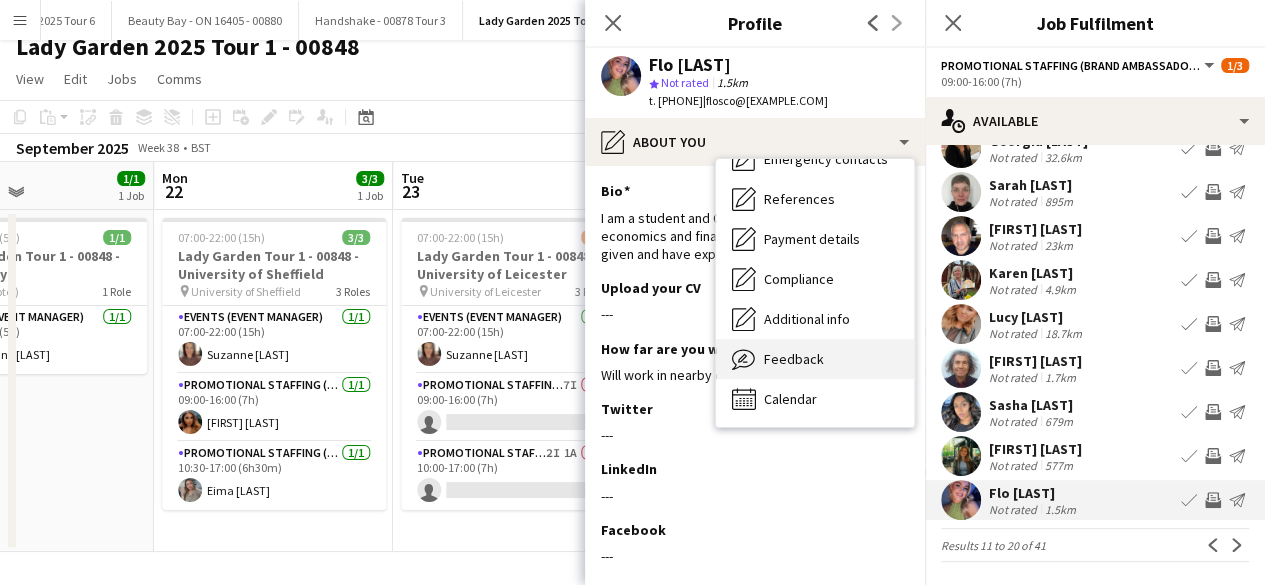click on "Feedback" at bounding box center (794, 359) 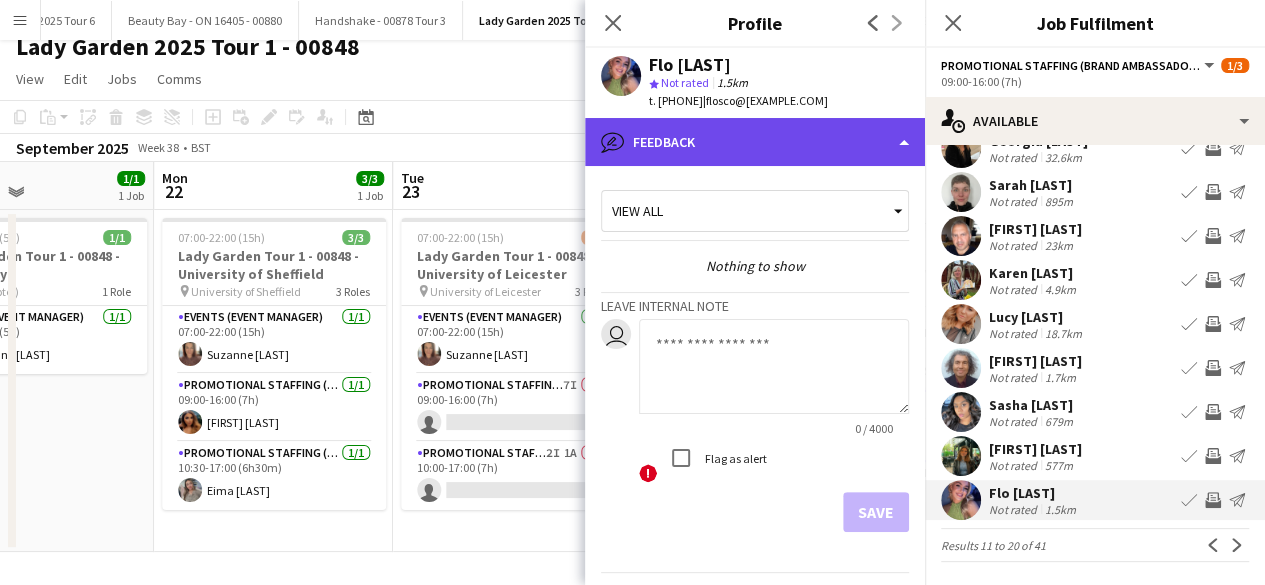 click on "bubble-pencil
Feedback" 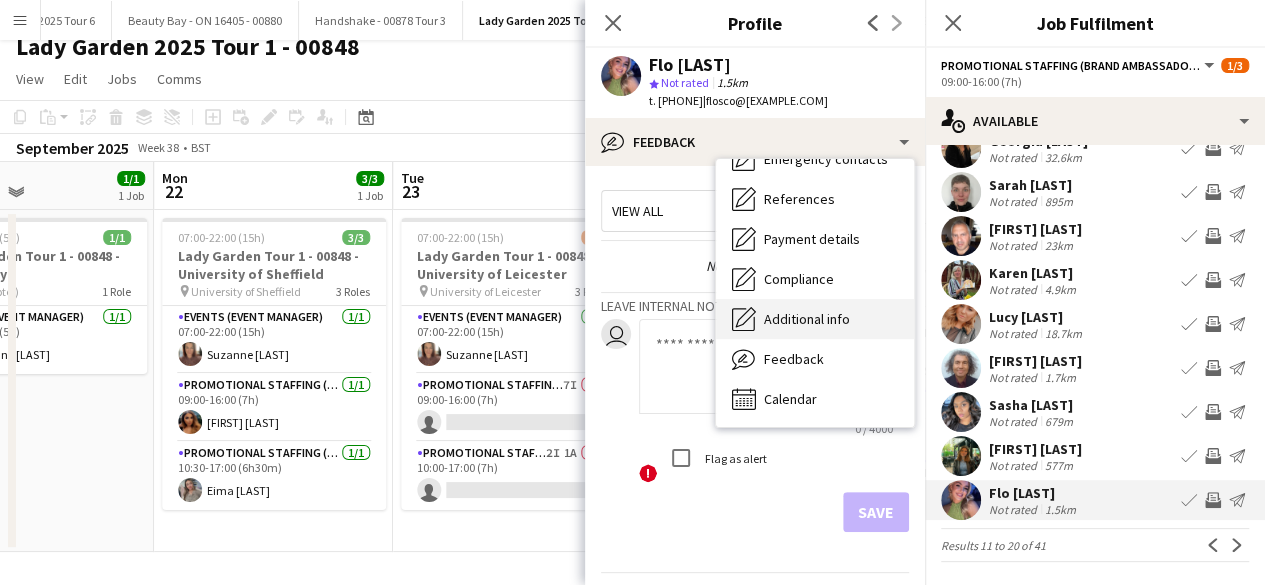 click on "Additional info" at bounding box center (807, 319) 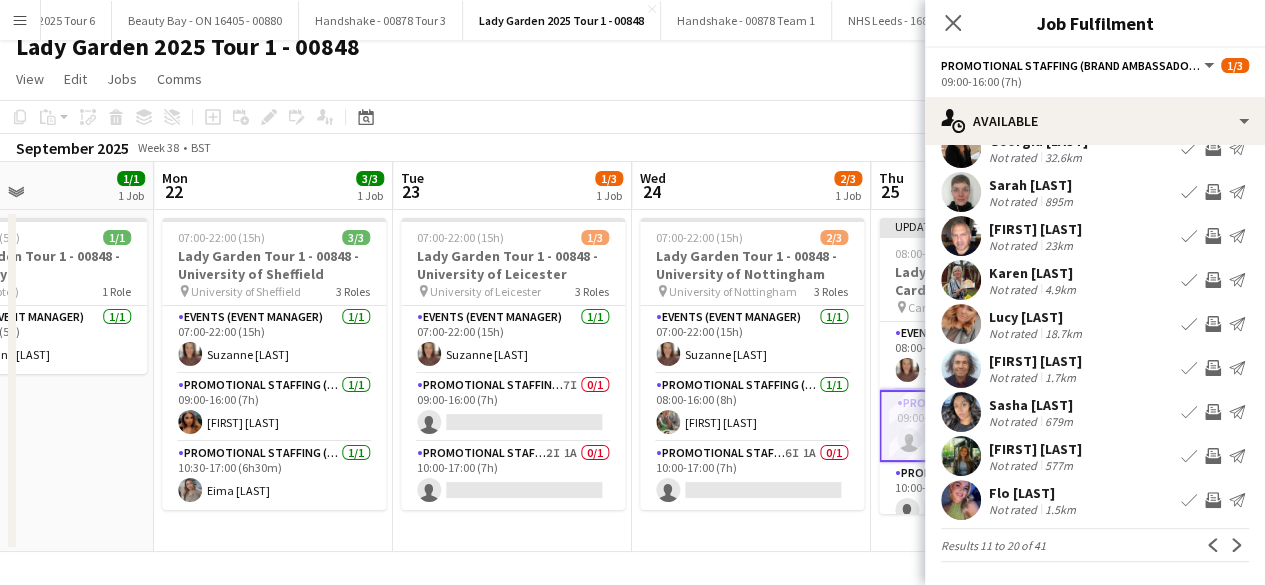 click at bounding box center [961, 456] 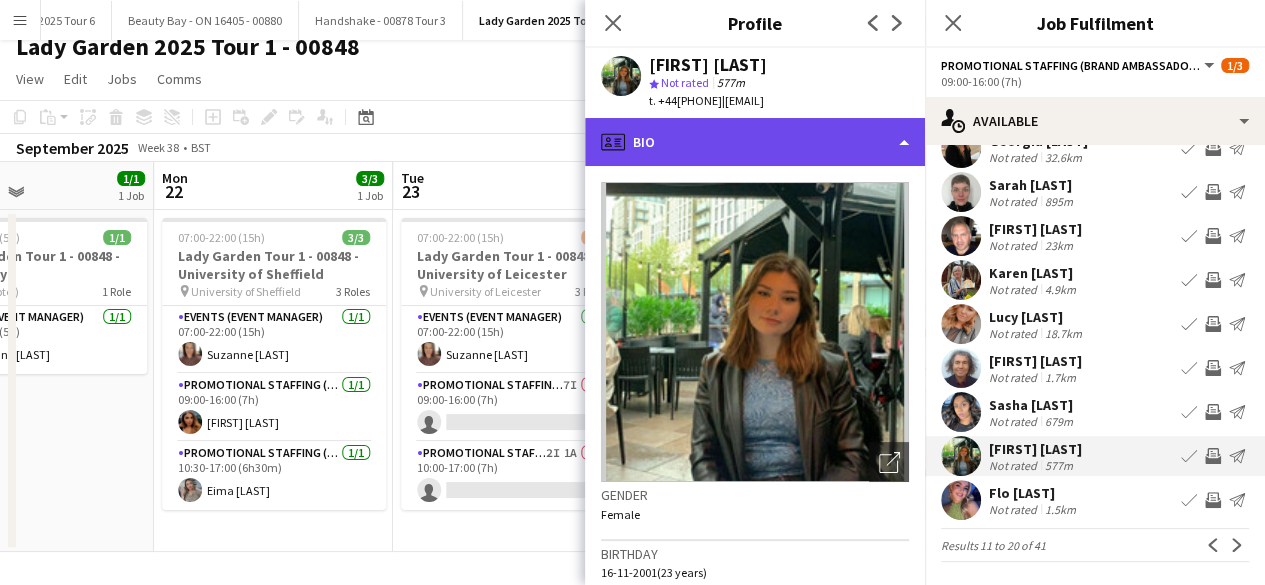 click on "profile
Bio" 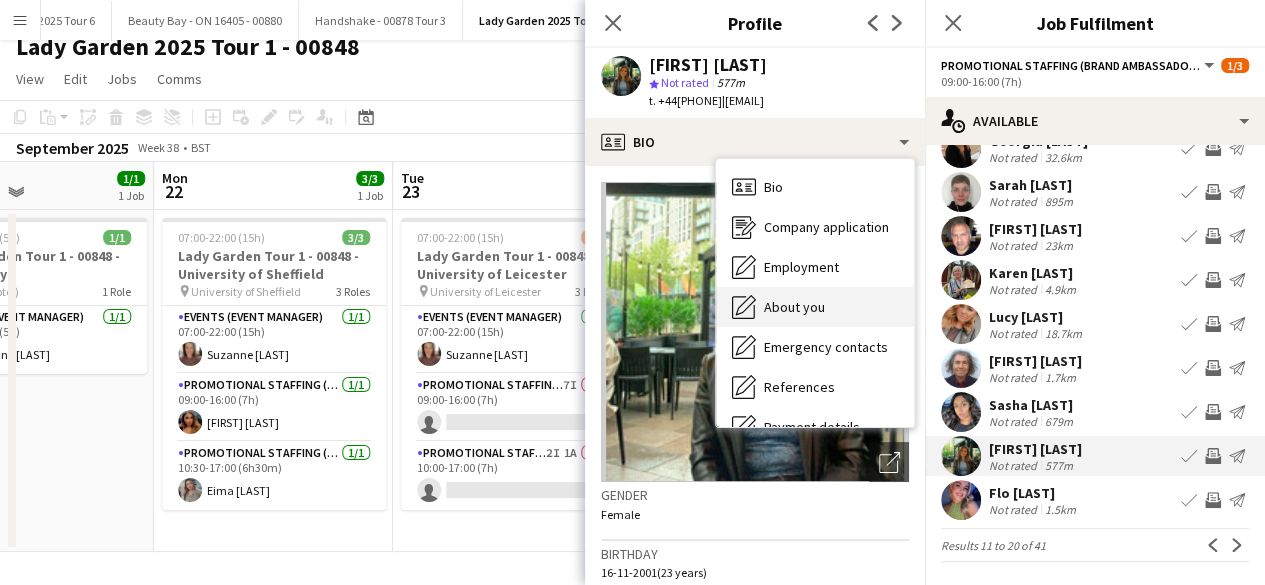 click on "About you" at bounding box center [794, 307] 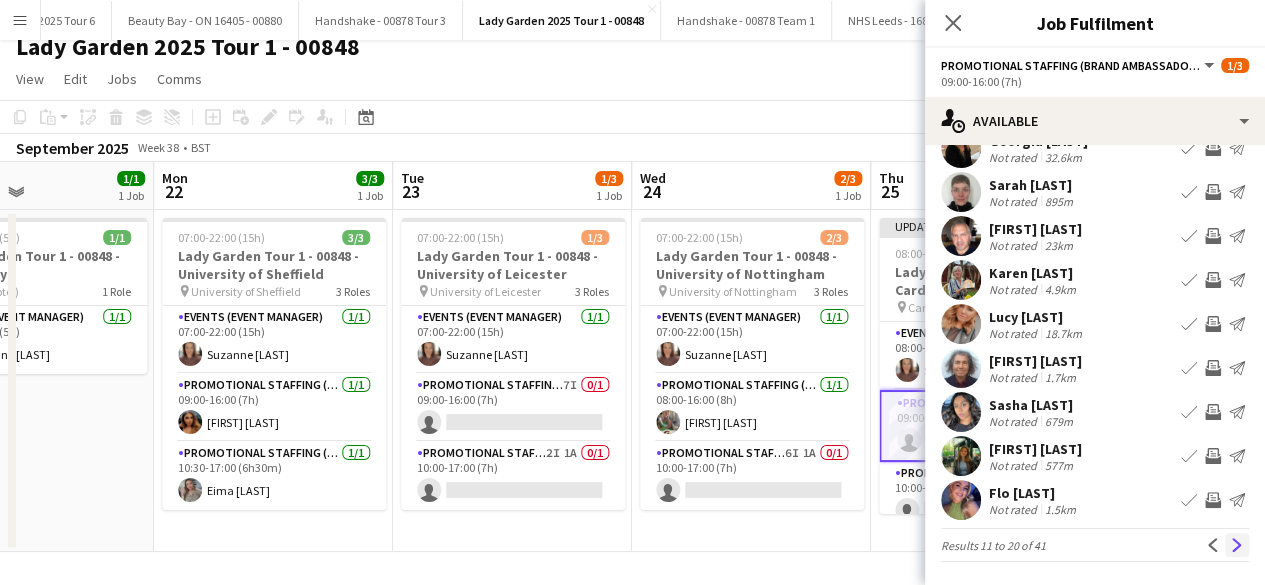 click on "Next" 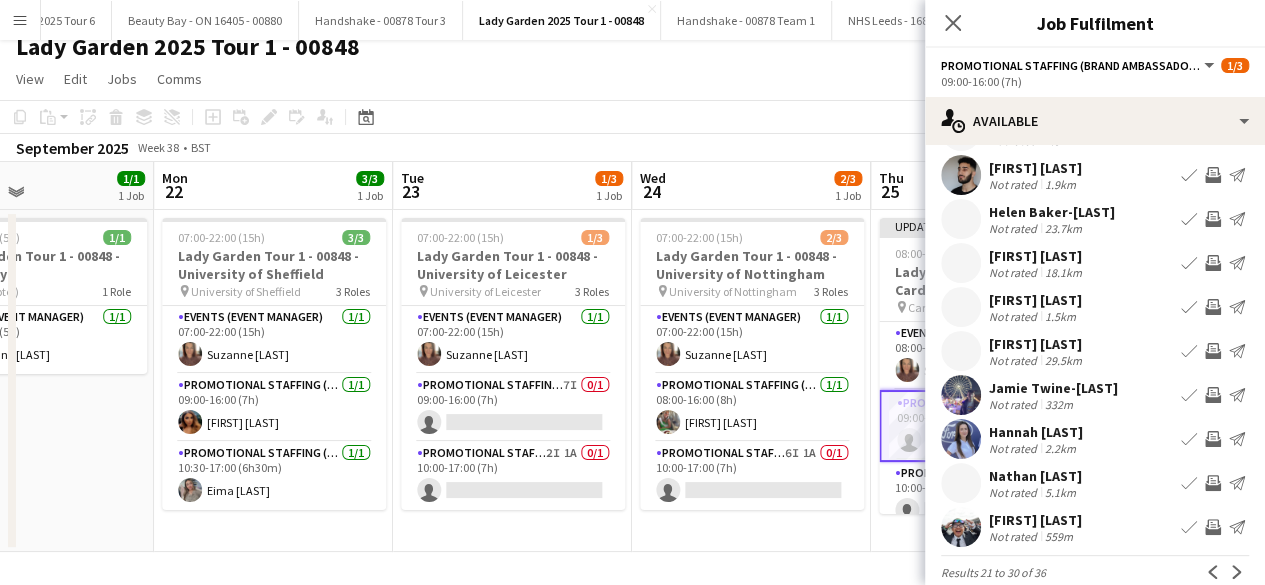 scroll, scrollTop: 85, scrollLeft: 0, axis: vertical 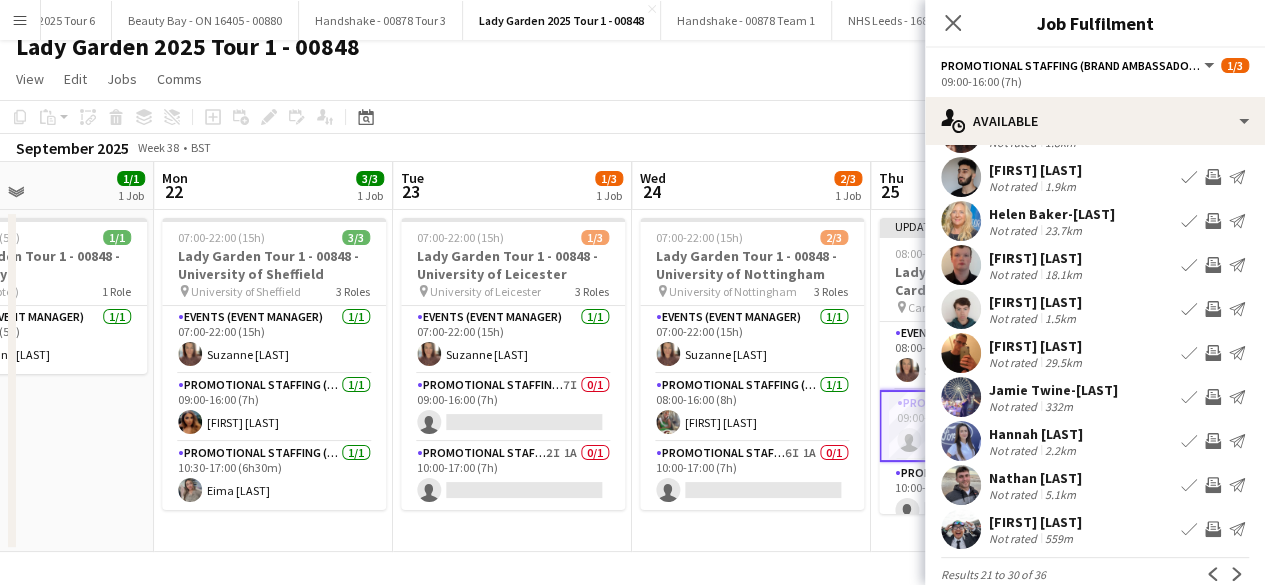 click on "Hannah [LAST]" at bounding box center [1036, 434] 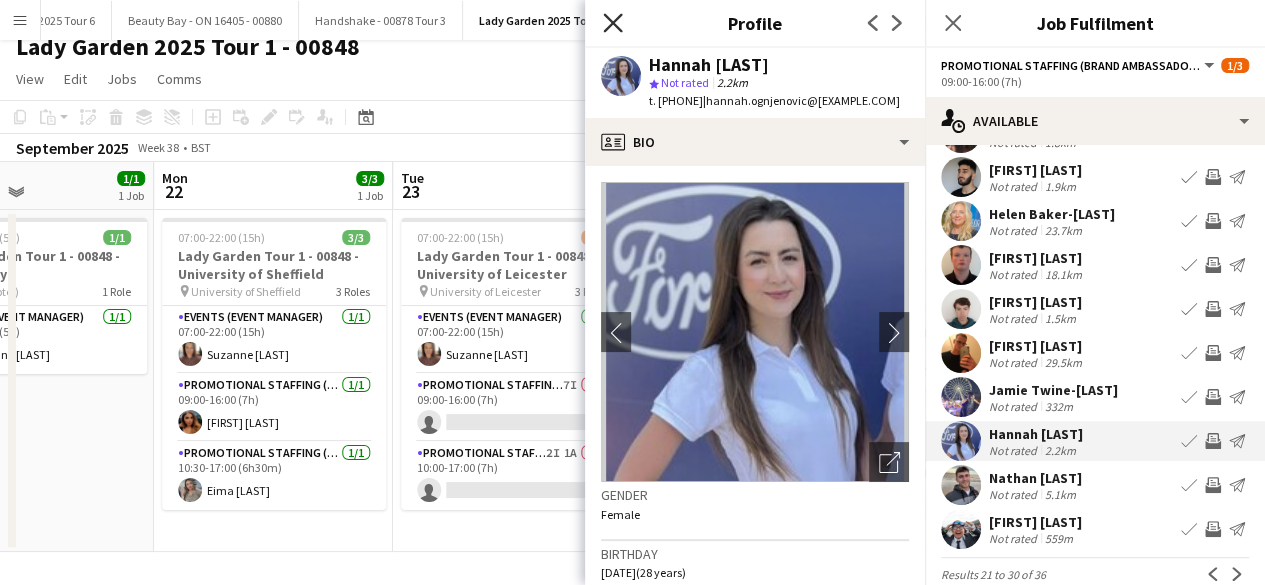 click on "Close pop-in" 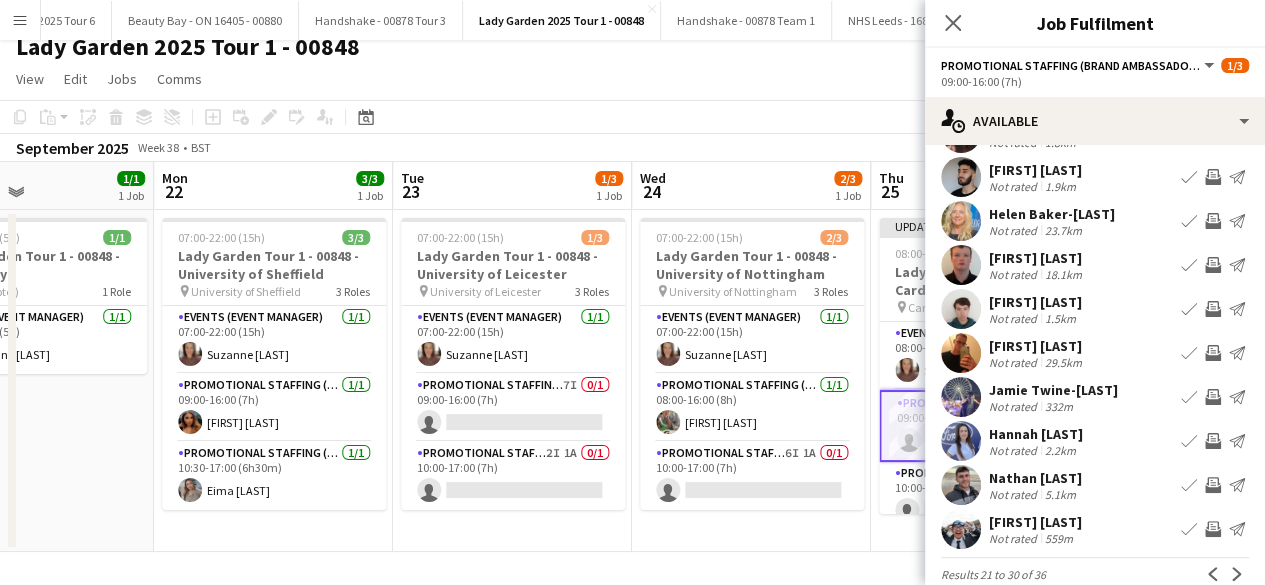 scroll, scrollTop: 114, scrollLeft: 0, axis: vertical 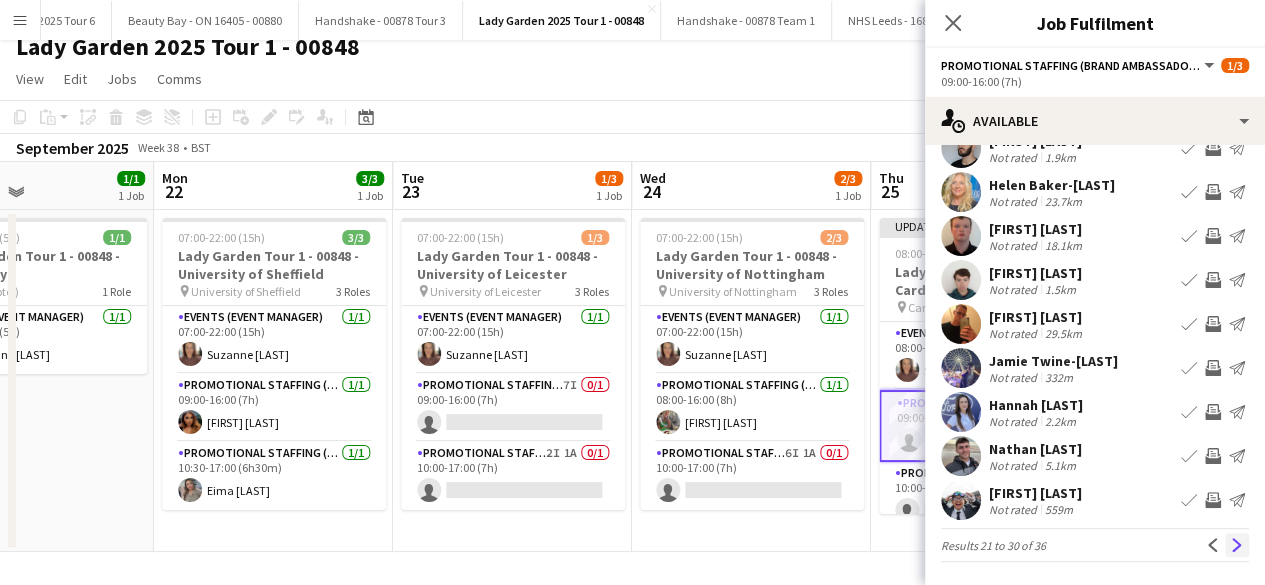 click on "Next" 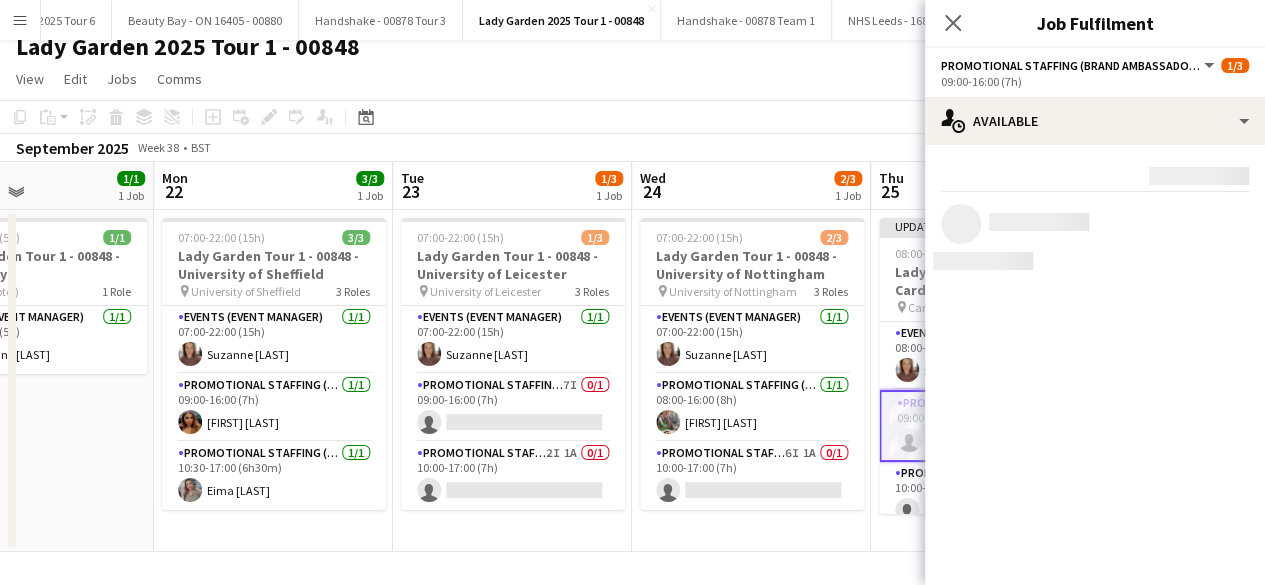 scroll, scrollTop: 0, scrollLeft: 0, axis: both 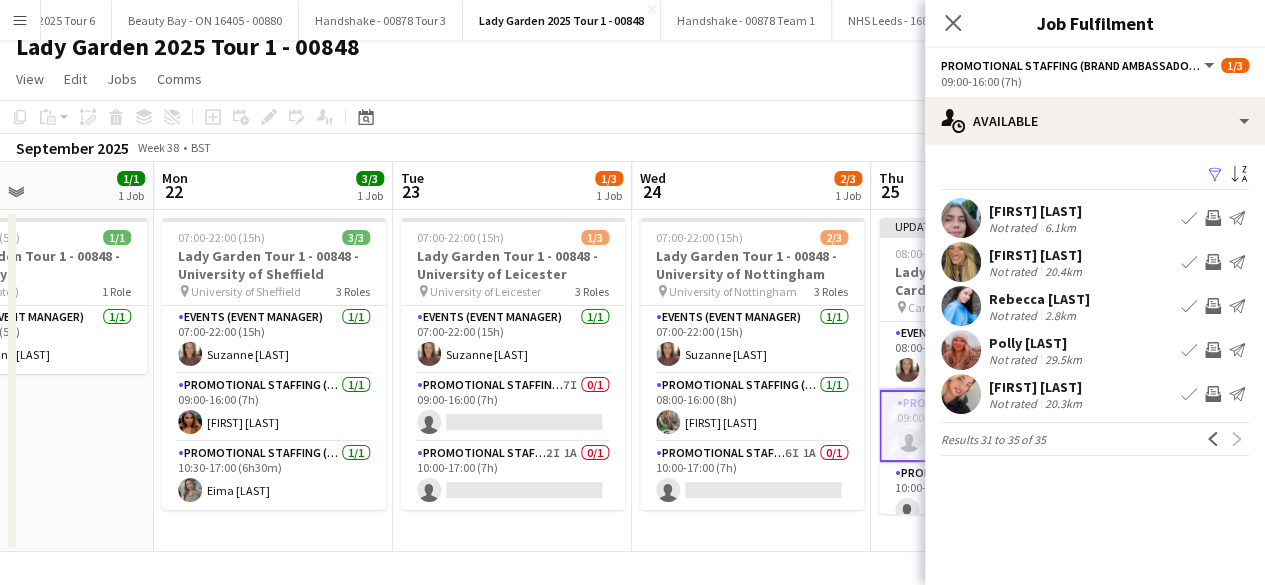 click at bounding box center (961, 394) 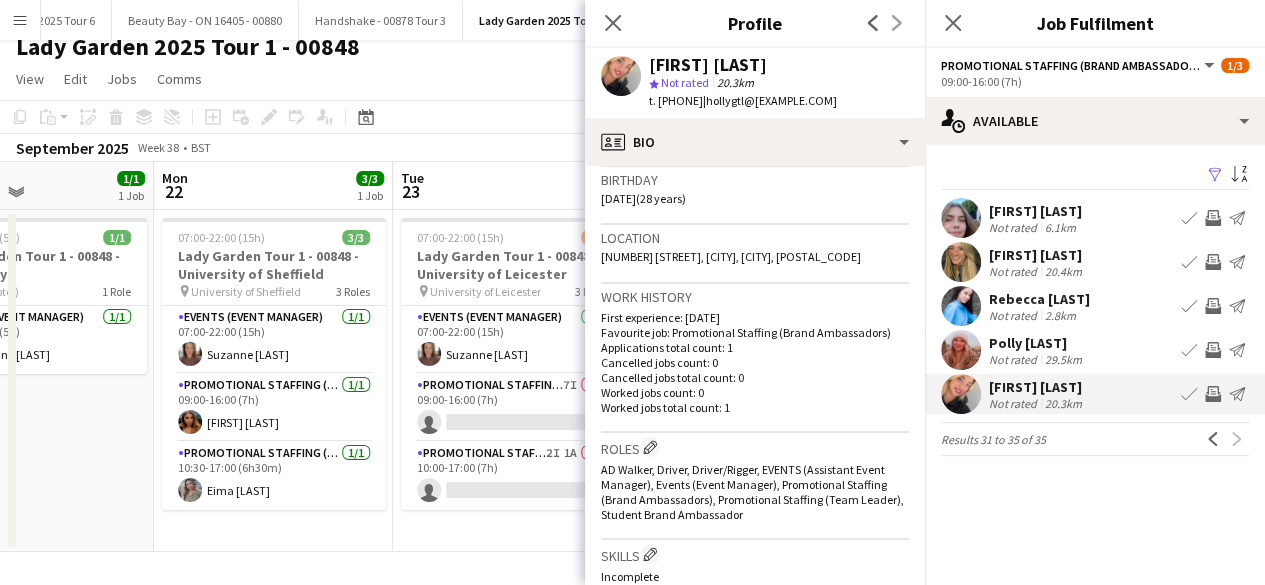 scroll, scrollTop: 375, scrollLeft: 0, axis: vertical 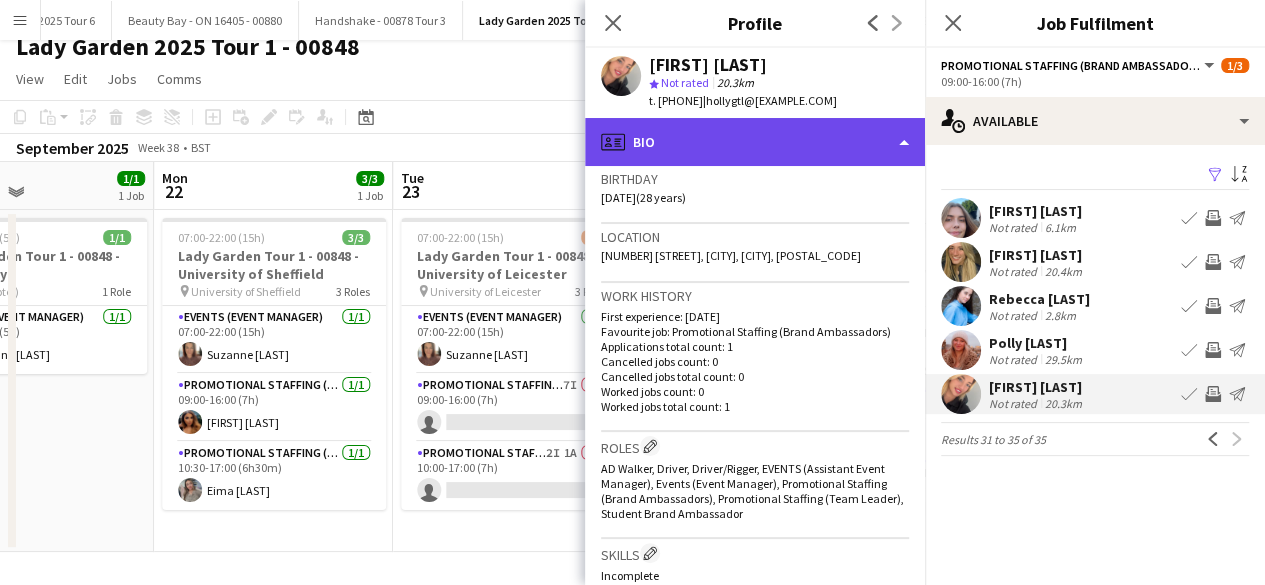 click on "profile
Bio" 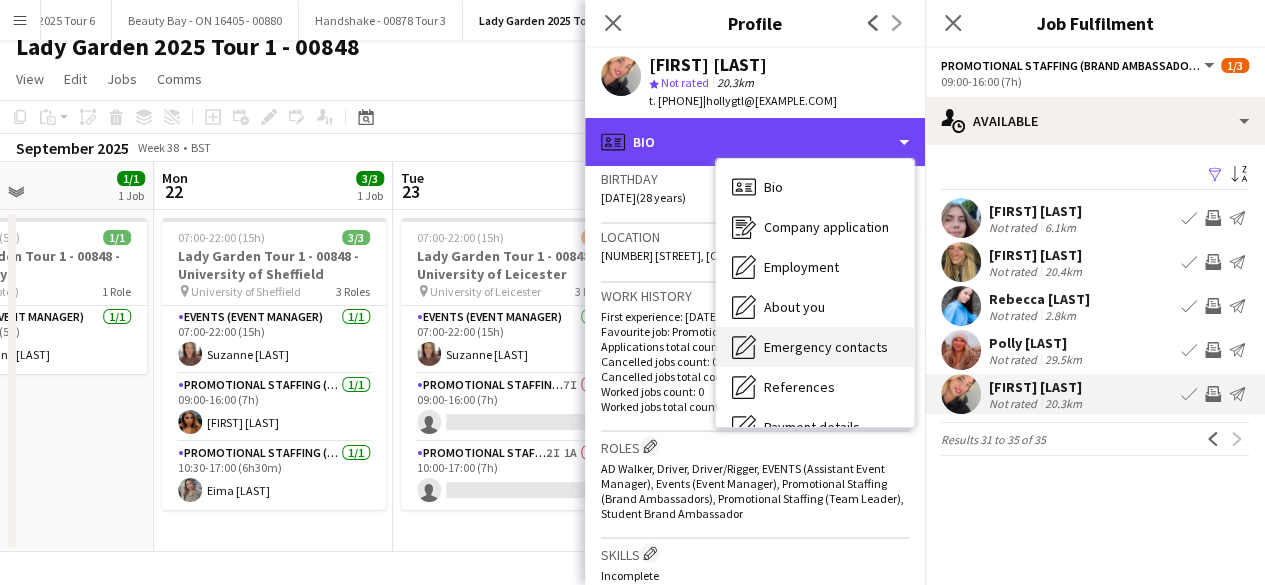 scroll, scrollTop: 188, scrollLeft: 0, axis: vertical 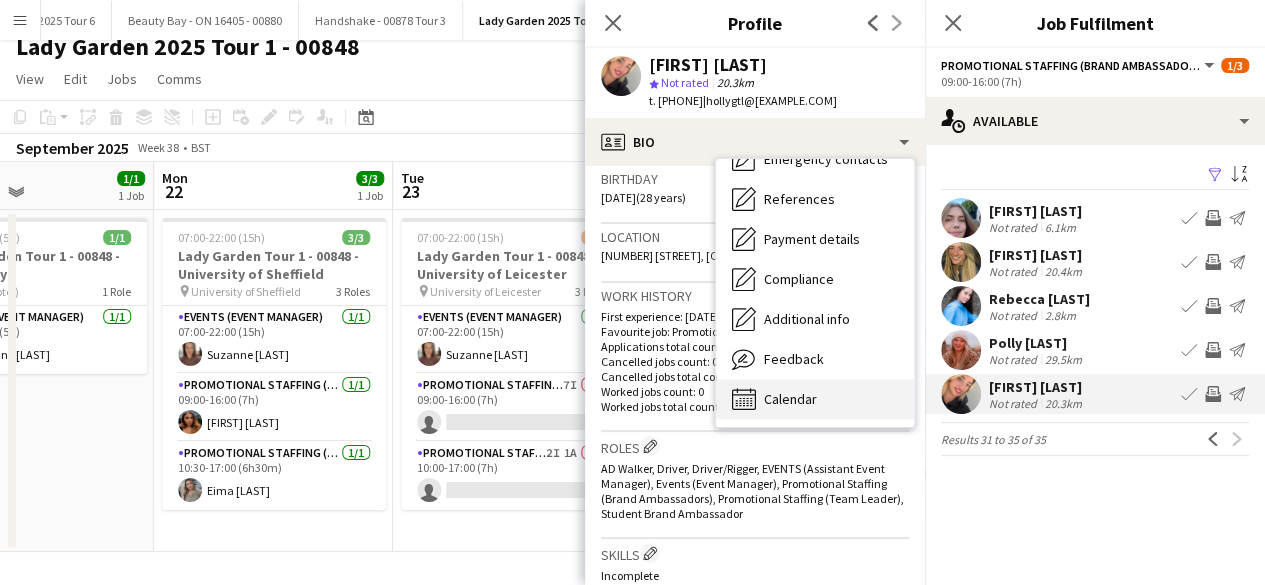 click on "Calendar" at bounding box center [790, 399] 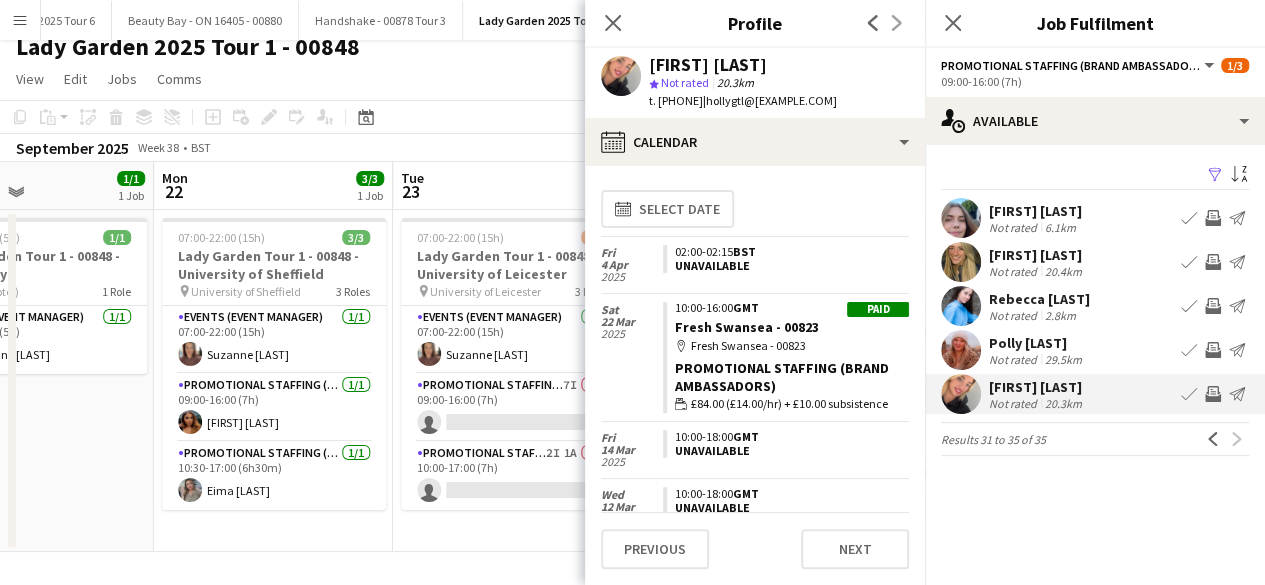 scroll, scrollTop: 30, scrollLeft: 0, axis: vertical 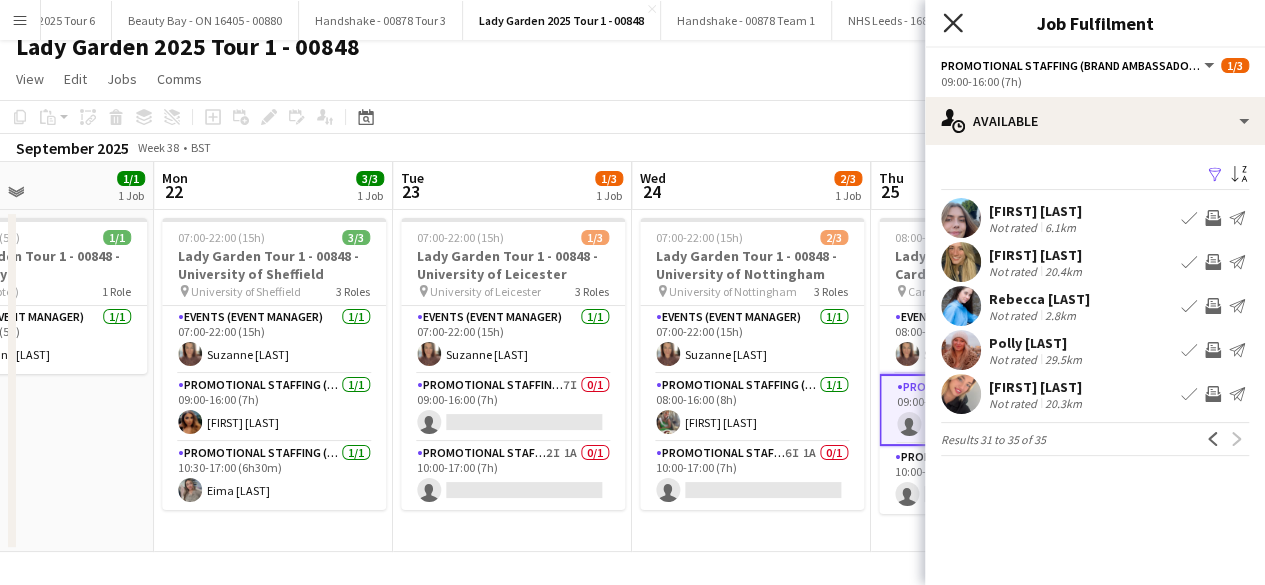 click 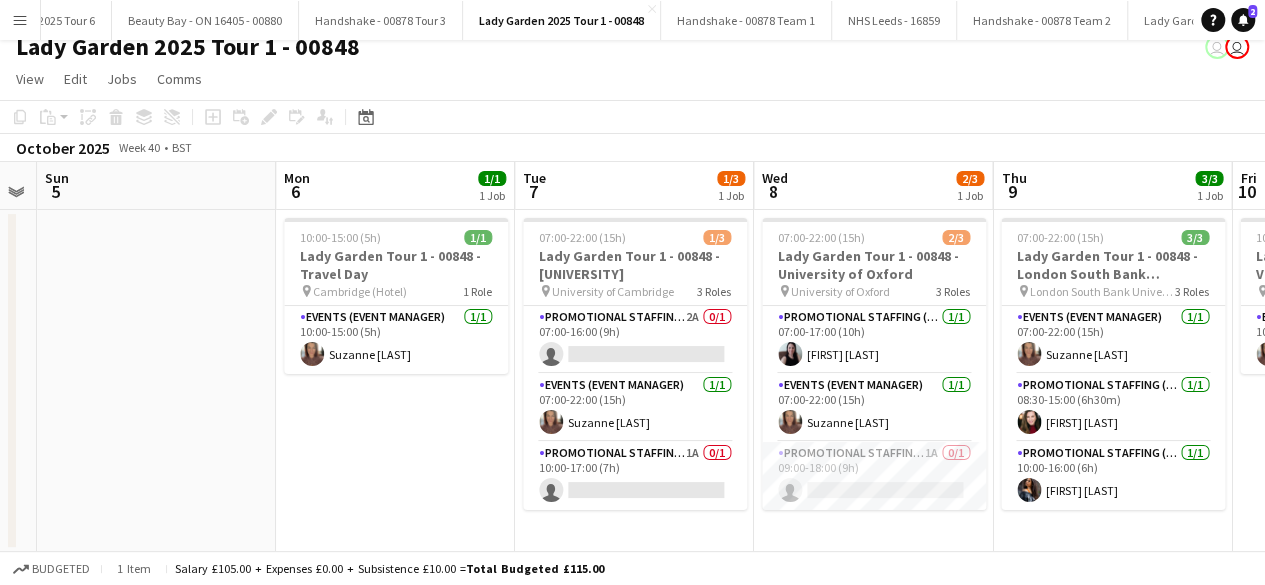 scroll, scrollTop: 0, scrollLeft: 684, axis: horizontal 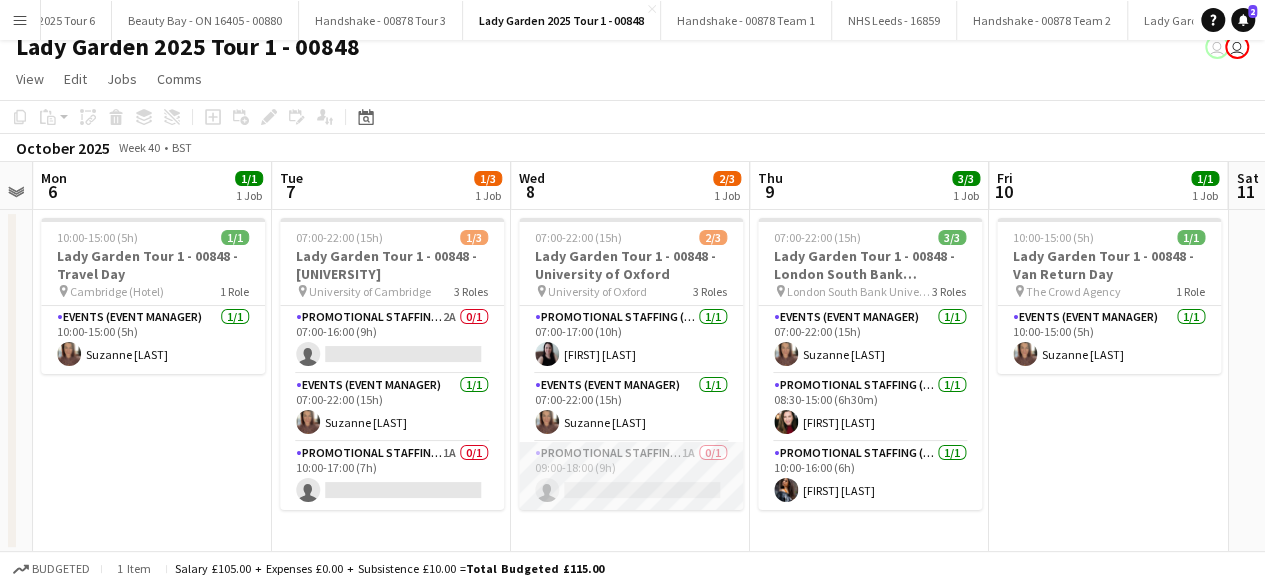 click on "Promotional Staffing (Brand Ambassadors)   1A   0/1   09:00-18:00 (9h)
single-neutral-actions" at bounding box center (631, 476) 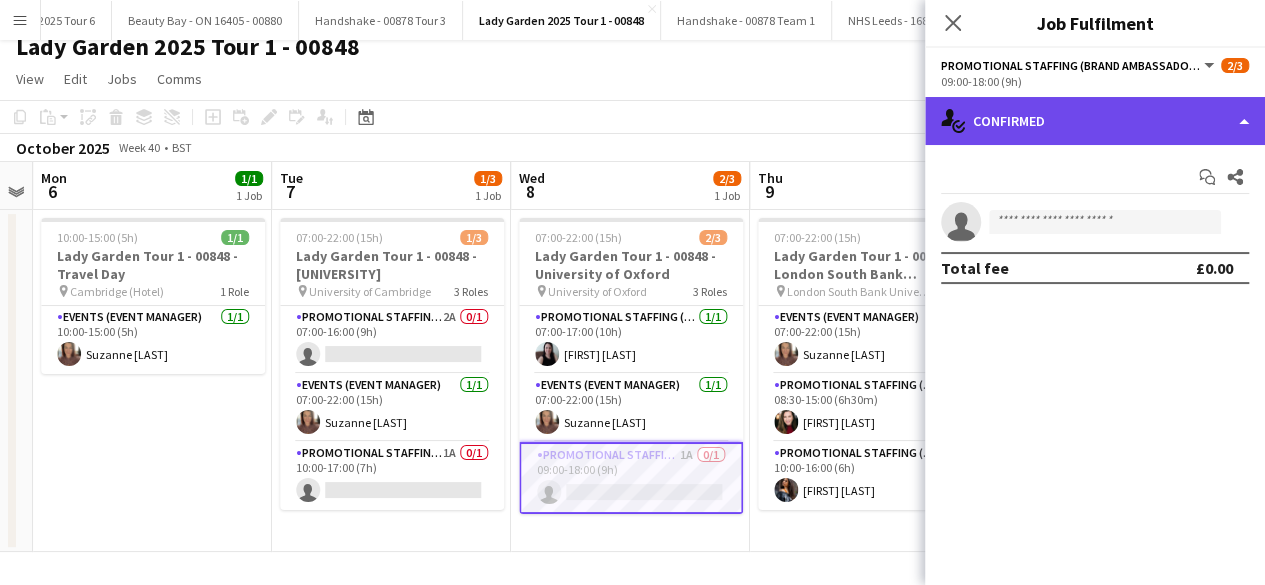 click on "single-neutral-actions-check-2
Confirmed" 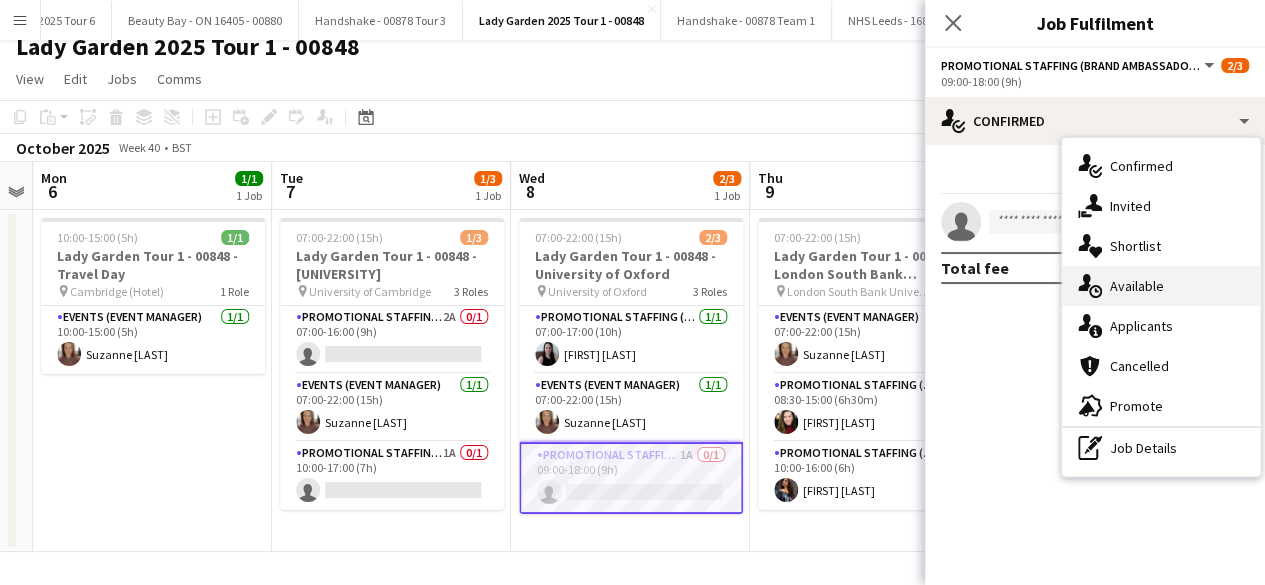 click on "single-neutral-actions-upload
Available" at bounding box center (1161, 286) 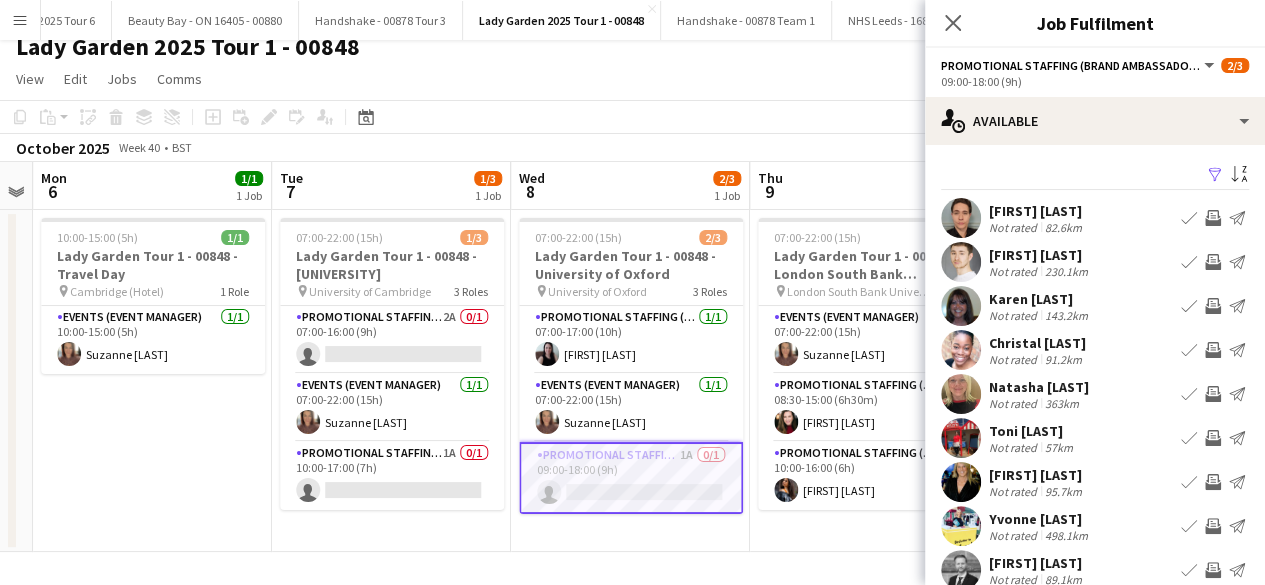 click on "Filter" at bounding box center (1215, 175) 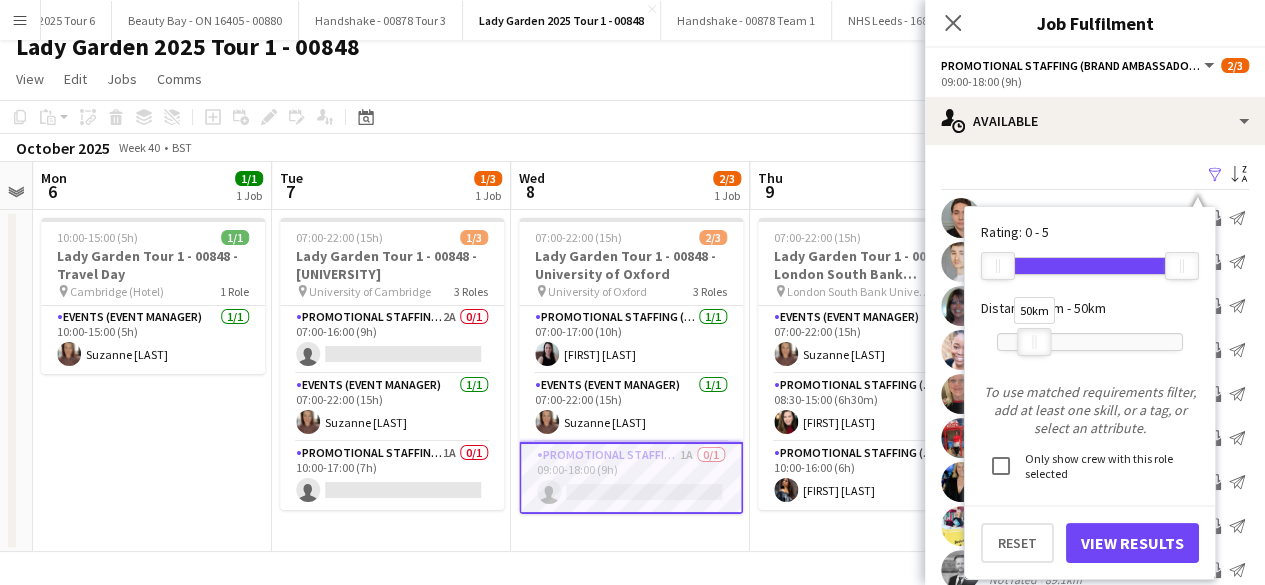 drag, startPoint x: 1182, startPoint y: 343, endPoint x: 1034, endPoint y: 345, distance: 148.01352 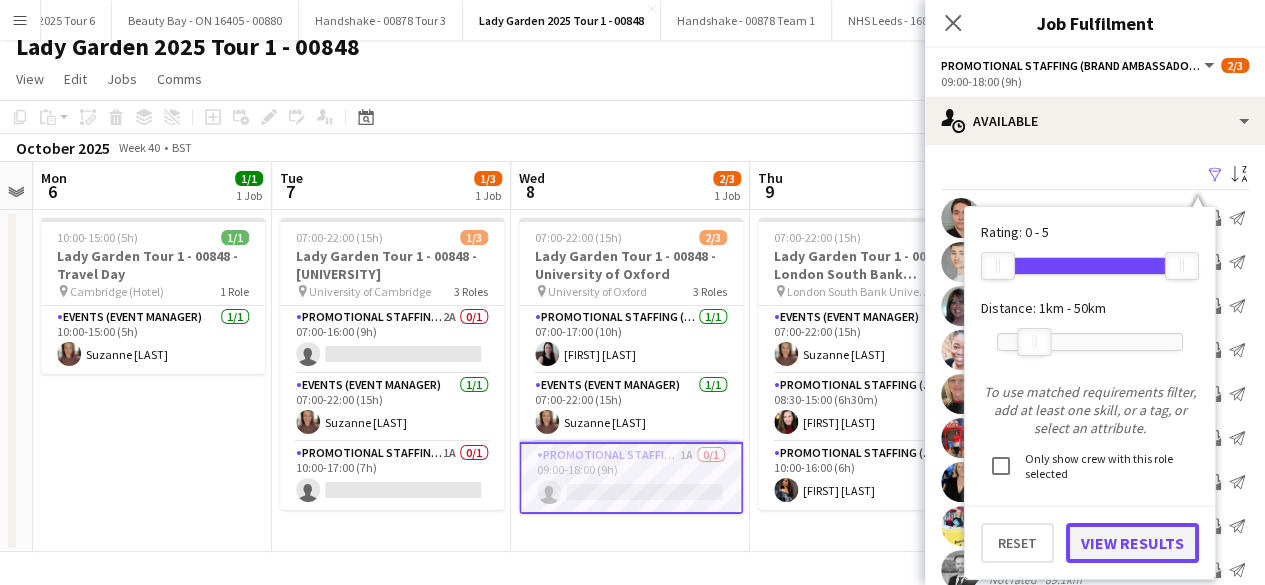 click on "View Results" at bounding box center (1132, 543) 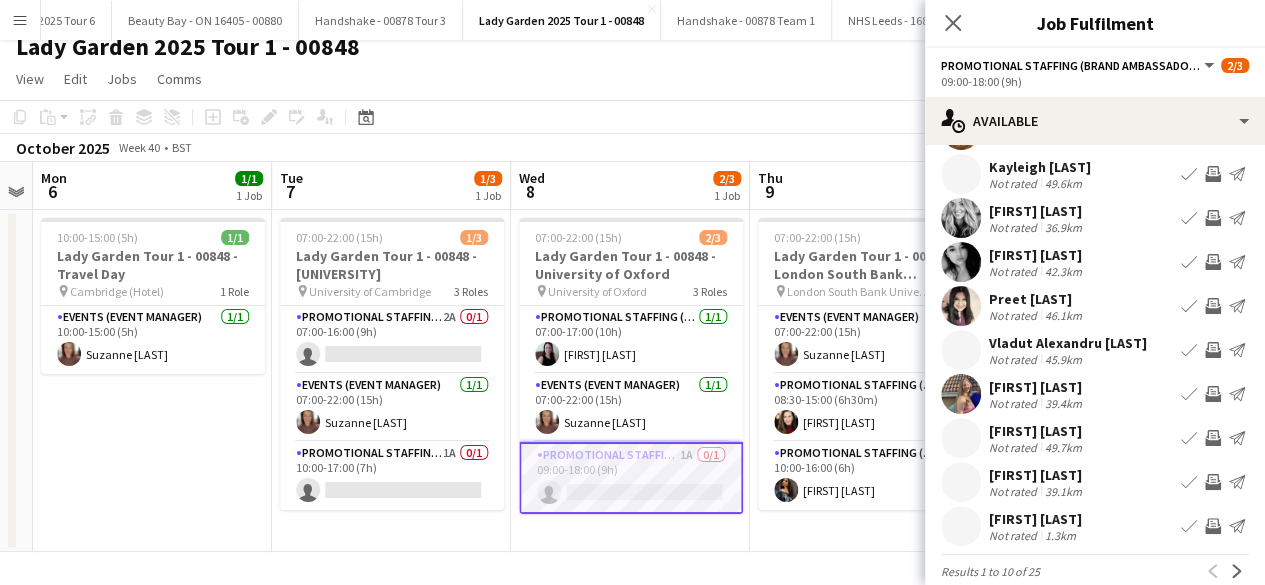 scroll, scrollTop: 87, scrollLeft: 0, axis: vertical 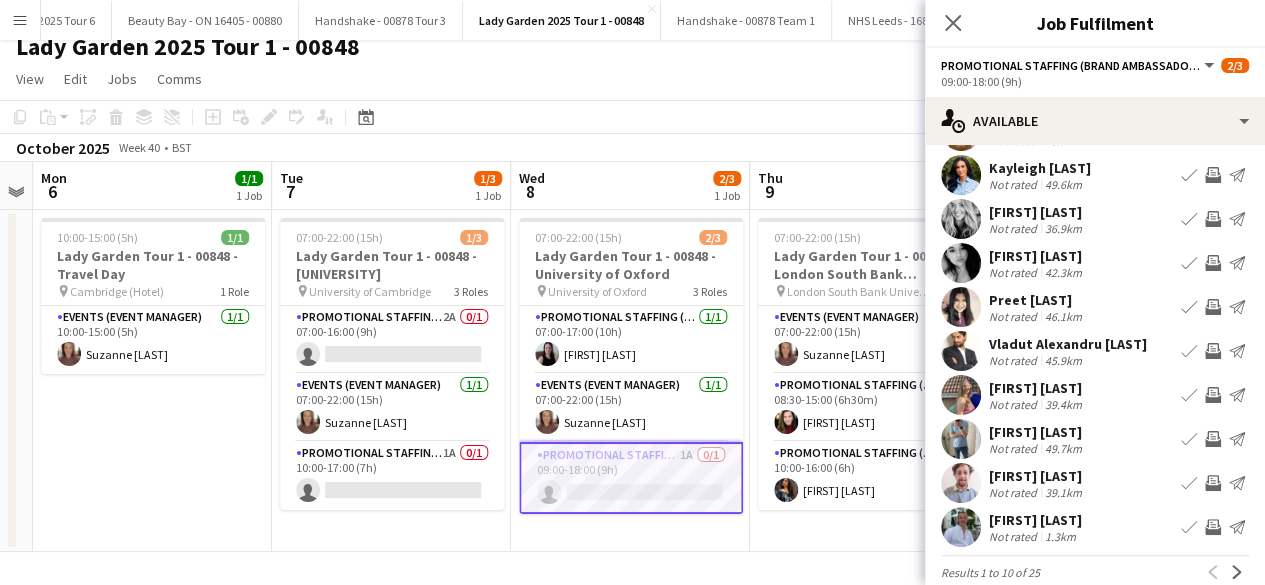 click at bounding box center (961, 395) 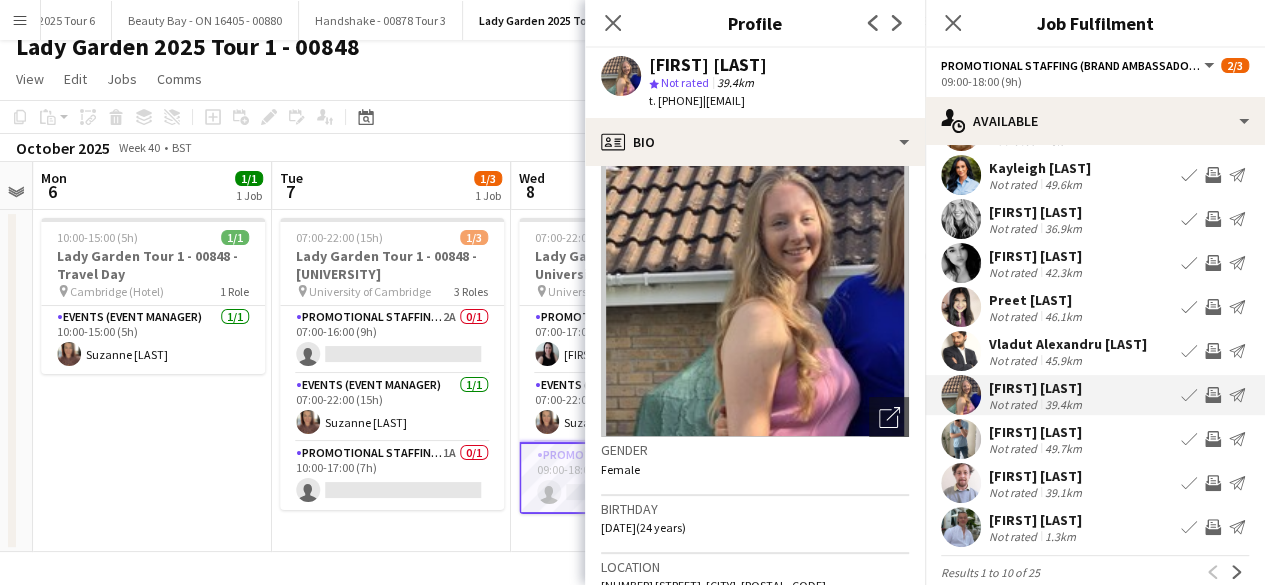 scroll, scrollTop: 0, scrollLeft: 0, axis: both 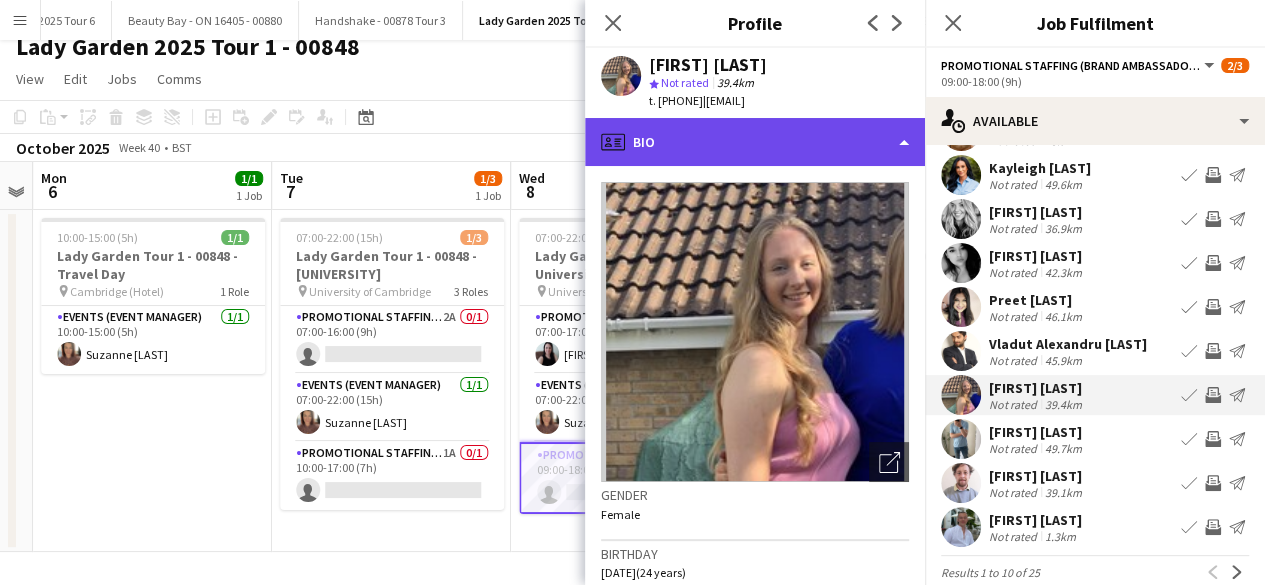 click on "profile
Bio" 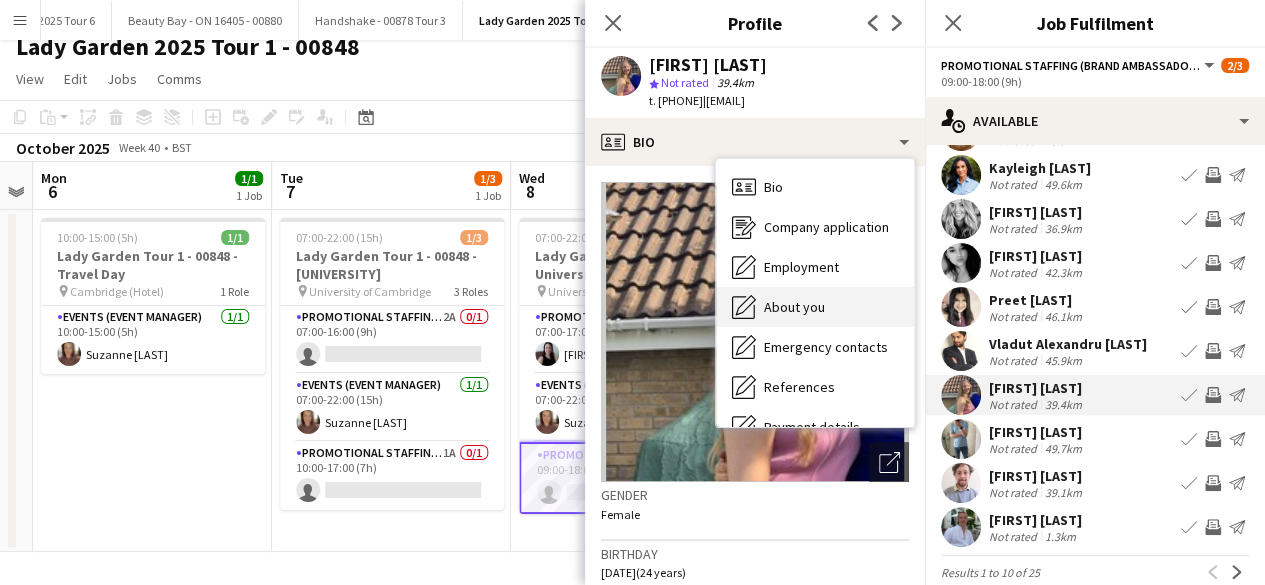 click on "About you" at bounding box center (794, 307) 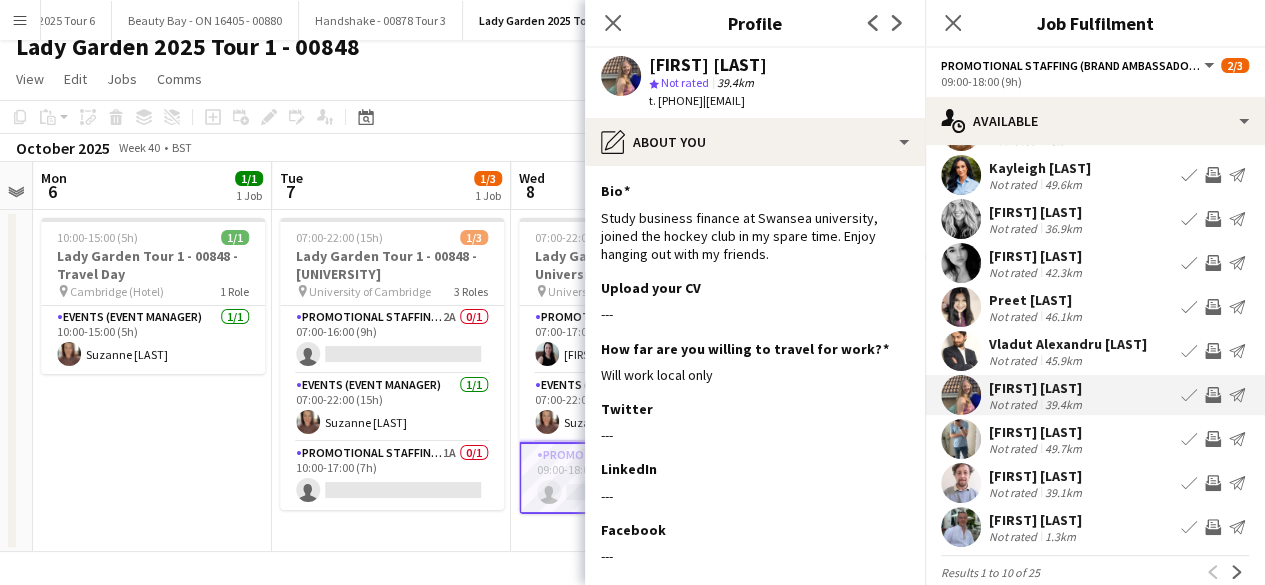 click at bounding box center (961, 307) 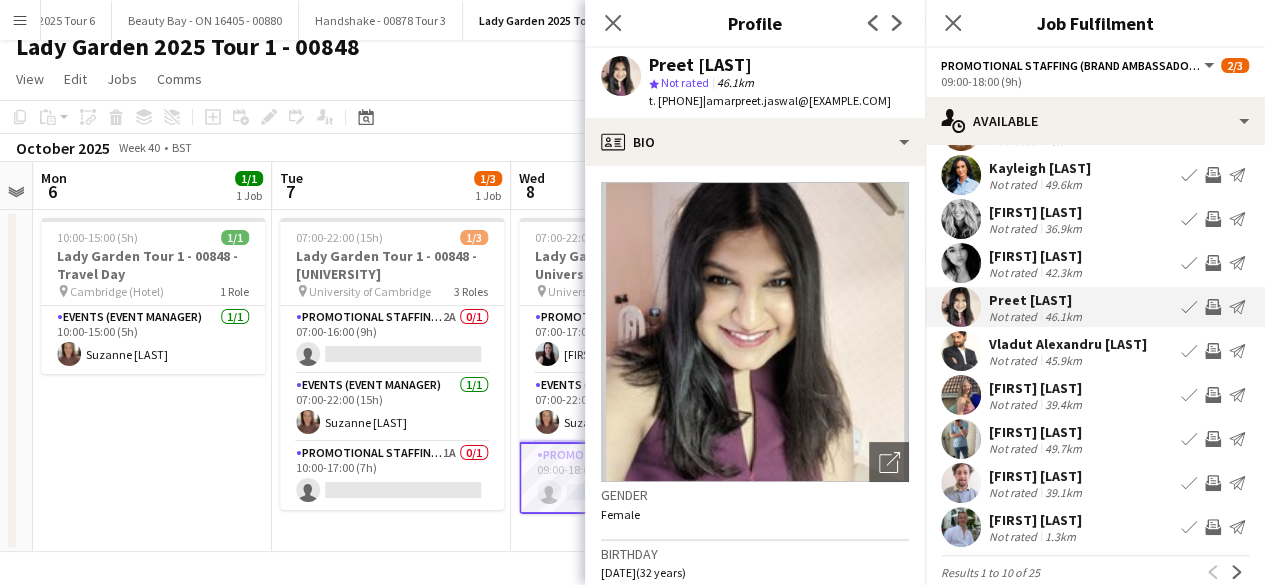 click at bounding box center [961, 263] 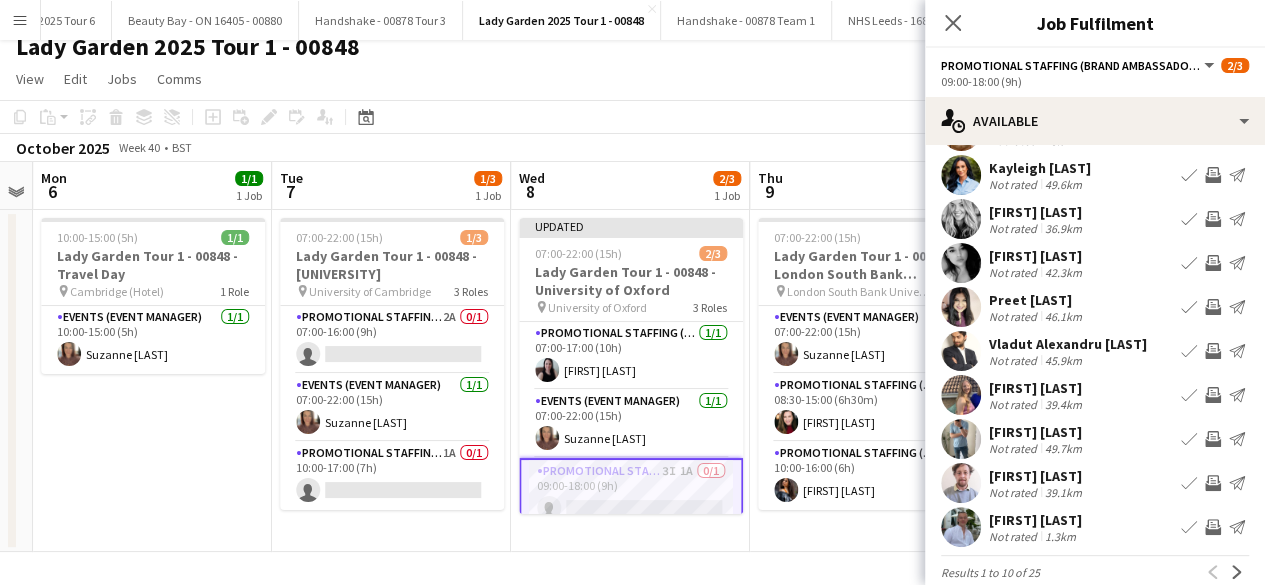 scroll, scrollTop: 114, scrollLeft: 0, axis: vertical 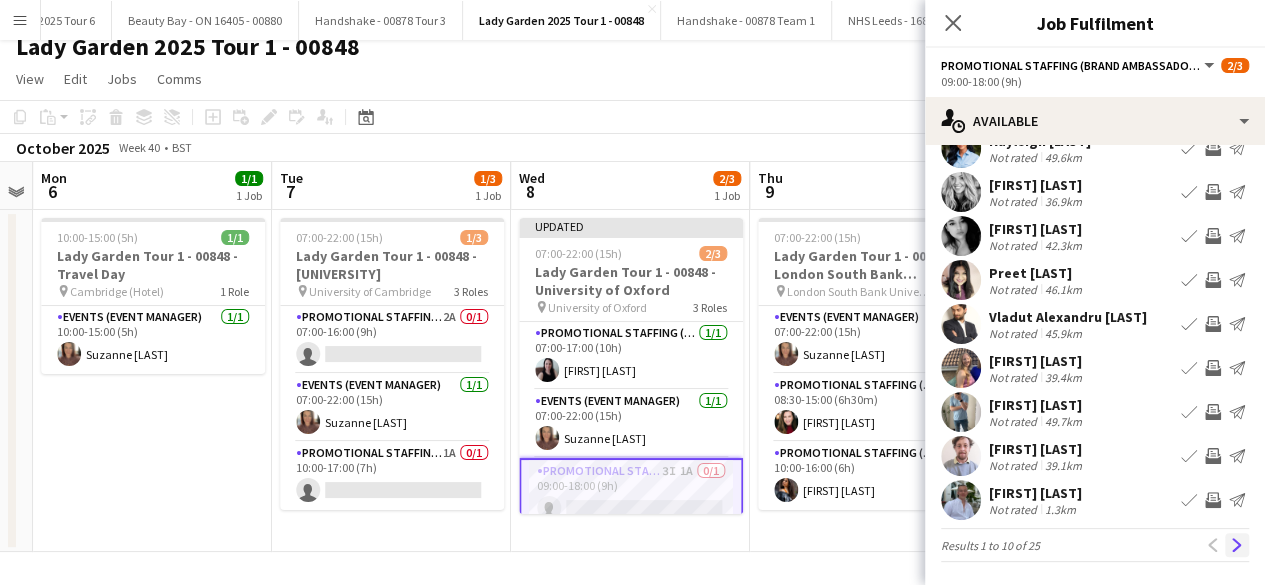 click on "Next" 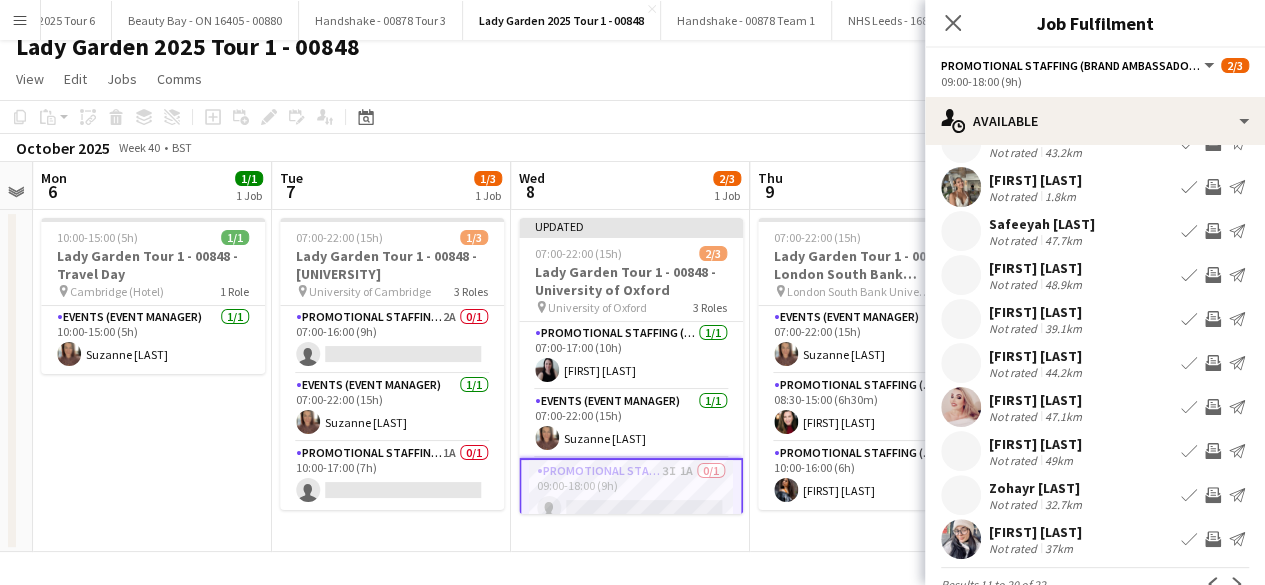 scroll, scrollTop: 28, scrollLeft: 0, axis: vertical 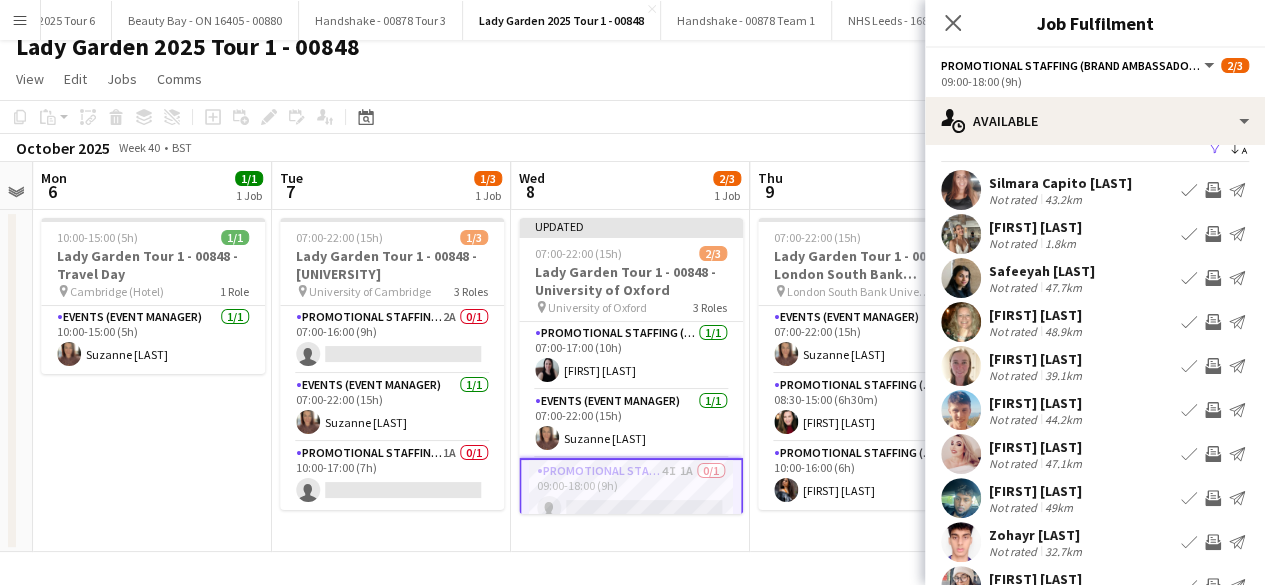 click at bounding box center (961, 366) 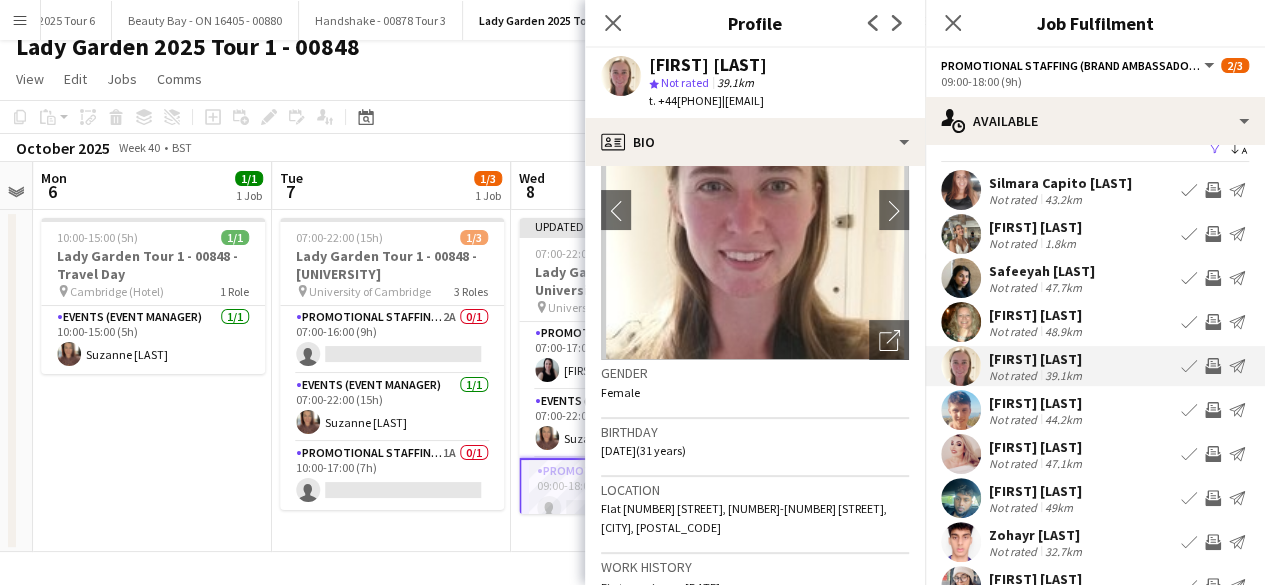 scroll, scrollTop: 124, scrollLeft: 0, axis: vertical 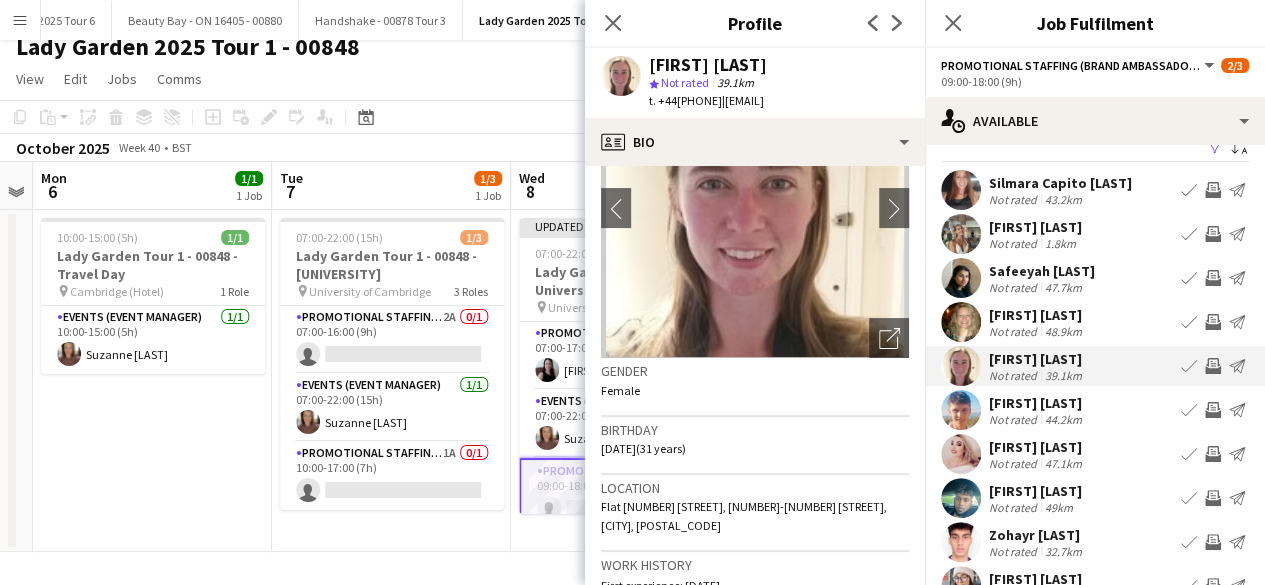 click on "Close pop-in" 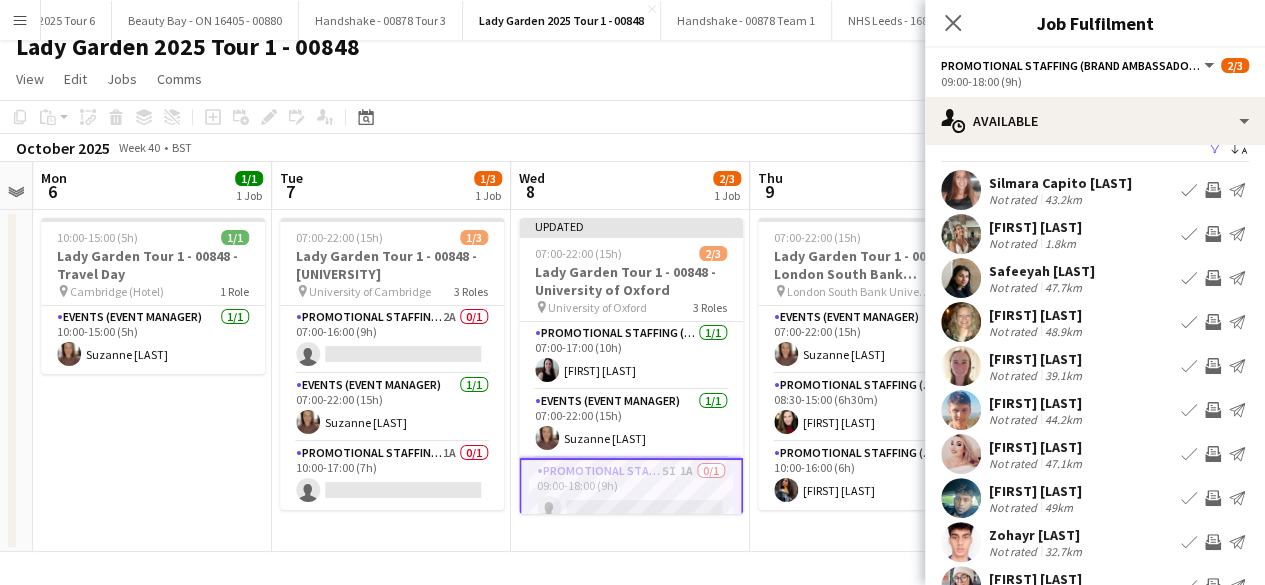scroll, scrollTop: 38, scrollLeft: 0, axis: vertical 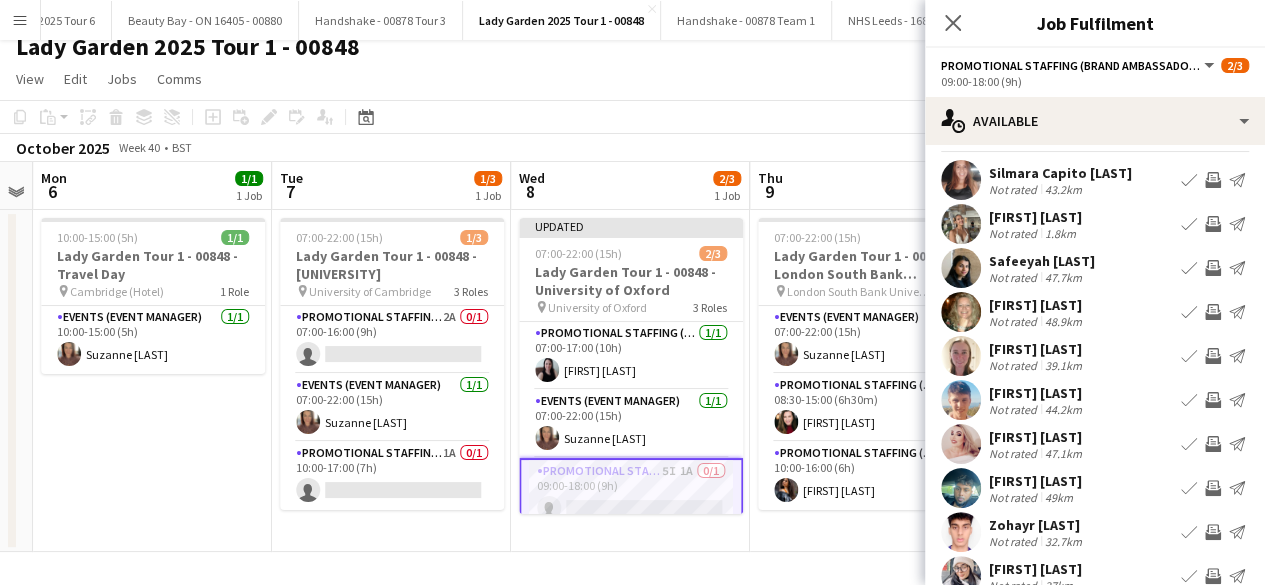 click at bounding box center [961, 444] 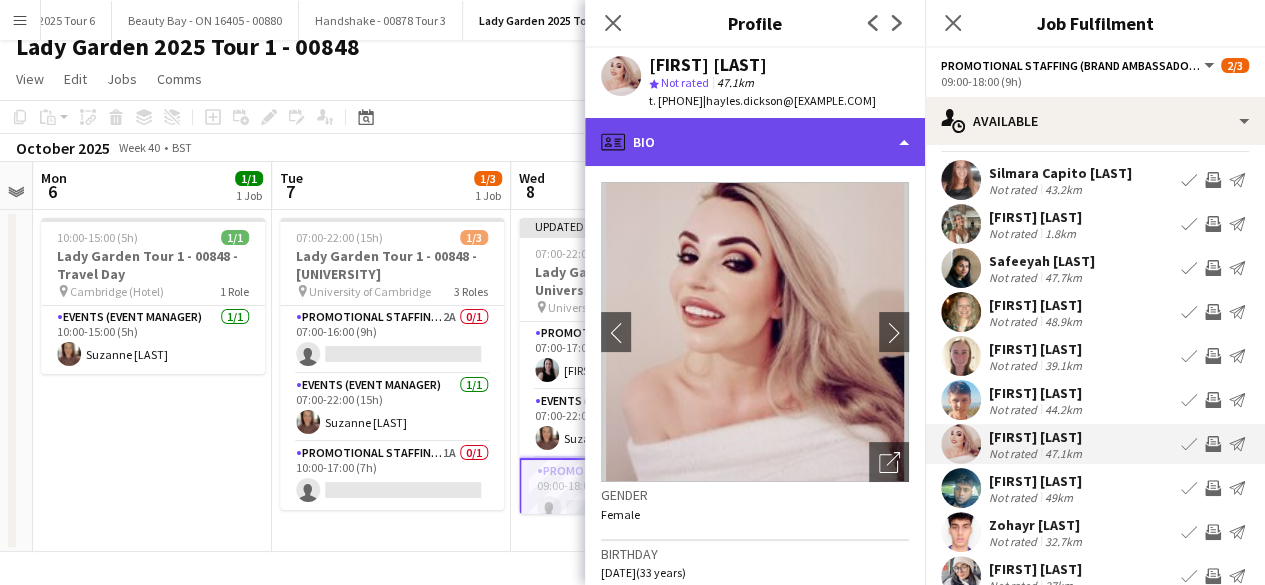 click on "profile
Bio" 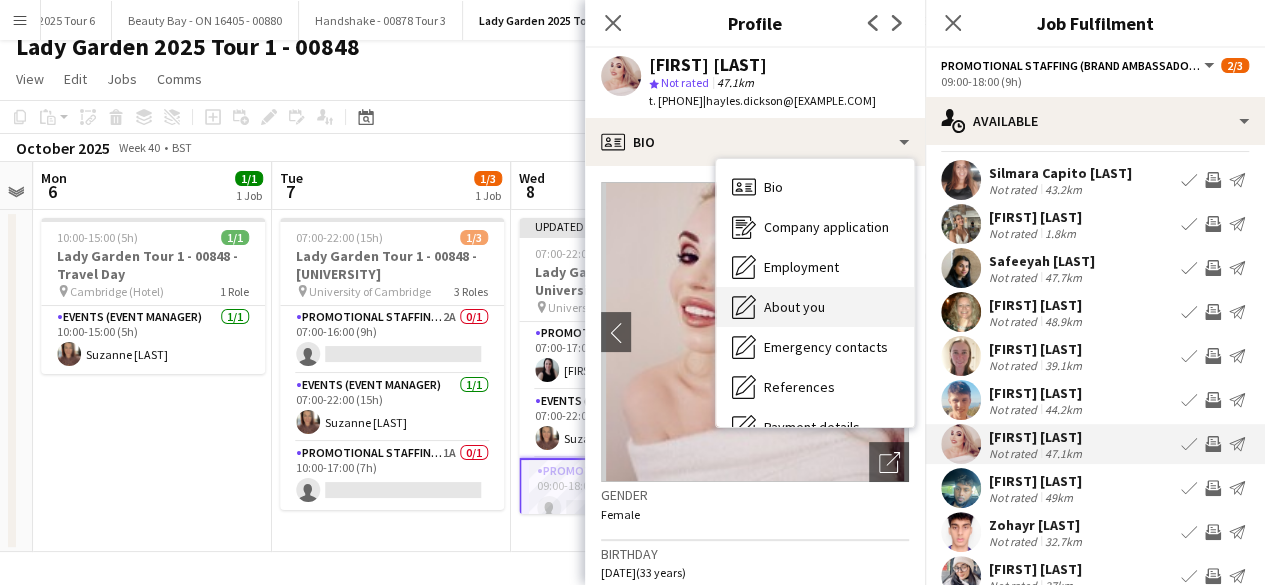 click on "About you" at bounding box center [794, 307] 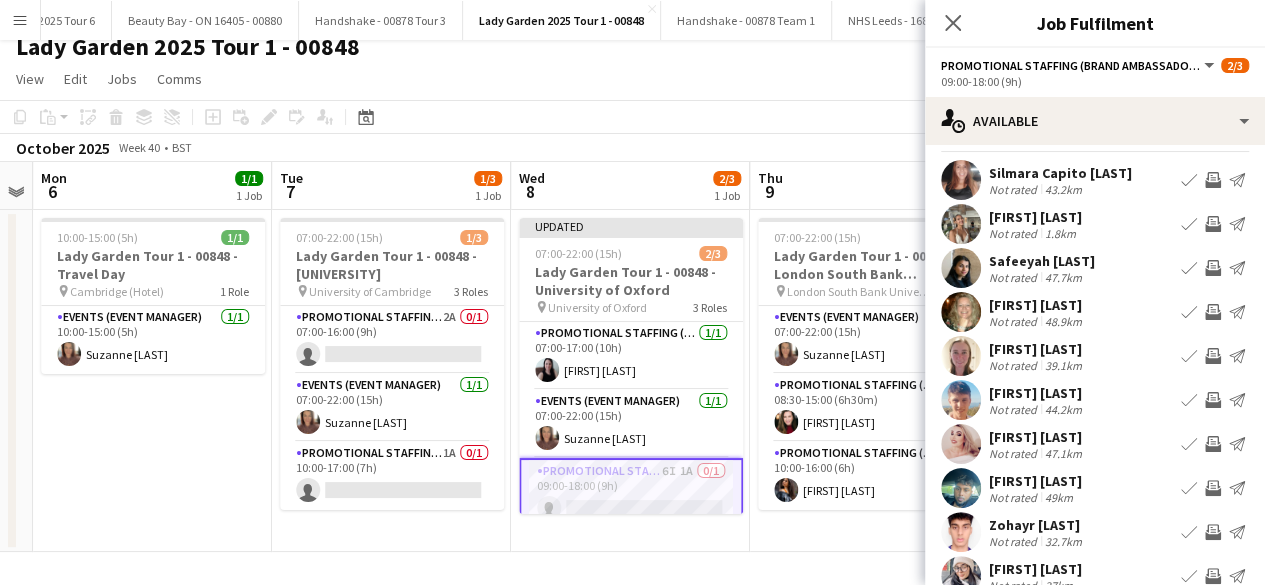 scroll, scrollTop: 114, scrollLeft: 0, axis: vertical 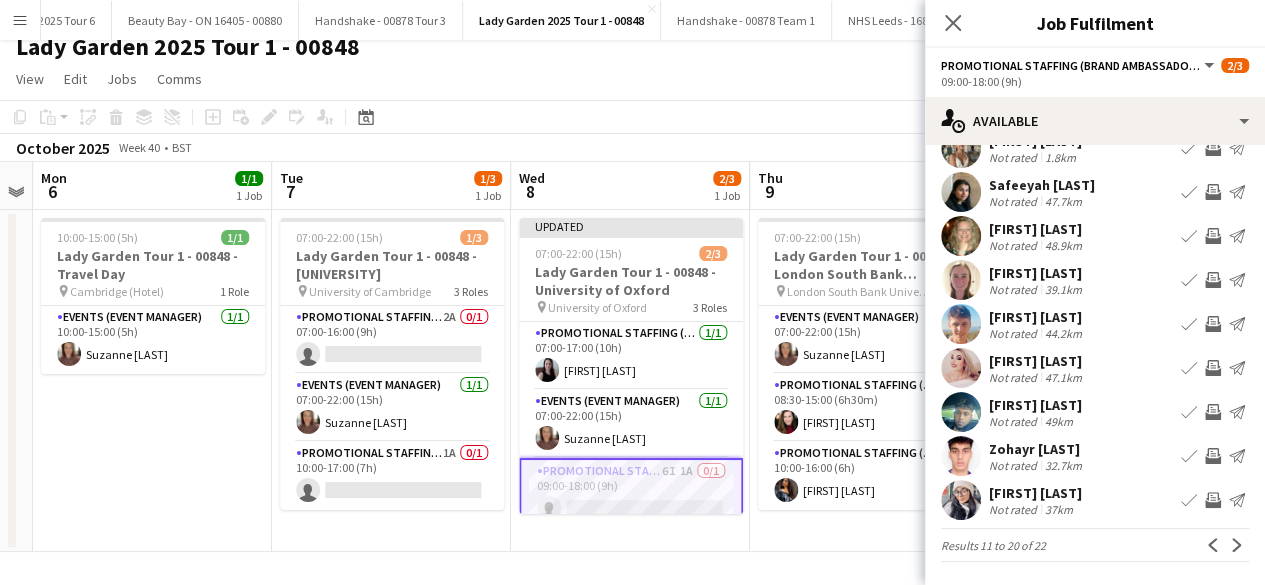 click at bounding box center [961, 500] 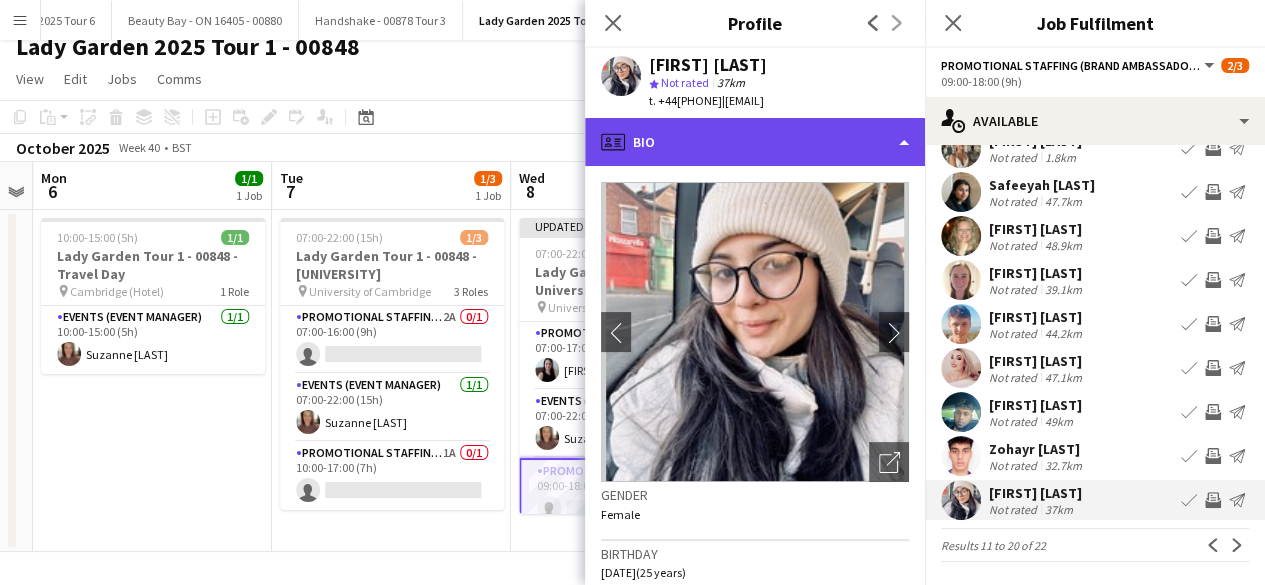 click on "profile
Bio" 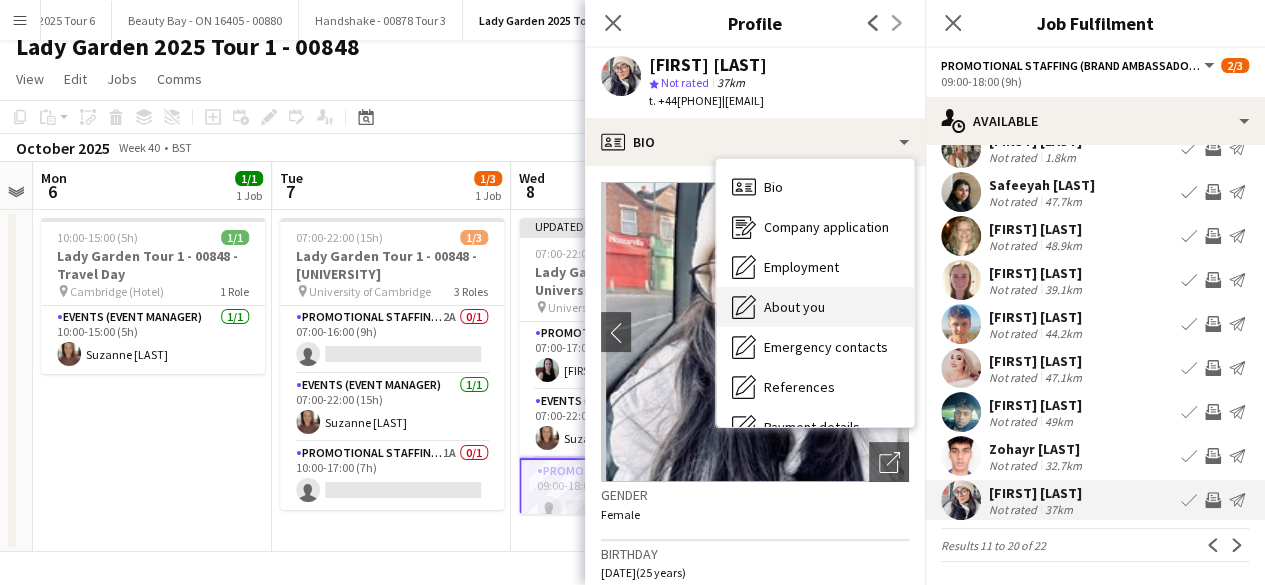click on "About you" at bounding box center (794, 307) 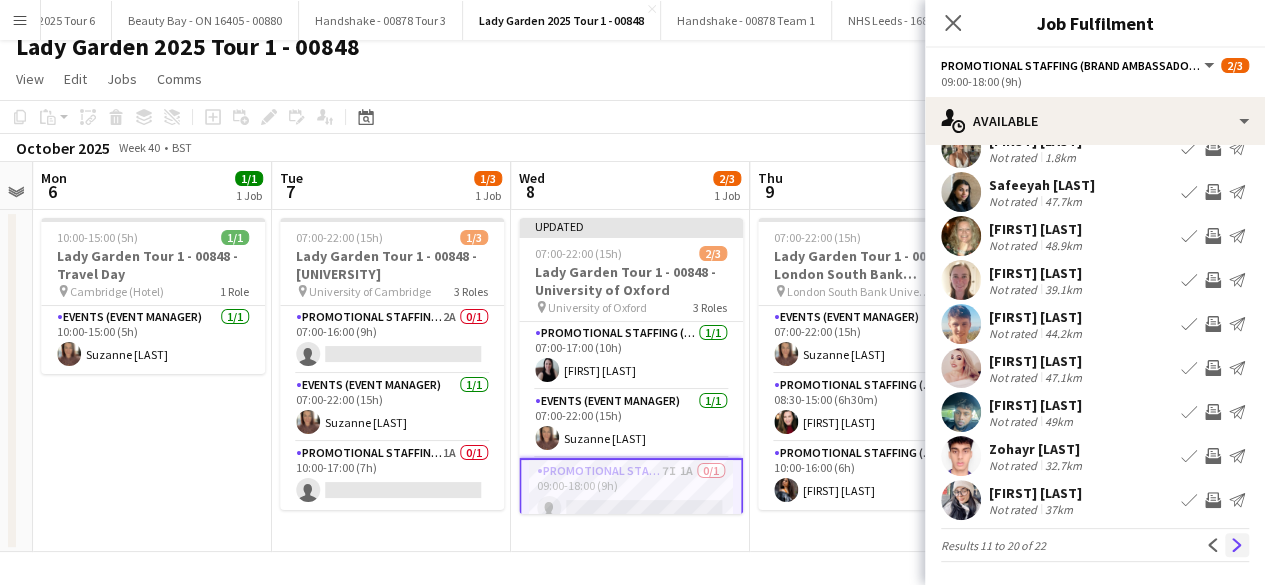 click on "Next" 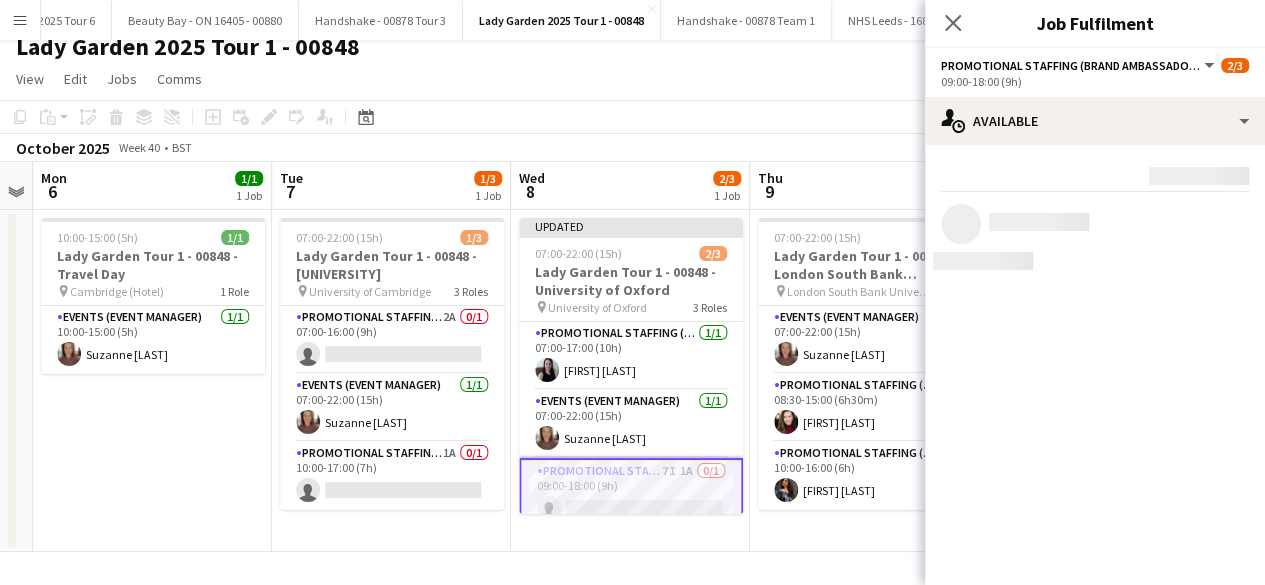 scroll, scrollTop: 0, scrollLeft: 0, axis: both 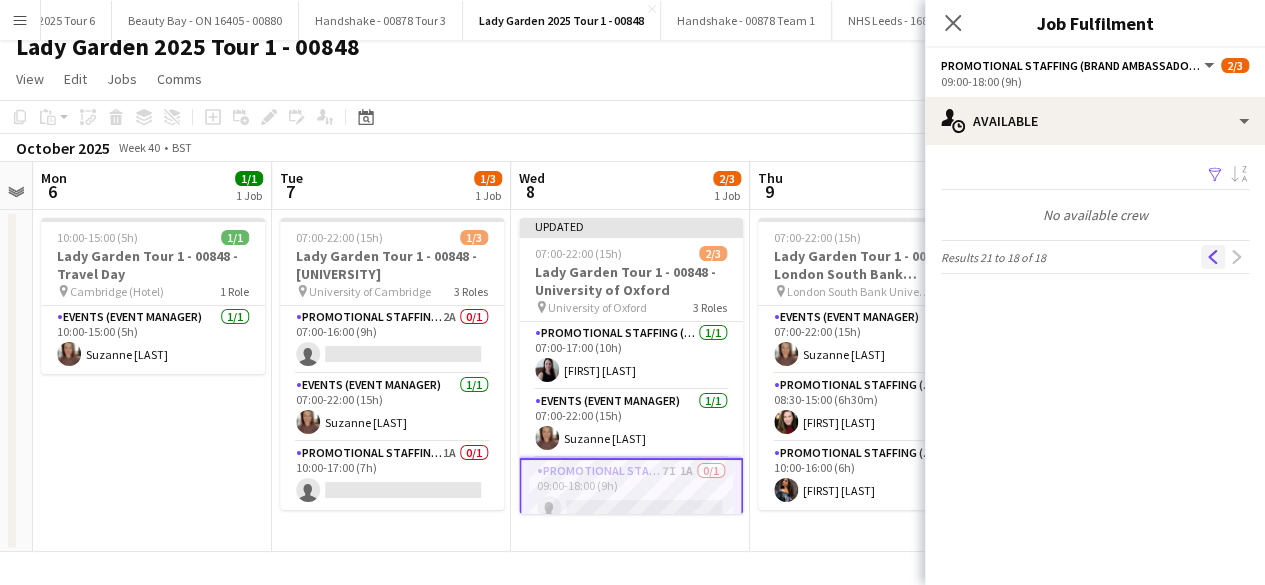 click on "Previous" at bounding box center (1213, 257) 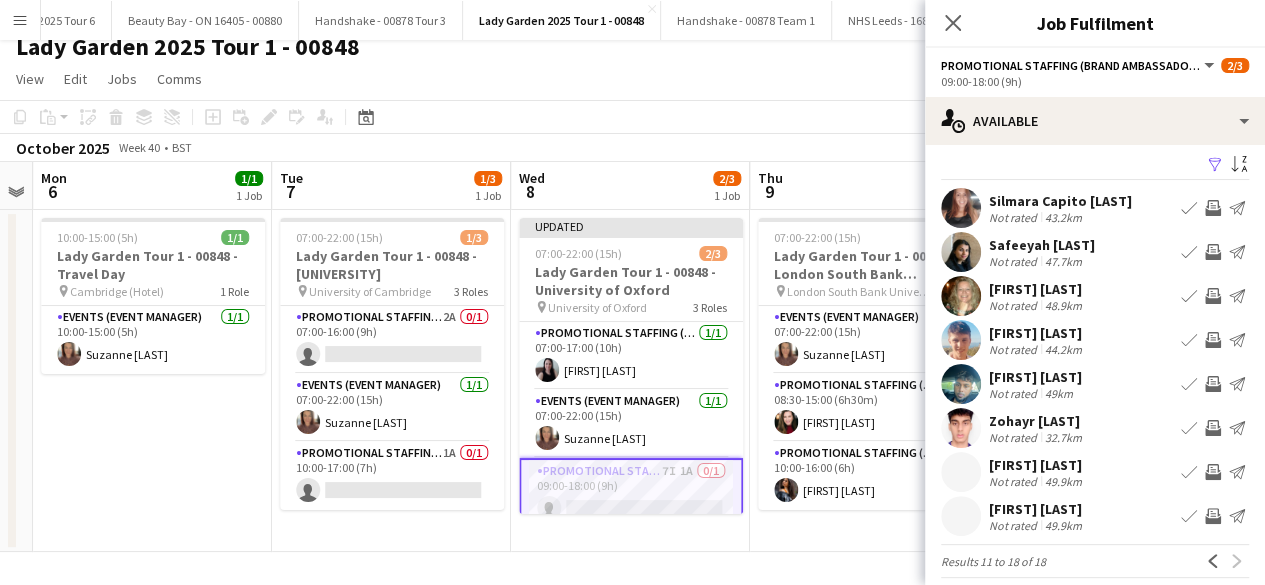 scroll, scrollTop: 0, scrollLeft: 0, axis: both 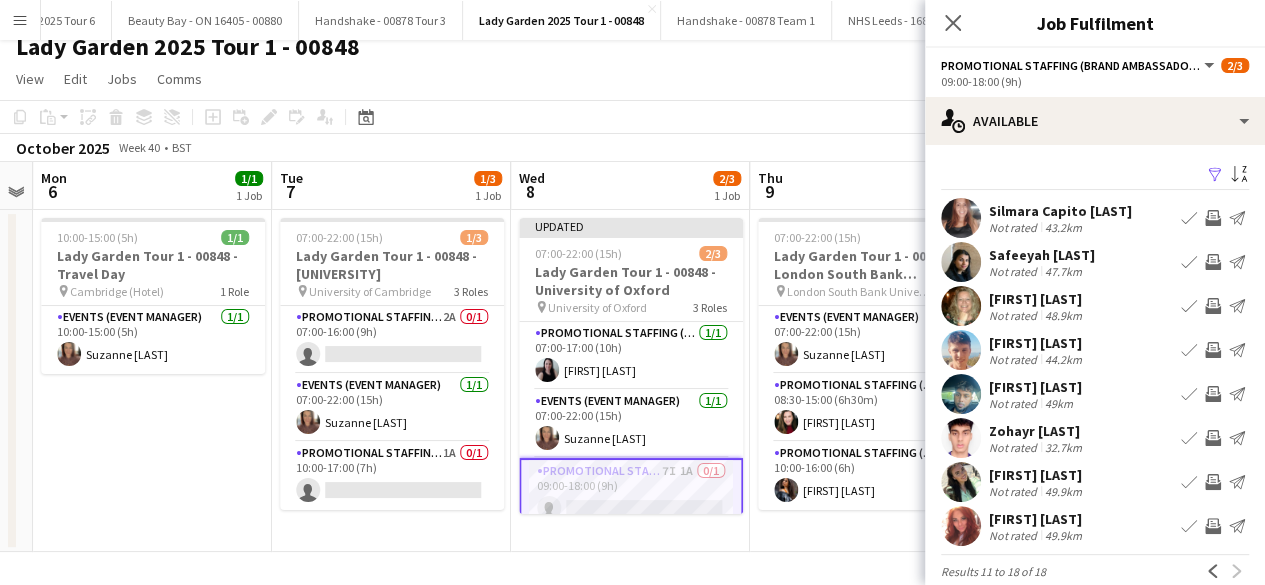 click at bounding box center [961, 218] 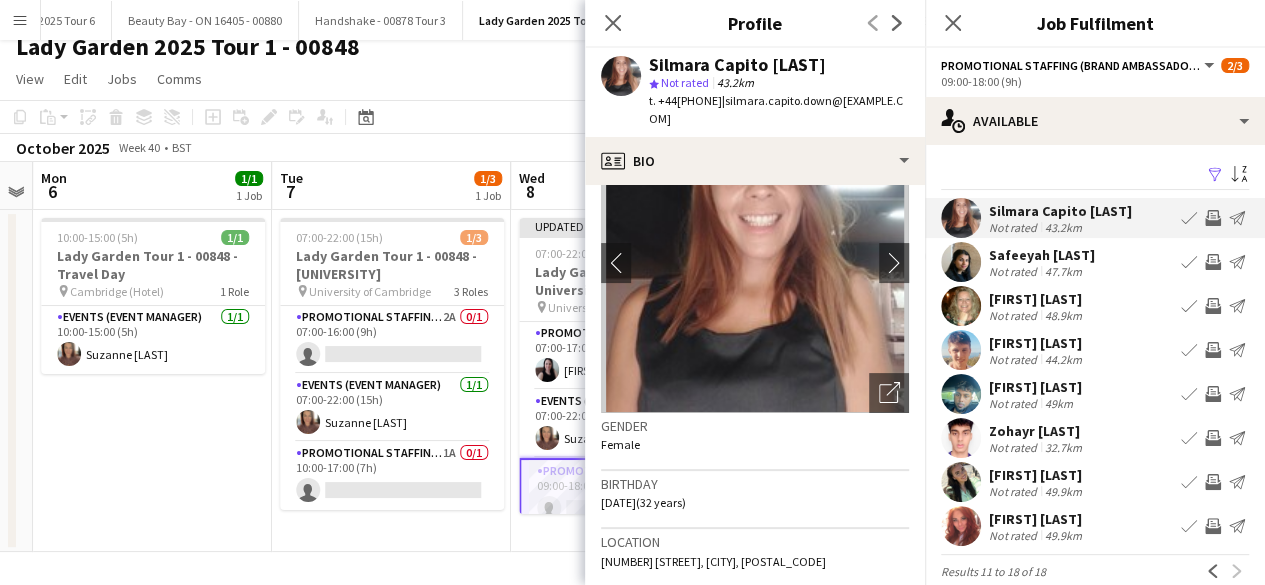 scroll, scrollTop: 0, scrollLeft: 0, axis: both 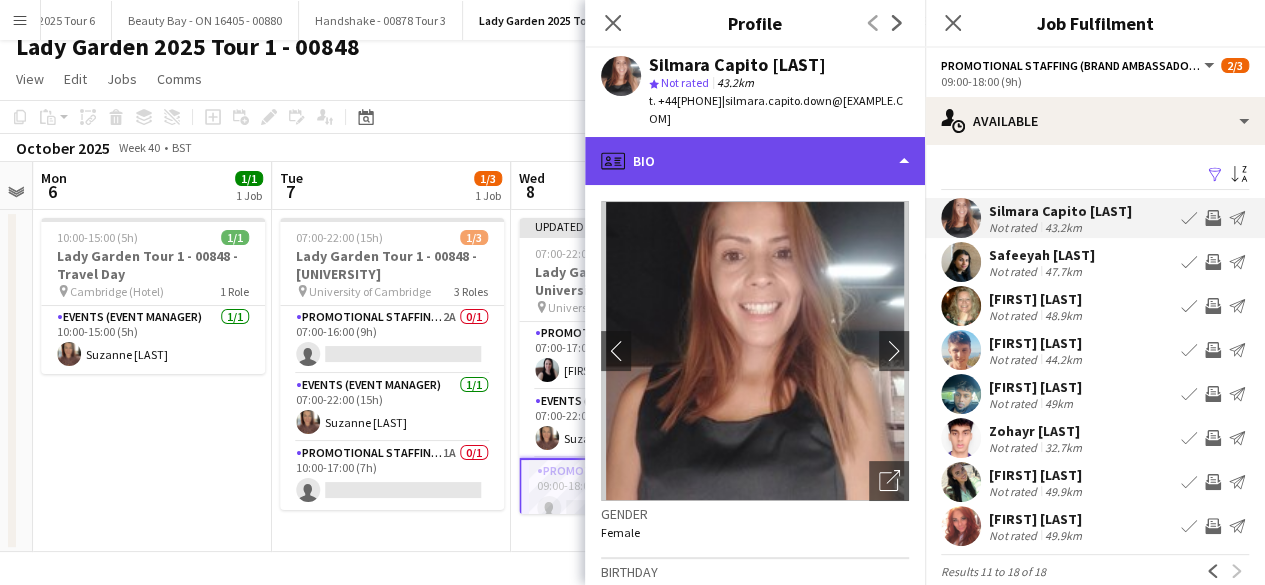 click on "profile
Bio" 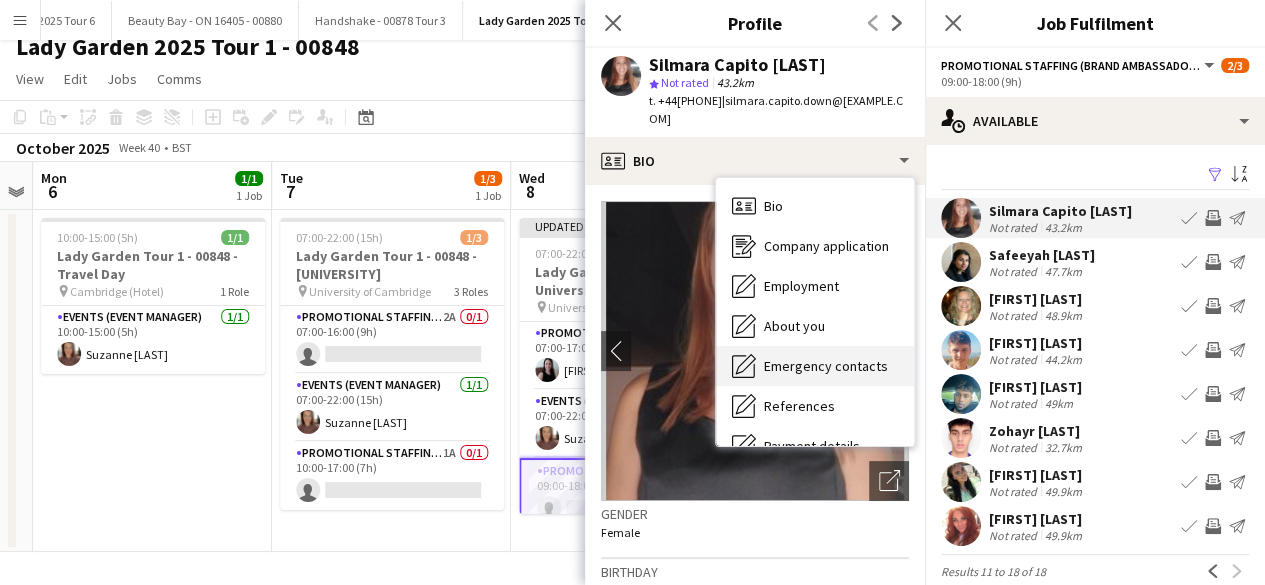 click on "Emergency contacts
Emergency contacts" at bounding box center [815, 366] 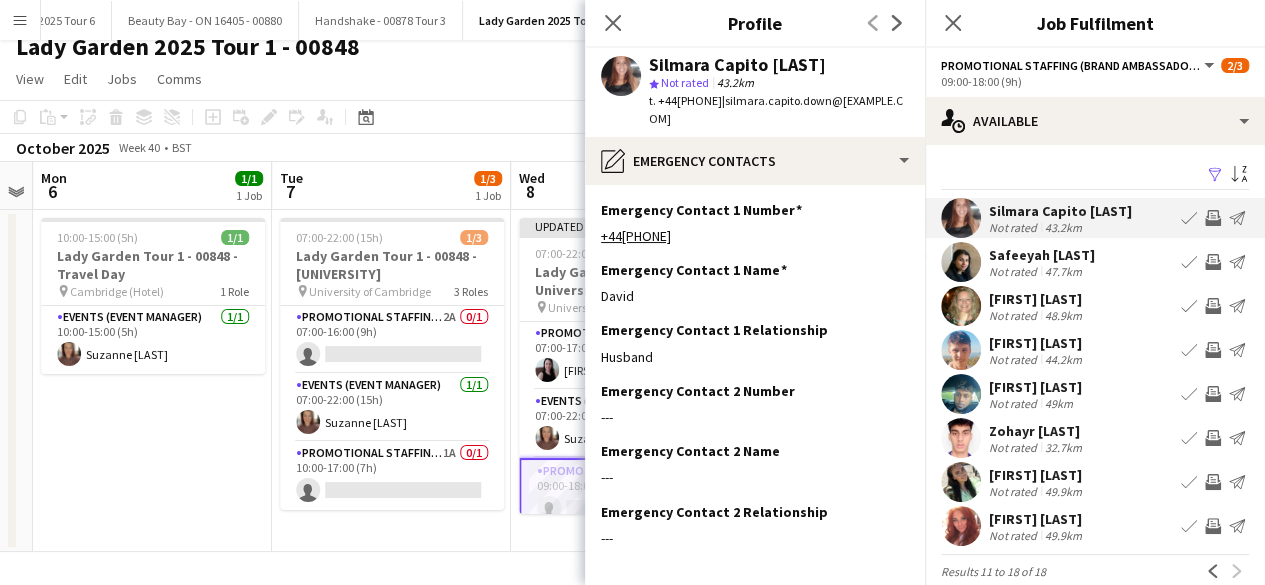 click on "t. [PHONE] | [EMAIL]" 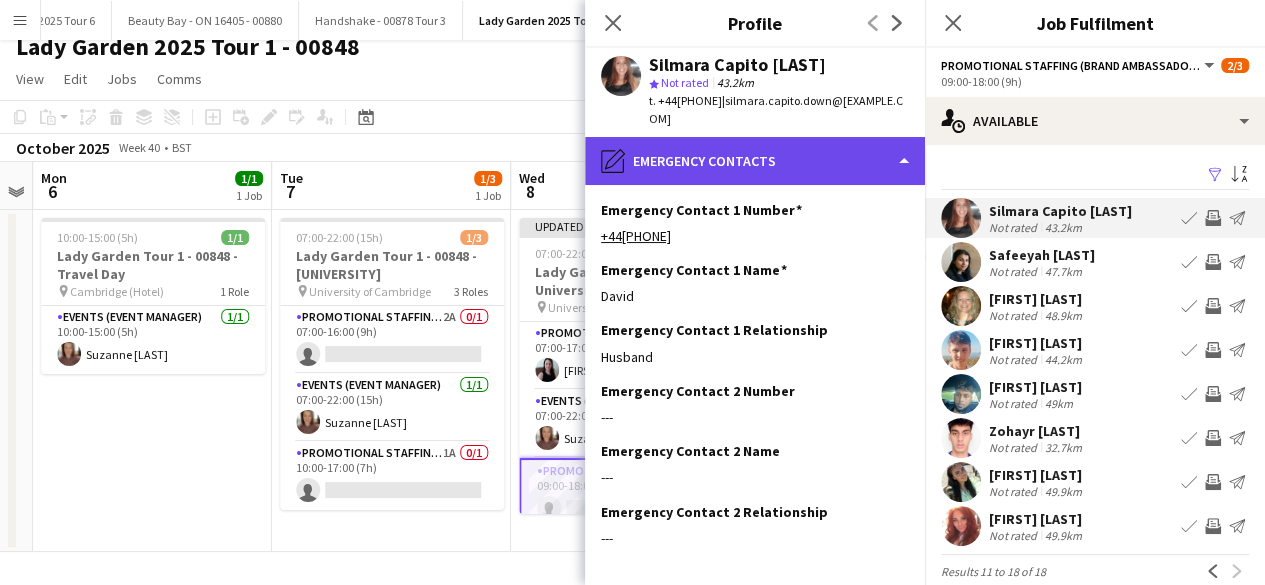 click on "pencil4
Emergency contacts" 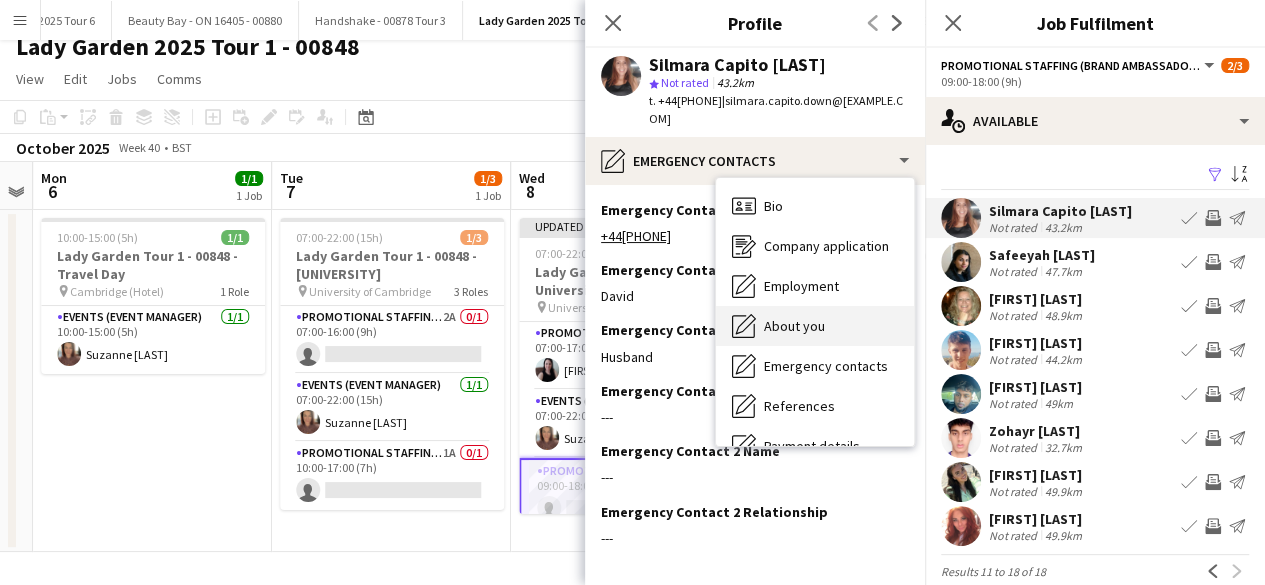 click on "About you" at bounding box center (794, 326) 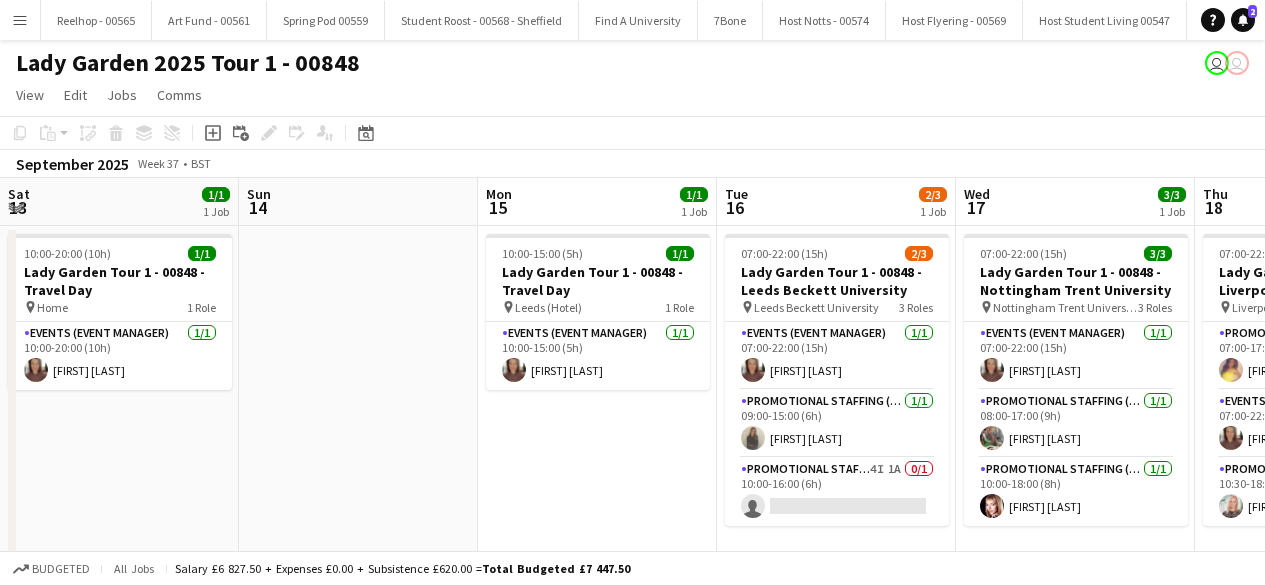 scroll, scrollTop: 0, scrollLeft: 0, axis: both 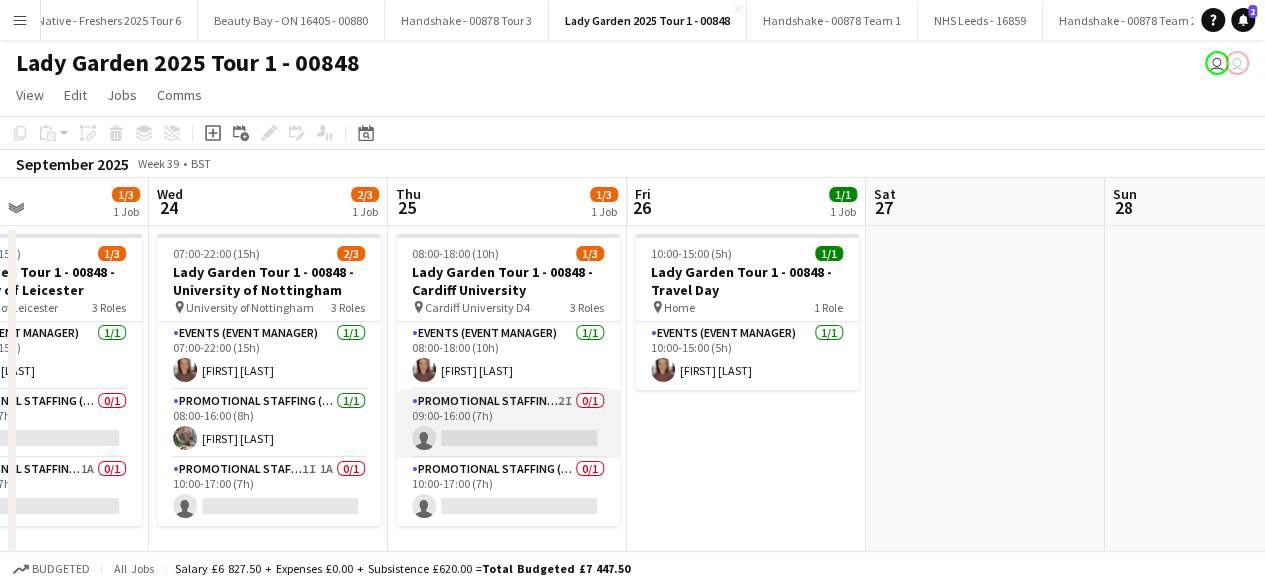 click on "Promotional Staffing (Brand Ambassadors)   2I   0/1   09:00-16:00 (7h)
single-neutral-actions" at bounding box center (508, 424) 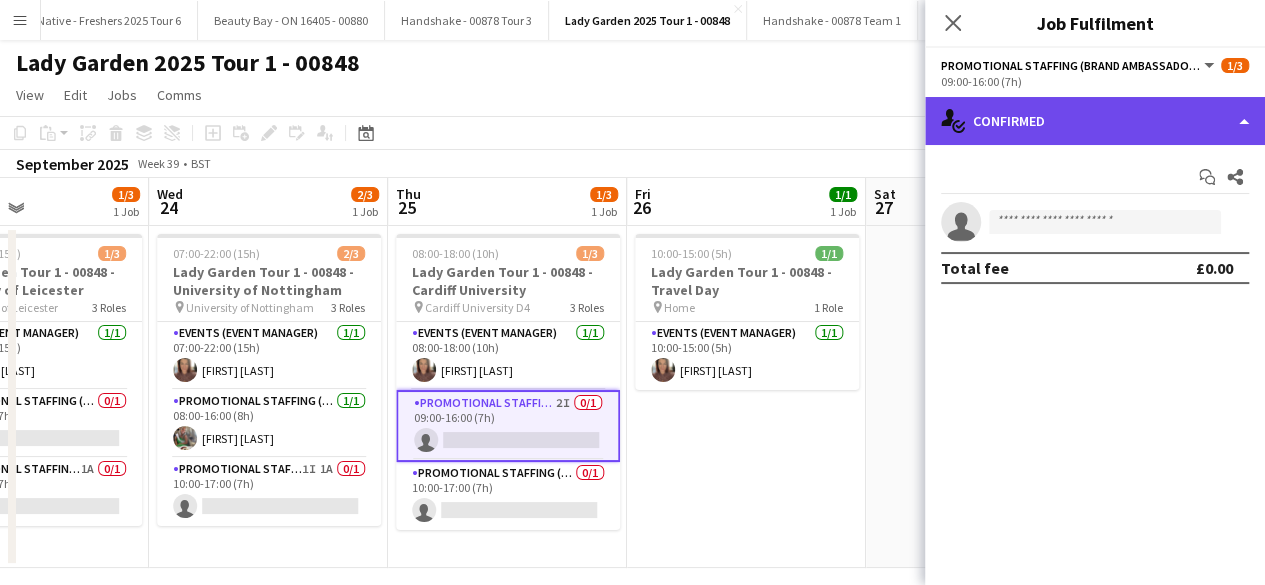 click on "single-neutral-actions-check-2
Confirmed" 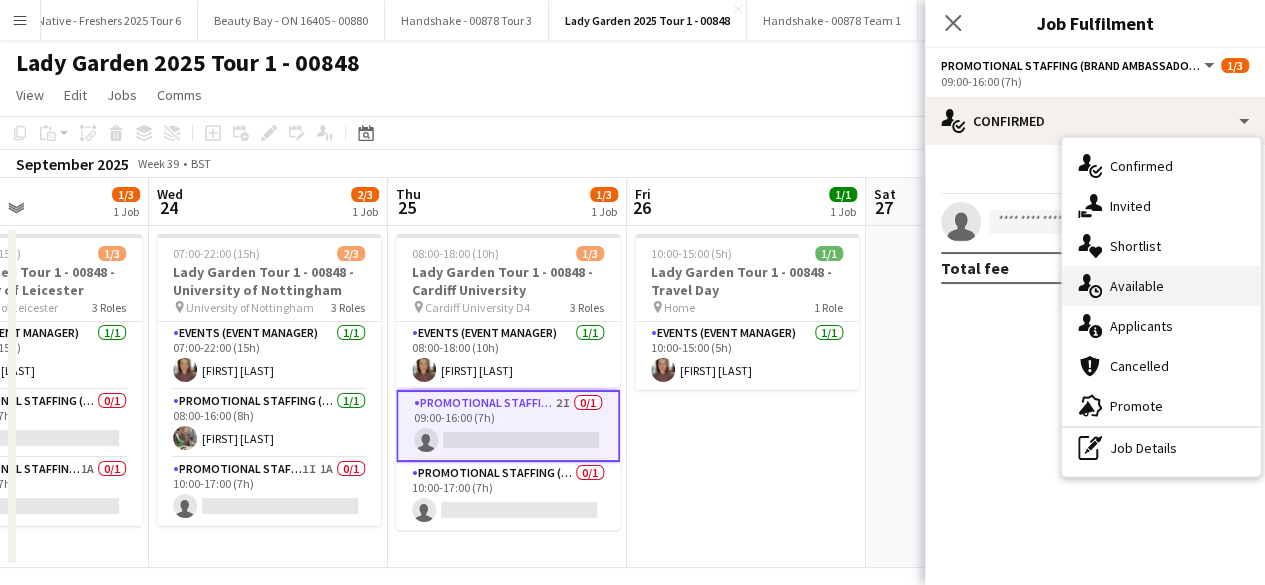 click on "single-neutral-actions-upload
Available" at bounding box center (1161, 286) 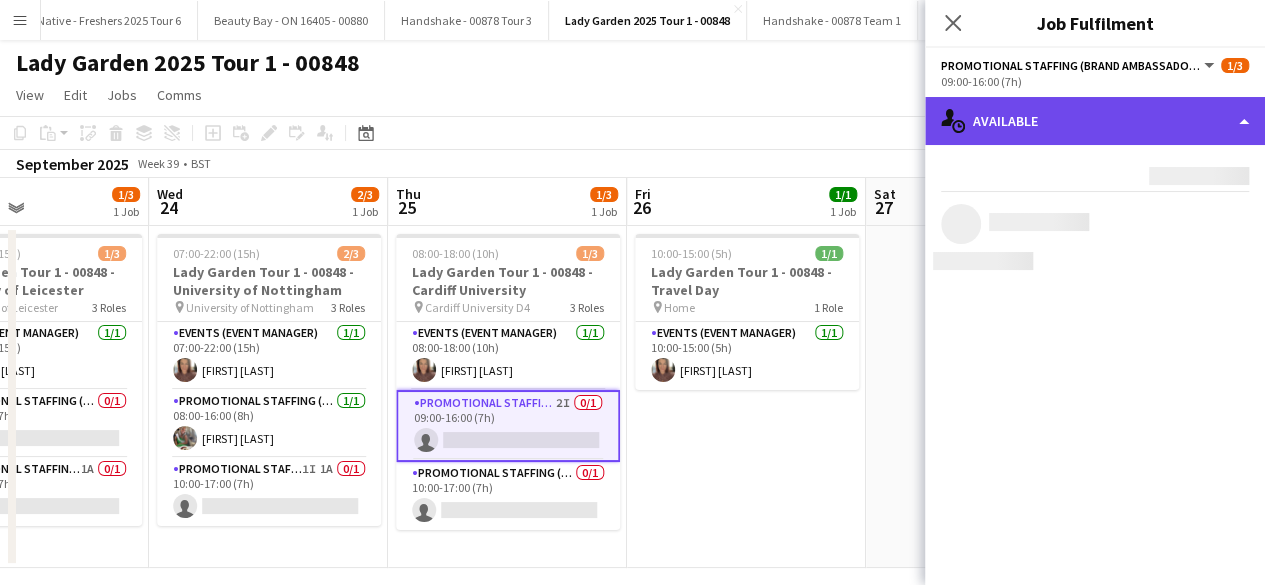 click on "single-neutral-actions-upload
Available" 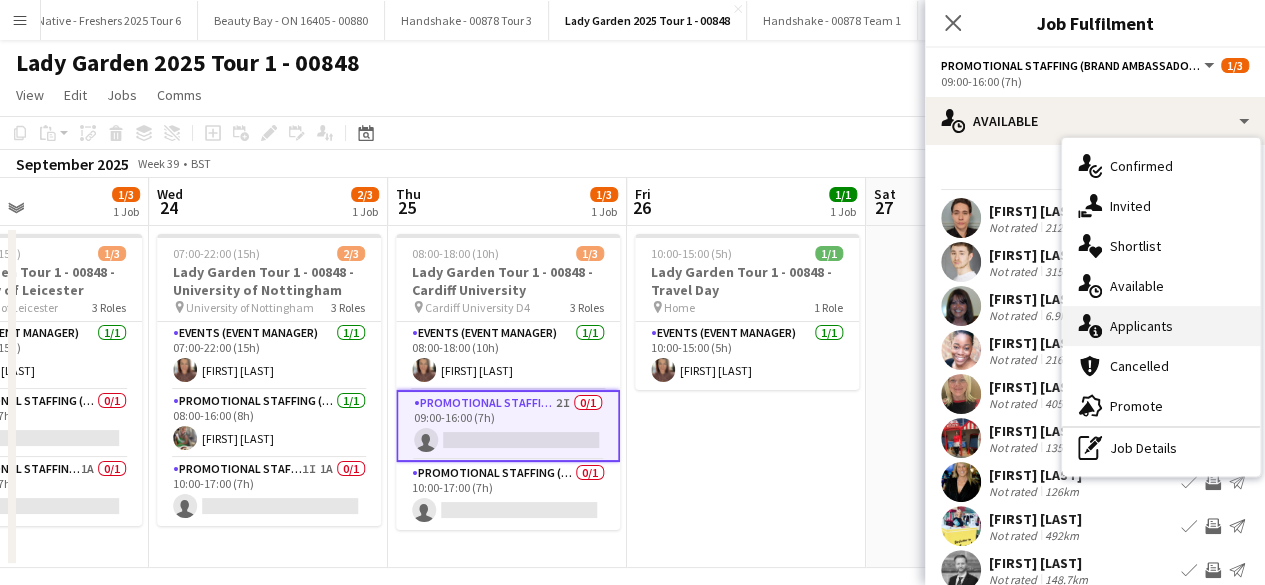 click on "single-neutral-actions-information
Applicants" at bounding box center (1161, 326) 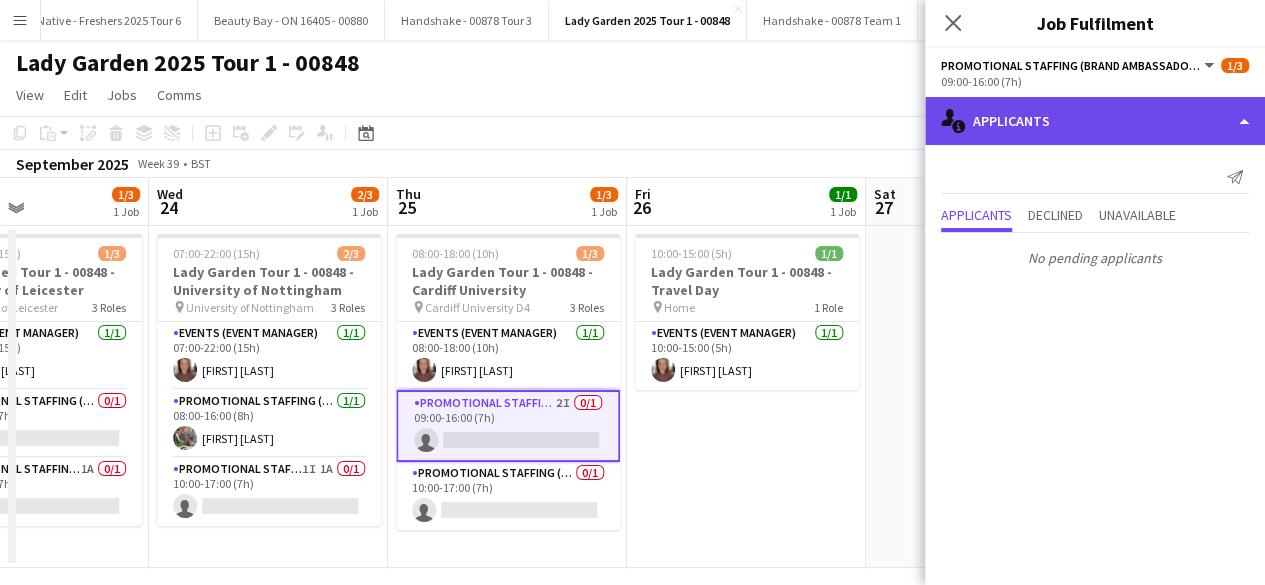 click on "single-neutral-actions-information
Applicants" 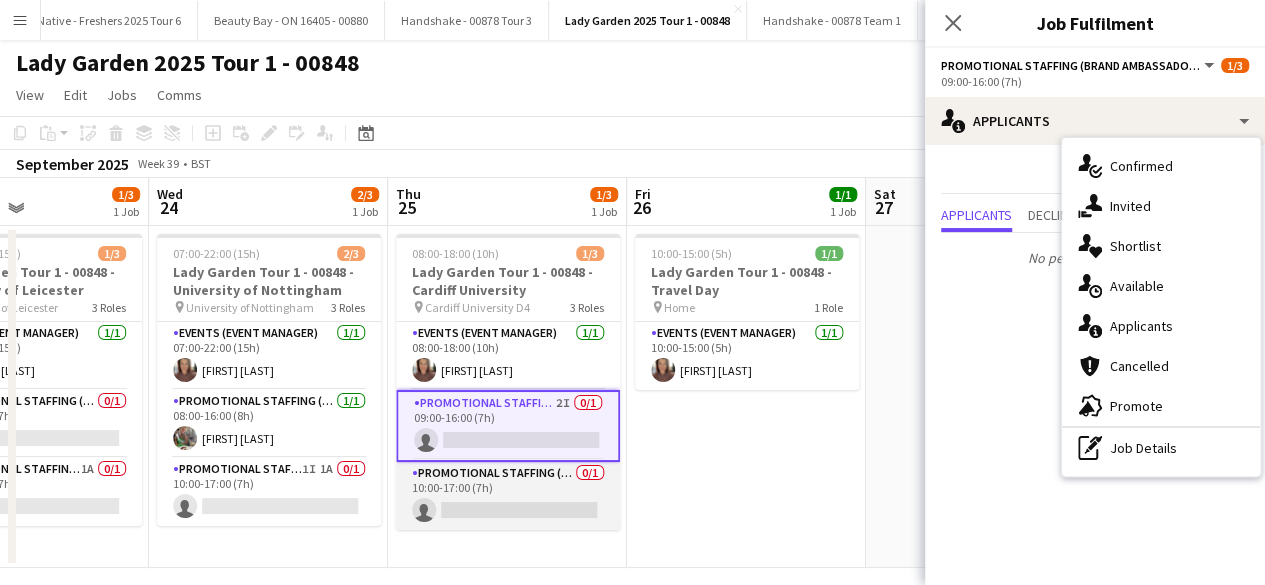 click on "Promotional Staffing (Brand Ambassadors)   0/1   10:00-17:00 (7h)
single-neutral-actions" at bounding box center (508, 496) 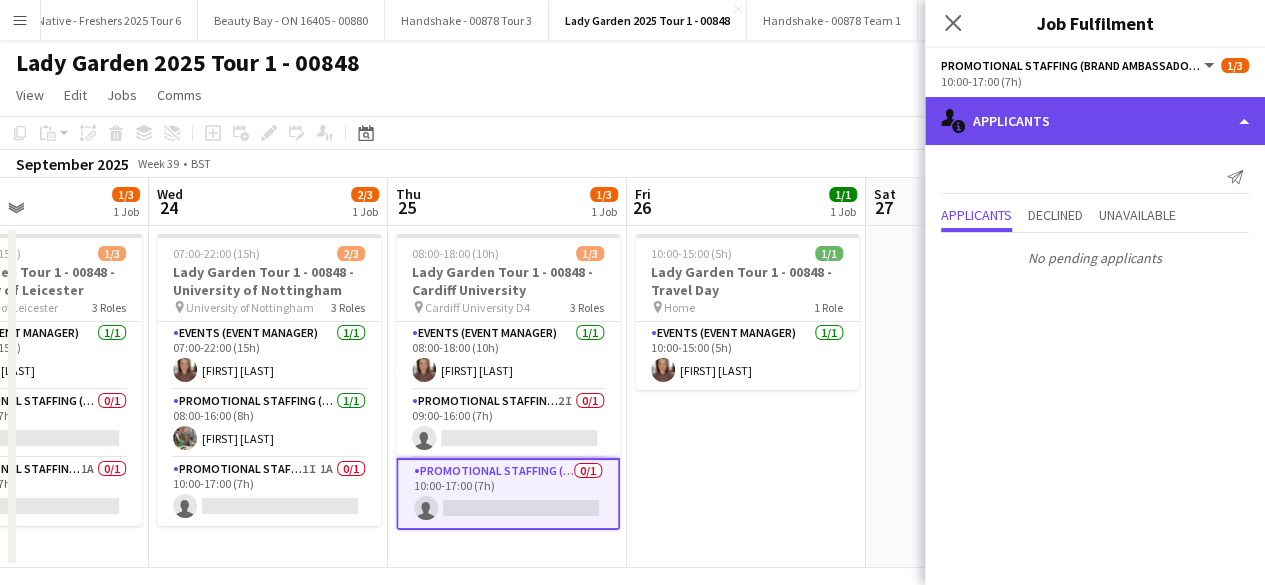 click on "single-neutral-actions-information
Applicants" 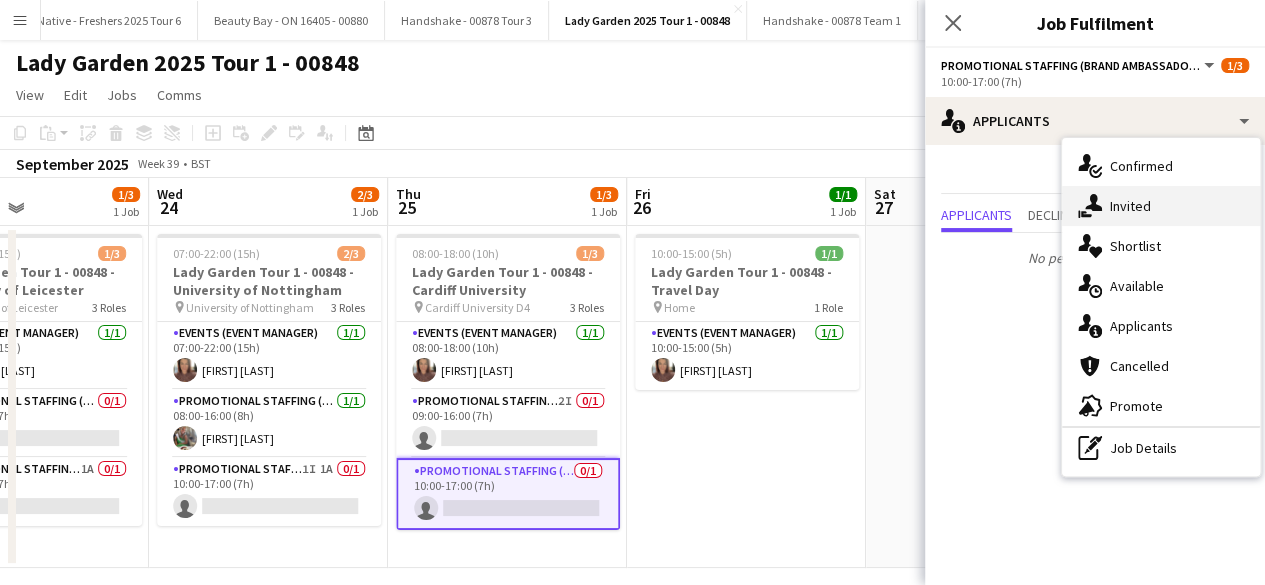 click on "single-neutral-actions-share-1
Invited" at bounding box center (1161, 206) 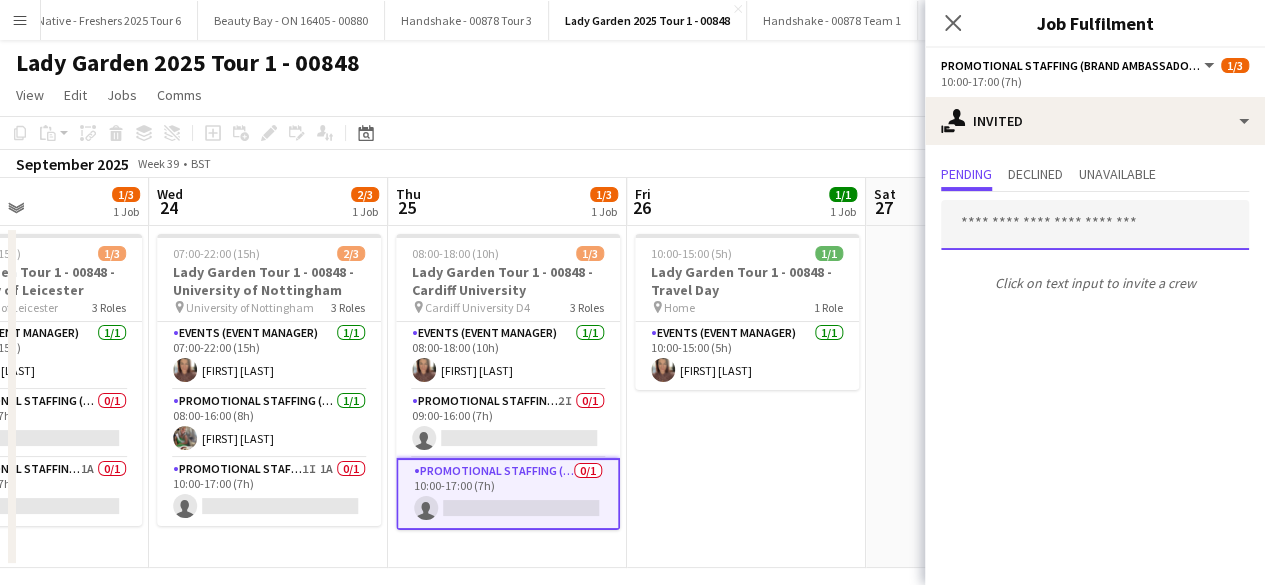 click at bounding box center (1095, 225) 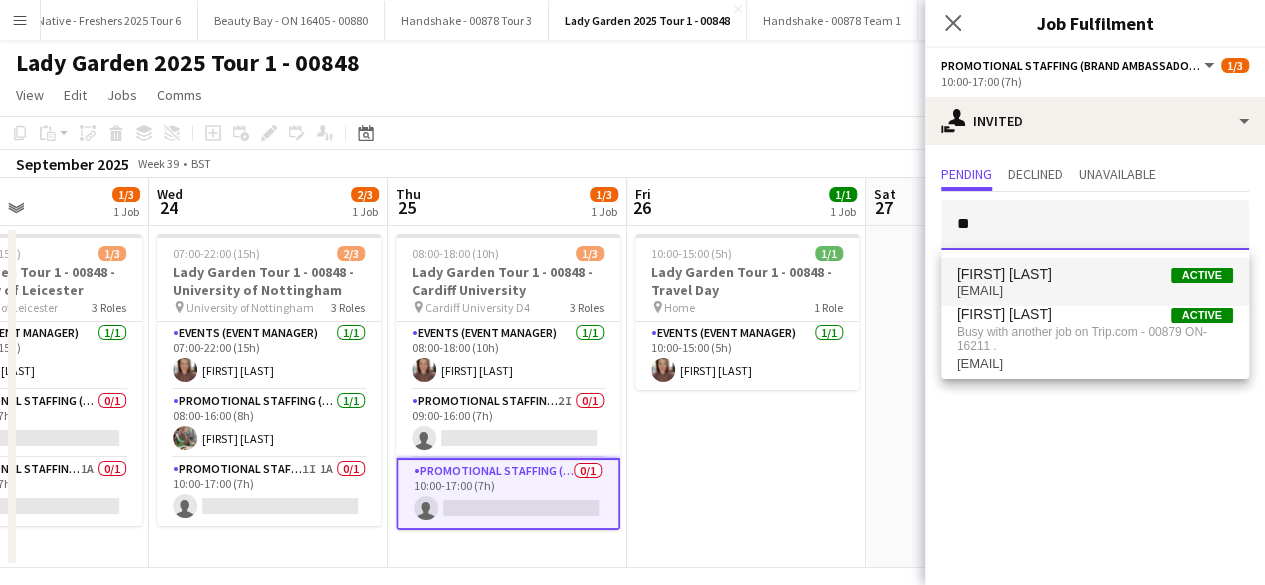 type on "*" 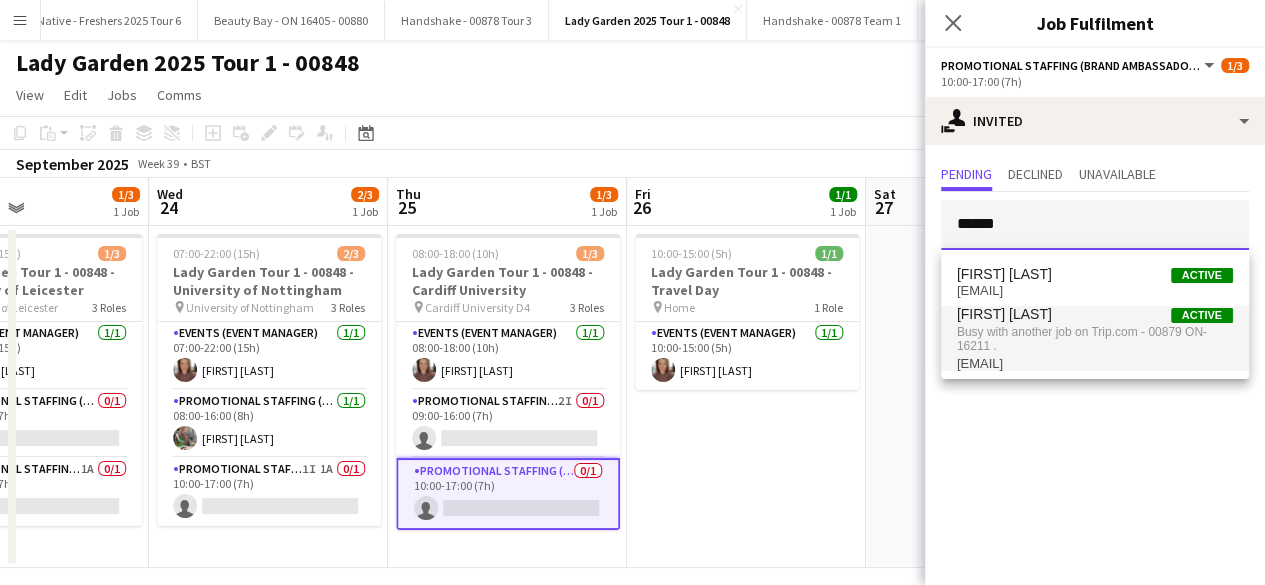 type on "******" 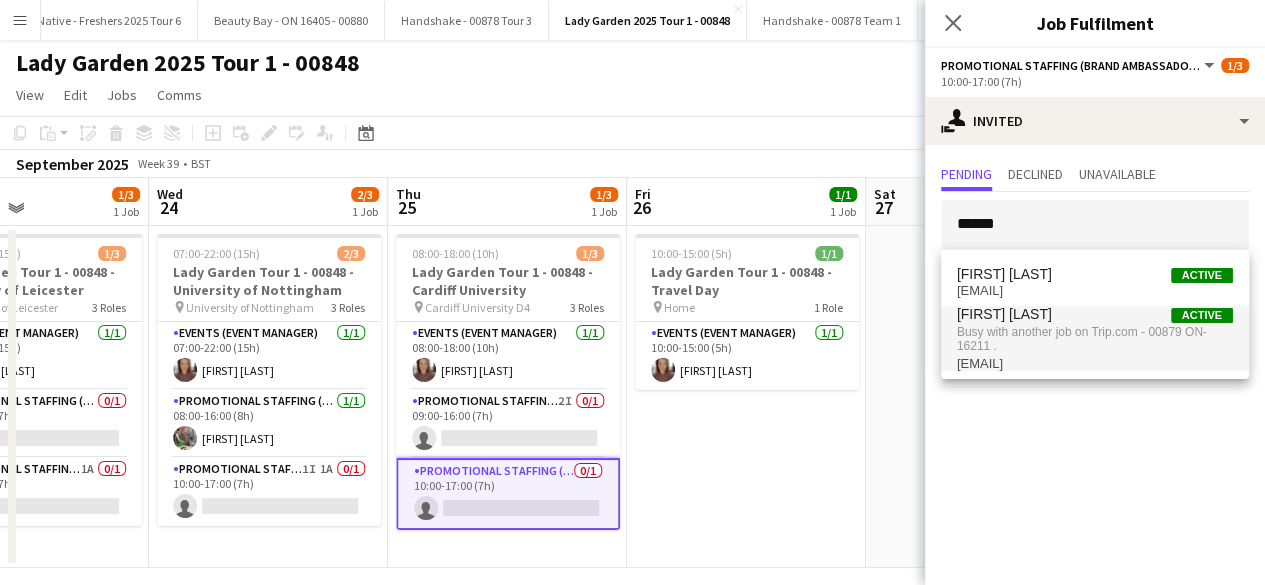 click on "Busy with another job on Trip.com - 00879  ON-16211 ." at bounding box center (1095, 339) 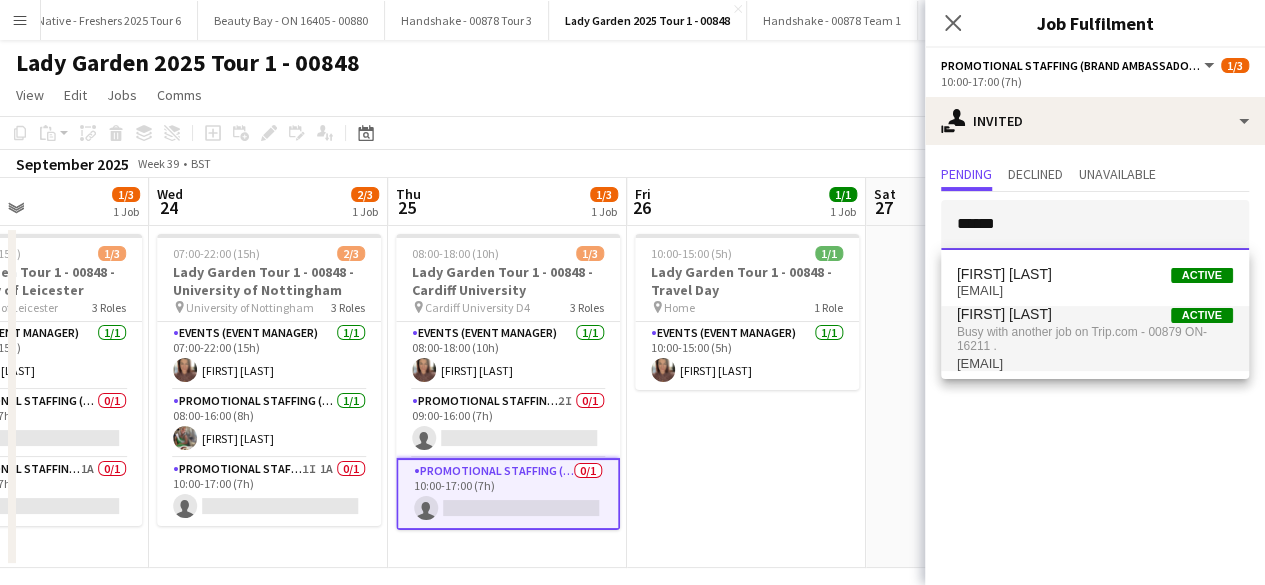 type 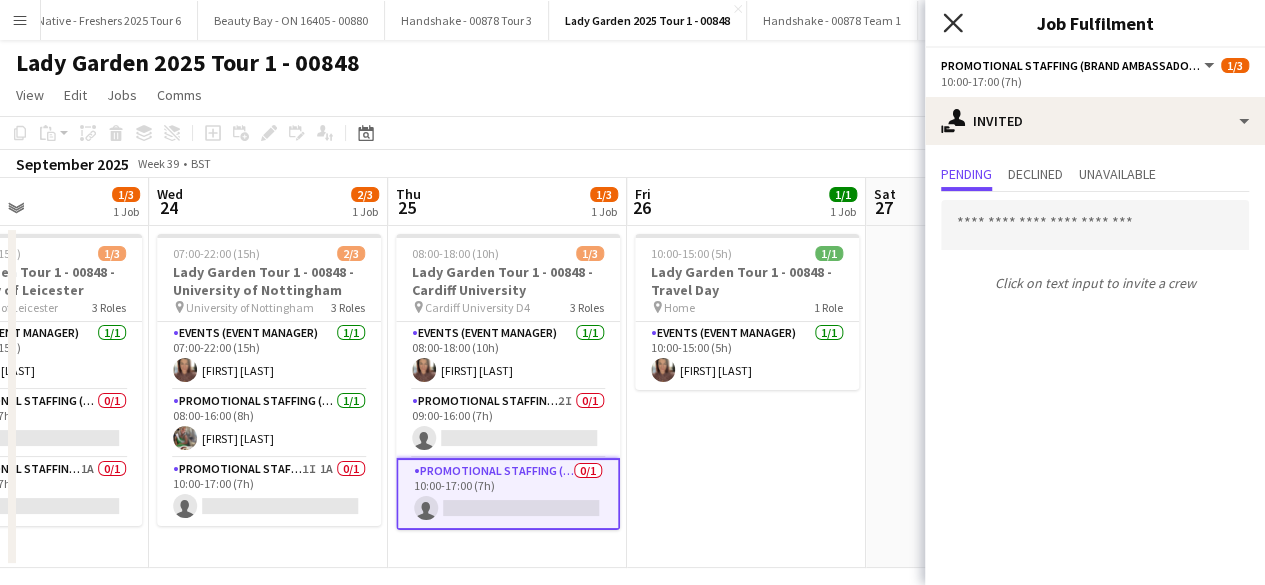 click 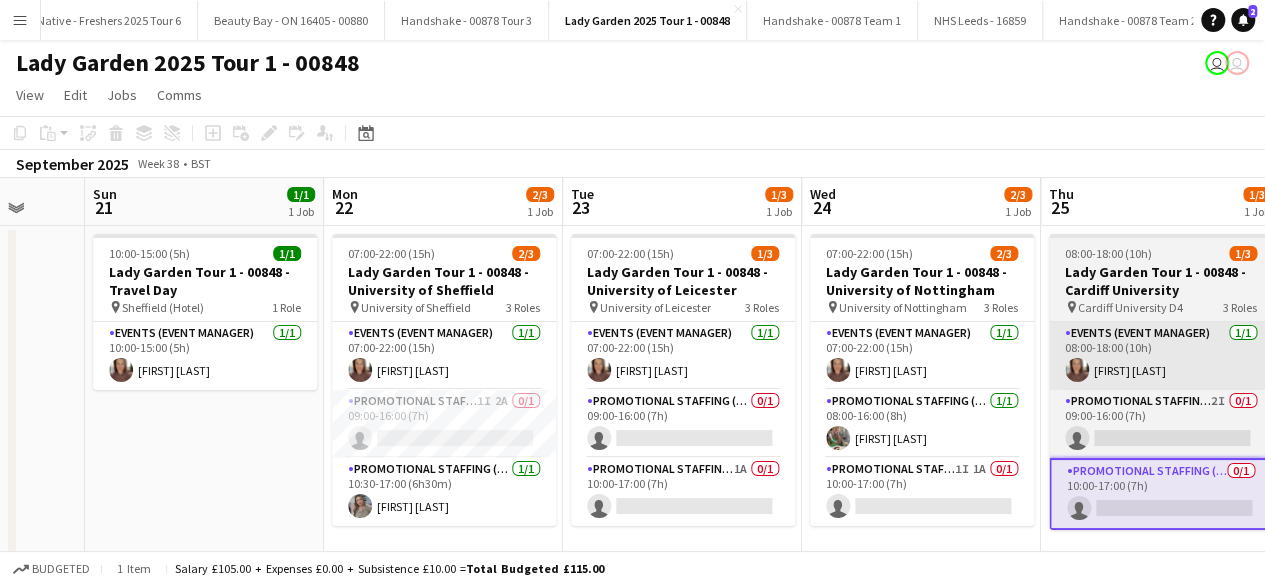 scroll, scrollTop: 0, scrollLeft: 630, axis: horizontal 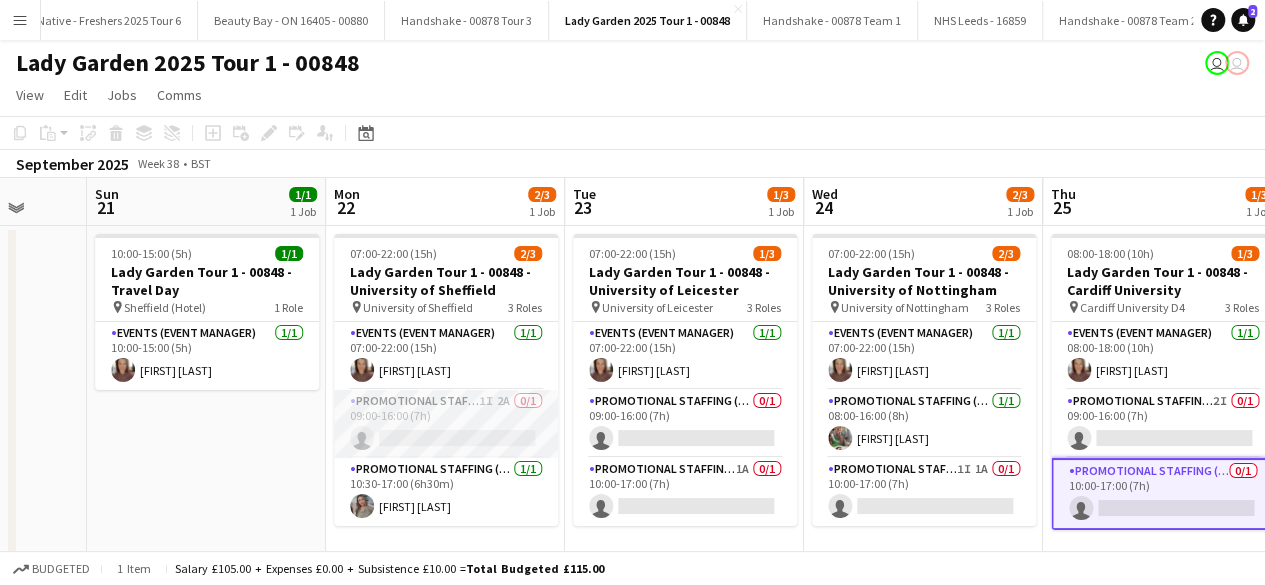 click on "Promotional Staffing (Brand Ambassadors)   1I   2A   0/1   09:00-16:00 (7h)
single-neutral-actions" at bounding box center [446, 424] 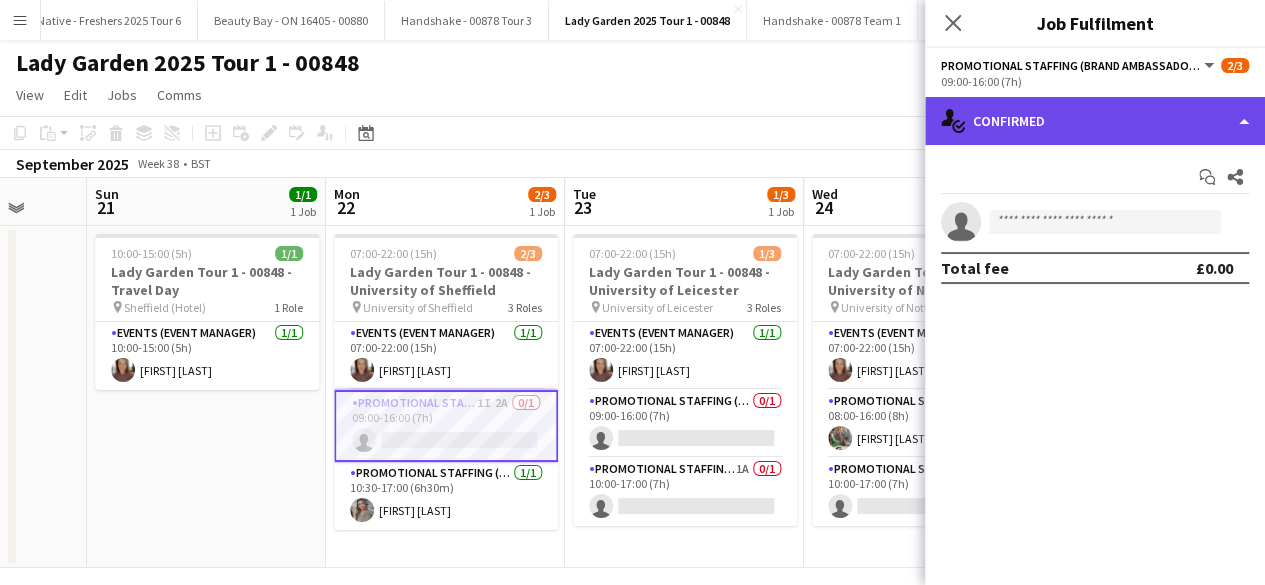 click on "single-neutral-actions-check-2
Confirmed" 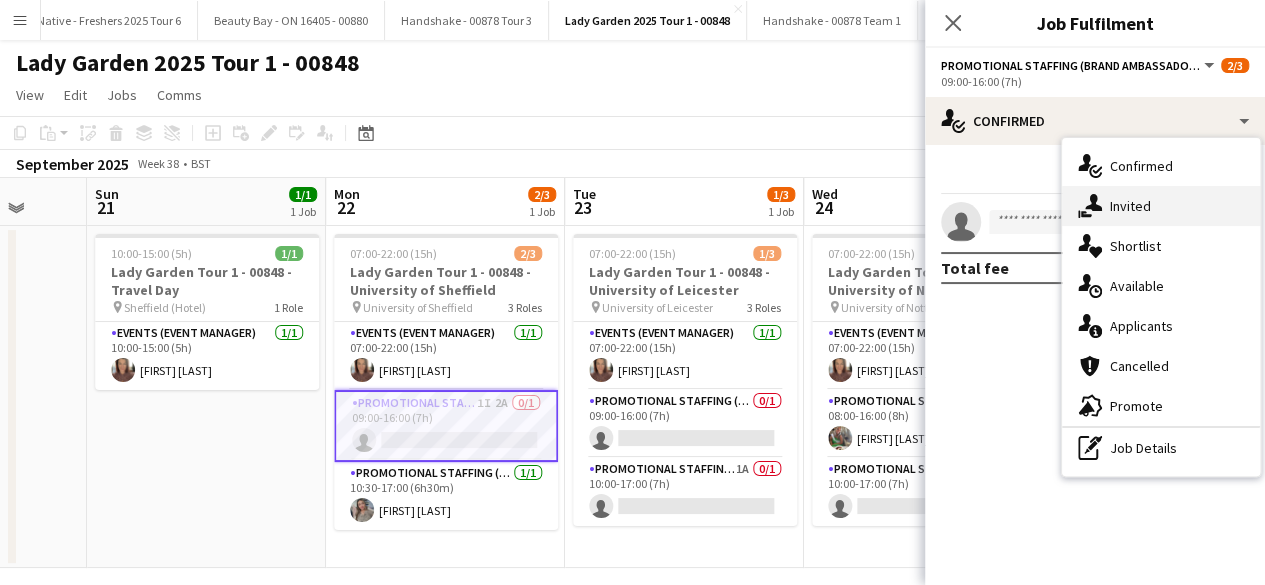 click on "single-neutral-actions-share-1
Invited" at bounding box center [1161, 206] 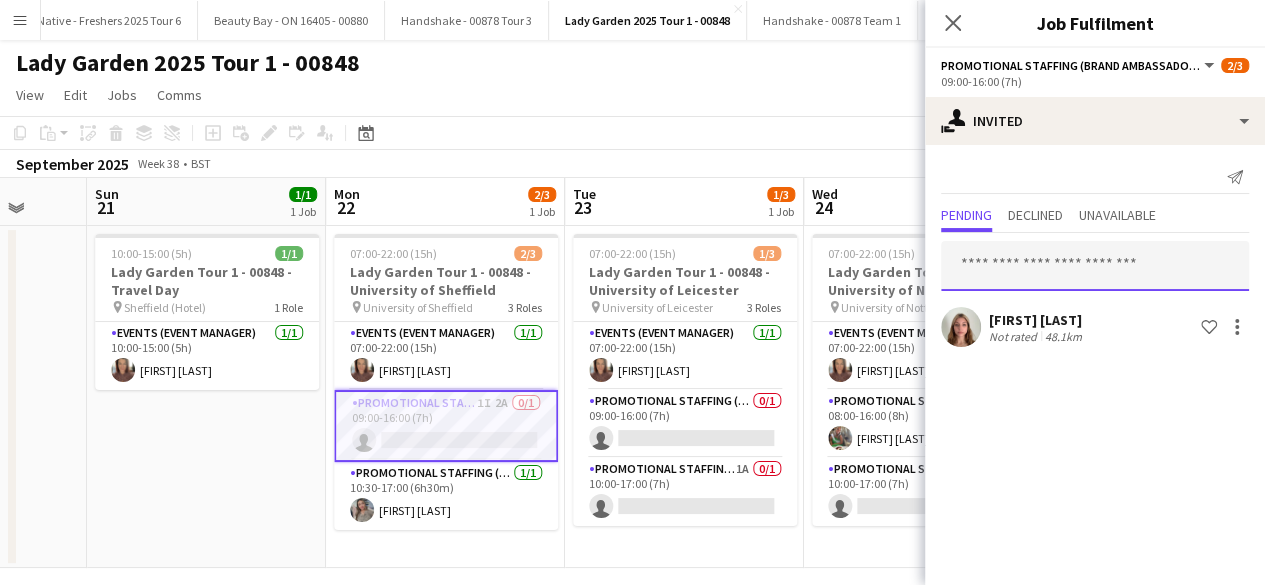 click at bounding box center [1095, 266] 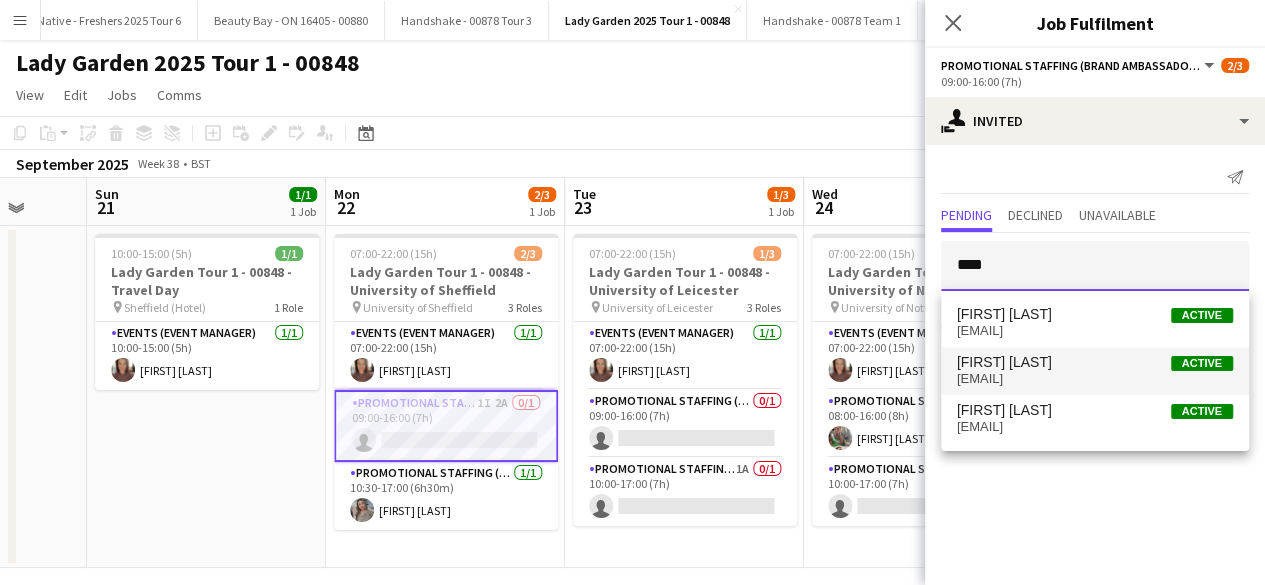 type on "****" 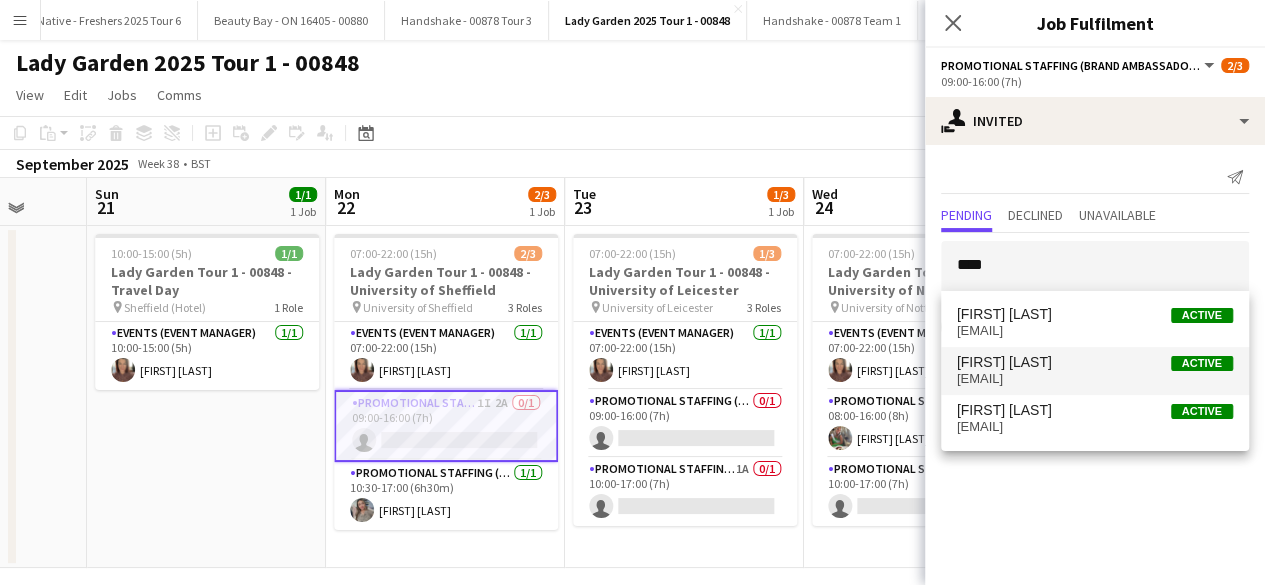 click on "abbie Murdoch  Active" at bounding box center [1095, 362] 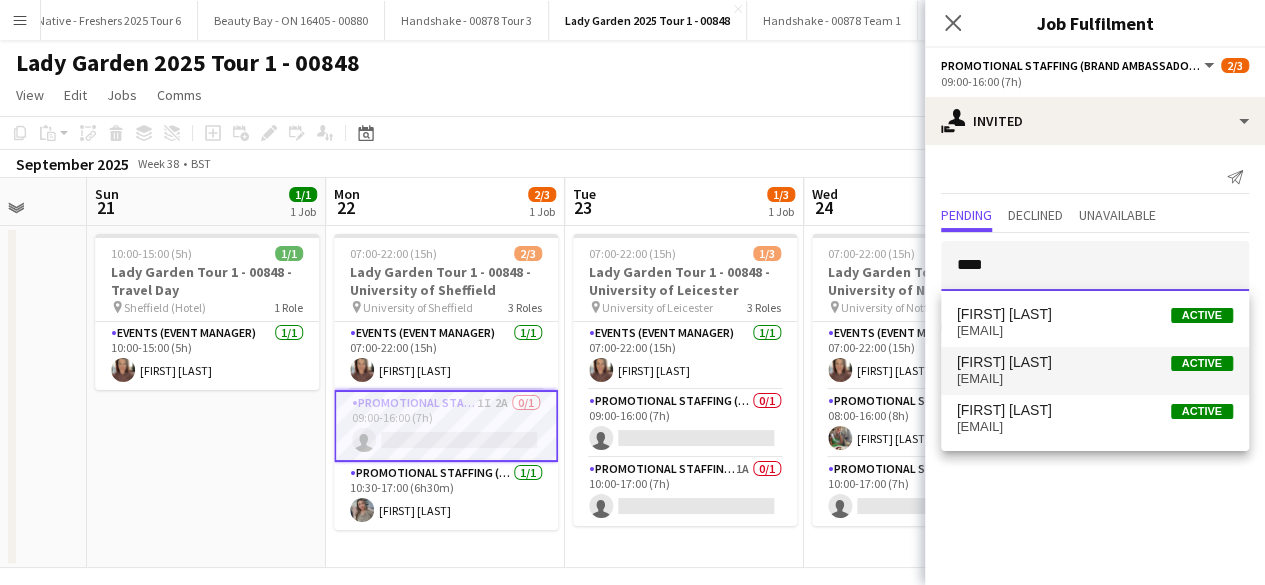 type 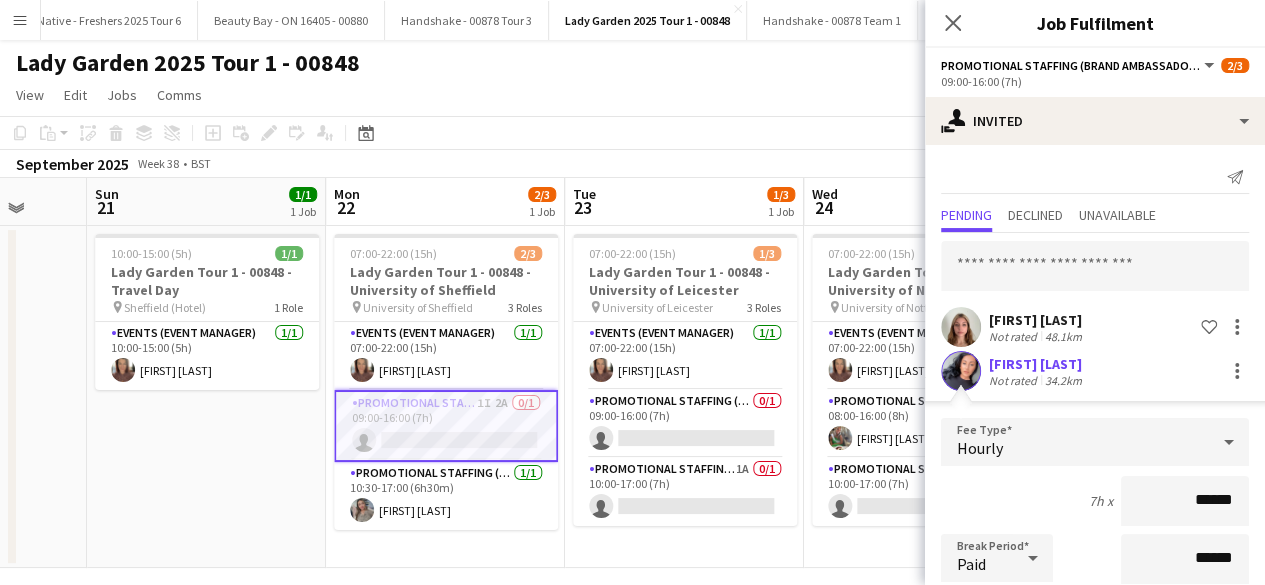 scroll, scrollTop: 278, scrollLeft: 0, axis: vertical 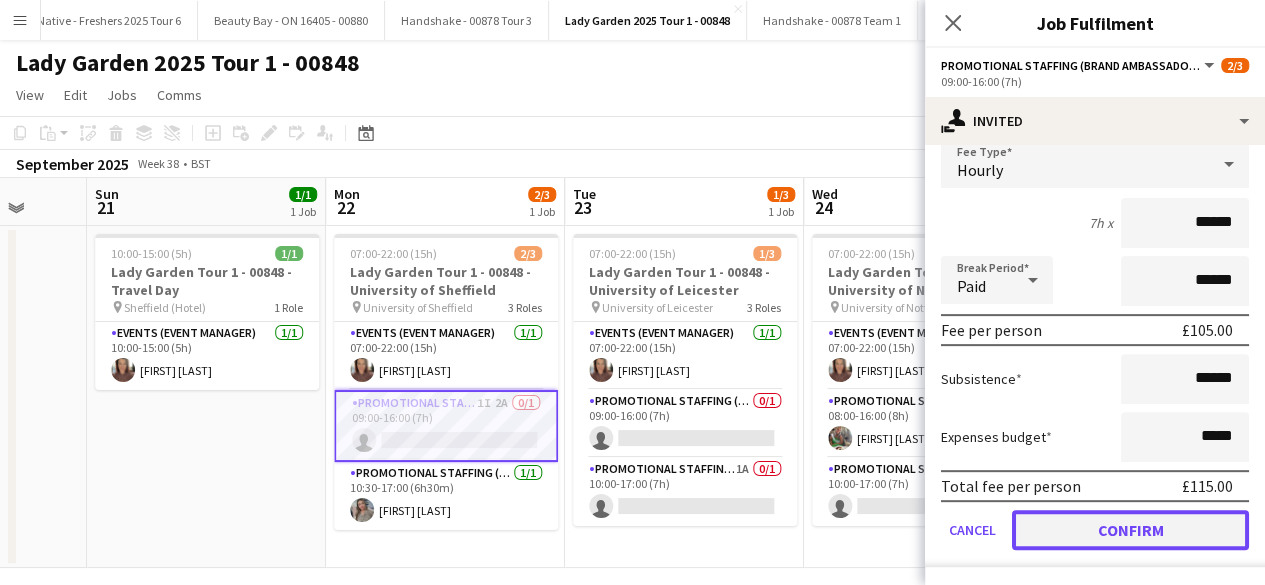click on "Confirm" 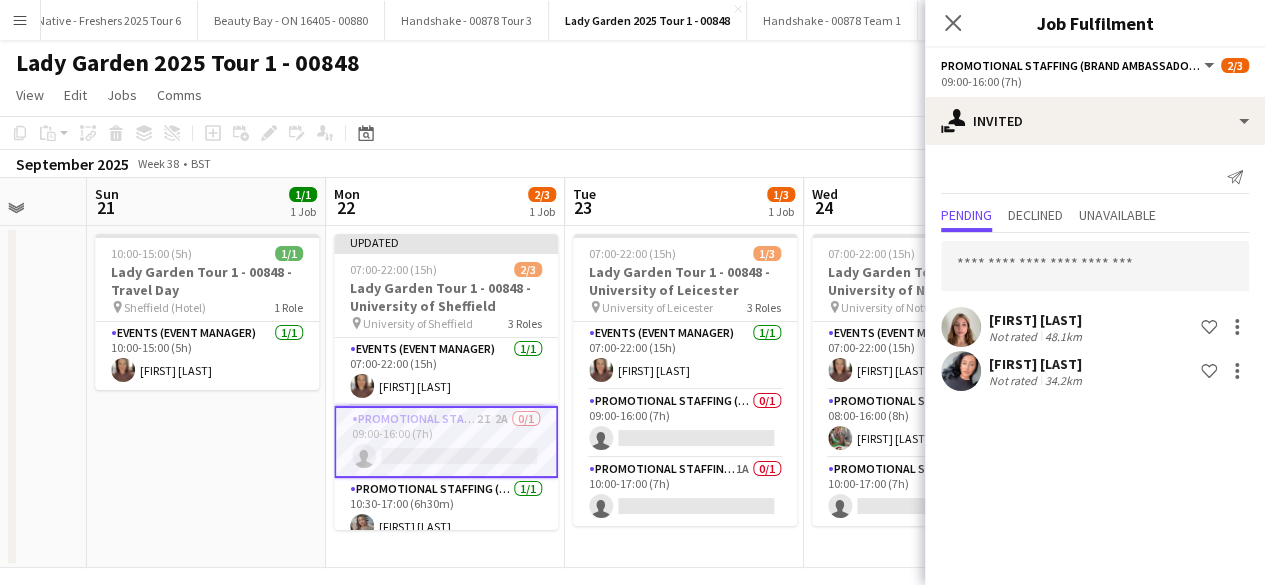 scroll, scrollTop: 0, scrollLeft: 0, axis: both 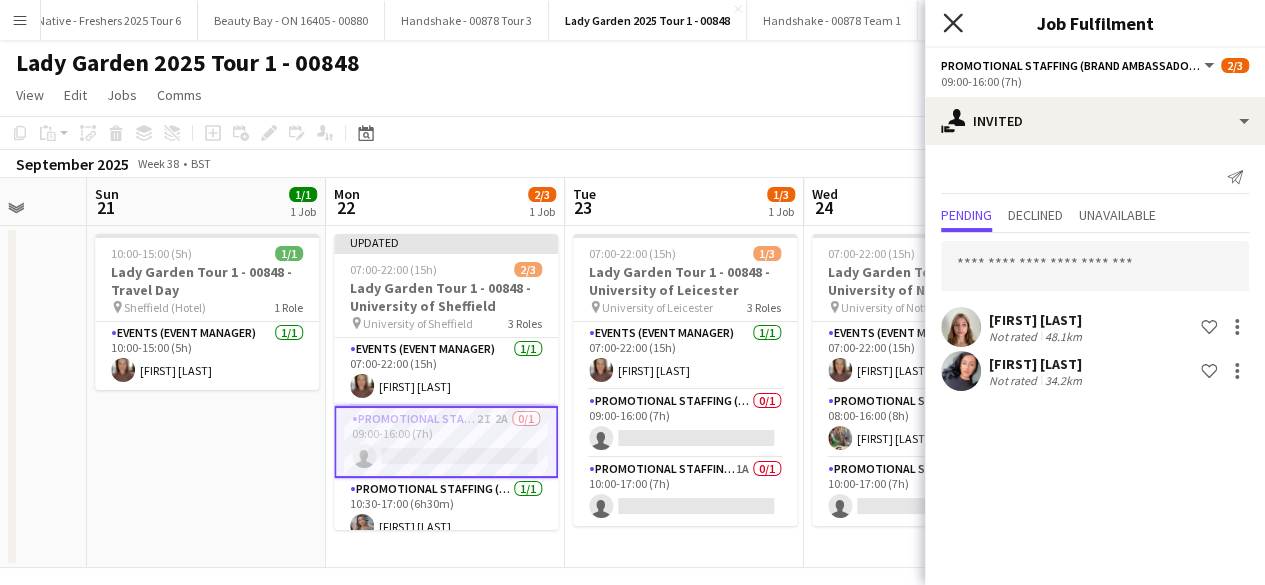click on "Close pop-in" 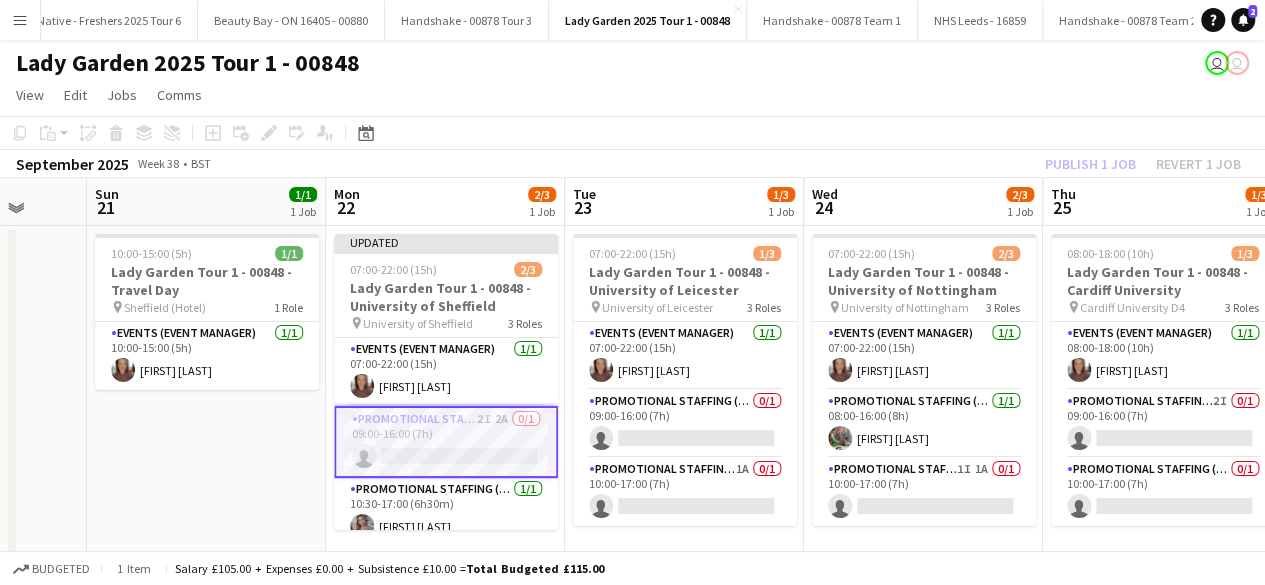 click on "10:00-15:00 (5h)    1/1   Lady Garden Tour 1 - 00848 - Travel Day
pin
Sheffield (Hotel)   1 Role   Events (Event Manager)   1/1   10:00-15:00 (5h)
Suzanne Mountford" at bounding box center (206, 397) 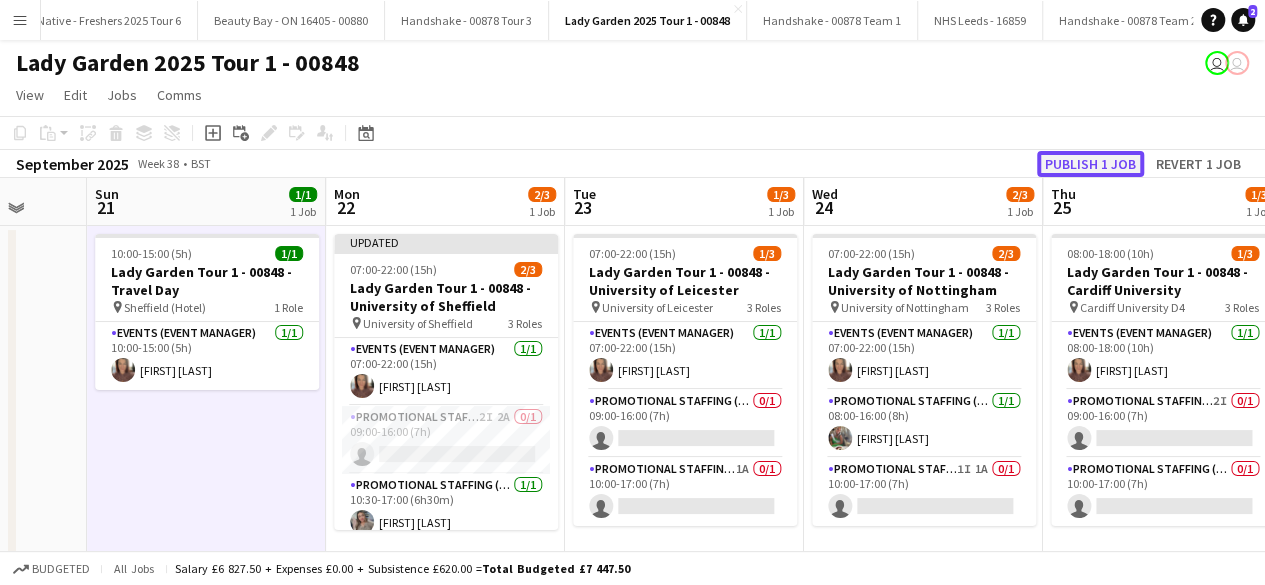 click on "Publish 1 job" 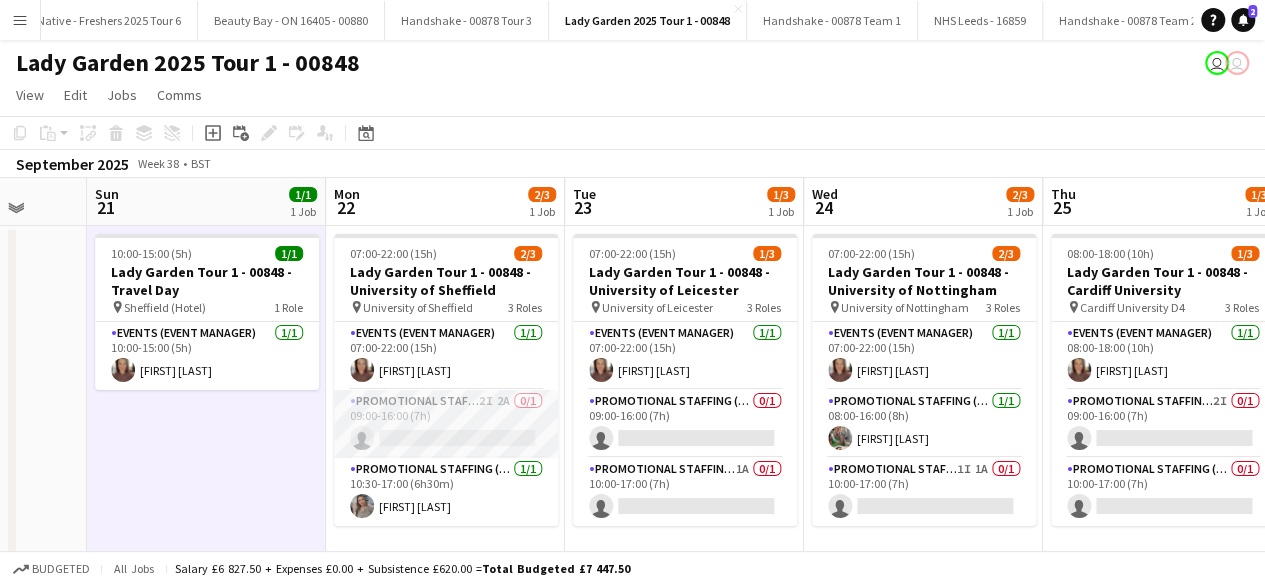 click on "Promotional Staffing (Brand Ambassadors)   2I   2A   0/1   09:00-16:00 (7h)
single-neutral-actions" at bounding box center [446, 424] 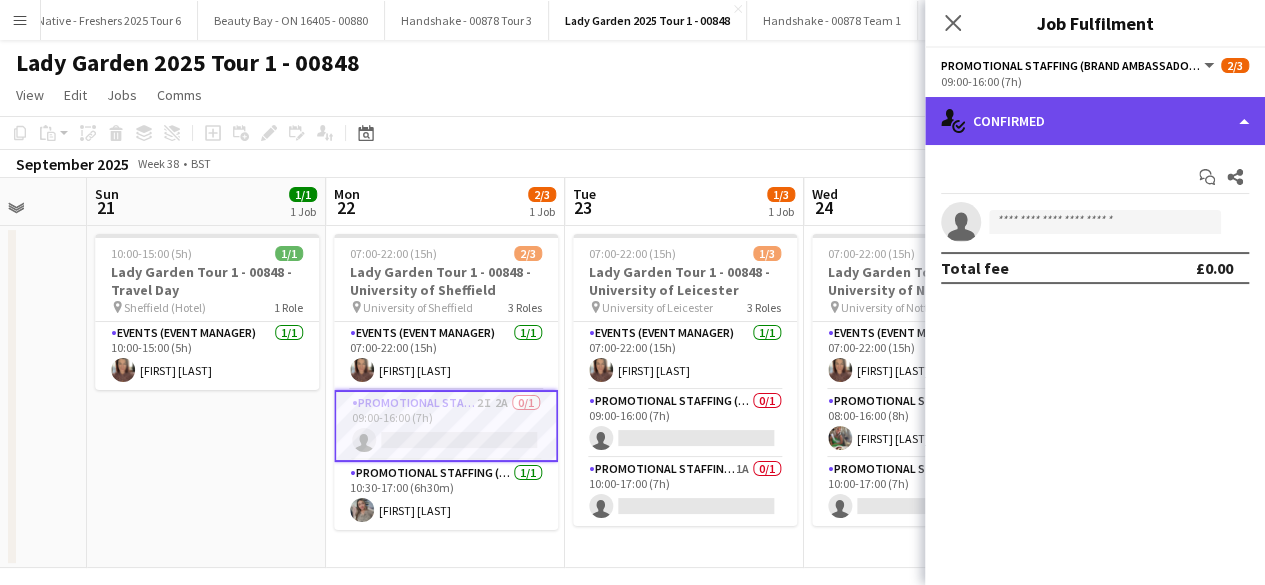 click on "single-neutral-actions-check-2
Confirmed" 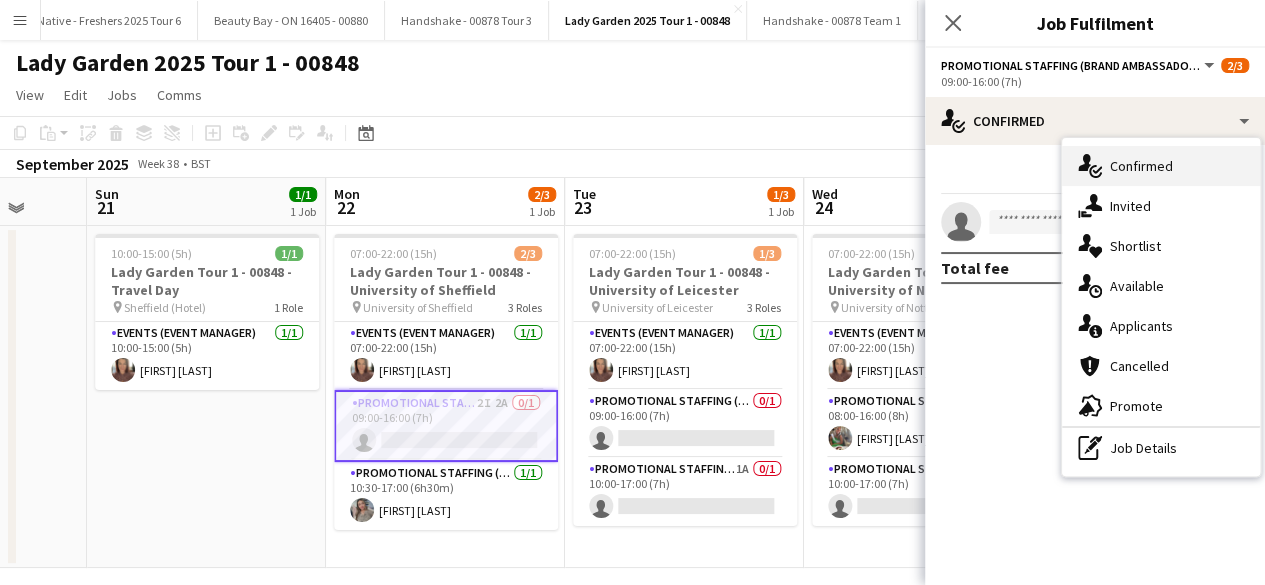 click on "single-neutral-actions-share-1
Invited" at bounding box center [1161, 206] 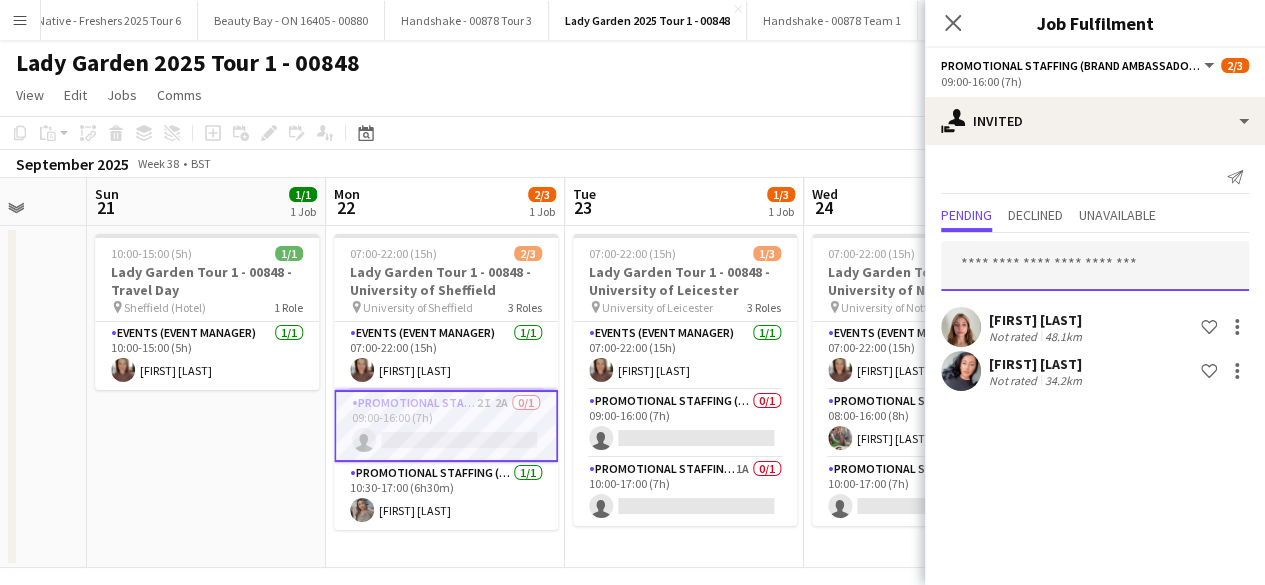 click at bounding box center [1095, 266] 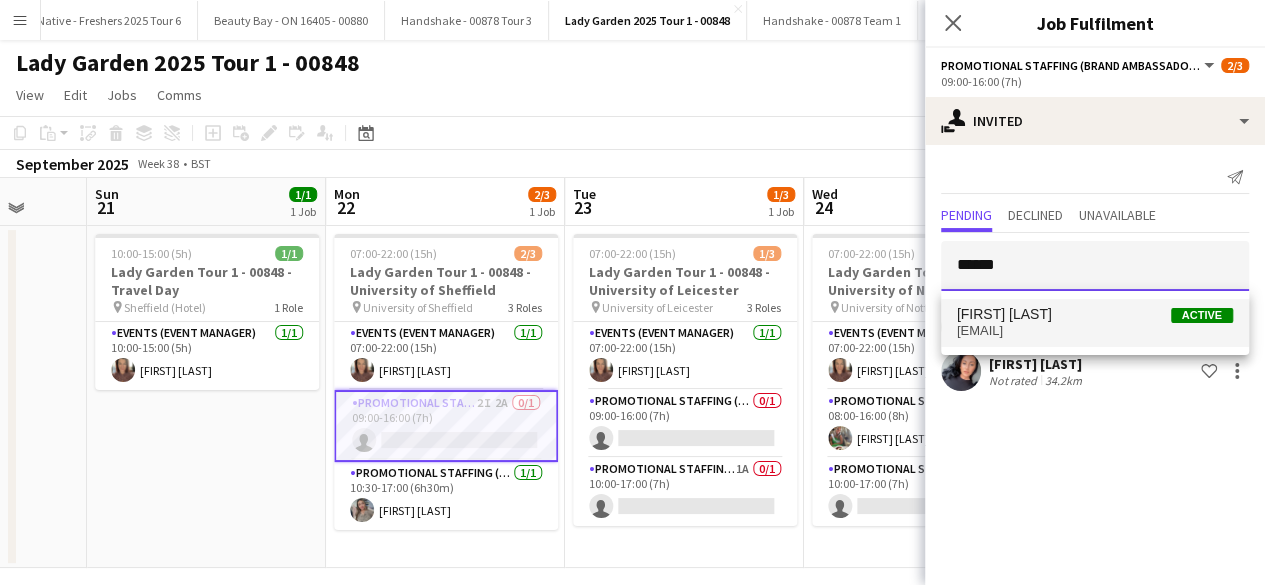 type on "******" 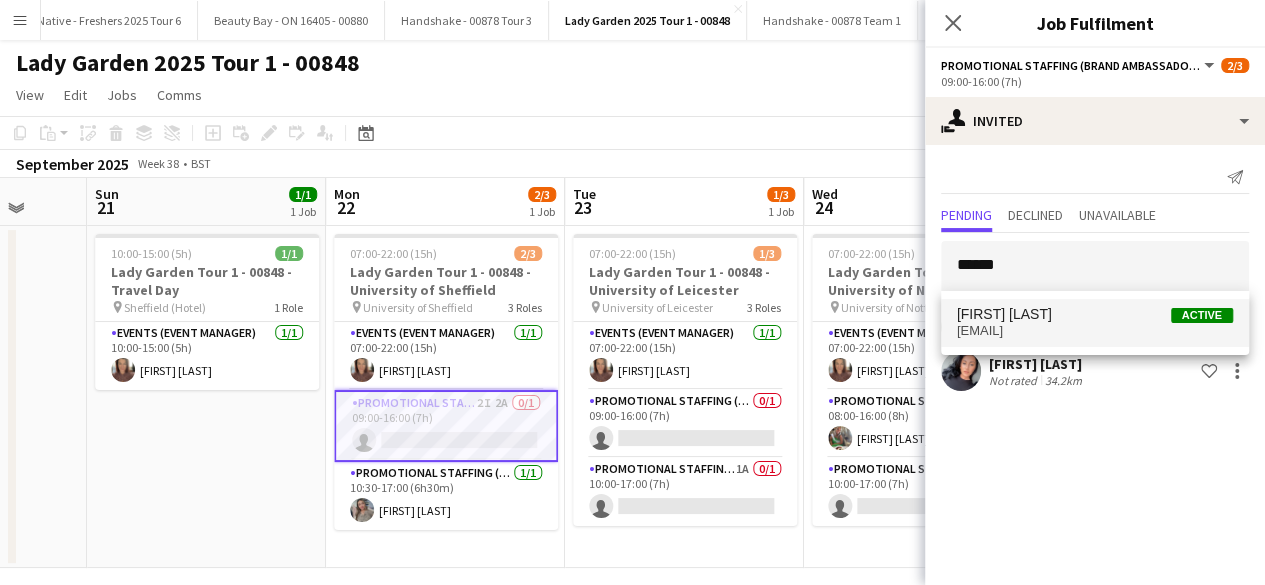 click on "[EMAIL]" at bounding box center [1095, 331] 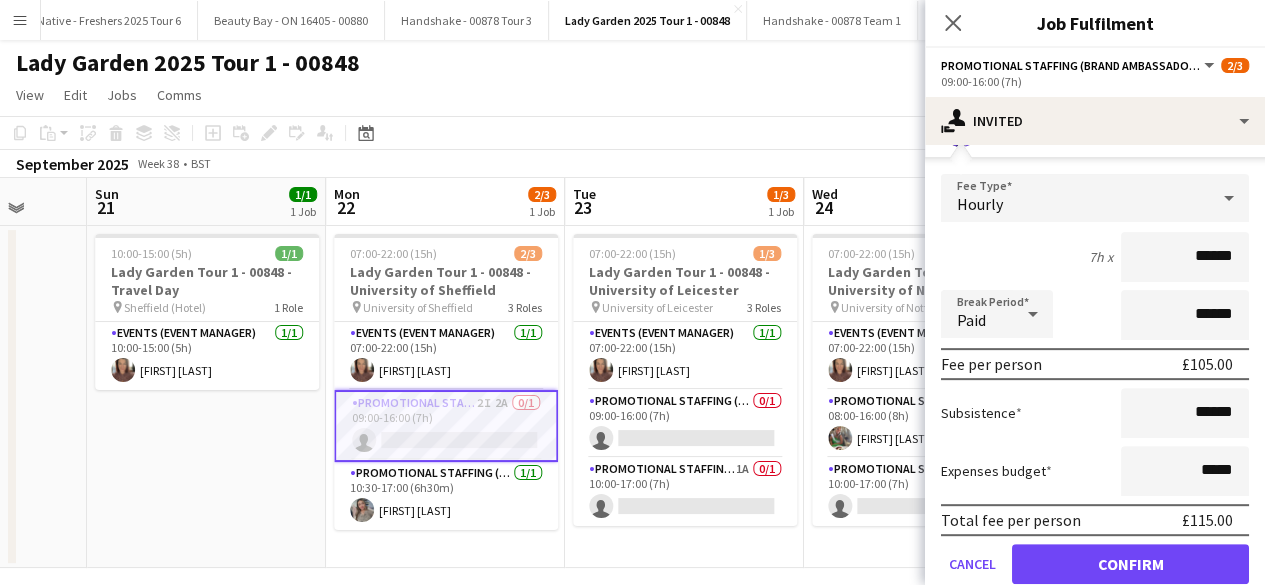 scroll, scrollTop: 289, scrollLeft: 0, axis: vertical 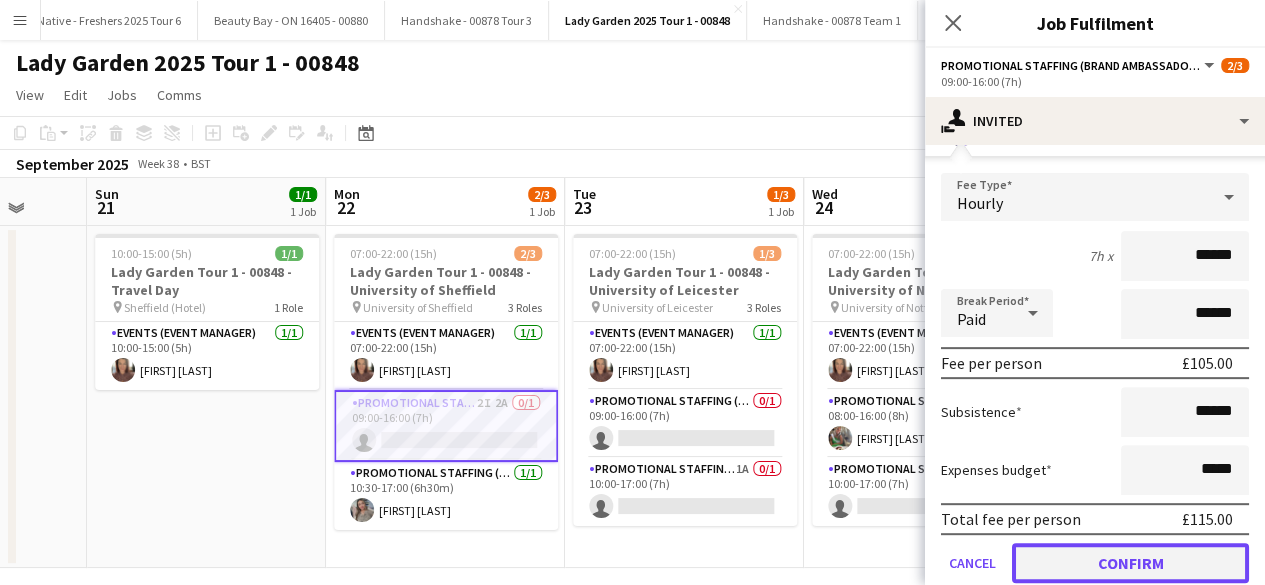 click on "Confirm" 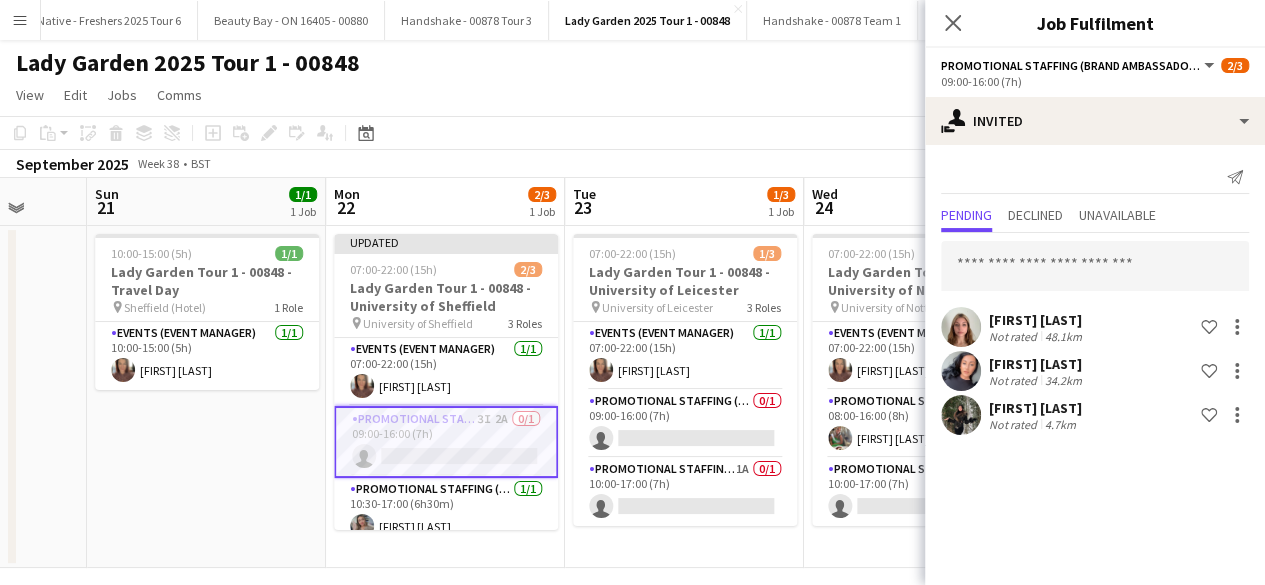 scroll, scrollTop: 0, scrollLeft: 0, axis: both 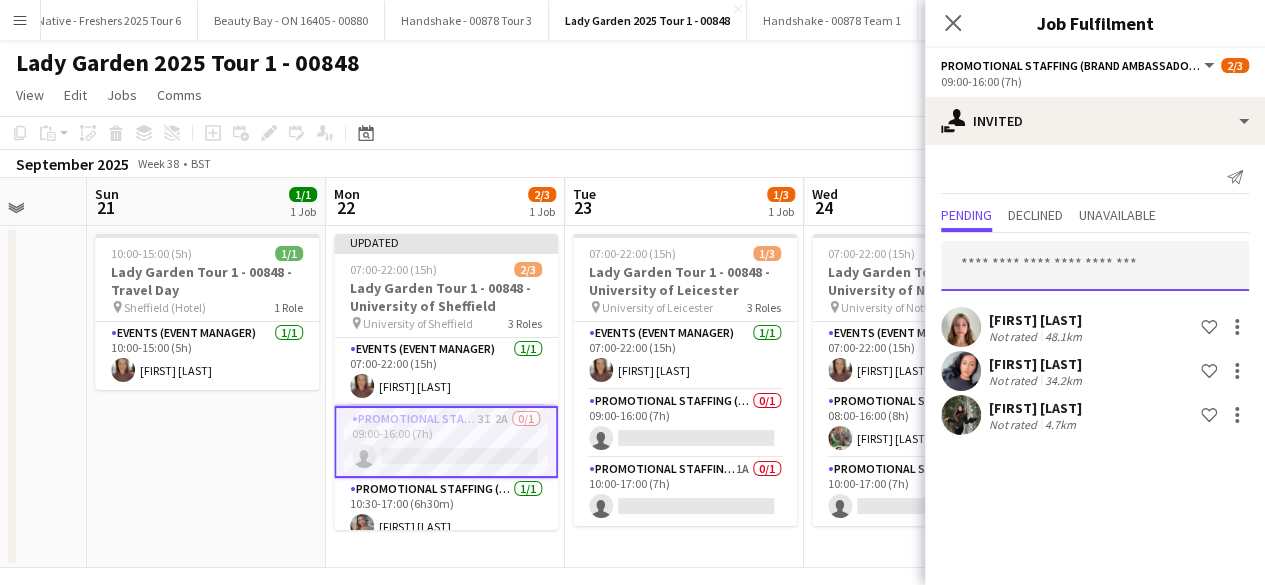 click at bounding box center (1095, 266) 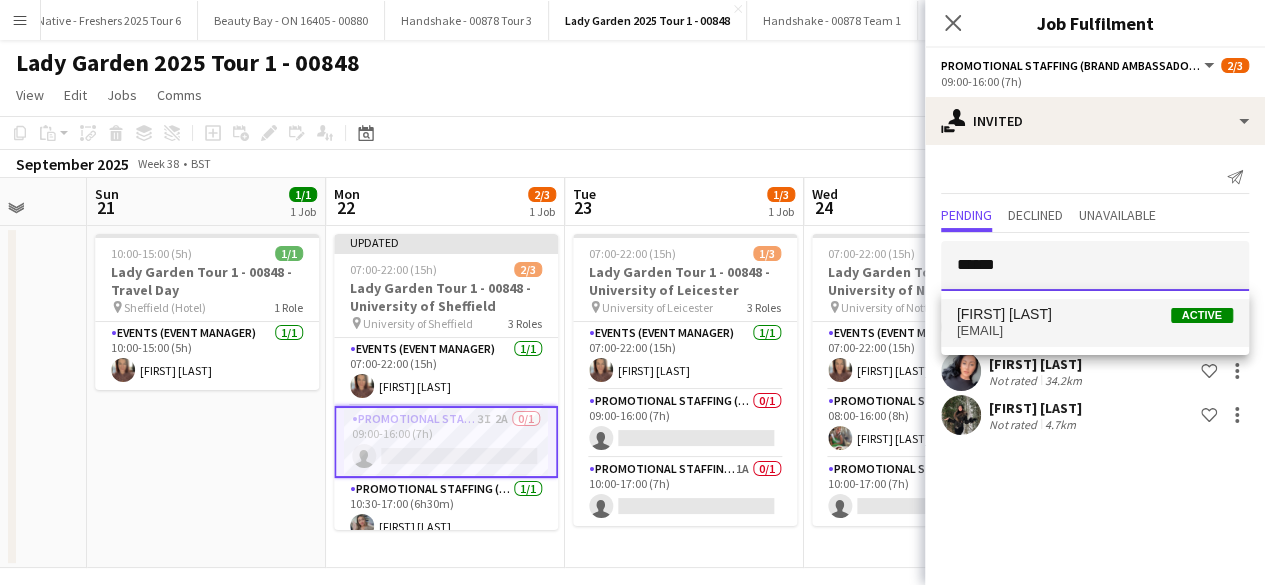 type on "******" 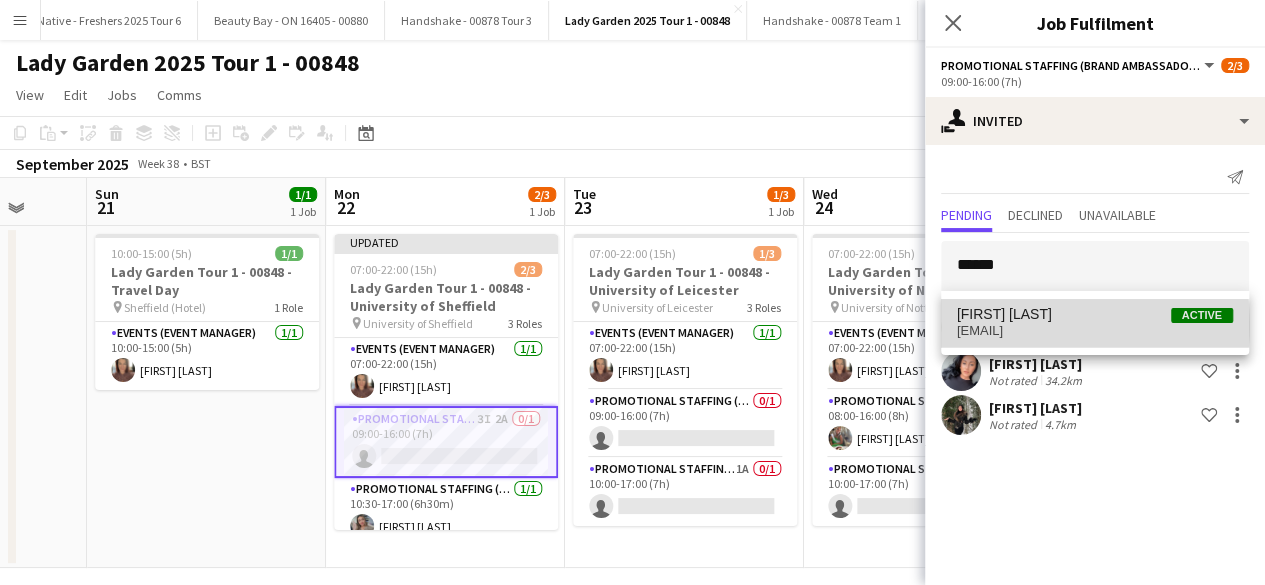 click on "[EMAIL]" at bounding box center (1095, 331) 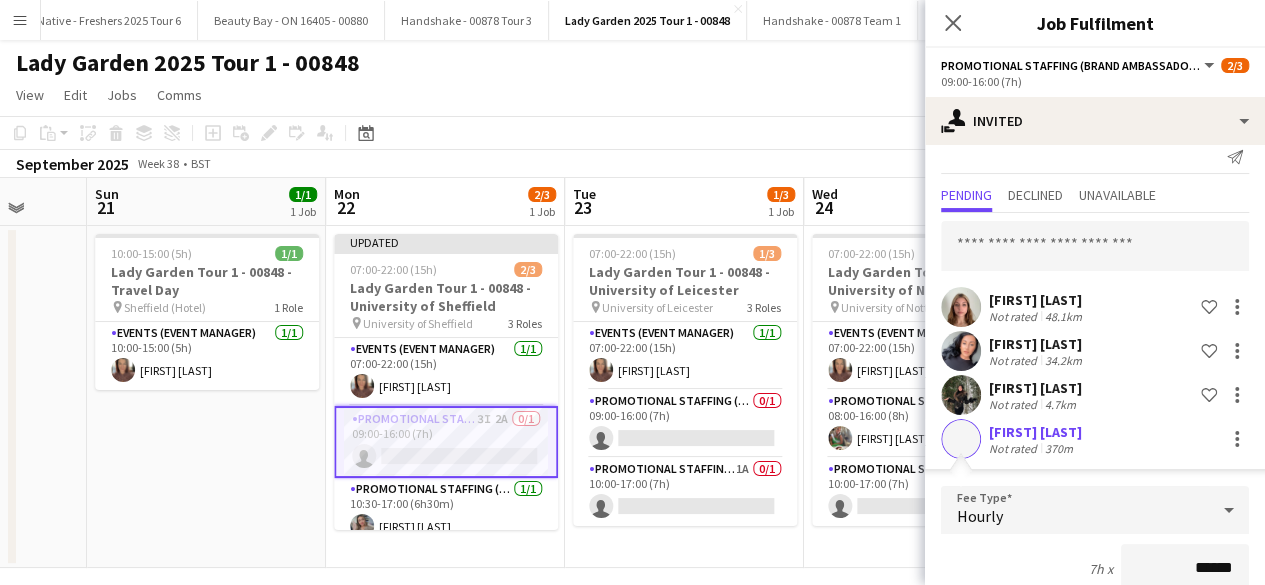 scroll, scrollTop: 366, scrollLeft: 0, axis: vertical 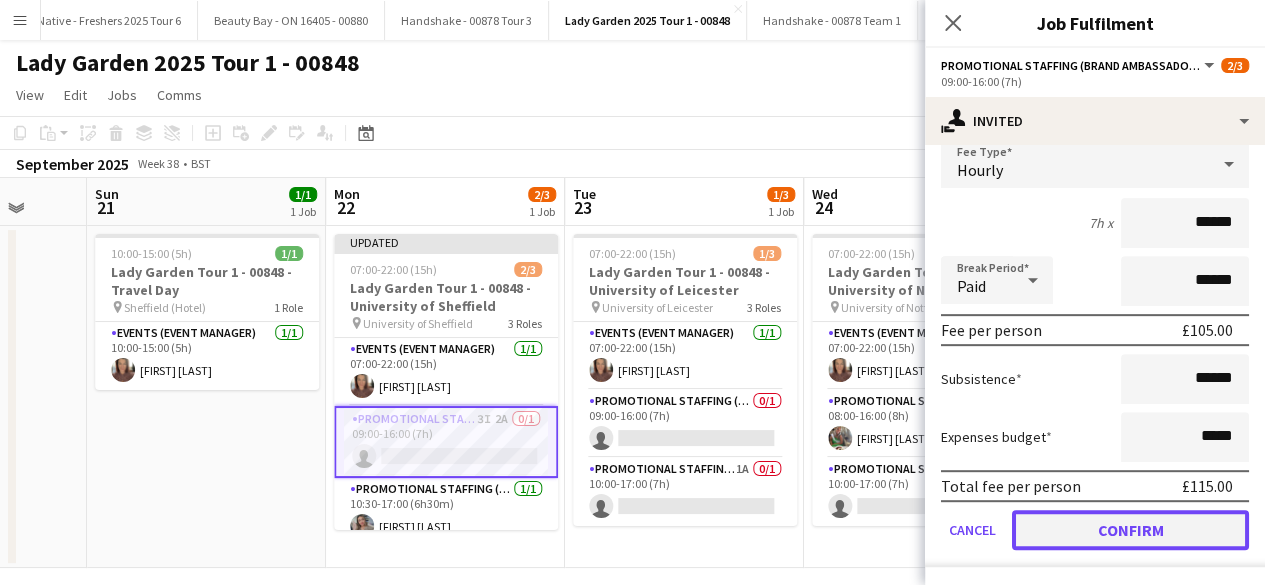click on "Confirm" 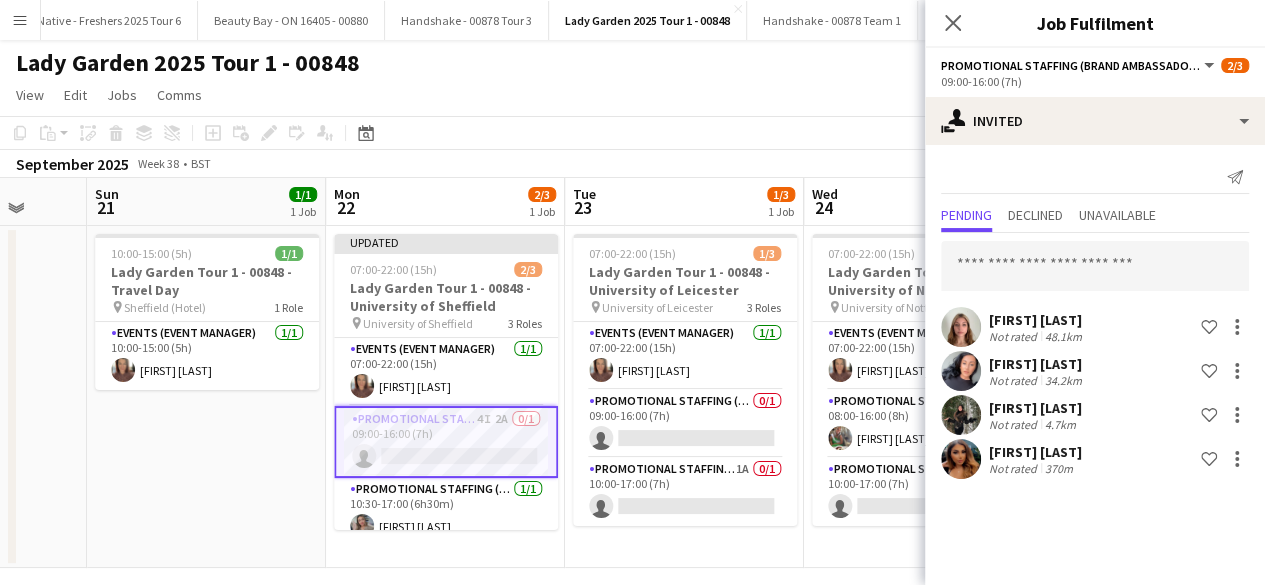 scroll, scrollTop: 0, scrollLeft: 0, axis: both 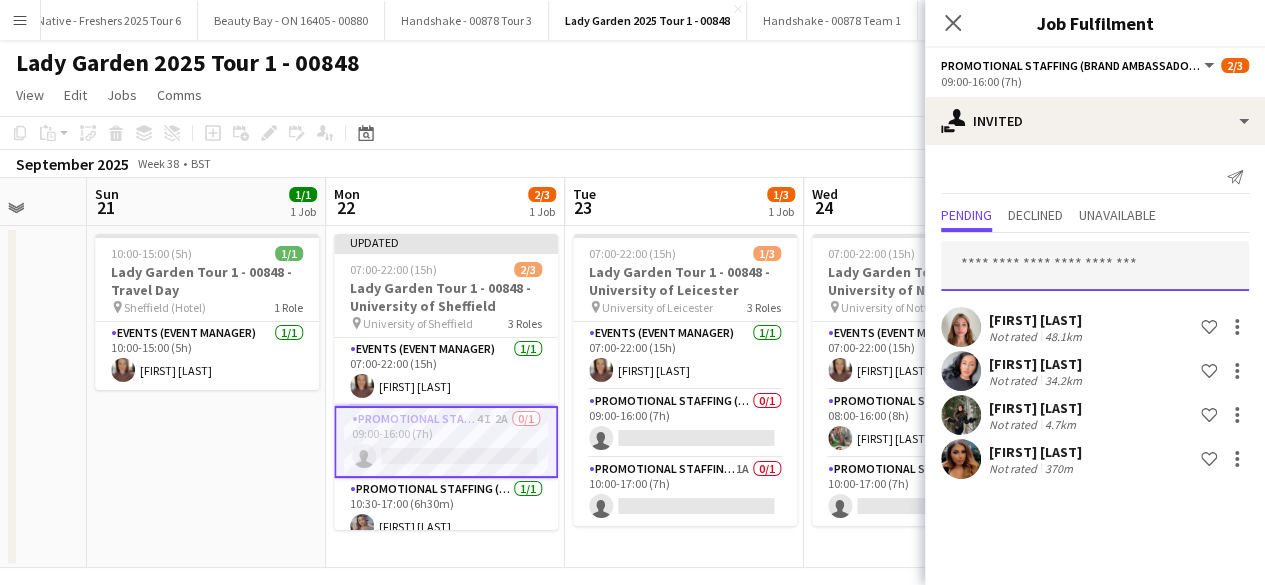 click at bounding box center (1095, 266) 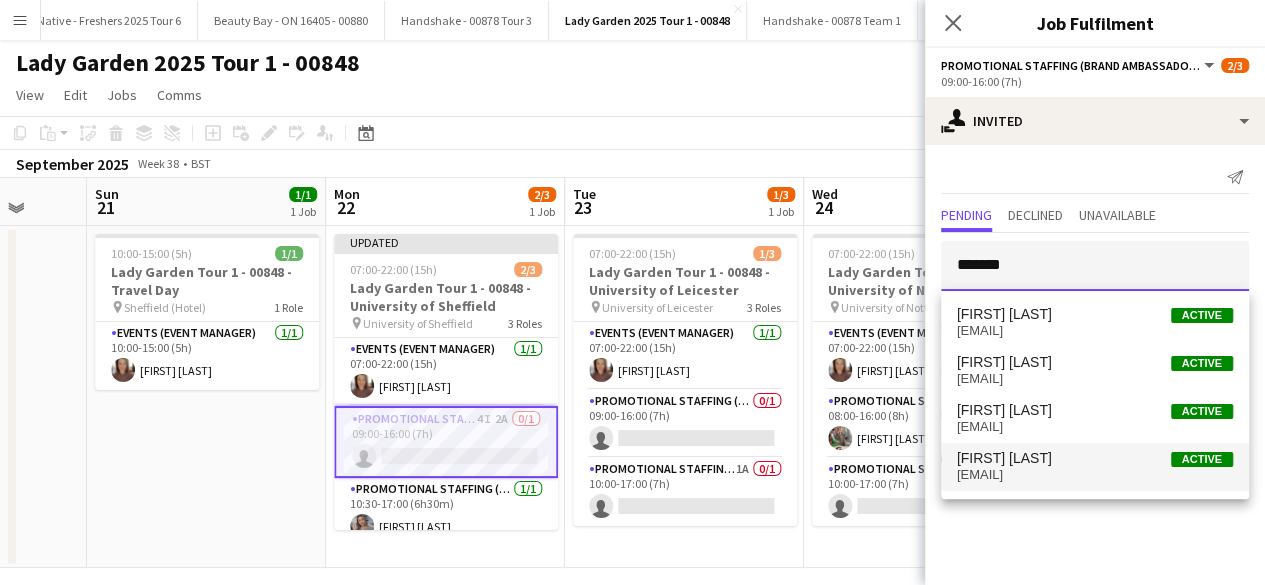 type on "*******" 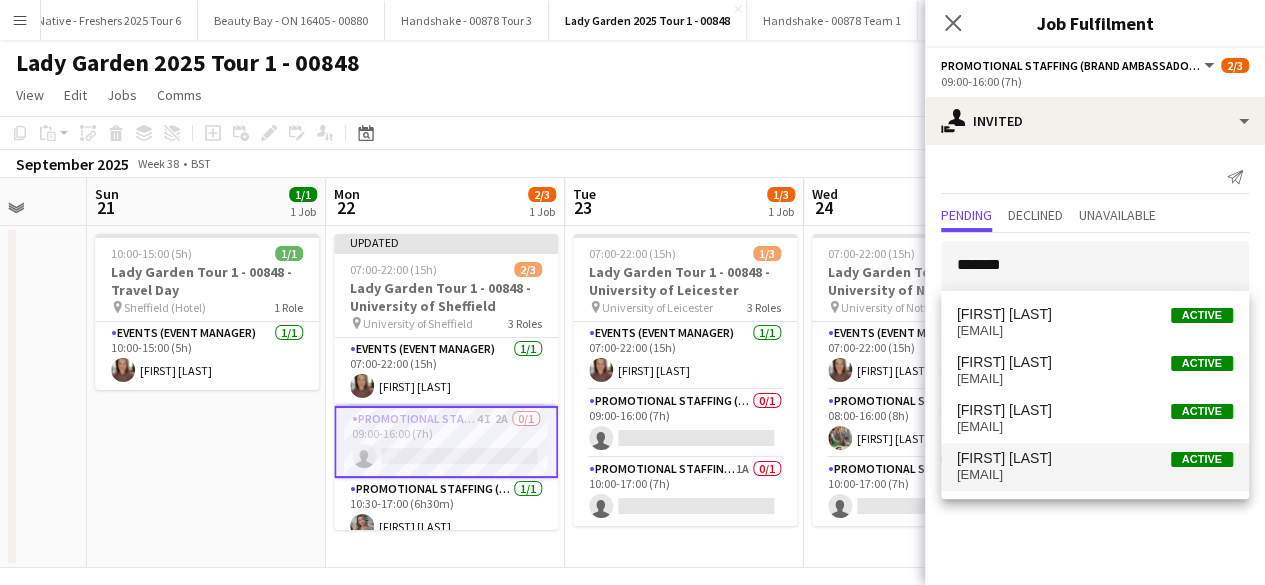 click on "Charlie Walton  Active" at bounding box center [1095, 458] 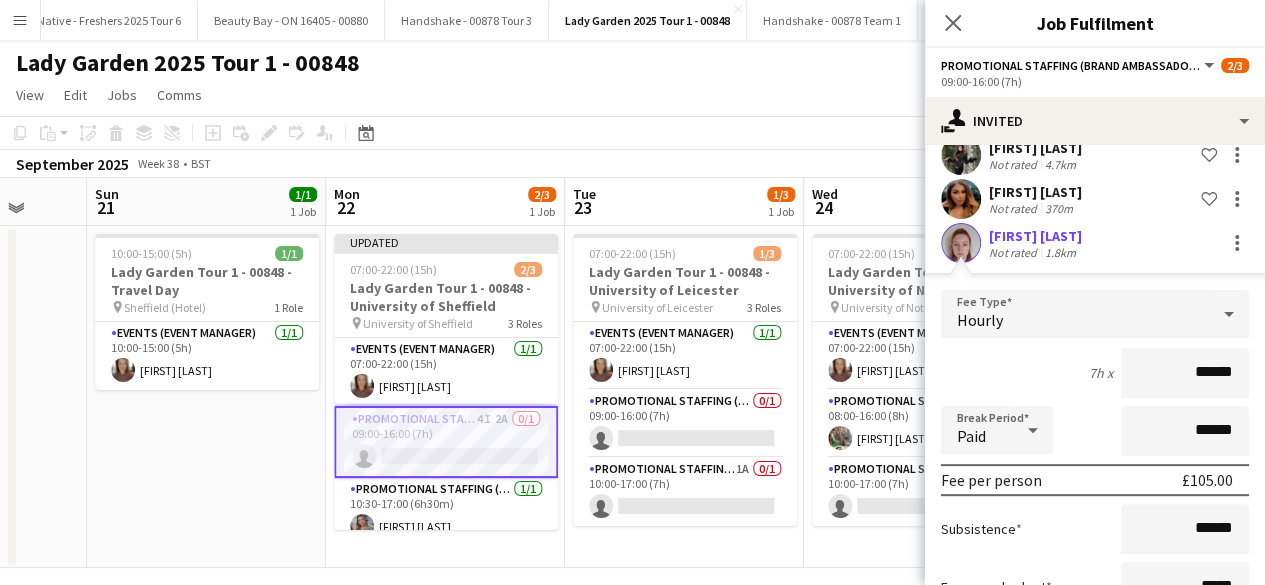 scroll, scrollTop: 410, scrollLeft: 0, axis: vertical 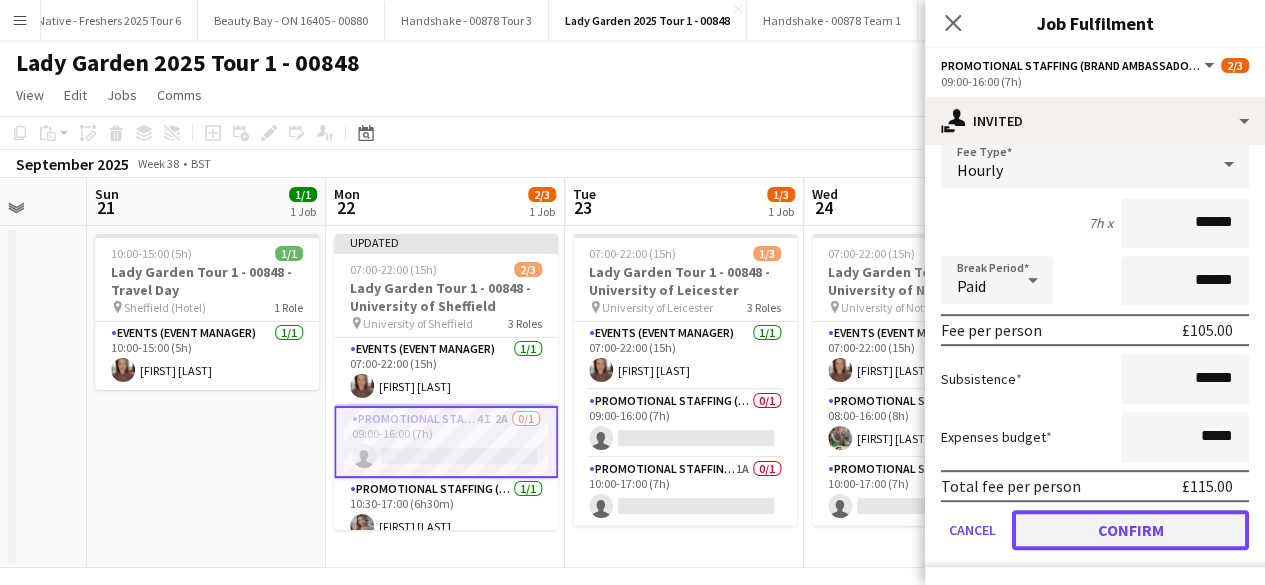 click on "Confirm" 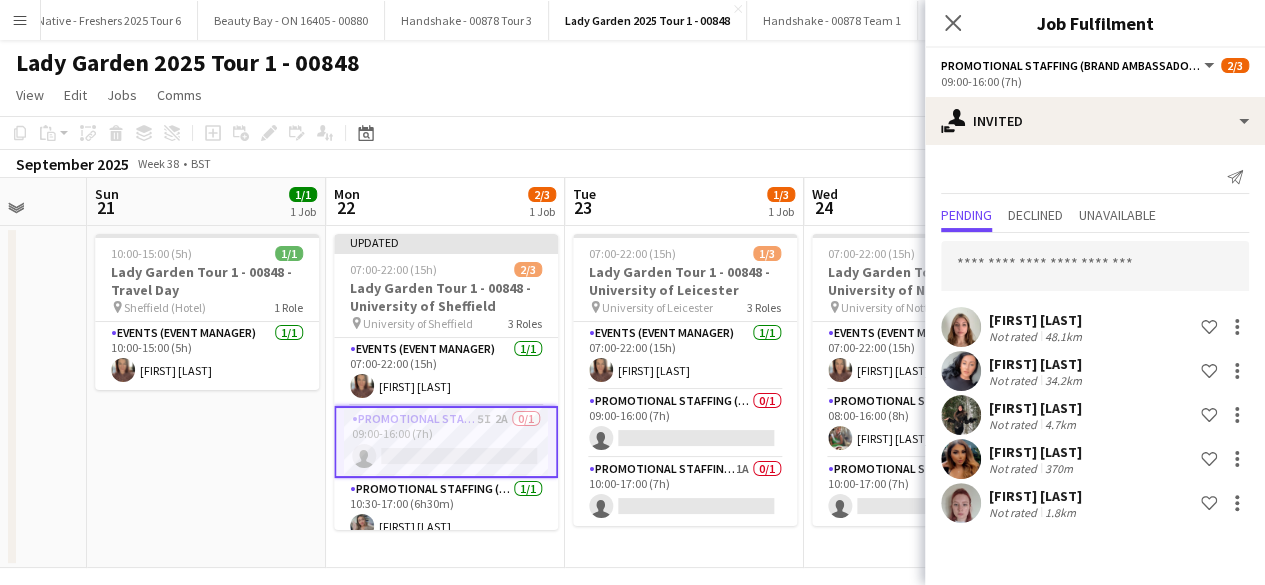 scroll, scrollTop: 0, scrollLeft: 0, axis: both 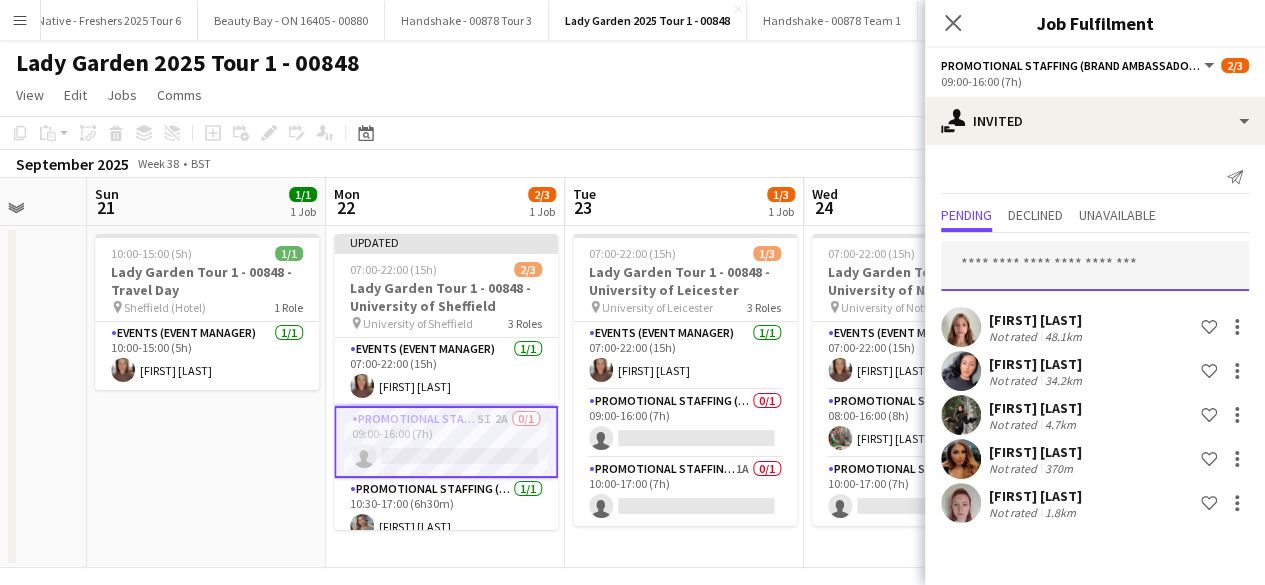 click at bounding box center (1095, 266) 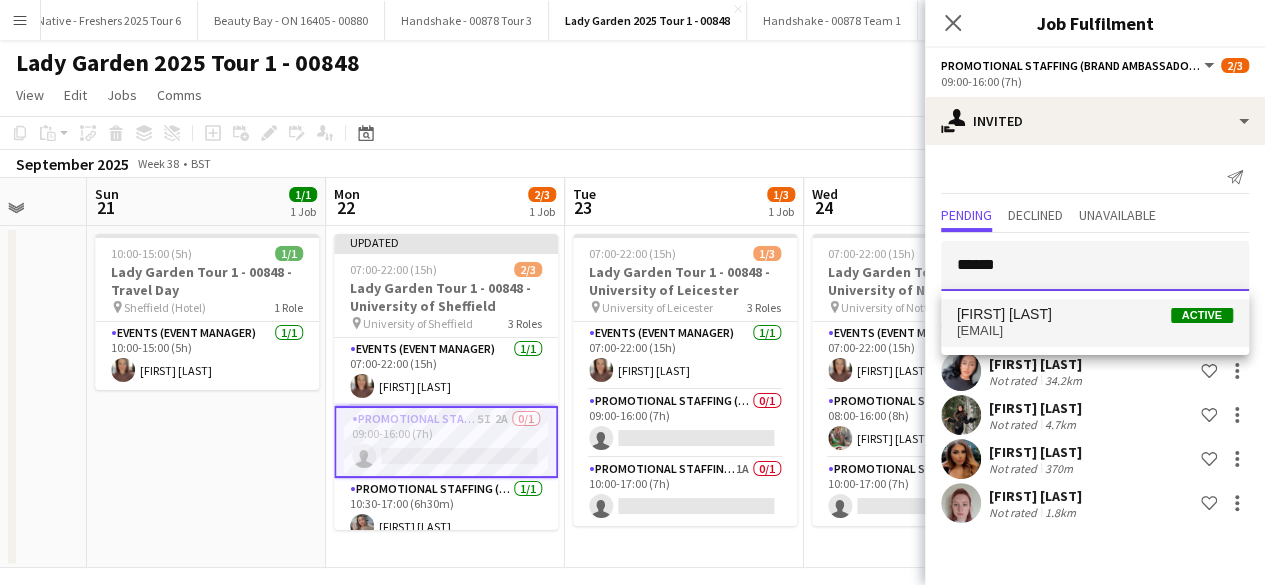 type on "******" 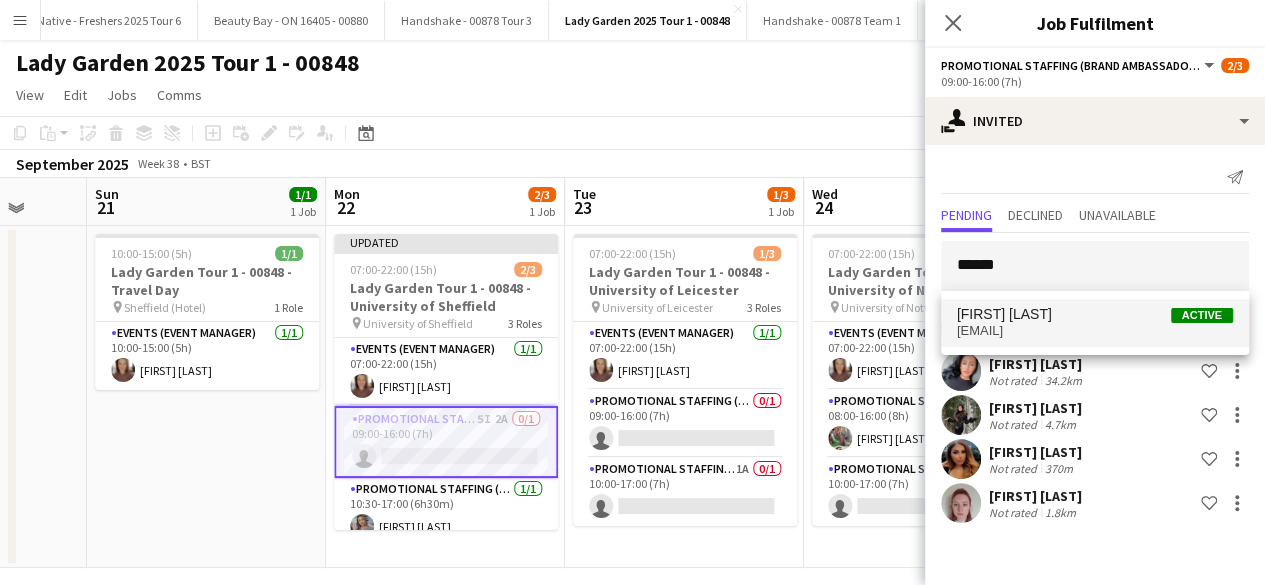 click on "[EMAIL]" at bounding box center [1095, 331] 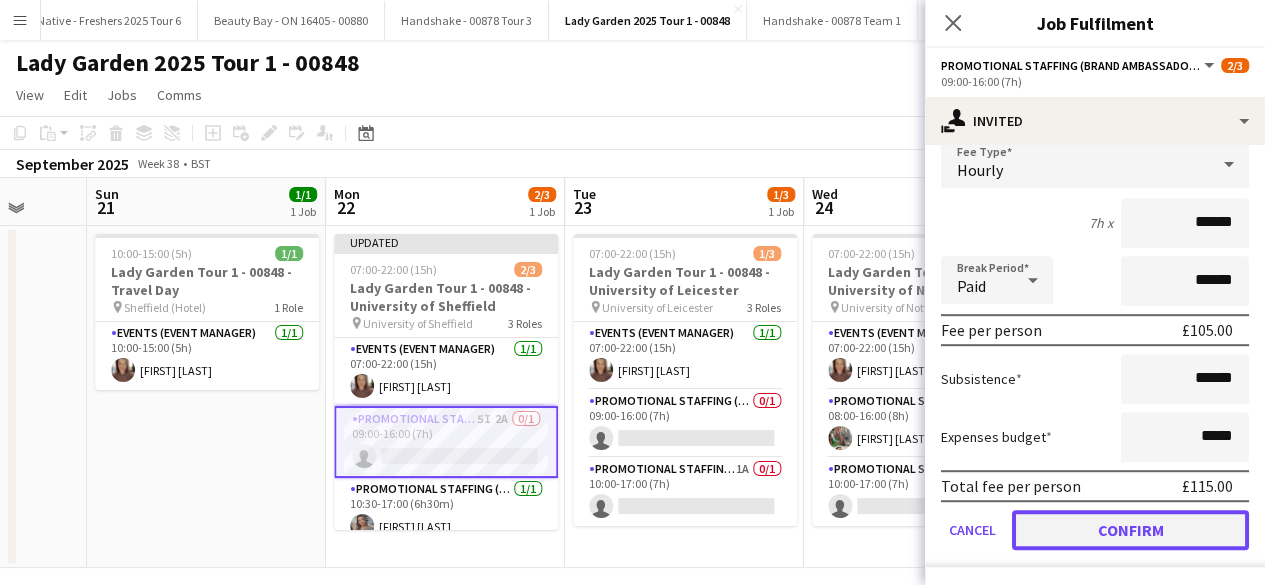 click on "Confirm" 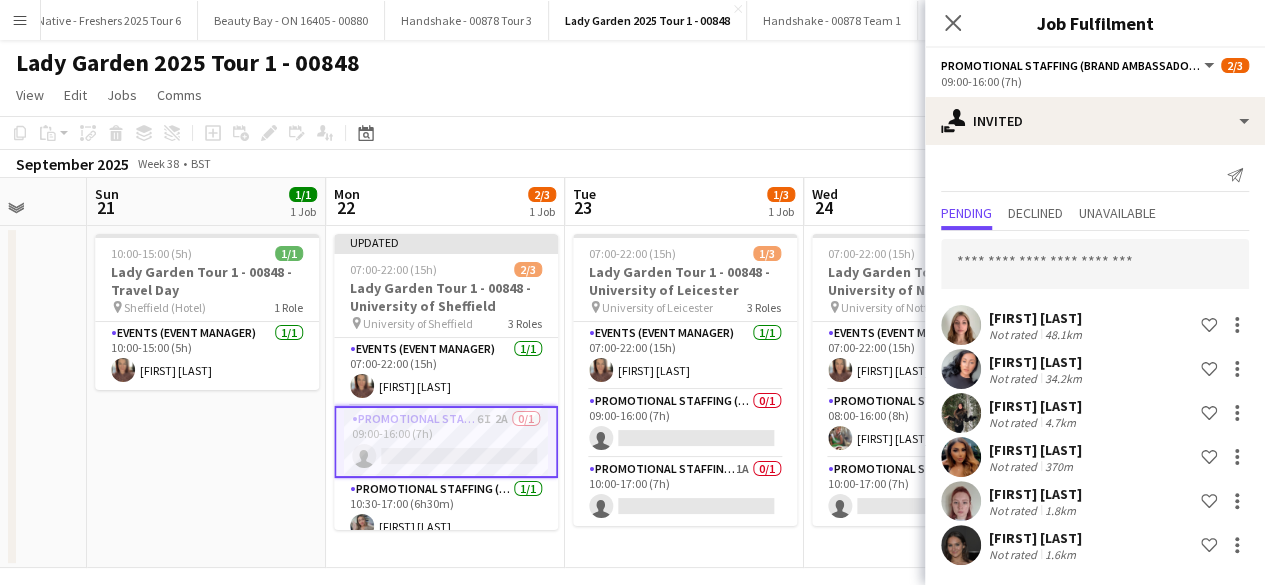 scroll, scrollTop: 1, scrollLeft: 0, axis: vertical 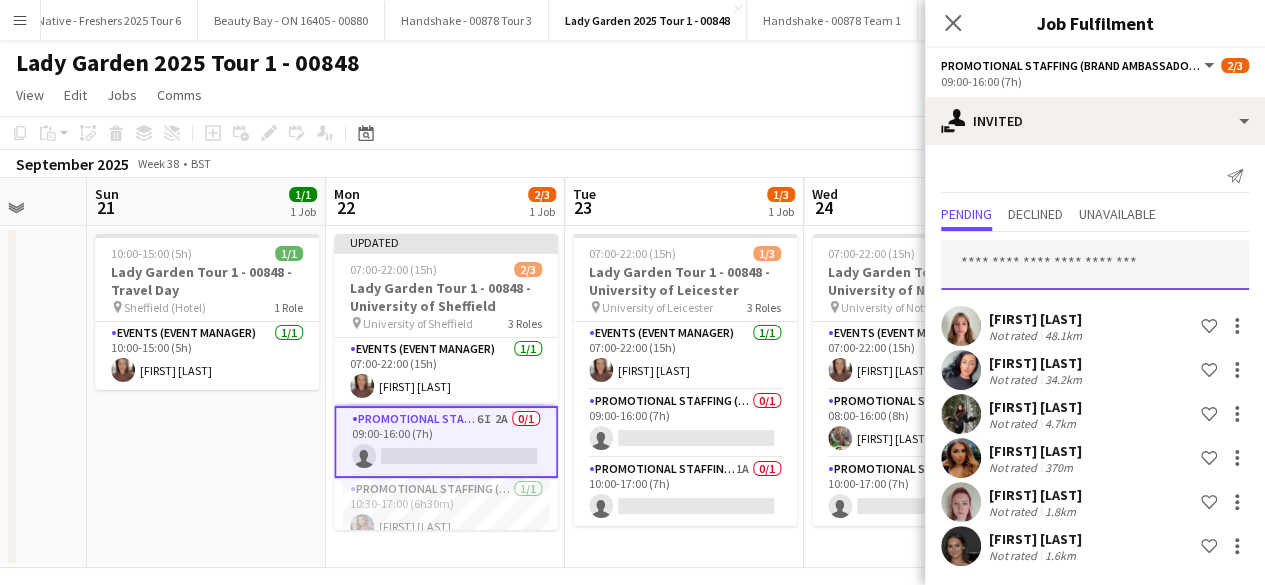 click at bounding box center [1095, 265] 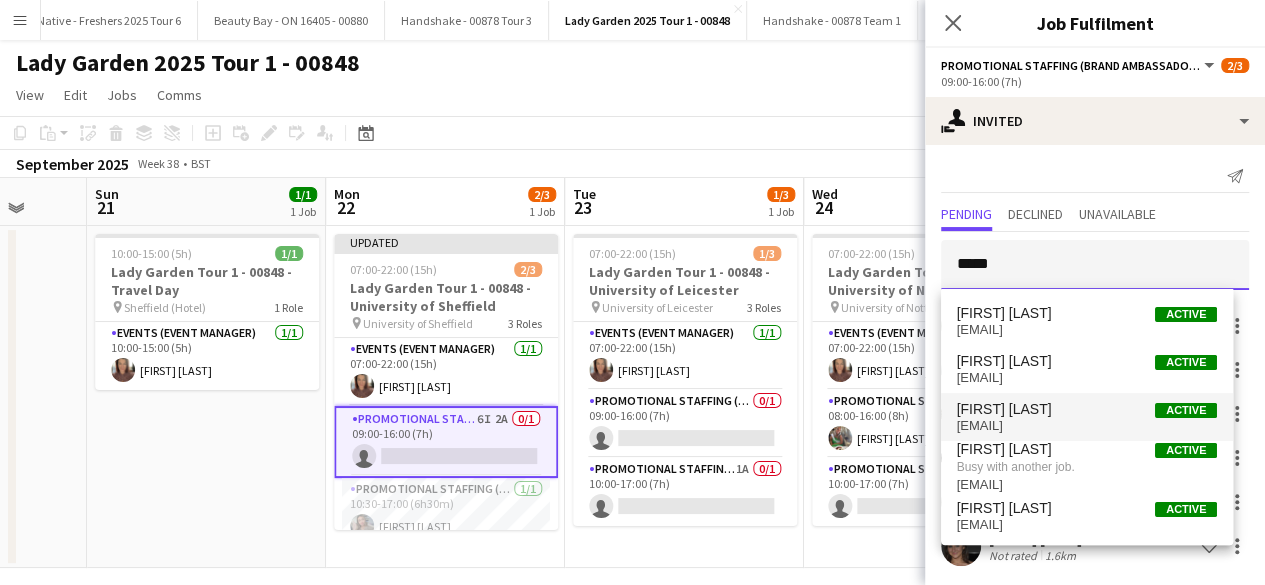 type on "*****" 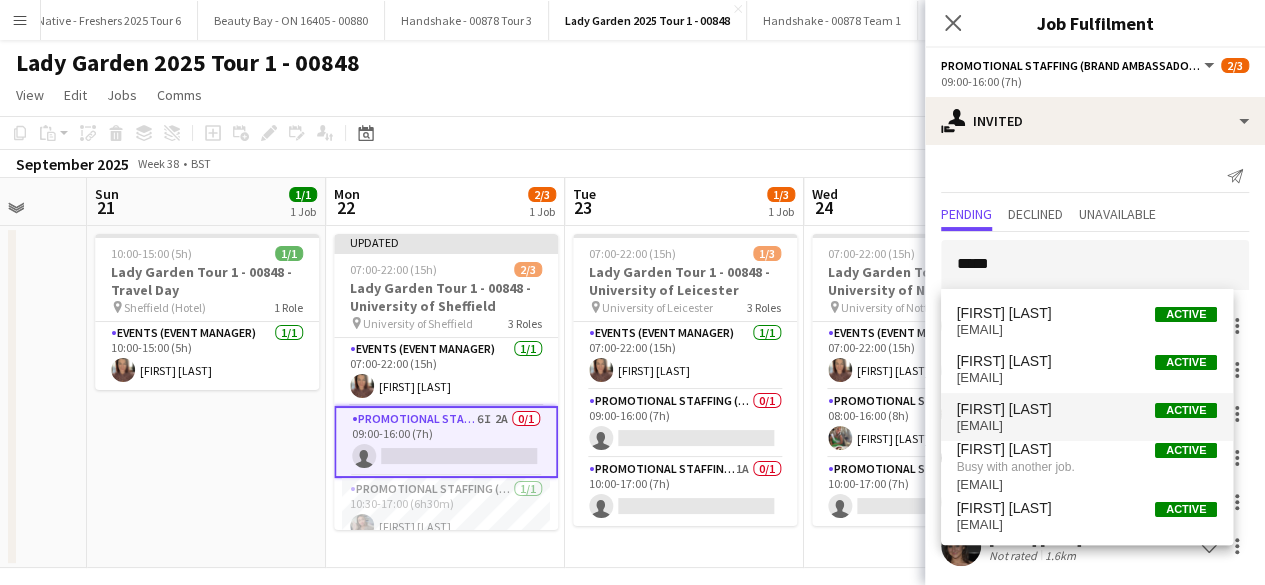 click on "gemgemz1406@[EXAMPLE.COM]" at bounding box center (1087, 426) 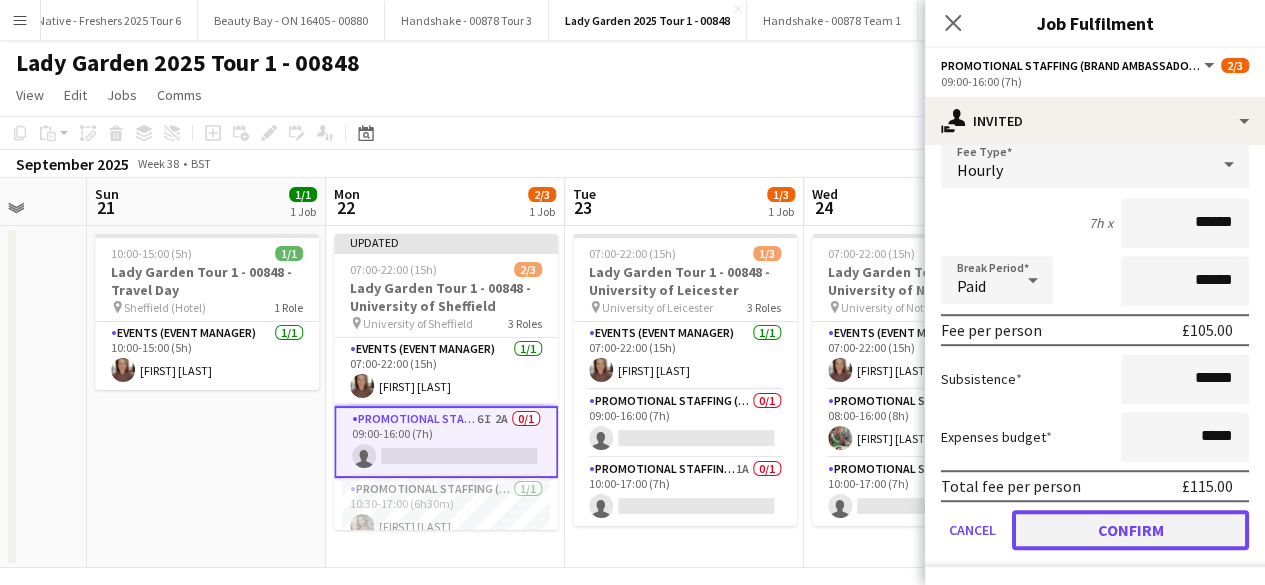 click on "Confirm" 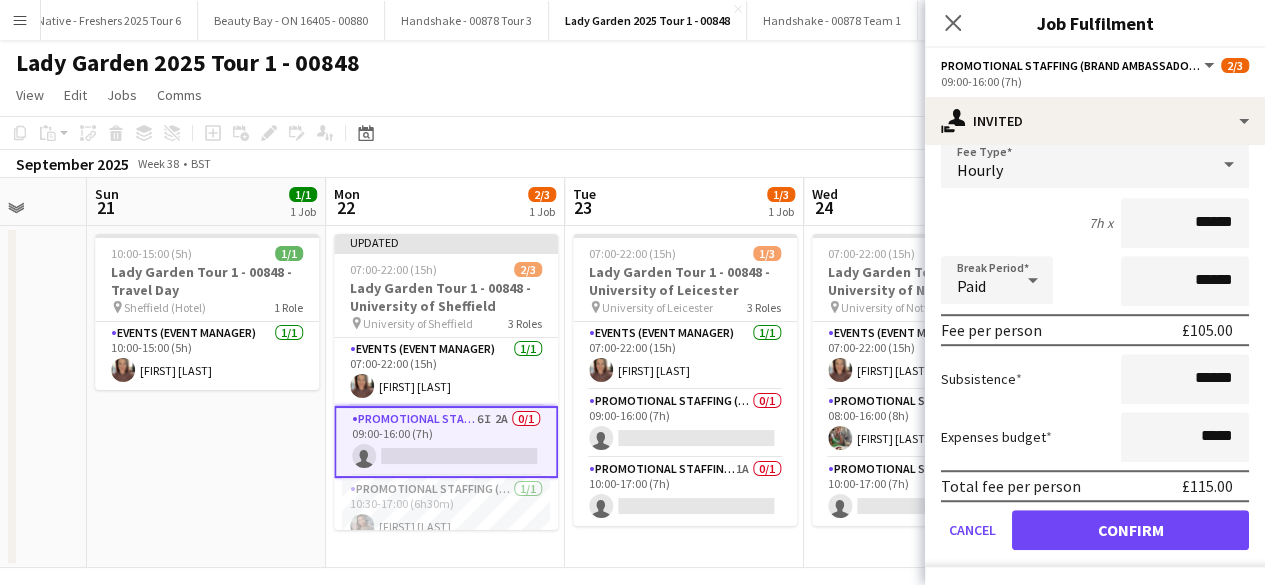 scroll, scrollTop: 45, scrollLeft: 0, axis: vertical 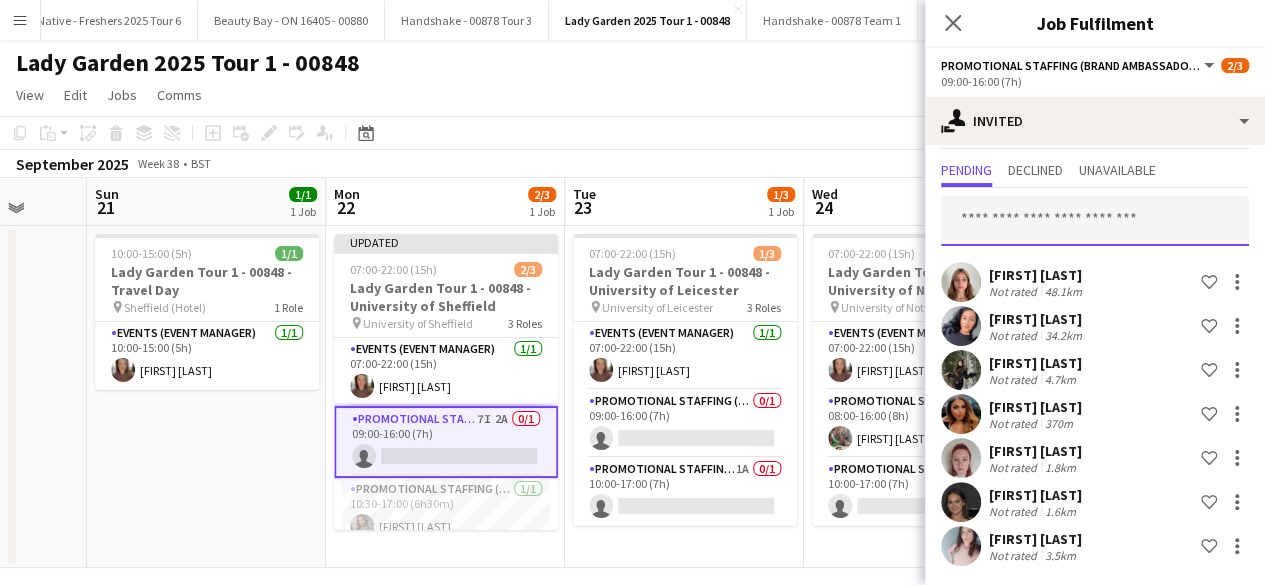 click at bounding box center (1095, 221) 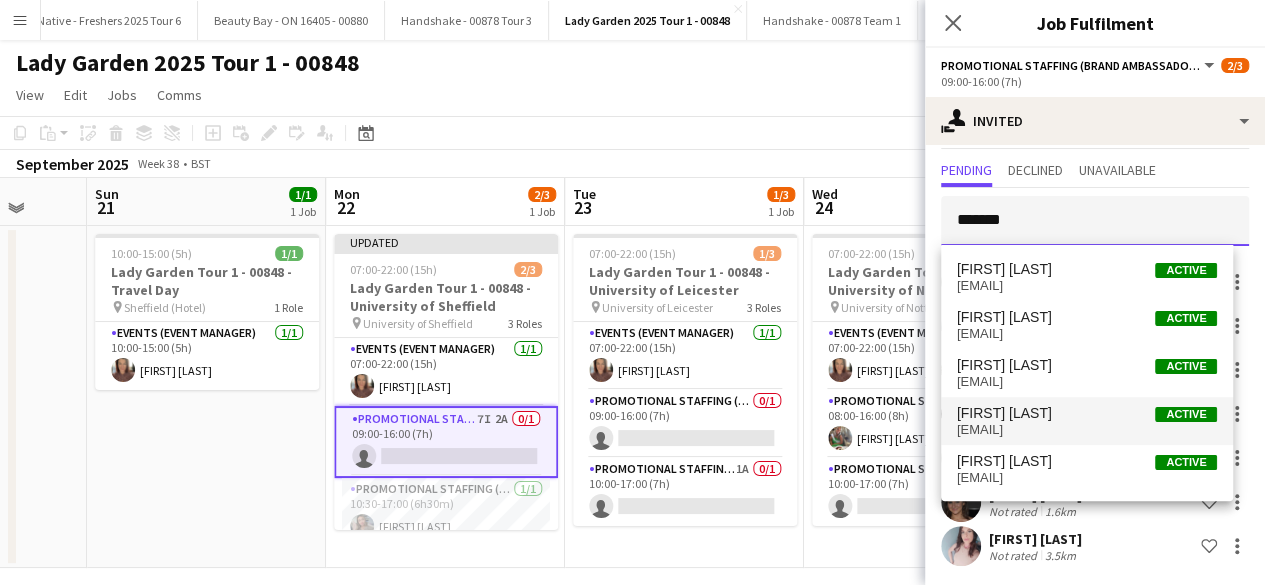 type on "*******" 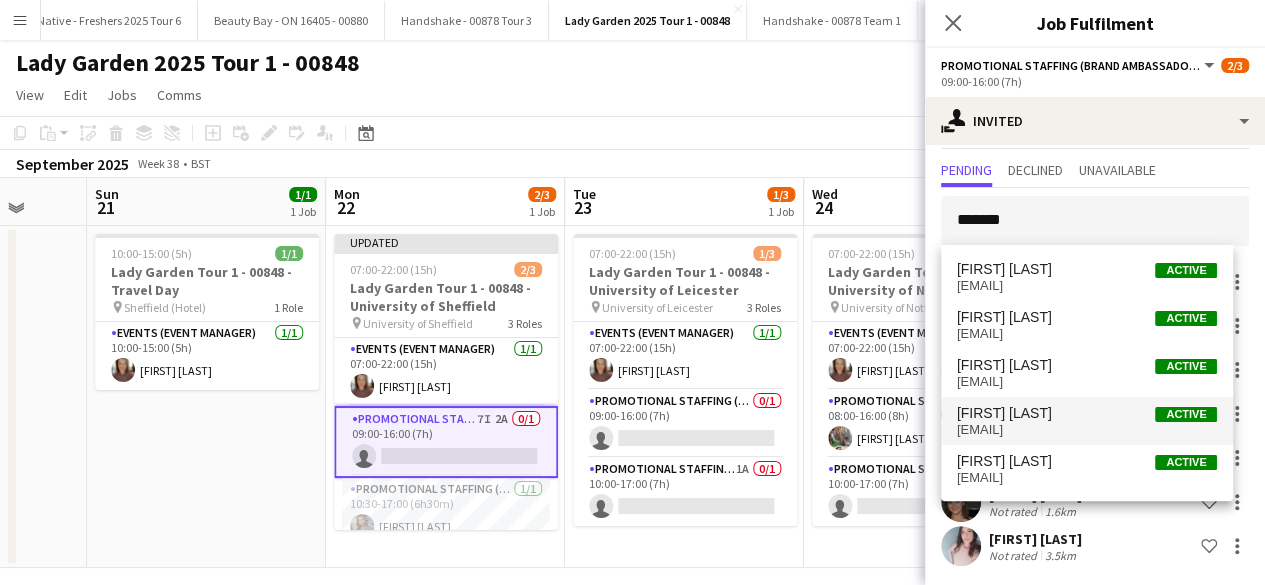 click on "[FIRST] [LAST]" at bounding box center (1004, 413) 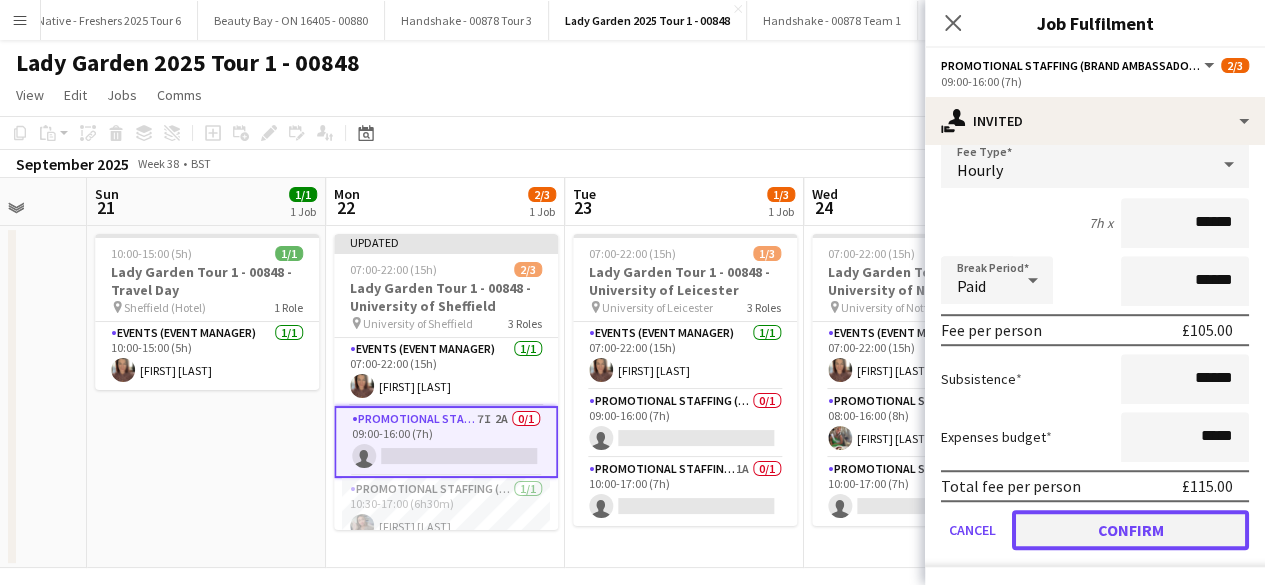 click on "Confirm" 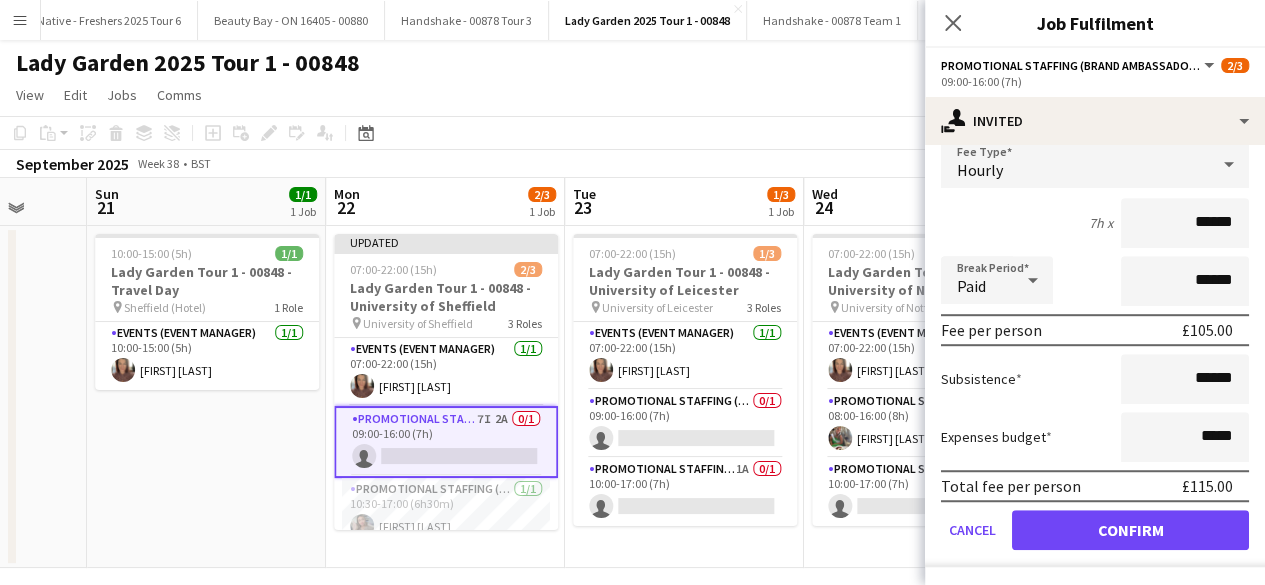 scroll, scrollTop: 89, scrollLeft: 0, axis: vertical 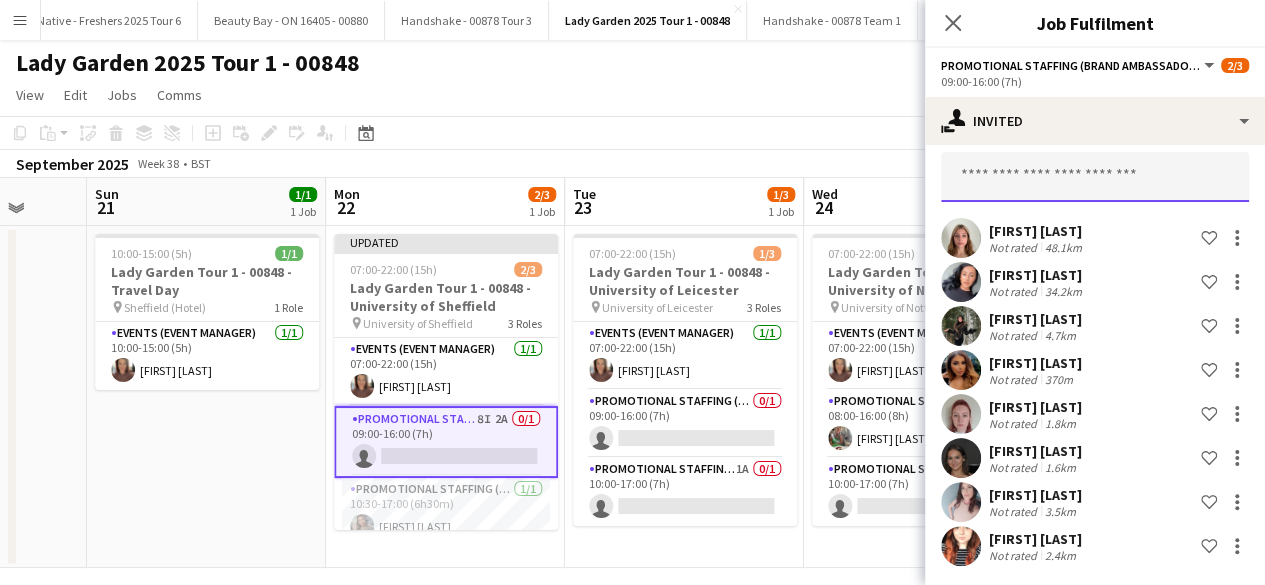 click at bounding box center (1095, 177) 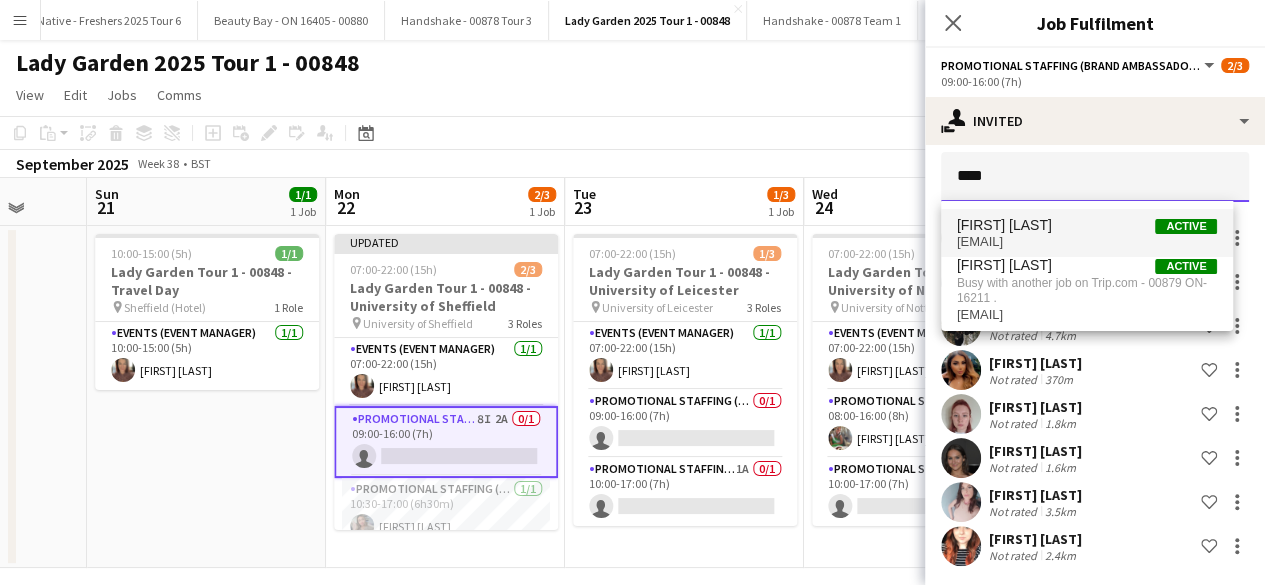 type on "****" 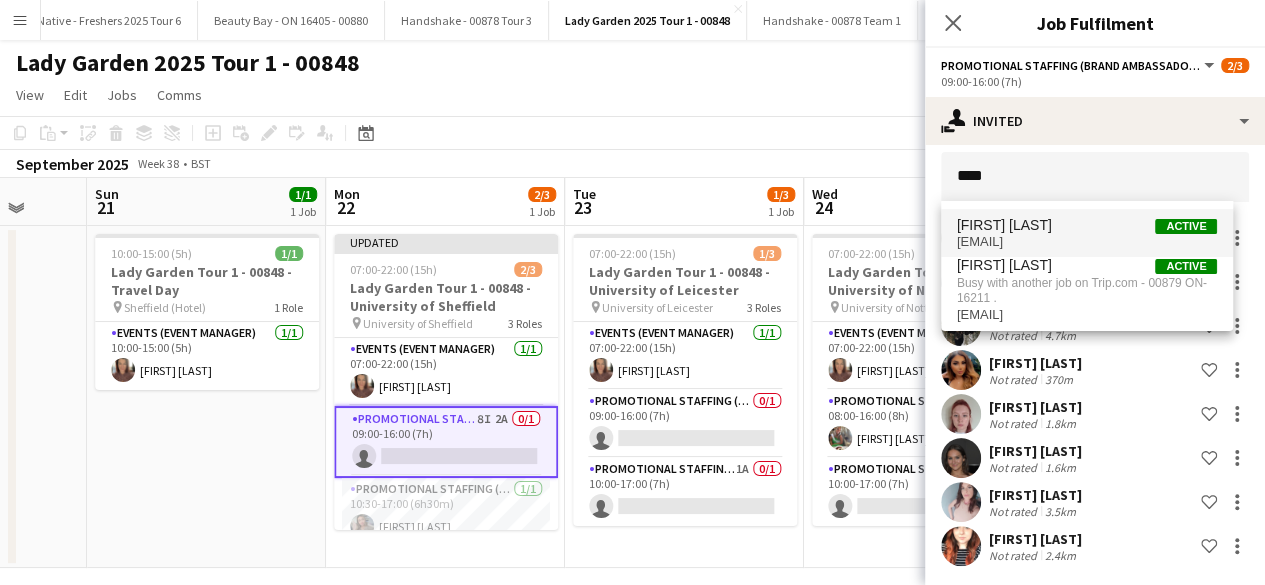 click on "[EMAIL]" at bounding box center (1087, 242) 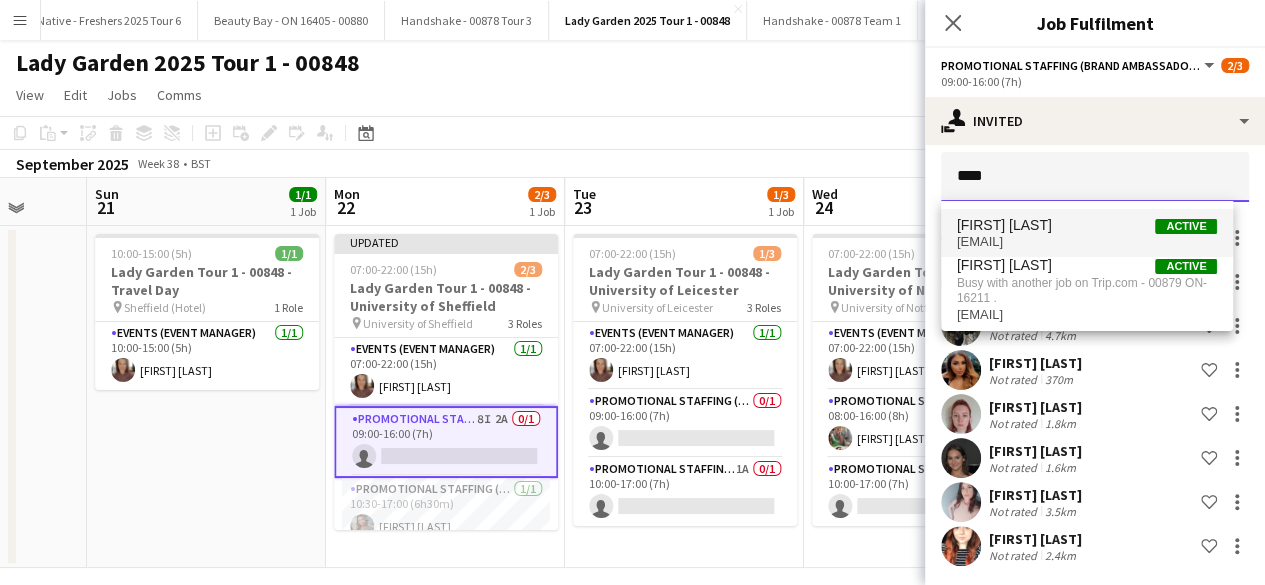 type 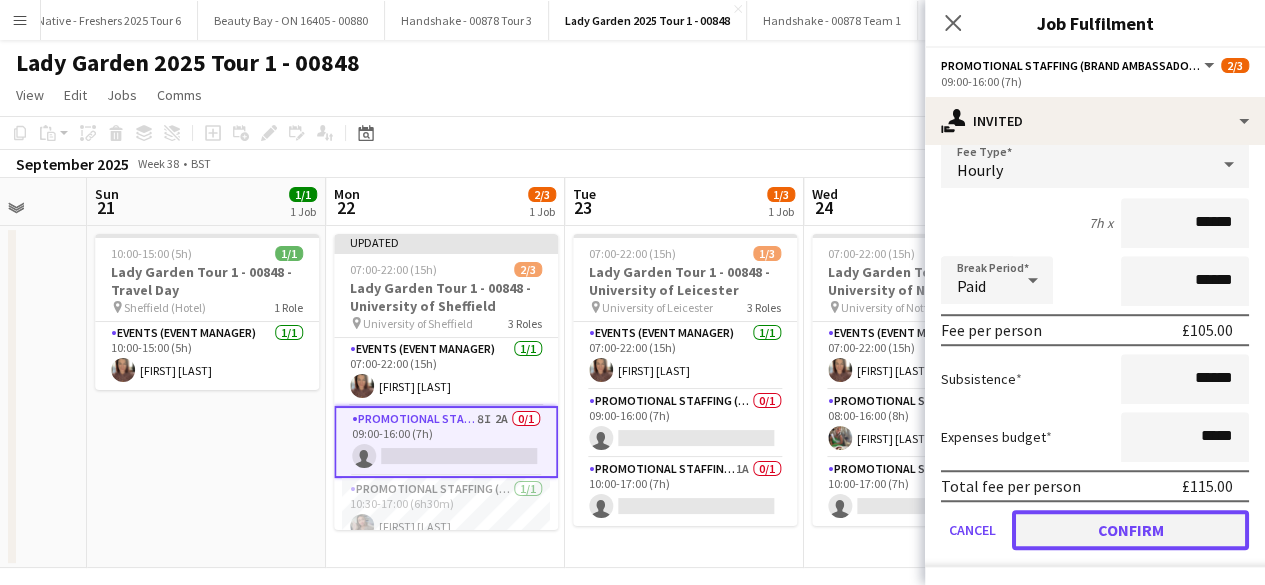 click on "Confirm" 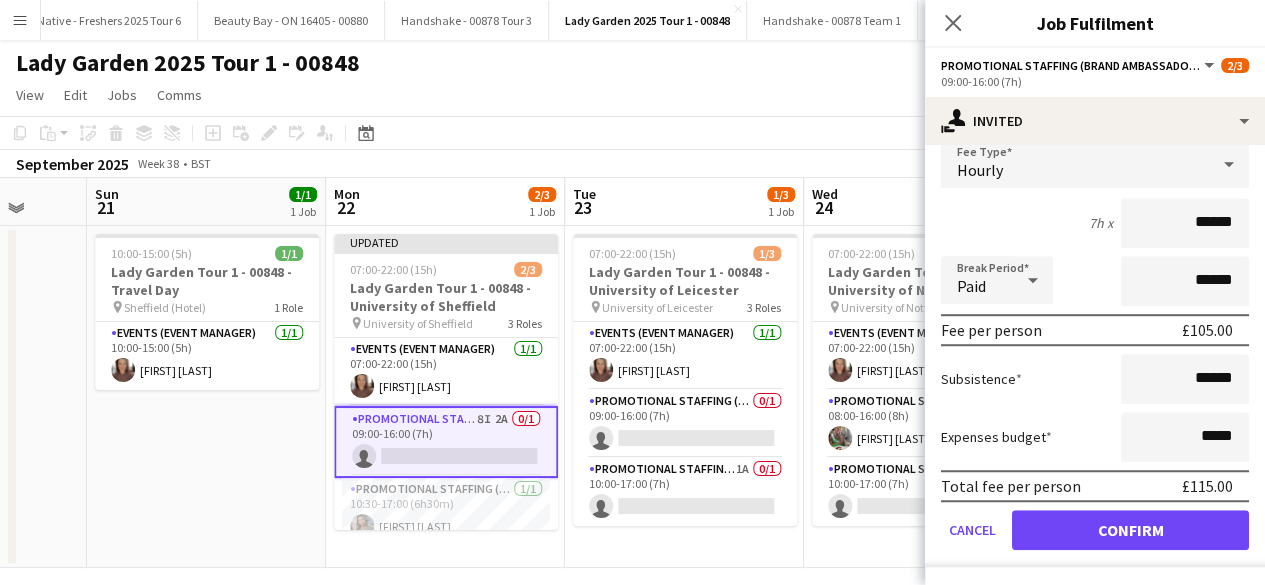 scroll, scrollTop: 133, scrollLeft: 0, axis: vertical 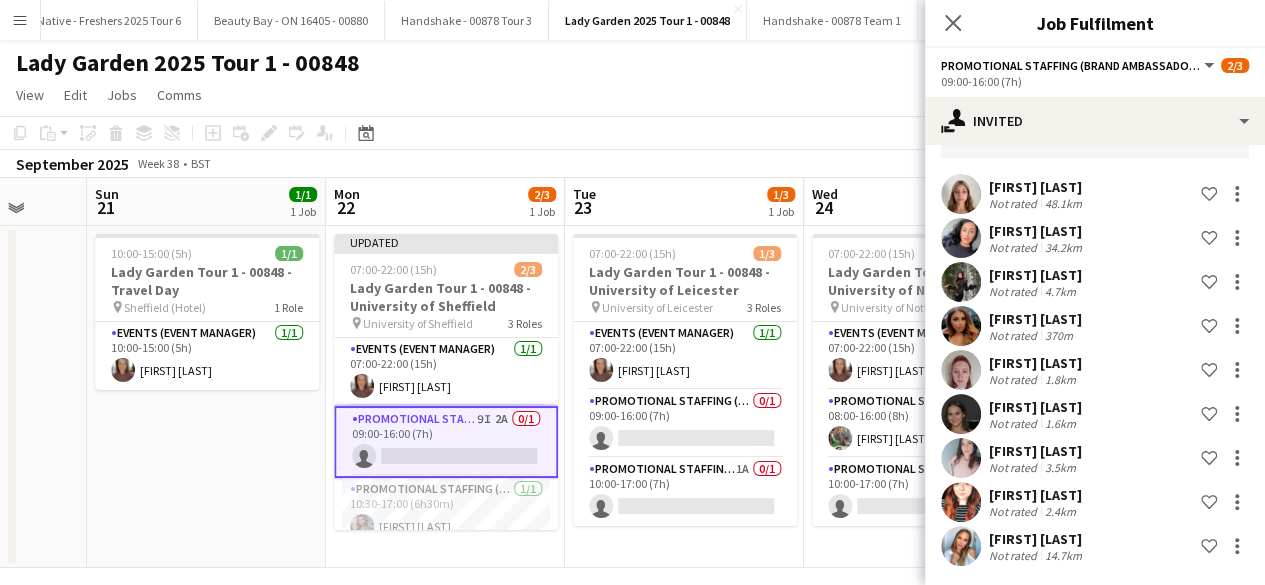 click on "10:00-15:00 (5h)    1/1   Lady Garden Tour 1 - 00848 - Travel Day
pin
Sheffield (Hotel)   1 Role   Events (Event Manager)   1/1   10:00-15:00 (5h)
Suzanne Mountford" at bounding box center [206, 397] 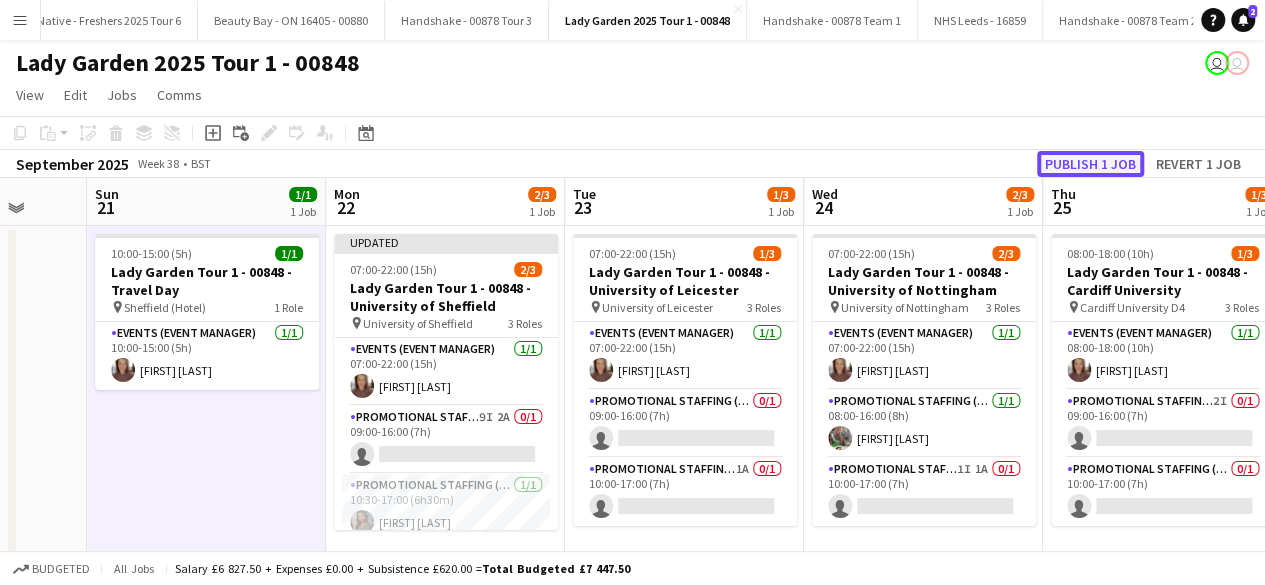 click on "Publish 1 job" 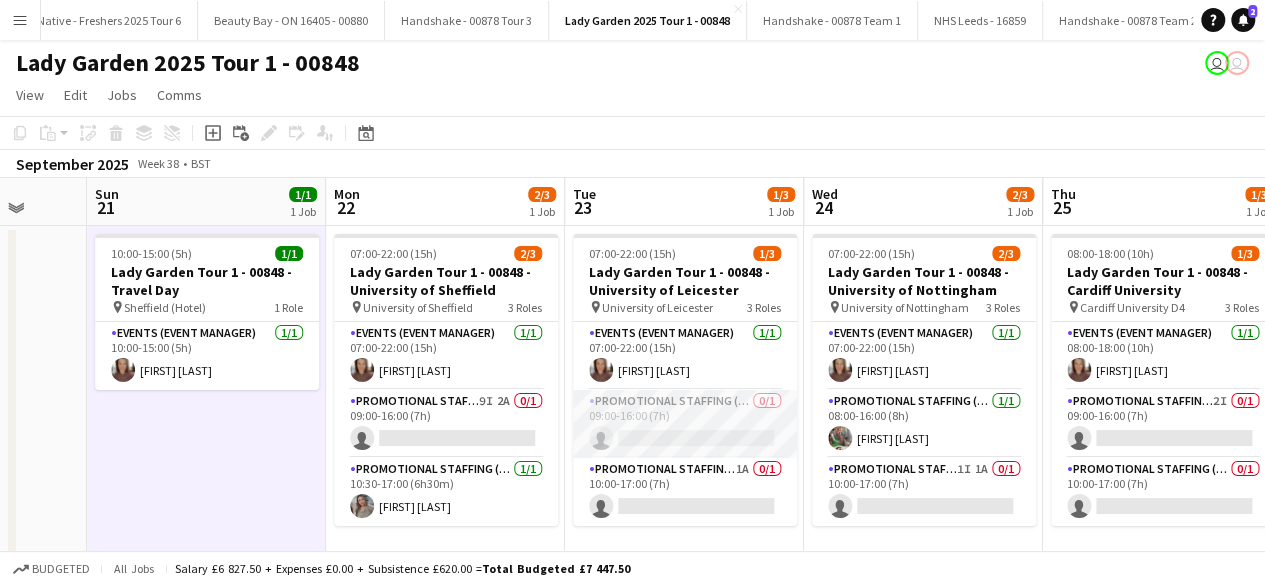 click on "Promotional Staffing (Brand Ambassadors)   0/1   09:00-16:00 (7h)
single-neutral-actions" at bounding box center (685, 424) 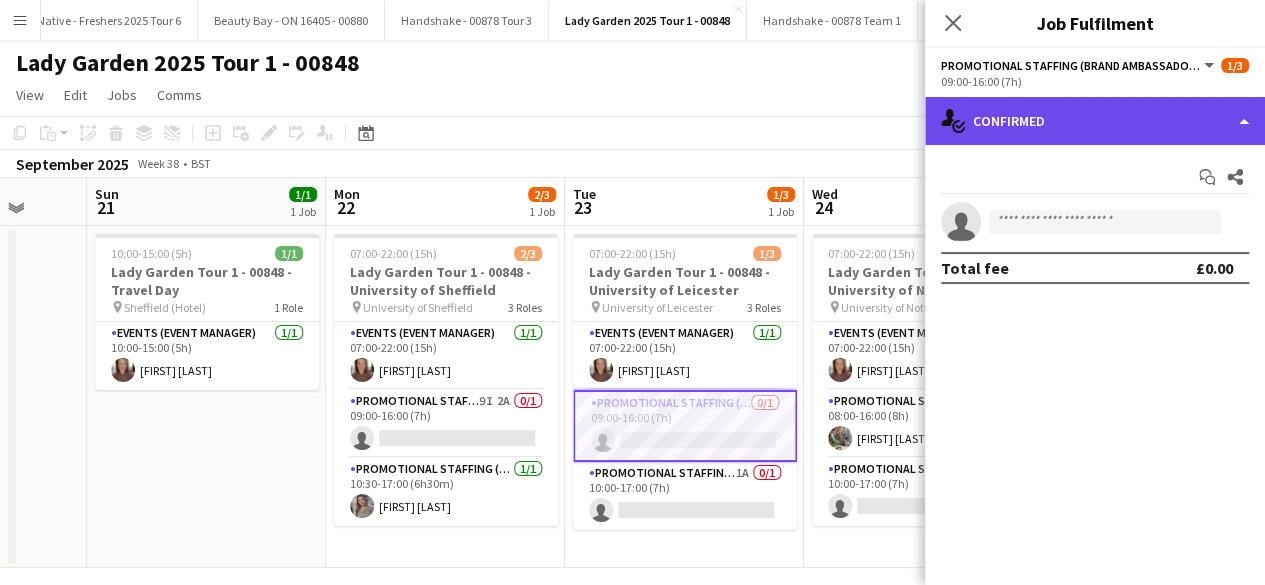 click on "single-neutral-actions-check-2
Confirmed" 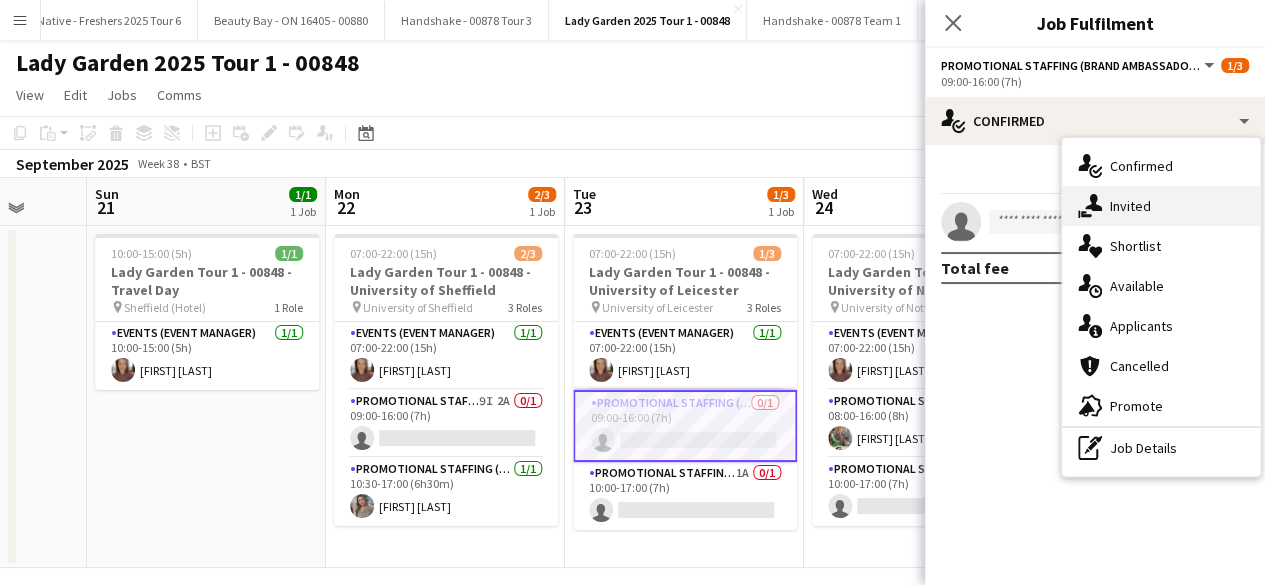 click on "single-neutral-actions-share-1
Invited" at bounding box center (1161, 206) 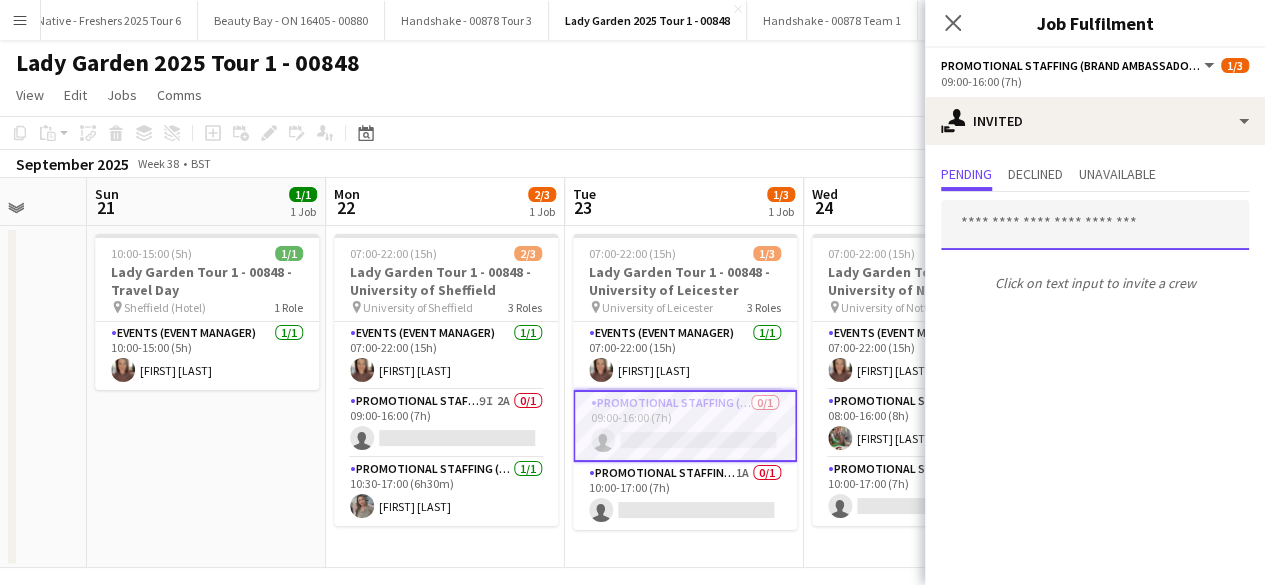 click at bounding box center (1095, 225) 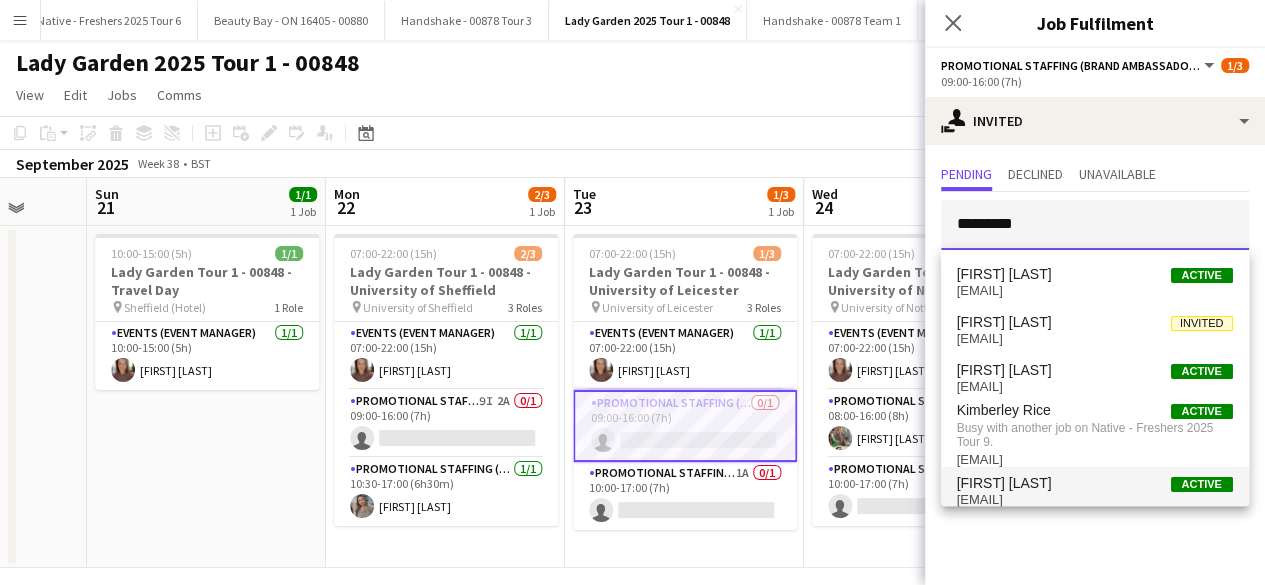 type on "*********" 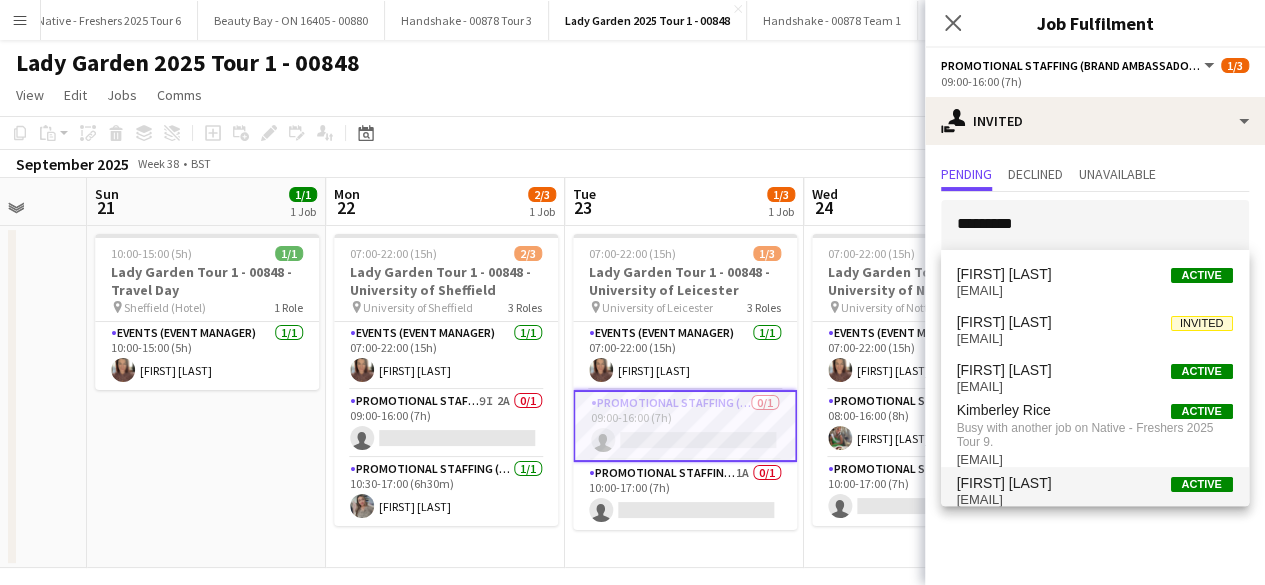 click on "Kimberley Roberts  Active" at bounding box center (1095, 483) 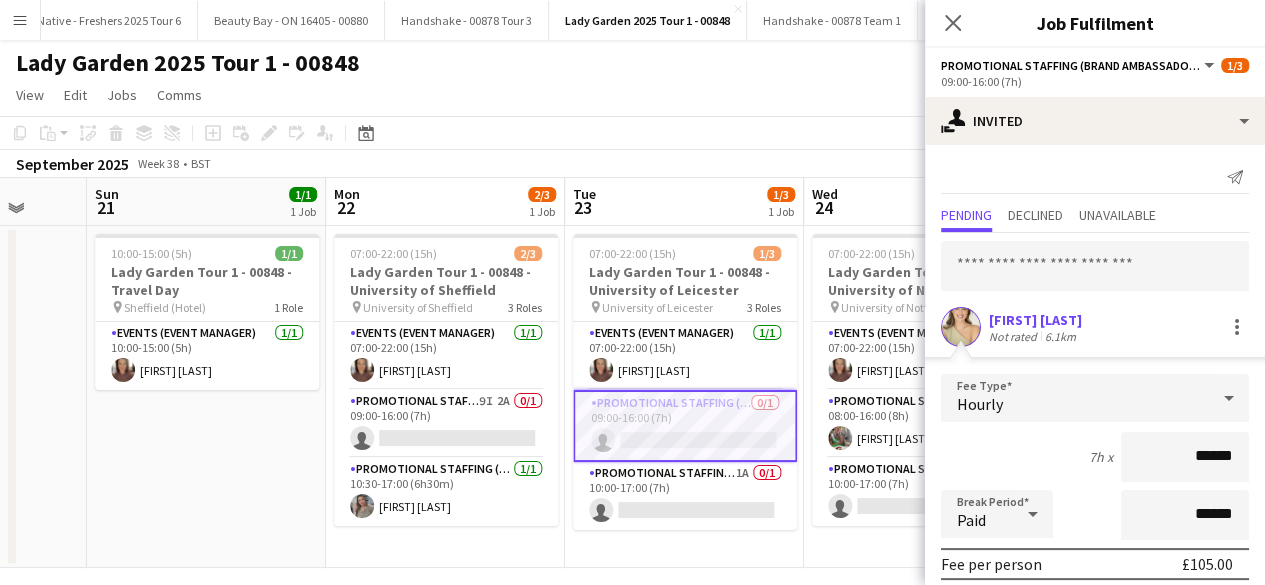 scroll, scrollTop: 234, scrollLeft: 0, axis: vertical 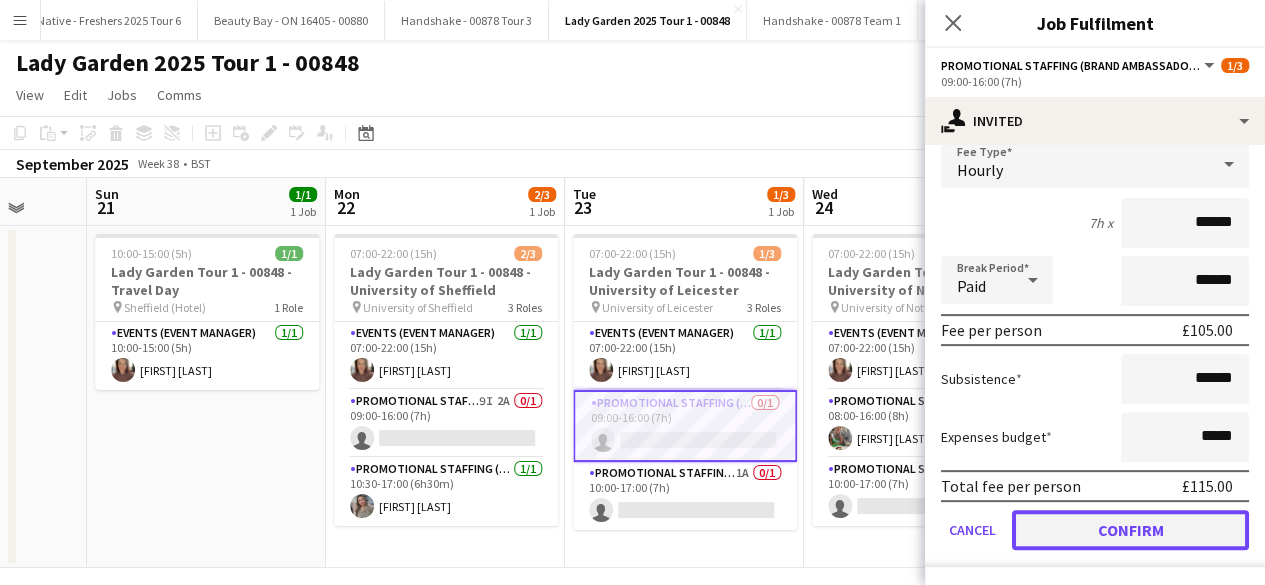click on "Confirm" 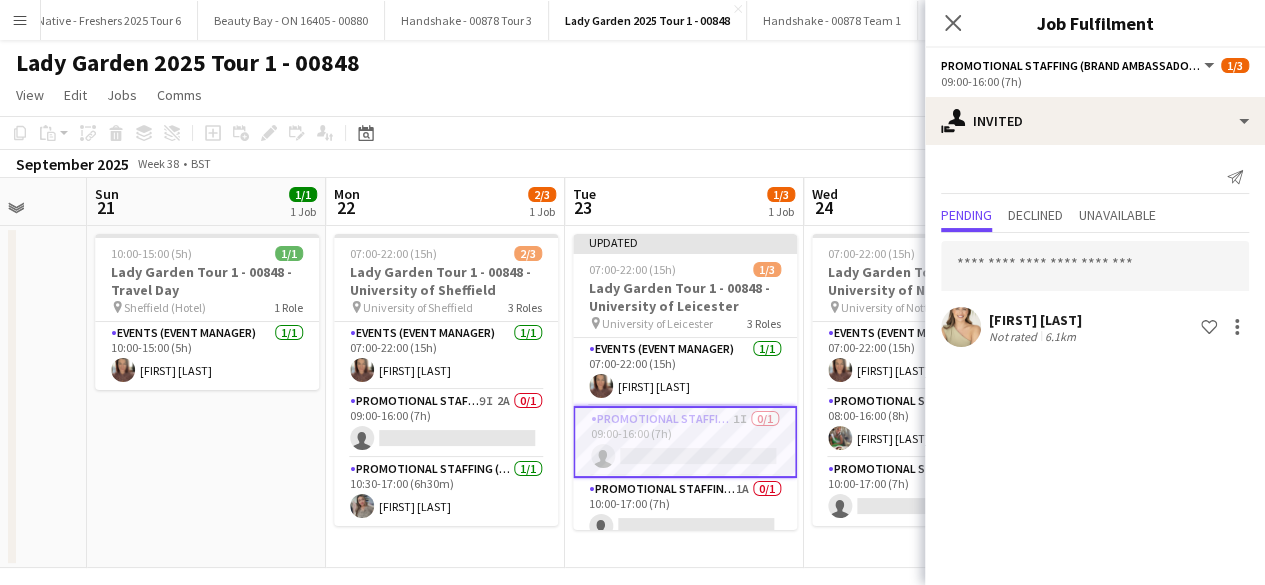 scroll, scrollTop: 0, scrollLeft: 0, axis: both 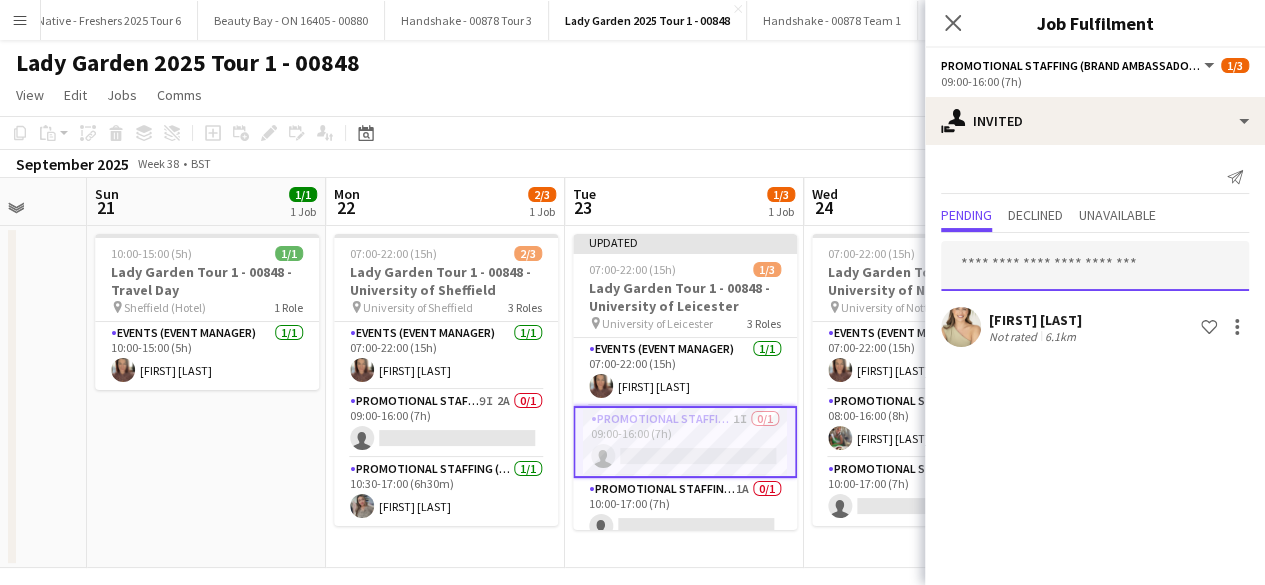 click at bounding box center [1095, 266] 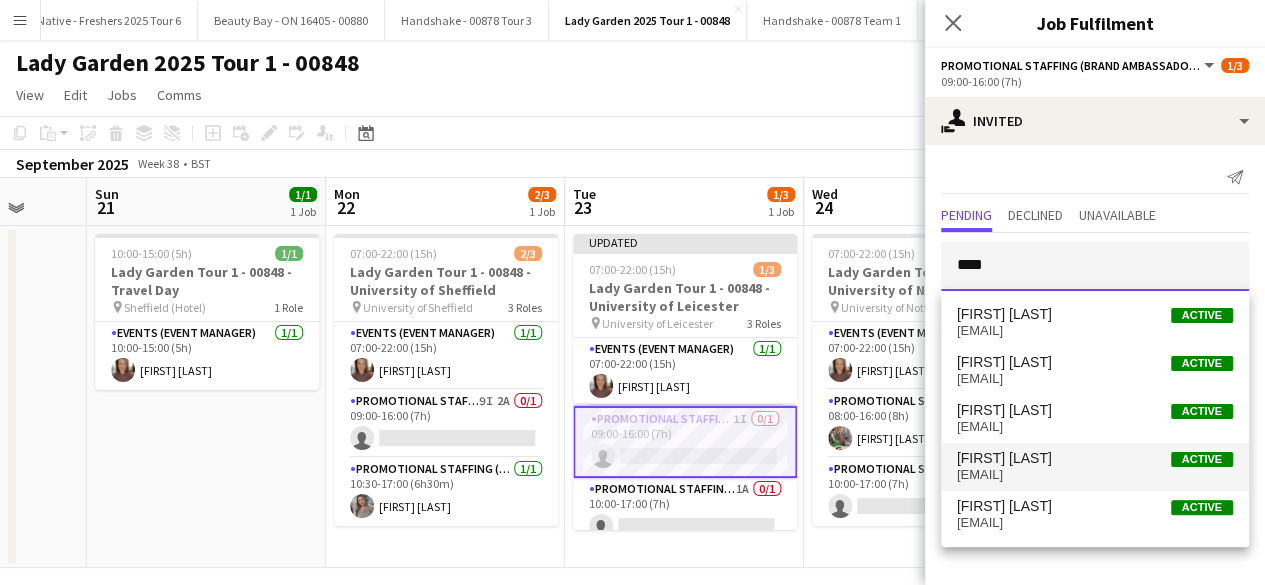 type on "****" 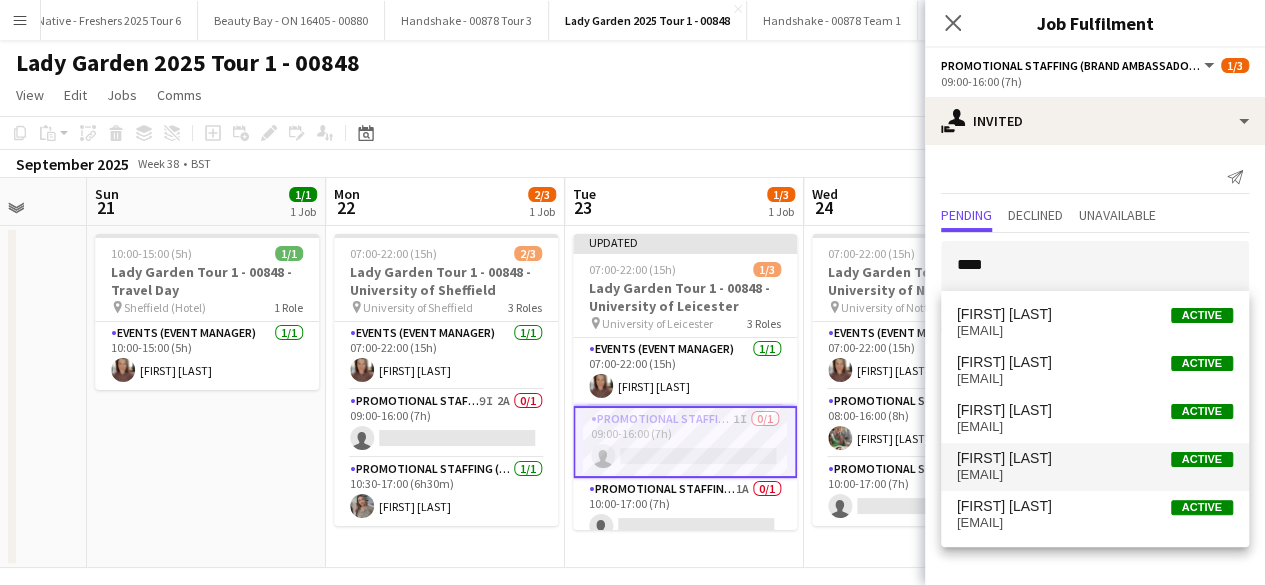 click on "Lucy [LAST]" at bounding box center (1004, 458) 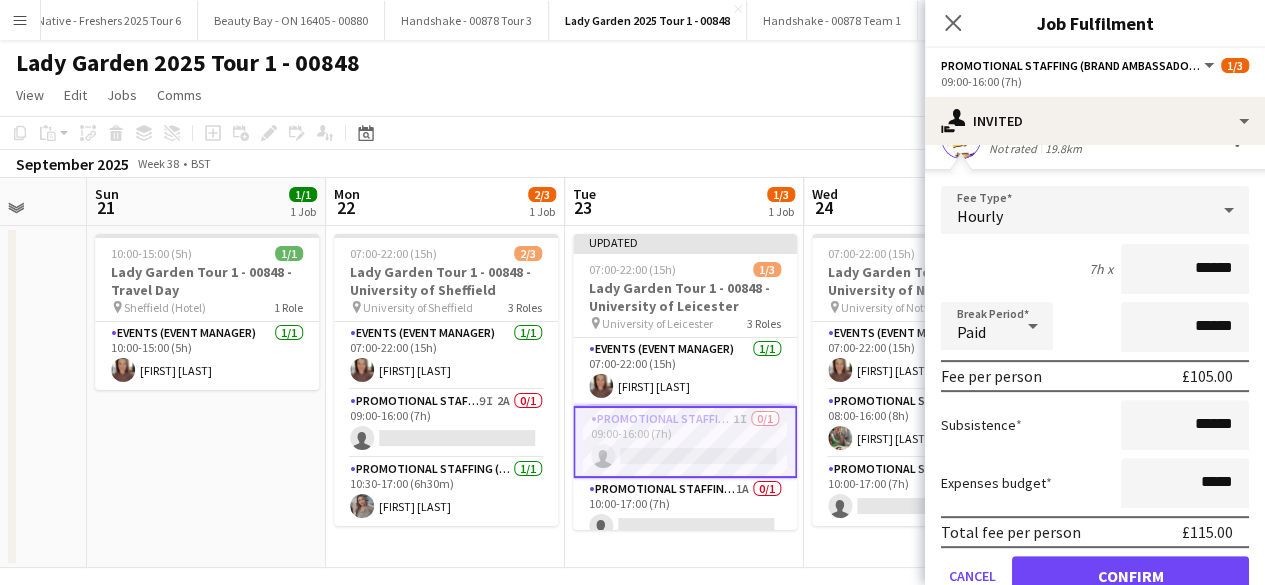 scroll, scrollTop: 233, scrollLeft: 0, axis: vertical 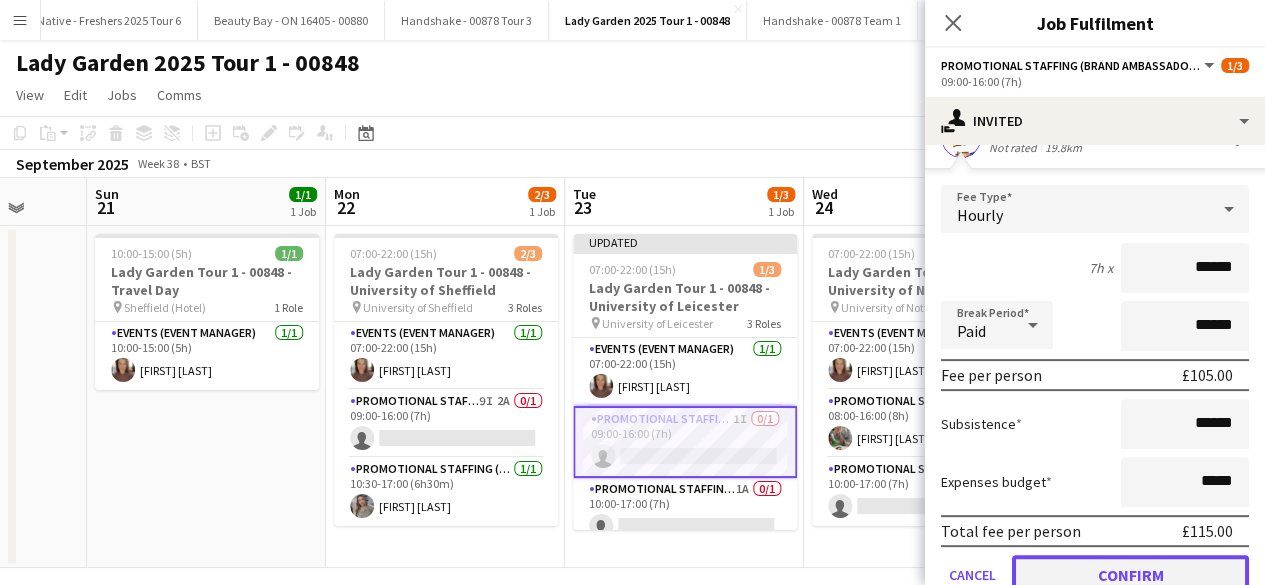 click on "Confirm" 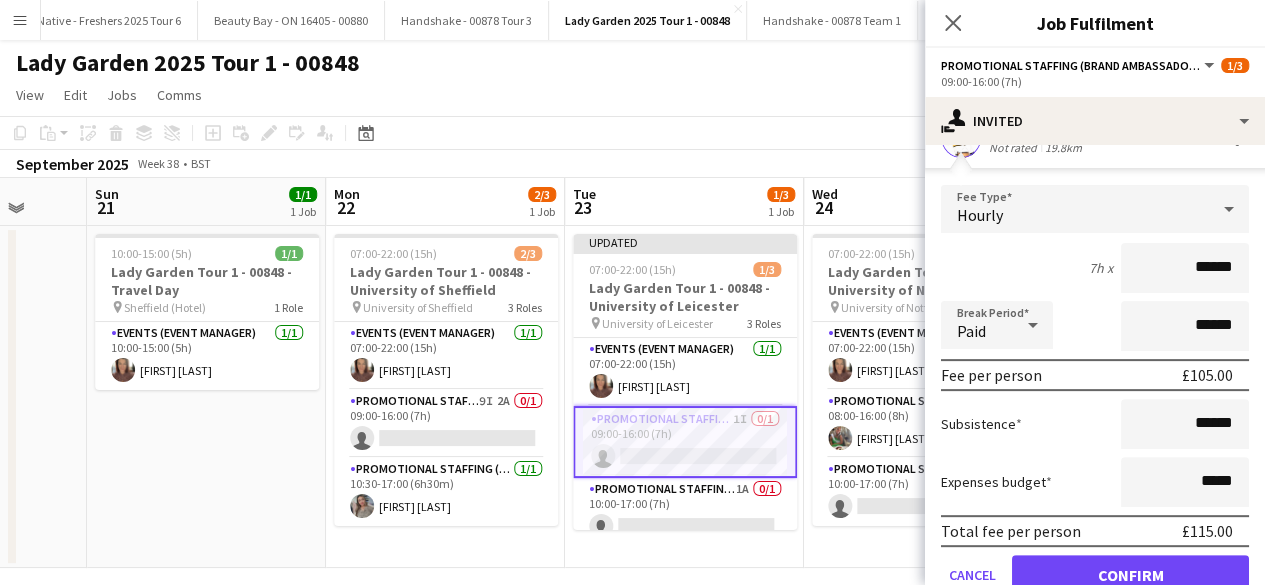 scroll, scrollTop: 0, scrollLeft: 0, axis: both 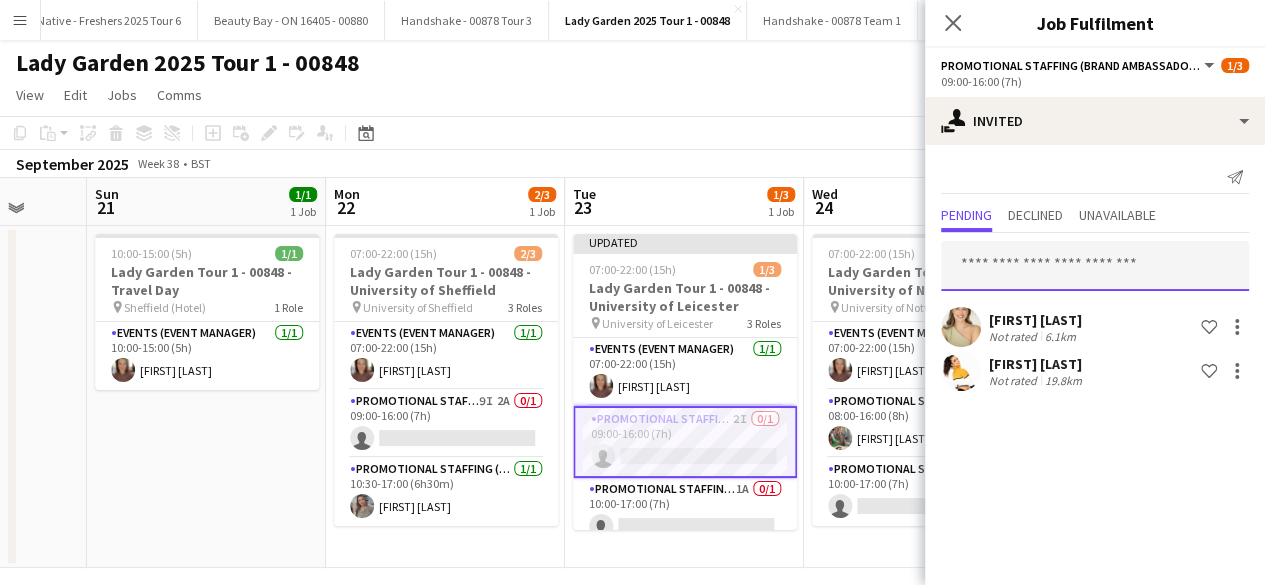 click at bounding box center [1095, 266] 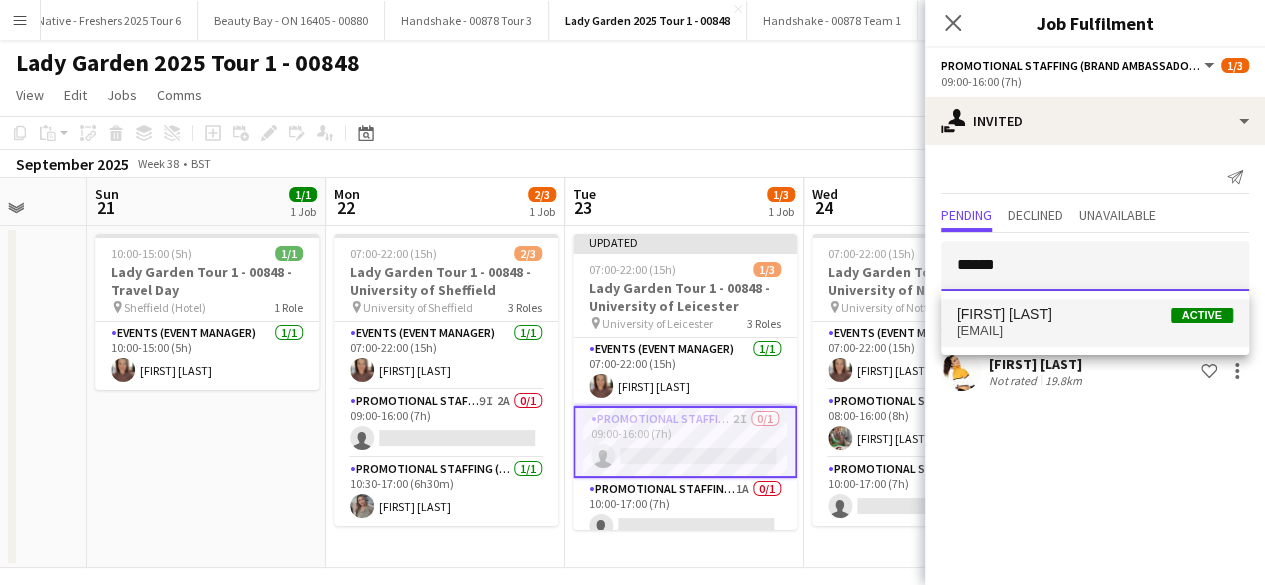 type on "******" 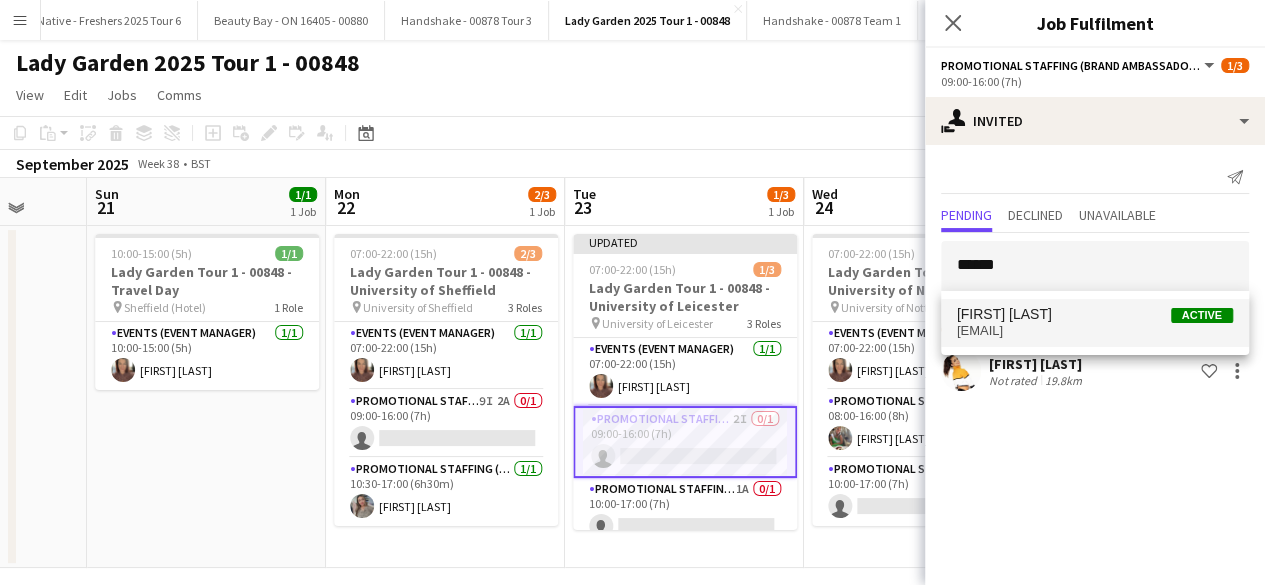 click on "[EMAIL]" at bounding box center (1095, 331) 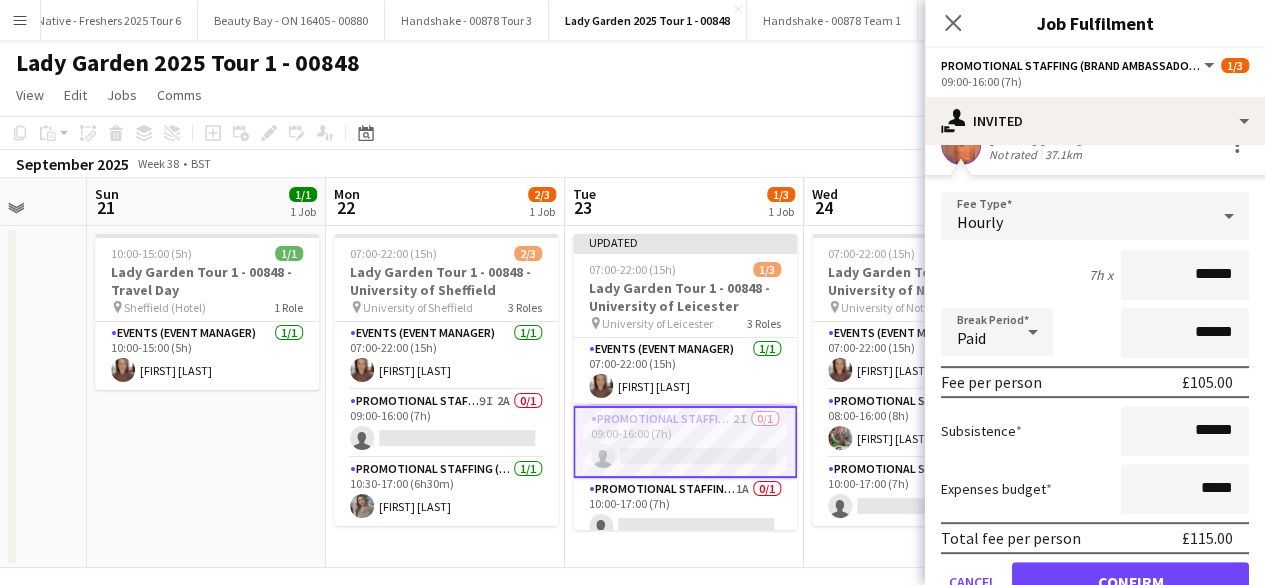 scroll, scrollTop: 322, scrollLeft: 0, axis: vertical 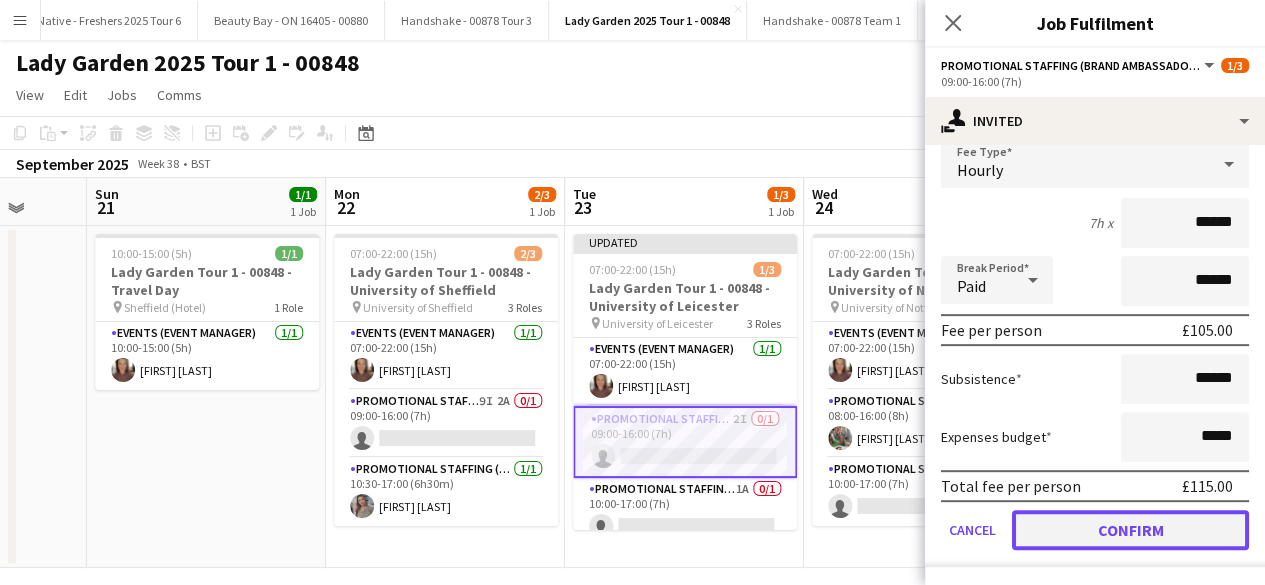 click on "Confirm" 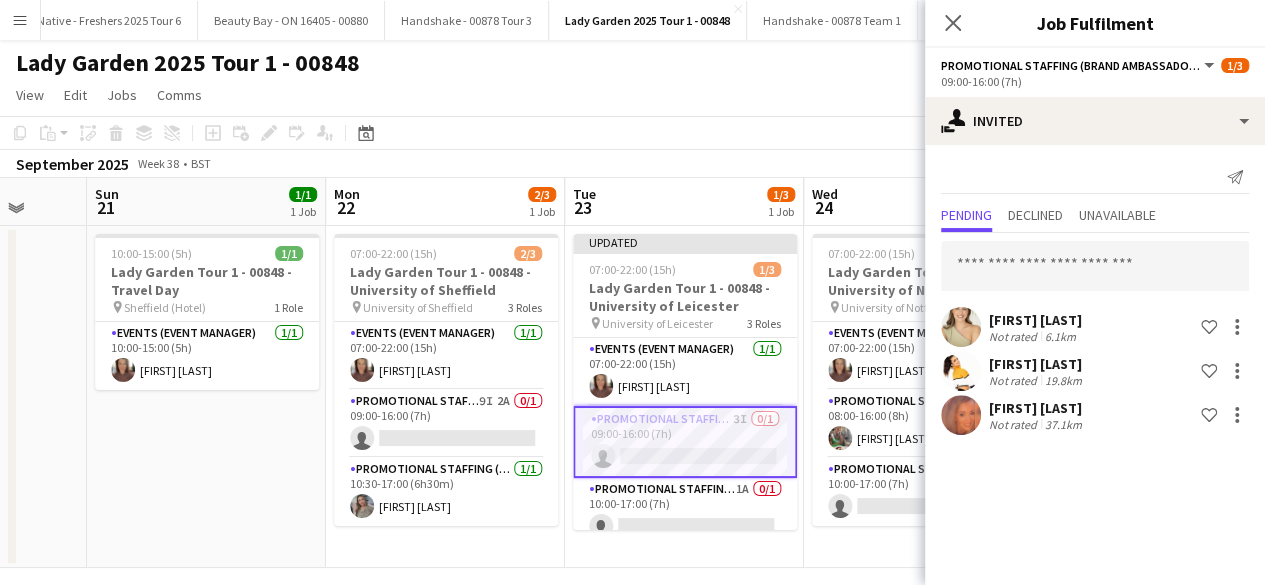 scroll, scrollTop: 0, scrollLeft: 0, axis: both 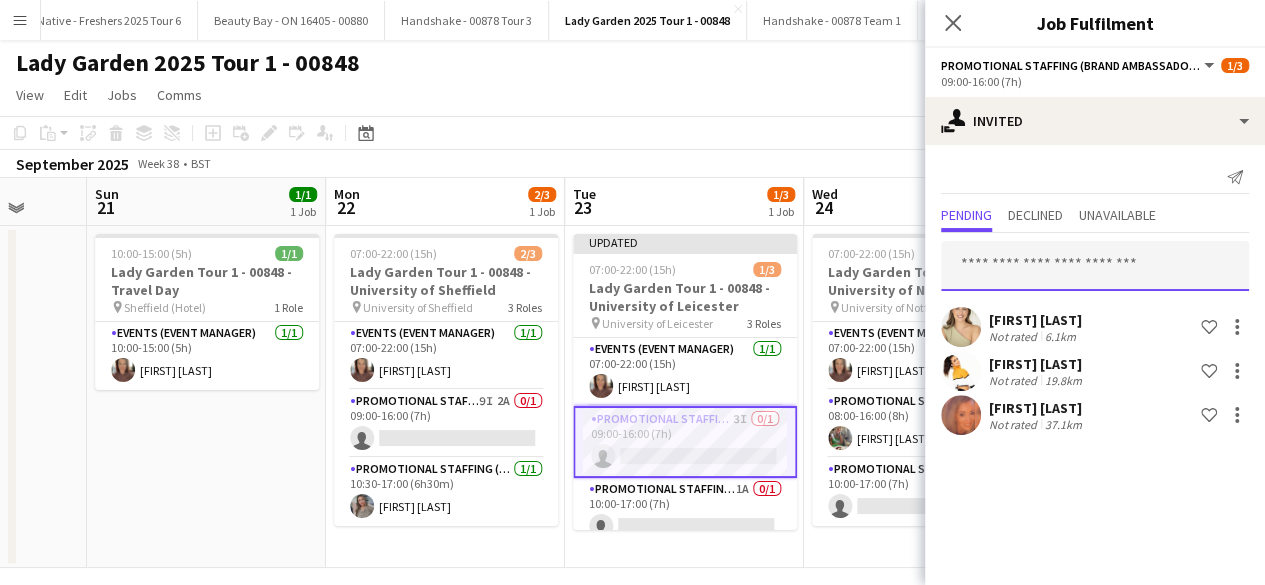 click at bounding box center (1095, 266) 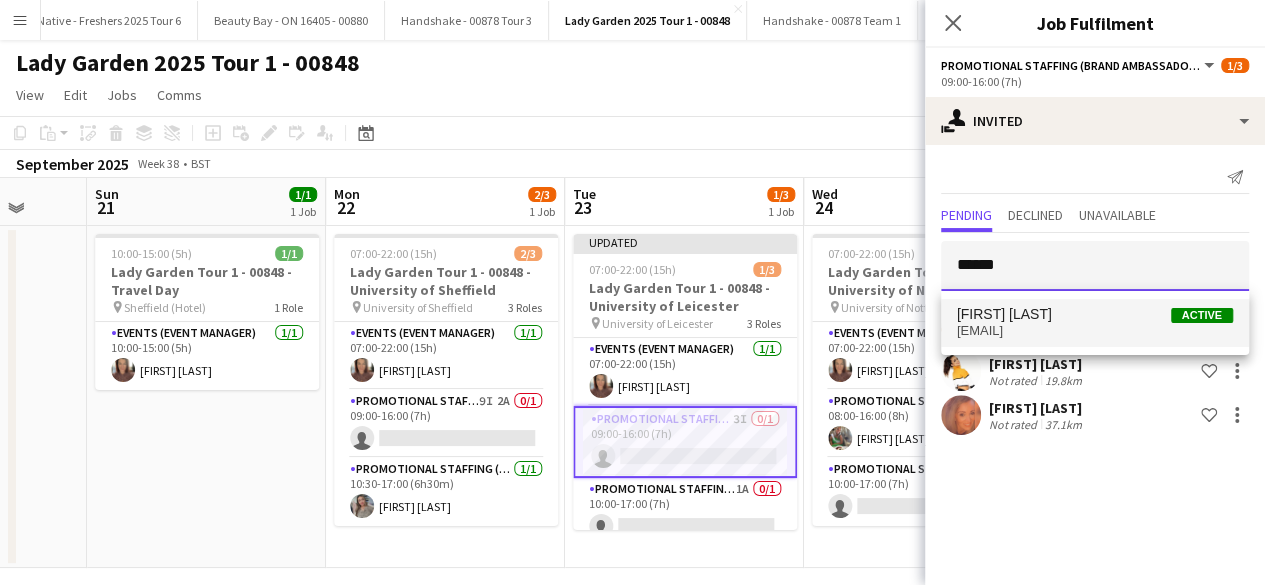 type on "******" 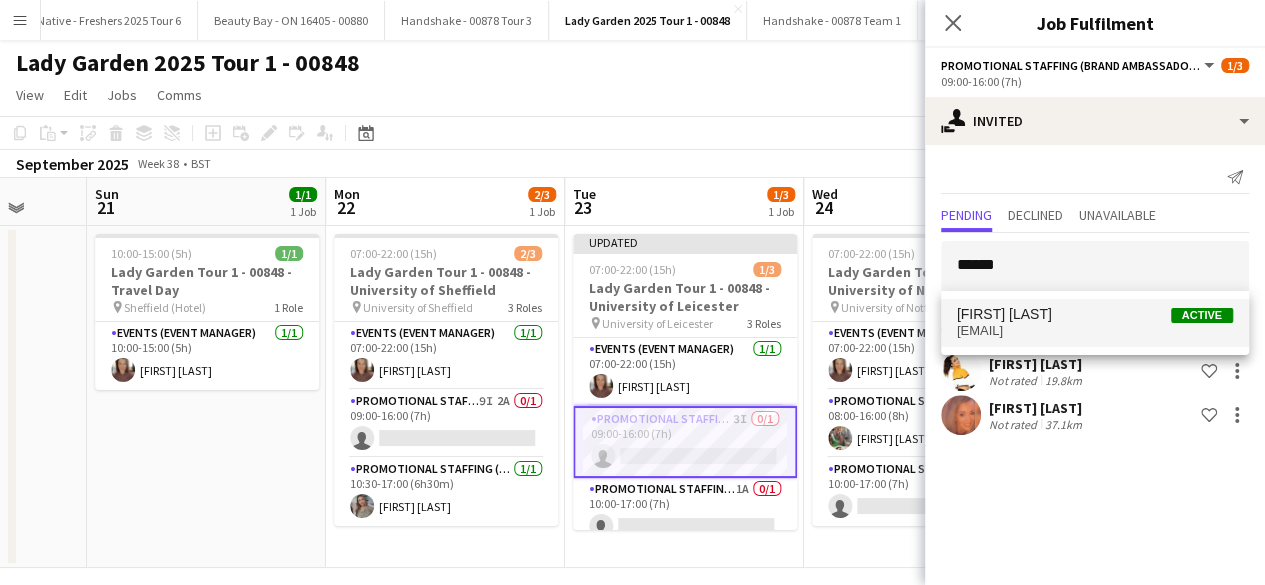 click on "[FIRST] [LAST]" at bounding box center (1004, 314) 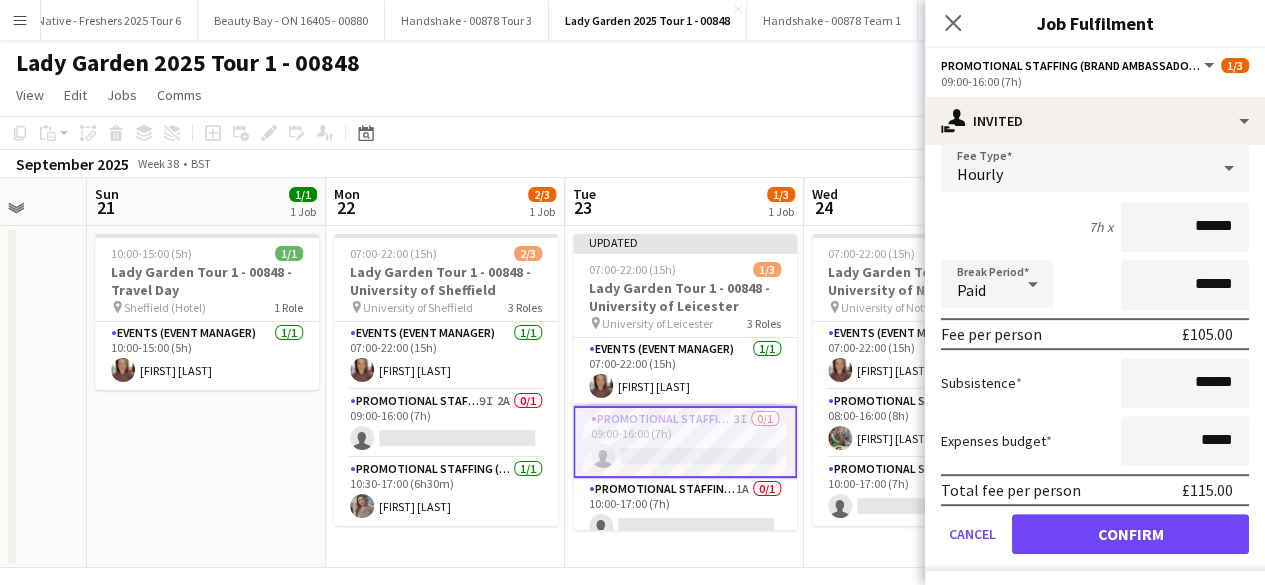 scroll, scrollTop: 366, scrollLeft: 0, axis: vertical 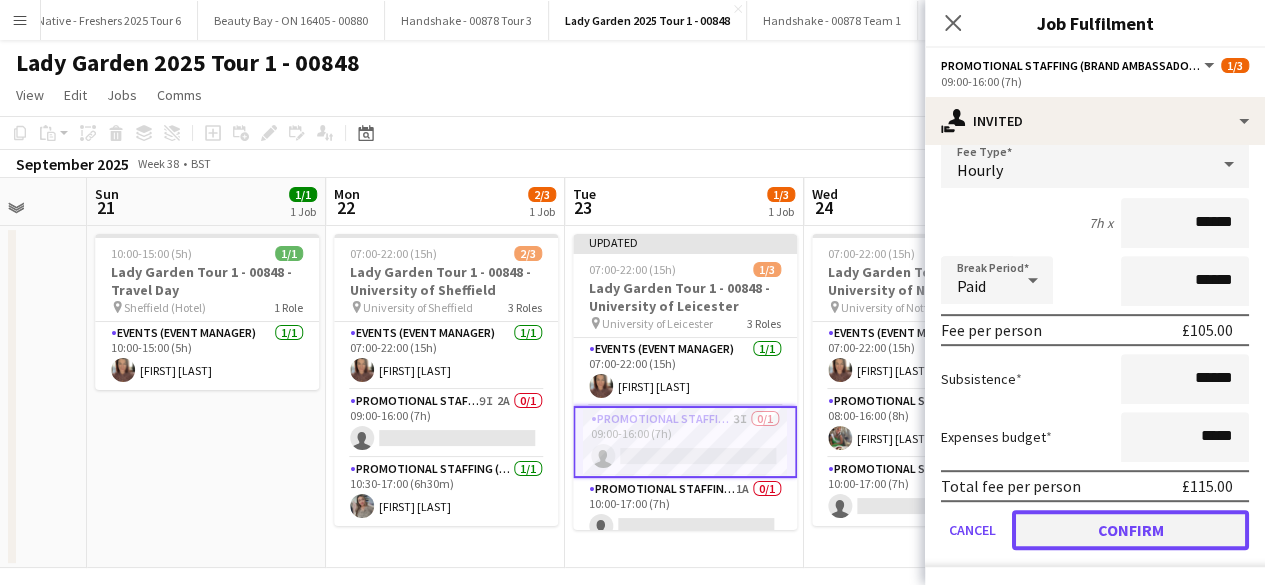 click on "Confirm" 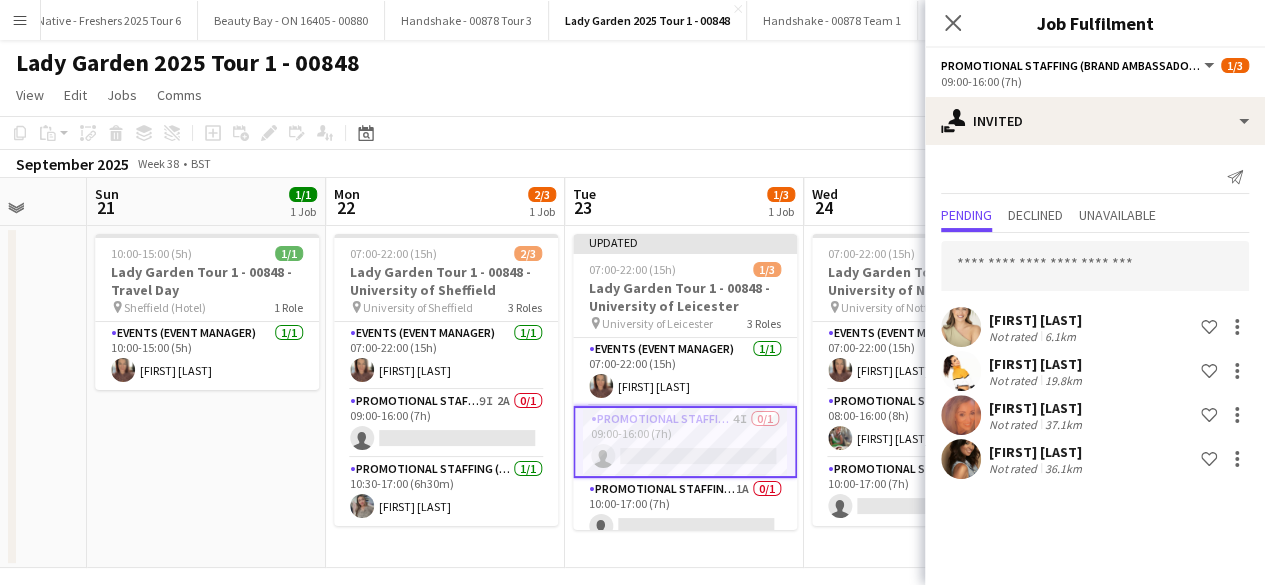 scroll, scrollTop: 0, scrollLeft: 0, axis: both 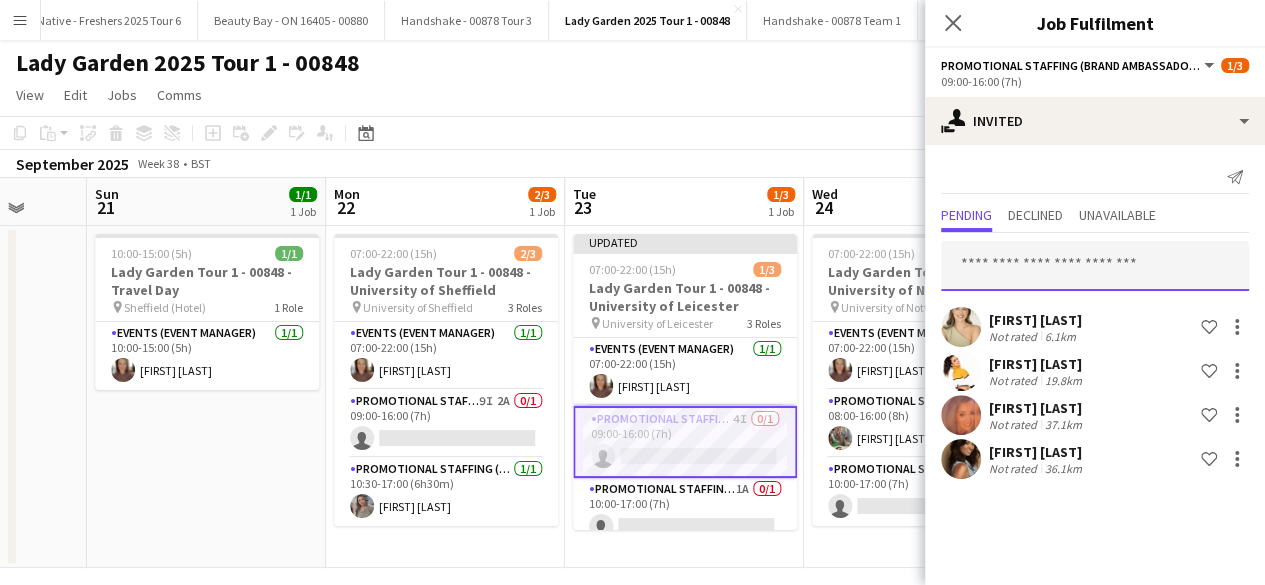 click at bounding box center [1095, 266] 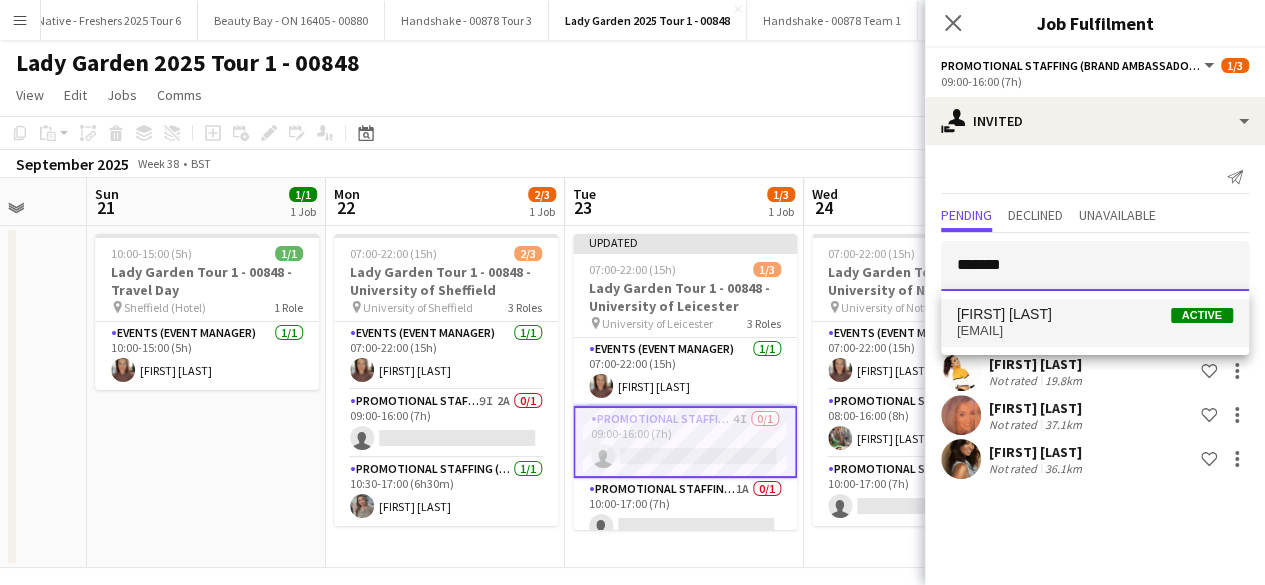 type on "*******" 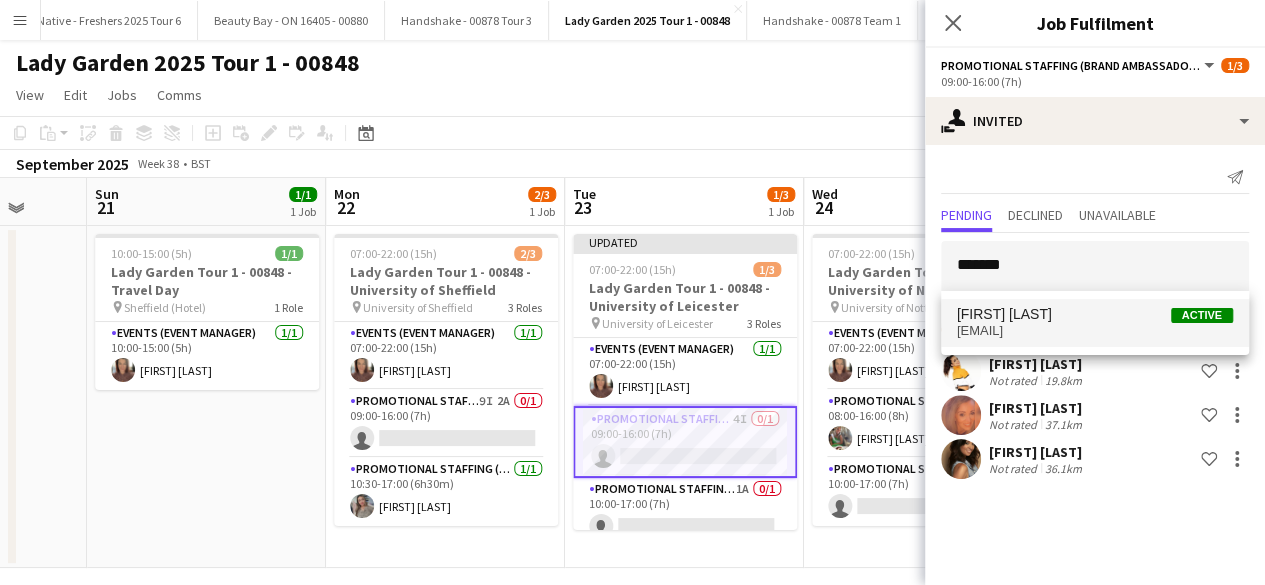 click on "laurahunter81@yahoo.co.uk" at bounding box center [1095, 331] 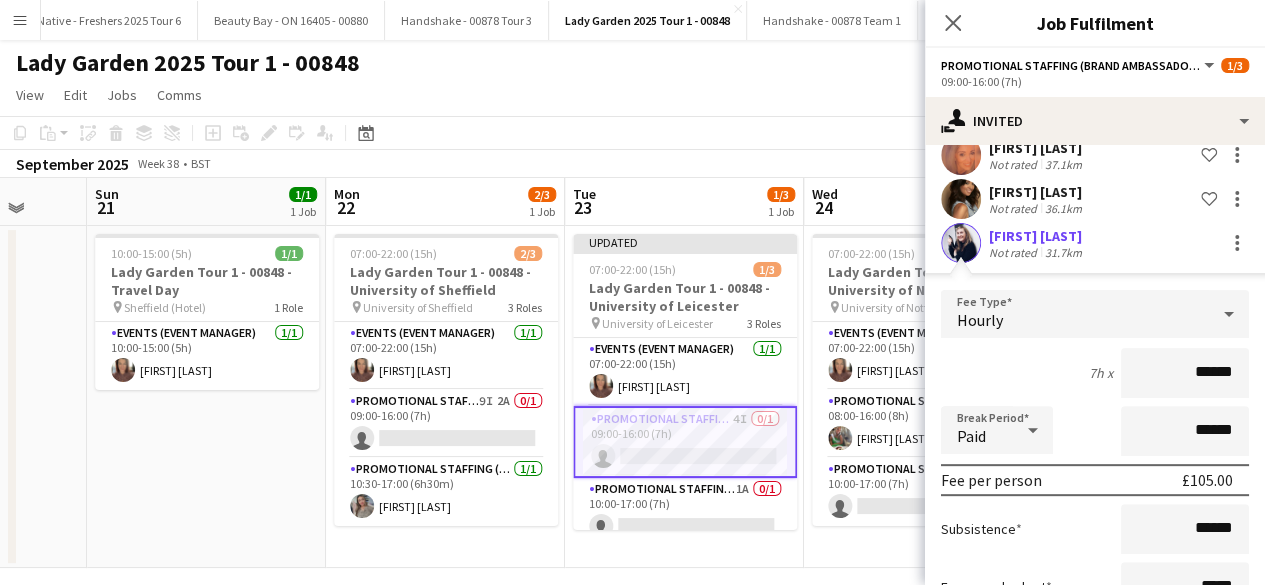 scroll, scrollTop: 410, scrollLeft: 0, axis: vertical 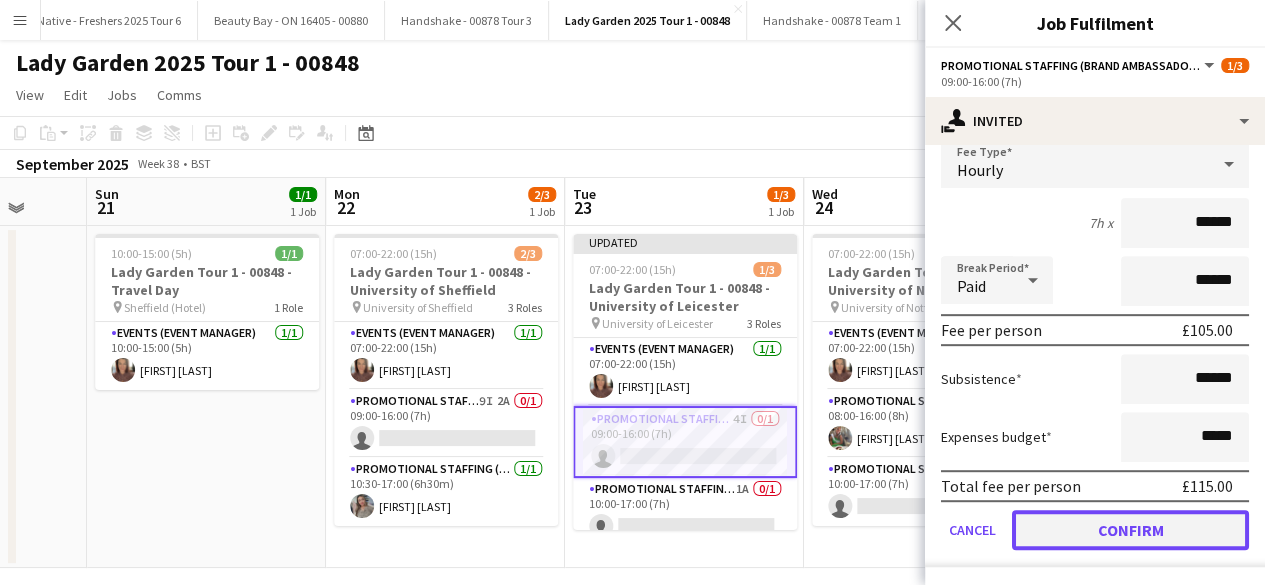 click on "Confirm" 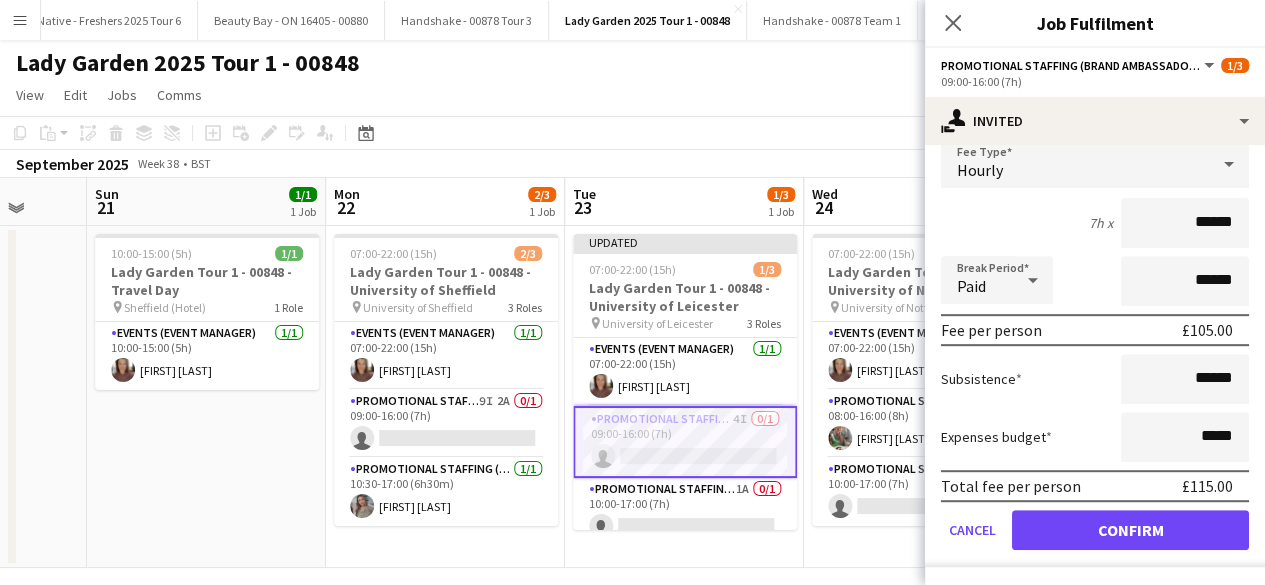 scroll, scrollTop: 0, scrollLeft: 0, axis: both 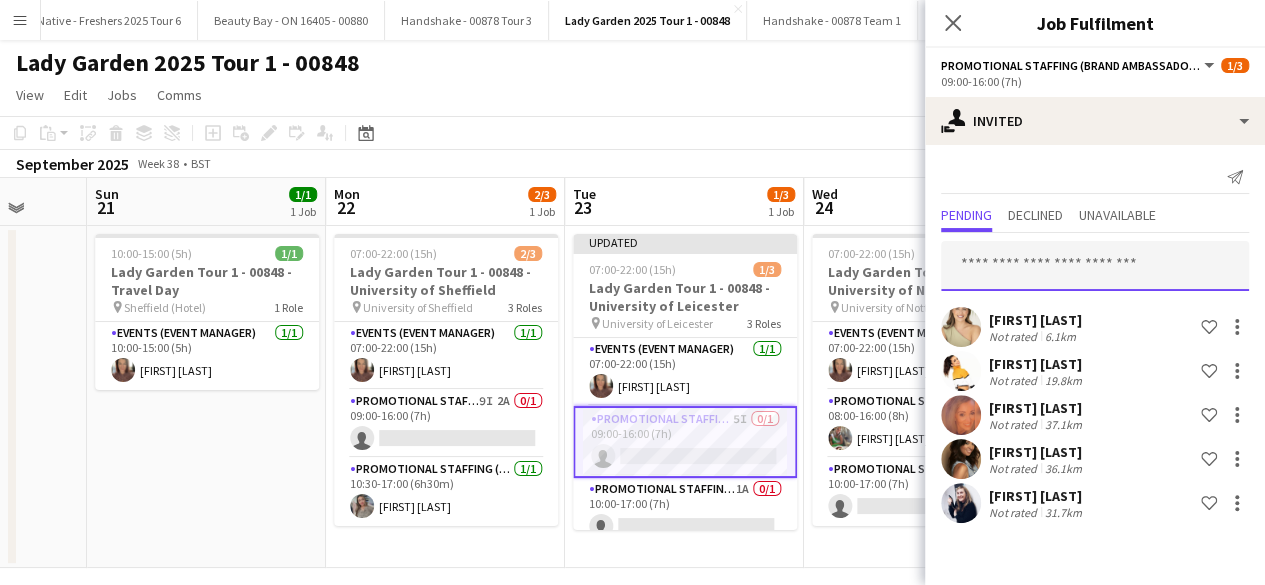 click at bounding box center (1095, 266) 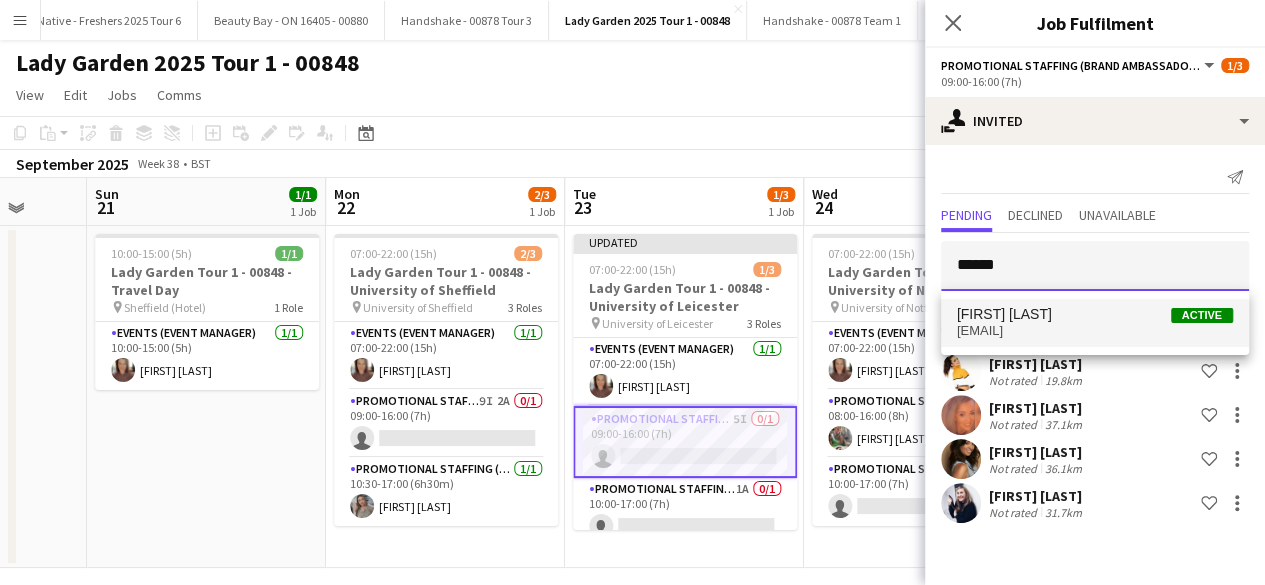 type on "******" 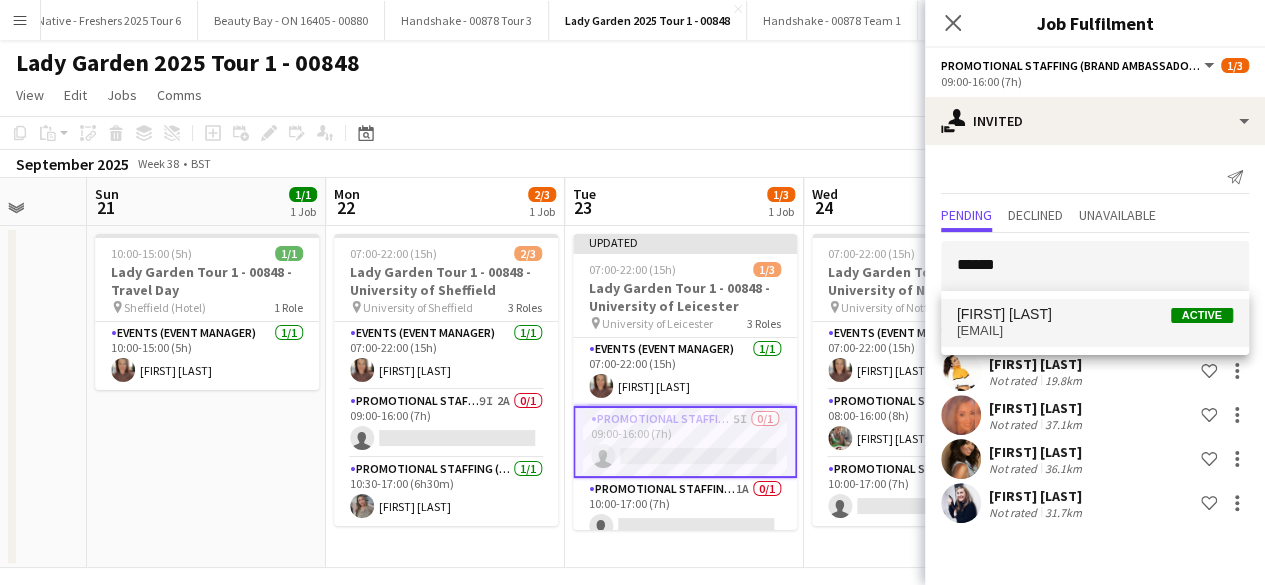 click on "Elissa Morris  Active  elissa@caamproperty.co.uk" at bounding box center [1095, 323] 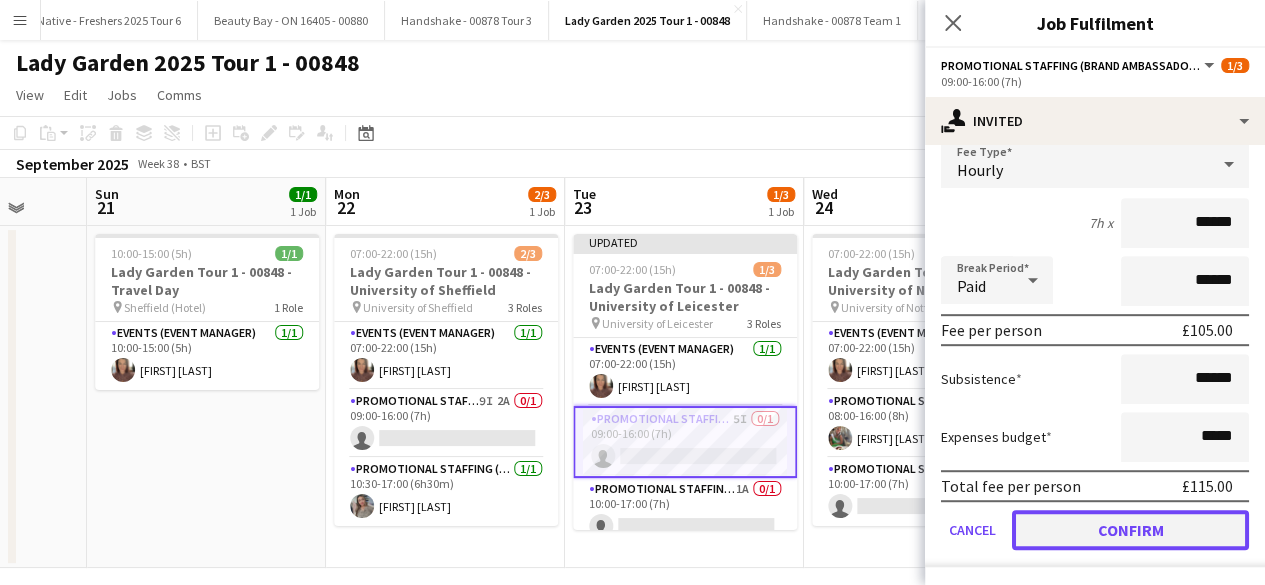 click on "Confirm" 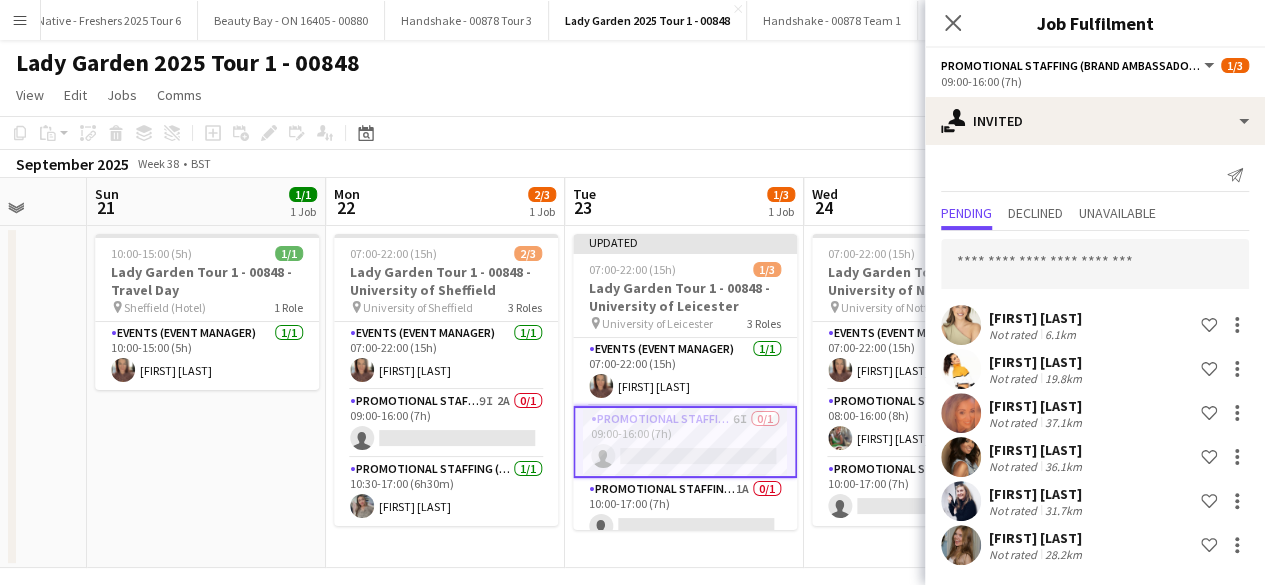 scroll, scrollTop: 1, scrollLeft: 0, axis: vertical 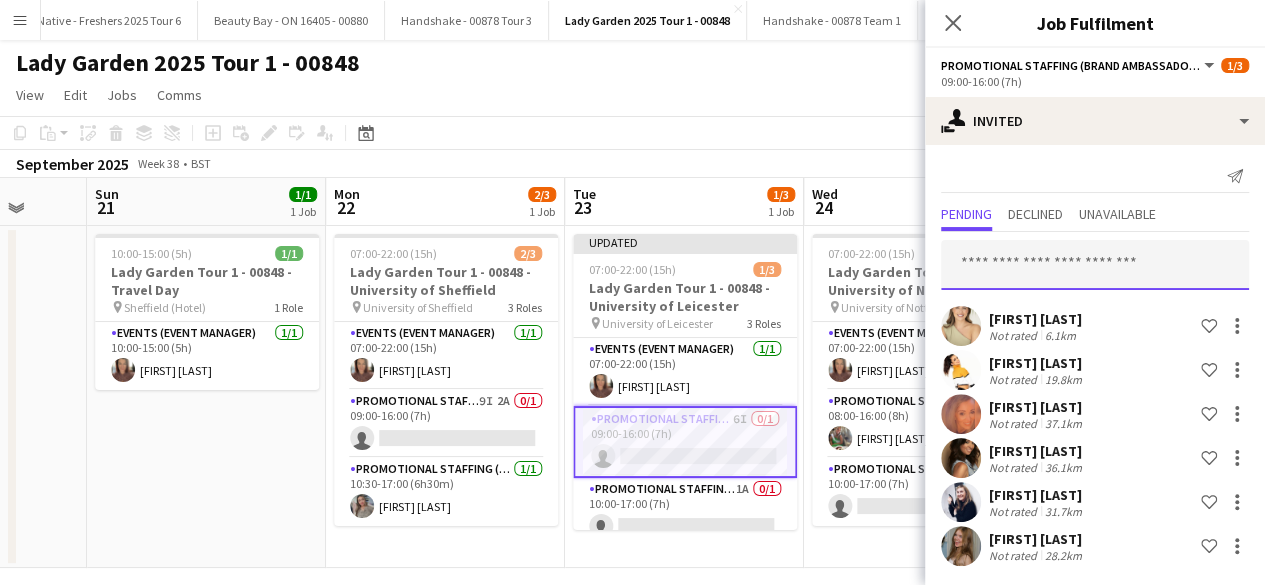 click at bounding box center (1095, 265) 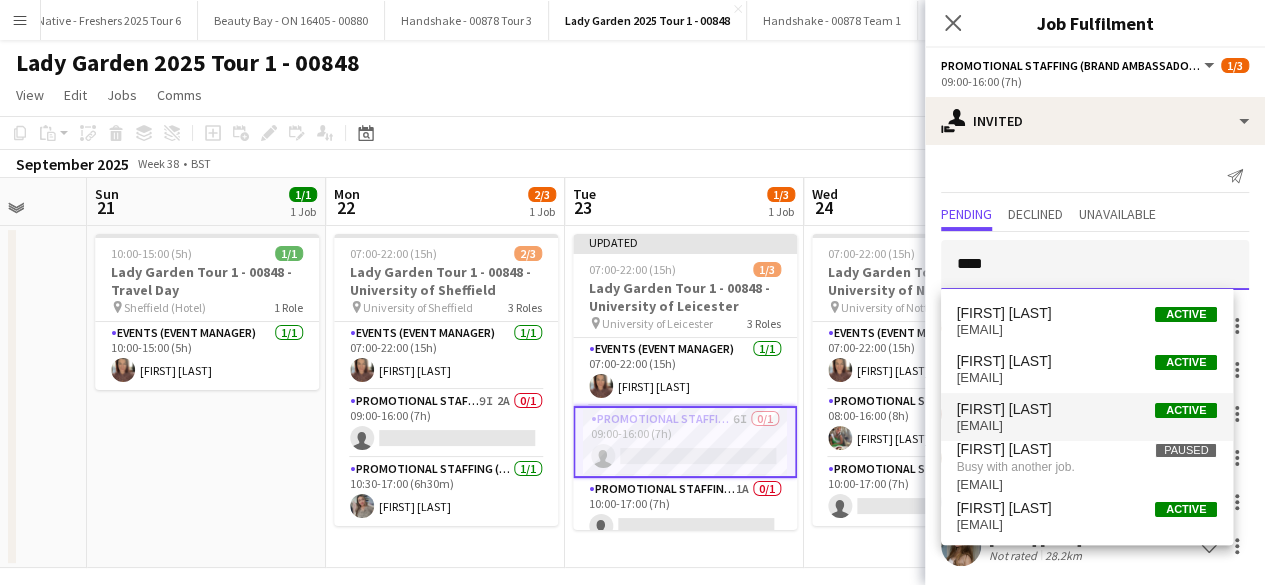 type on "****" 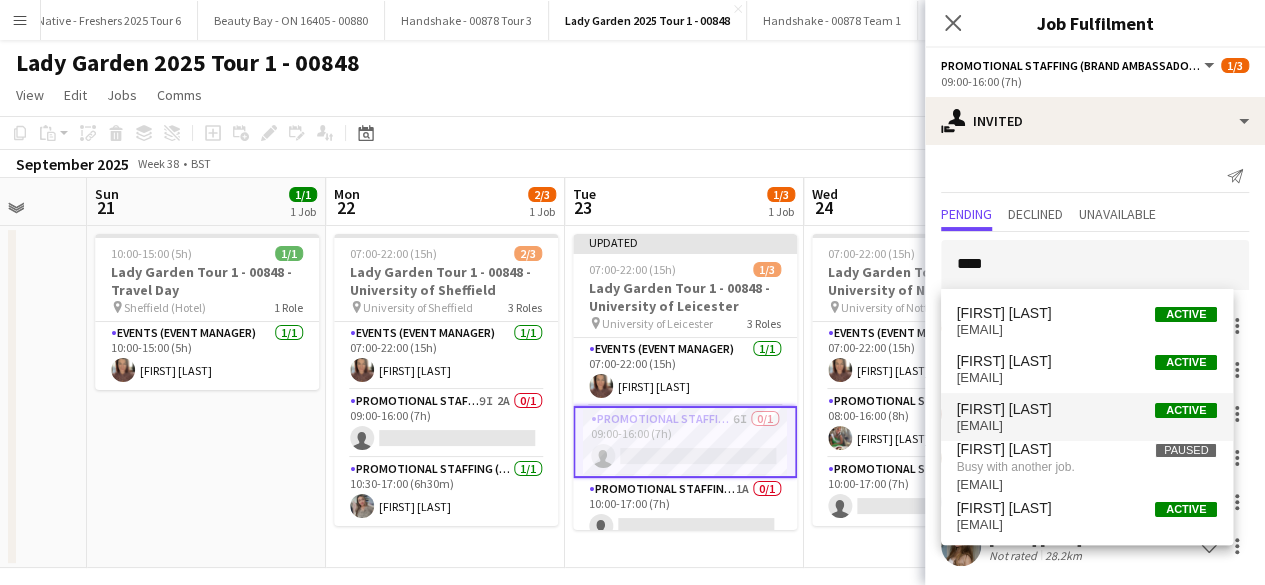 click on "[EMAIL]" at bounding box center [1087, 426] 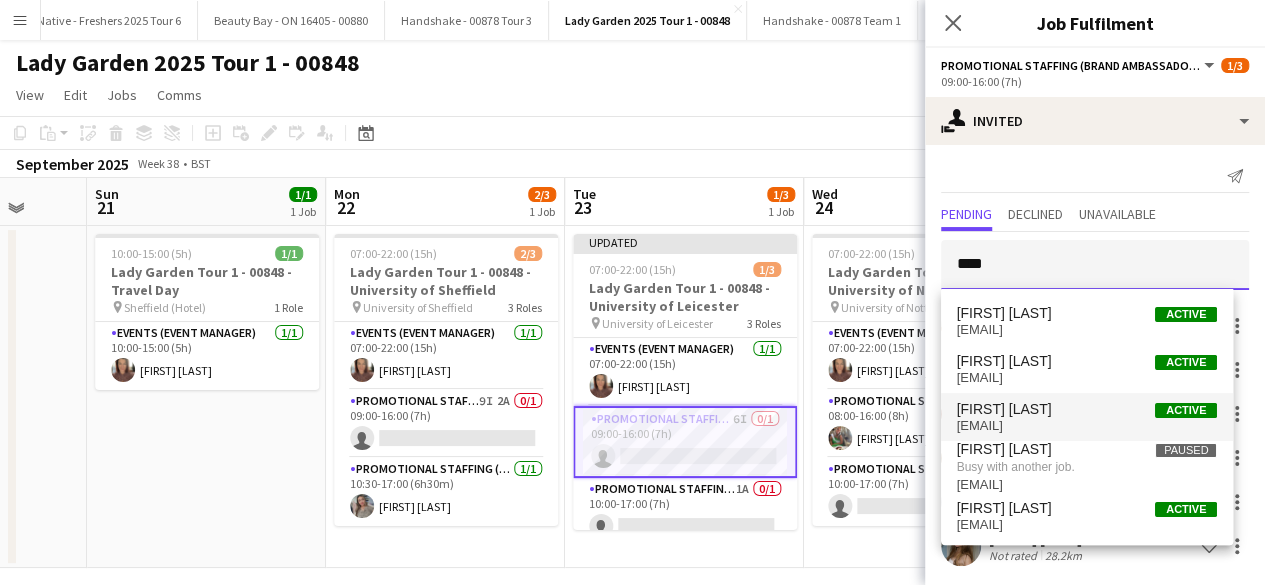 type 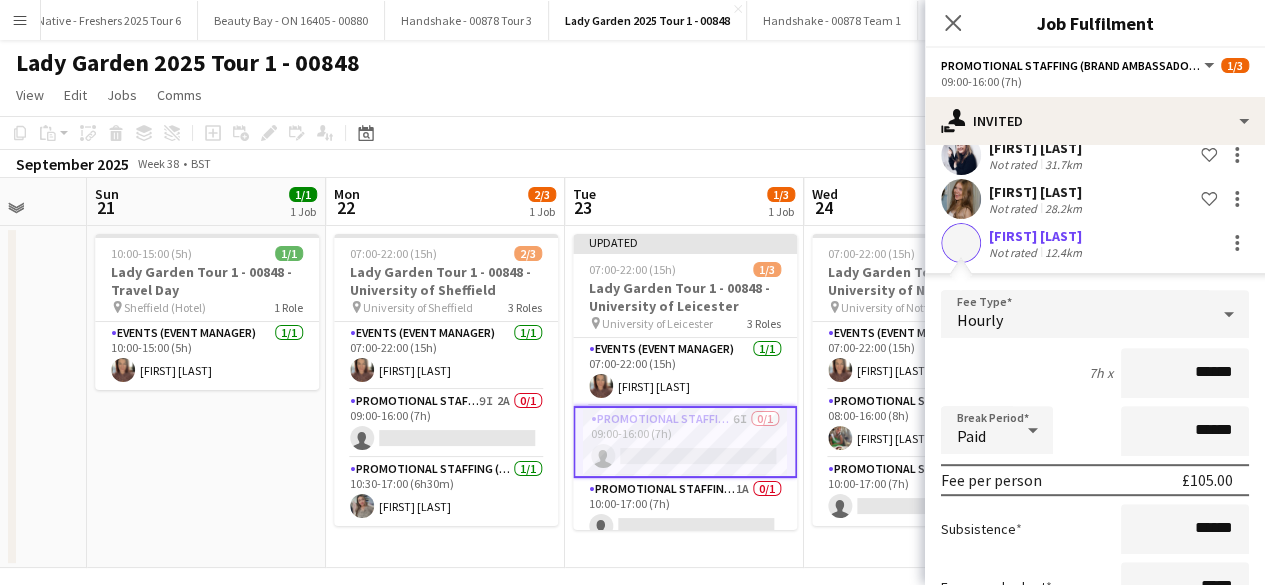 scroll, scrollTop: 498, scrollLeft: 0, axis: vertical 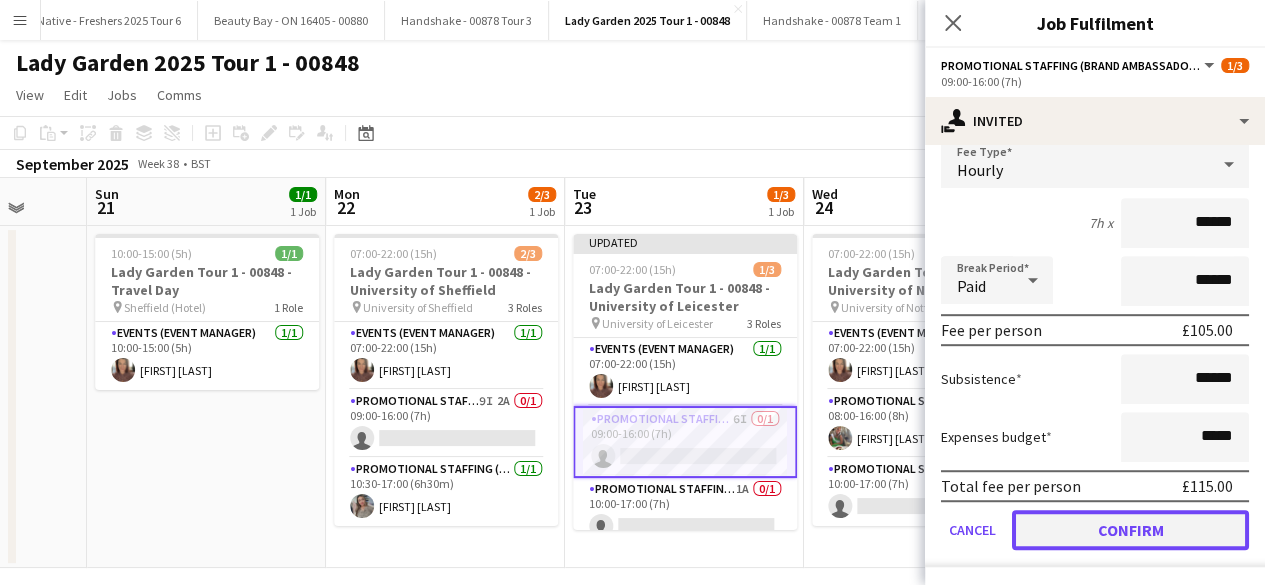 click on "Confirm" 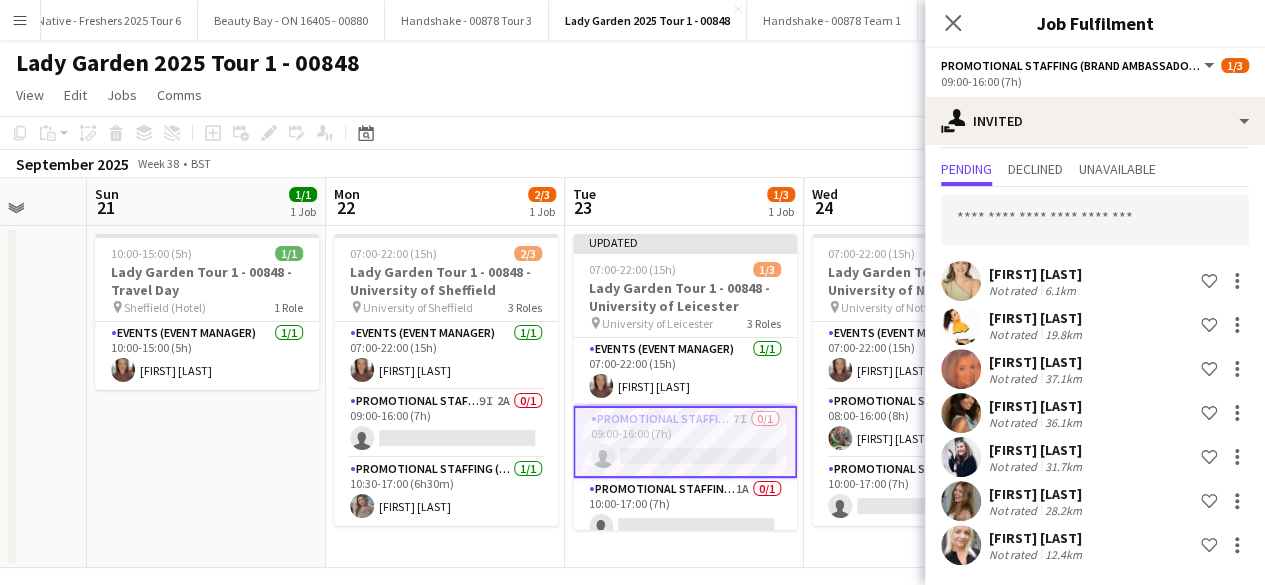 scroll, scrollTop: 45, scrollLeft: 0, axis: vertical 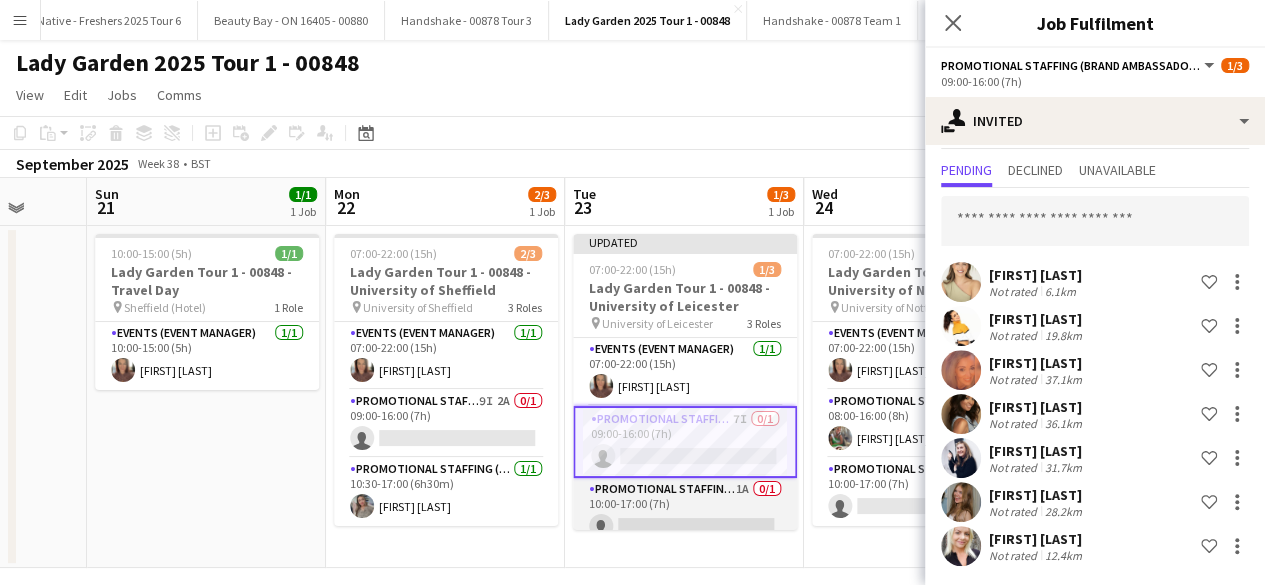 click on "Promotional Staffing (Brand Ambassadors)   1A   0/1   10:00-17:00 (7h)
single-neutral-actions" at bounding box center (685, 512) 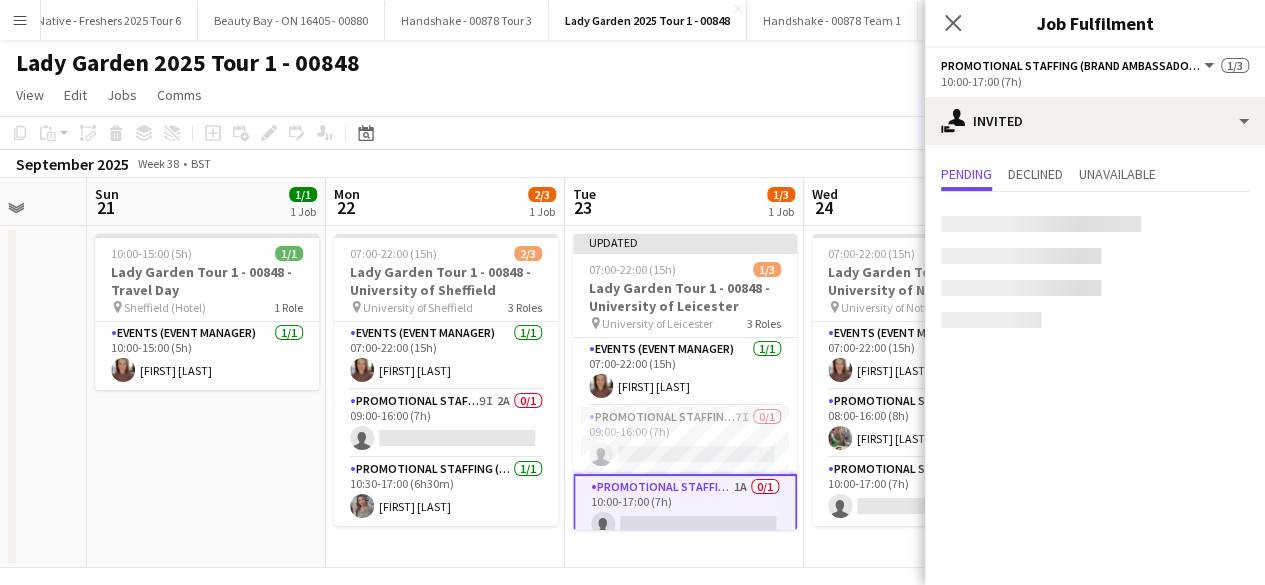 scroll, scrollTop: 0, scrollLeft: 0, axis: both 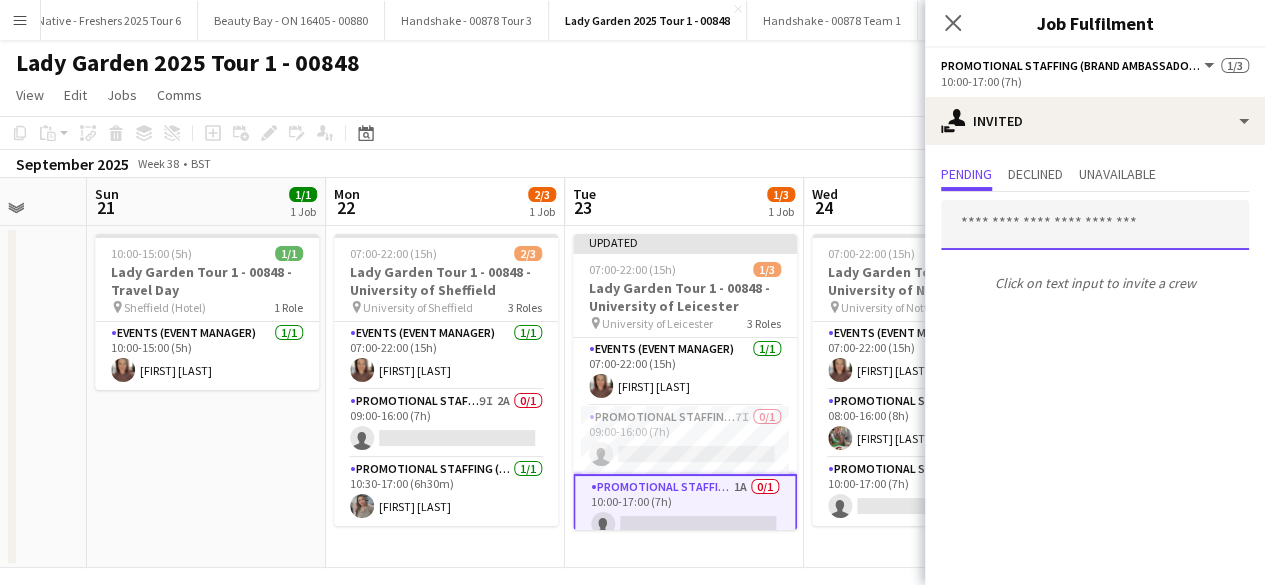 click at bounding box center [1095, 225] 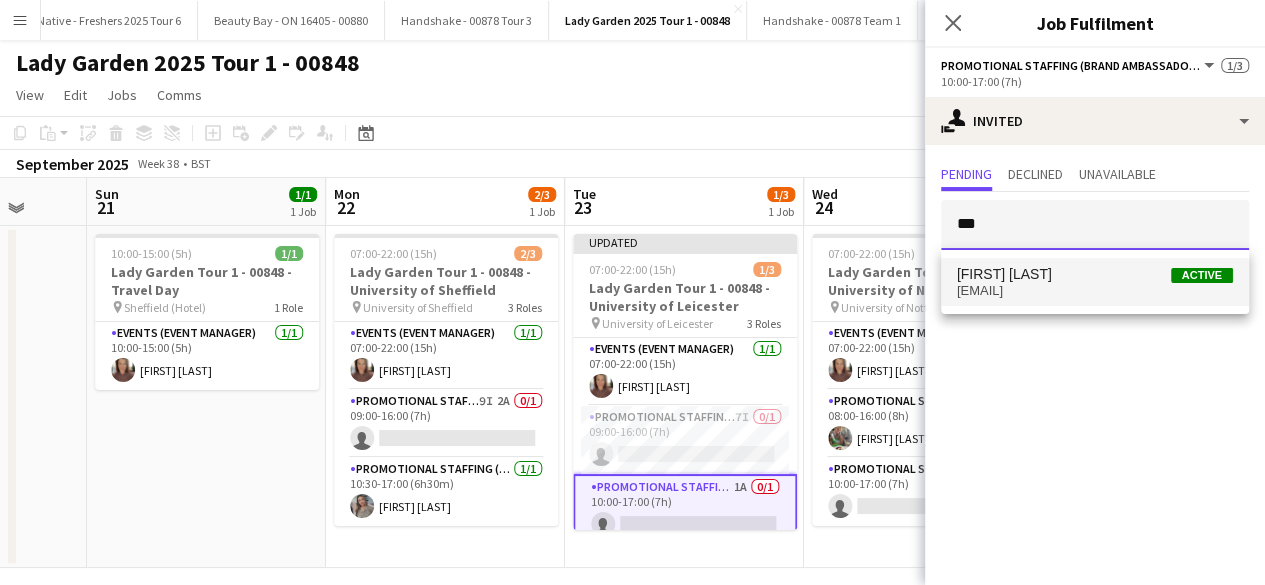 type on "***" 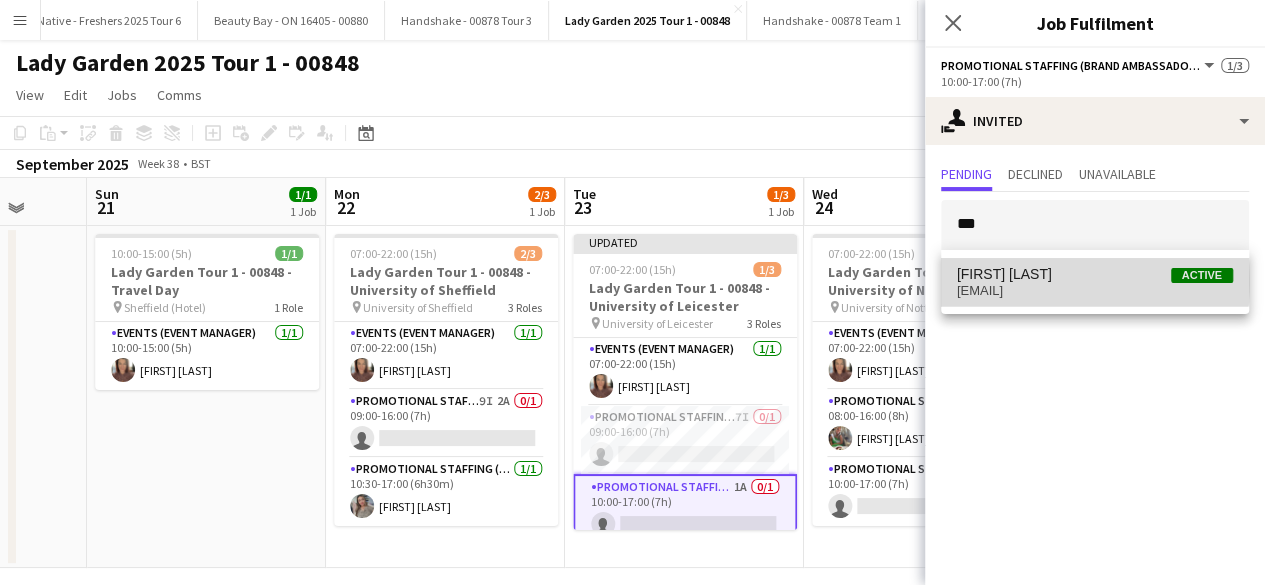click on "Niveditha [LAST]" at bounding box center [1004, 274] 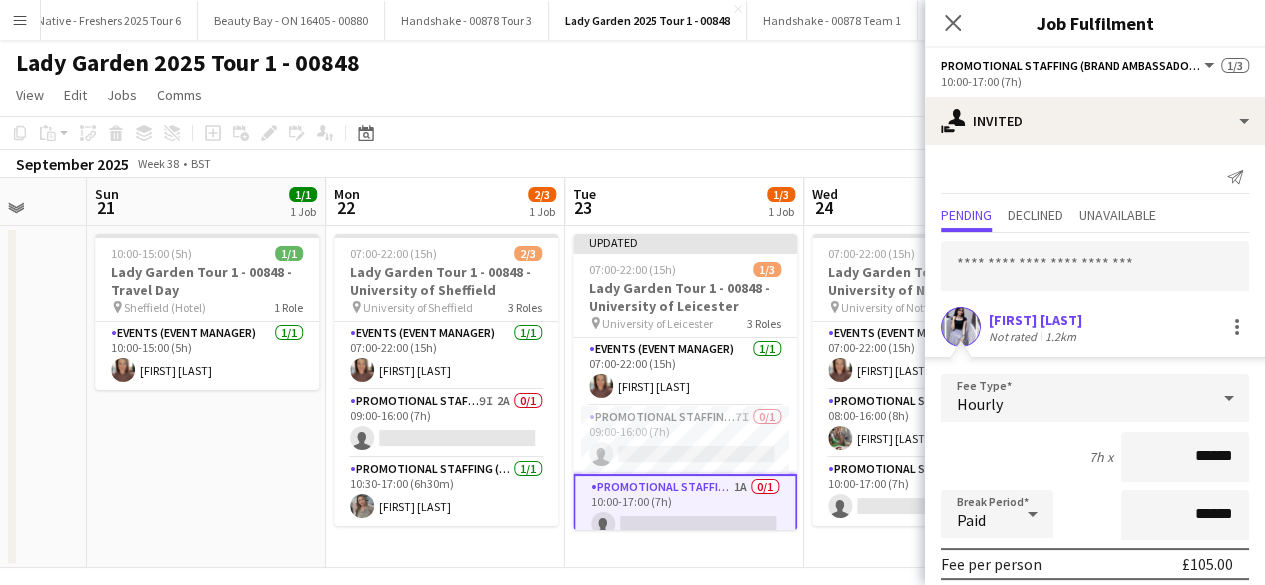 scroll, scrollTop: 234, scrollLeft: 0, axis: vertical 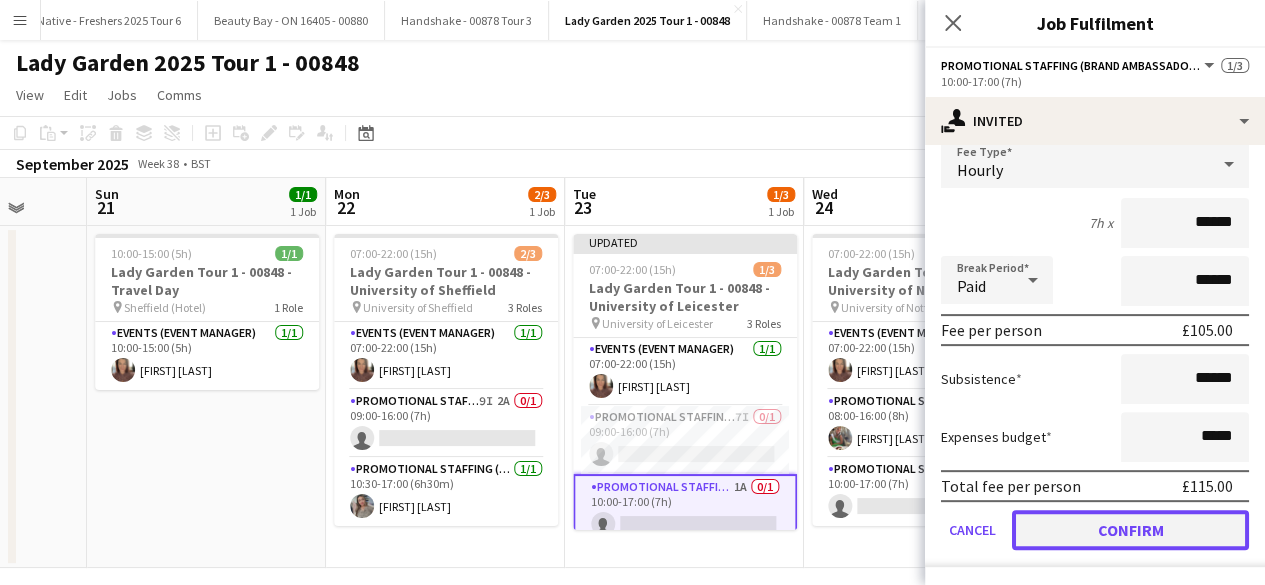 click on "Confirm" 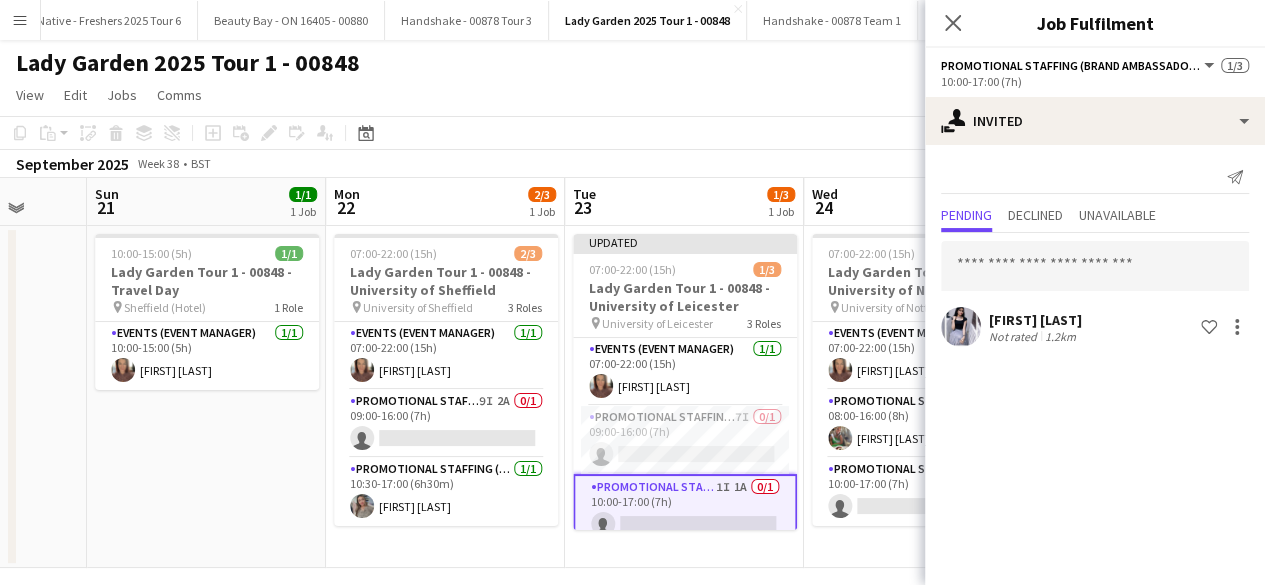 scroll, scrollTop: 0, scrollLeft: 0, axis: both 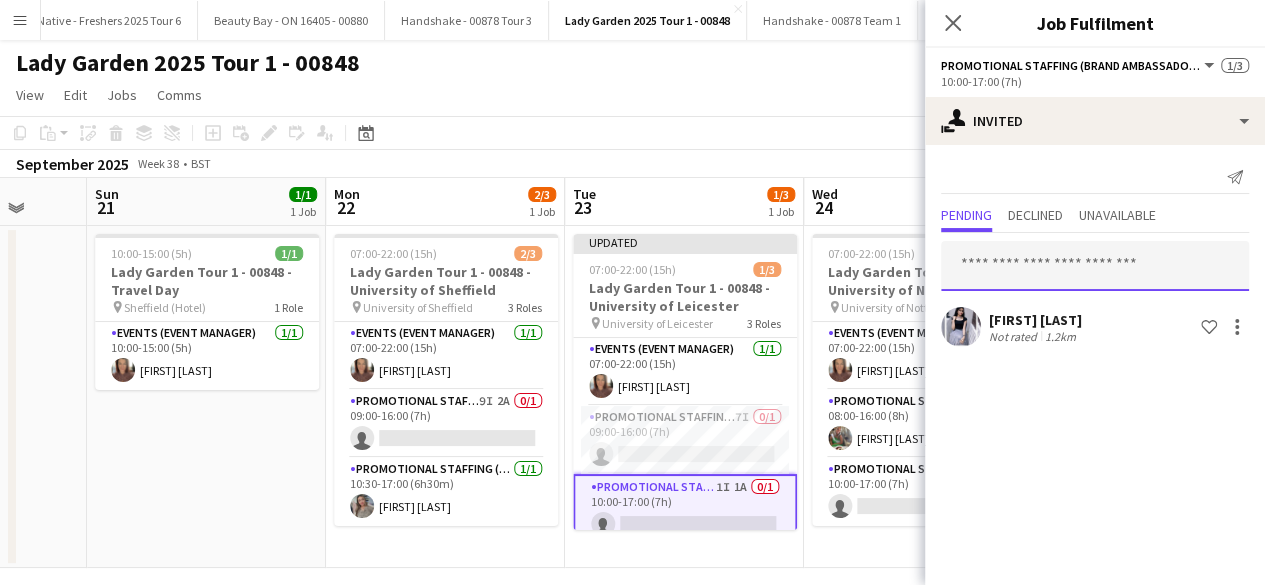 click at bounding box center (1095, 266) 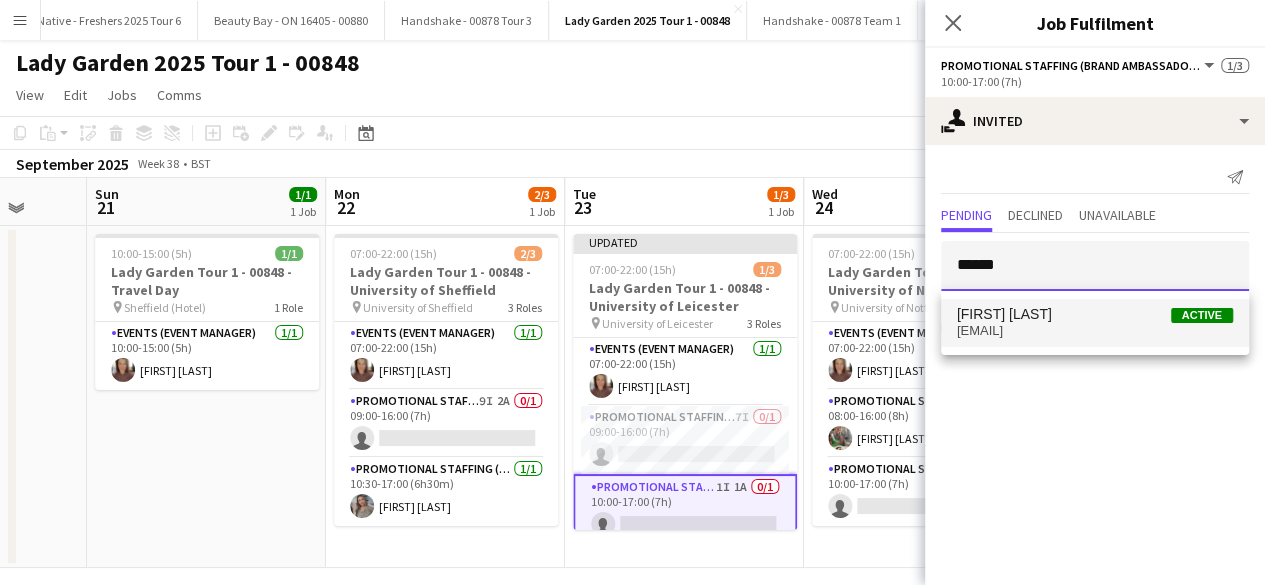 type on "******" 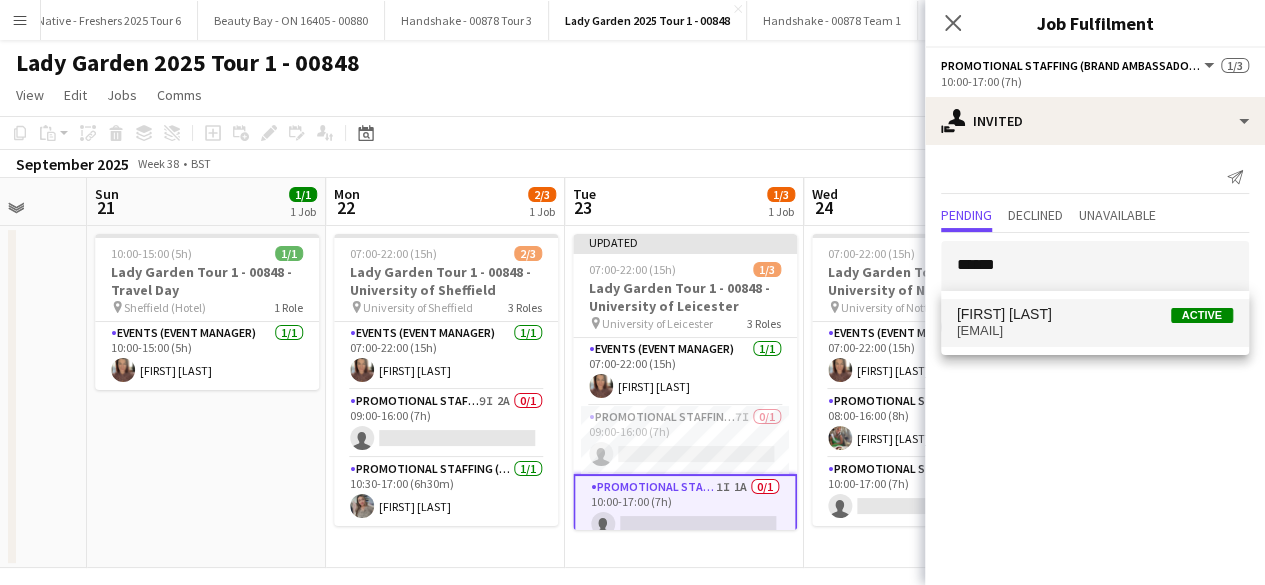 click on "Faryal [LAST]" at bounding box center (1004, 314) 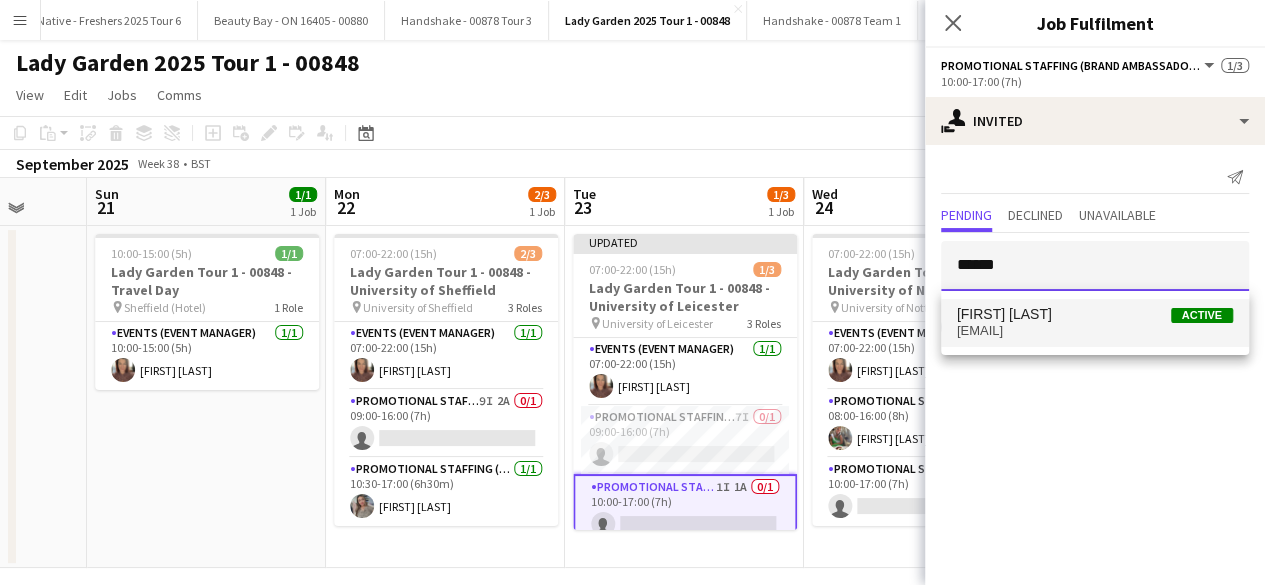 type 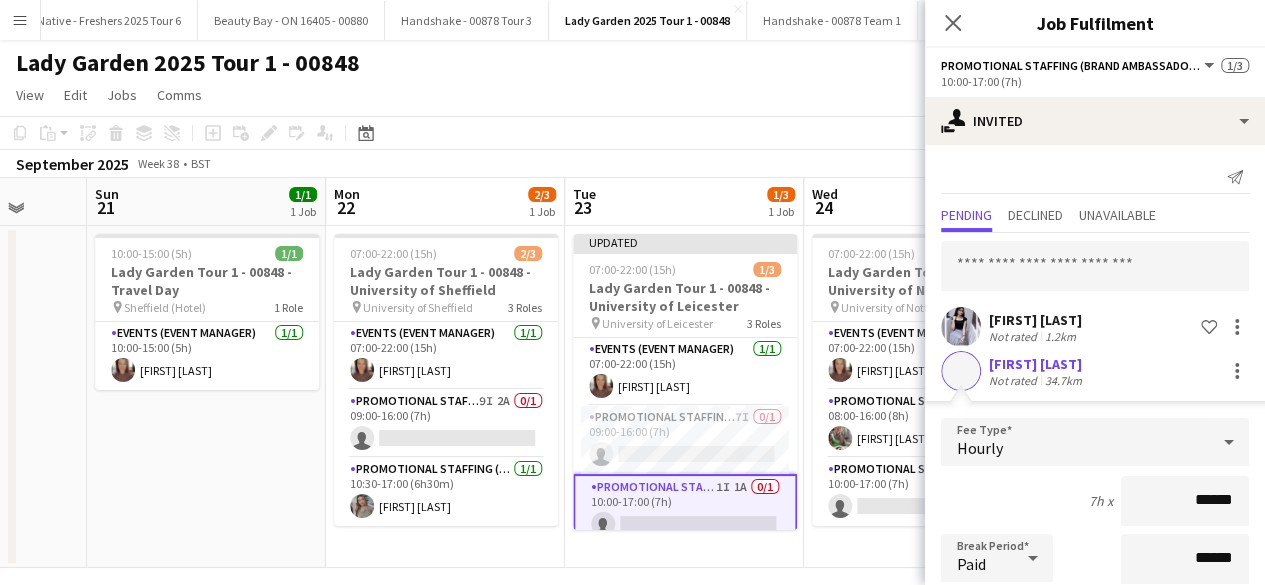 scroll, scrollTop: 278, scrollLeft: 0, axis: vertical 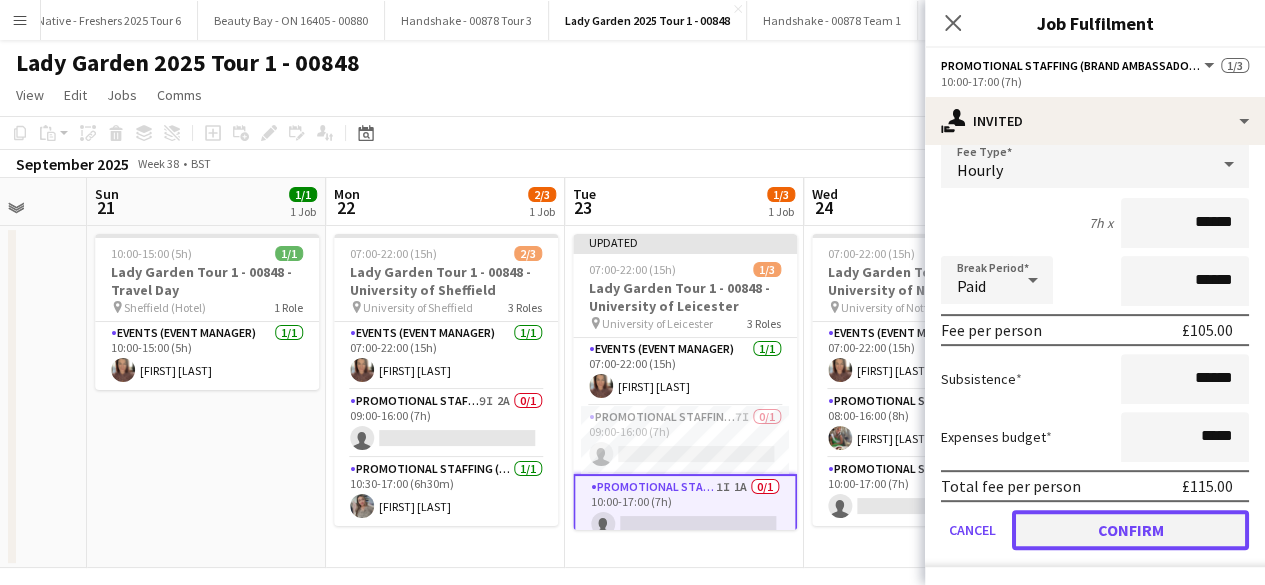 click on "Confirm" 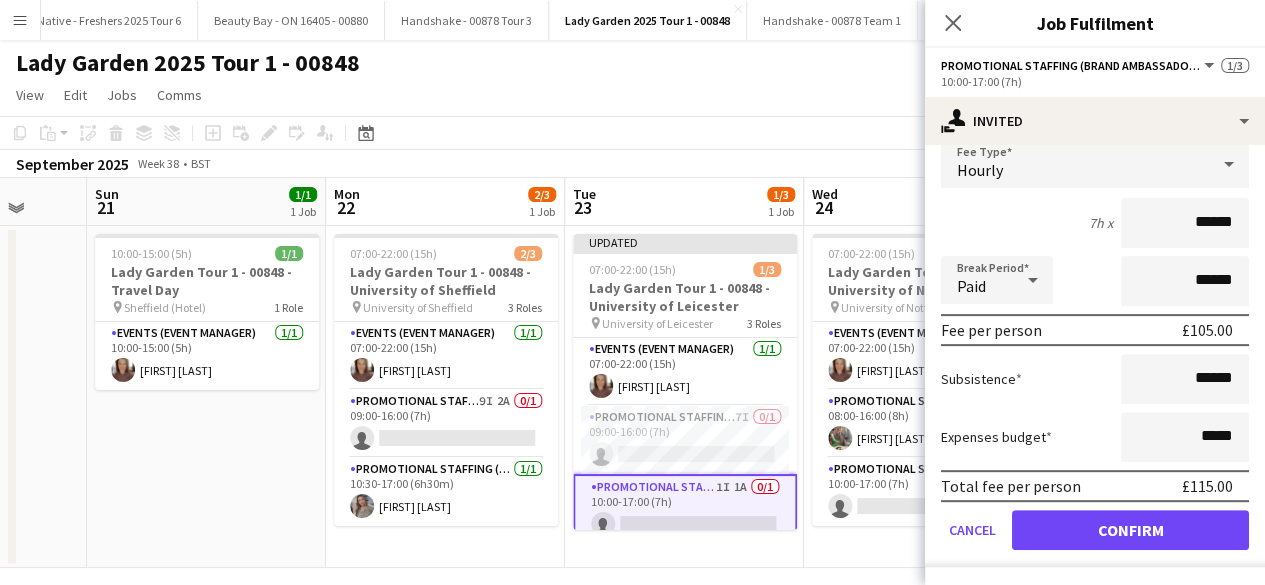 scroll, scrollTop: 0, scrollLeft: 0, axis: both 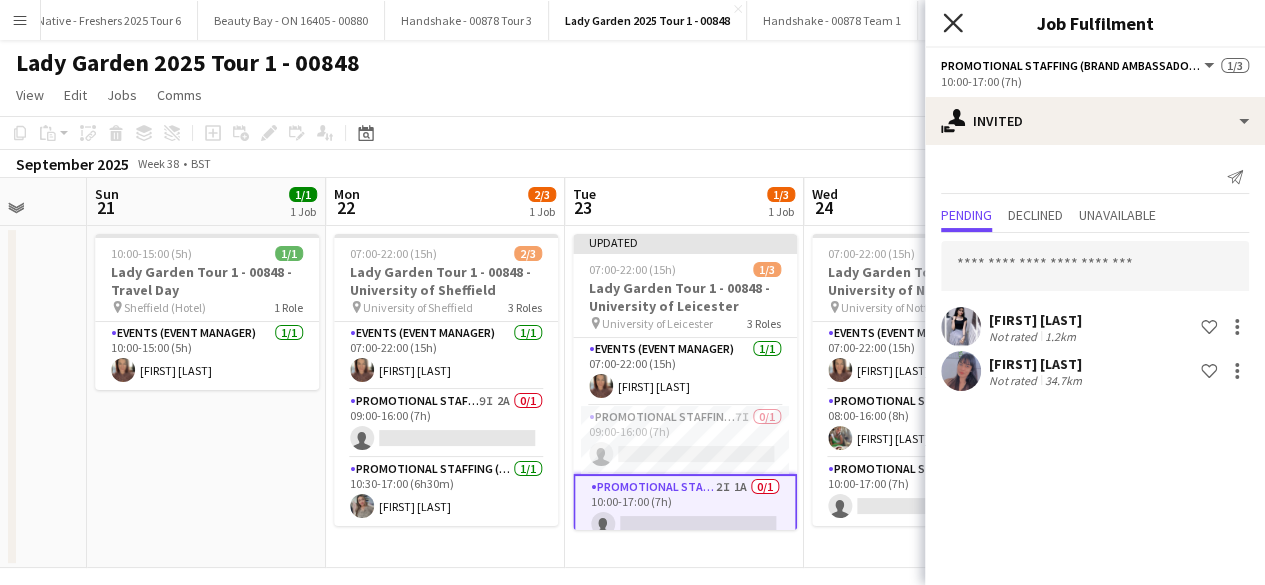 click on "Close pop-in" 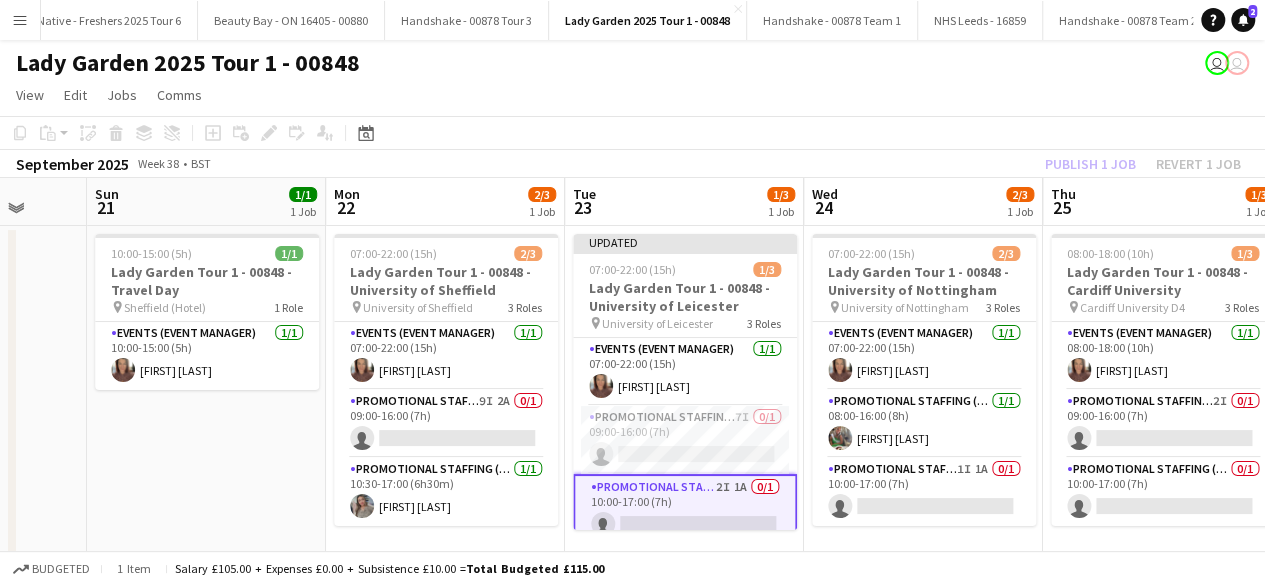 click on "10:00-15:00 (5h)    1/1   Lady Garden Tour 1 - 00848 - Travel Day
pin
Sheffield (Hotel)   1 Role   Events (Event Manager)   1/1   10:00-15:00 (5h)
Suzanne Mountford" at bounding box center (206, 397) 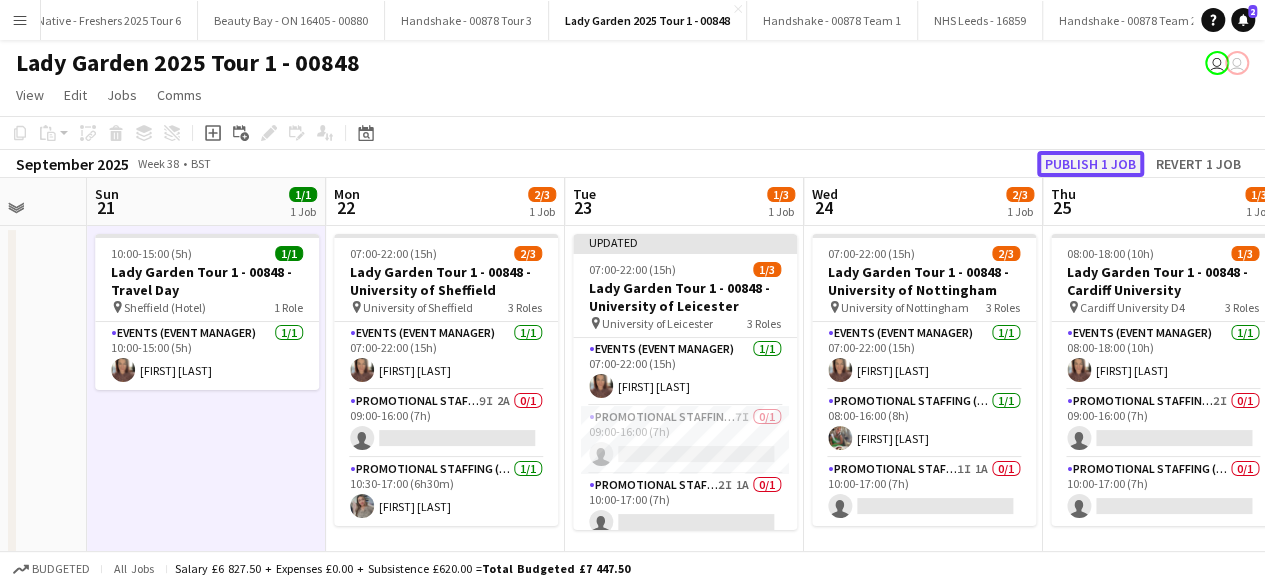 click on "Publish 1 job" 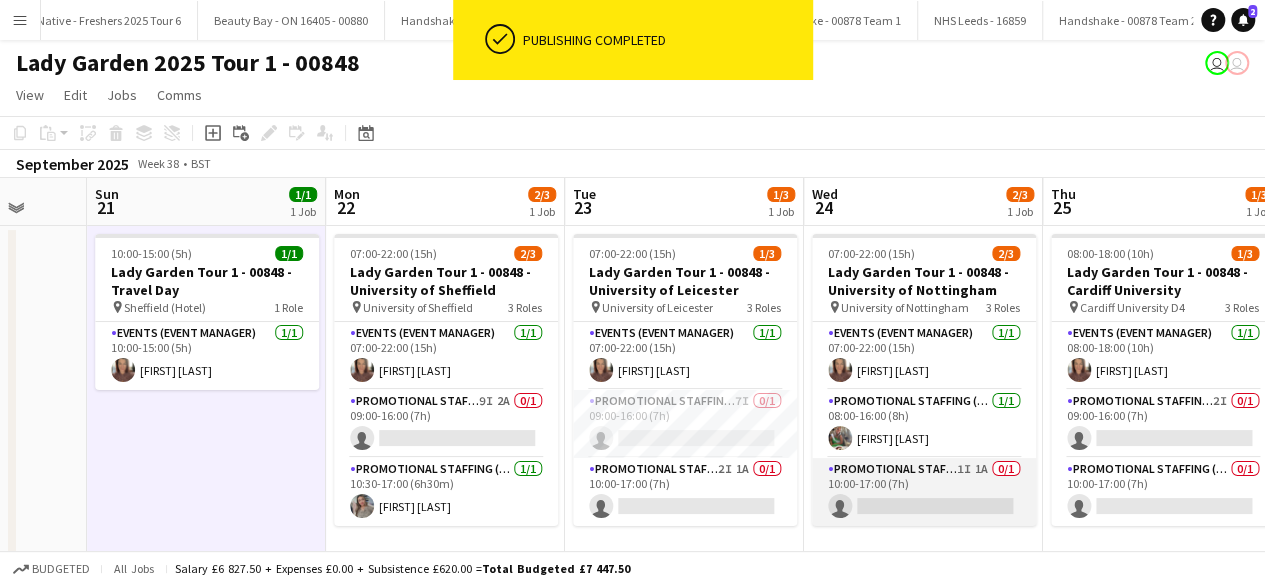 click on "Promotional Staffing (Brand Ambassadors)   1I   1A   0/1   10:00-17:00 (7h)
single-neutral-actions" at bounding box center (924, 492) 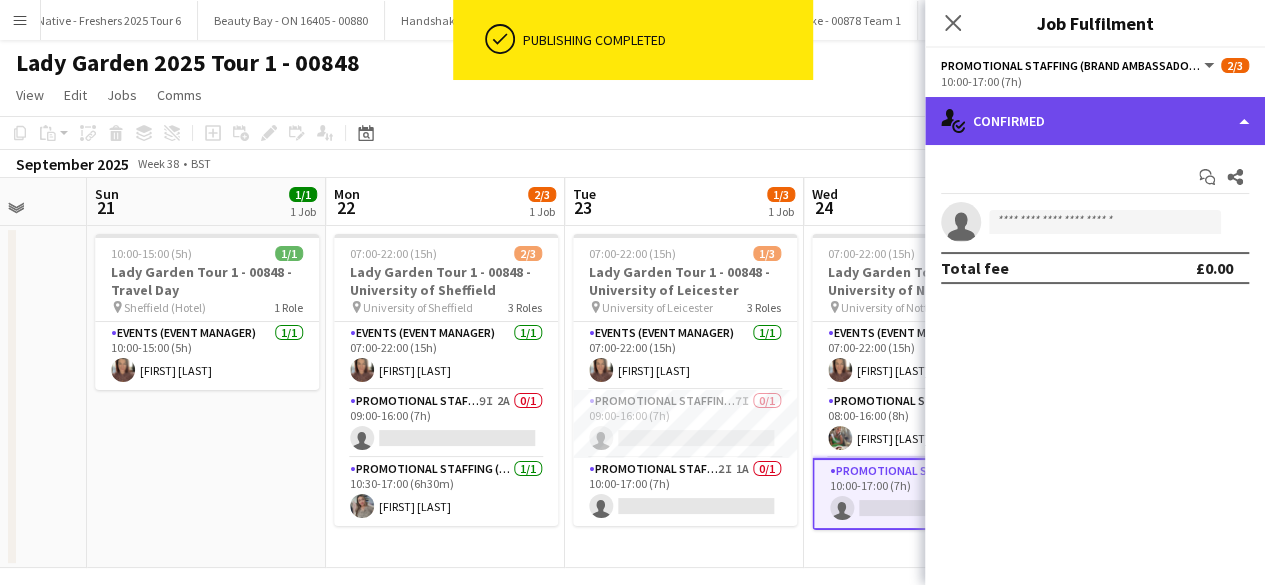 click on "single-neutral-actions-check-2
Confirmed" 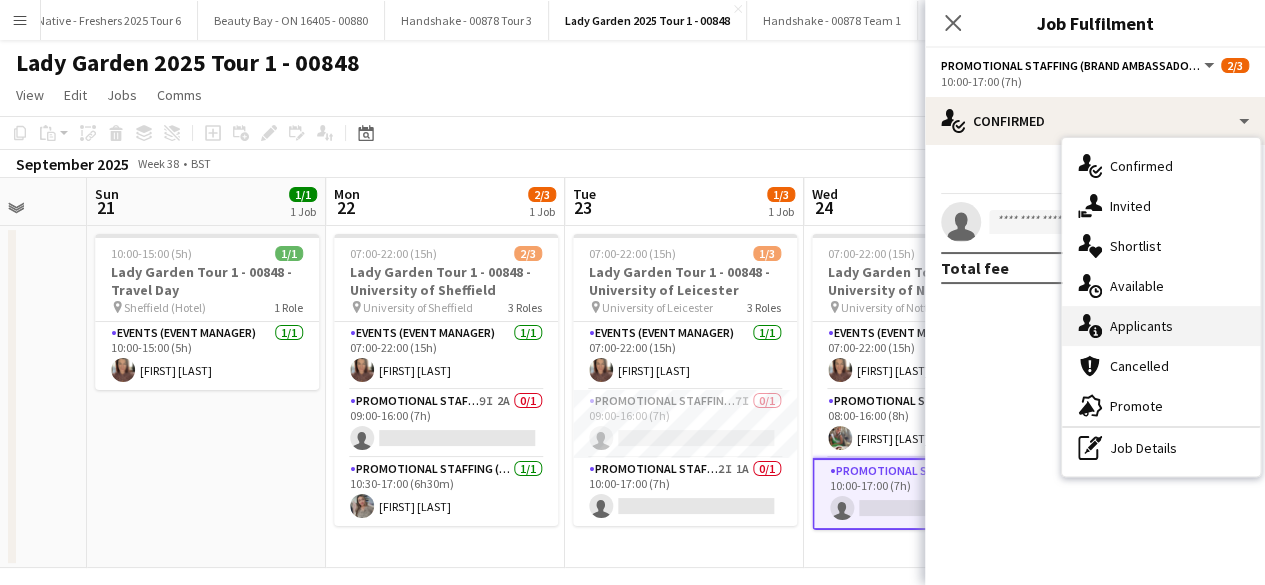 click on "single-neutral-actions-information
Applicants" at bounding box center (1161, 326) 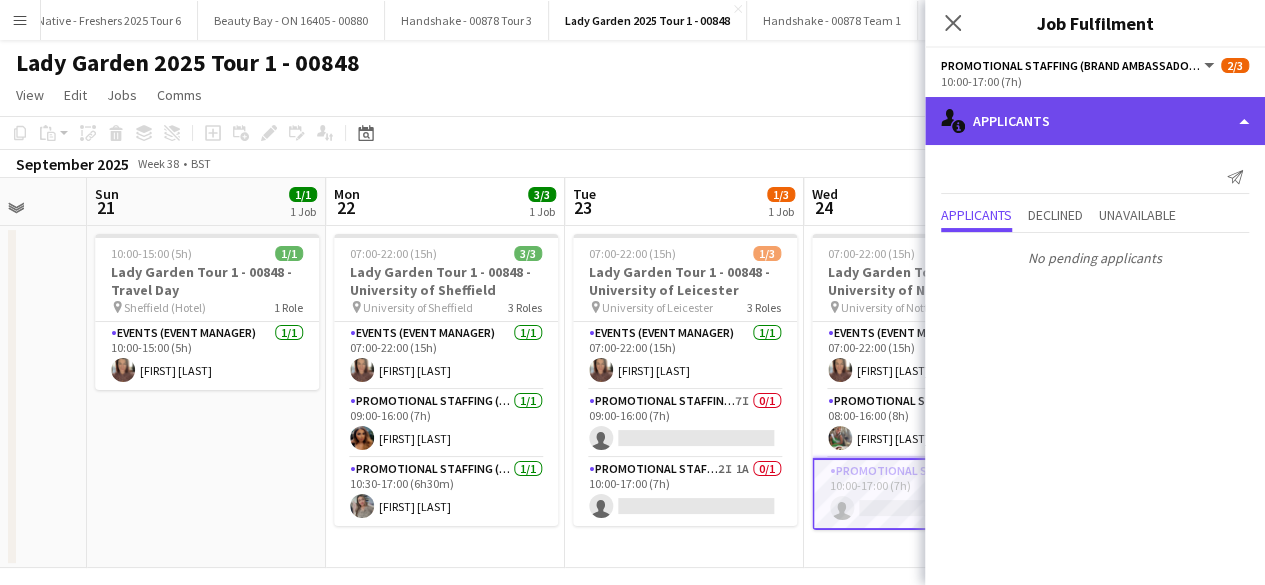 click on "single-neutral-actions-information
Applicants" 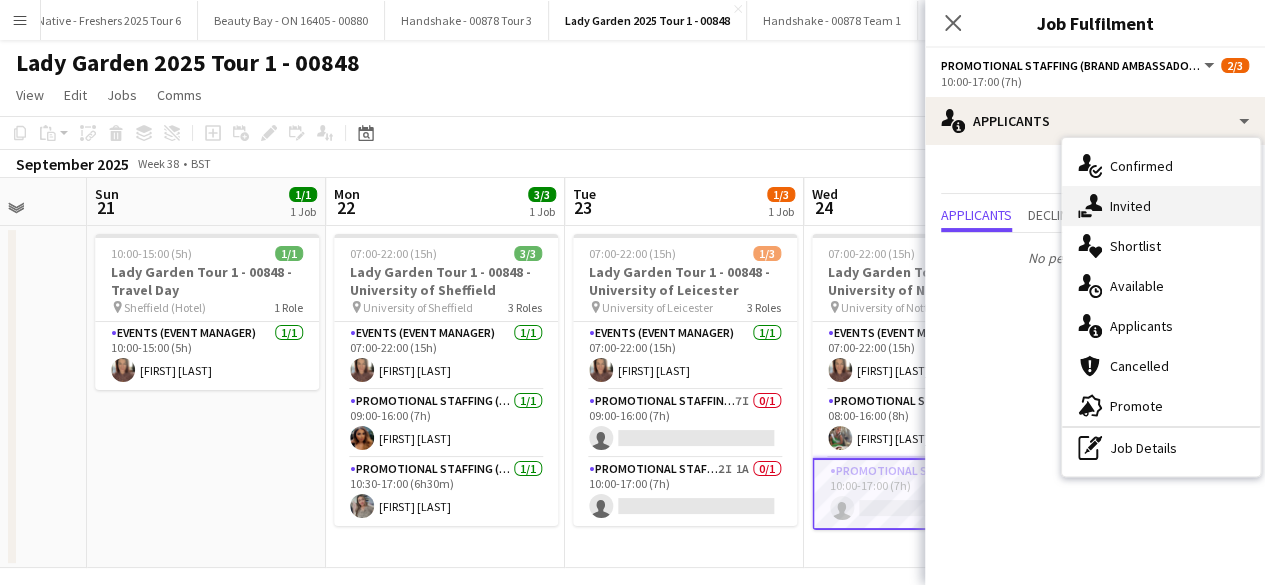 click on "single-neutral-actions-share-1
Invited" at bounding box center [1161, 206] 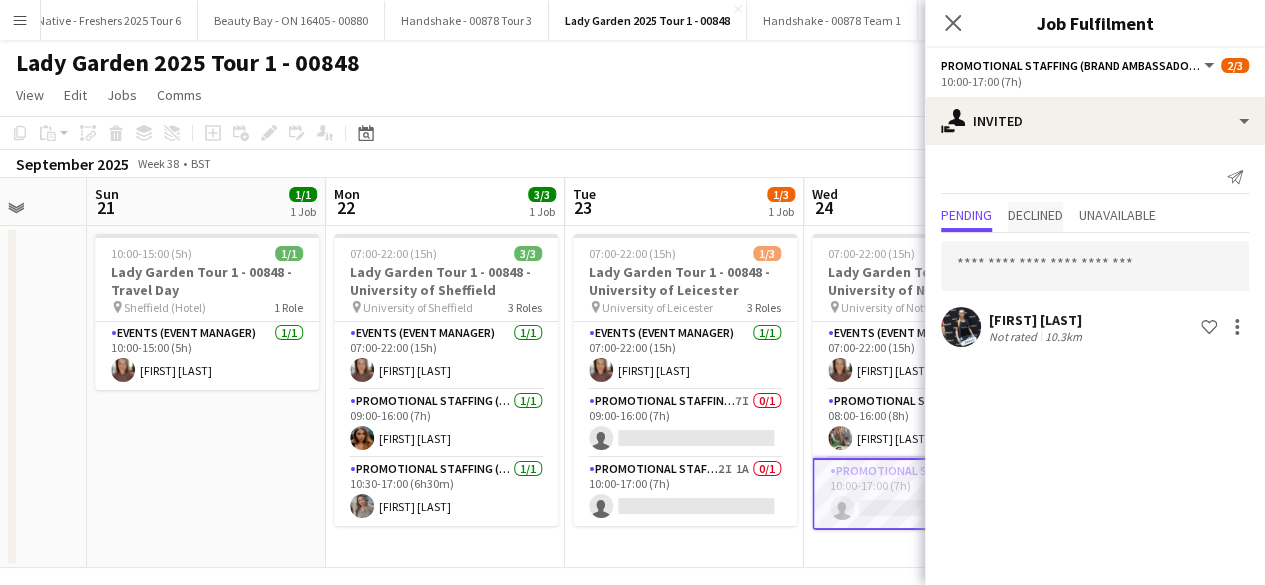 click on "Declined" at bounding box center (1035, 215) 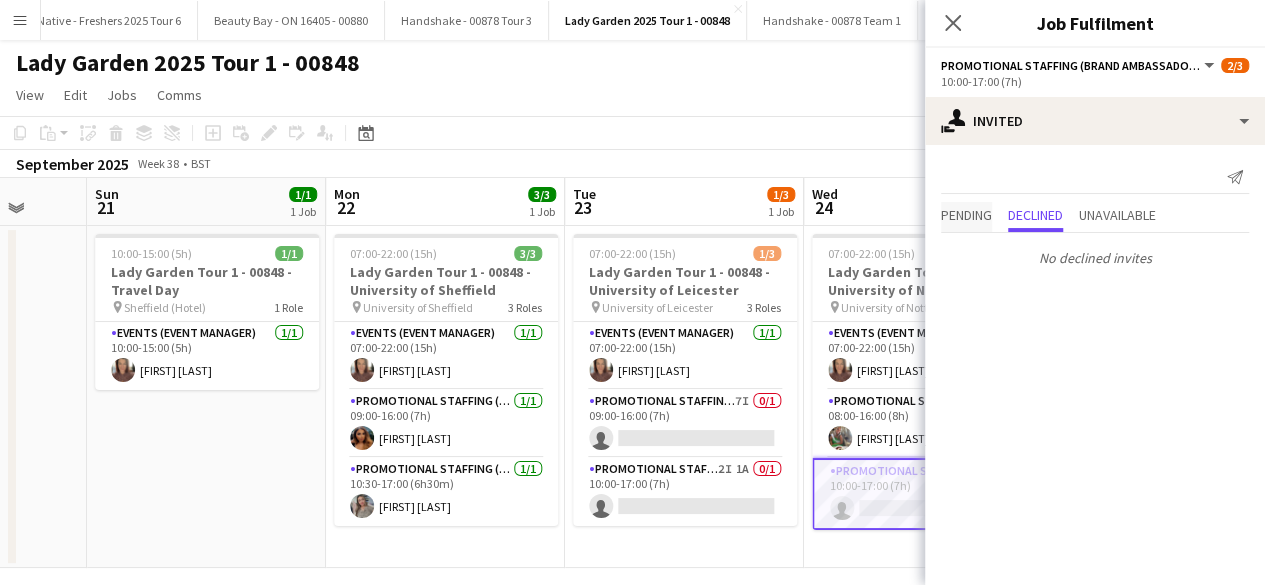 click on "Pending" at bounding box center (966, 215) 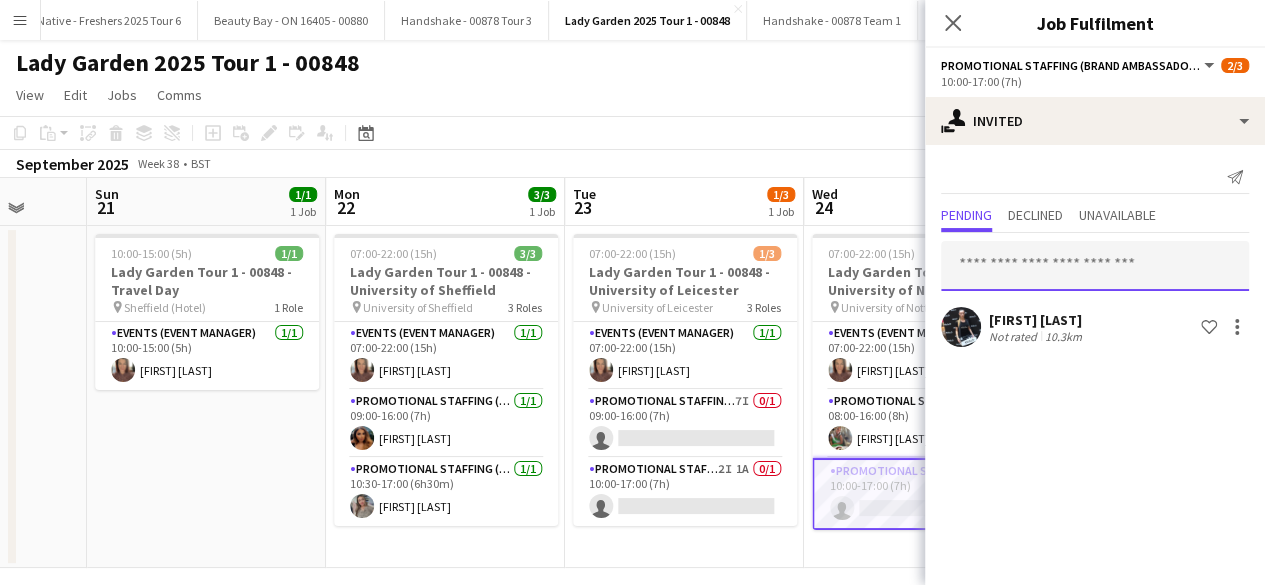 click at bounding box center (1095, 266) 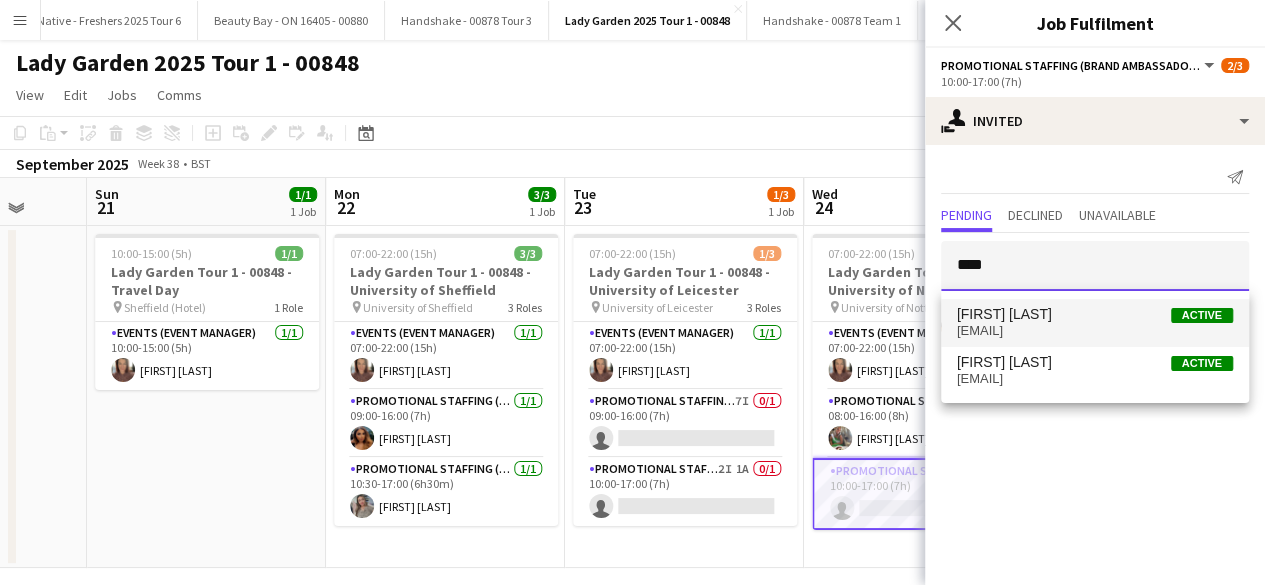 type on "****" 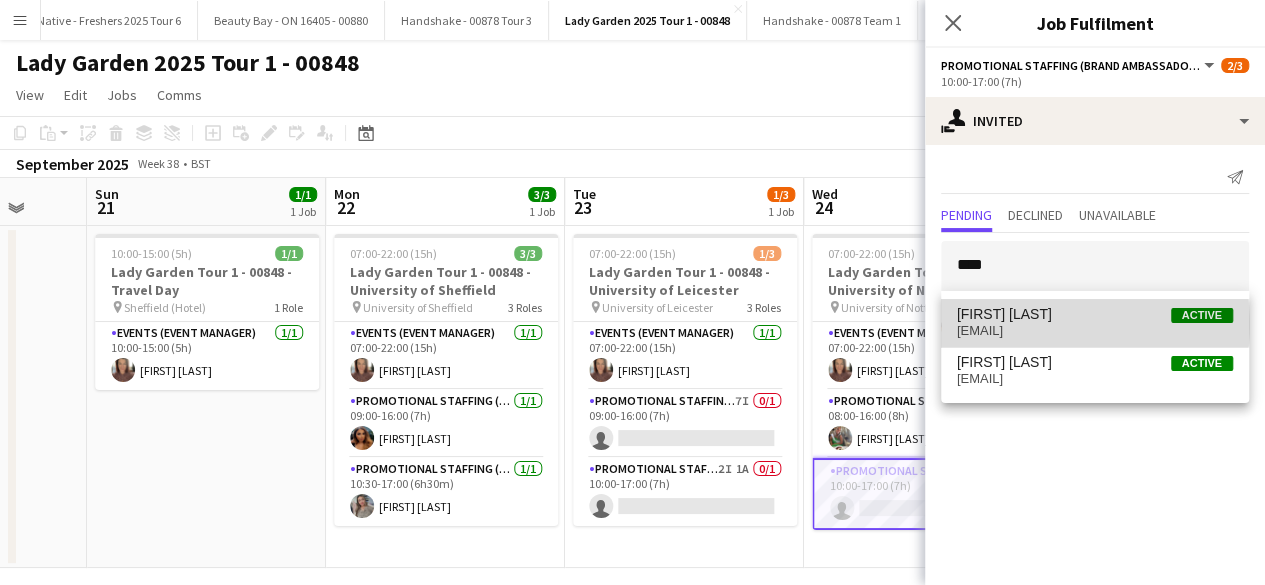 click on "isabeau_bentley@hotmail.com" at bounding box center [1095, 331] 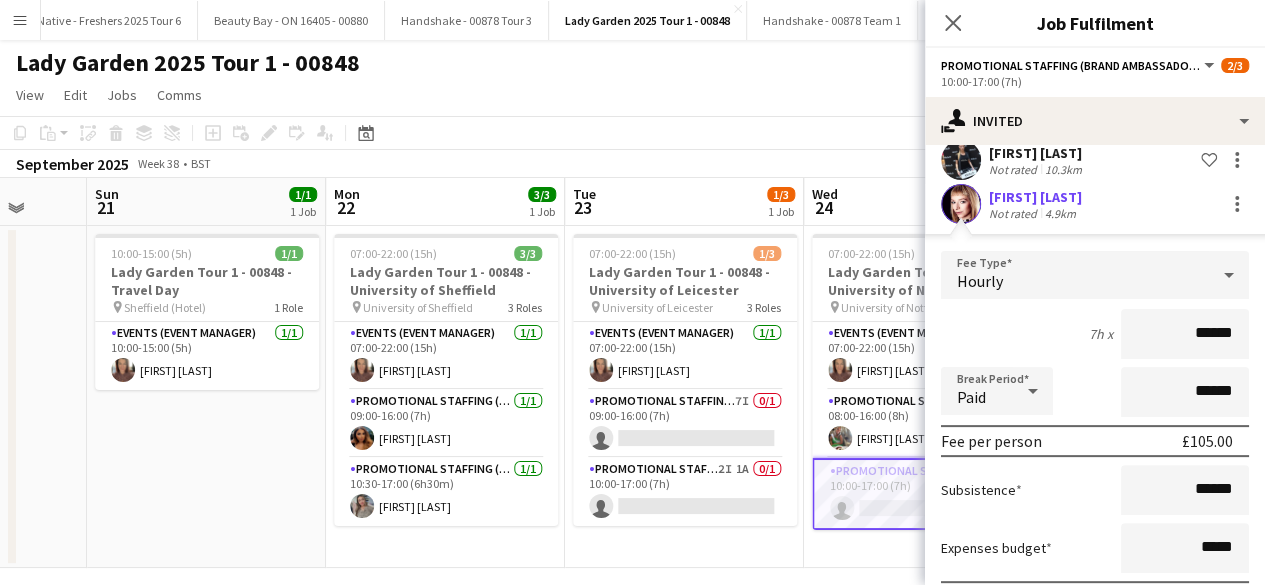 scroll, scrollTop: 278, scrollLeft: 0, axis: vertical 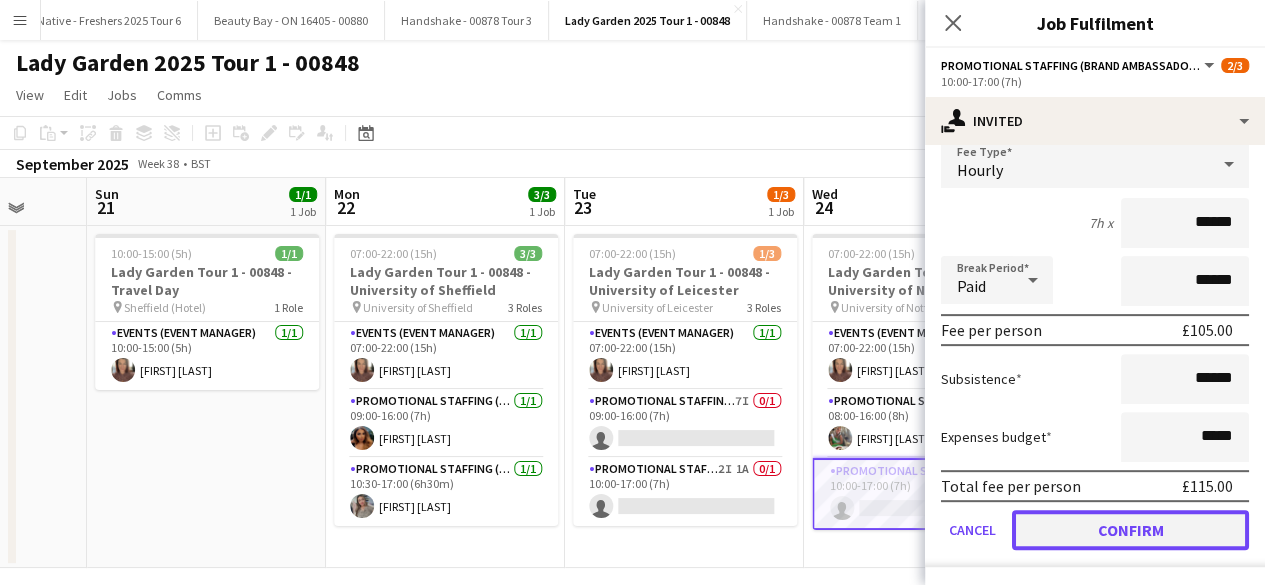click on "Confirm" 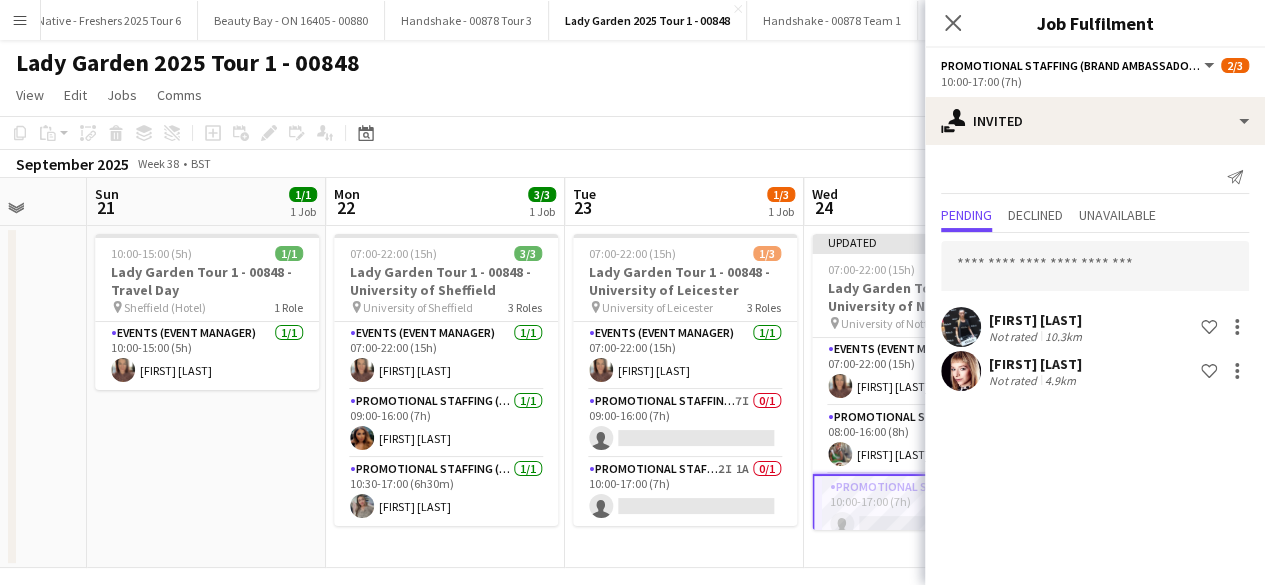 scroll, scrollTop: 0, scrollLeft: 0, axis: both 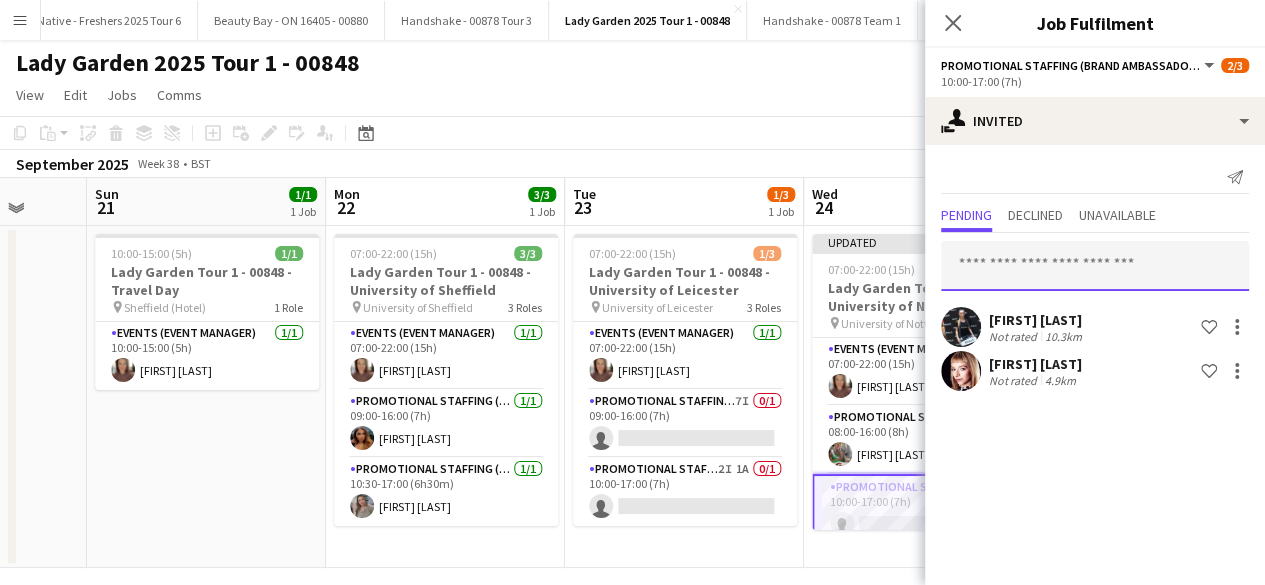 click at bounding box center [1095, 266] 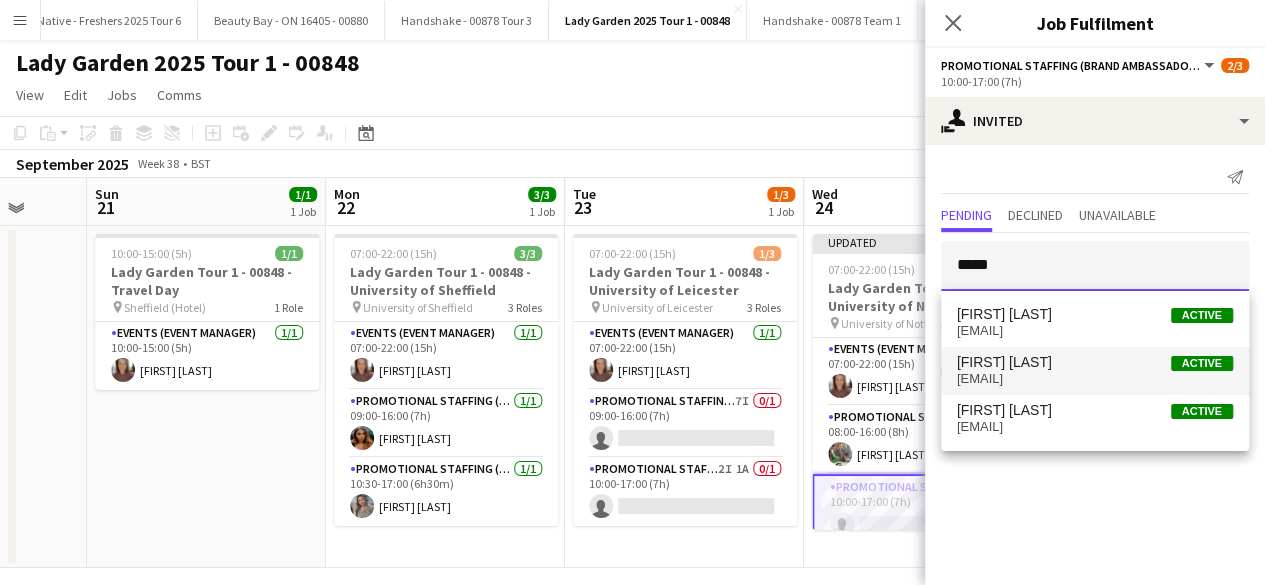 type on "*****" 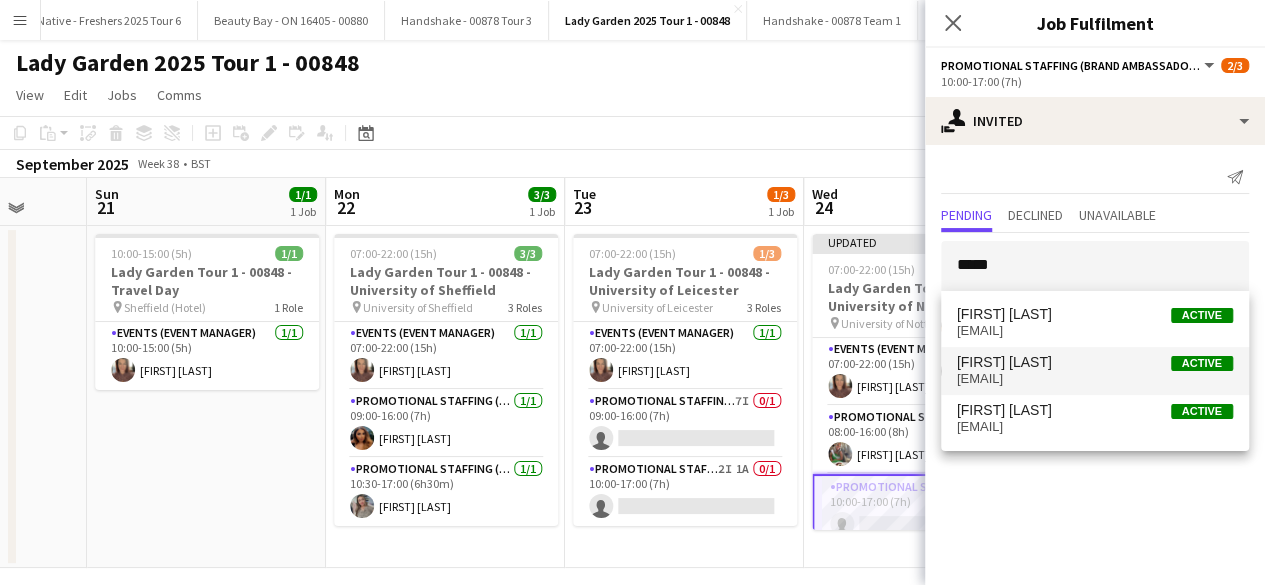 click on "[EMAIL]" at bounding box center (1095, 379) 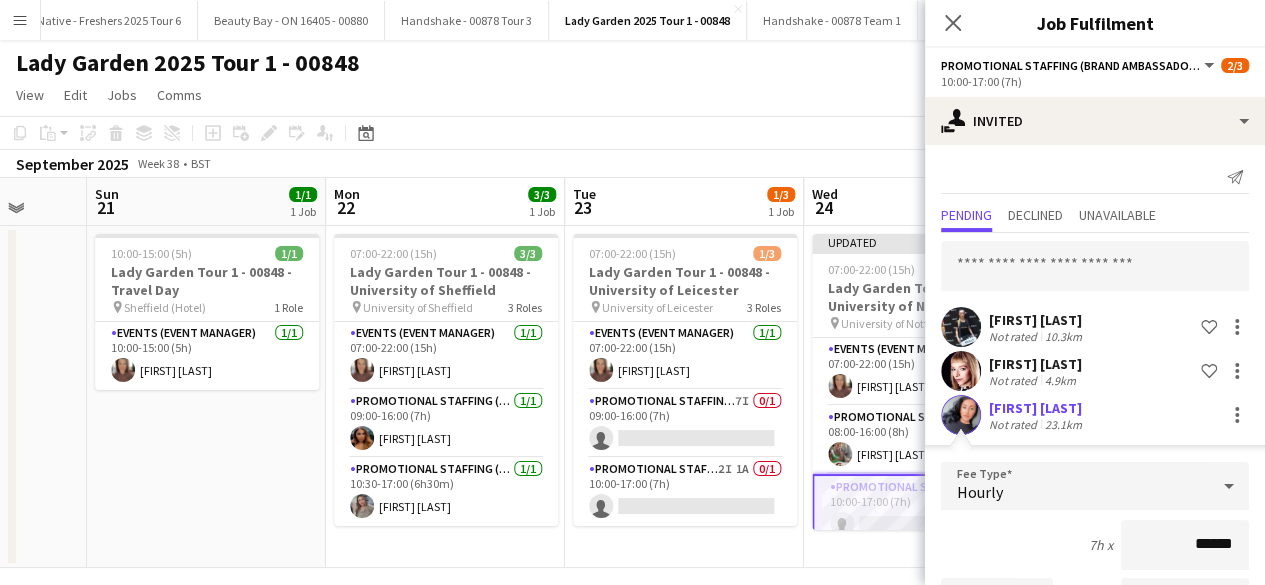 scroll, scrollTop: 322, scrollLeft: 0, axis: vertical 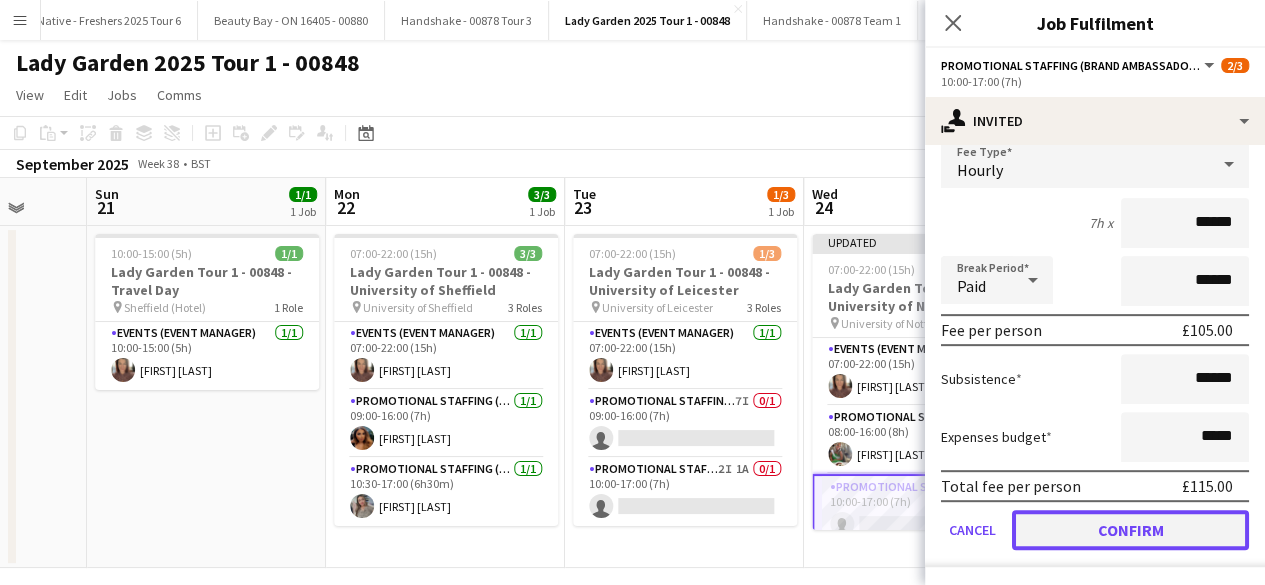 click on "Confirm" 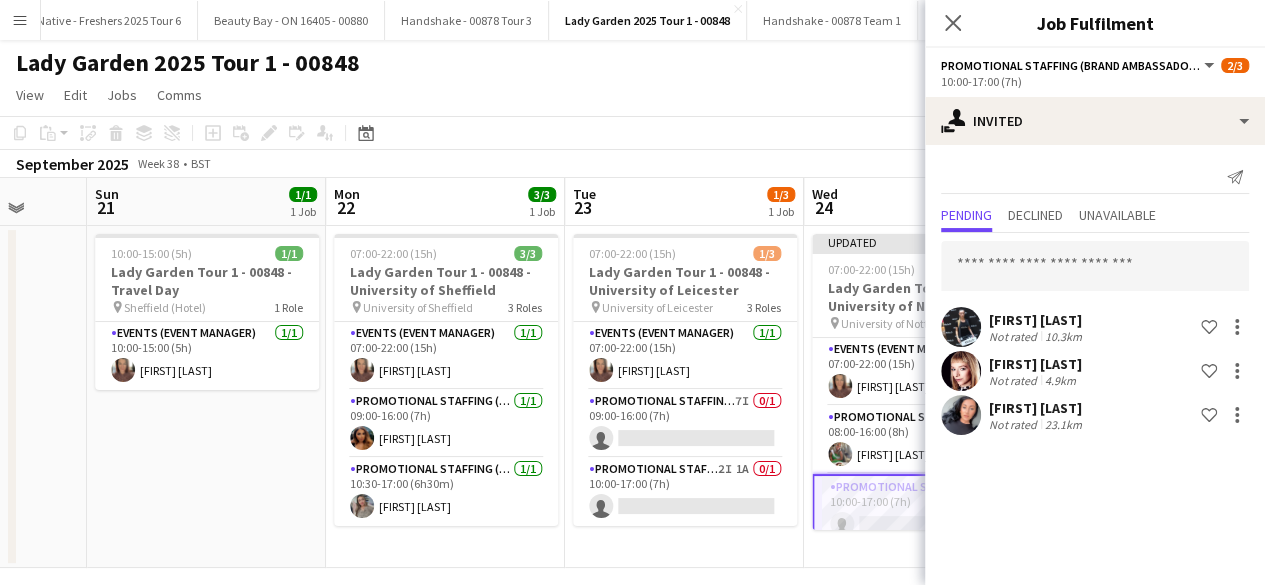 scroll, scrollTop: 0, scrollLeft: 0, axis: both 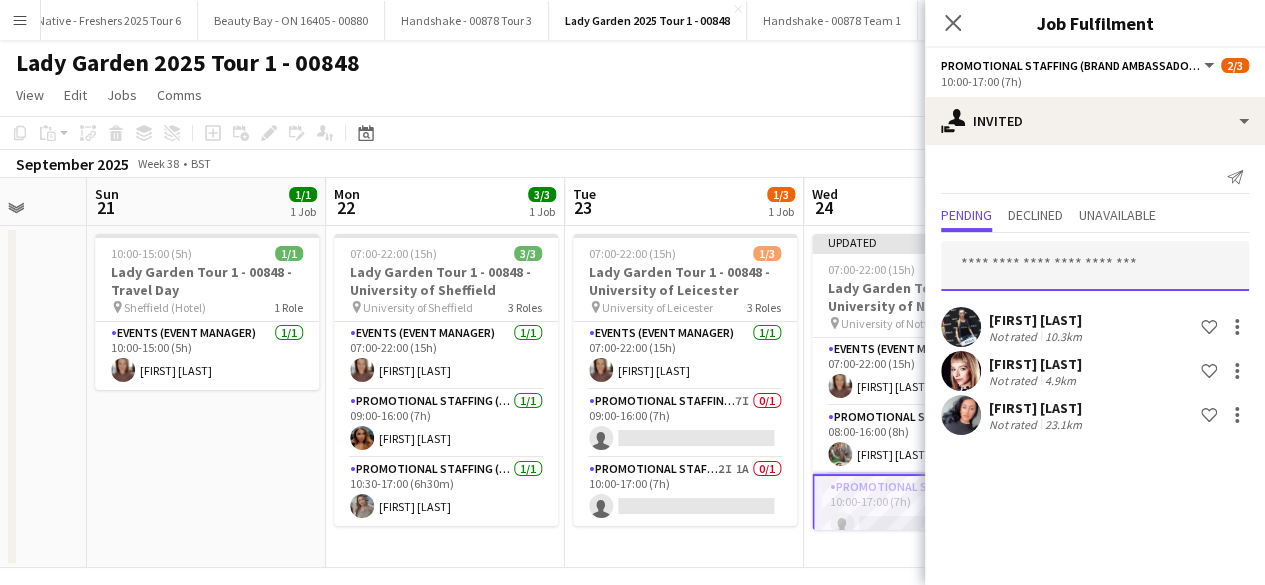 click at bounding box center [1095, 266] 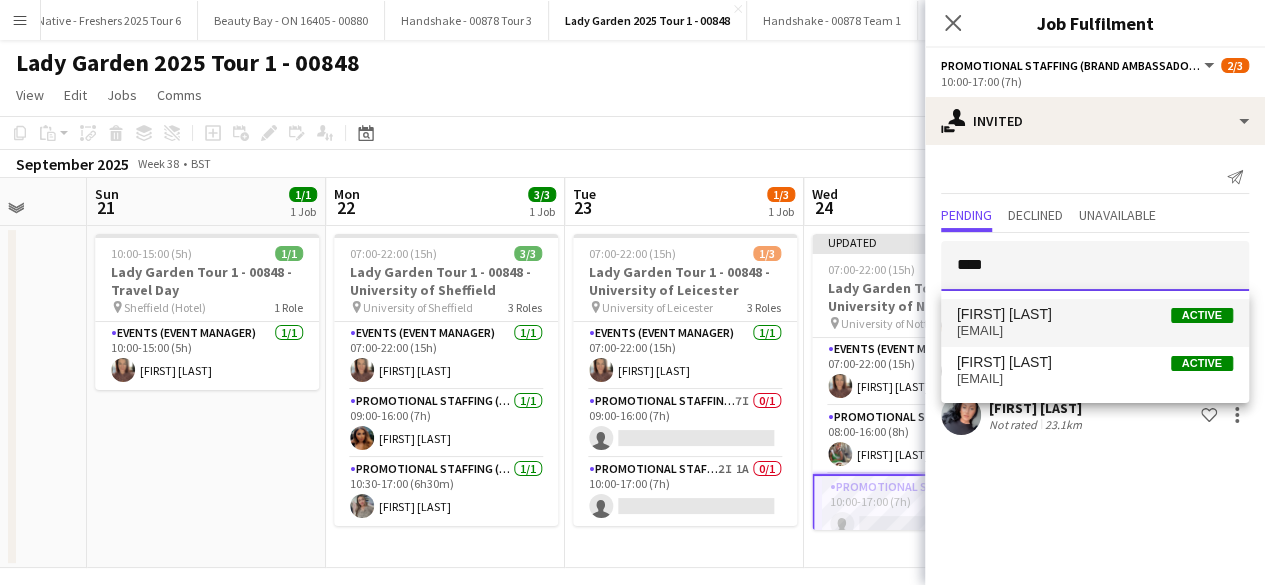 type on "****" 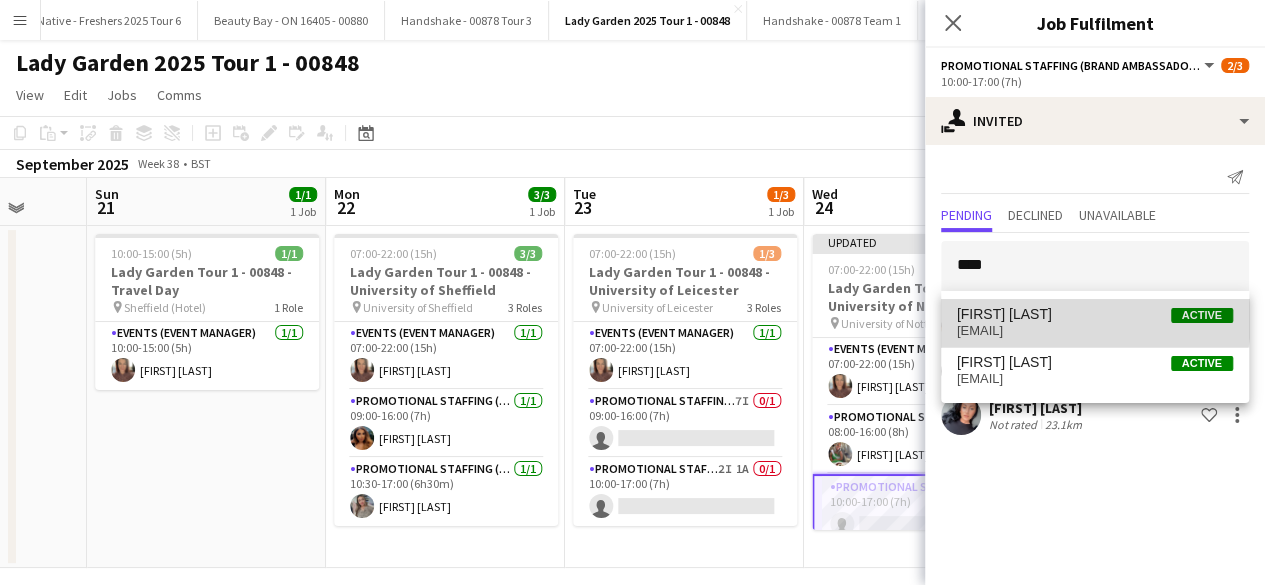click on "Hannah Mott  Active" at bounding box center (1095, 314) 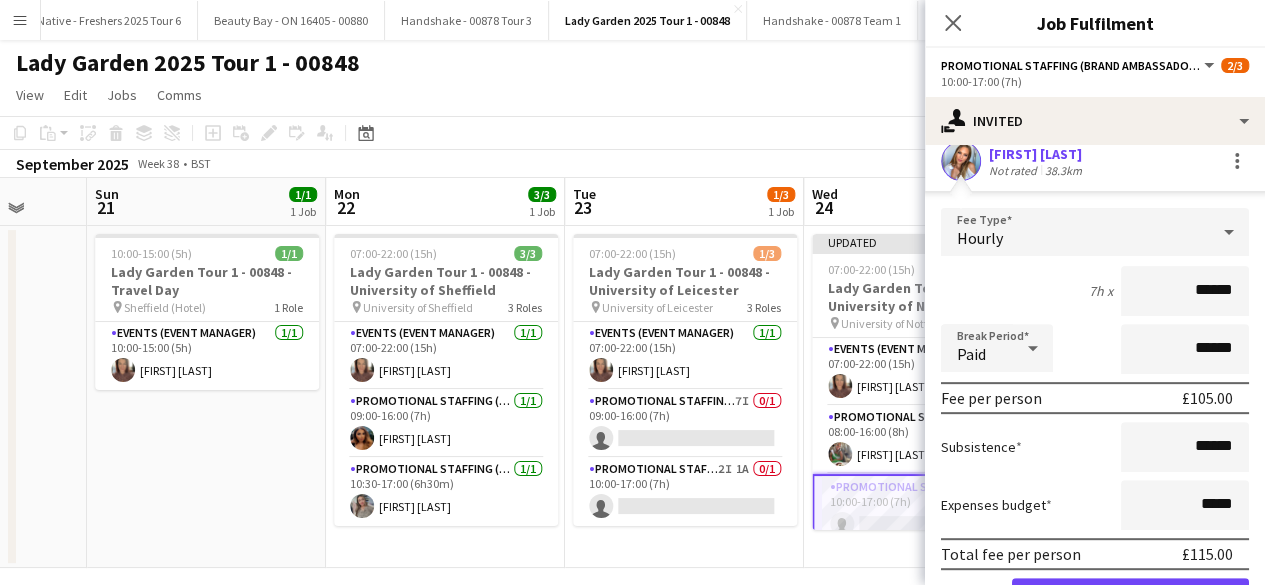 scroll, scrollTop: 340, scrollLeft: 0, axis: vertical 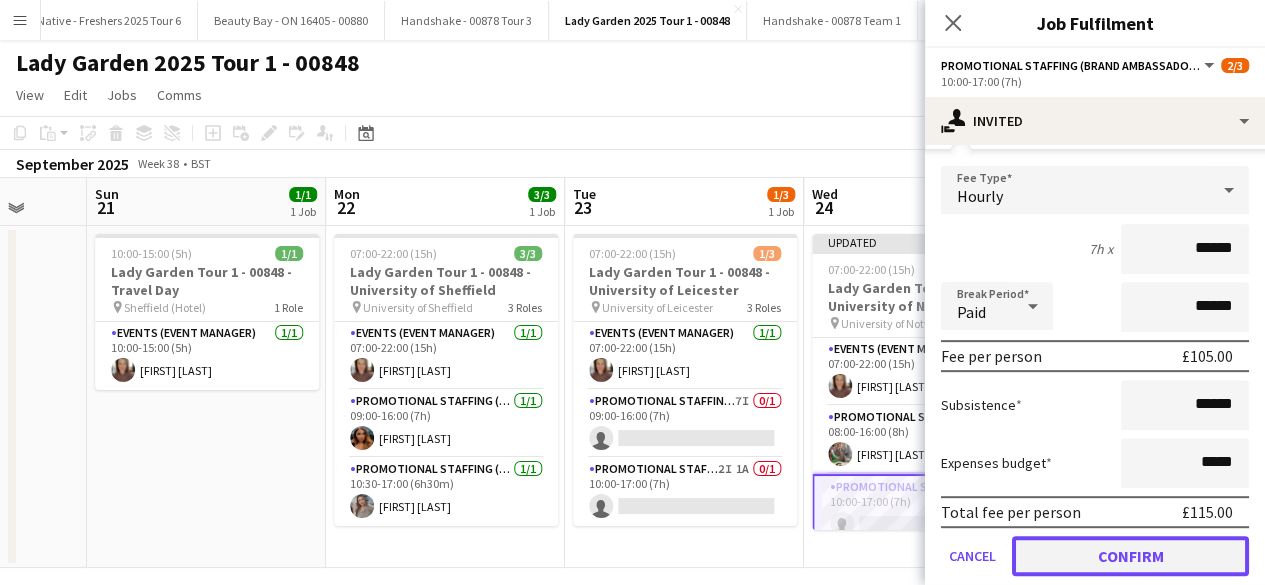 click on "Confirm" 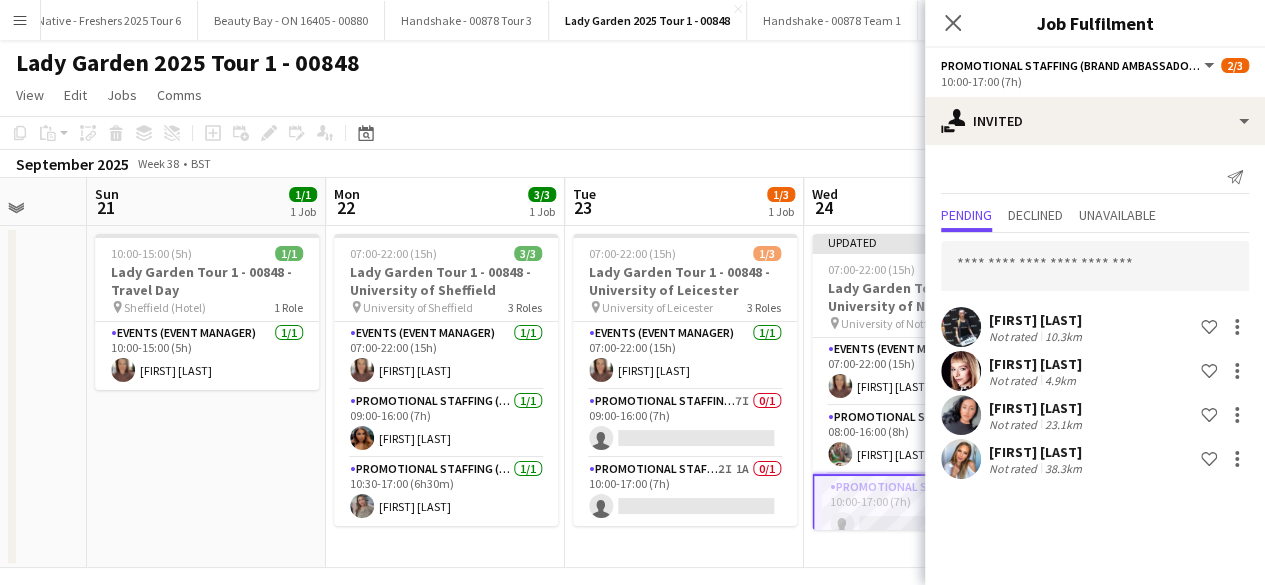 scroll, scrollTop: 0, scrollLeft: 0, axis: both 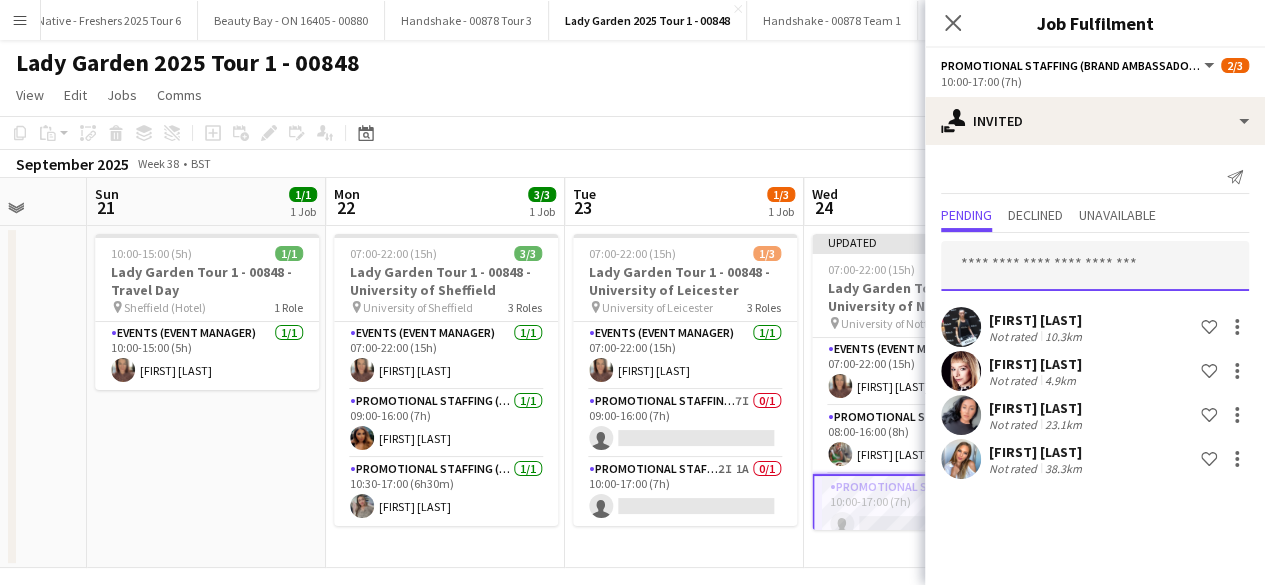 click at bounding box center [1095, 266] 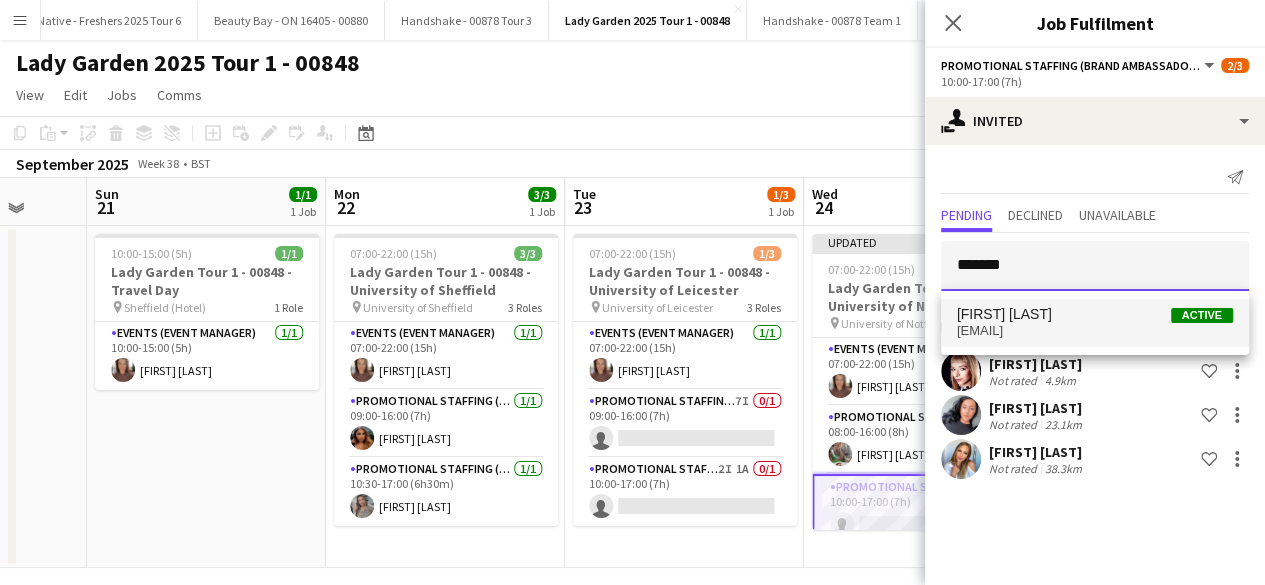 type on "*******" 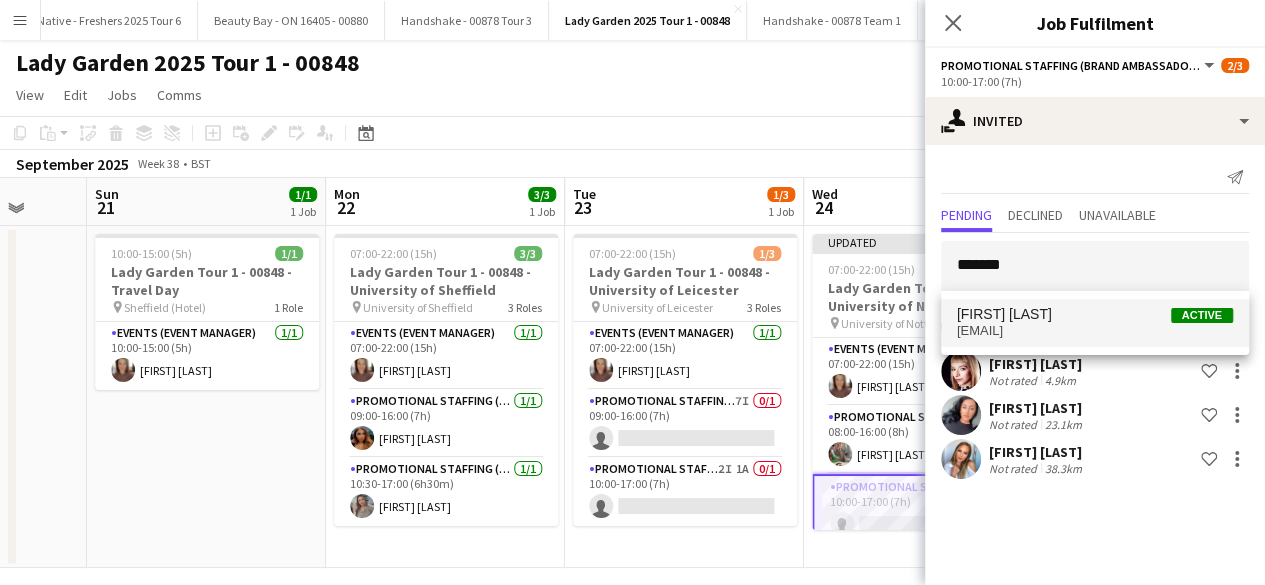 click on "[FIRST] [LAST]" at bounding box center [1004, 314] 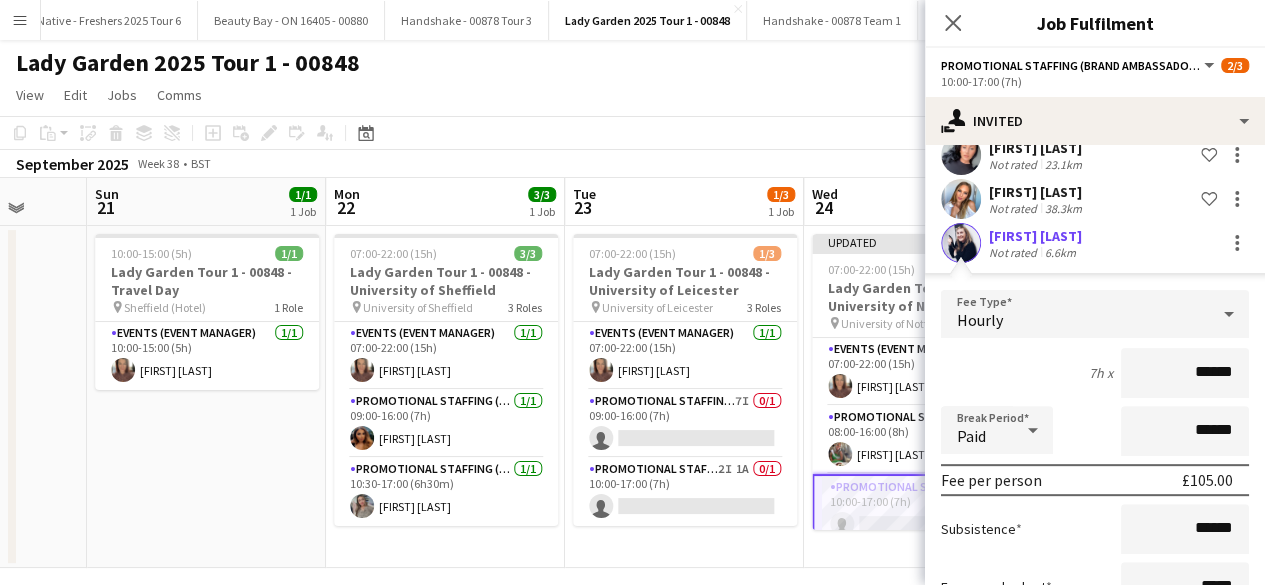 scroll, scrollTop: 410, scrollLeft: 0, axis: vertical 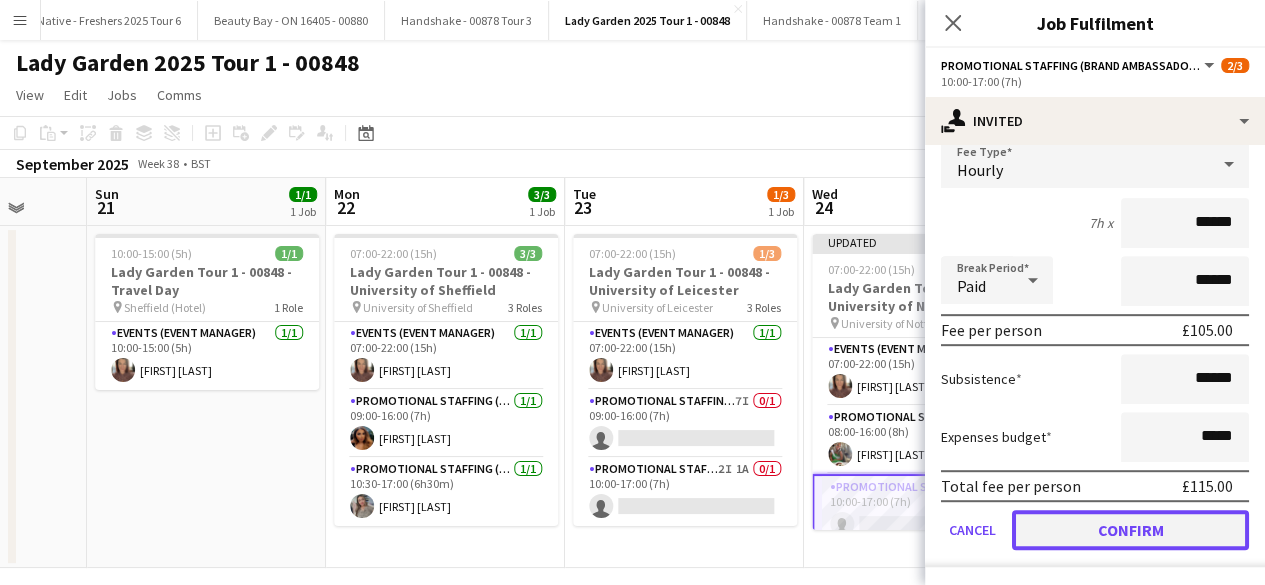 click on "Confirm" 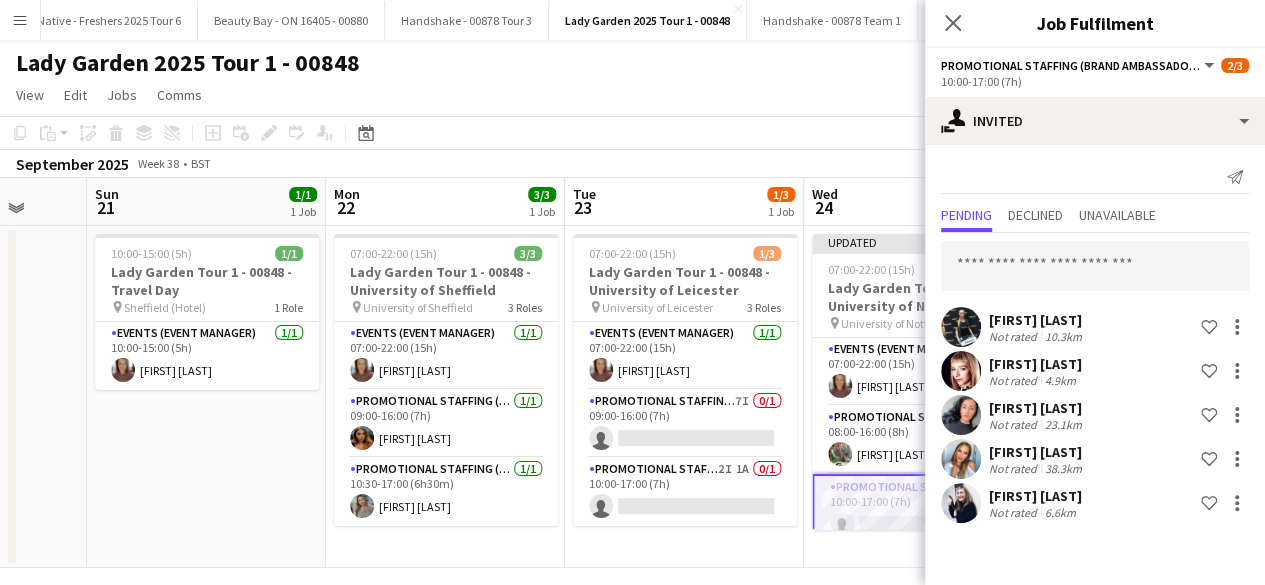 scroll, scrollTop: 0, scrollLeft: 0, axis: both 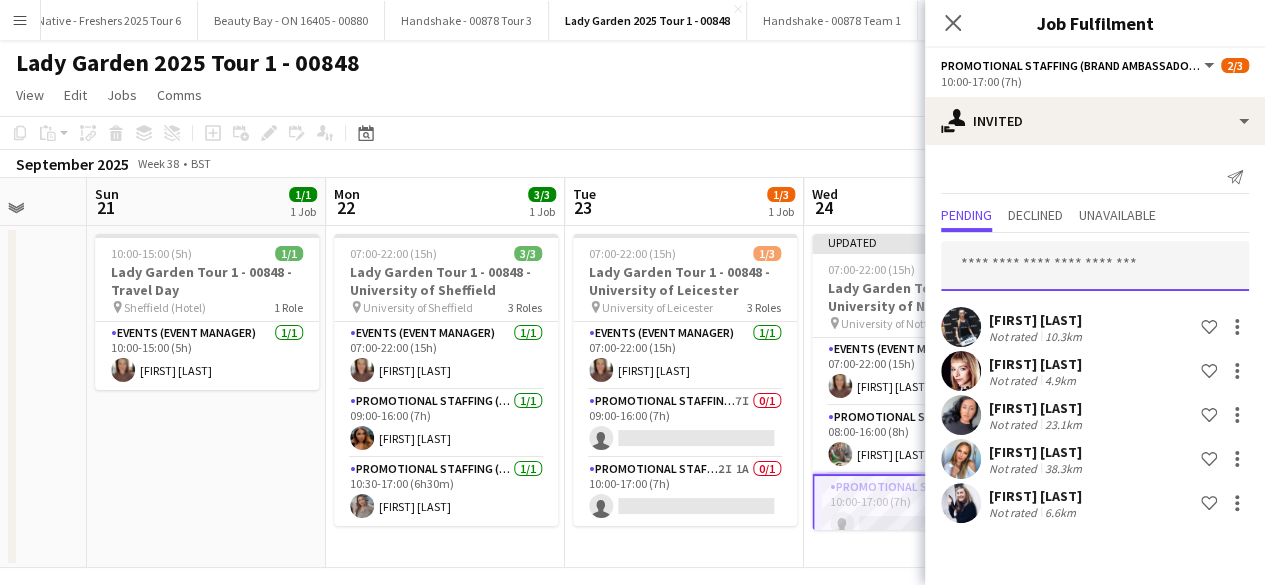 click at bounding box center [1095, 266] 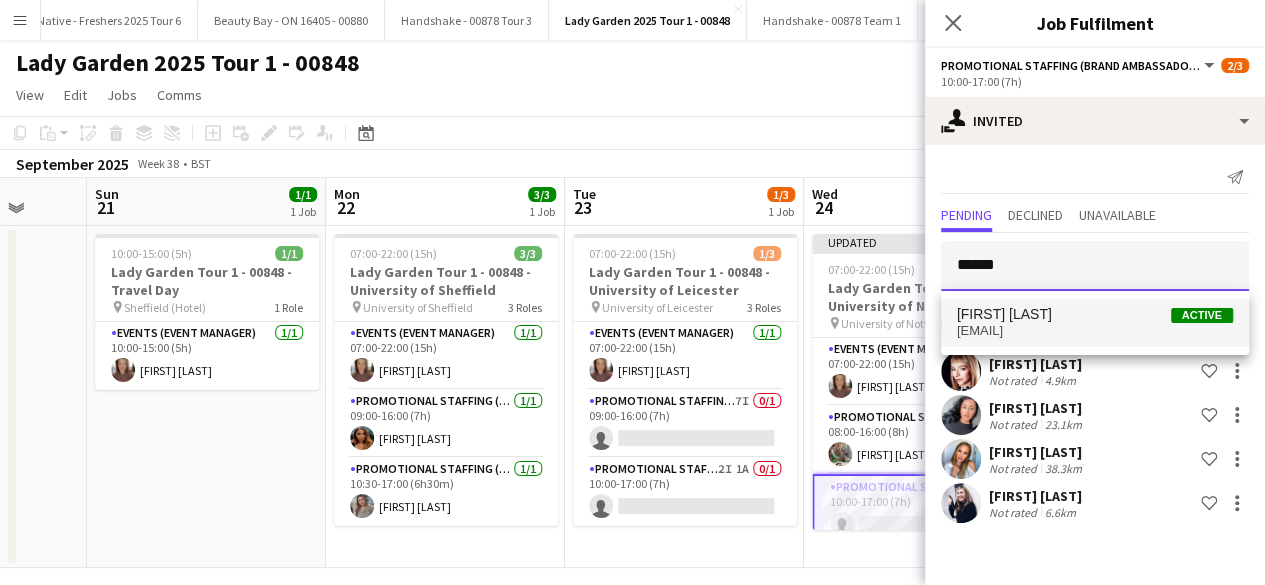 type on "******" 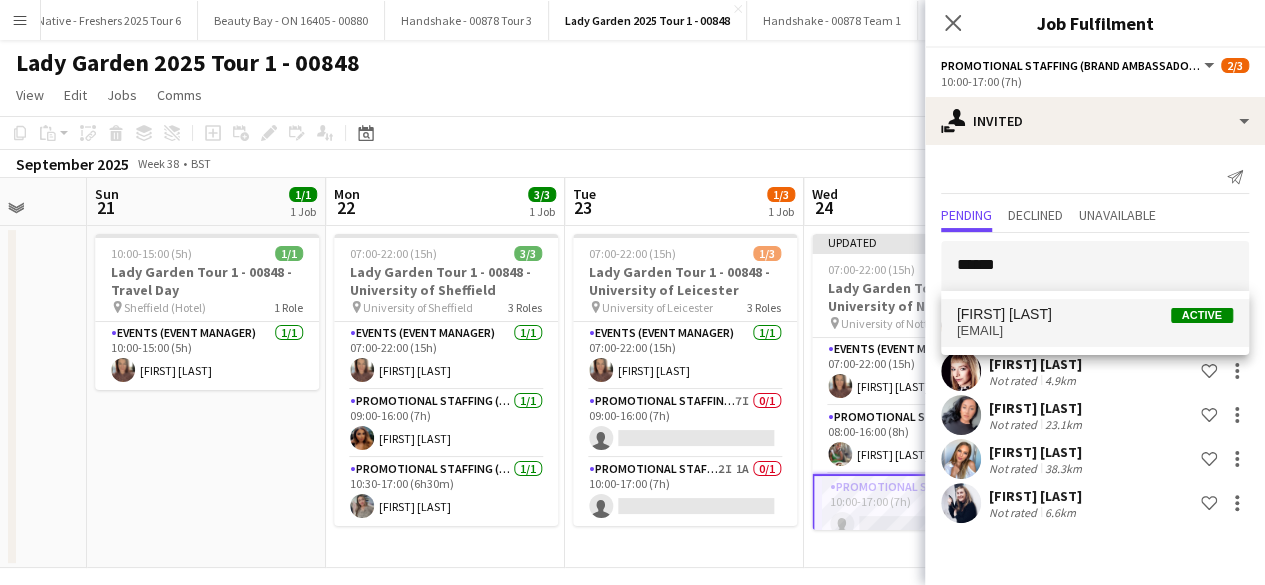 click on "Elissa Morris  Active" at bounding box center (1095, 314) 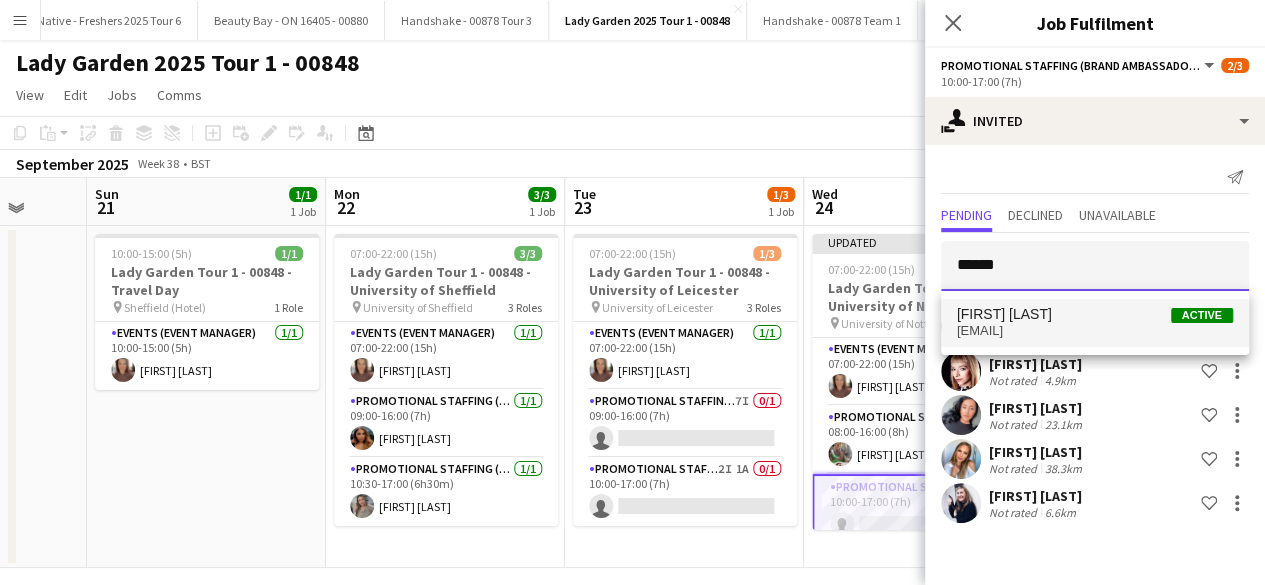 type 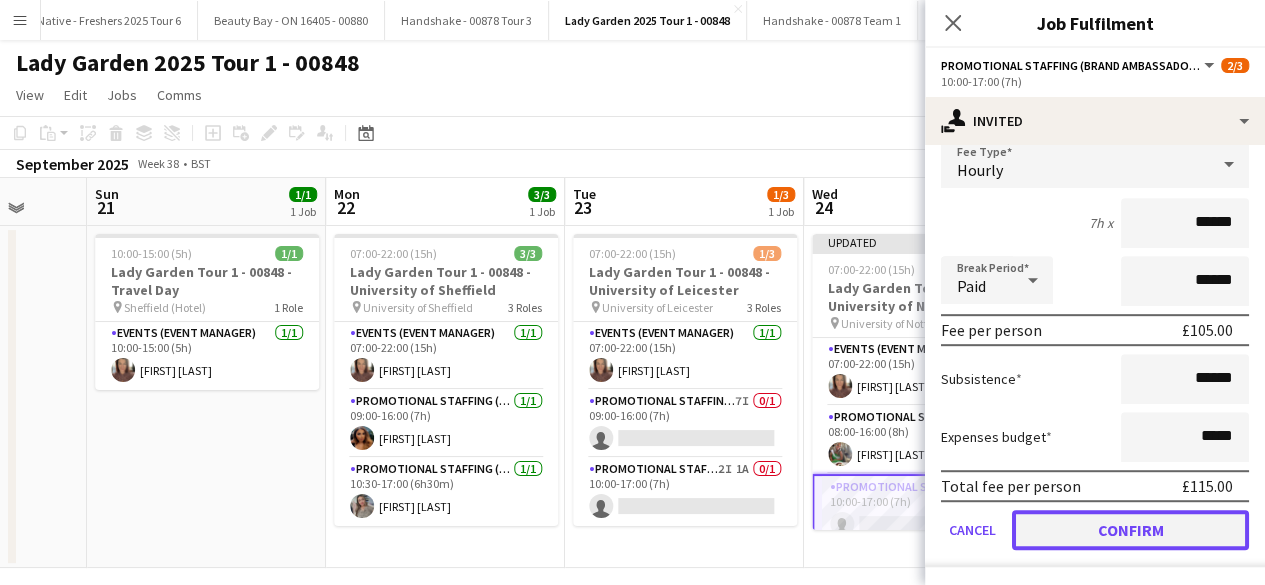 click on "Confirm" 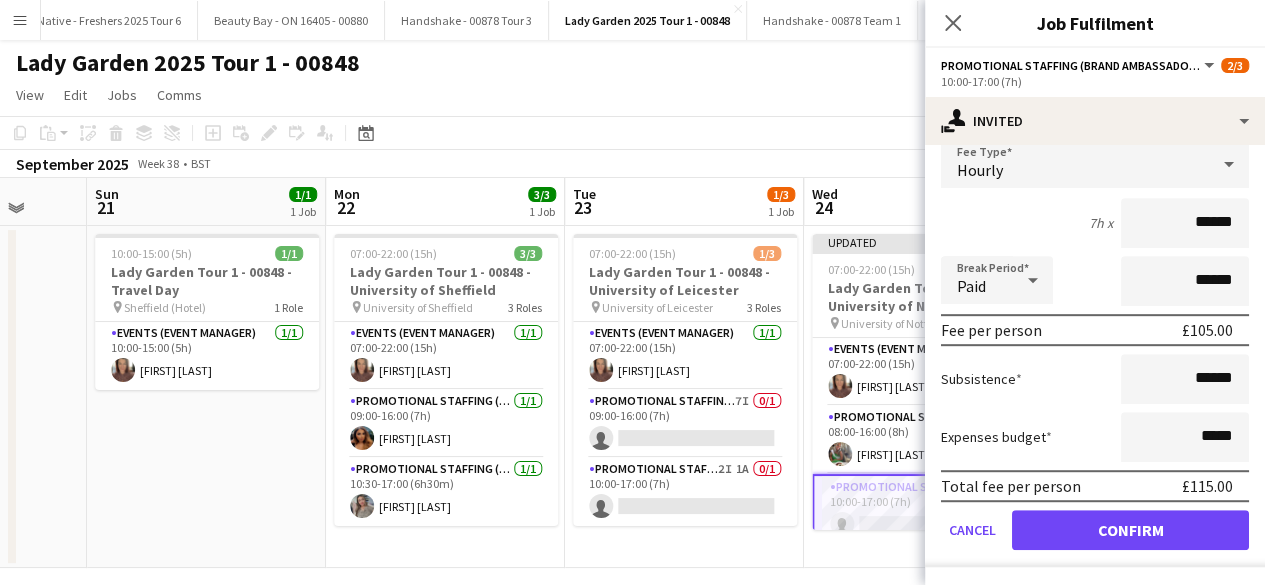 scroll, scrollTop: 1, scrollLeft: 0, axis: vertical 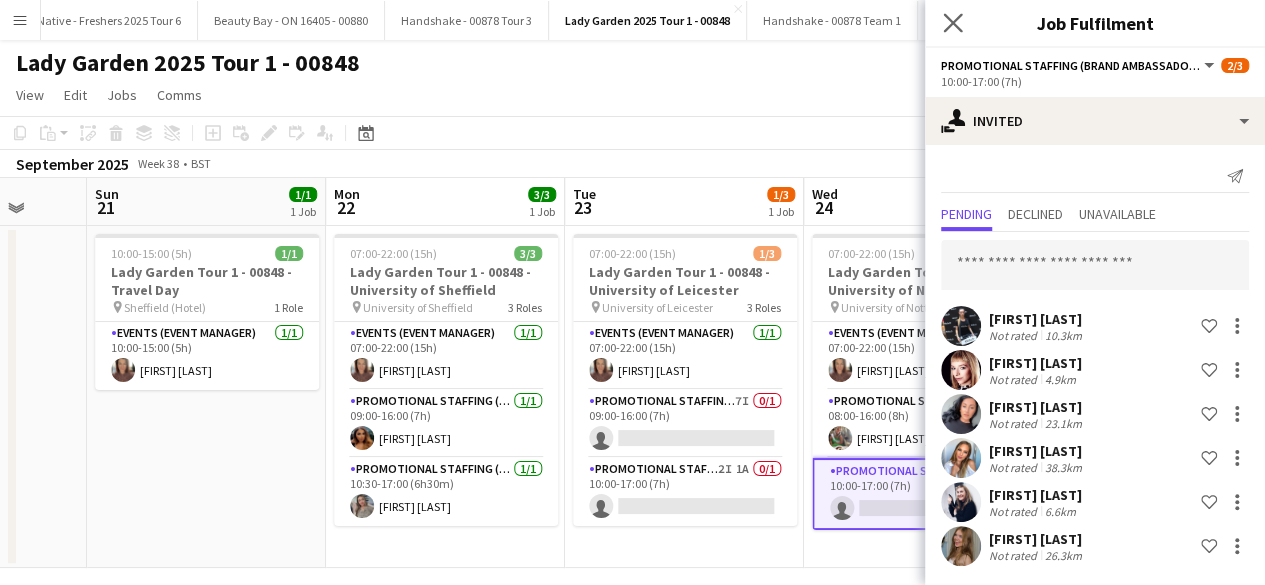 click on "Close pop-in" 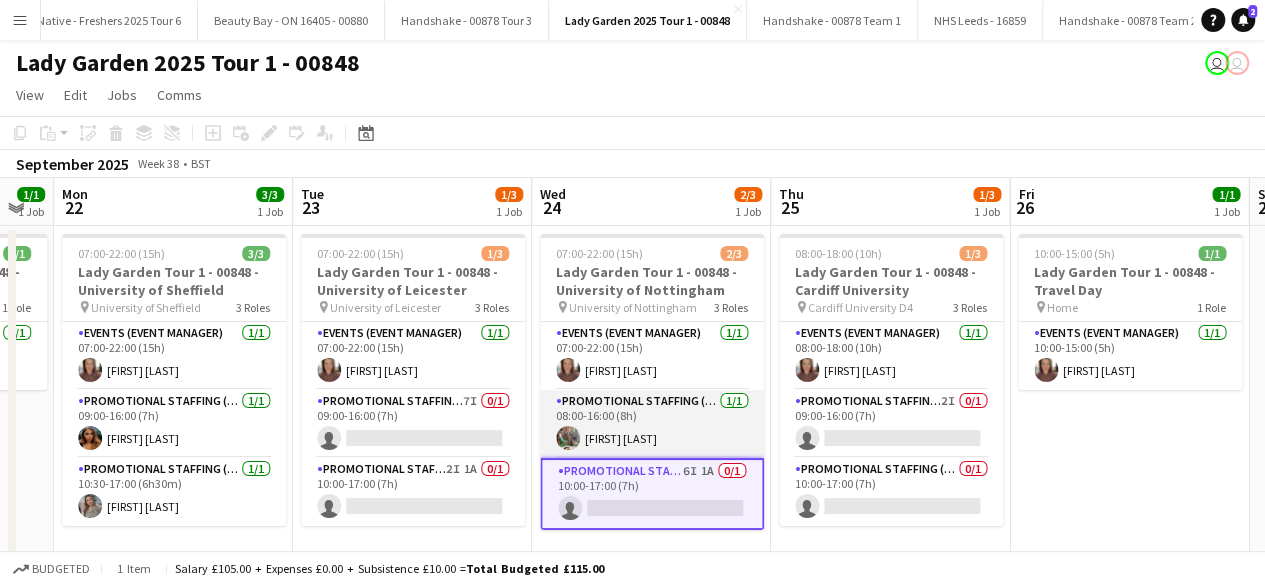 scroll, scrollTop: 0, scrollLeft: 906, axis: horizontal 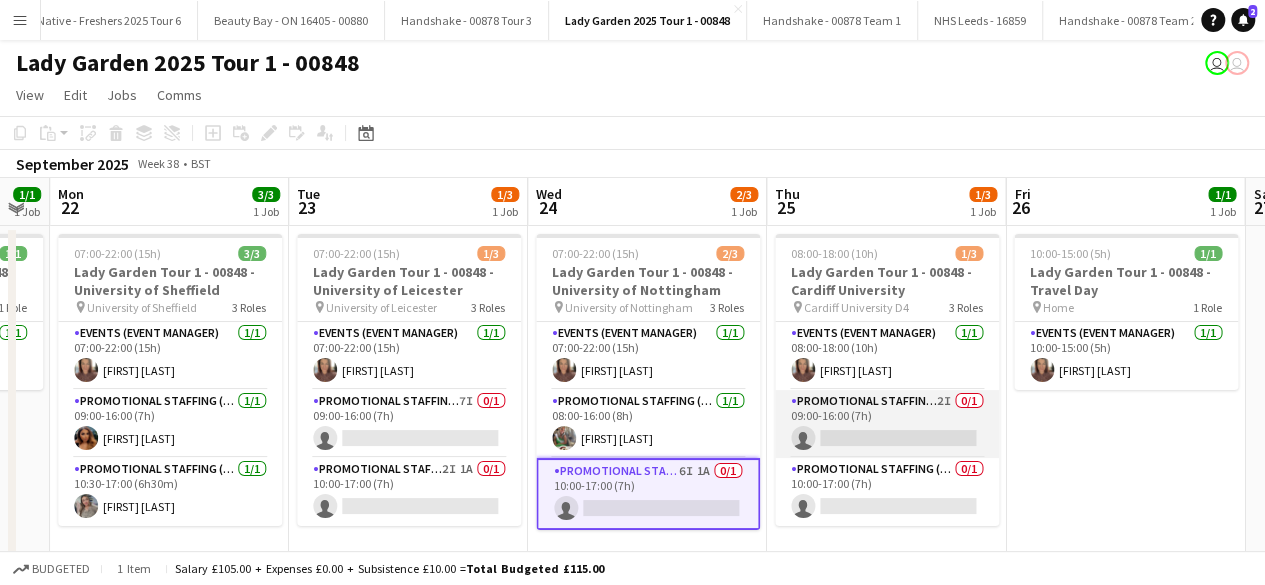 click on "Promotional Staffing (Brand Ambassadors)   2I   0/1   09:00-16:00 (7h)
single-neutral-actions" at bounding box center [887, 424] 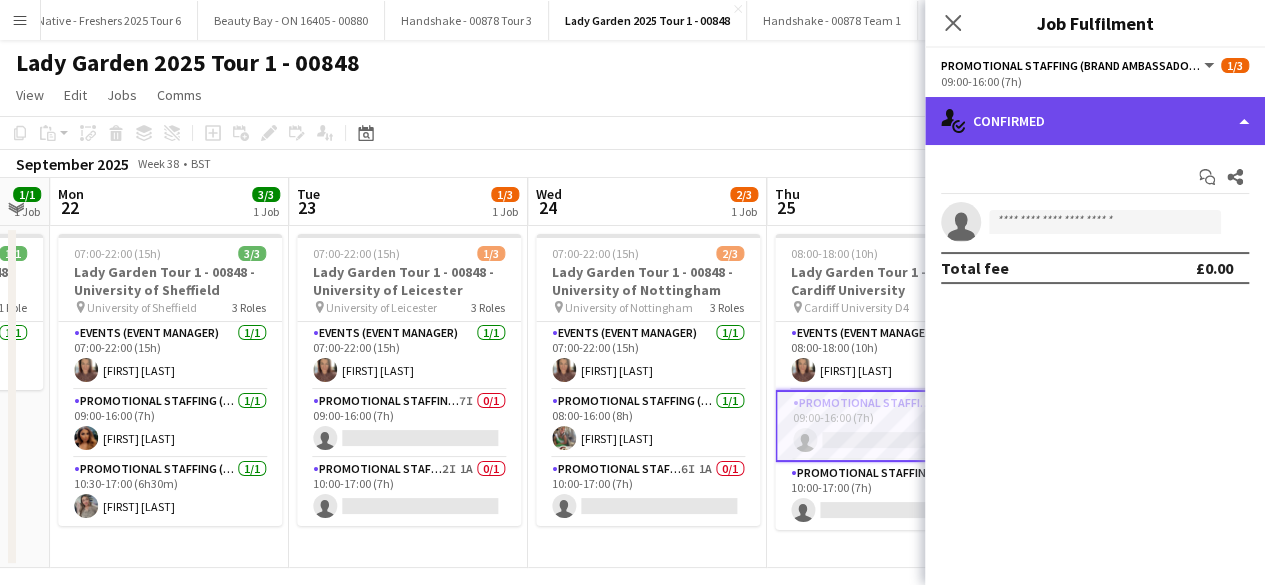 click on "single-neutral-actions-check-2
Confirmed" 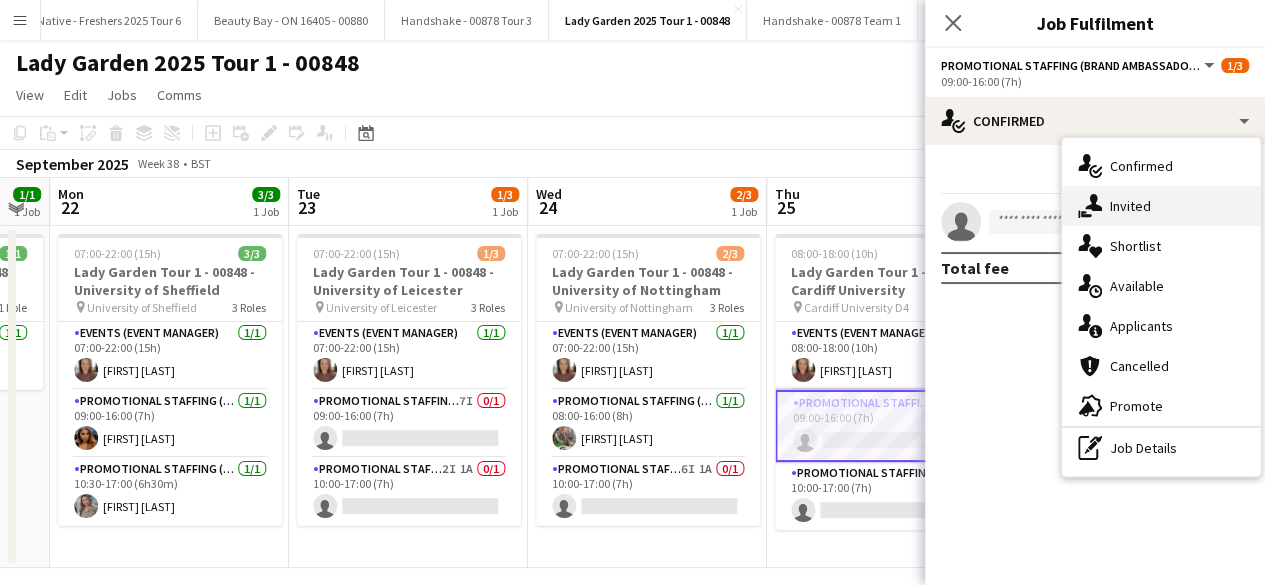 click on "single-neutral-actions-share-1
Invited" at bounding box center [1161, 206] 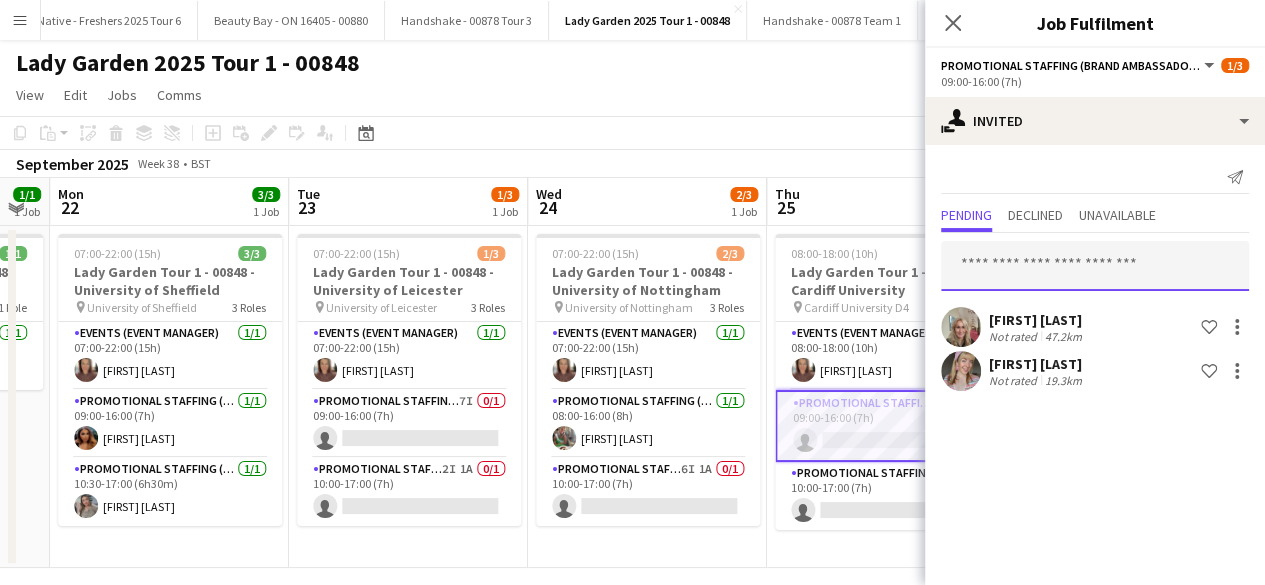 click at bounding box center (1095, 266) 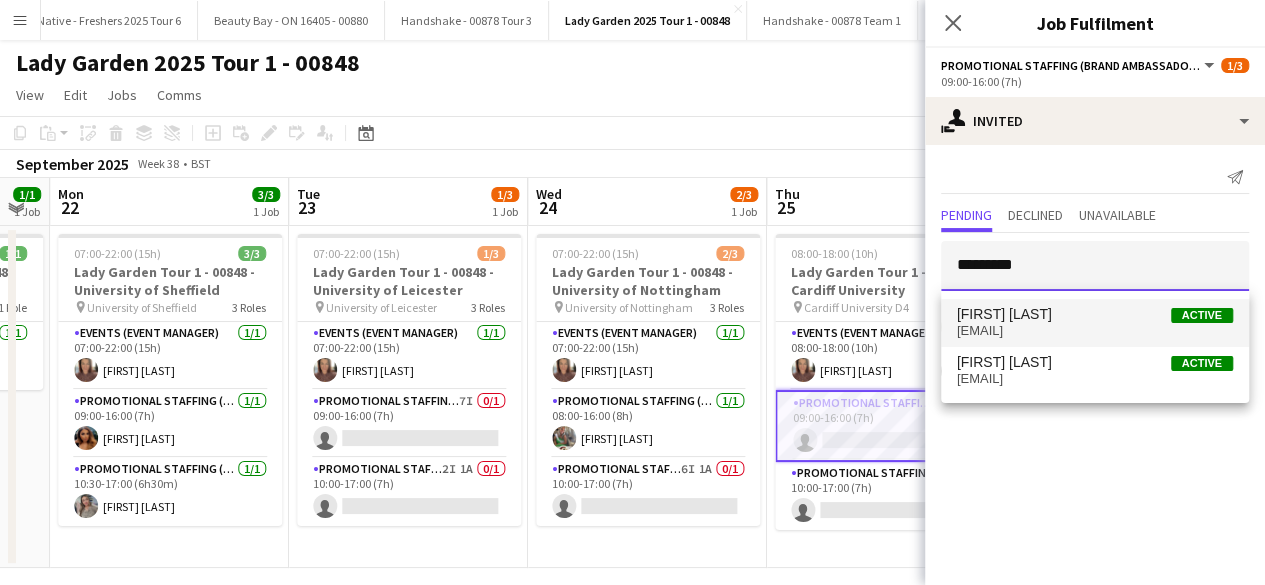 type on "*********" 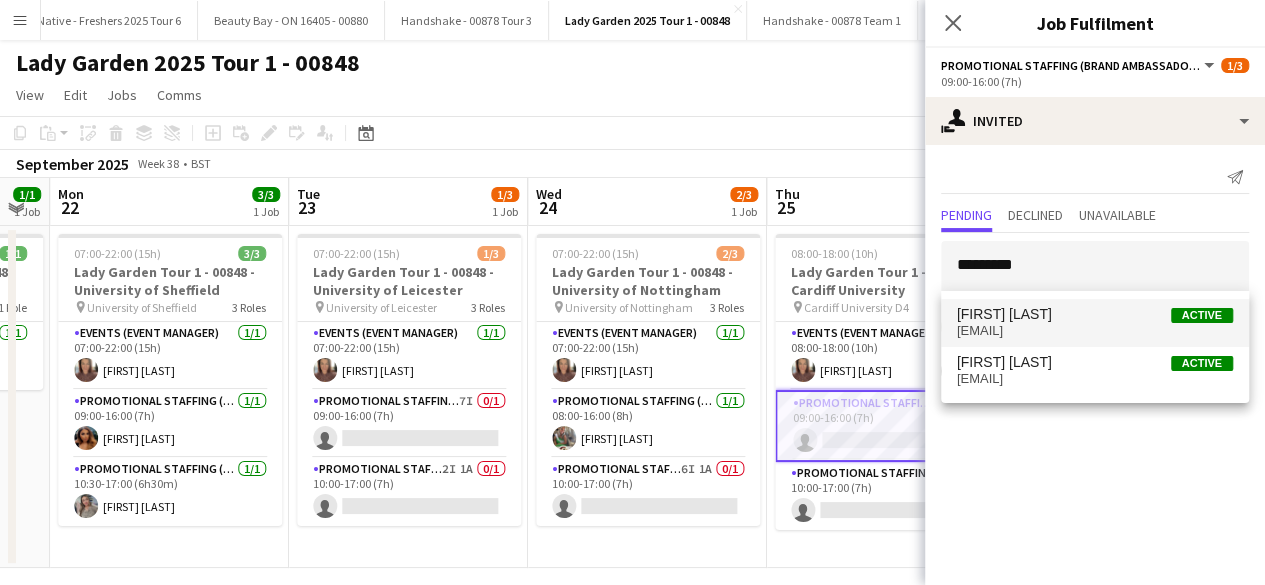 click on "Hannah Donovan [LAST]" at bounding box center [1004, 314] 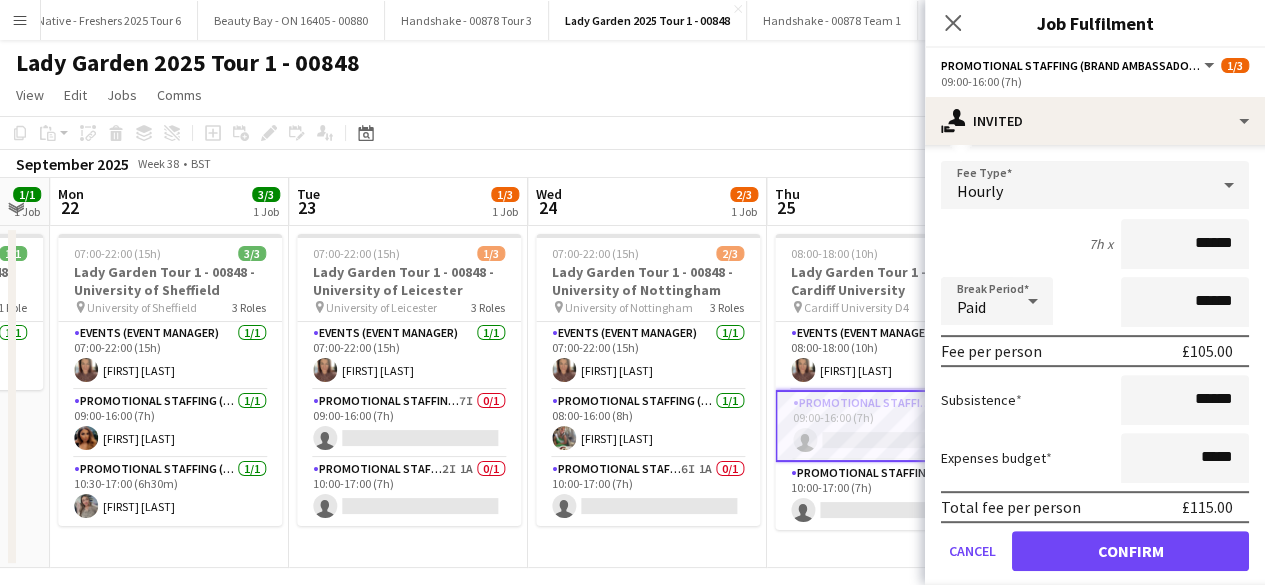 scroll, scrollTop: 322, scrollLeft: 0, axis: vertical 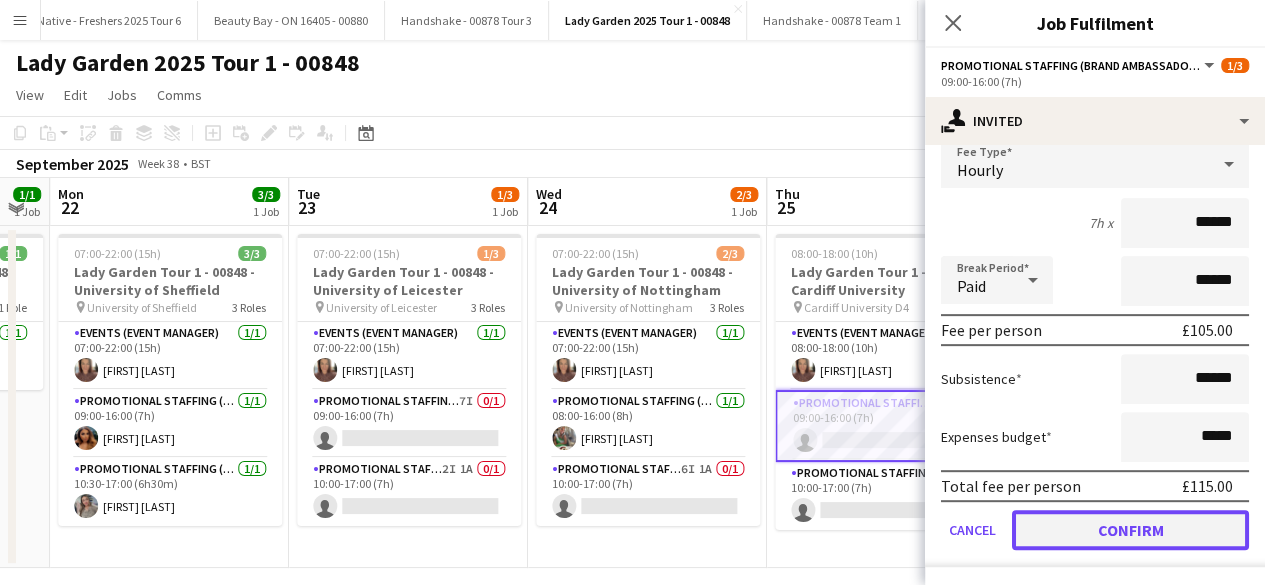 click on "Confirm" 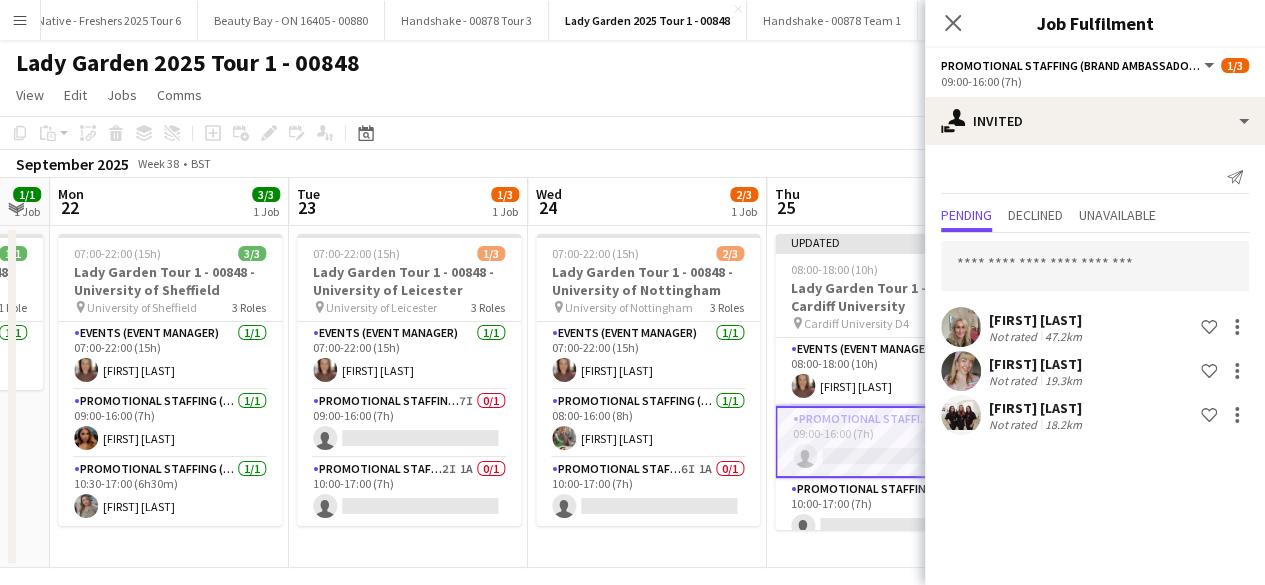 scroll, scrollTop: 0, scrollLeft: 0, axis: both 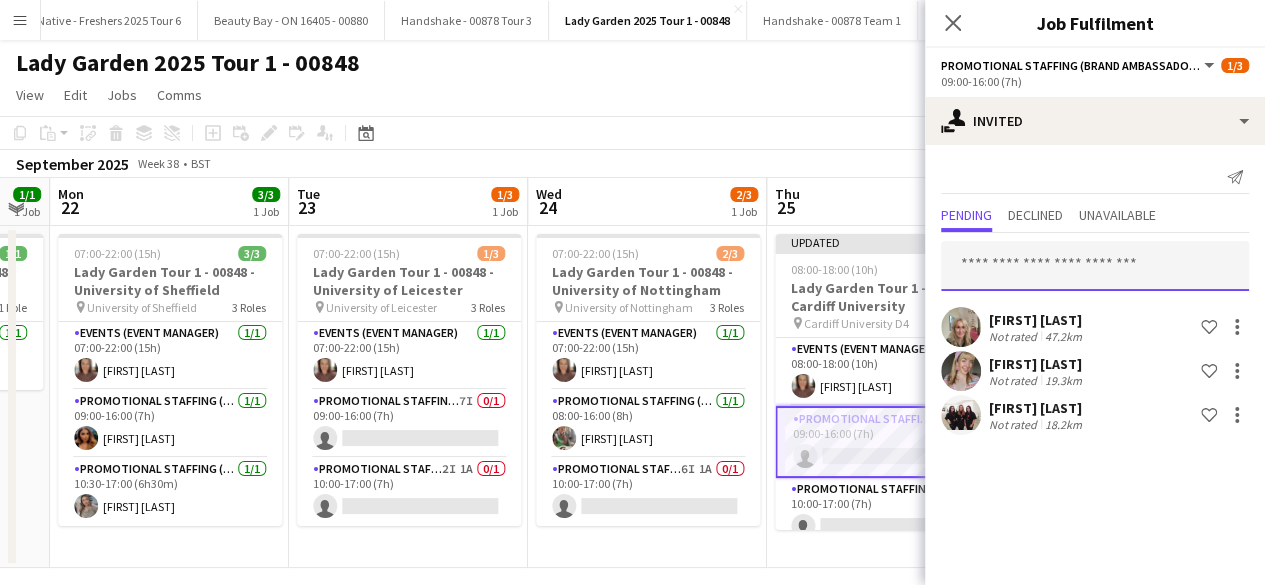 click at bounding box center [1095, 266] 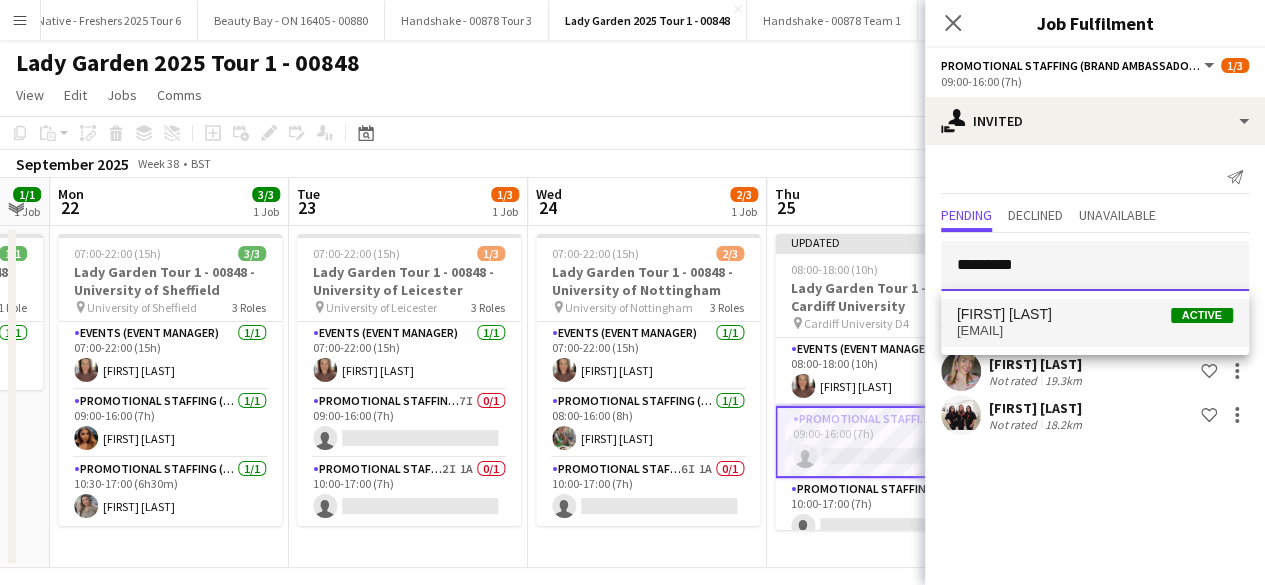 type on "*********" 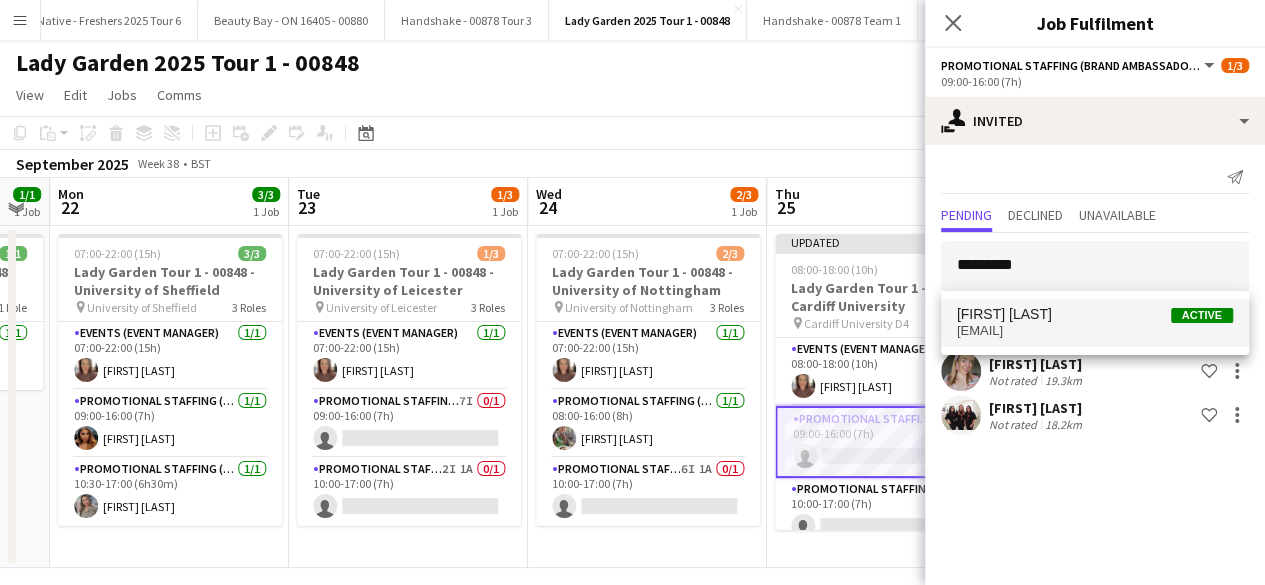 click on "Chloe Hutcheon  Active" at bounding box center (1095, 314) 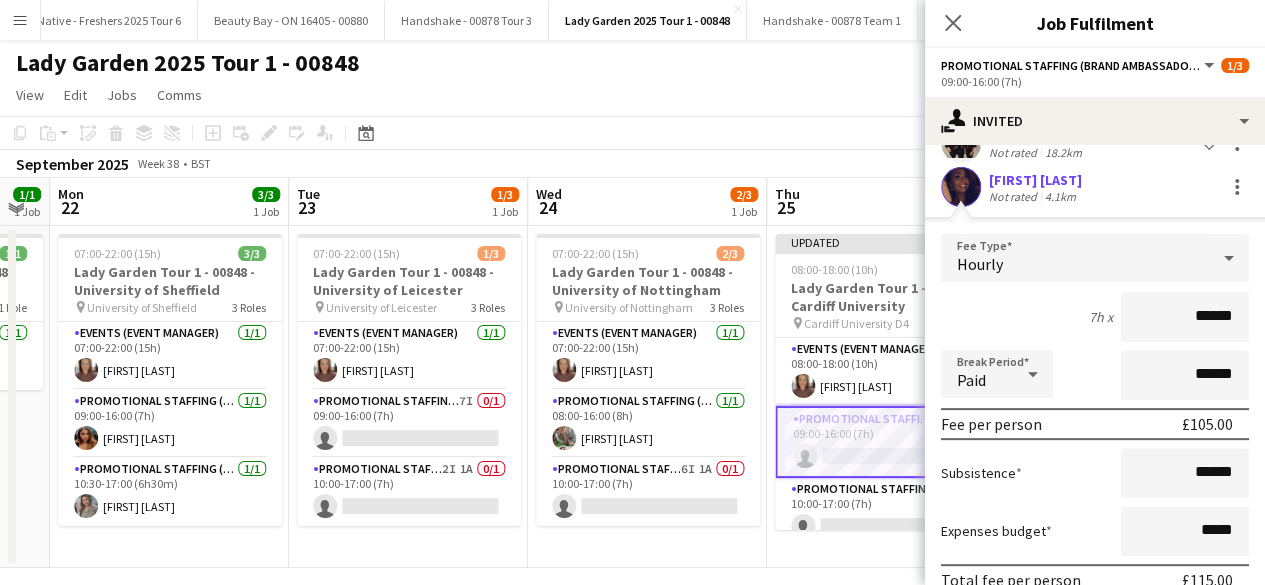 scroll, scrollTop: 326, scrollLeft: 0, axis: vertical 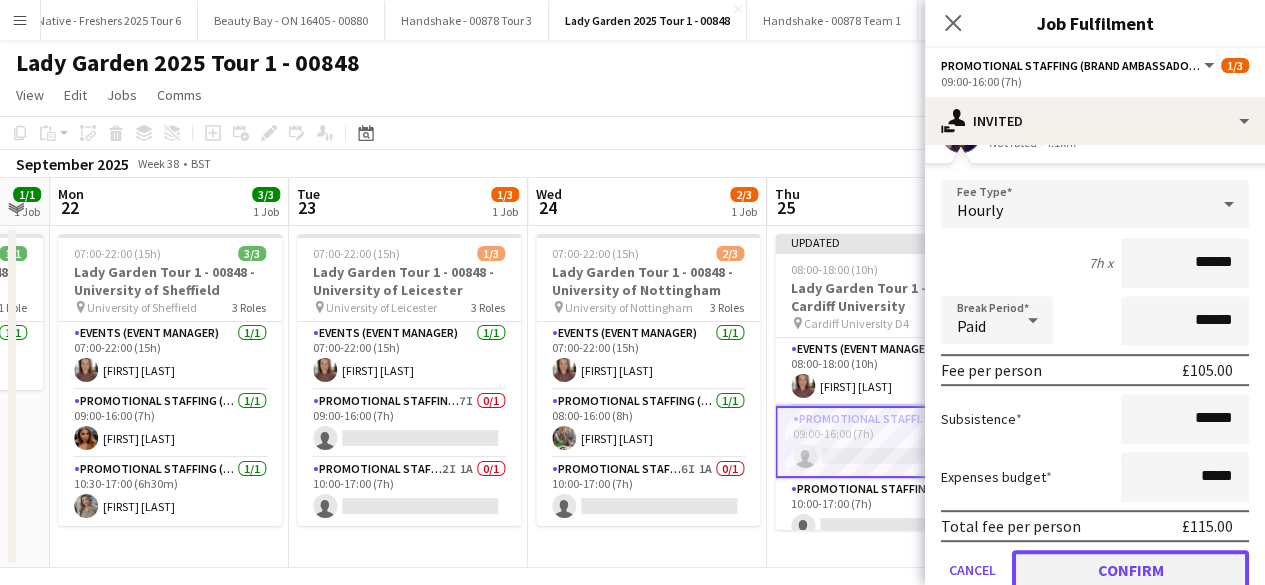 click on "Confirm" 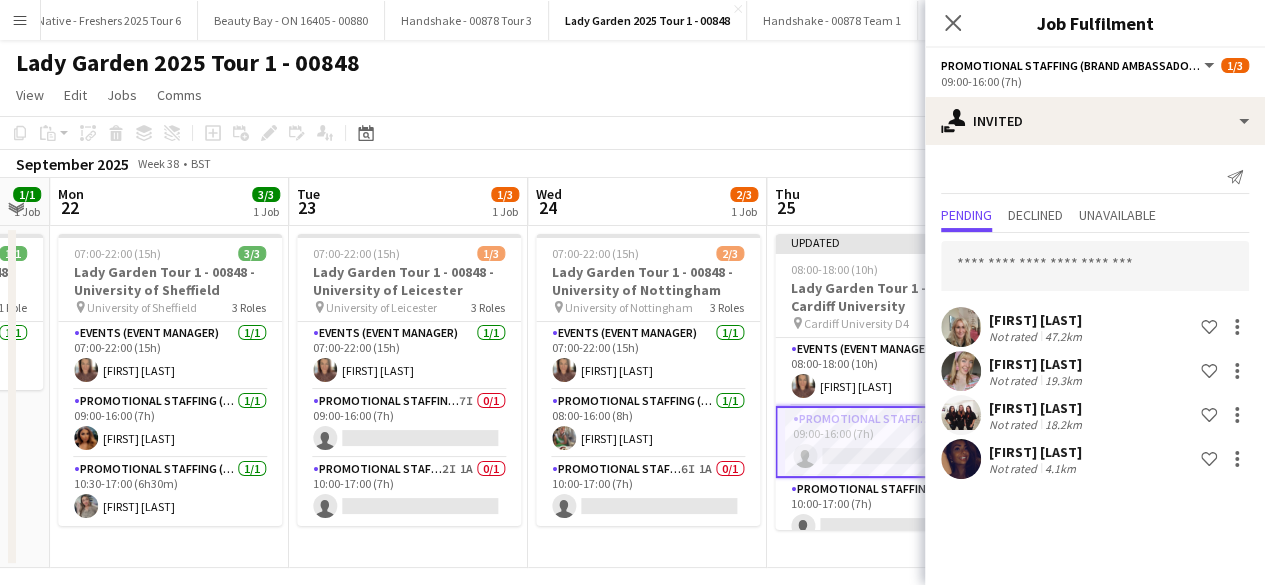 scroll, scrollTop: 0, scrollLeft: 0, axis: both 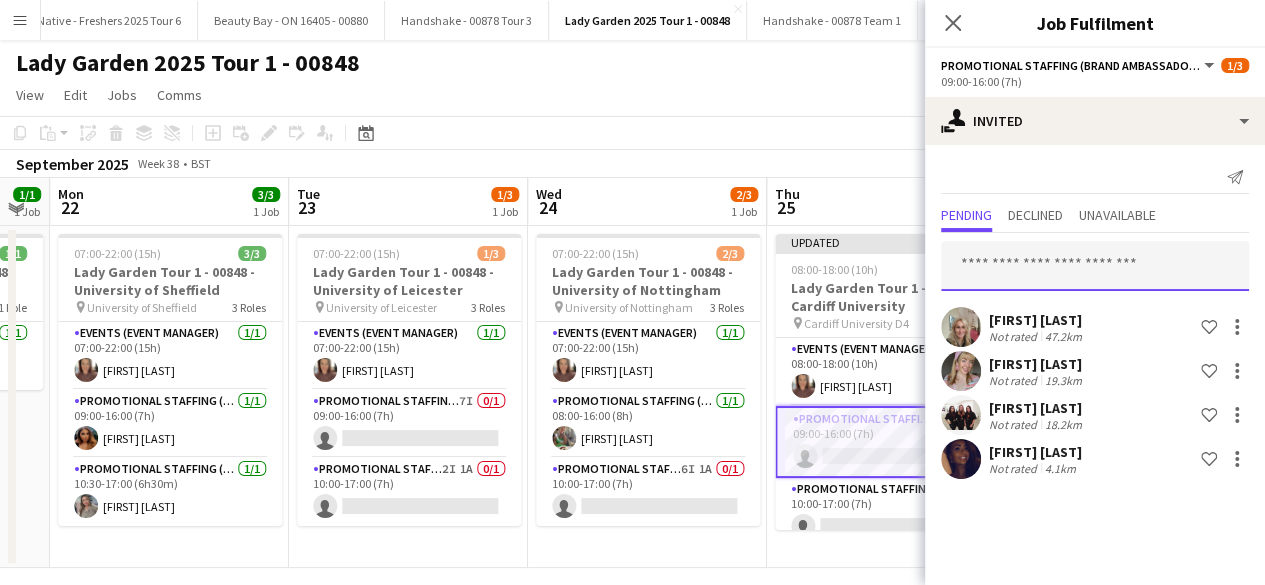 click at bounding box center [1095, 266] 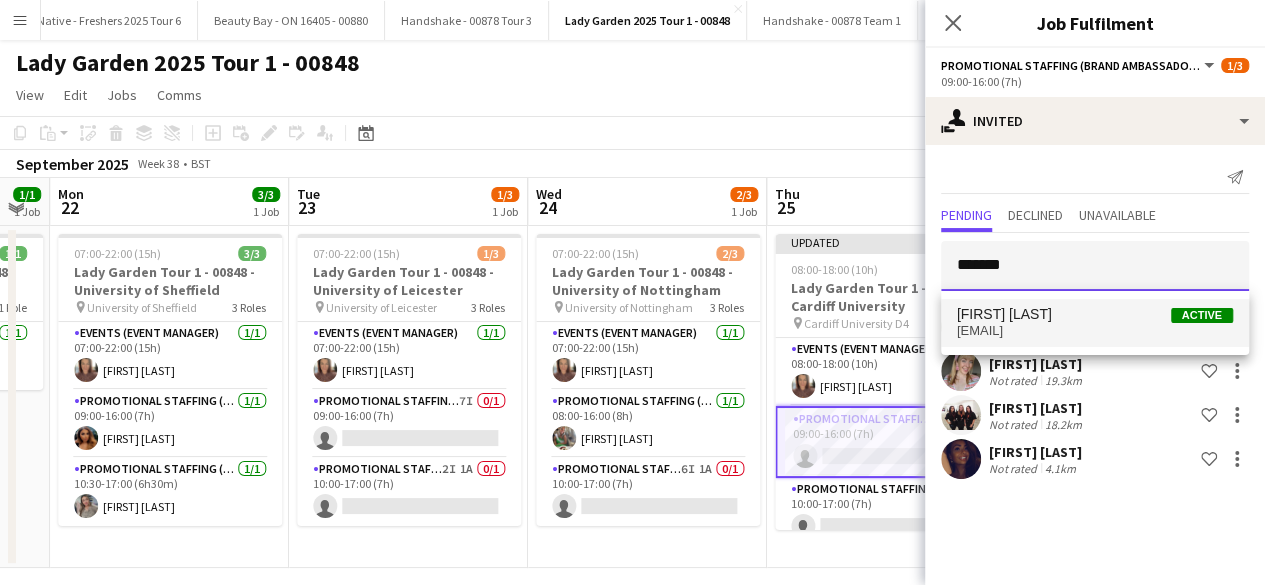 type on "*******" 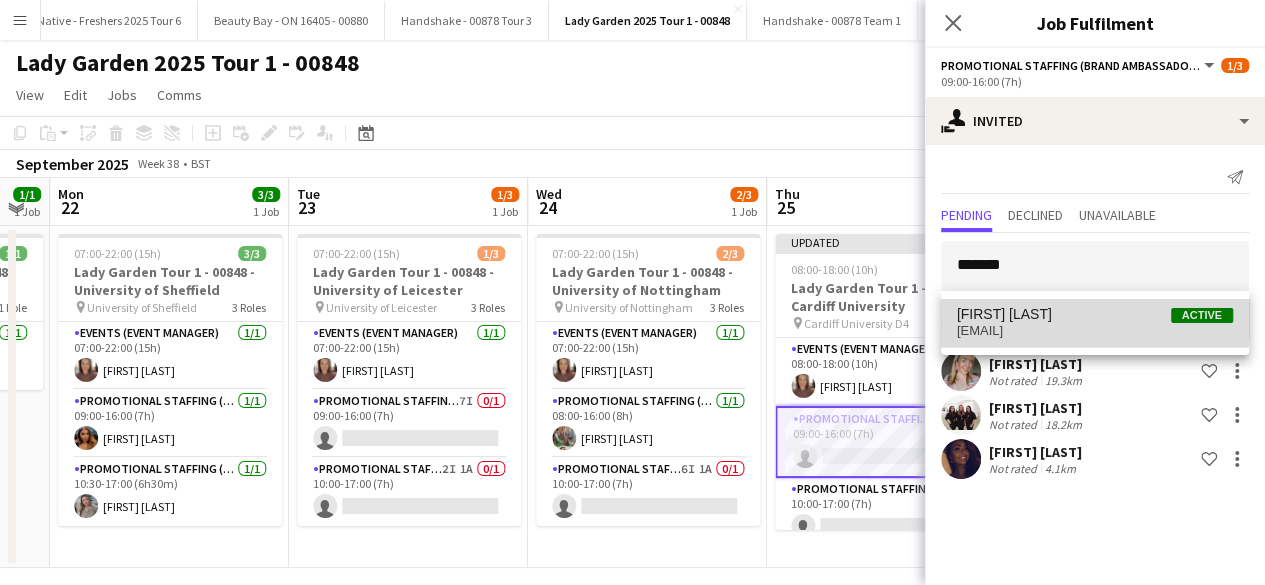 click on "[FIRST] [LAST]" at bounding box center (1004, 314) 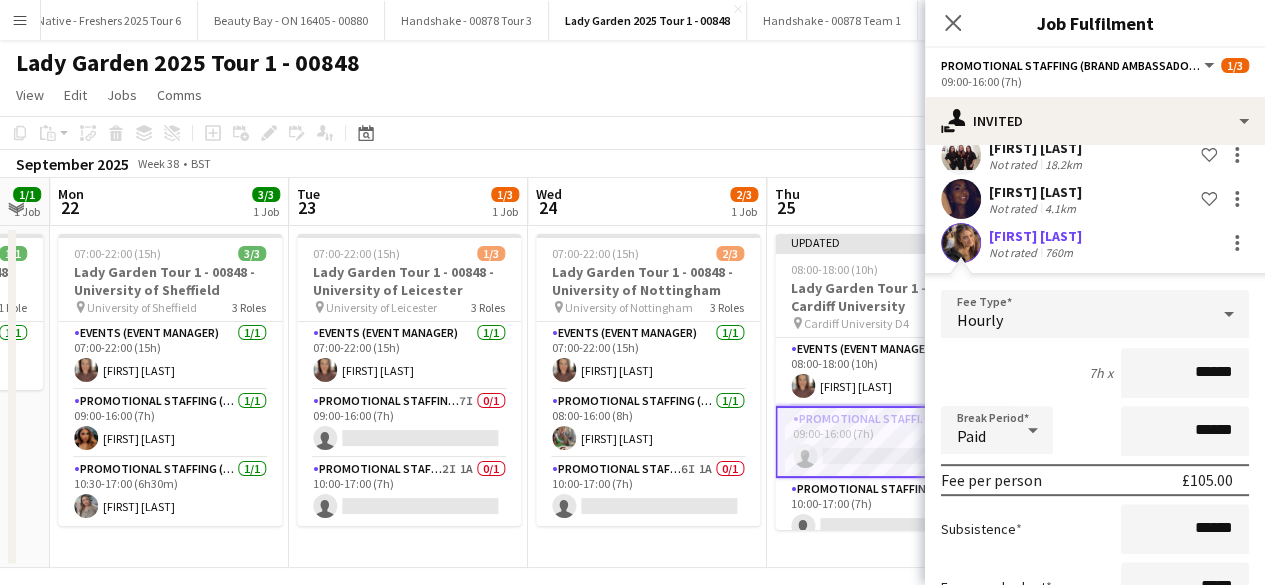scroll, scrollTop: 410, scrollLeft: 0, axis: vertical 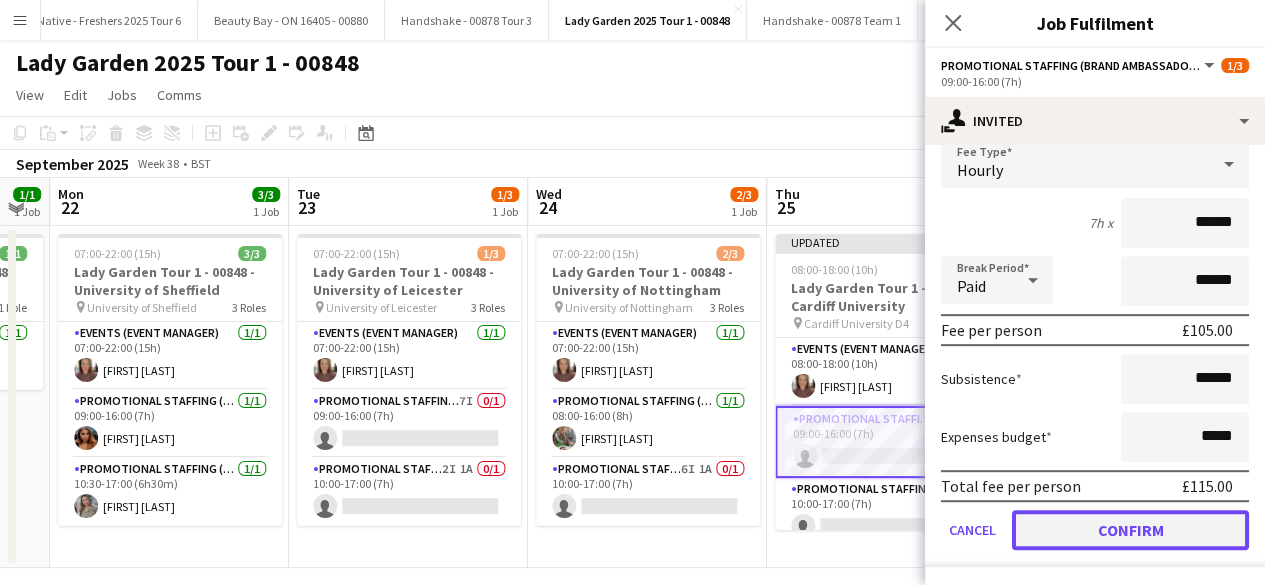 click on "Confirm" 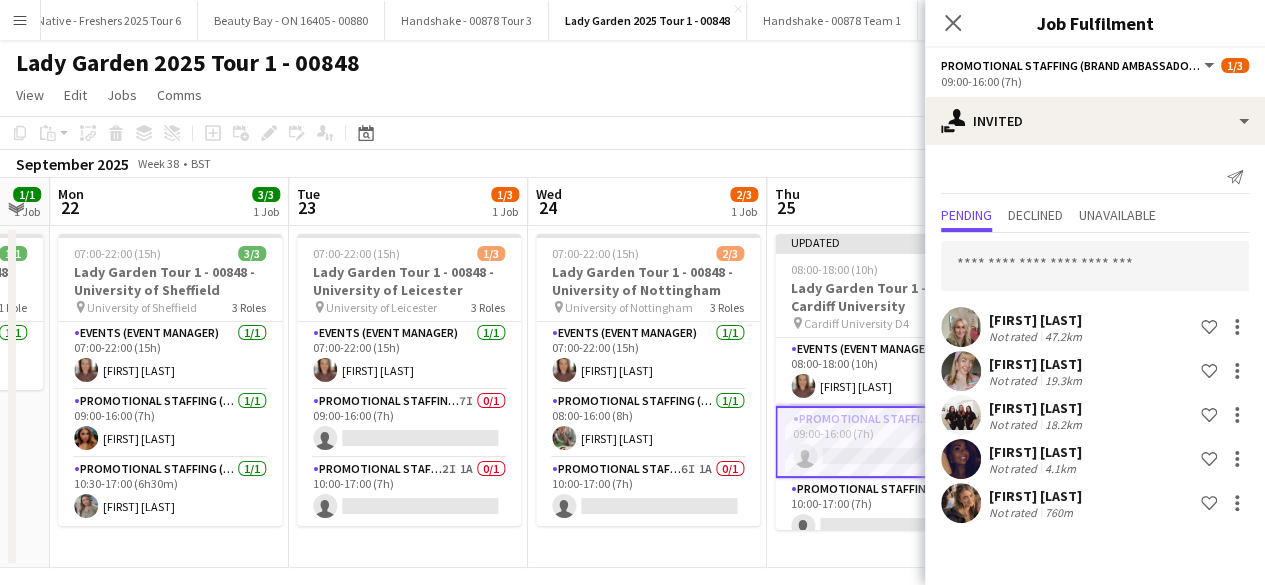 scroll, scrollTop: 0, scrollLeft: 0, axis: both 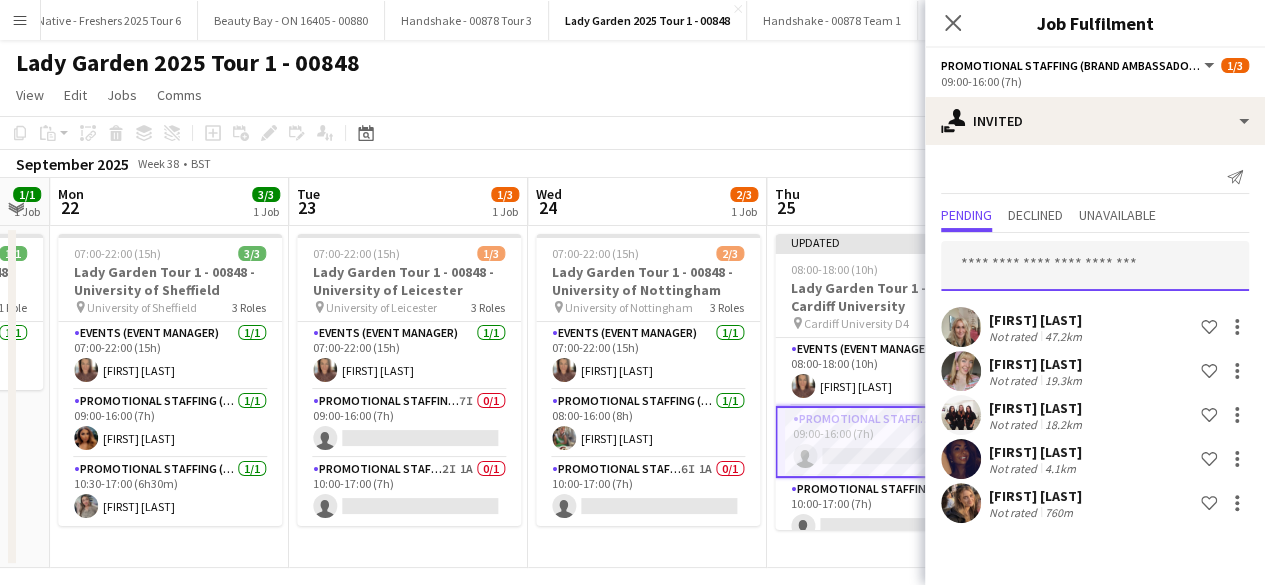 click at bounding box center [1095, 266] 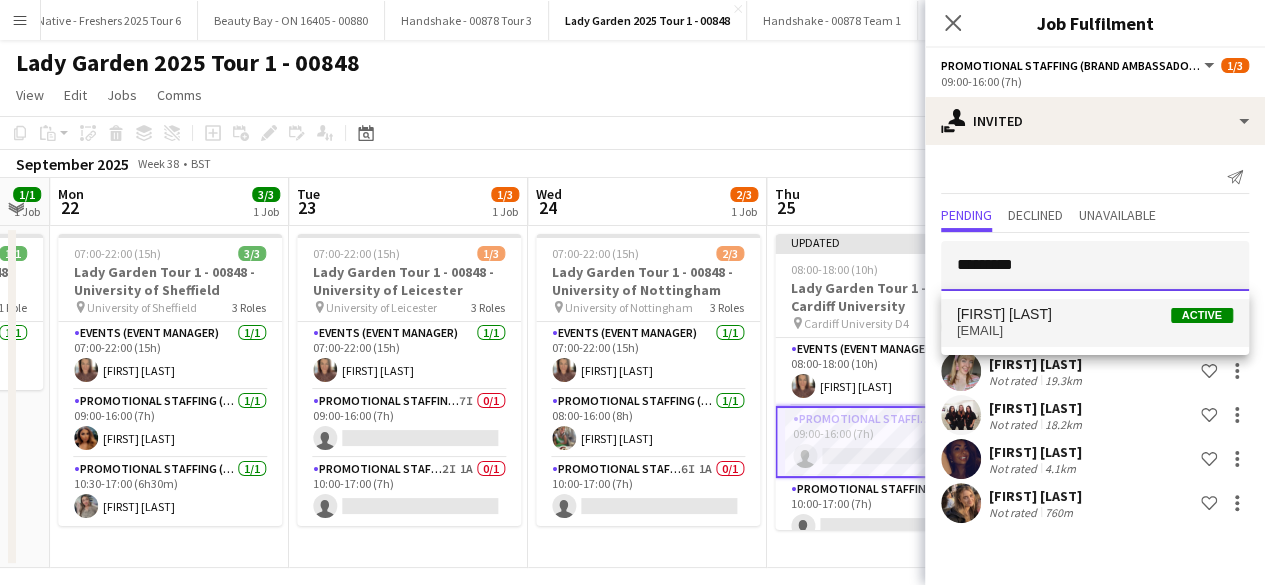 type on "*********" 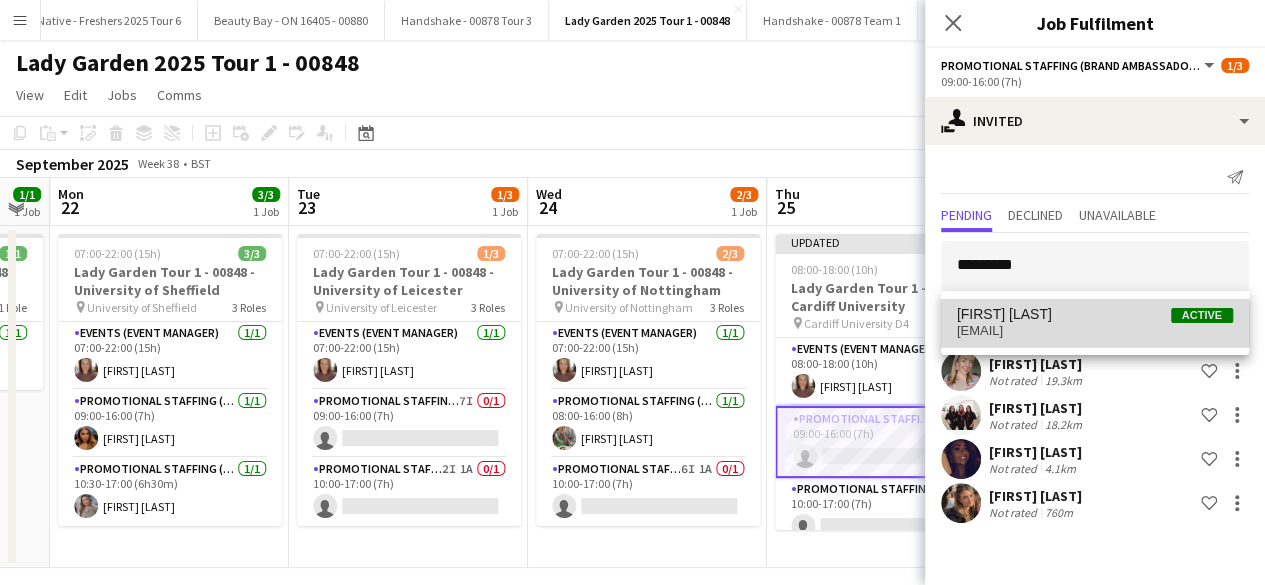 click on "[EMAIL]" at bounding box center [1095, 331] 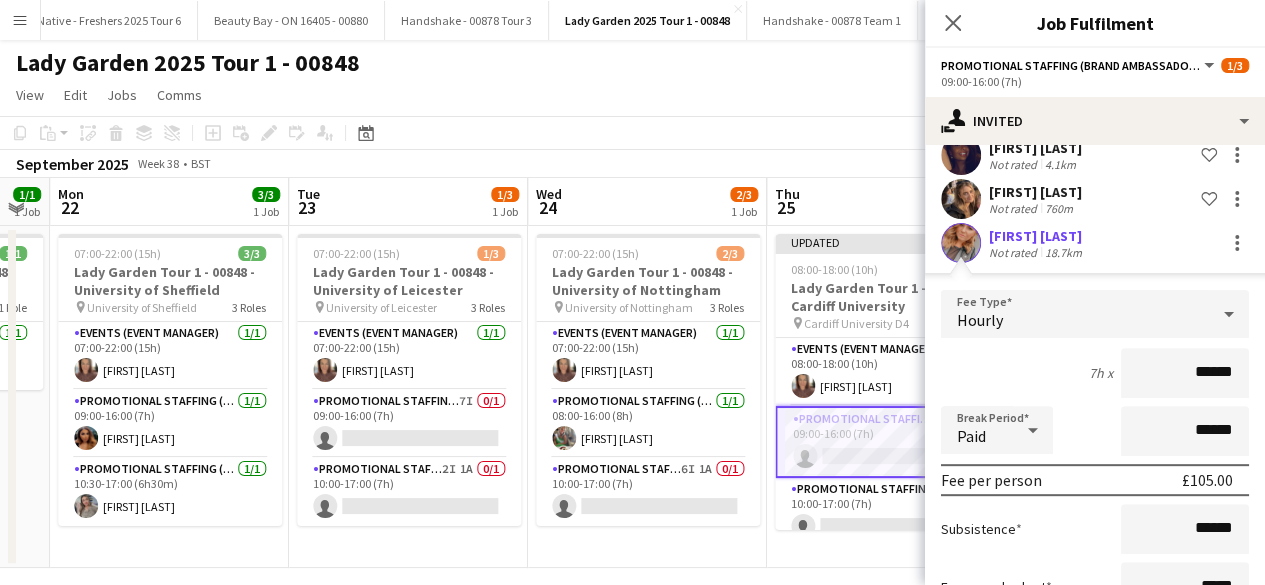 scroll, scrollTop: 454, scrollLeft: 0, axis: vertical 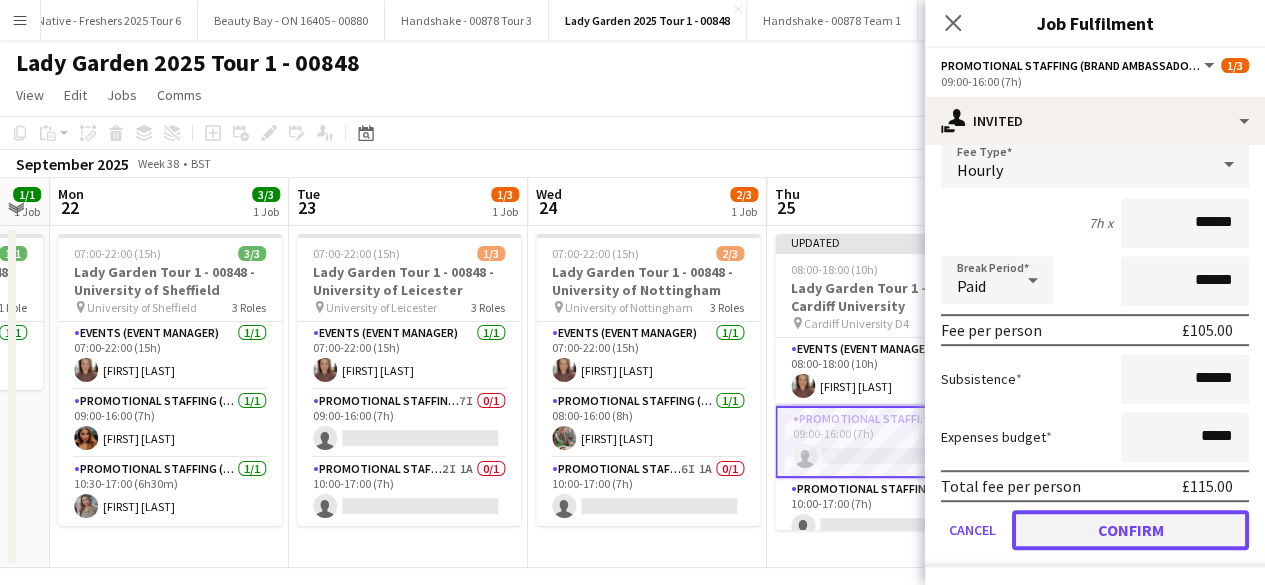 click on "Confirm" 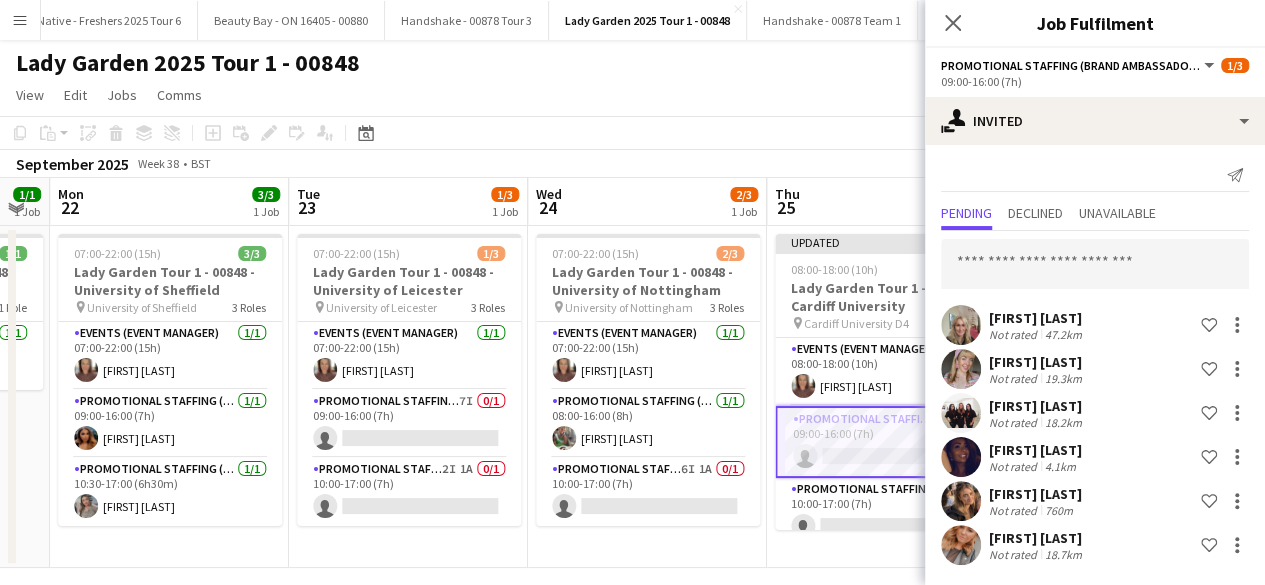 scroll, scrollTop: 1, scrollLeft: 0, axis: vertical 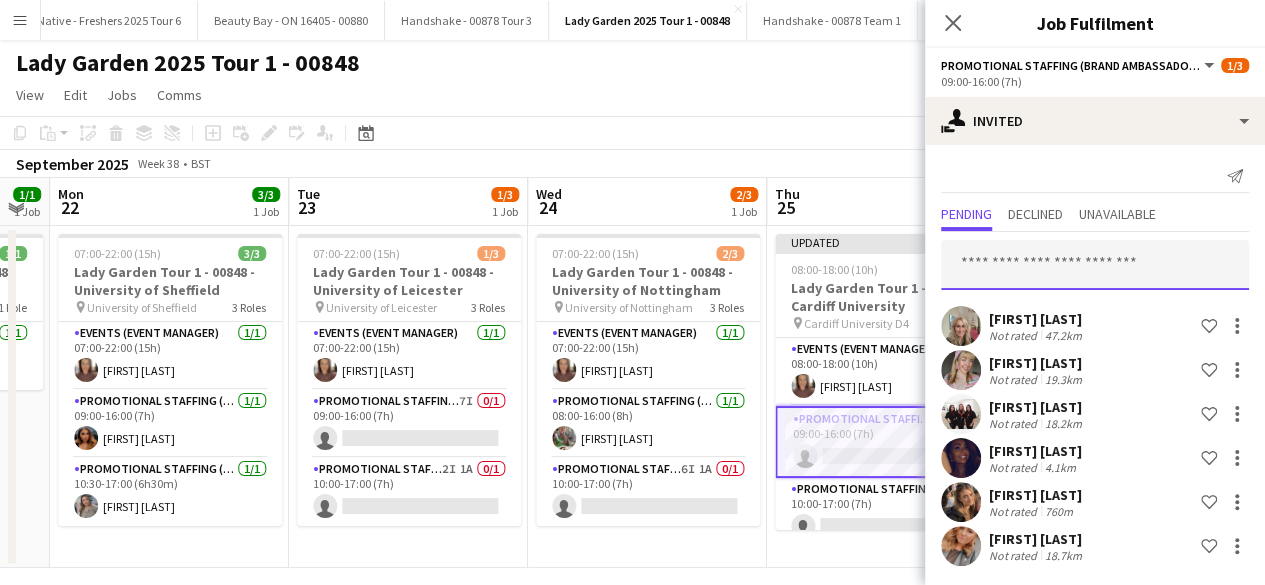 click at bounding box center [1095, 265] 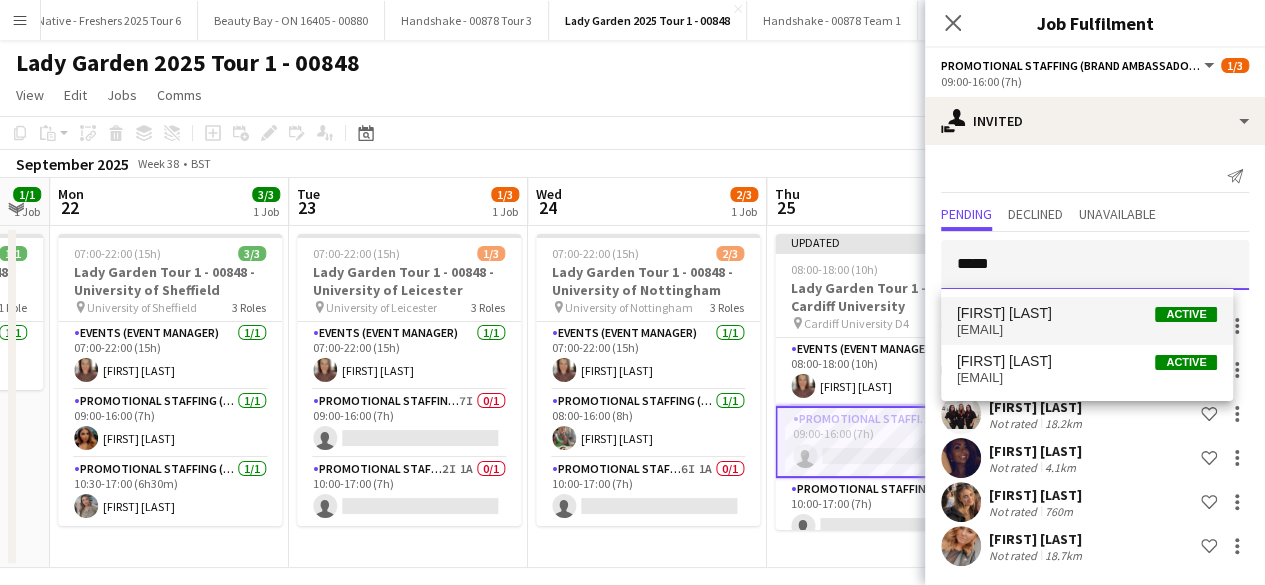 type on "*****" 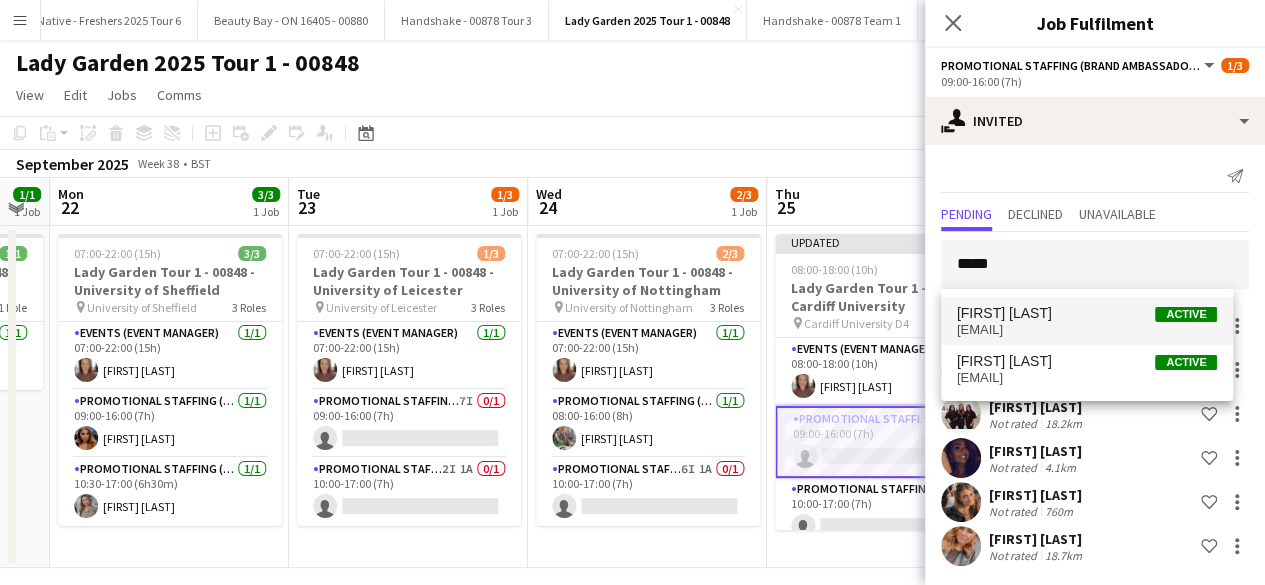 click on "sashperera20@[EXAMPLE.COM]" at bounding box center [1087, 330] 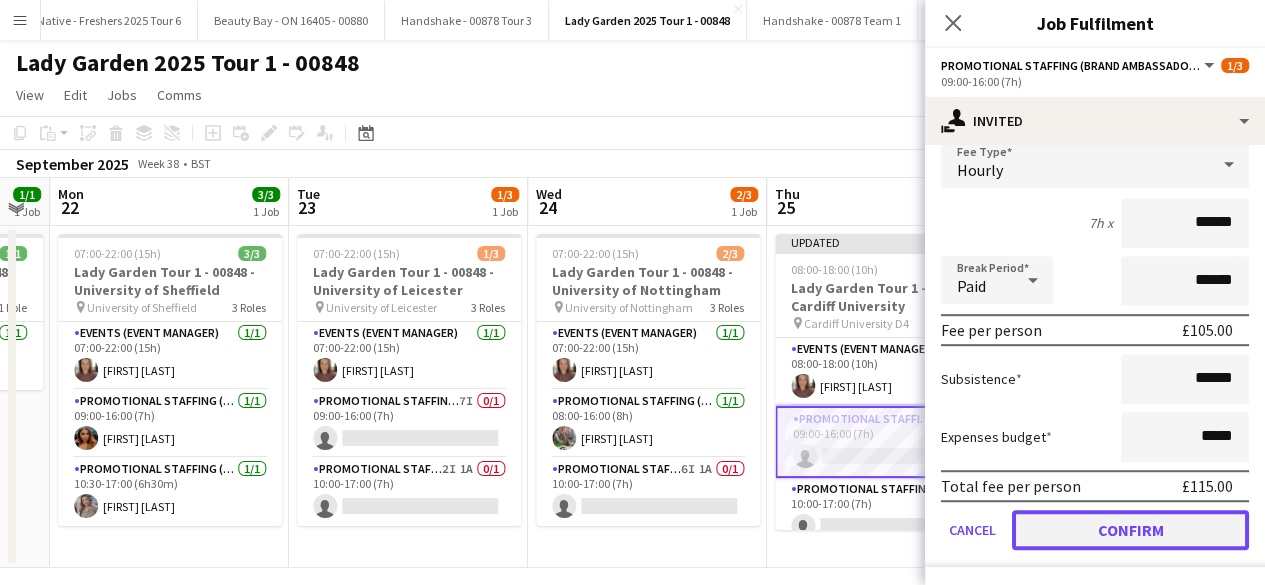 click on "Confirm" 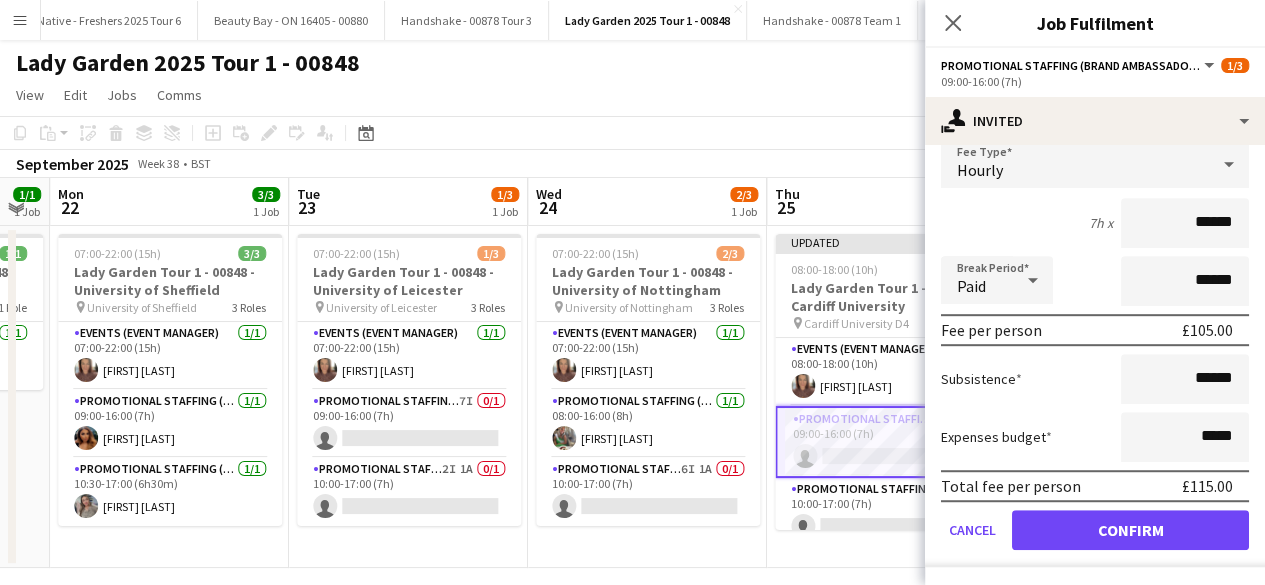 scroll, scrollTop: 45, scrollLeft: 0, axis: vertical 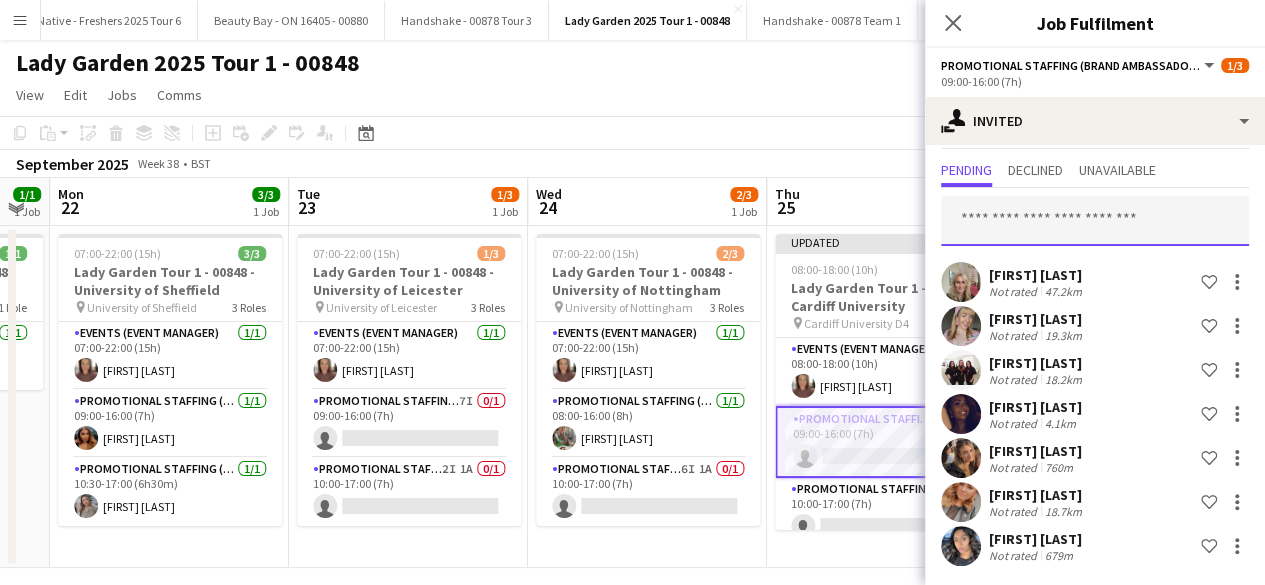 click at bounding box center [1095, 221] 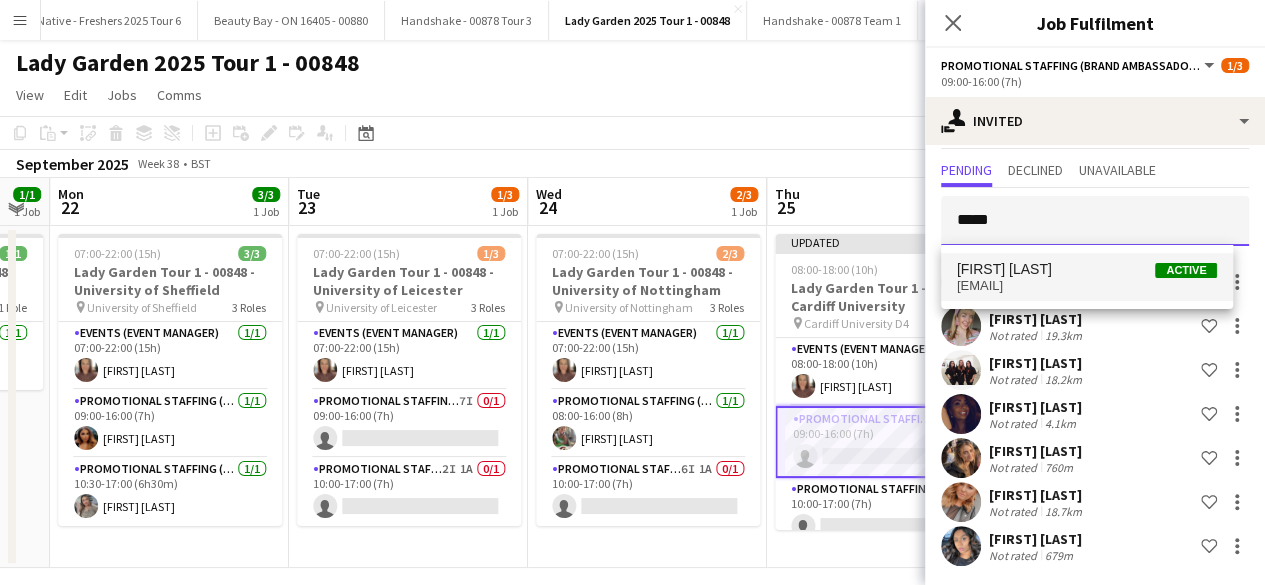 type on "*****" 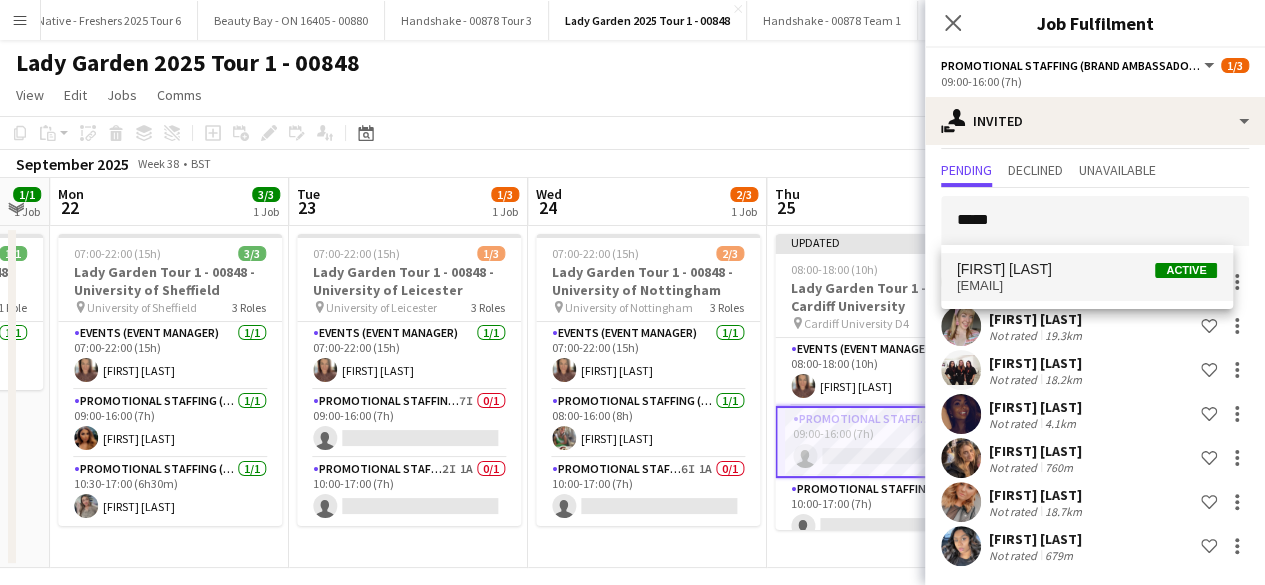 click on "flosco@[EXAMPLE.COM]" at bounding box center (1087, 286) 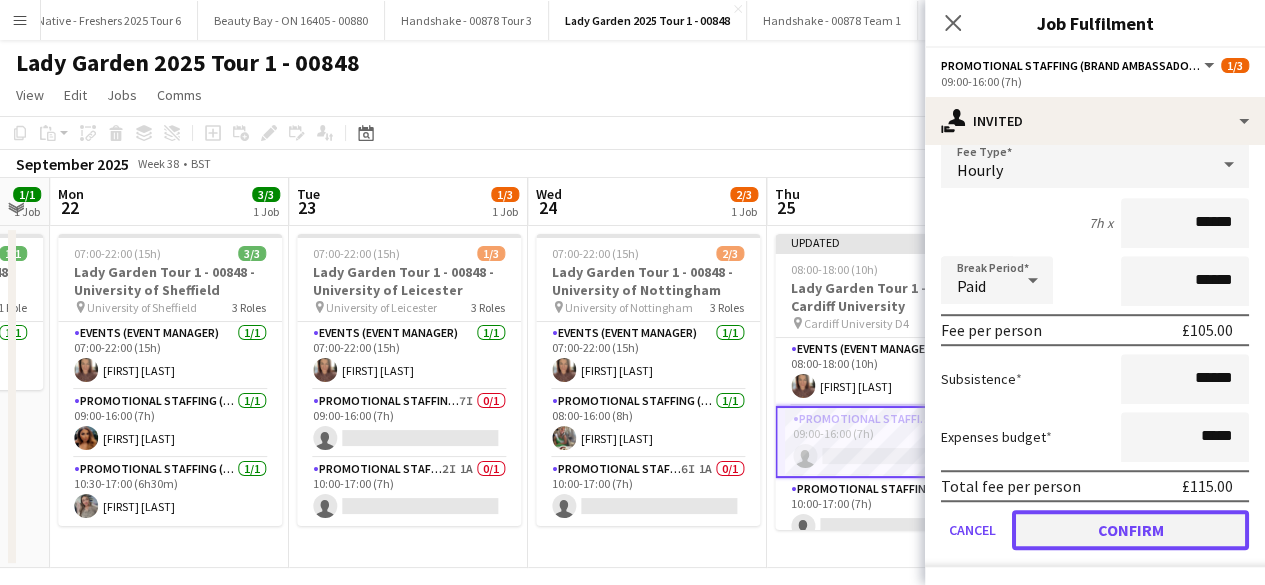 click on "Confirm" 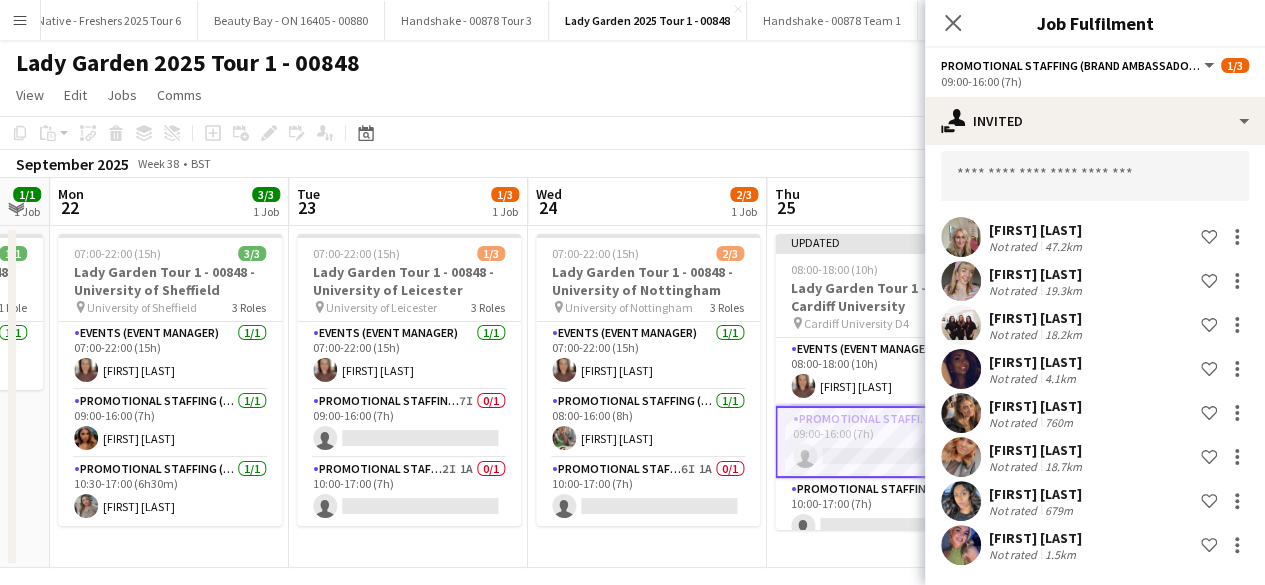 scroll, scrollTop: 89, scrollLeft: 0, axis: vertical 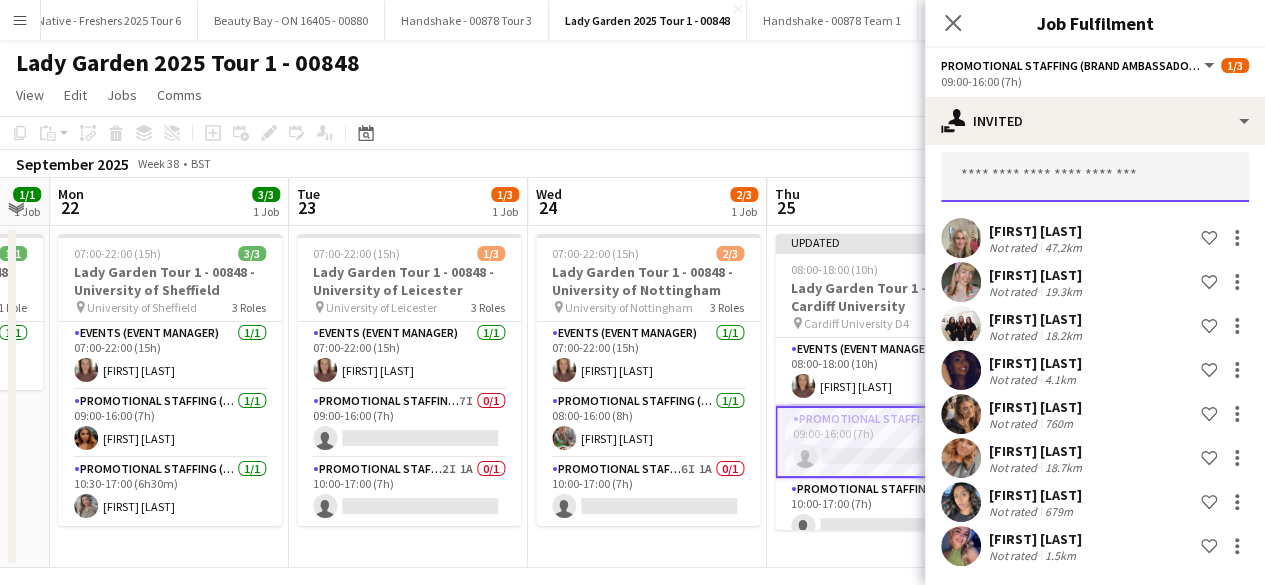 click at bounding box center (1095, 177) 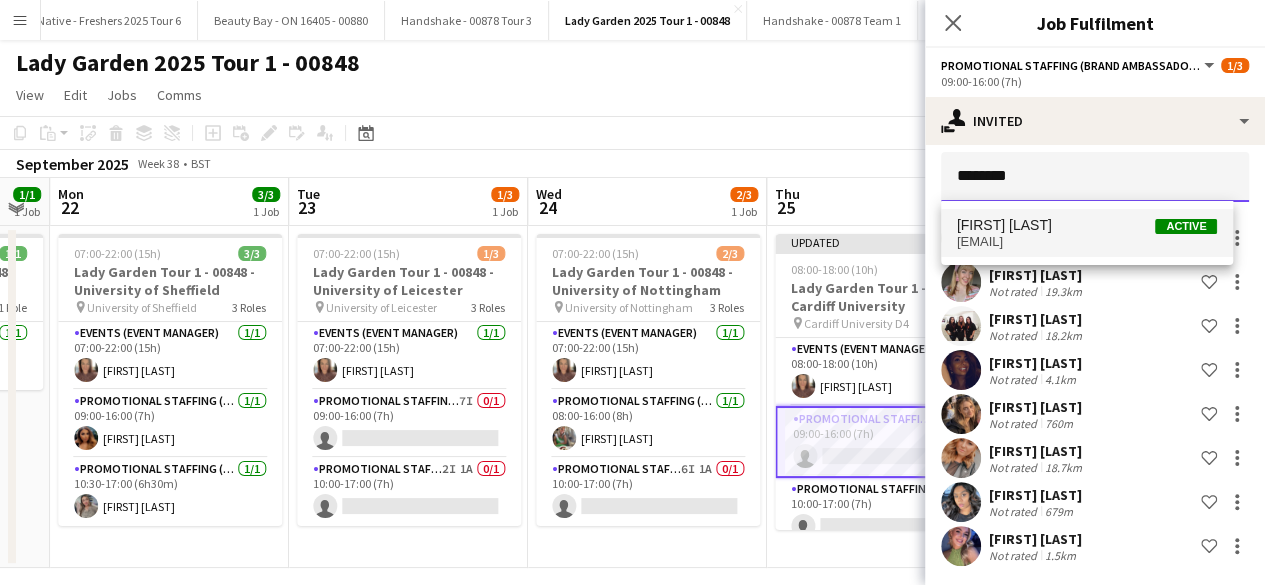 type on "********" 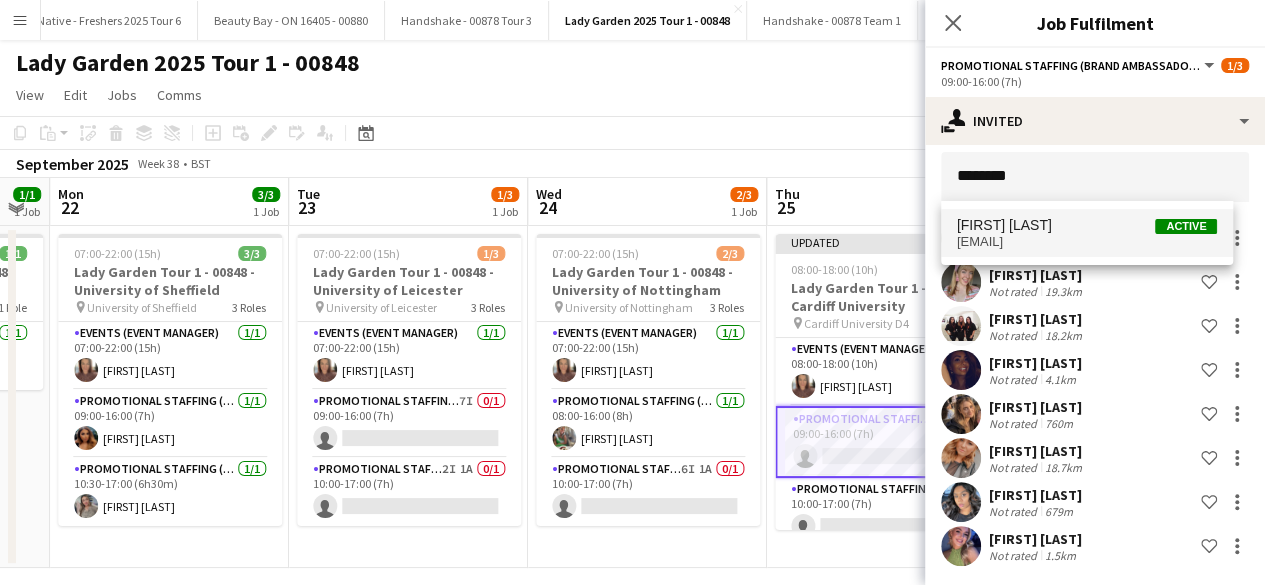 click on "[FIRST] [LAST]" at bounding box center [1004, 225] 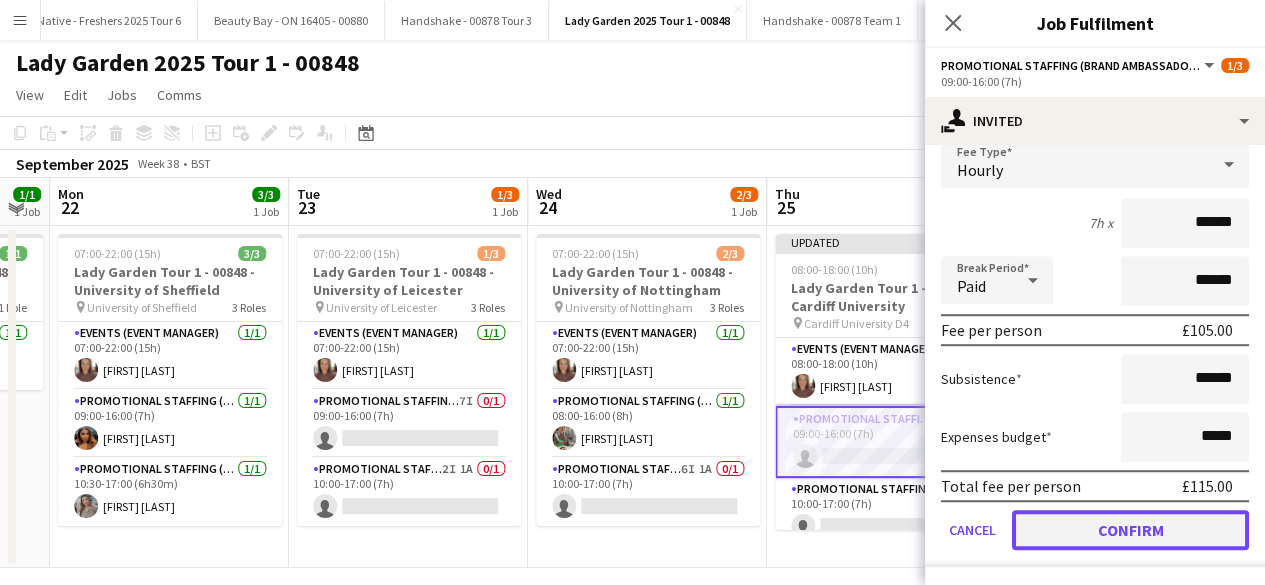 click on "Confirm" 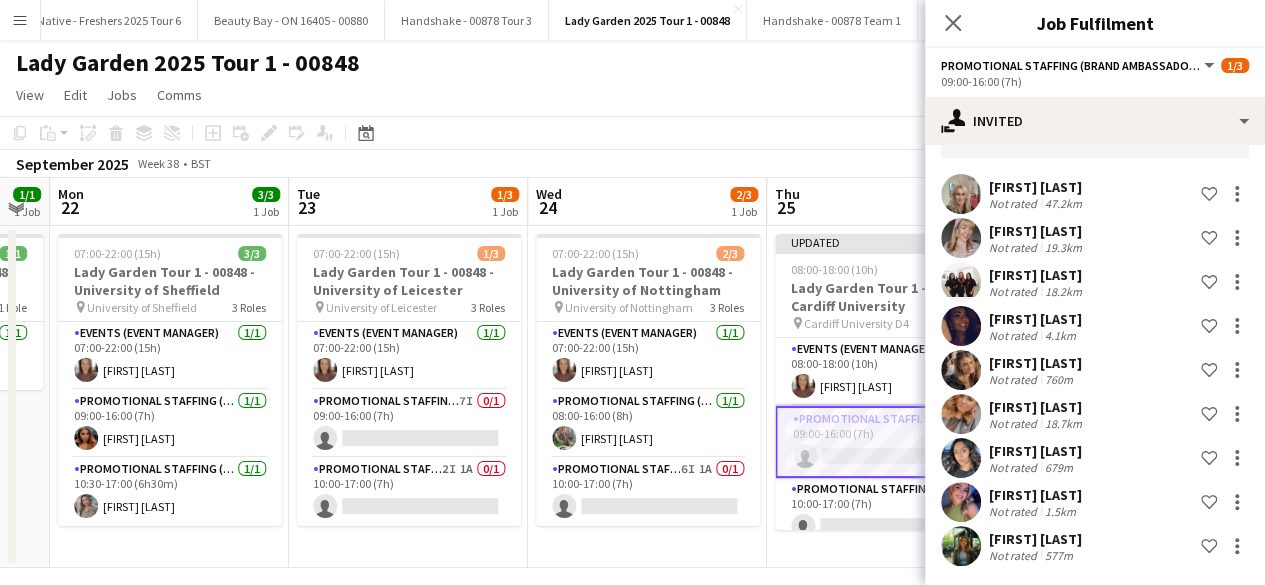 scroll, scrollTop: 0, scrollLeft: 0, axis: both 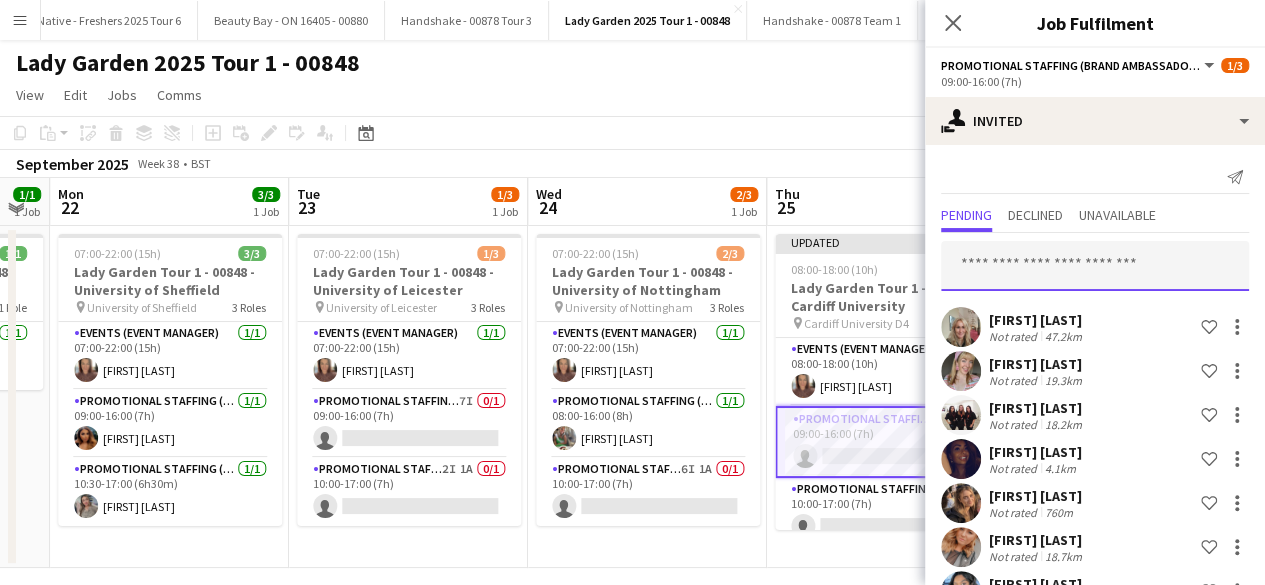click at bounding box center [1095, 266] 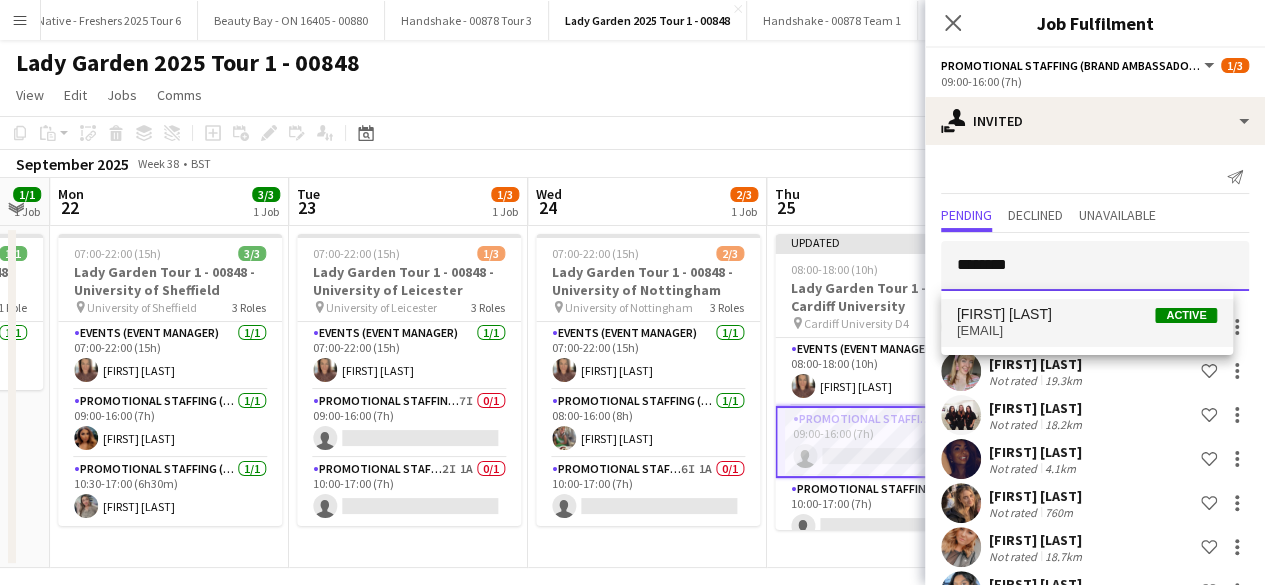 type on "********" 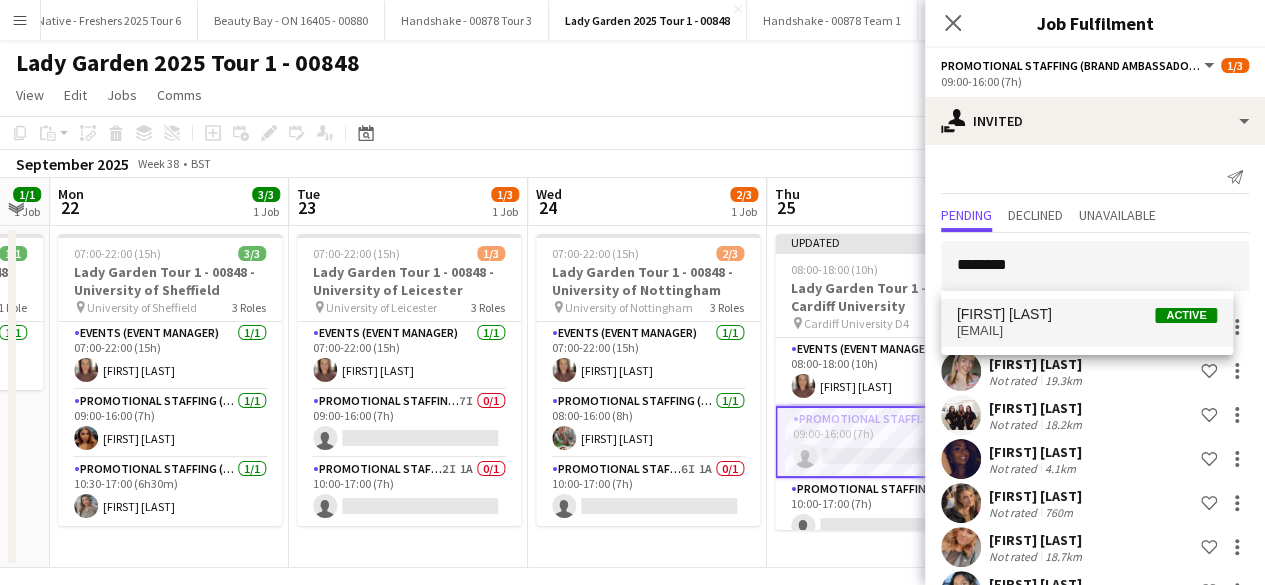 click on "Hannah [LAST]" at bounding box center (1004, 314) 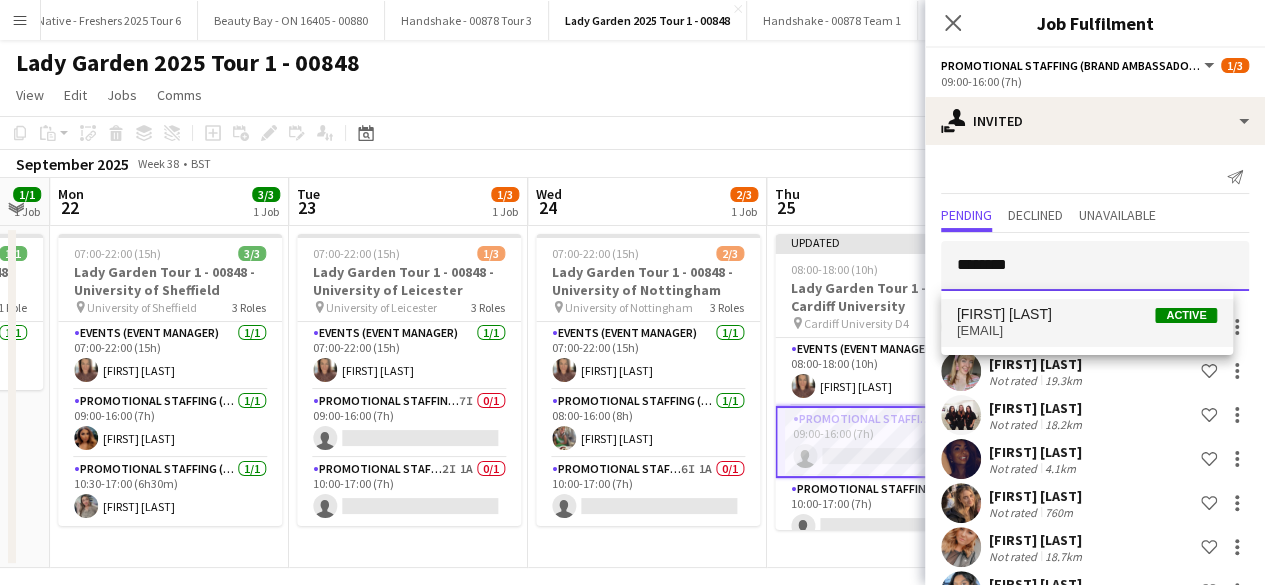type 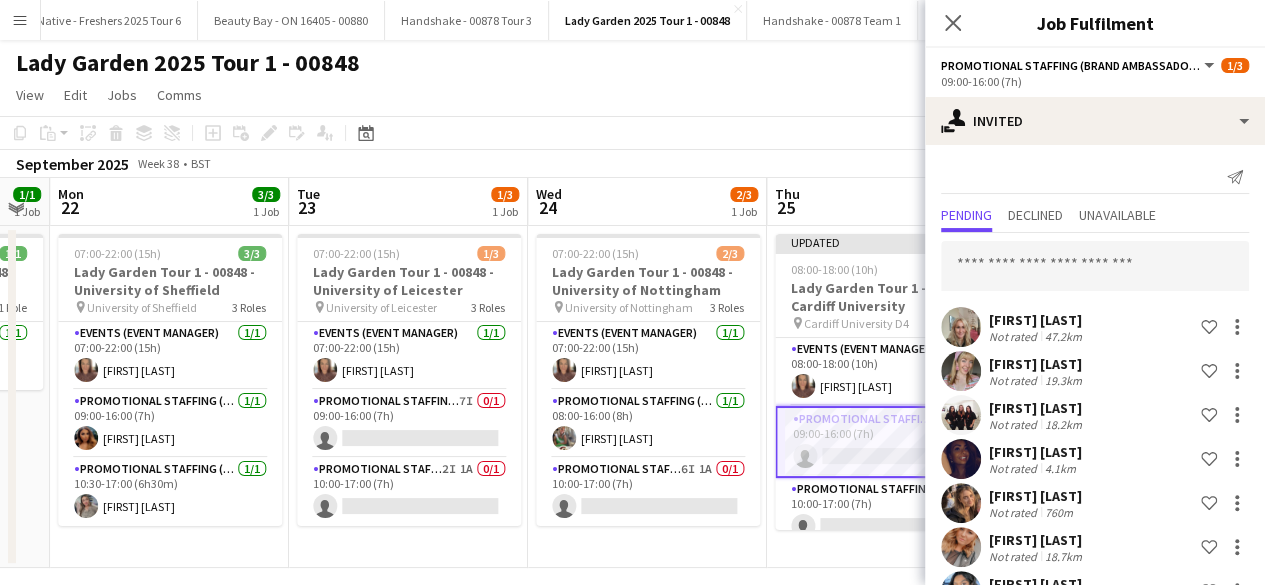 scroll, scrollTop: 480, scrollLeft: 0, axis: vertical 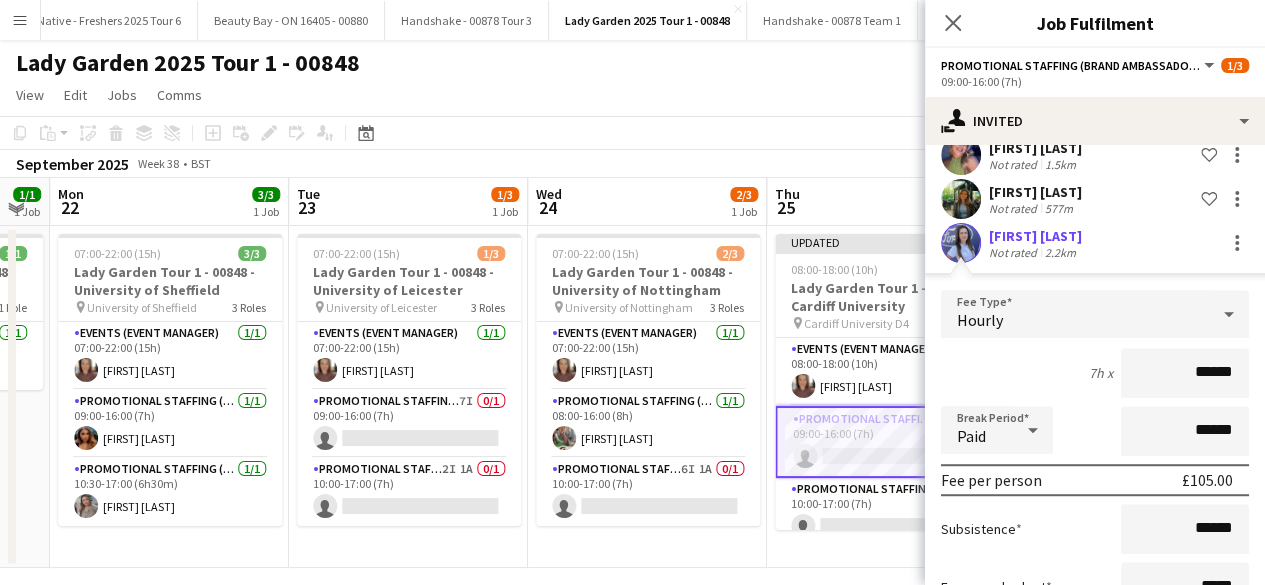 click 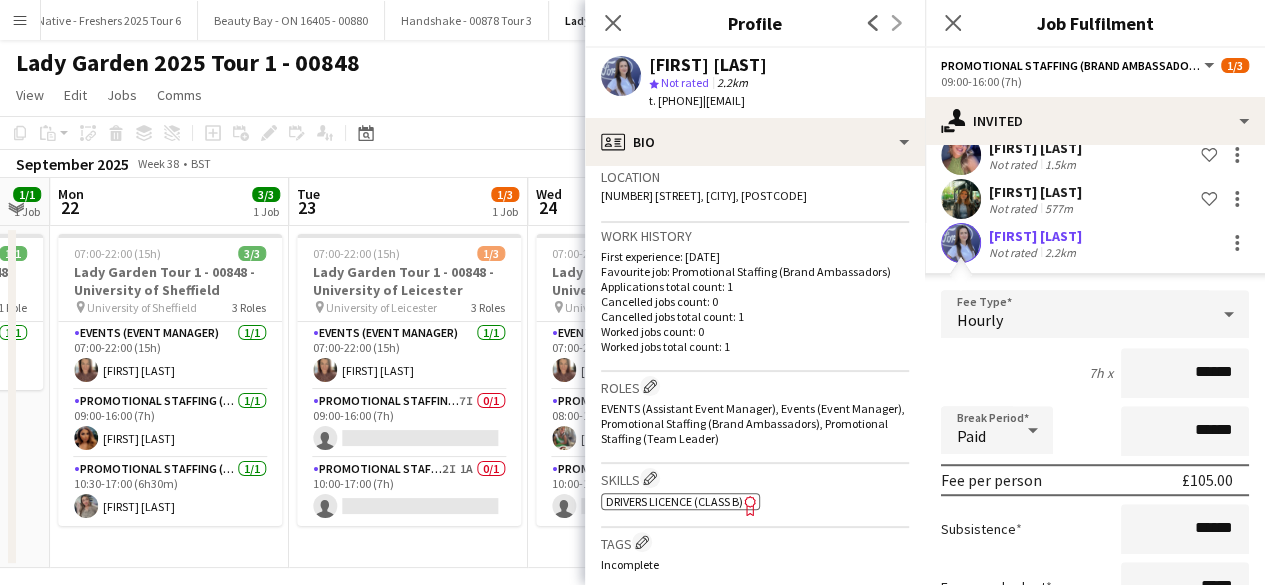 scroll, scrollTop: 458, scrollLeft: 0, axis: vertical 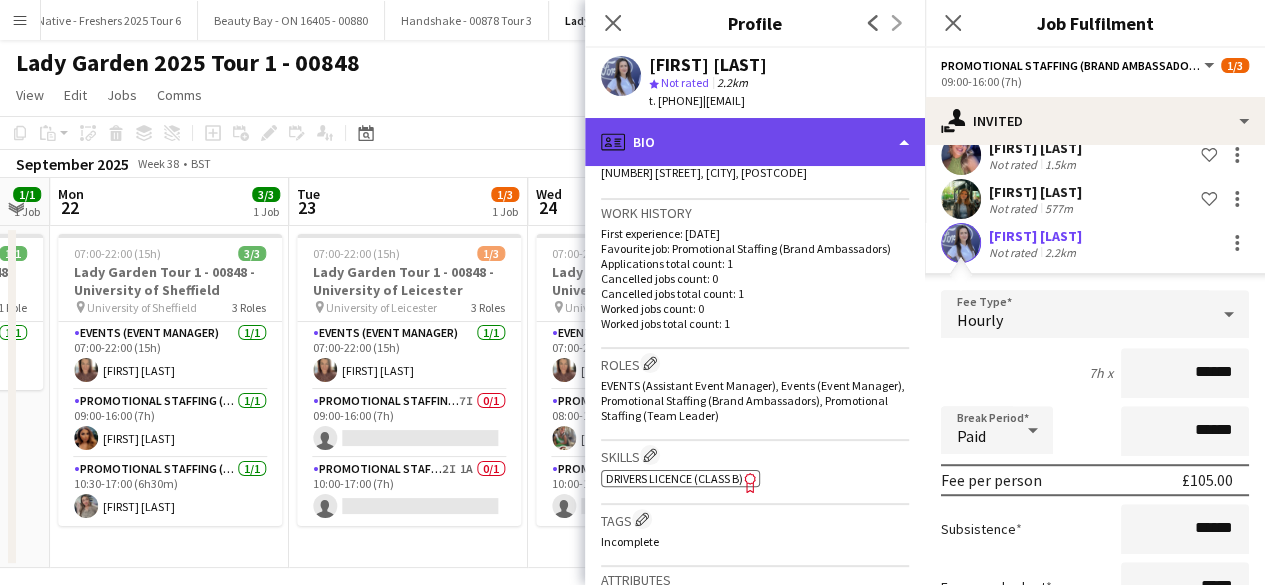 click on "profile
Bio" 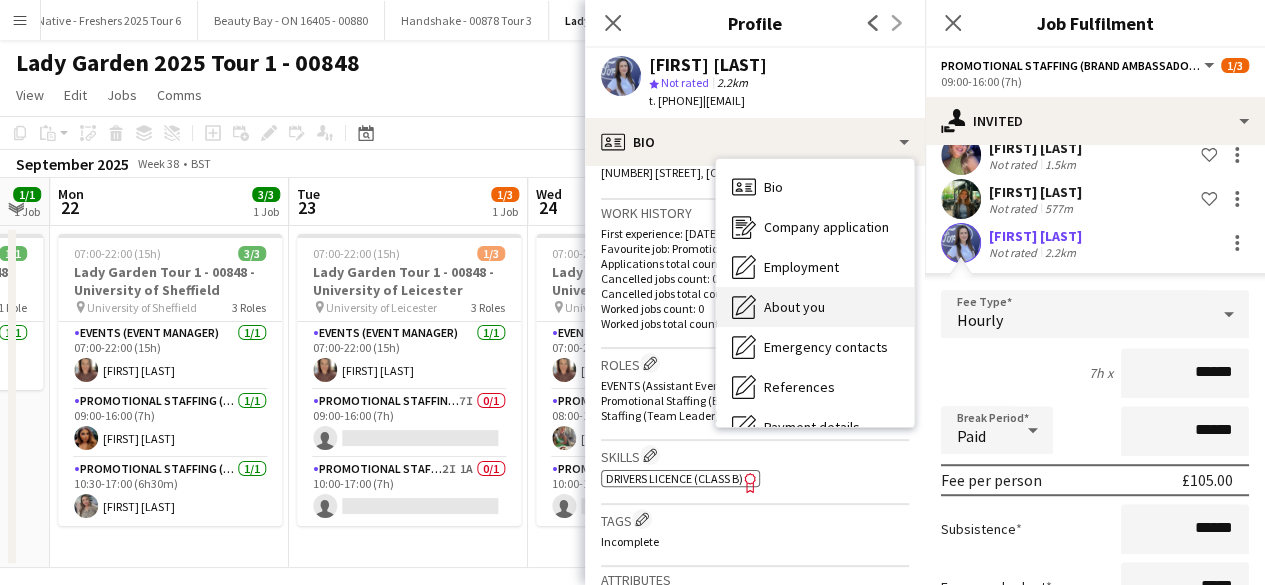 click on "About you" at bounding box center [794, 307] 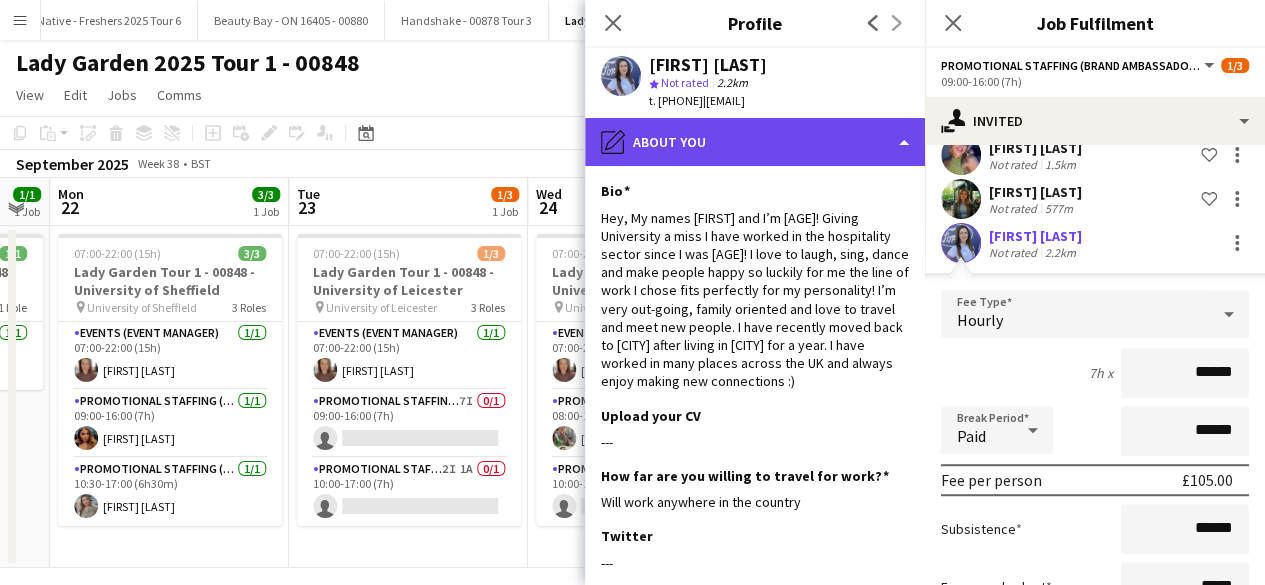 click on "pencil4
About you" 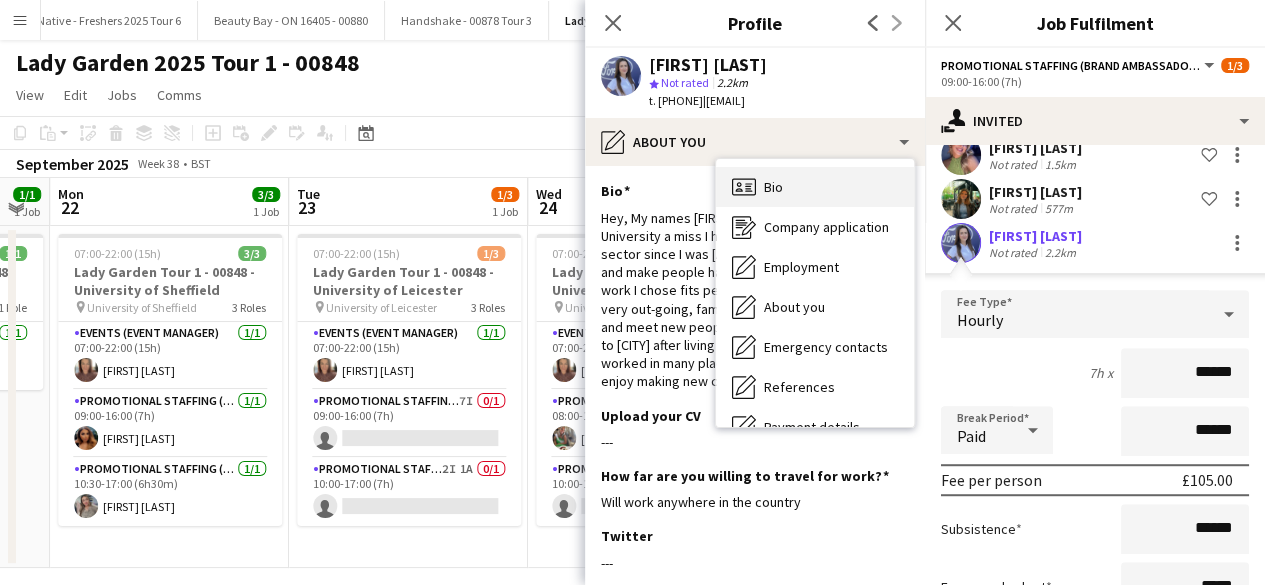 click on "Bio
Bio" at bounding box center (815, 187) 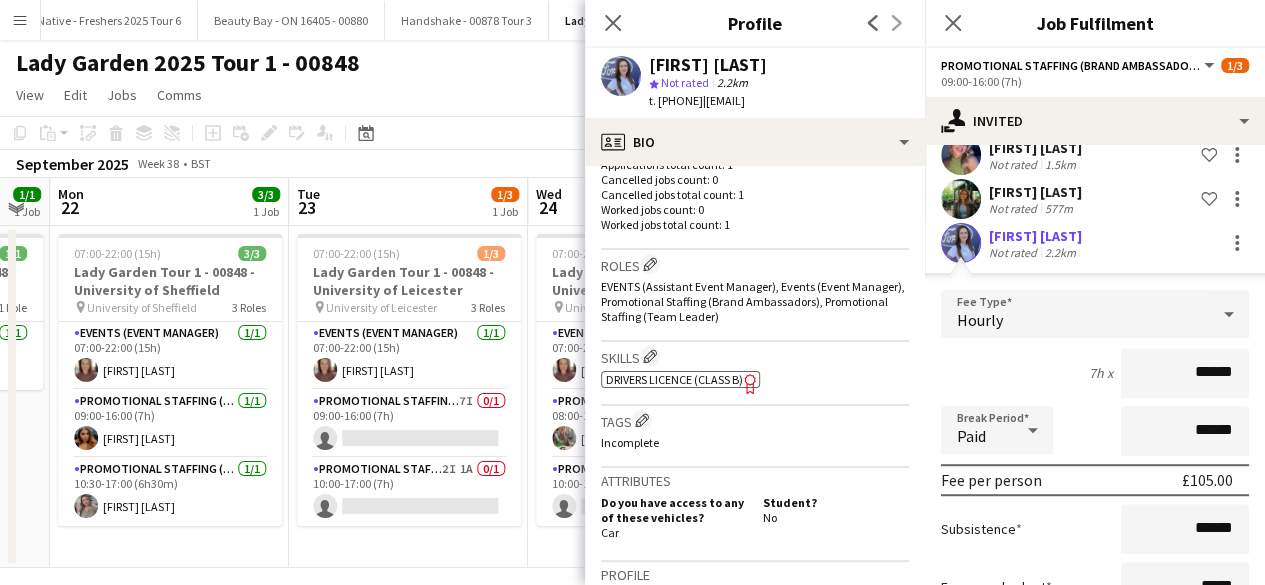scroll, scrollTop: 558, scrollLeft: 0, axis: vertical 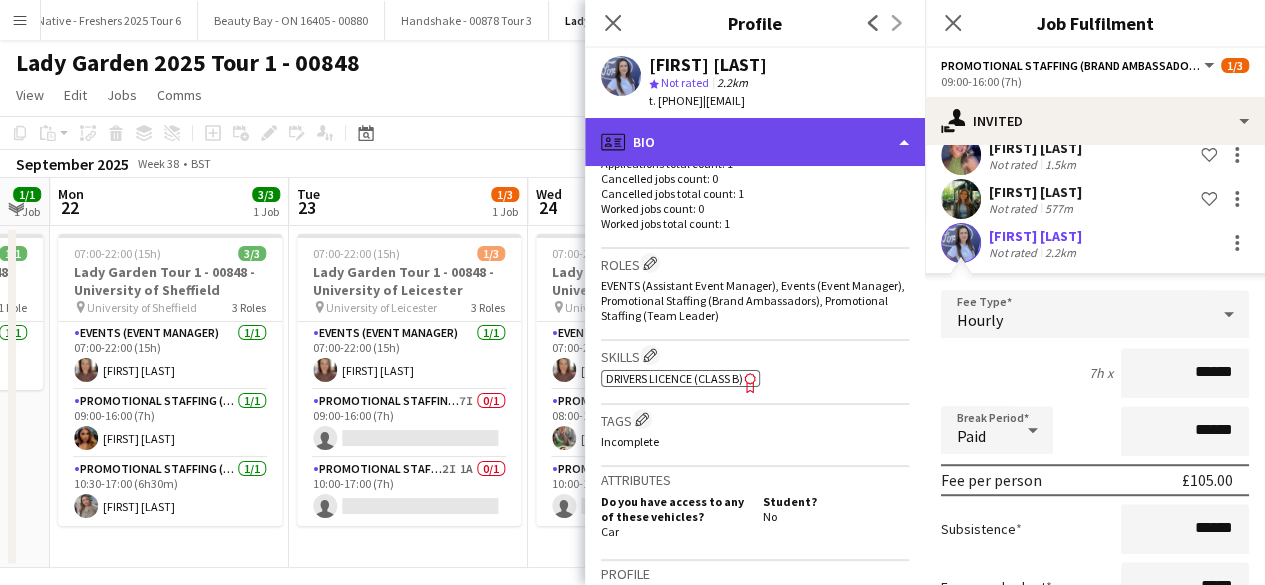click on "profile
Bio" 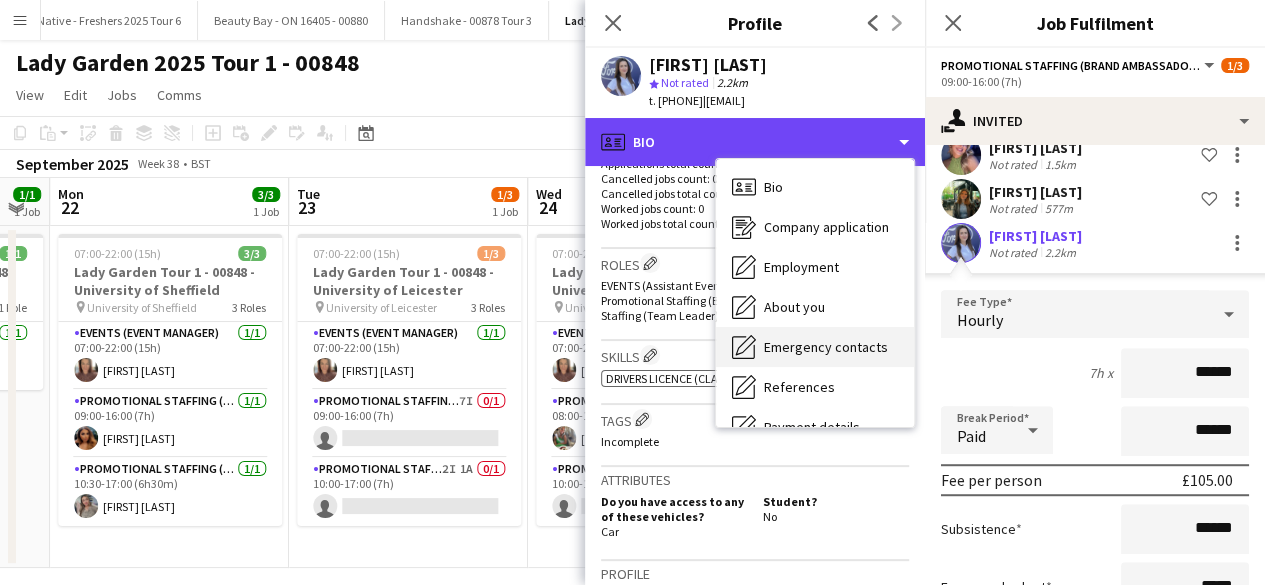 scroll, scrollTop: 188, scrollLeft: 0, axis: vertical 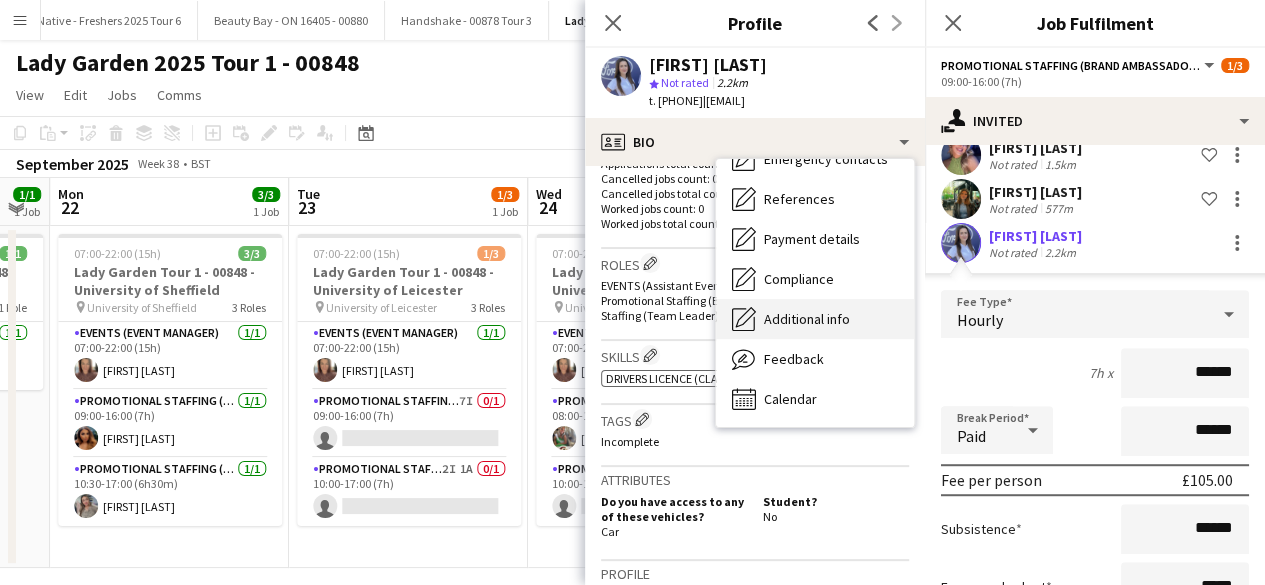 click on "Additional info
Additional info" at bounding box center (815, 319) 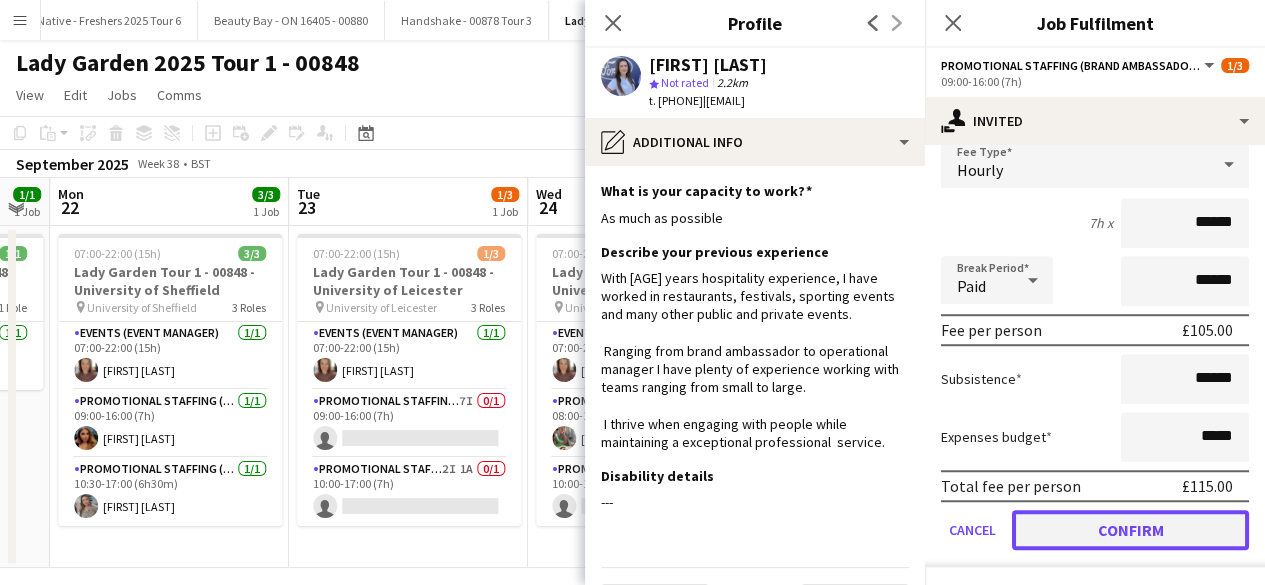 click on "Confirm" 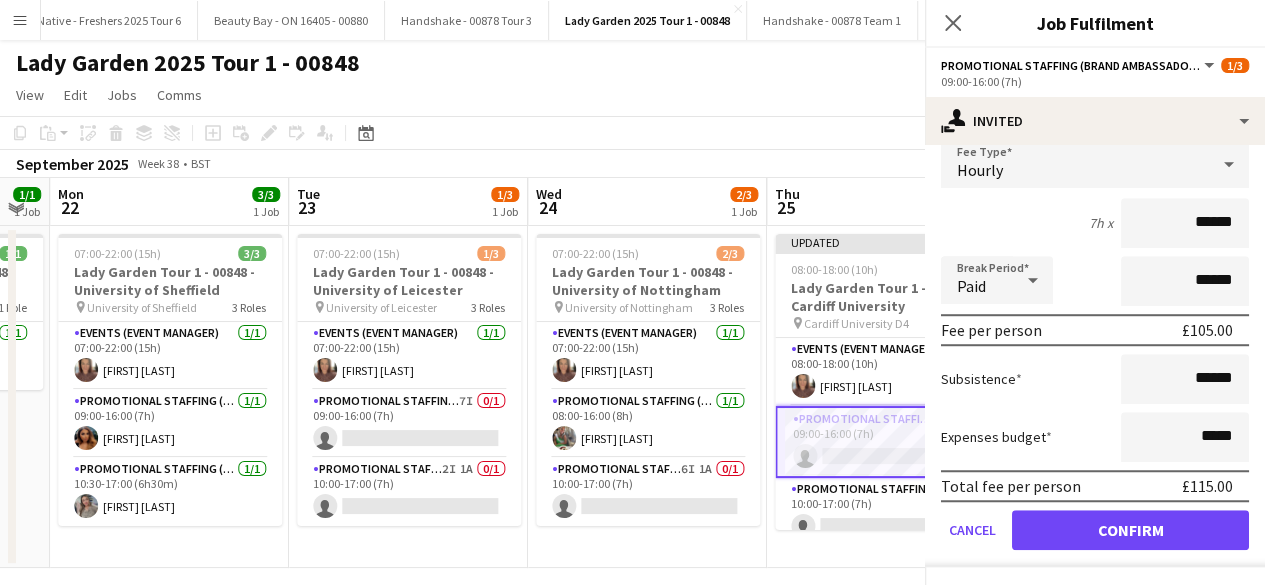 scroll, scrollTop: 177, scrollLeft: 0, axis: vertical 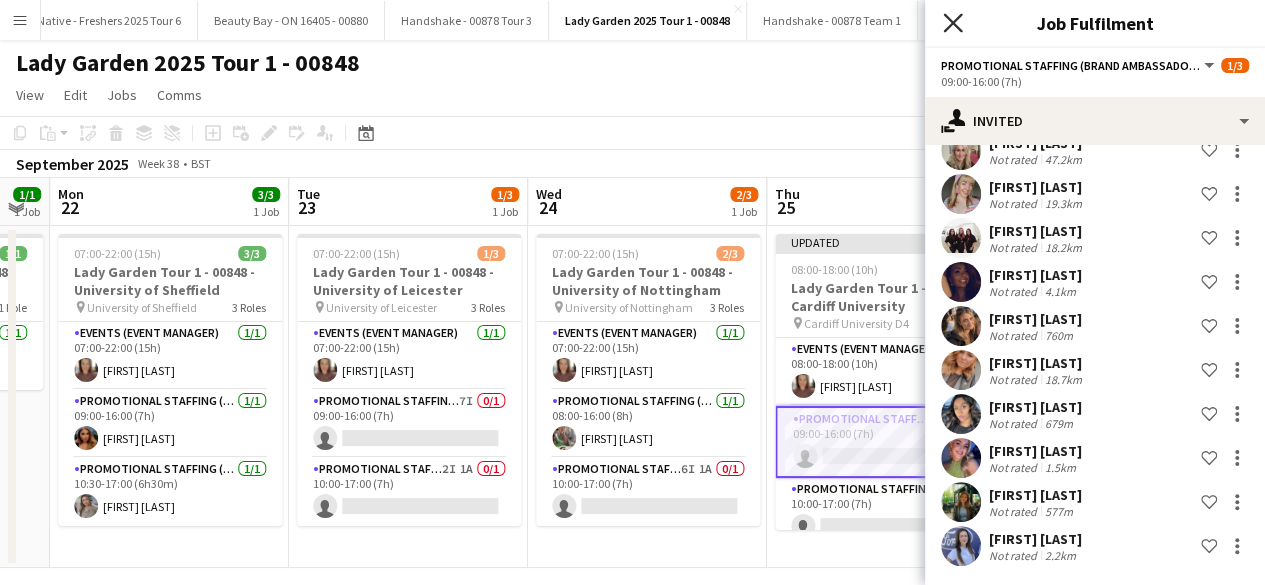 click 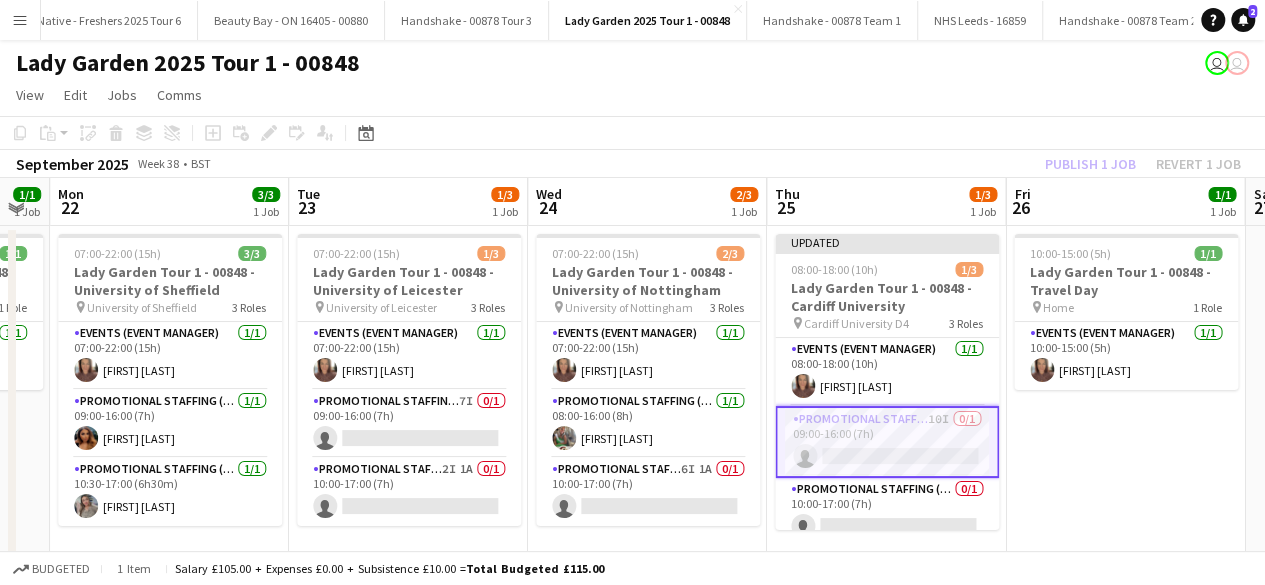 scroll, scrollTop: 15, scrollLeft: 0, axis: vertical 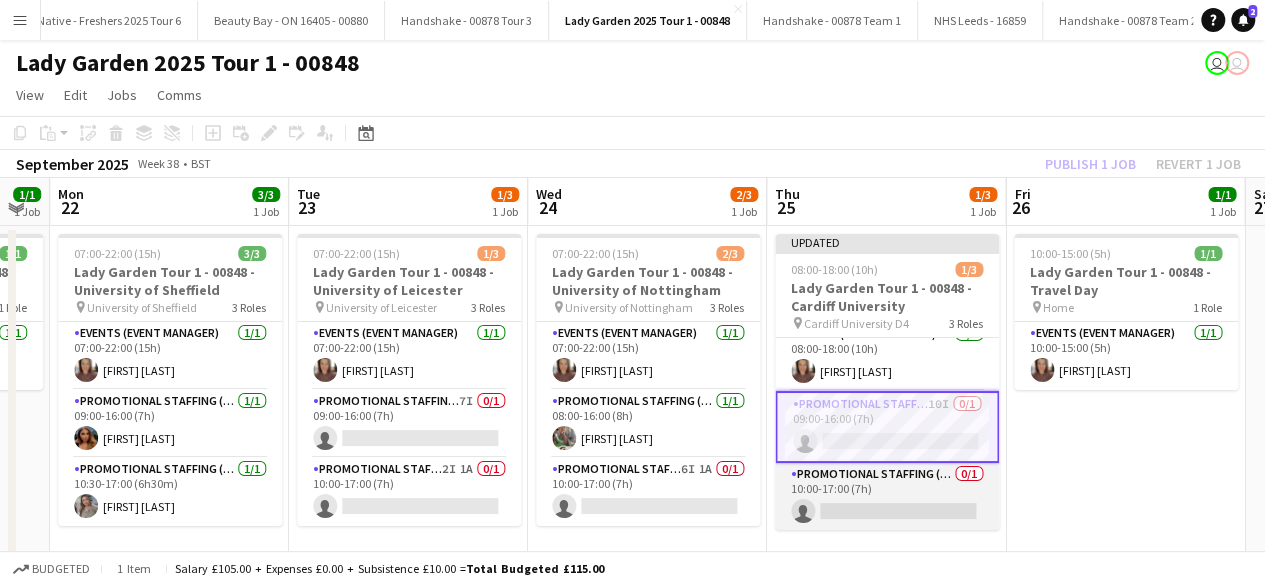 click on "Promotional Staffing (Brand Ambassadors)   0/1   10:00-17:00 (7h)
single-neutral-actions" at bounding box center (887, 497) 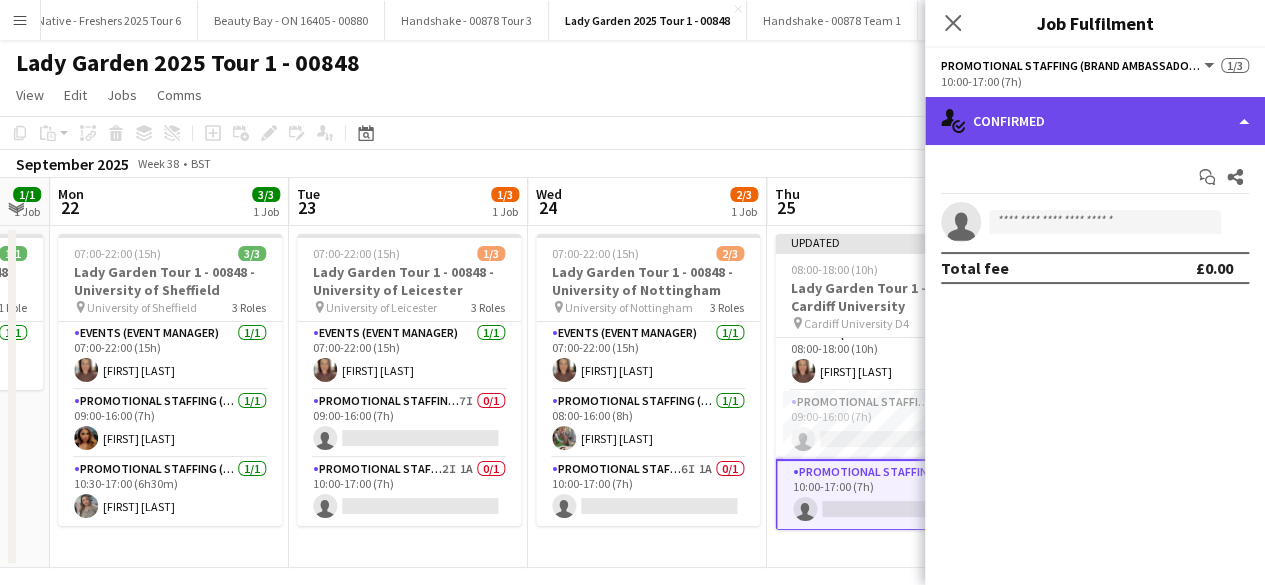 click on "single-neutral-actions-check-2
Confirmed" 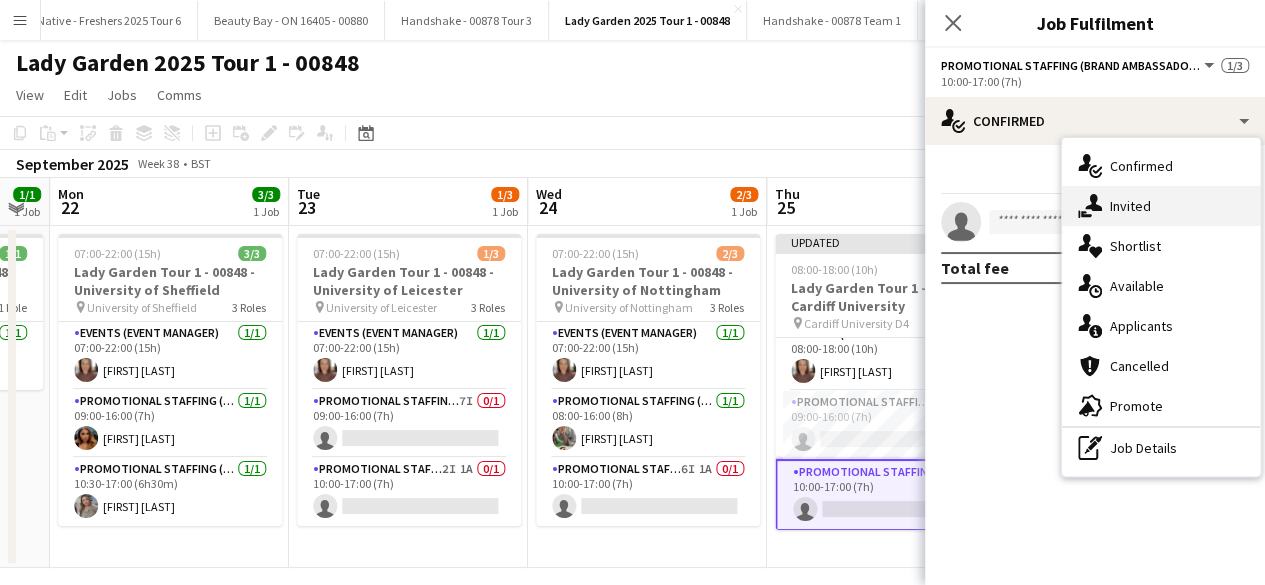 click on "single-neutral-actions-share-1
Invited" at bounding box center (1161, 206) 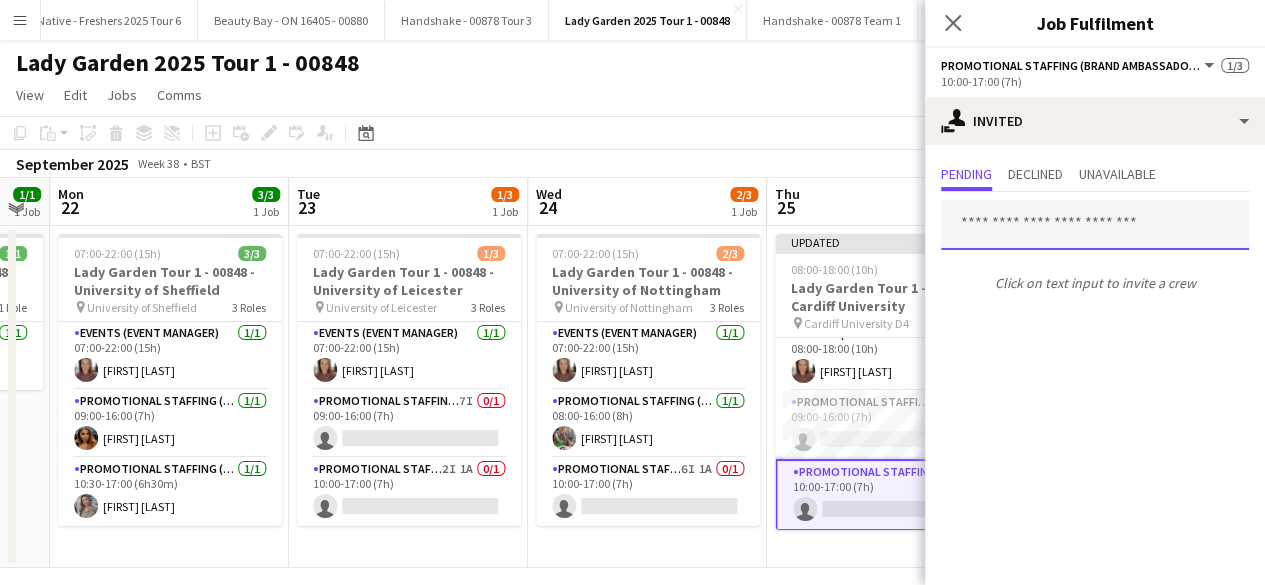 click at bounding box center (1095, 225) 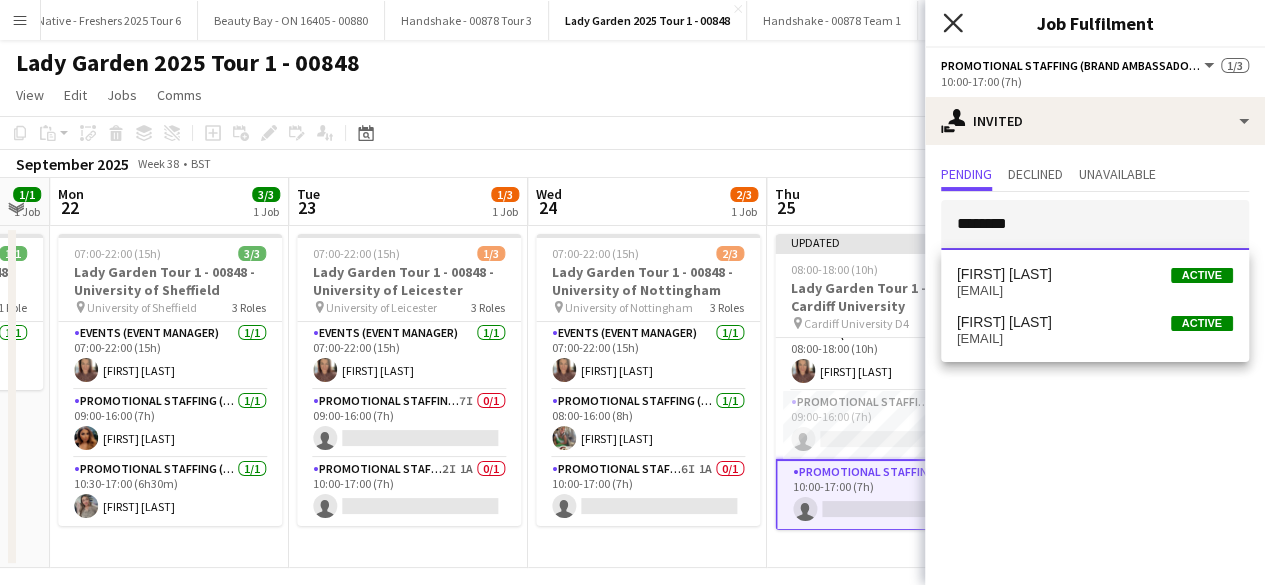 type on "********" 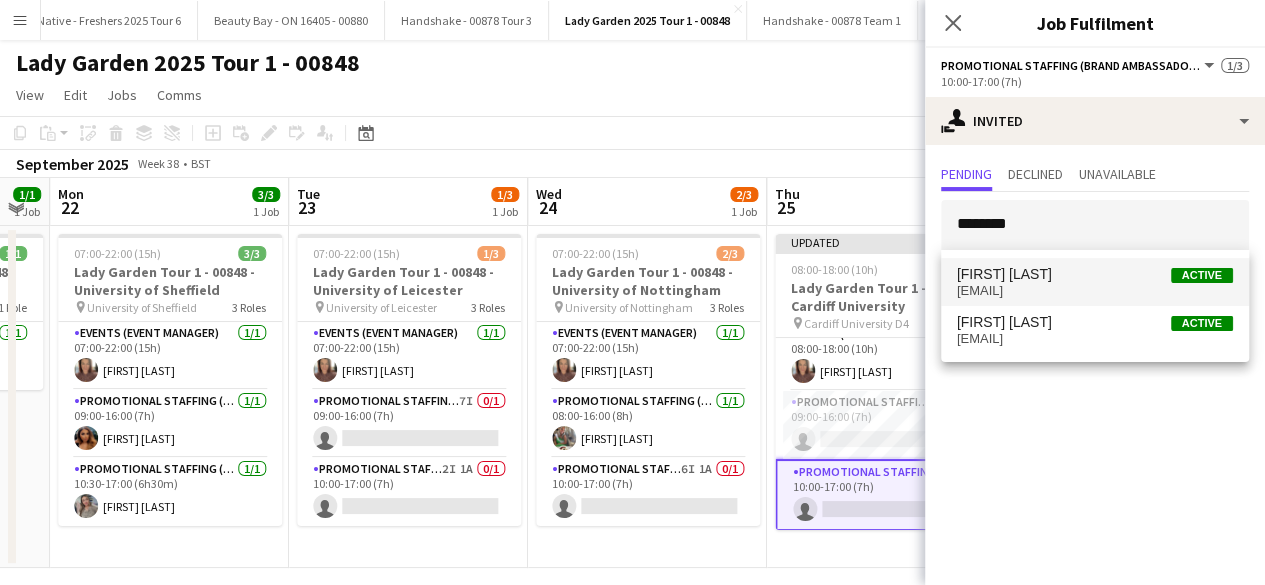 click on "Holly Rhys-Donoghue  Active  hollysdonoghue@outlook.com" at bounding box center (1095, 282) 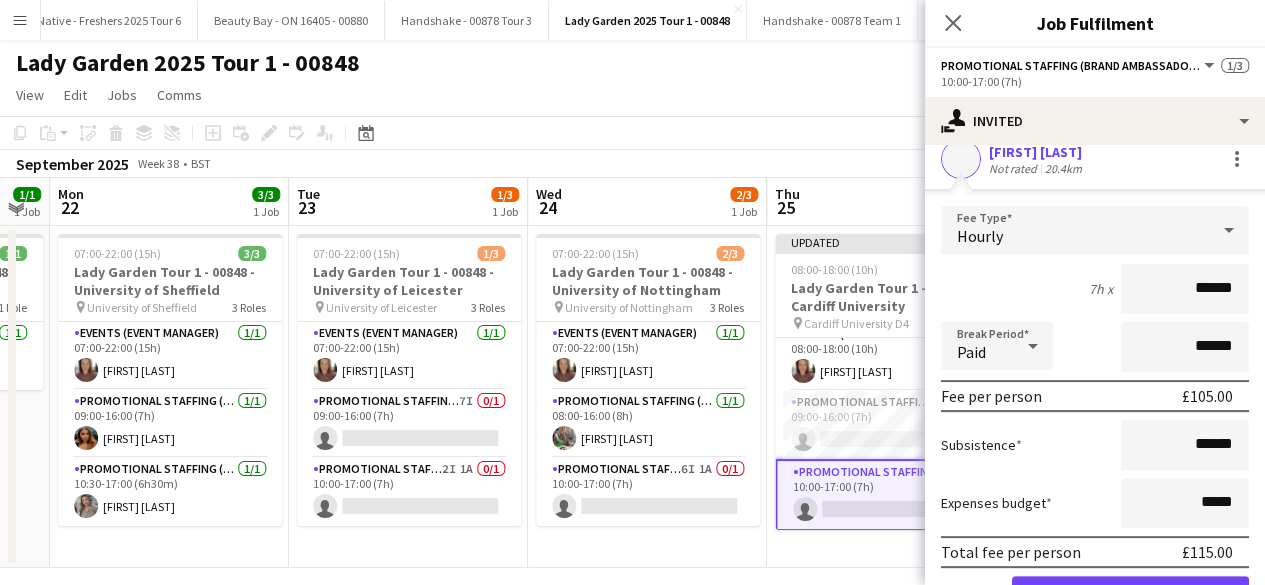 scroll, scrollTop: 234, scrollLeft: 0, axis: vertical 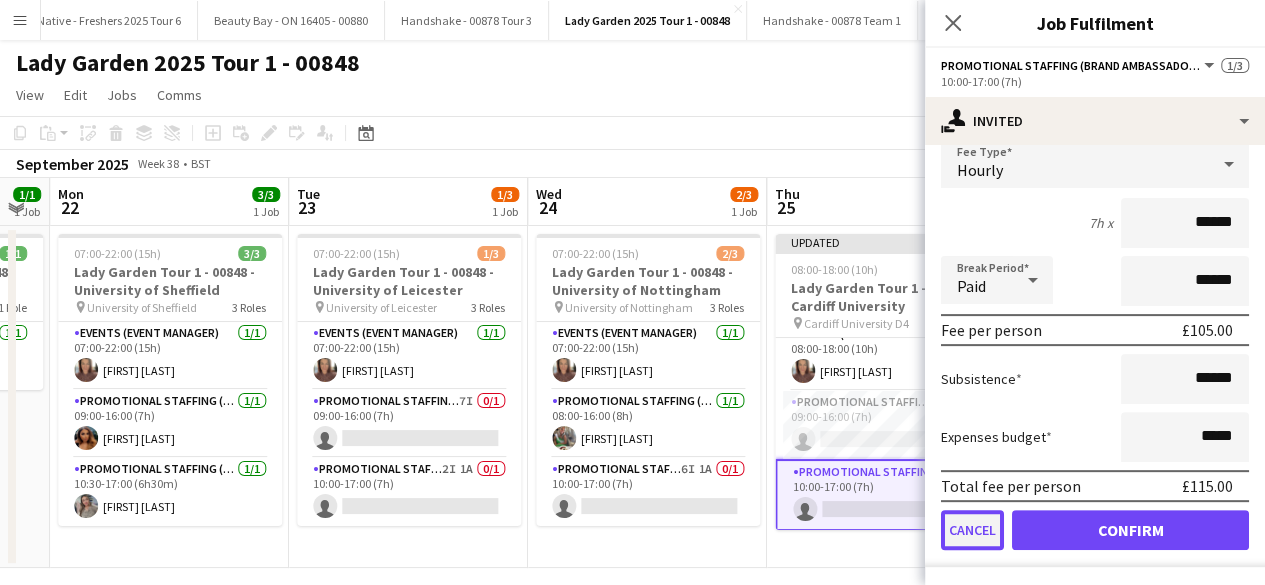 click on "Cancel" 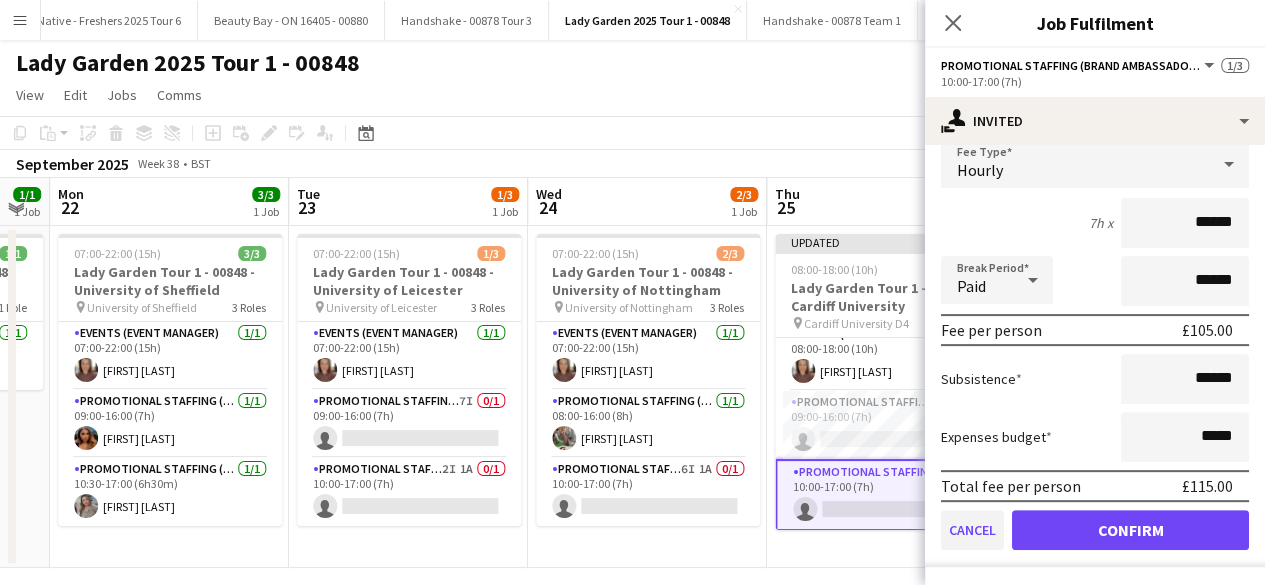 scroll, scrollTop: 0, scrollLeft: 0, axis: both 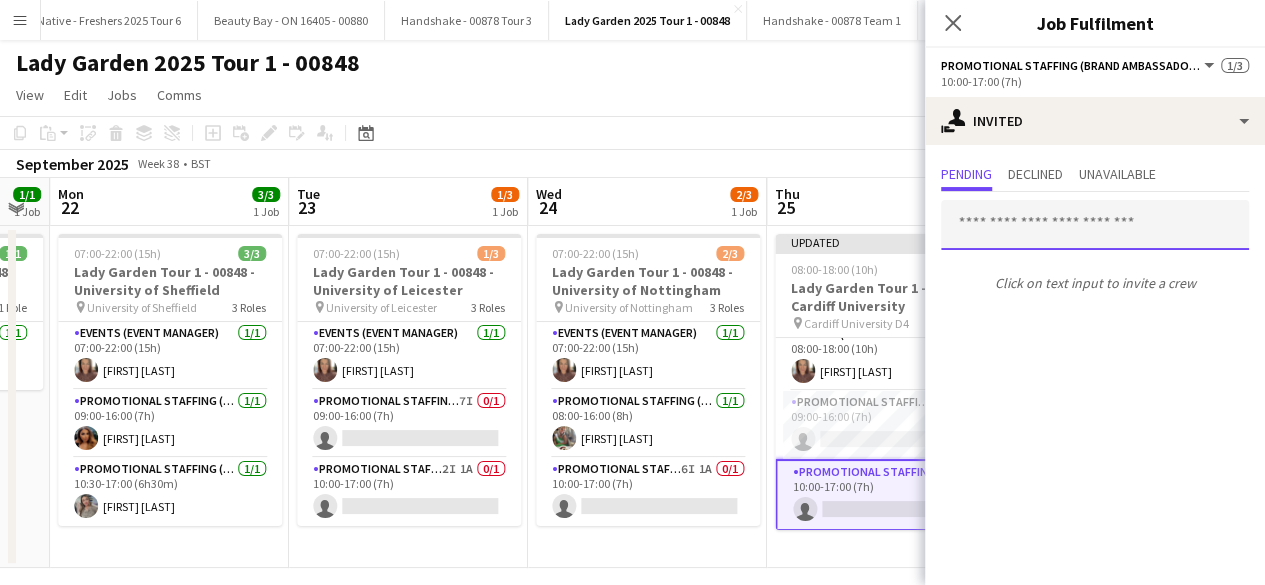 click at bounding box center (1095, 225) 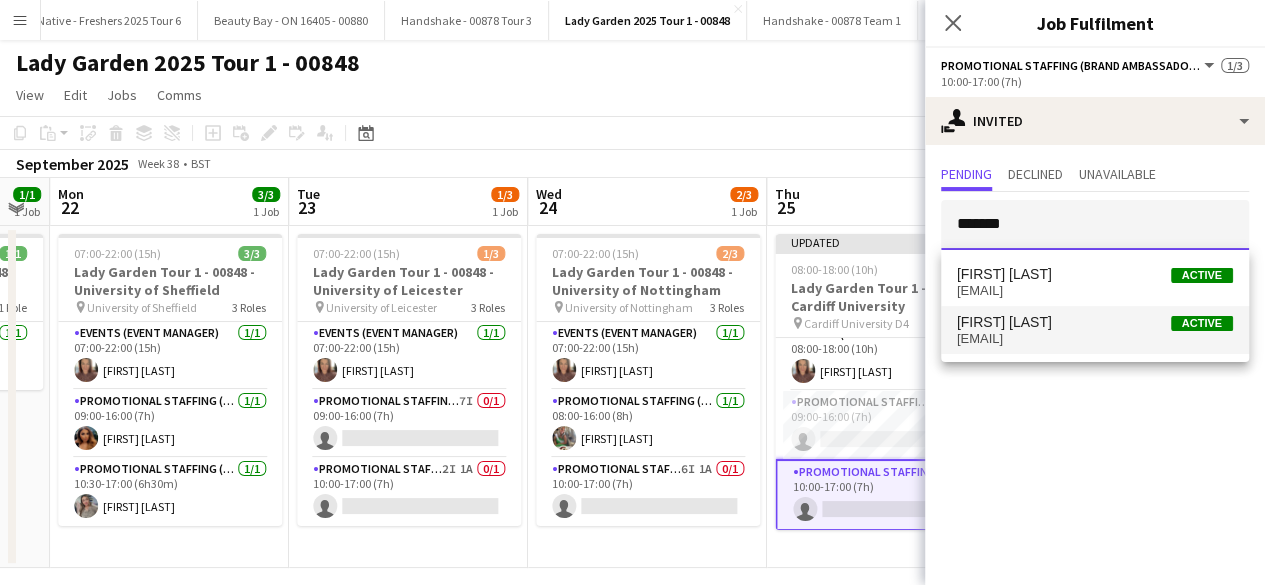 type on "*******" 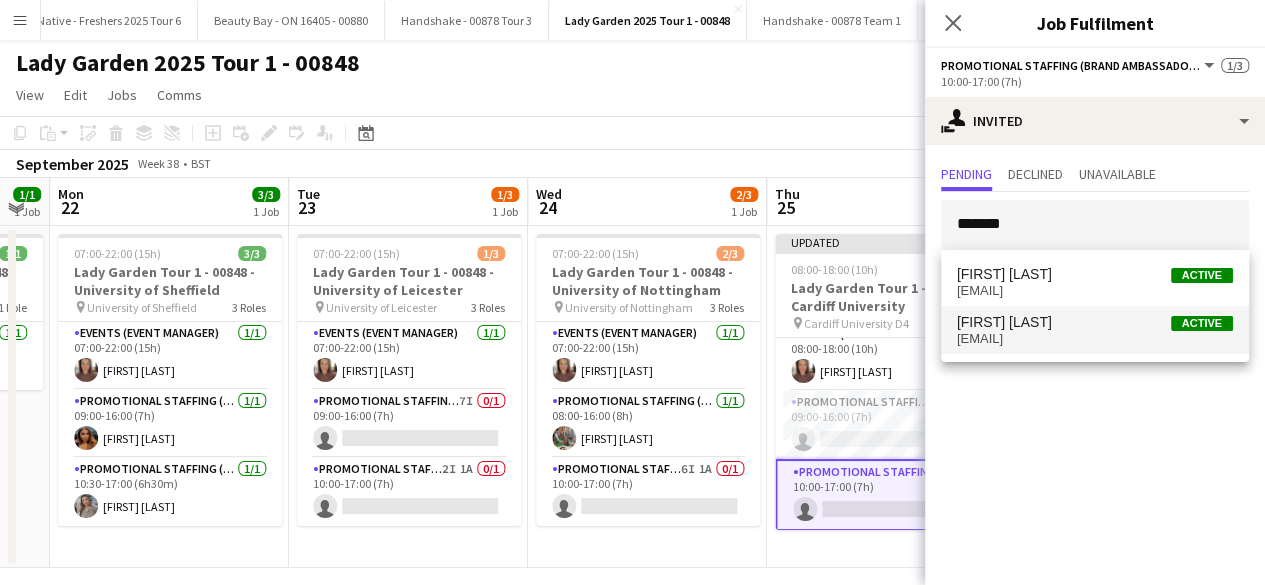 click on "[FIRST] [LAST]" at bounding box center (1004, 322) 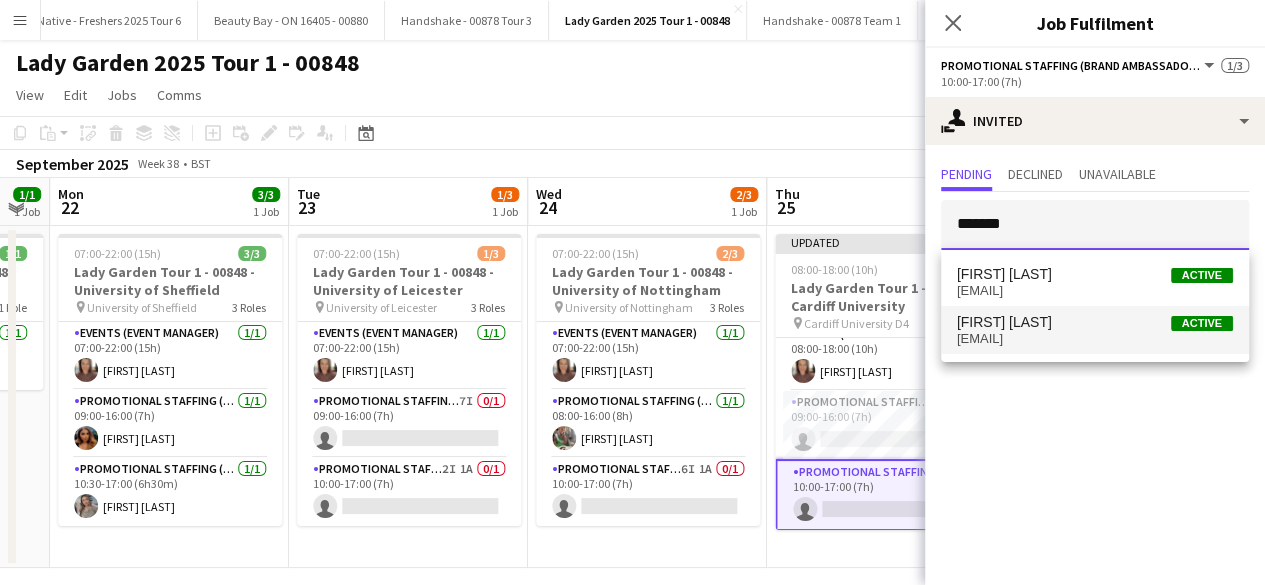 type 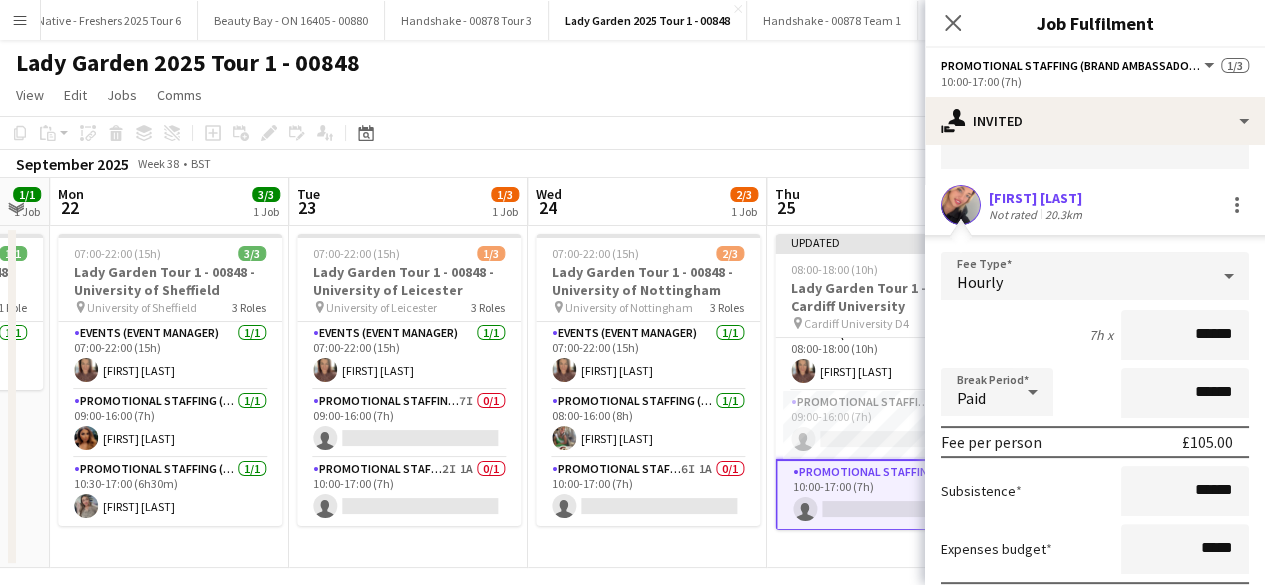 click on "7h x  ******" 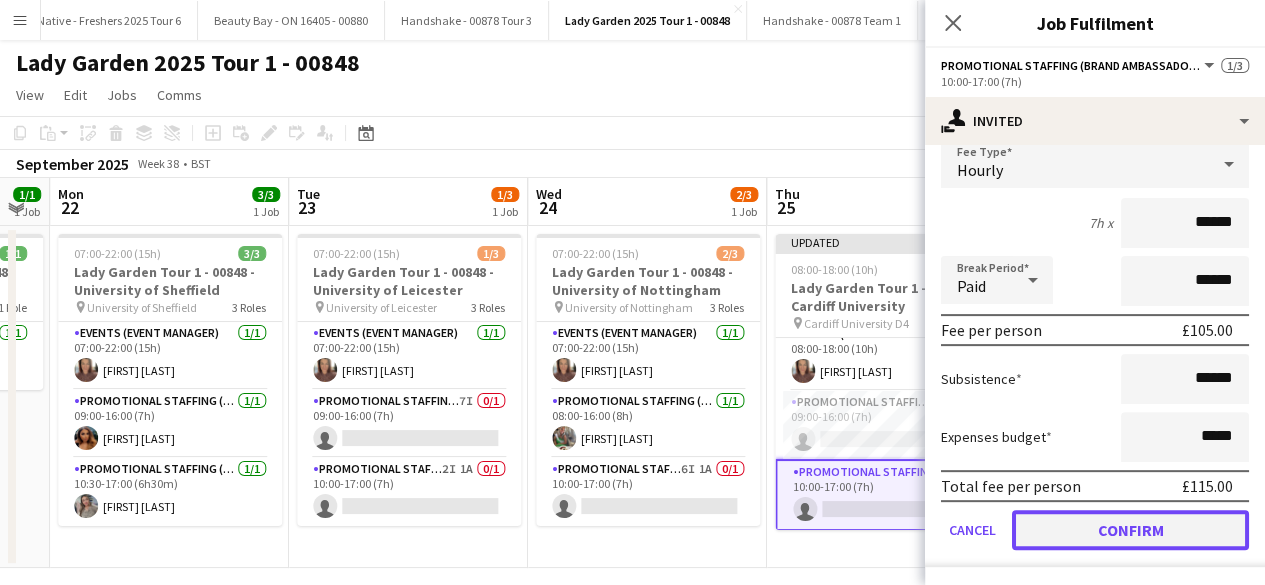 click on "Confirm" 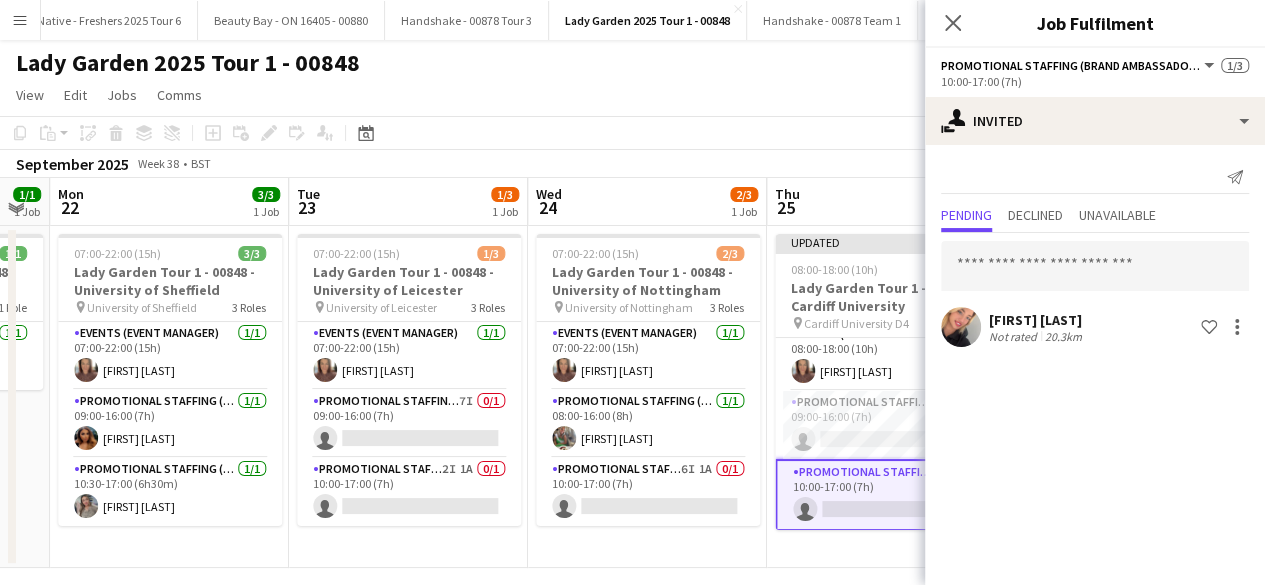scroll, scrollTop: 0, scrollLeft: 0, axis: both 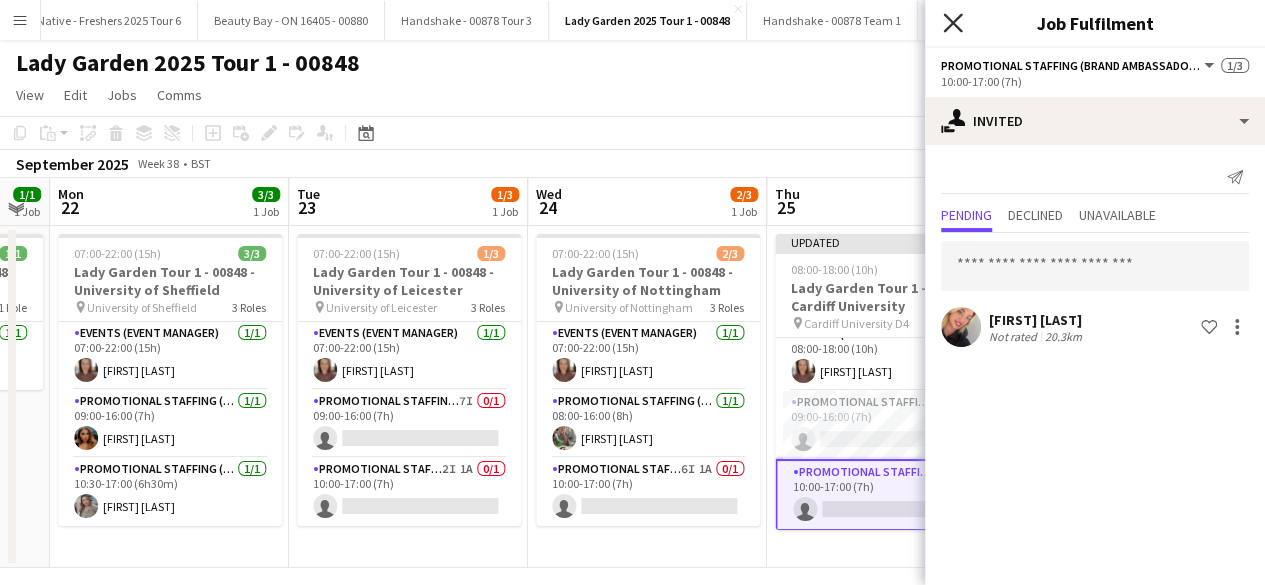 click on "Close pop-in" 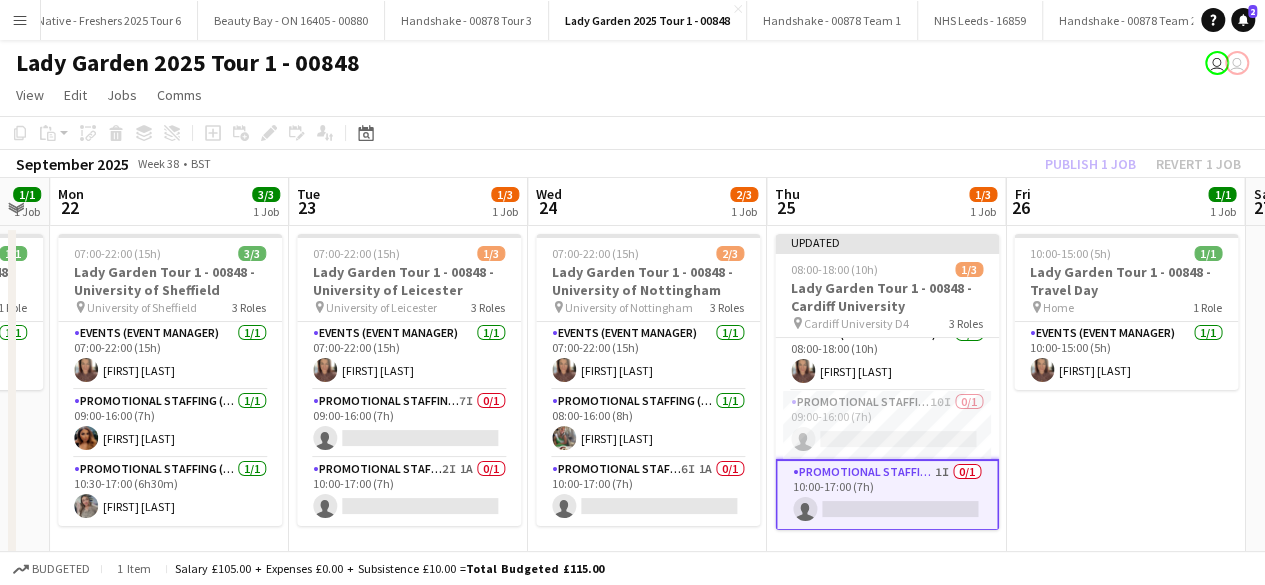 click on "10:00-15:00 (5h)    1/1   Lady Garden Tour 1 - 00848 - Travel Day
pin
Home   1 Role   Events (Event Manager)   1/1   10:00-15:00 (5h)
[FIRST] [LAST]" at bounding box center (1125, 397) 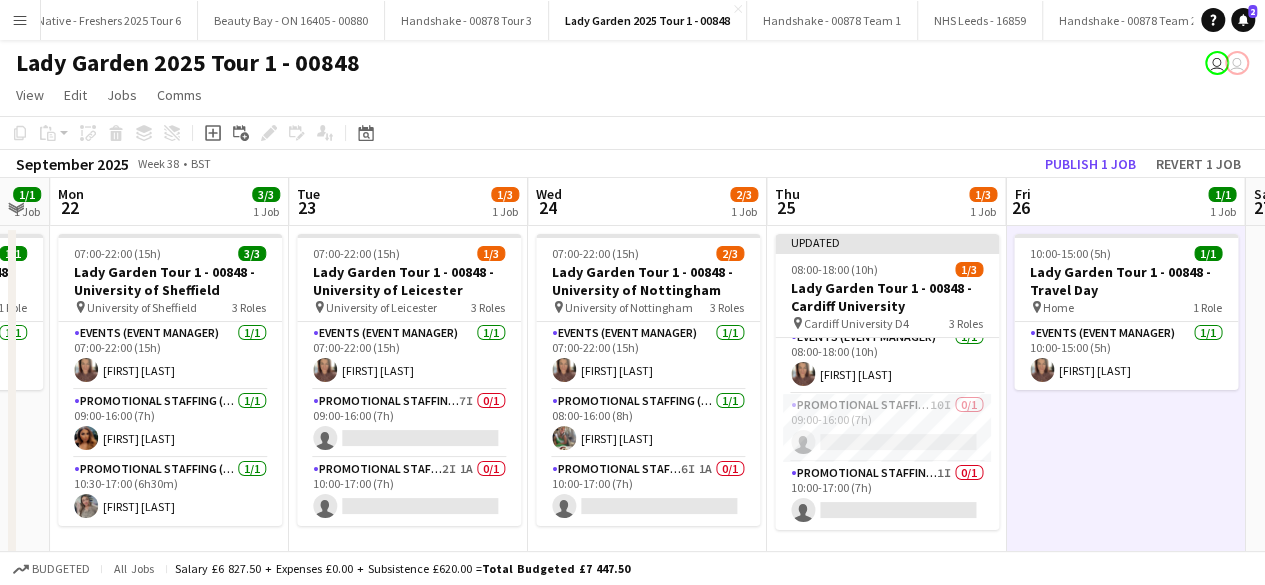 scroll, scrollTop: 11, scrollLeft: 0, axis: vertical 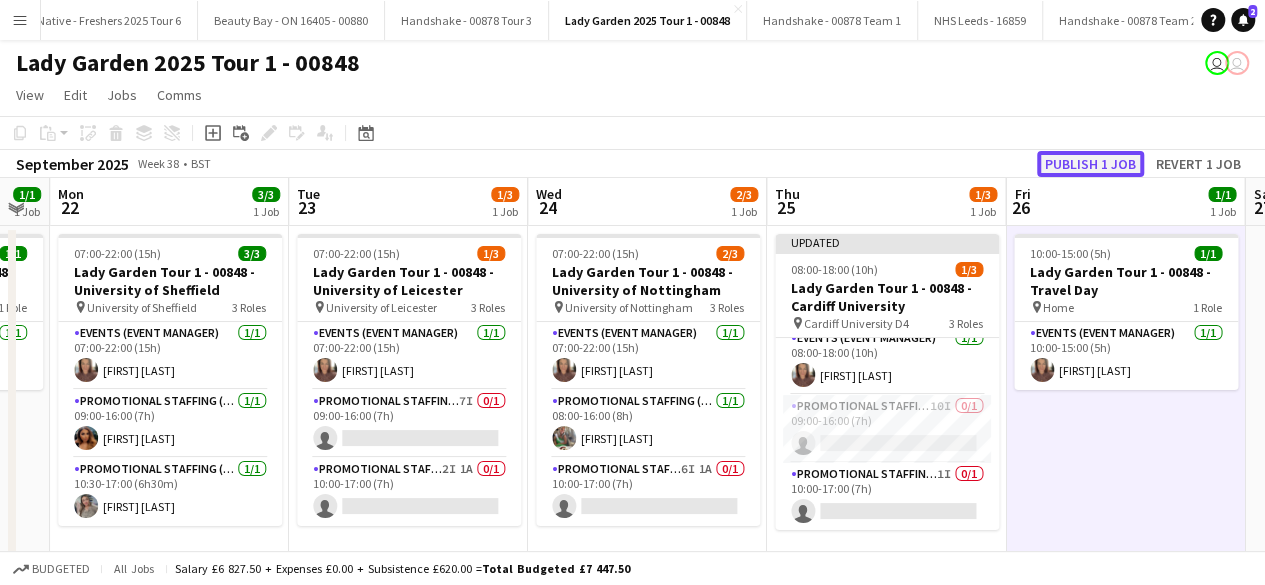 click on "Publish 1 job" 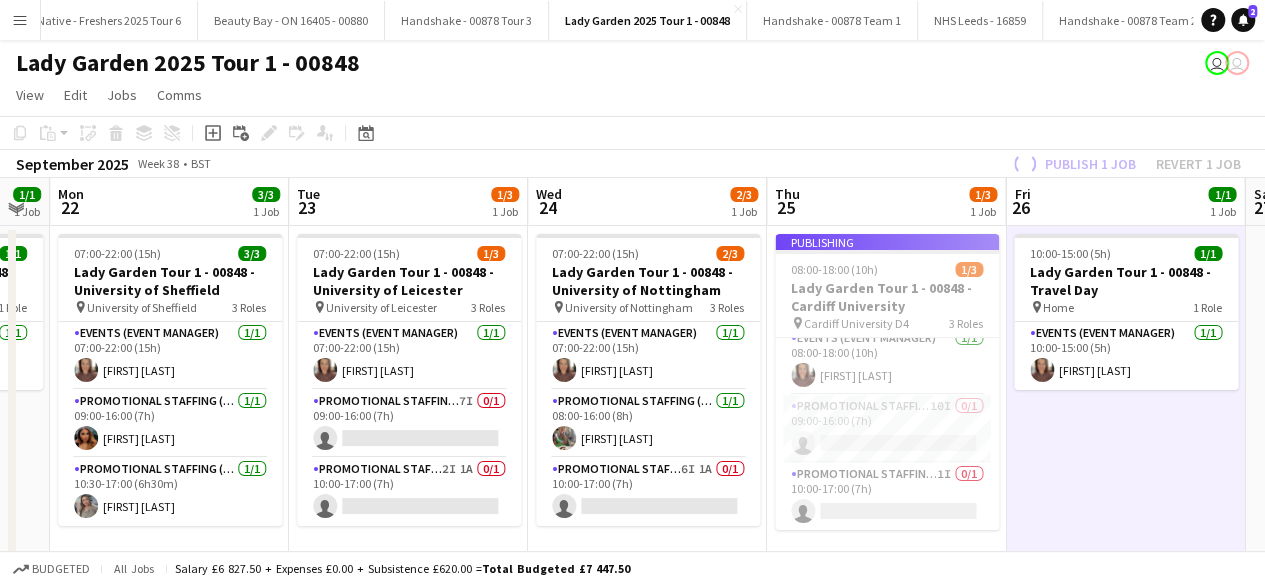 scroll, scrollTop: 0, scrollLeft: 0, axis: both 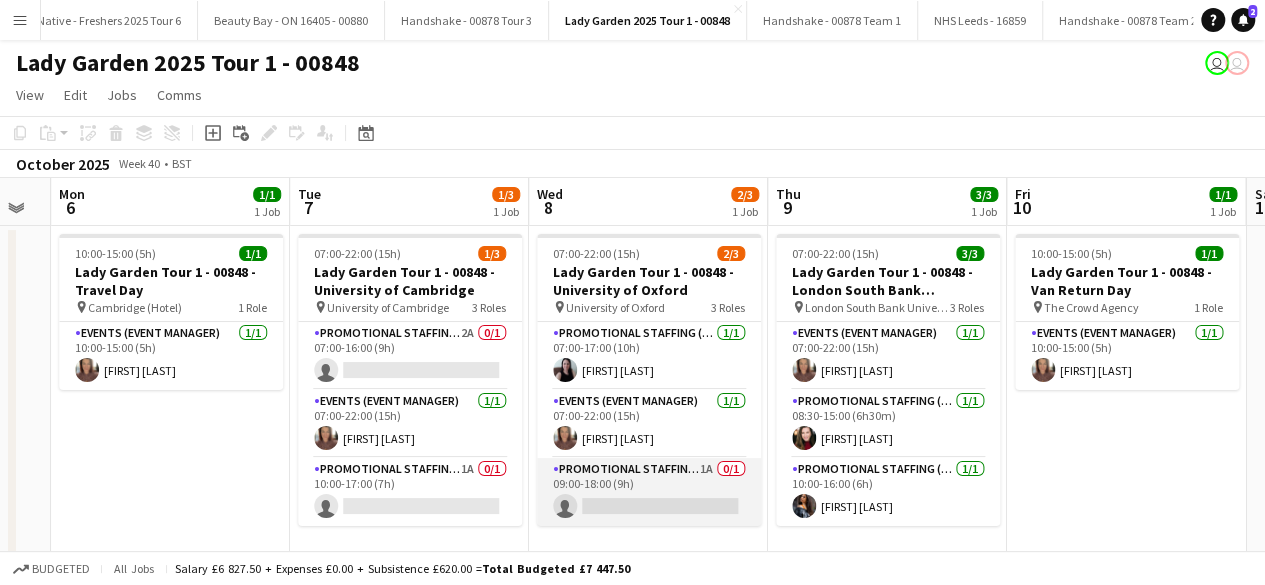 click on "Promotional Staffing (Brand Ambassadors)   1A   0/1   09:00-18:00 (9h)
single-neutral-actions" at bounding box center [649, 492] 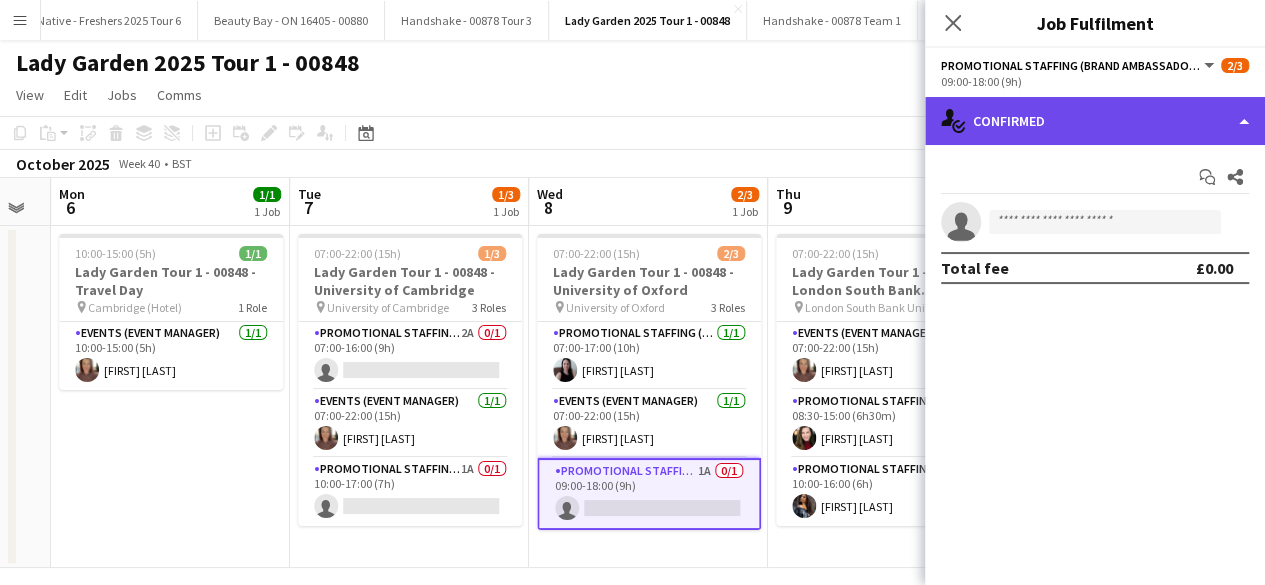 click on "single-neutral-actions-check-2
Confirmed" 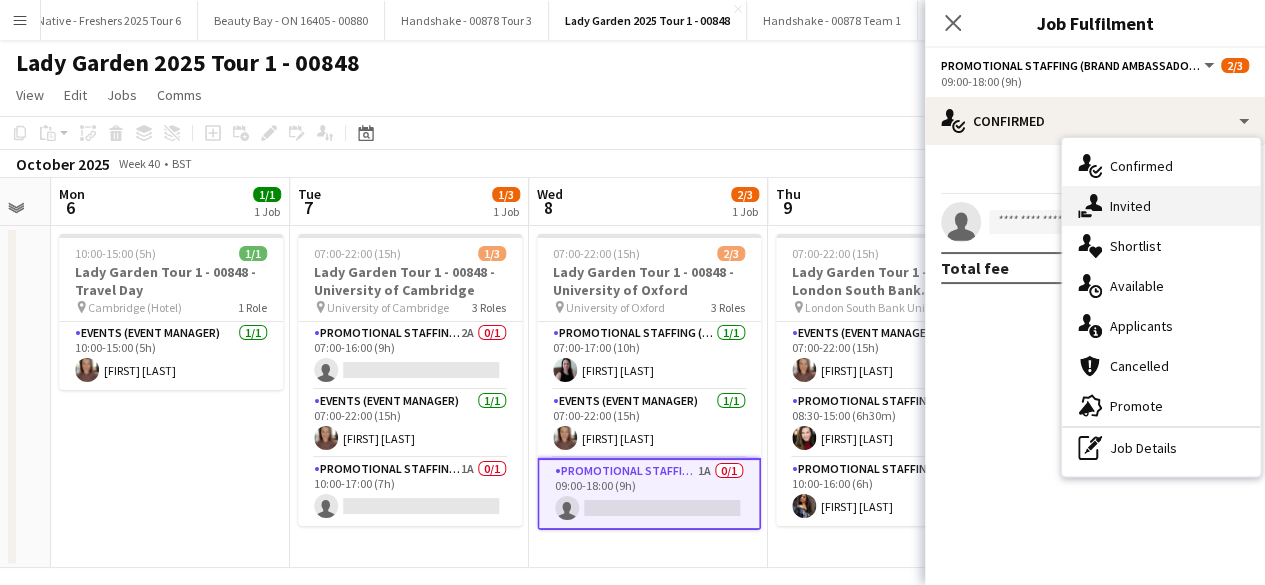 click on "single-neutral-actions-share-1
Invited" at bounding box center (1161, 206) 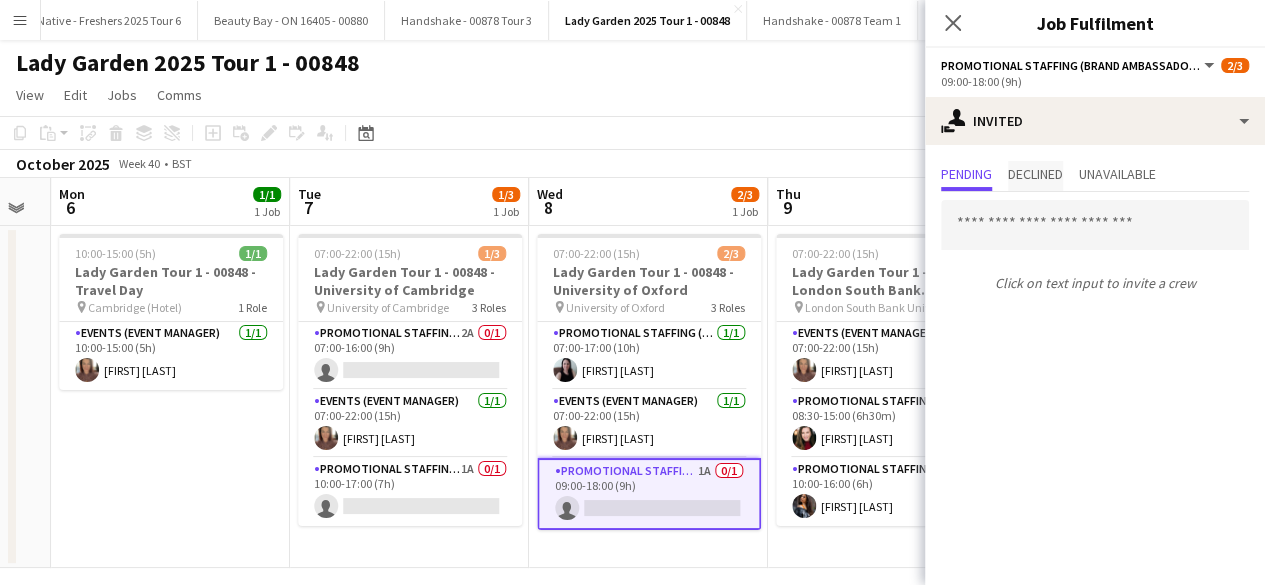 click on "Declined" at bounding box center (1035, 174) 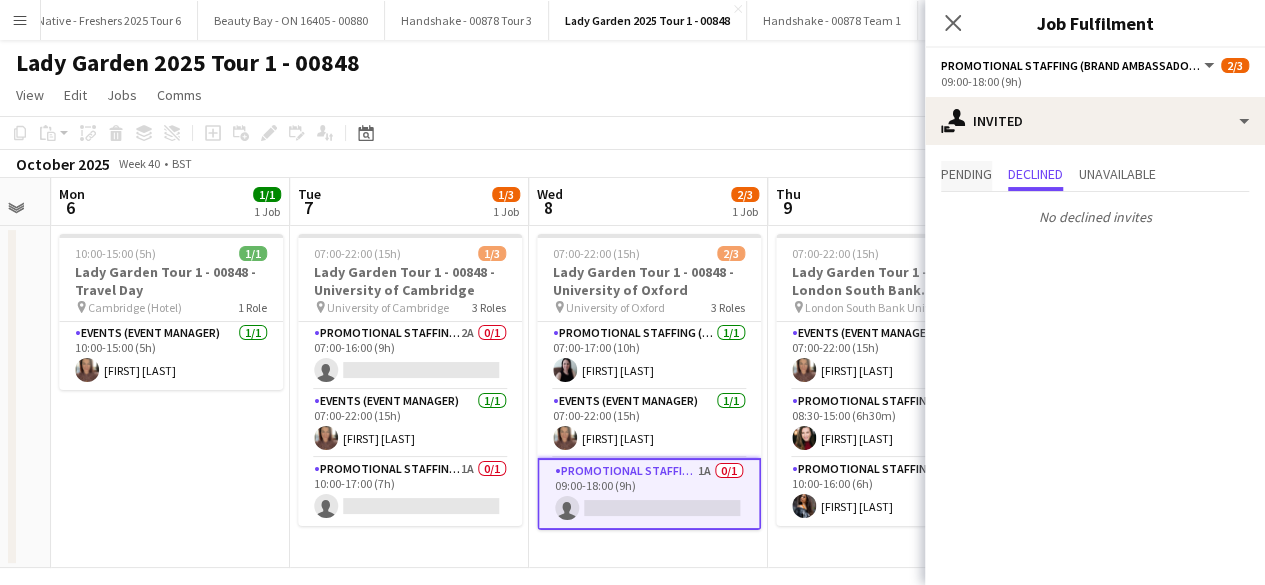 click on "Pending" at bounding box center [966, 174] 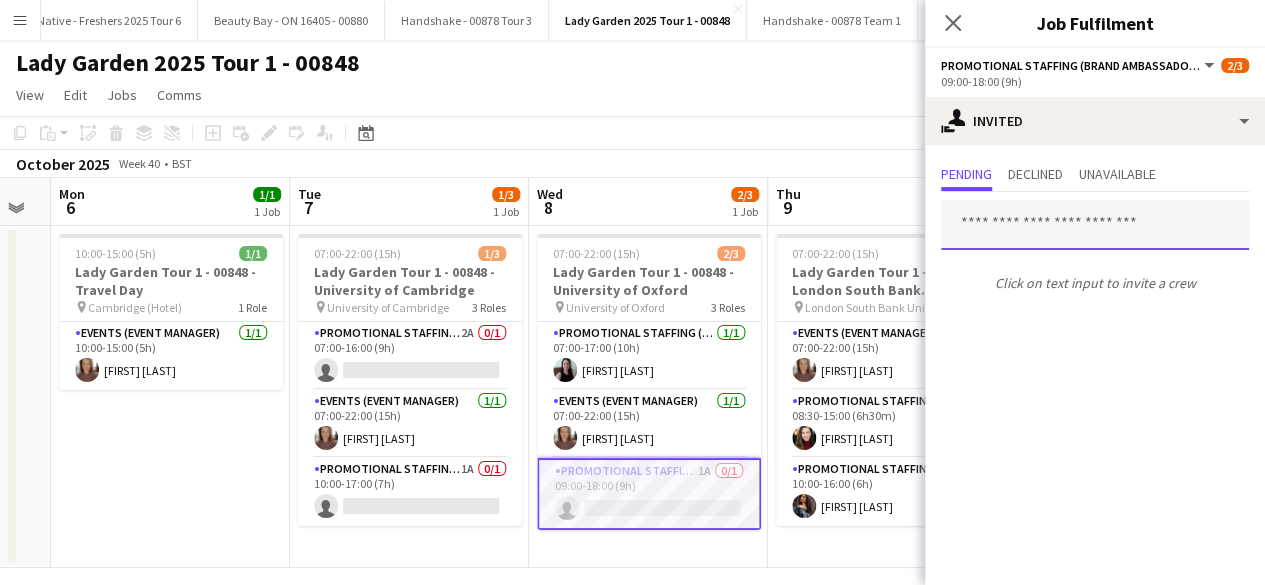 click at bounding box center (1095, 225) 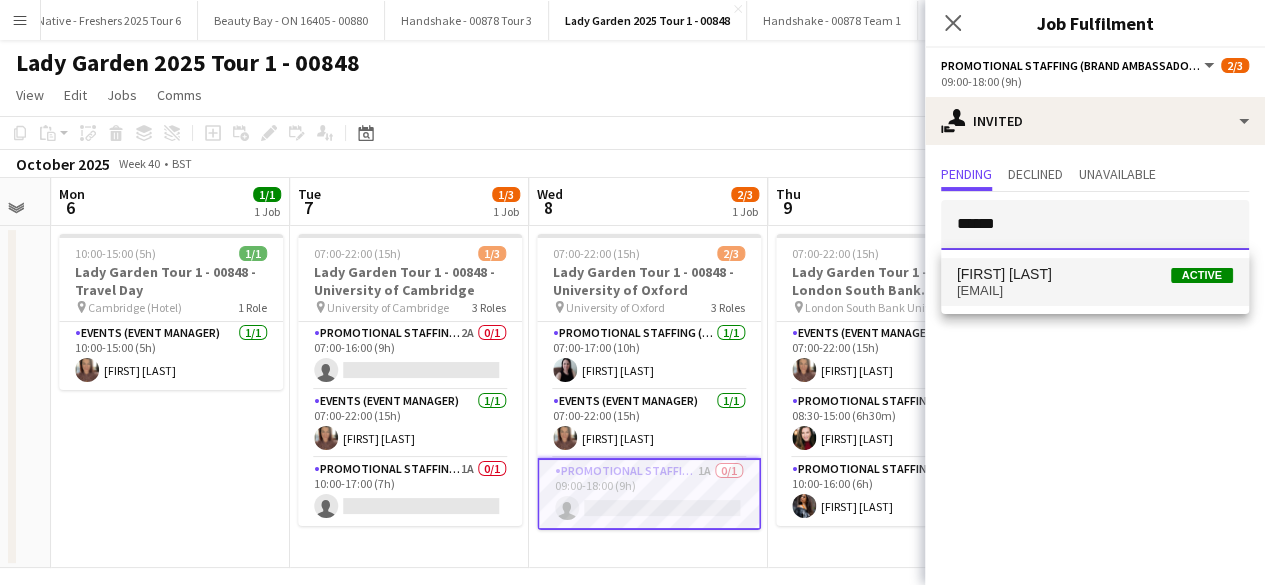 type on "******" 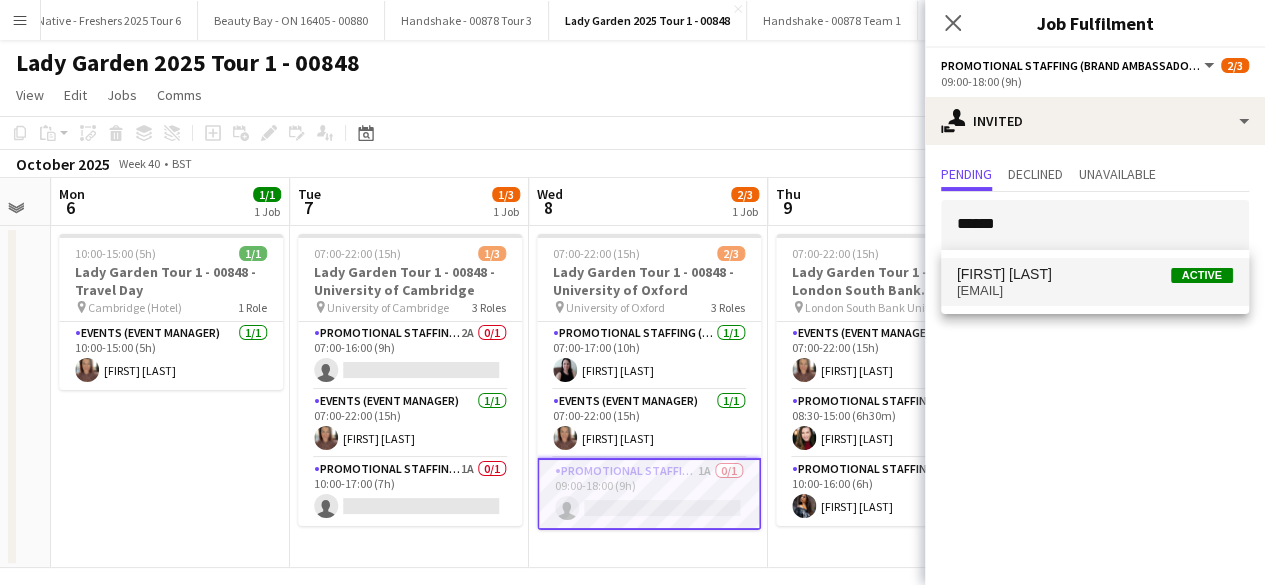 click on "[EMAIL]" at bounding box center (1095, 291) 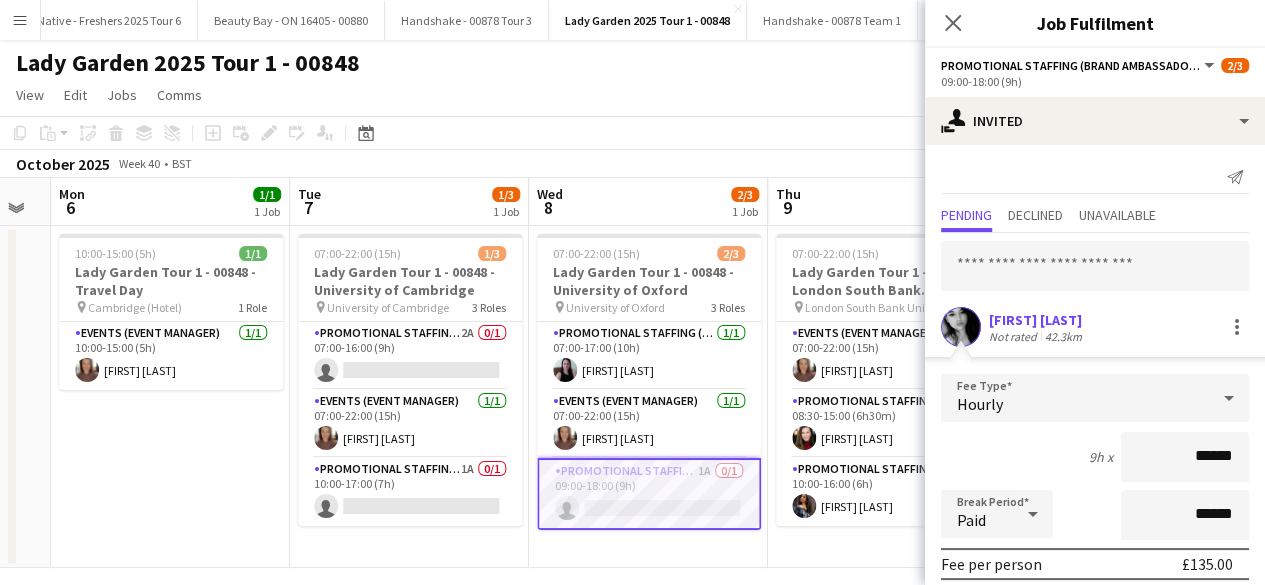 scroll, scrollTop: 234, scrollLeft: 0, axis: vertical 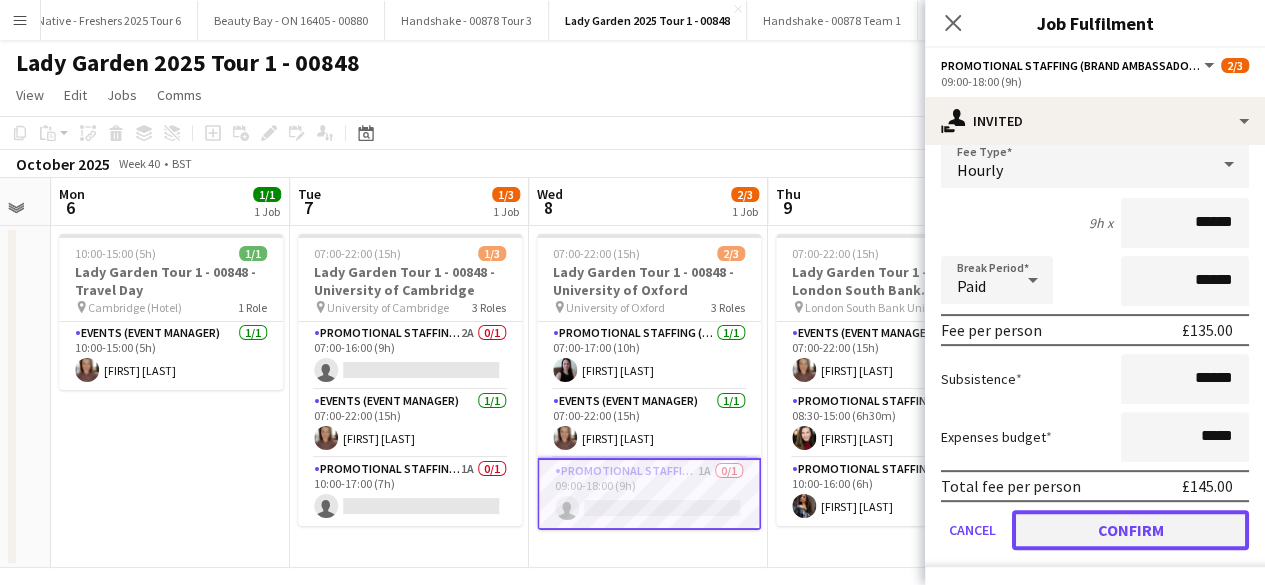 click on "Confirm" 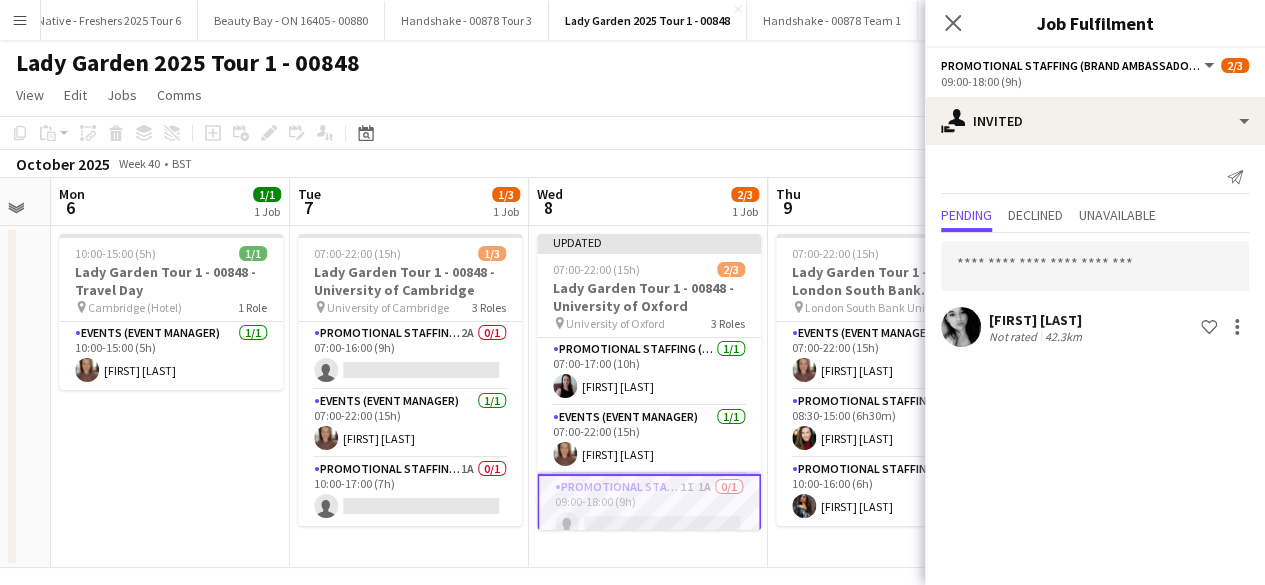 scroll, scrollTop: 0, scrollLeft: 0, axis: both 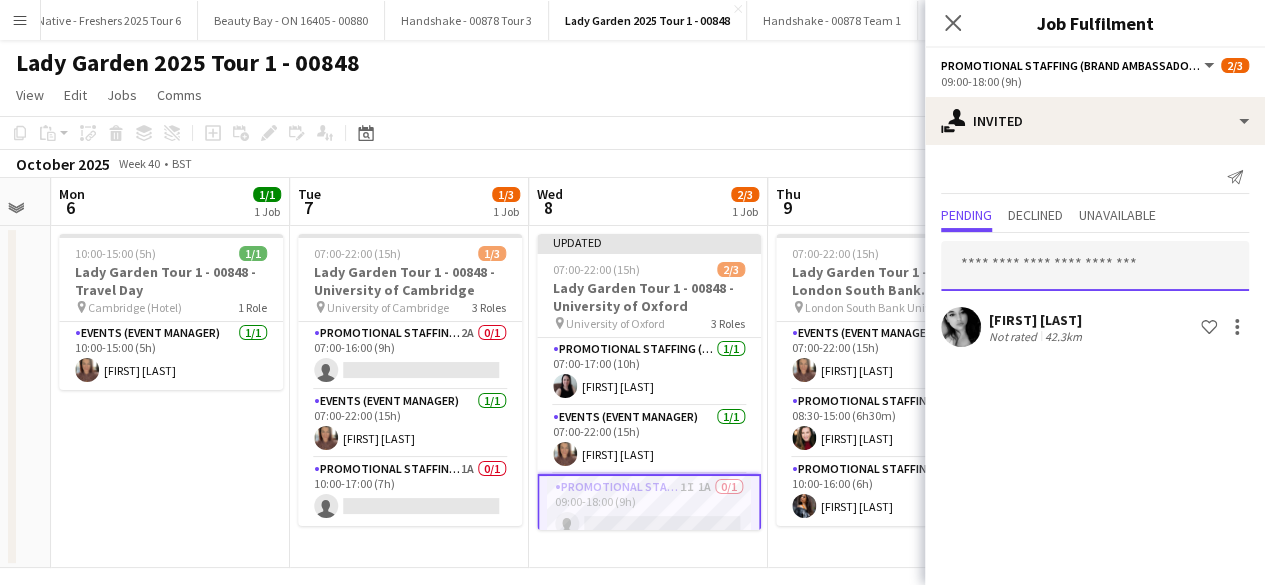 click at bounding box center [1095, 266] 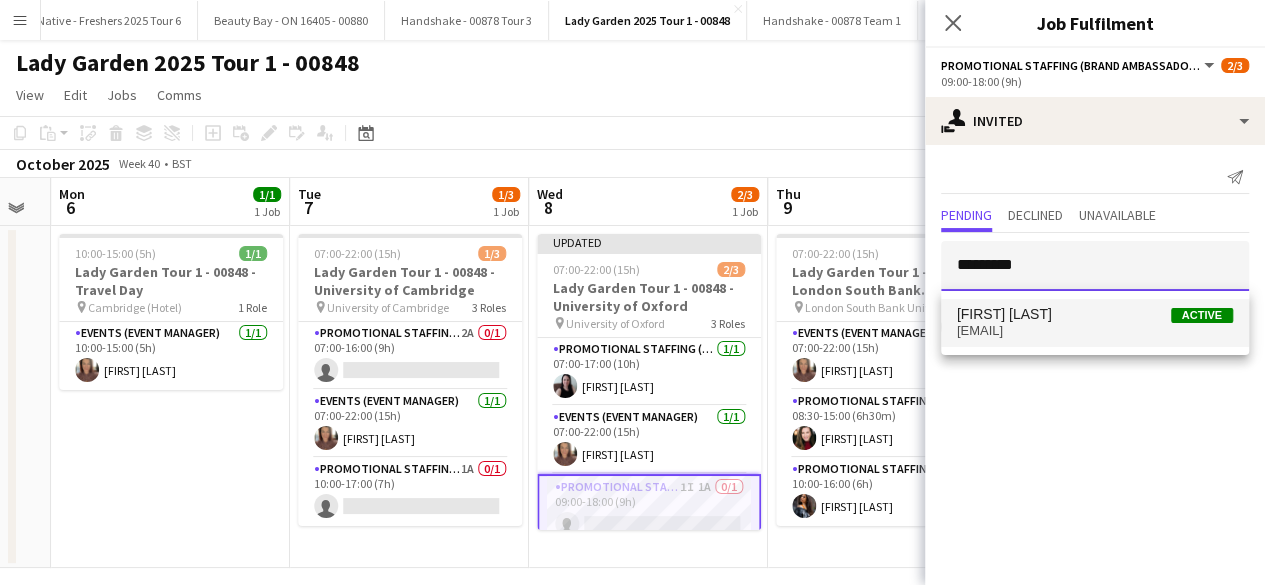 type on "*********" 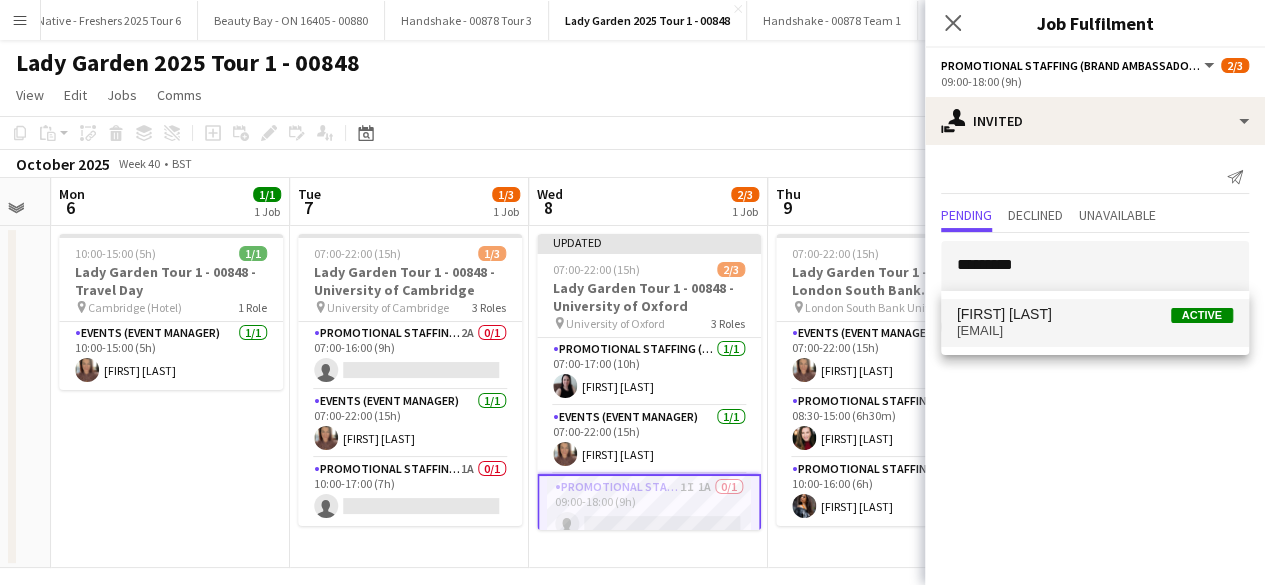 click on "[FIRST] [LAST]" at bounding box center (1004, 314) 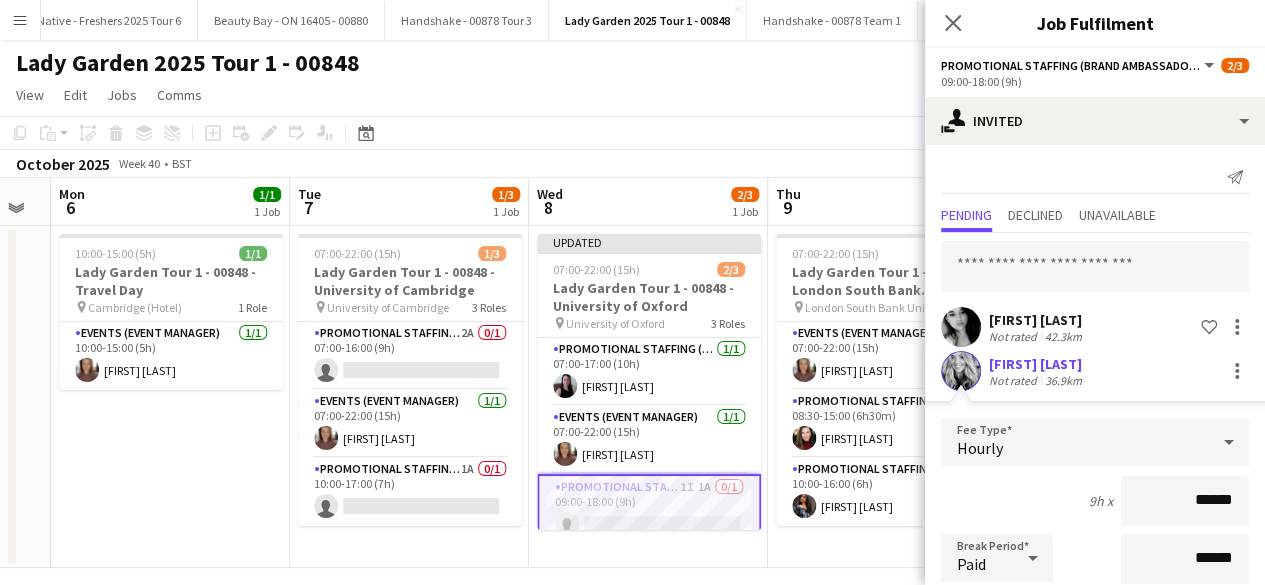 scroll, scrollTop: 278, scrollLeft: 0, axis: vertical 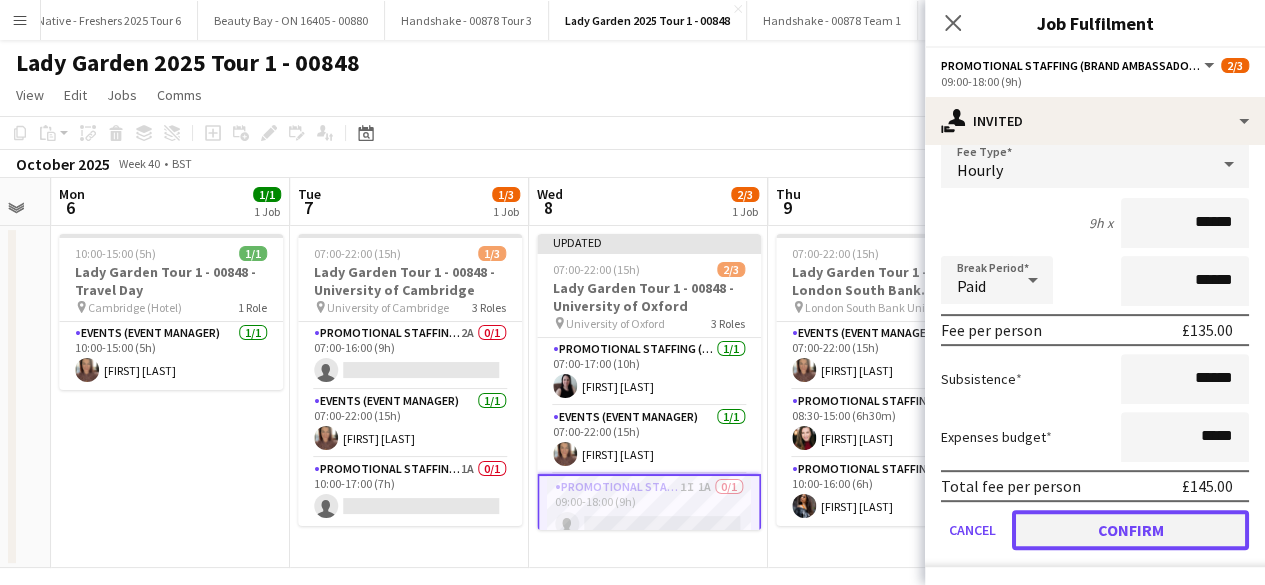 click on "Confirm" 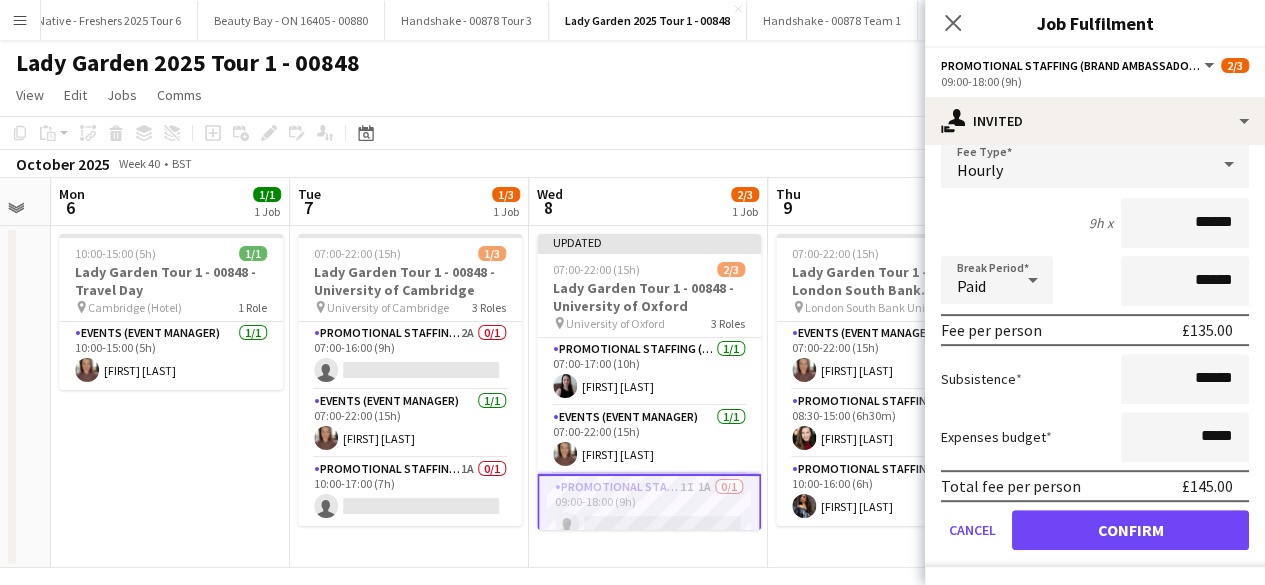 scroll, scrollTop: 0, scrollLeft: 0, axis: both 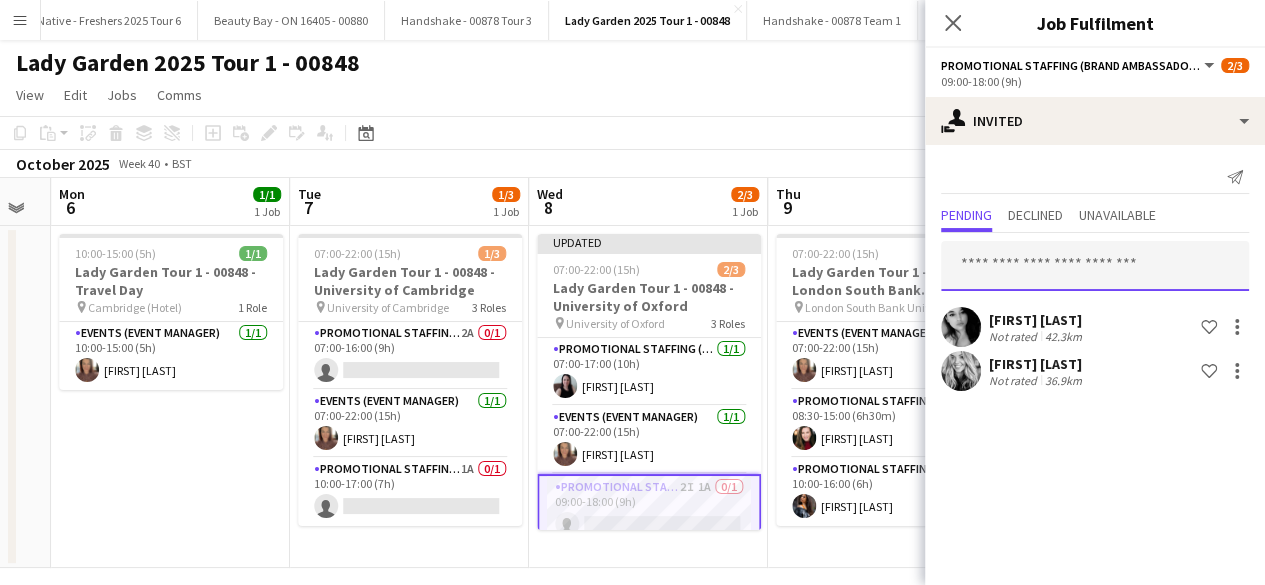 click at bounding box center (1095, 266) 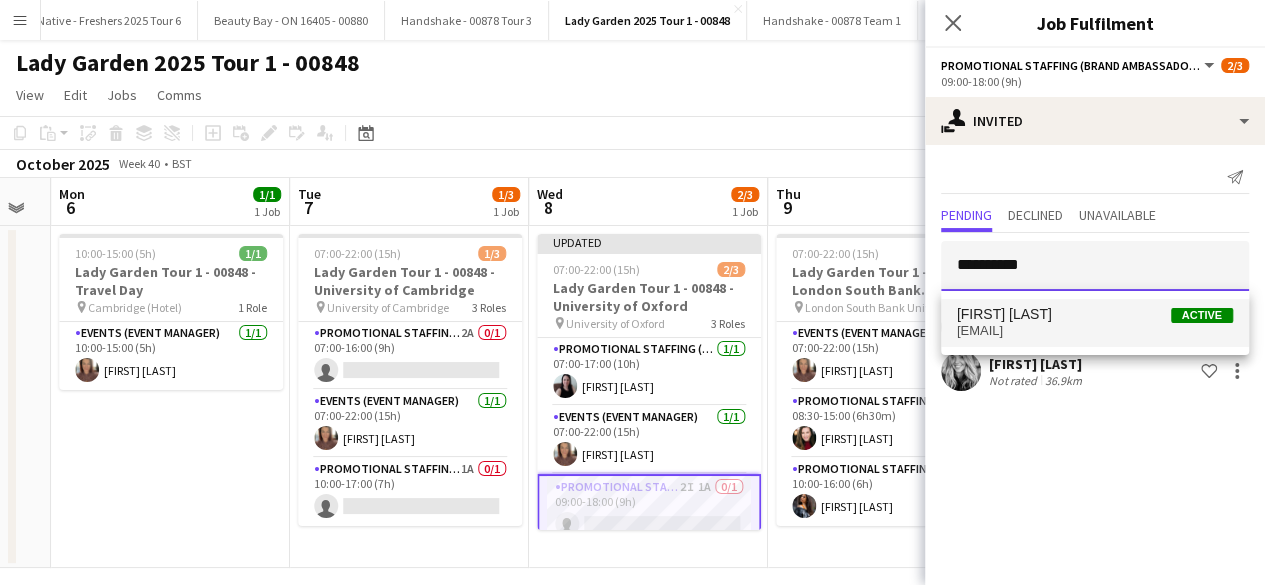 type on "**********" 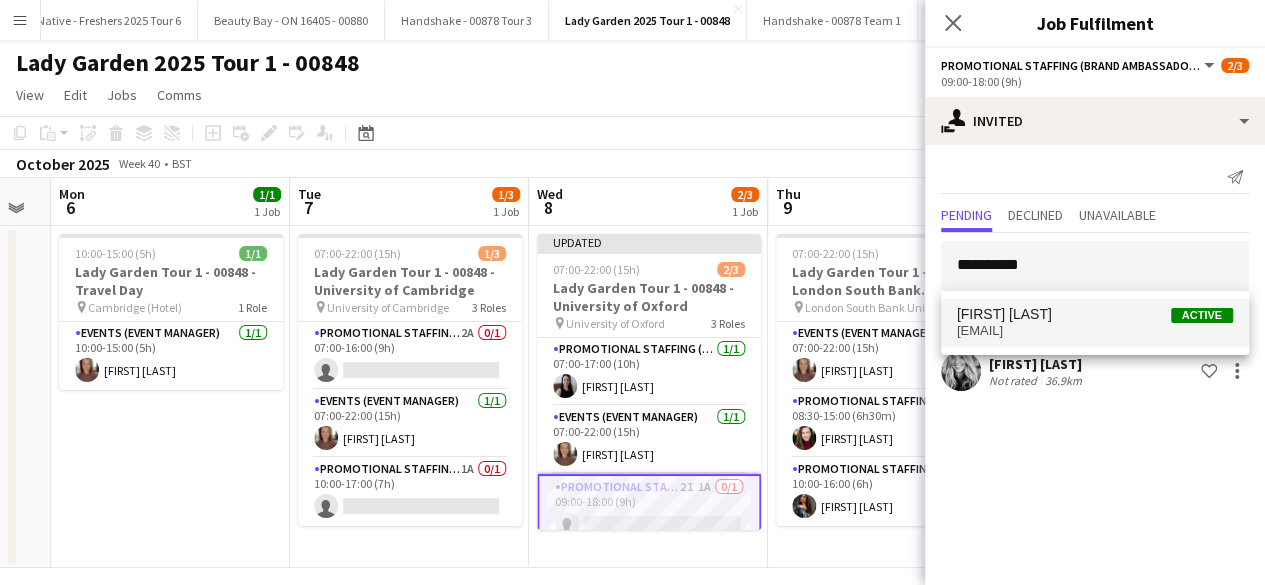 click on "Kayleigh [LAST]" at bounding box center [1004, 314] 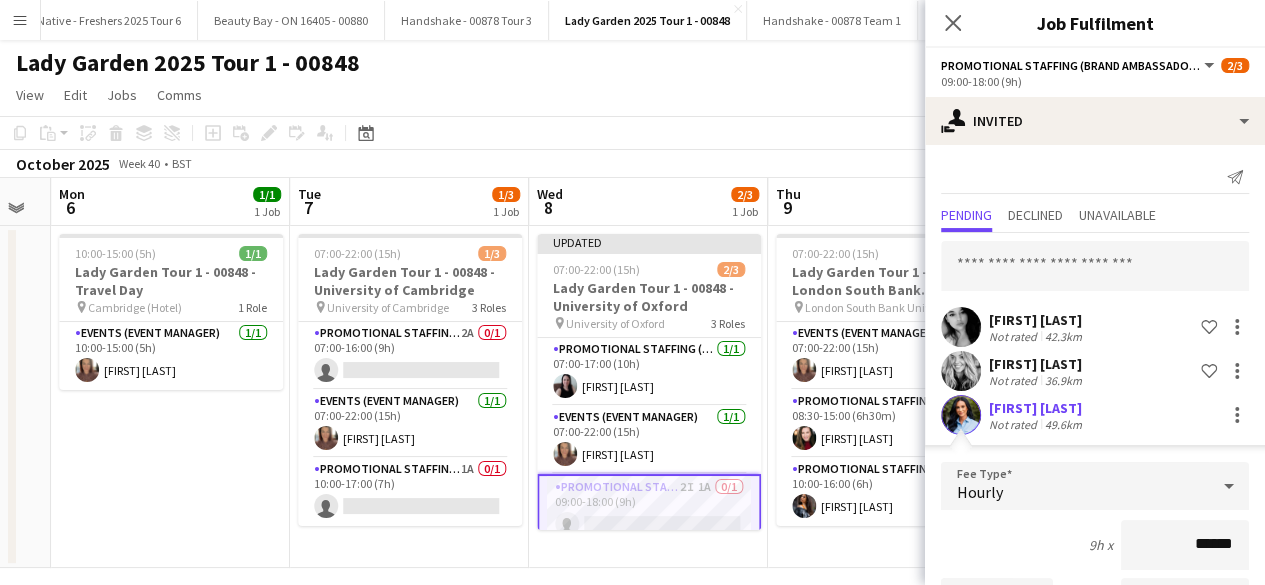 scroll, scrollTop: 322, scrollLeft: 0, axis: vertical 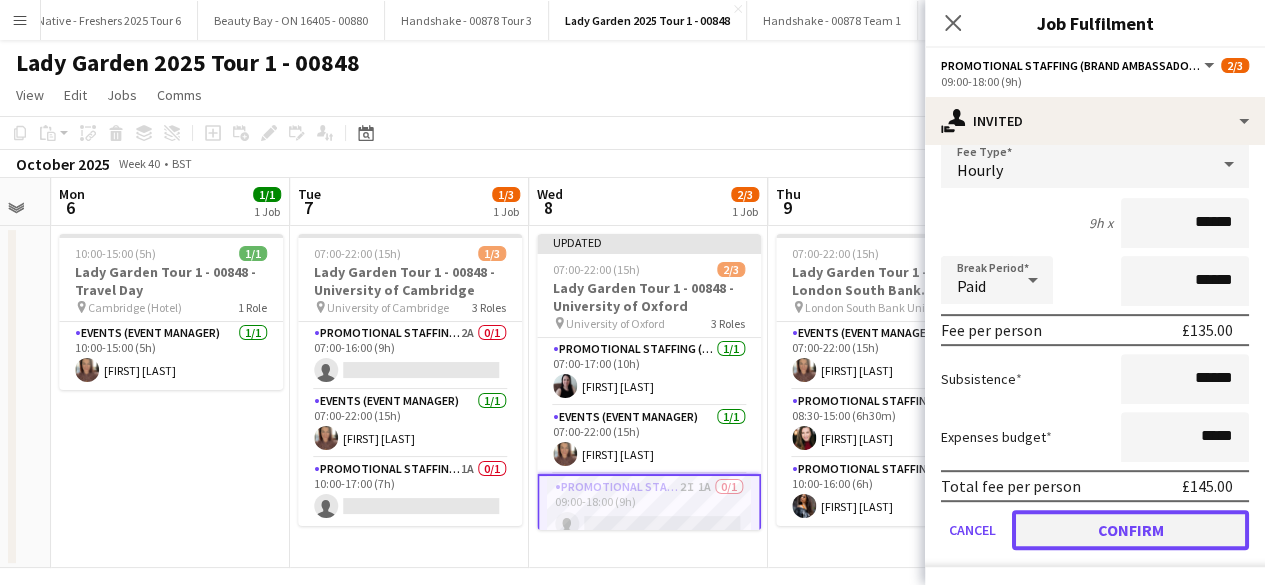 click on "Confirm" 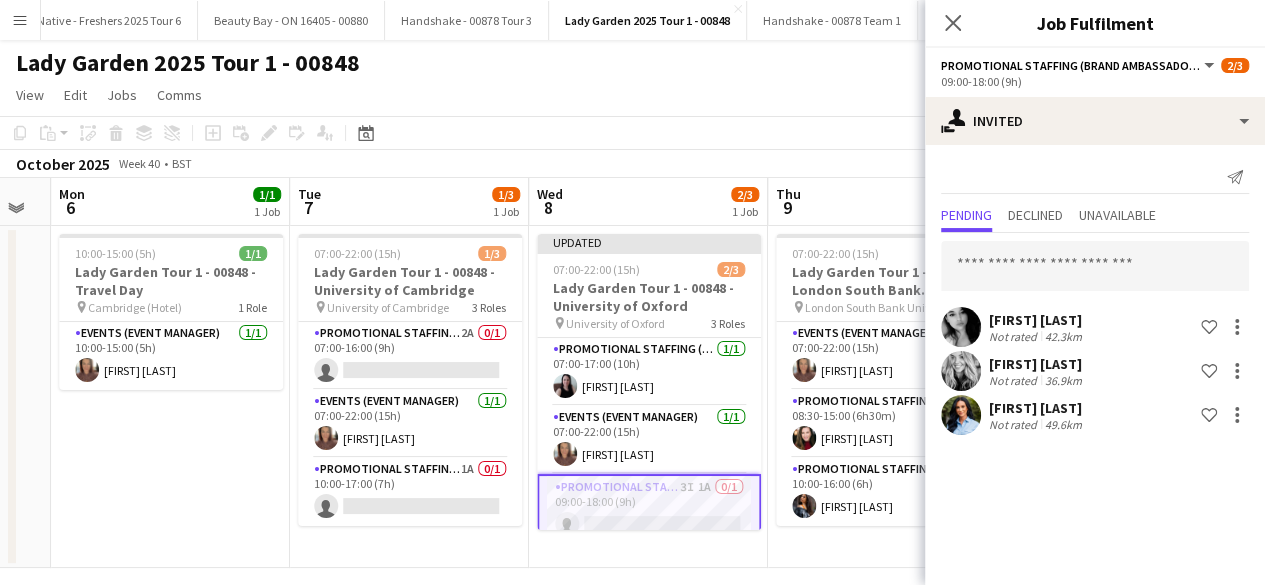 scroll, scrollTop: 0, scrollLeft: 0, axis: both 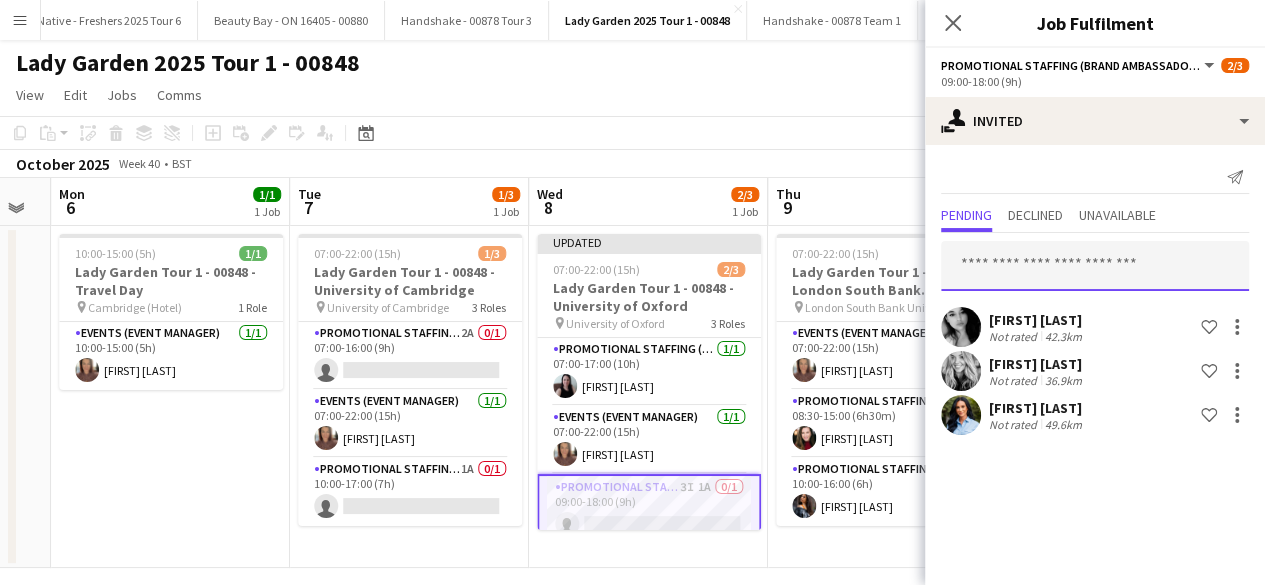 click at bounding box center (1095, 266) 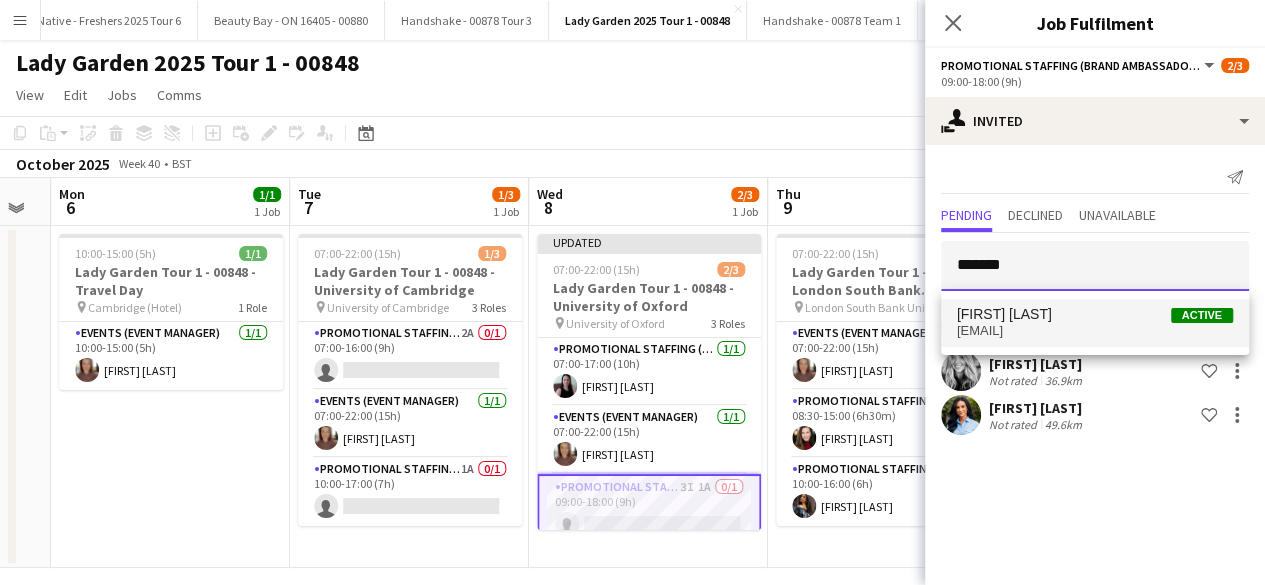 type on "*******" 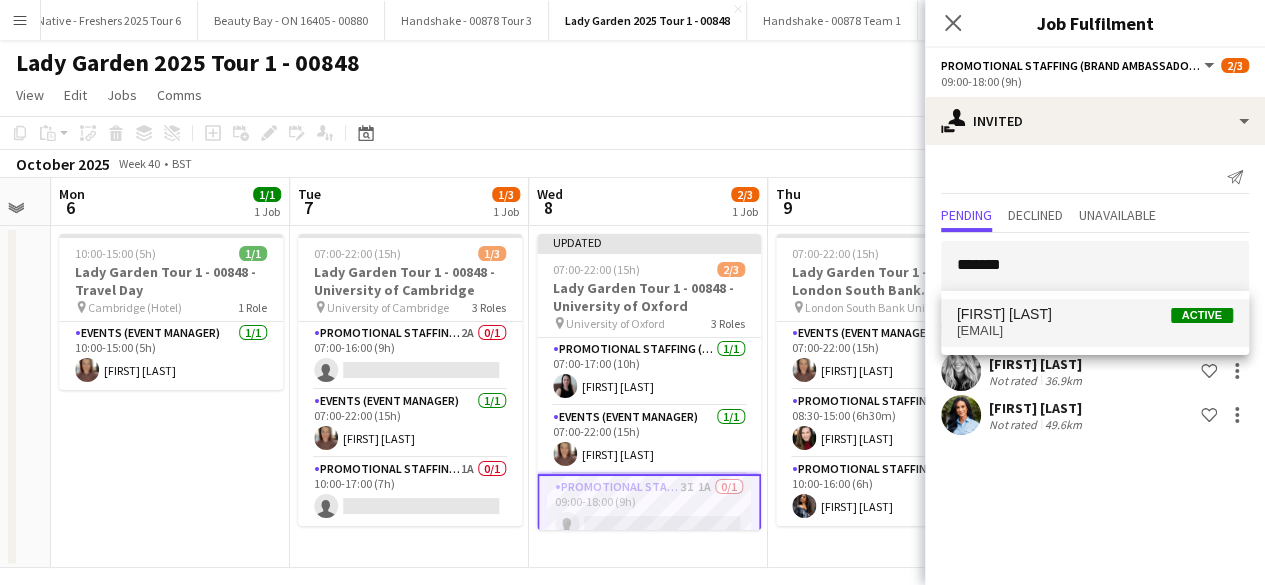 click on "biancallan7@gmail.com" at bounding box center [1095, 331] 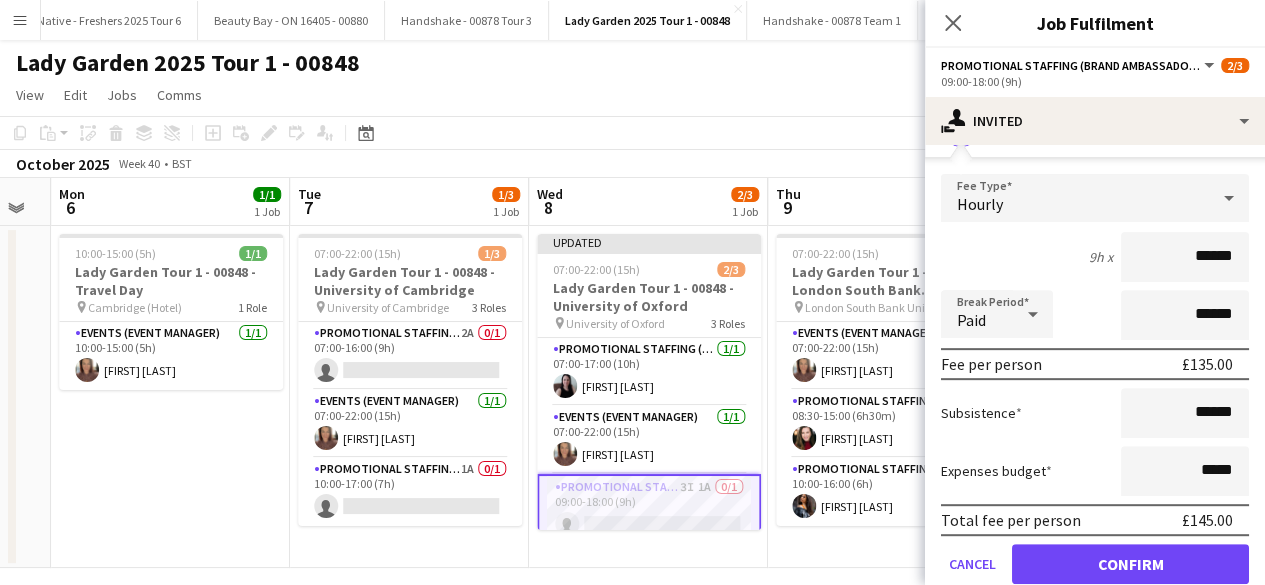 scroll, scrollTop: 366, scrollLeft: 0, axis: vertical 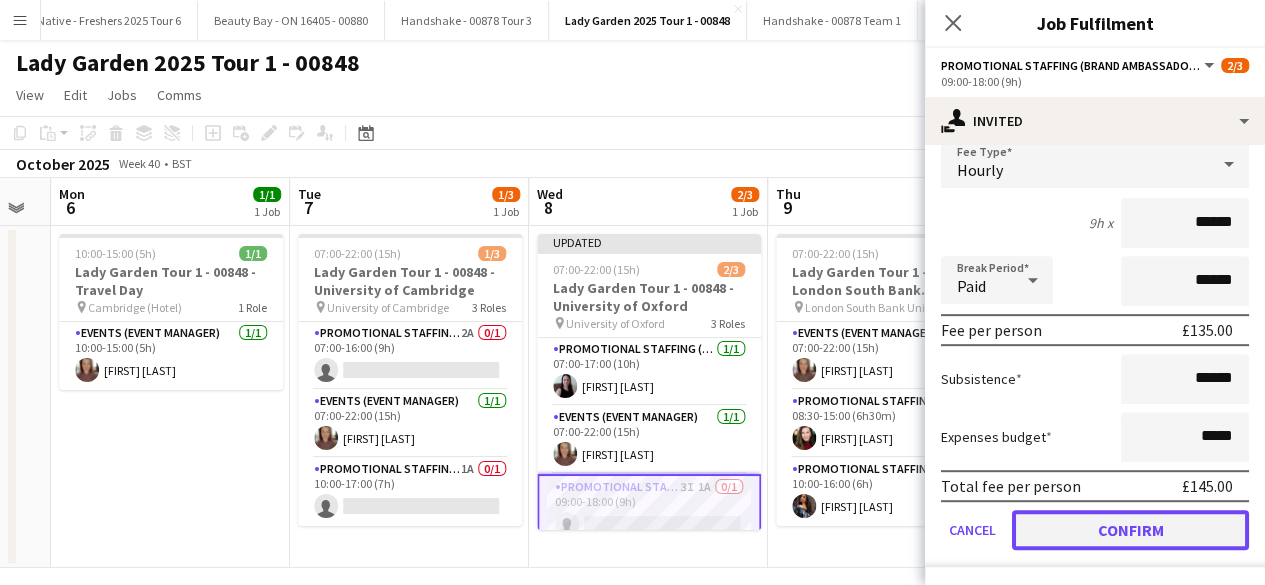 click on "Confirm" 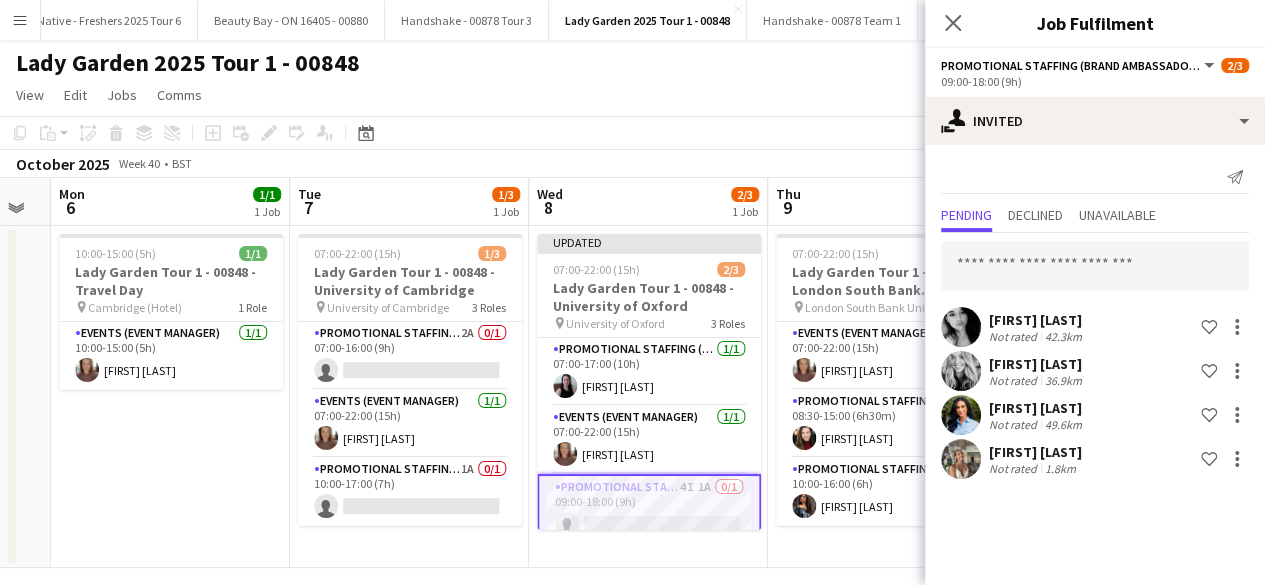 scroll, scrollTop: 0, scrollLeft: 0, axis: both 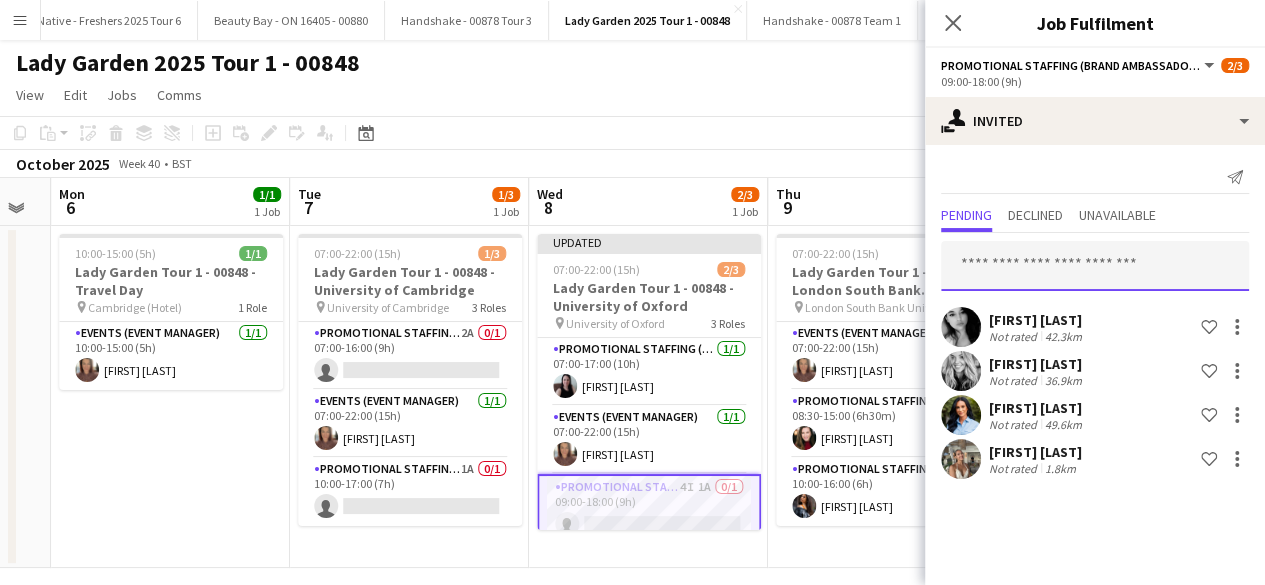 click at bounding box center [1095, 266] 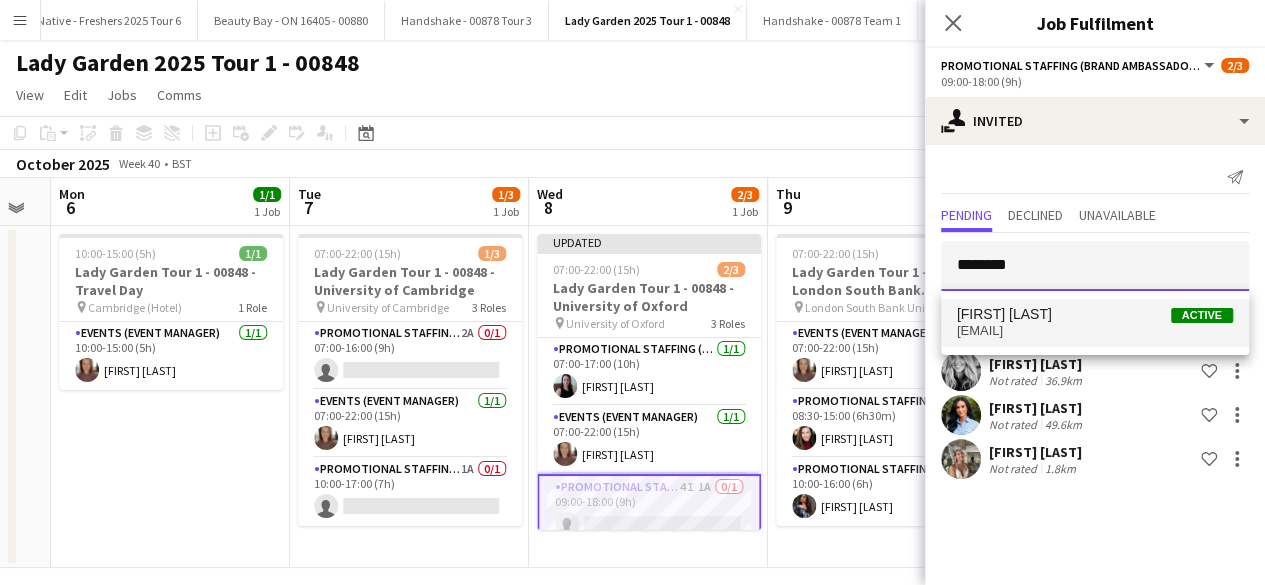 type on "********" 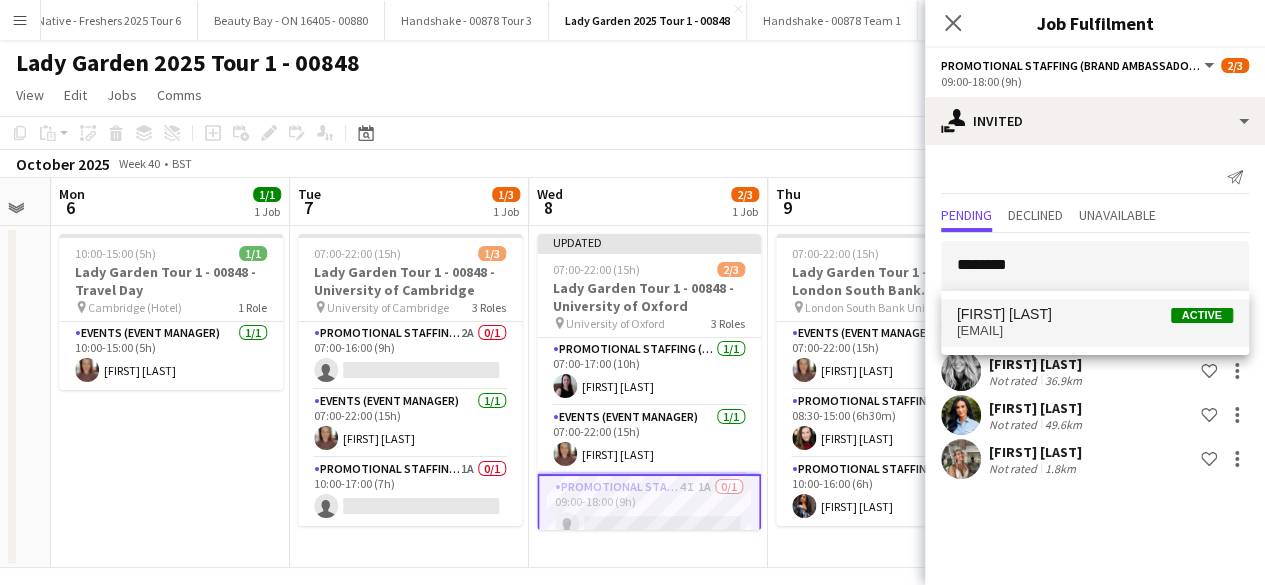 click on "[FIRST] [LAST]" at bounding box center [1004, 314] 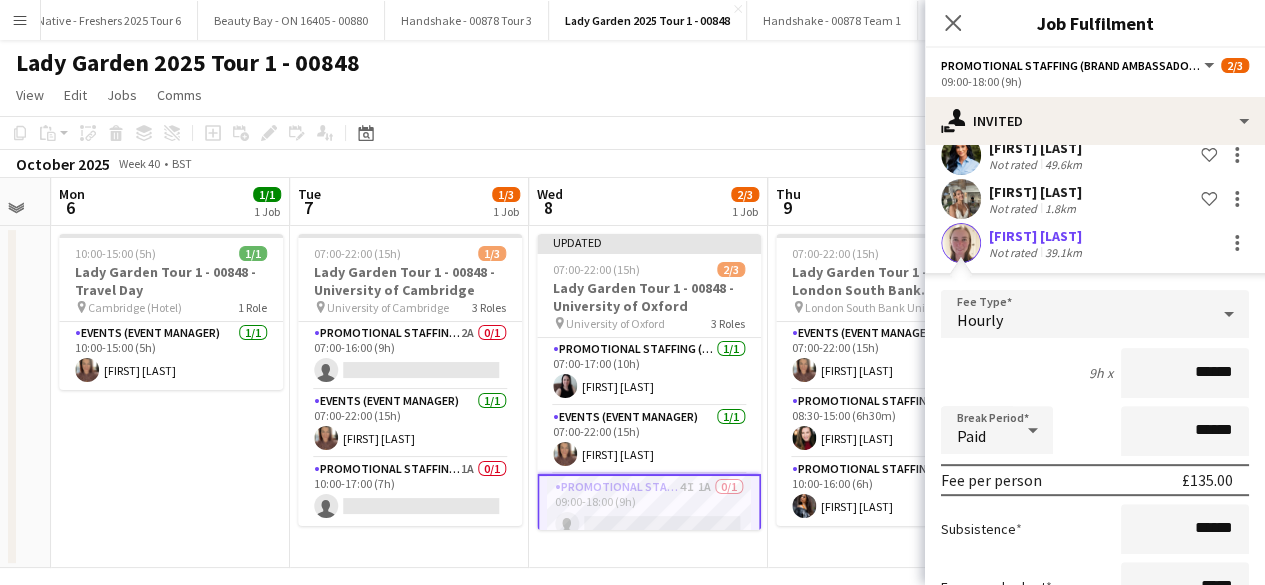 scroll, scrollTop: 410, scrollLeft: 0, axis: vertical 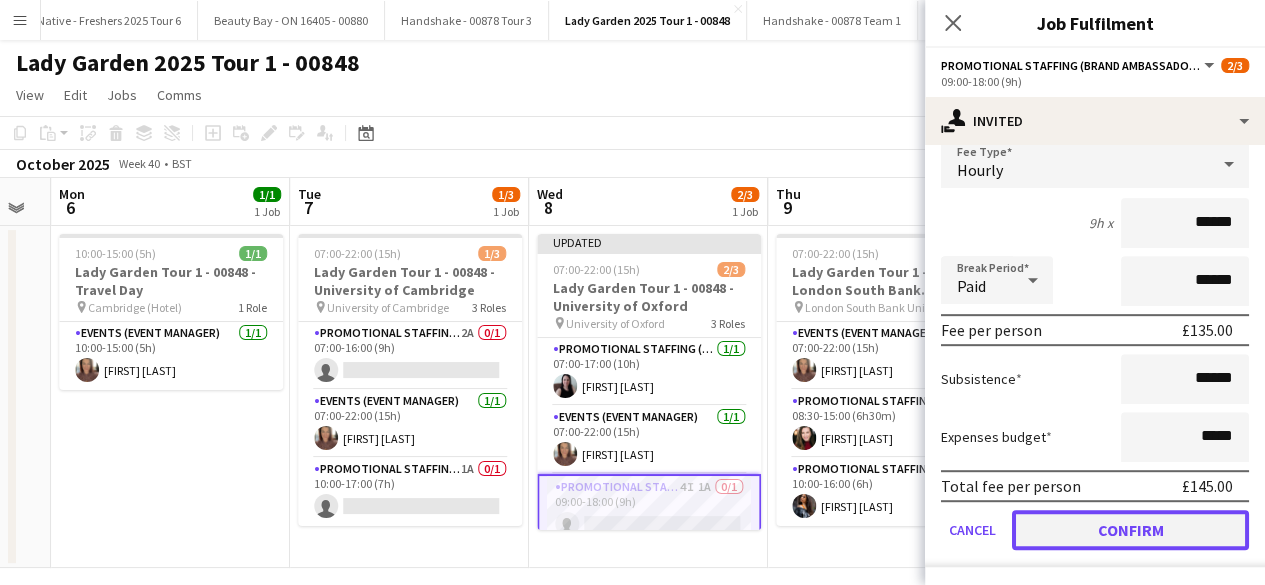 click on "Confirm" 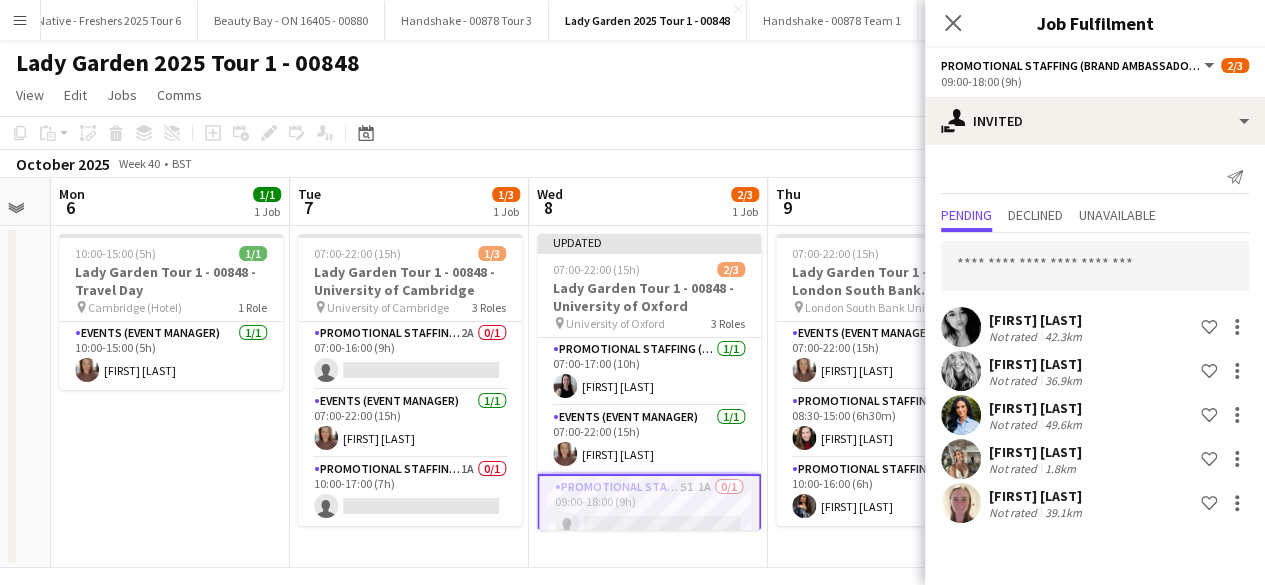 scroll, scrollTop: 0, scrollLeft: 0, axis: both 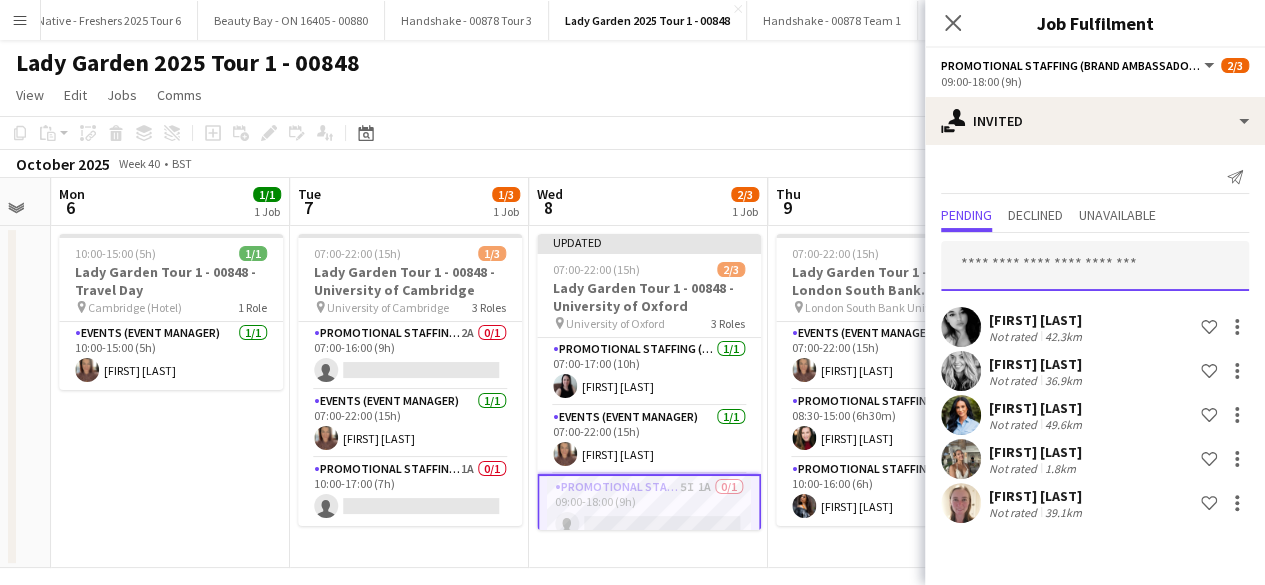 click at bounding box center [1095, 266] 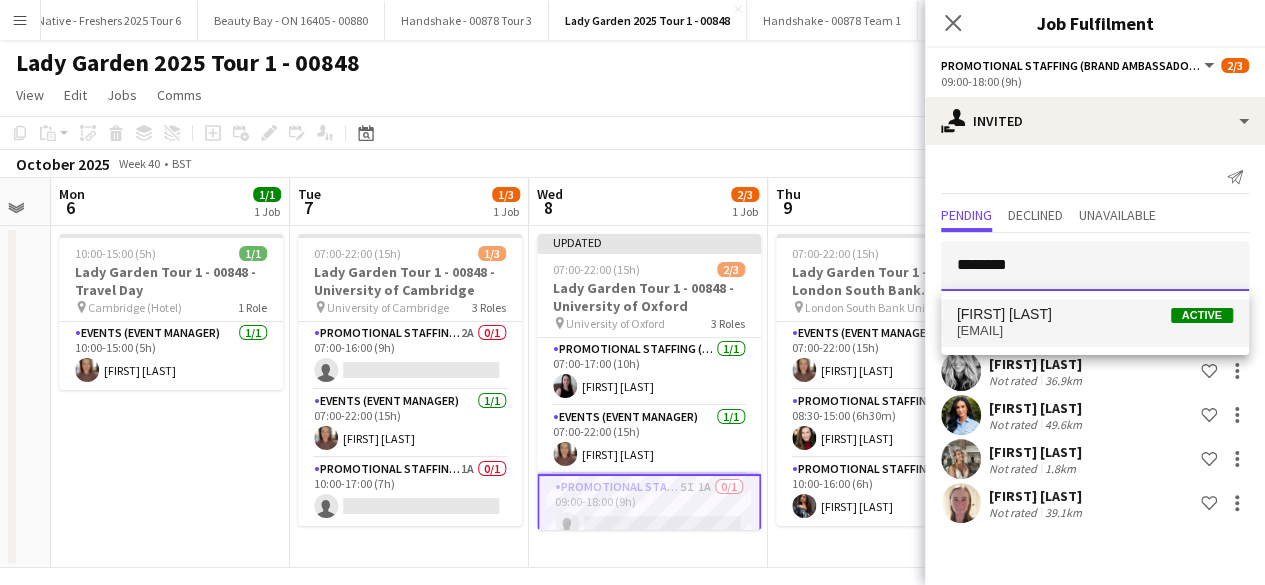 type on "********" 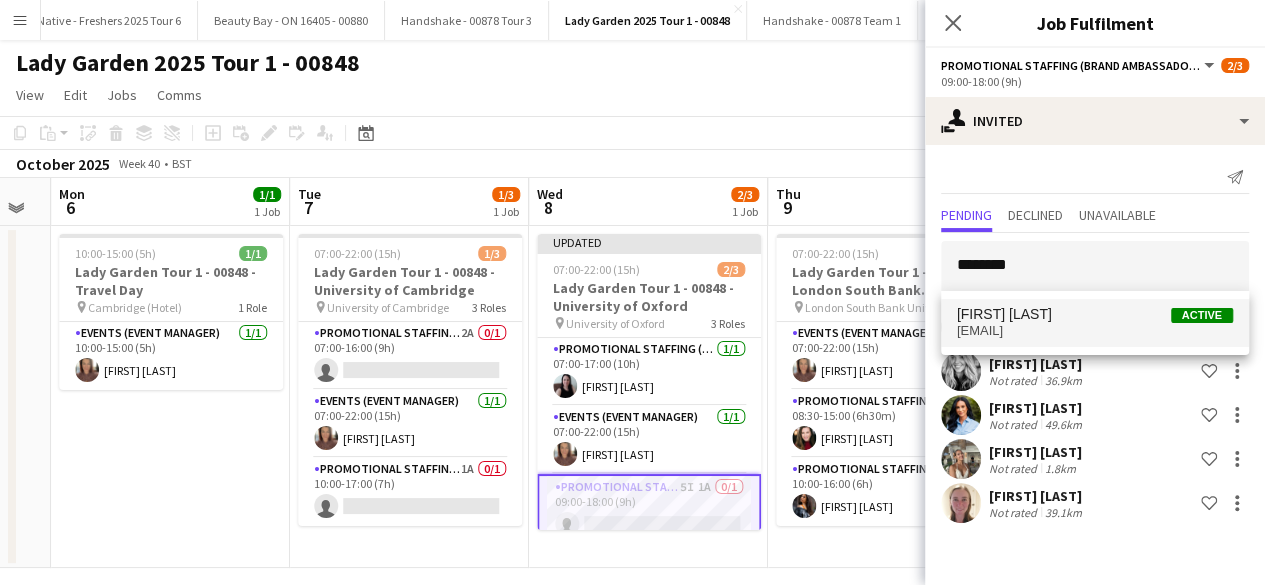 click on "hayles.dickson@[EXAMPLE.COM]" at bounding box center [1095, 331] 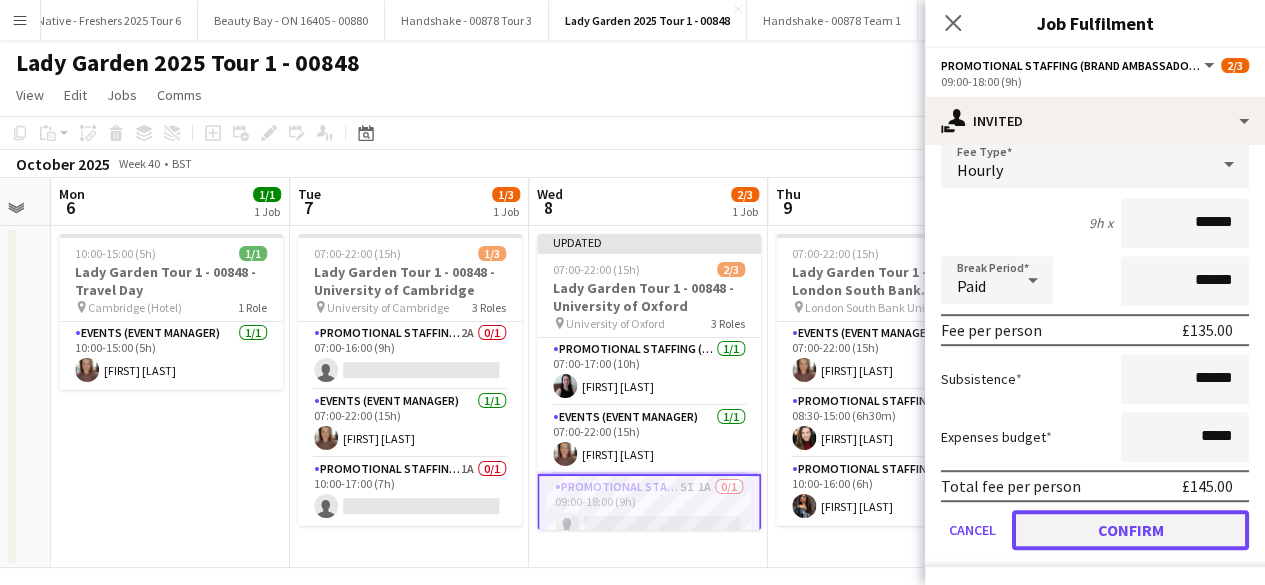 click on "Confirm" 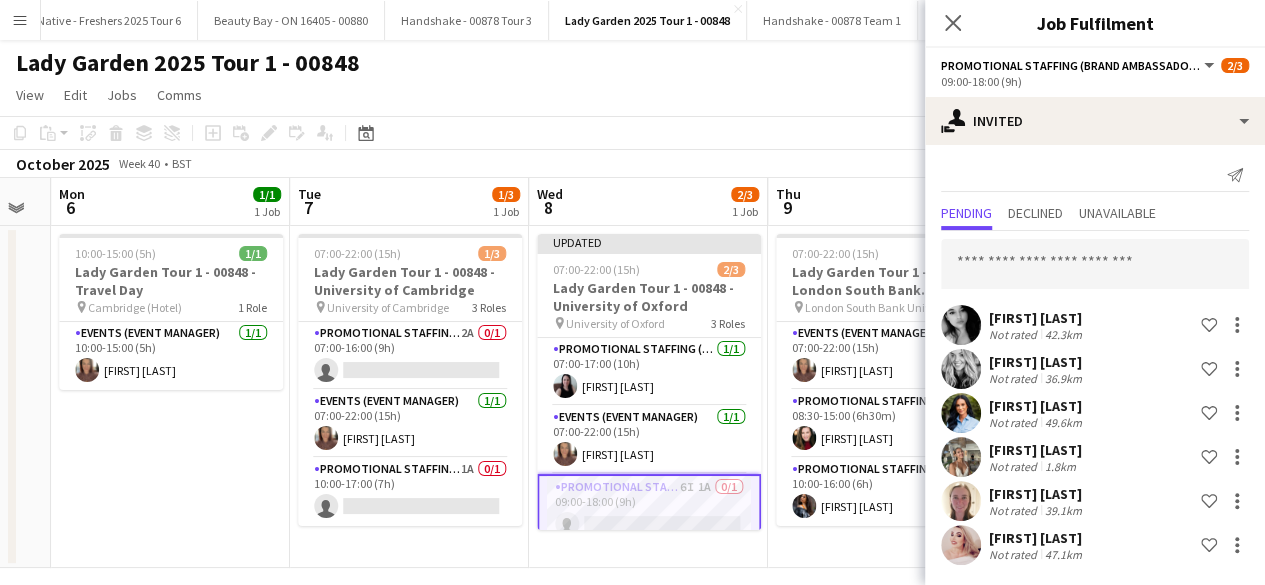 scroll, scrollTop: 1, scrollLeft: 0, axis: vertical 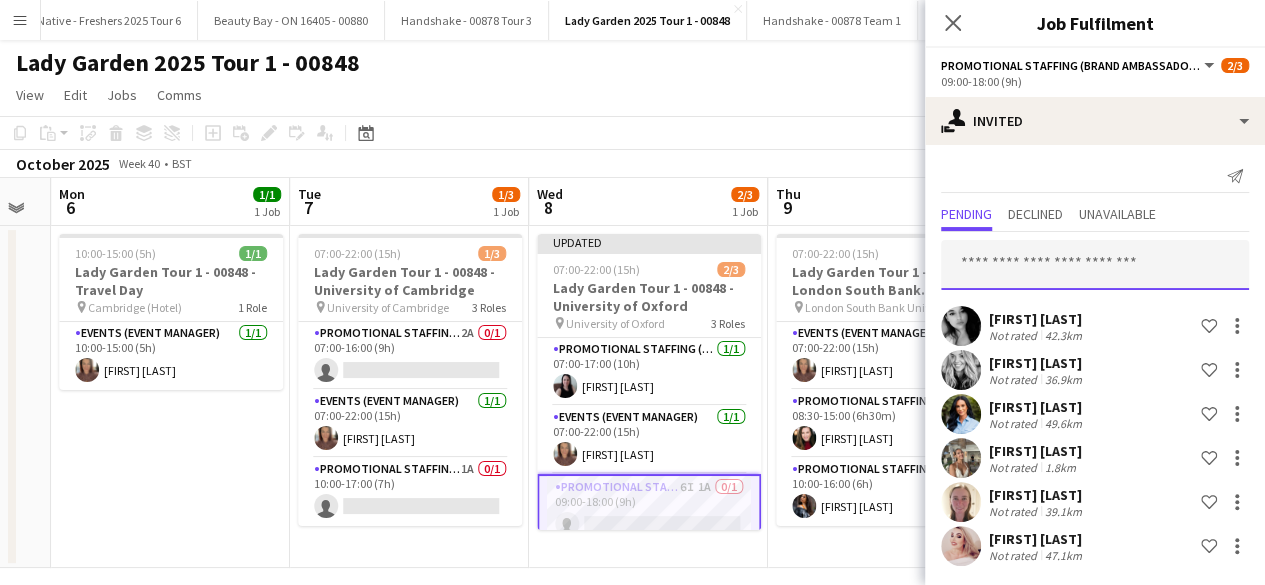 click at bounding box center [1095, 265] 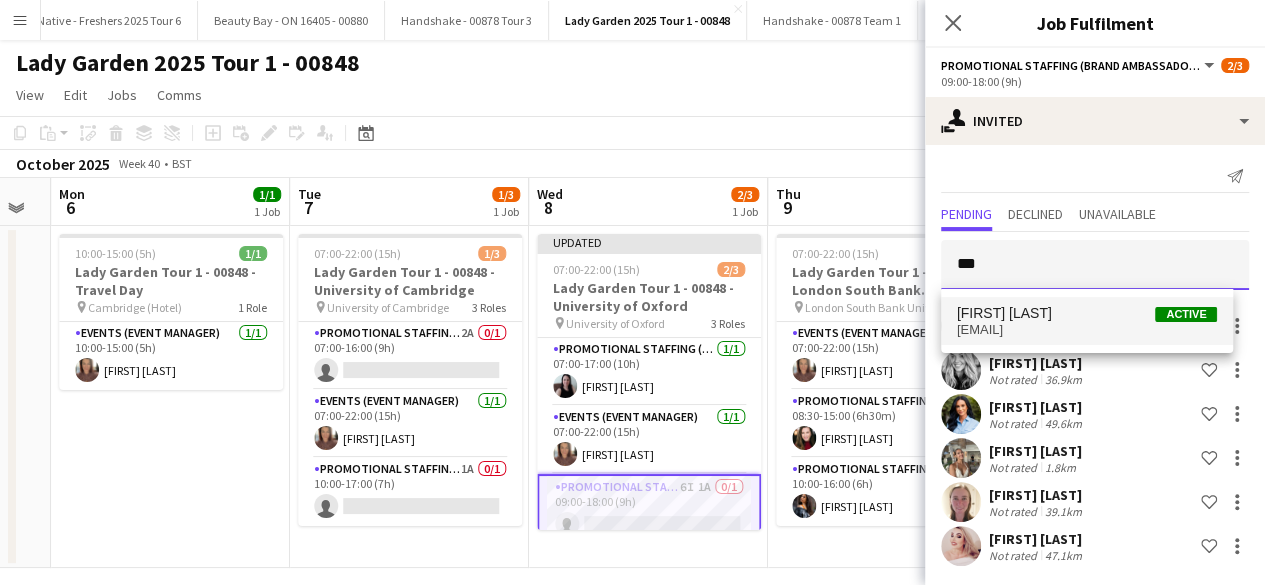 type on "***" 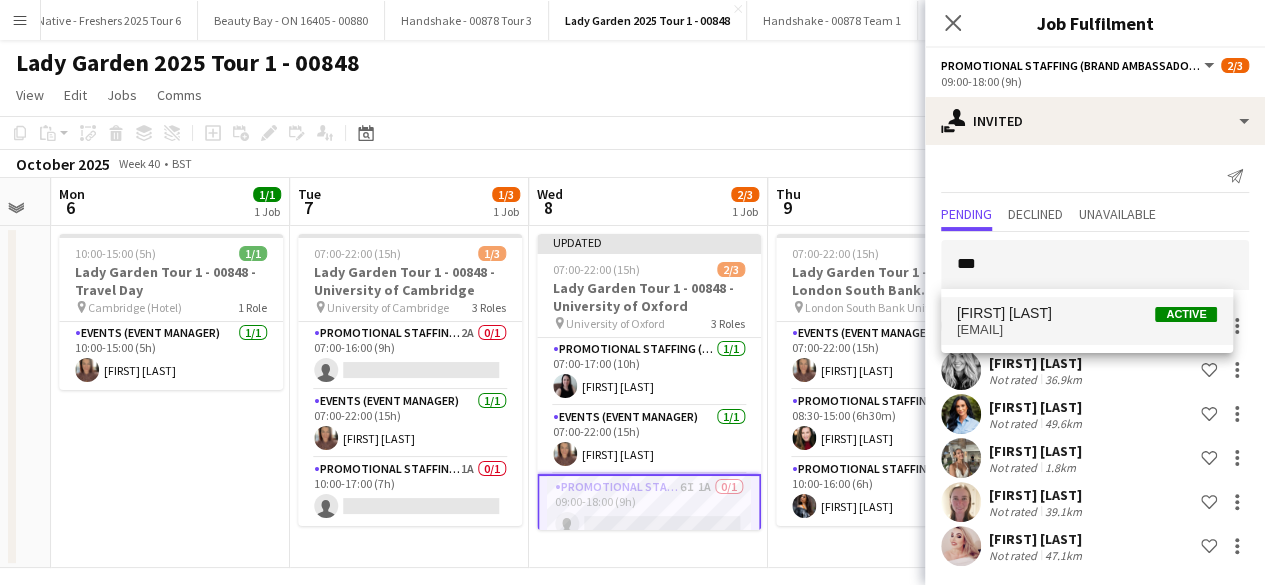 click on "Bushra Hashir  Active" at bounding box center (1087, 313) 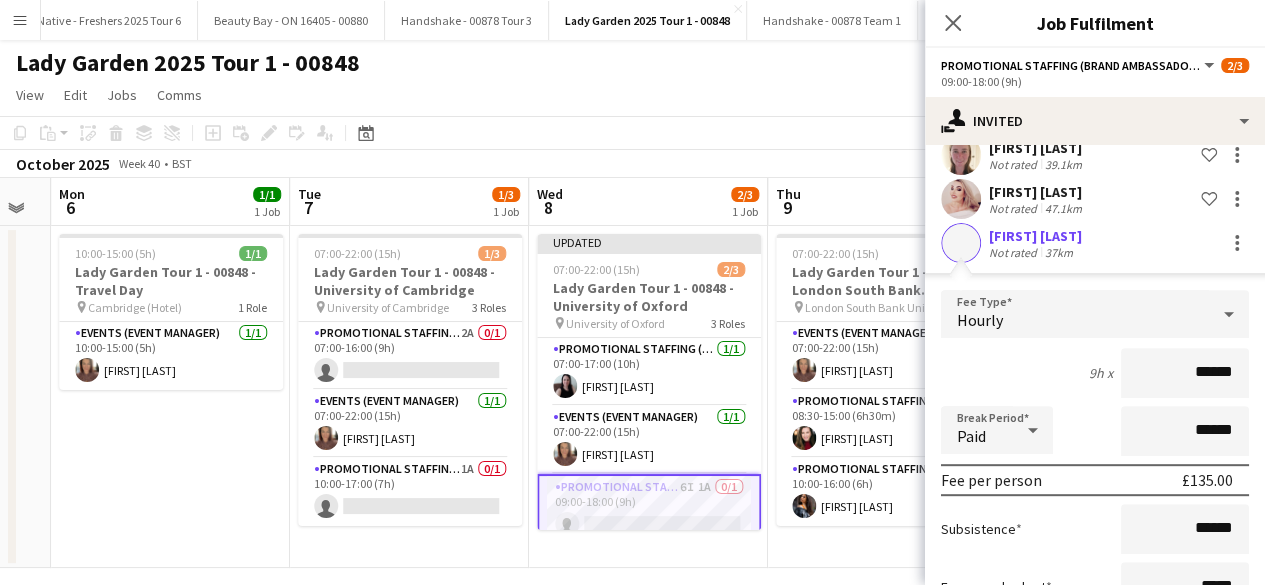 scroll, scrollTop: 498, scrollLeft: 0, axis: vertical 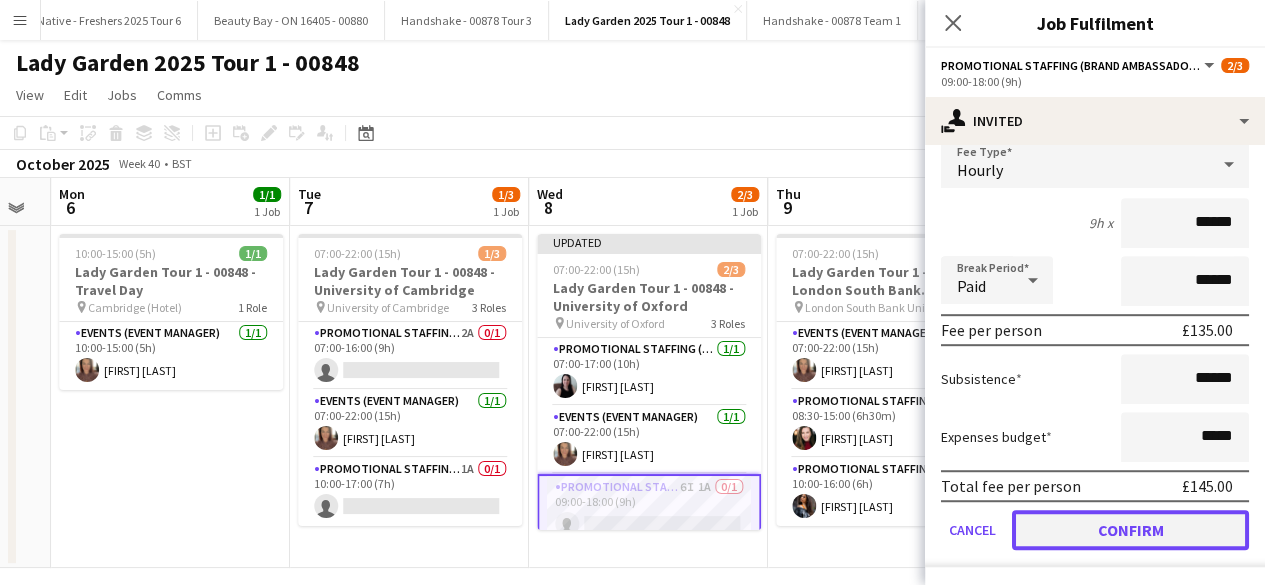 click on "Confirm" 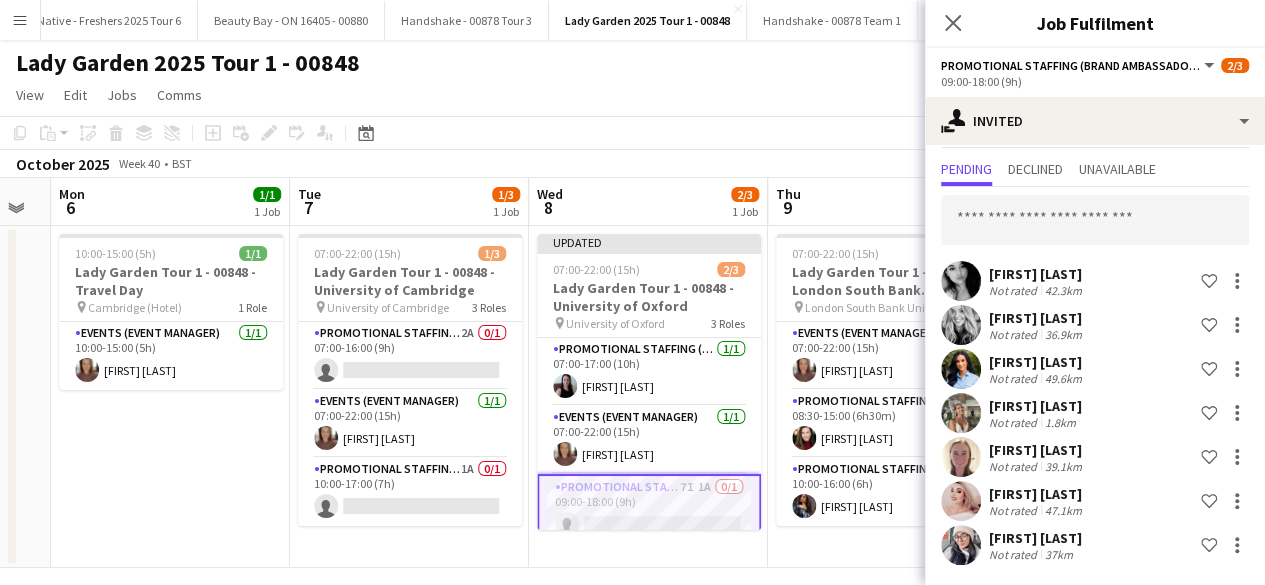 scroll, scrollTop: 45, scrollLeft: 0, axis: vertical 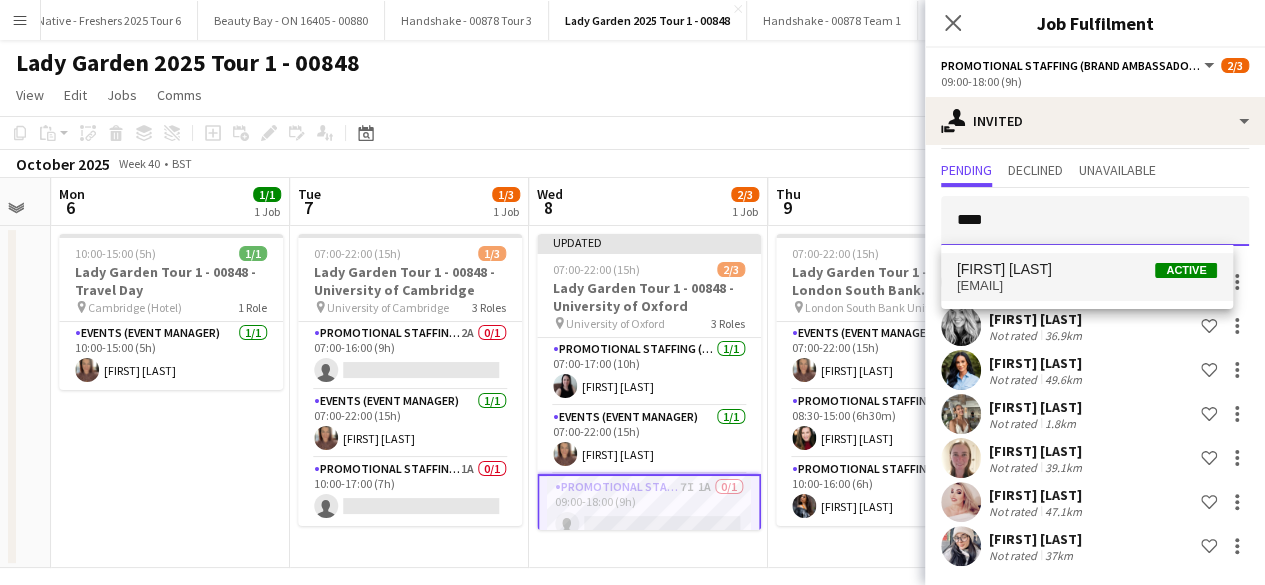 type on "****" 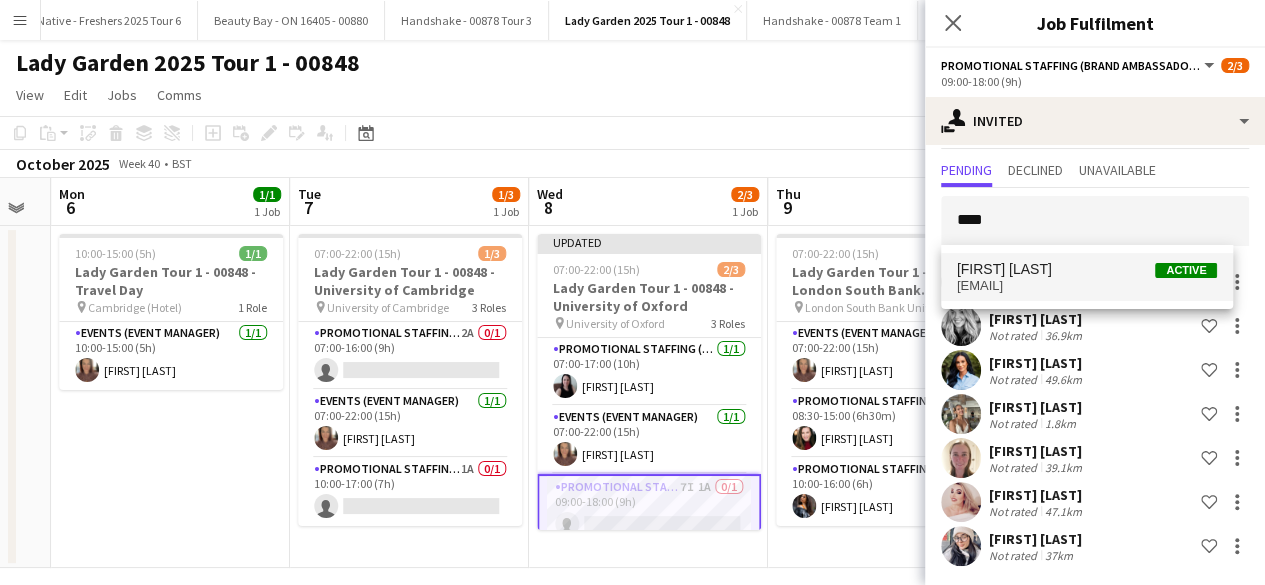 click on "Silmara Capito [LAST]" at bounding box center [1004, 269] 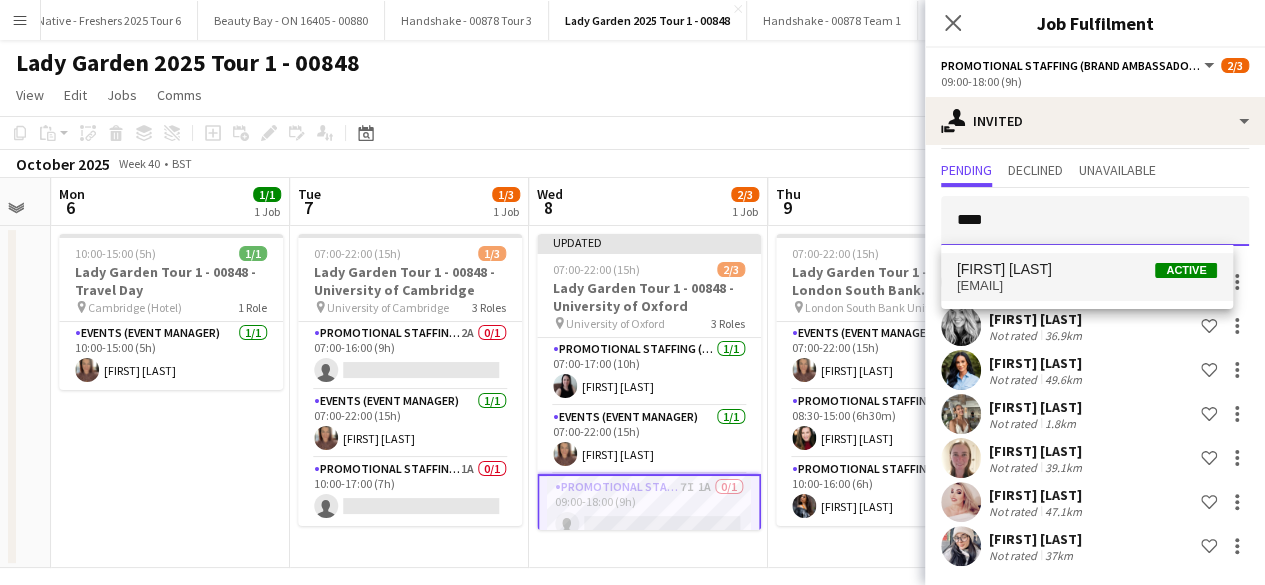 type 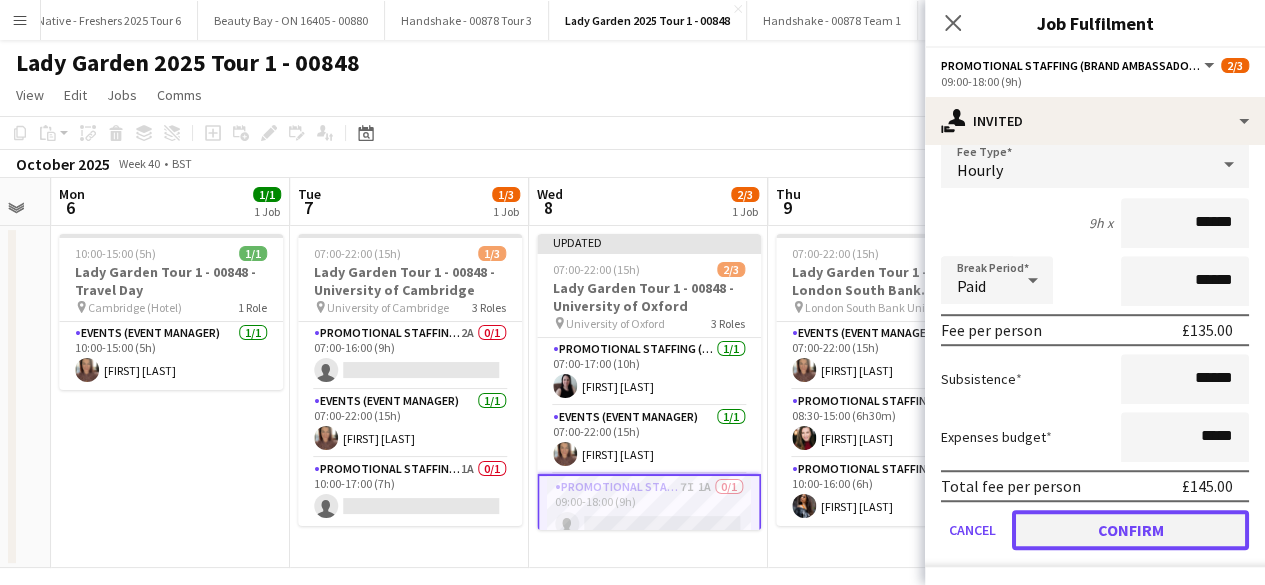 click on "Confirm" 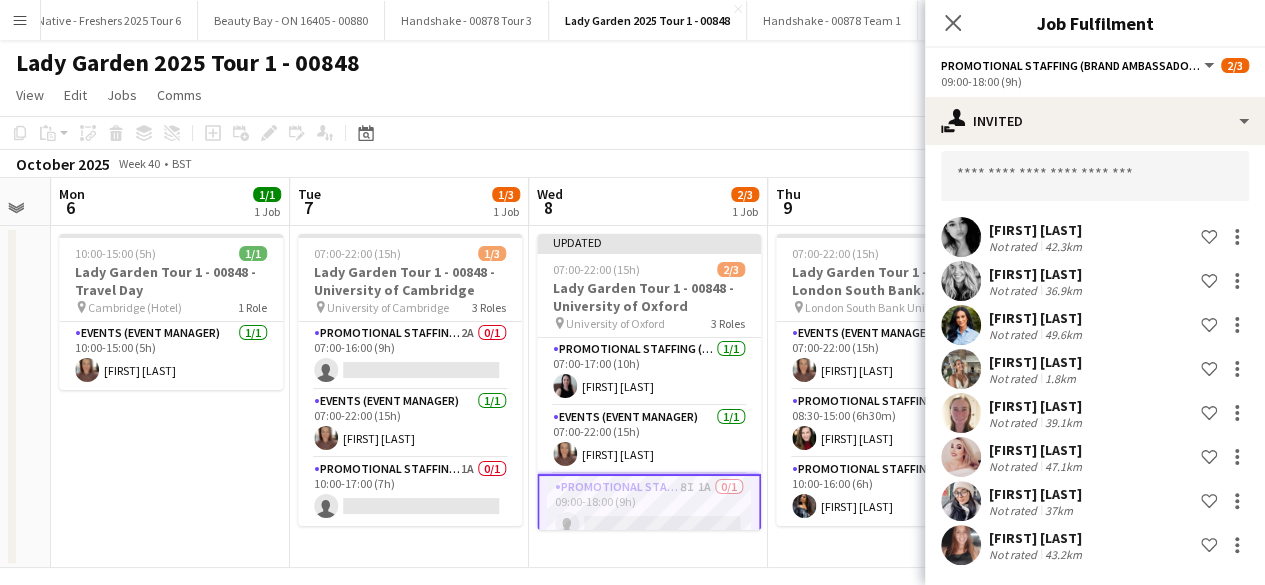 scroll, scrollTop: 89, scrollLeft: 0, axis: vertical 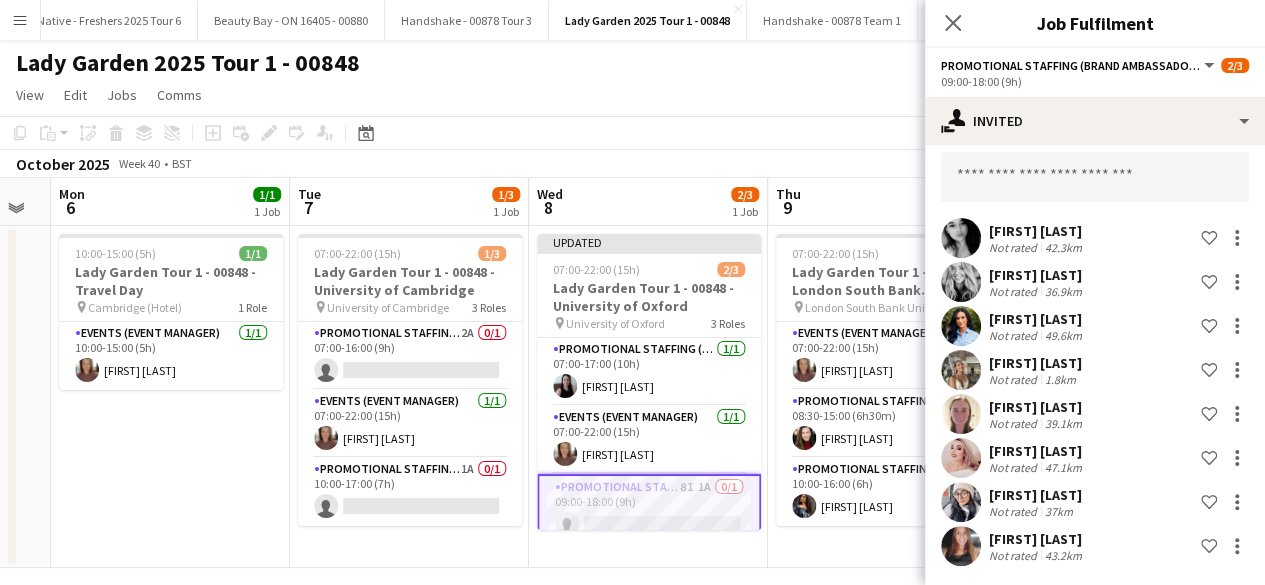 click on "Close pop-in" 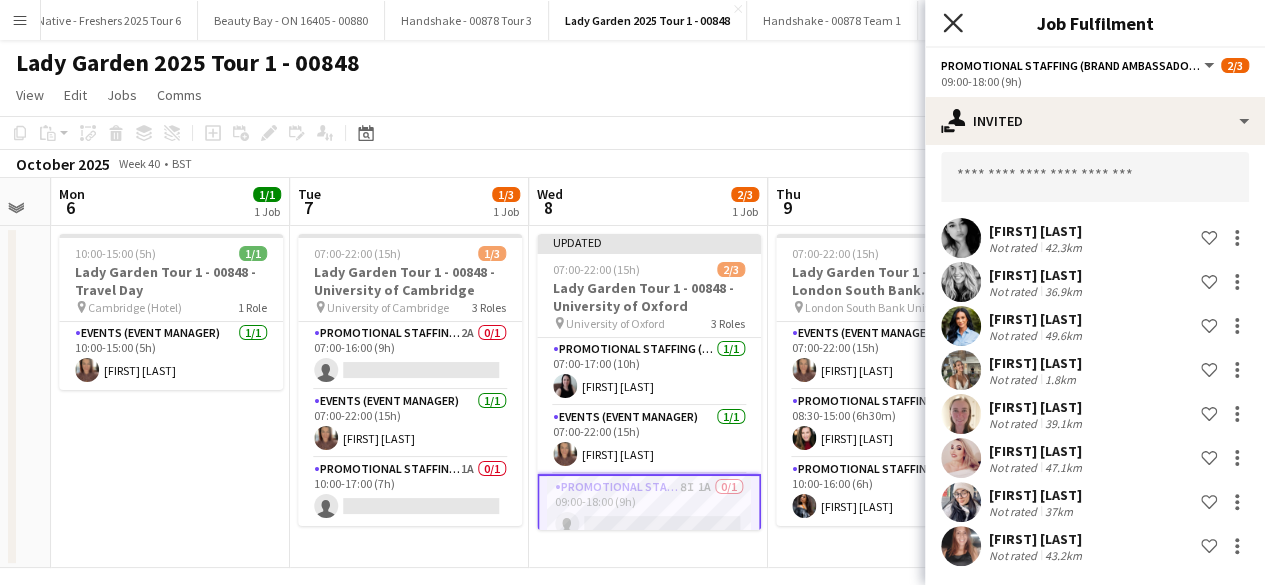 click on "Close pop-in" 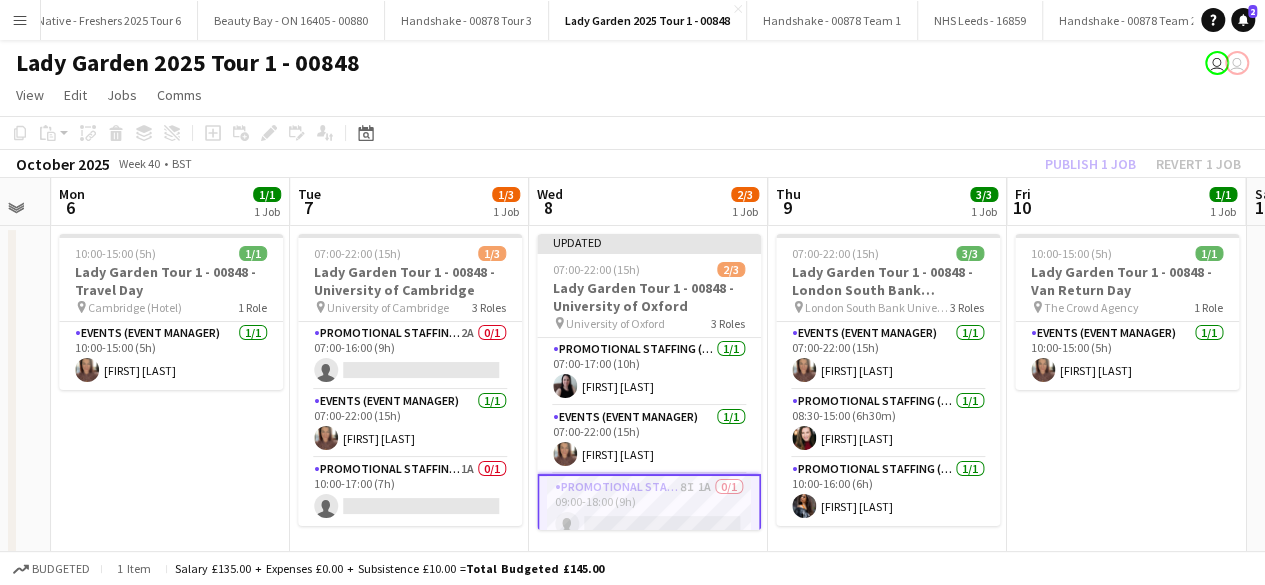 click on "10:00-15:00 (5h)    1/1   Lady Garden Tour 1 - 00848 - Van Return Day
pin
The Crowd Agency   1 Role   Events (Event Manager)   1/1   10:00-15:00 (5h)
[FIRST] [LAST]" at bounding box center [1126, 397] 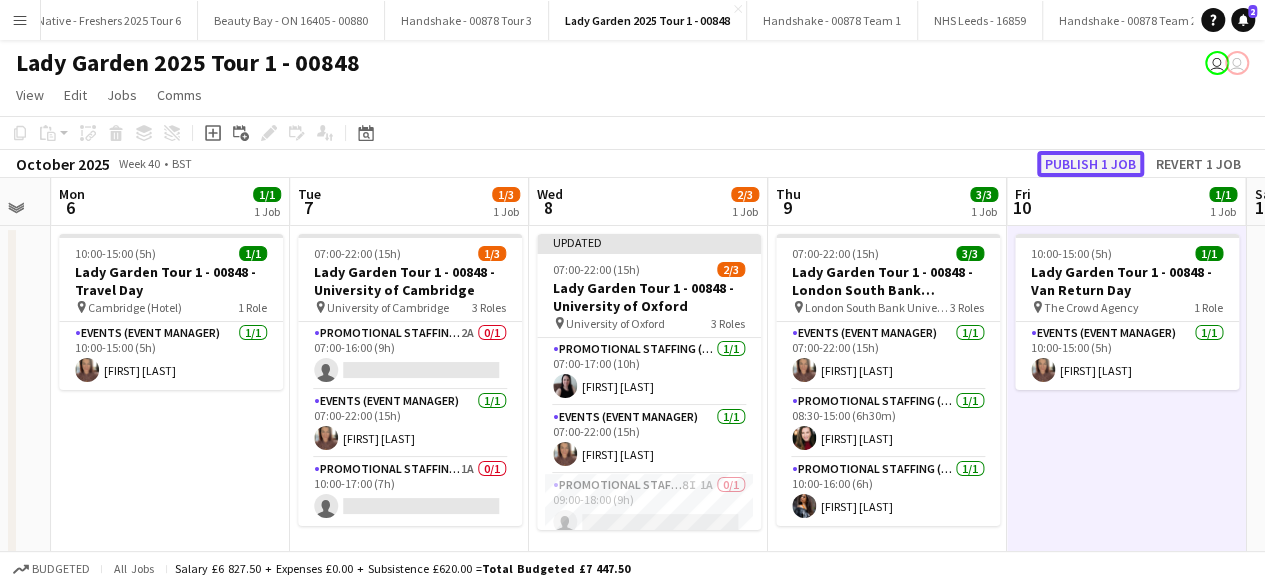 click on "Publish 1 job" 